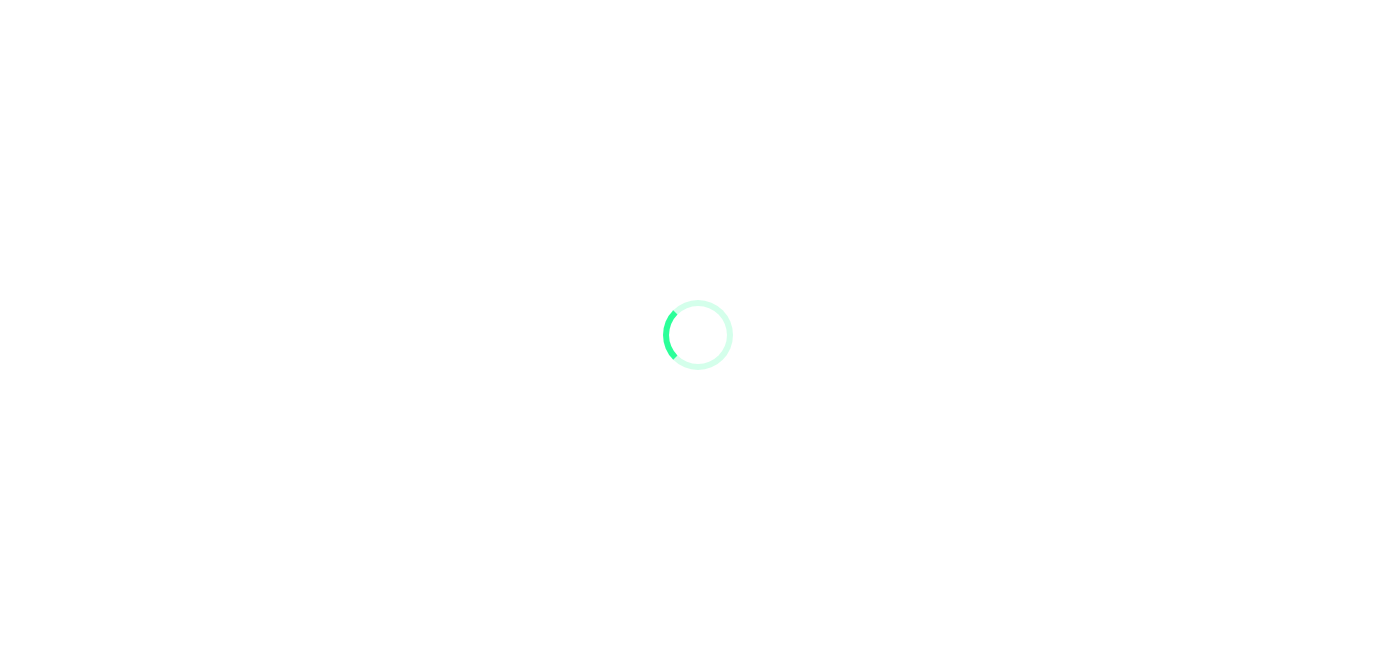 scroll, scrollTop: 0, scrollLeft: 0, axis: both 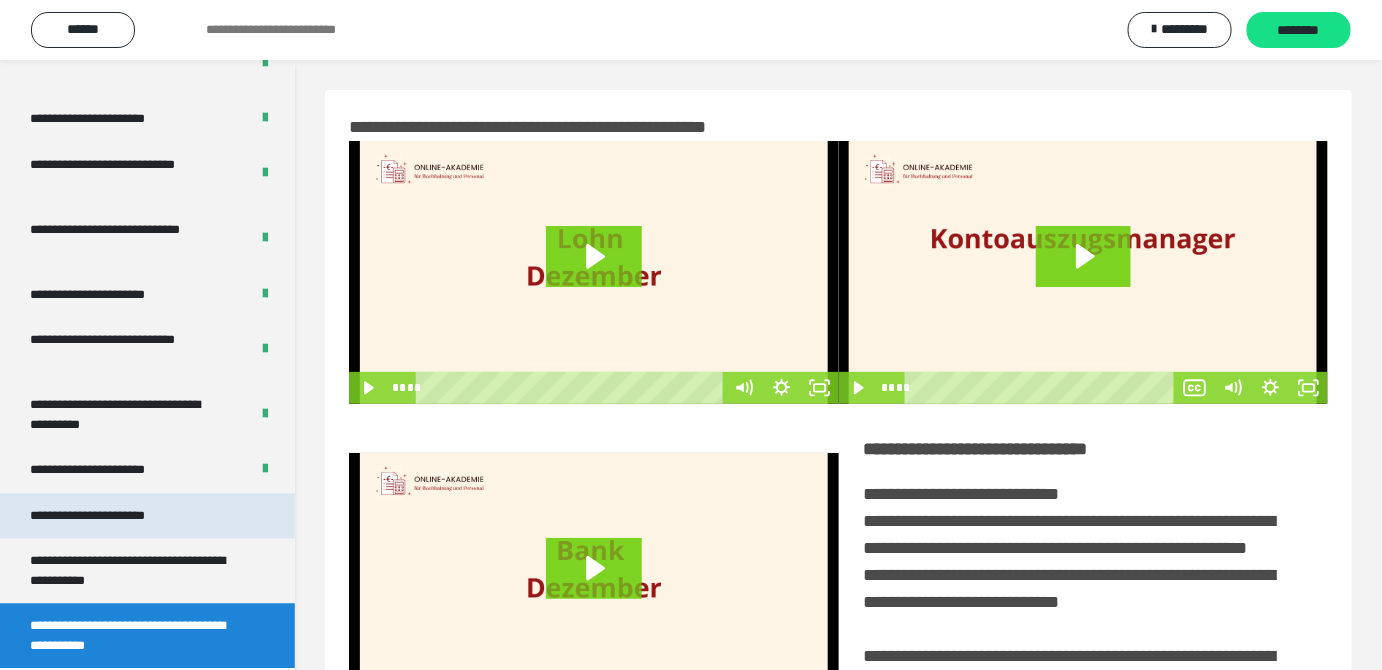 click on "**********" at bounding box center (111, 516) 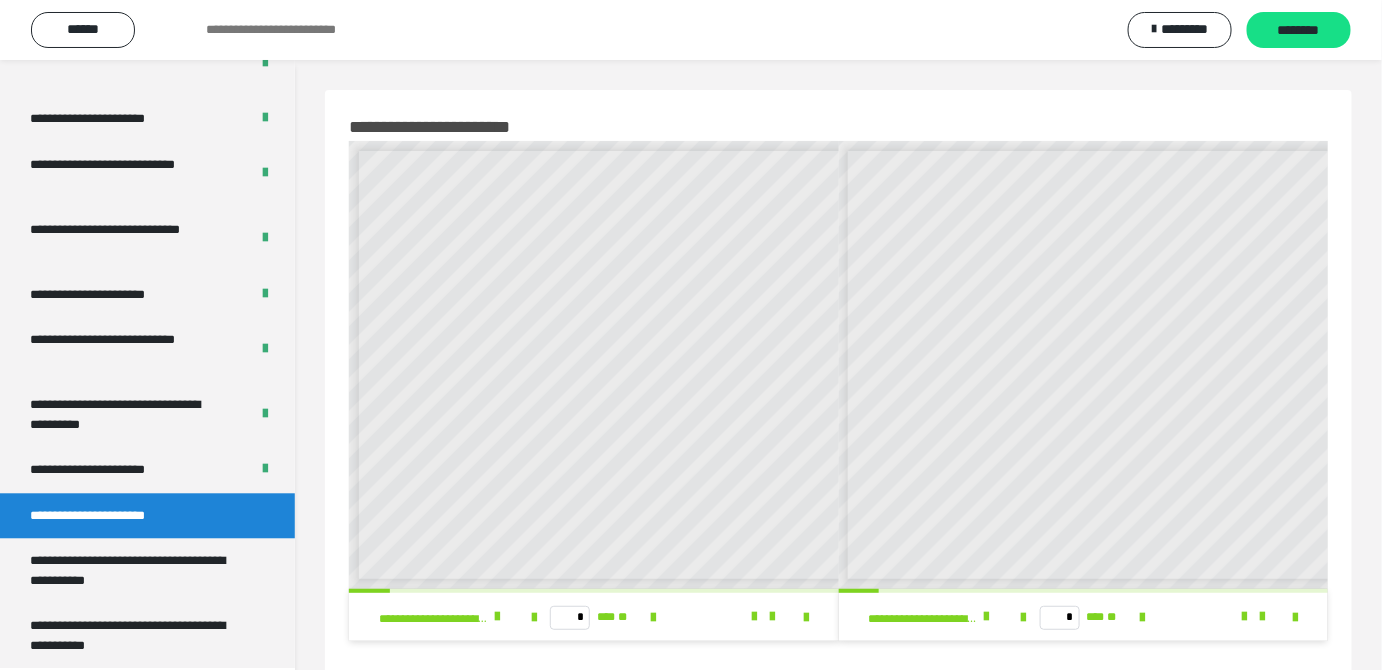 scroll, scrollTop: 6, scrollLeft: 0, axis: vertical 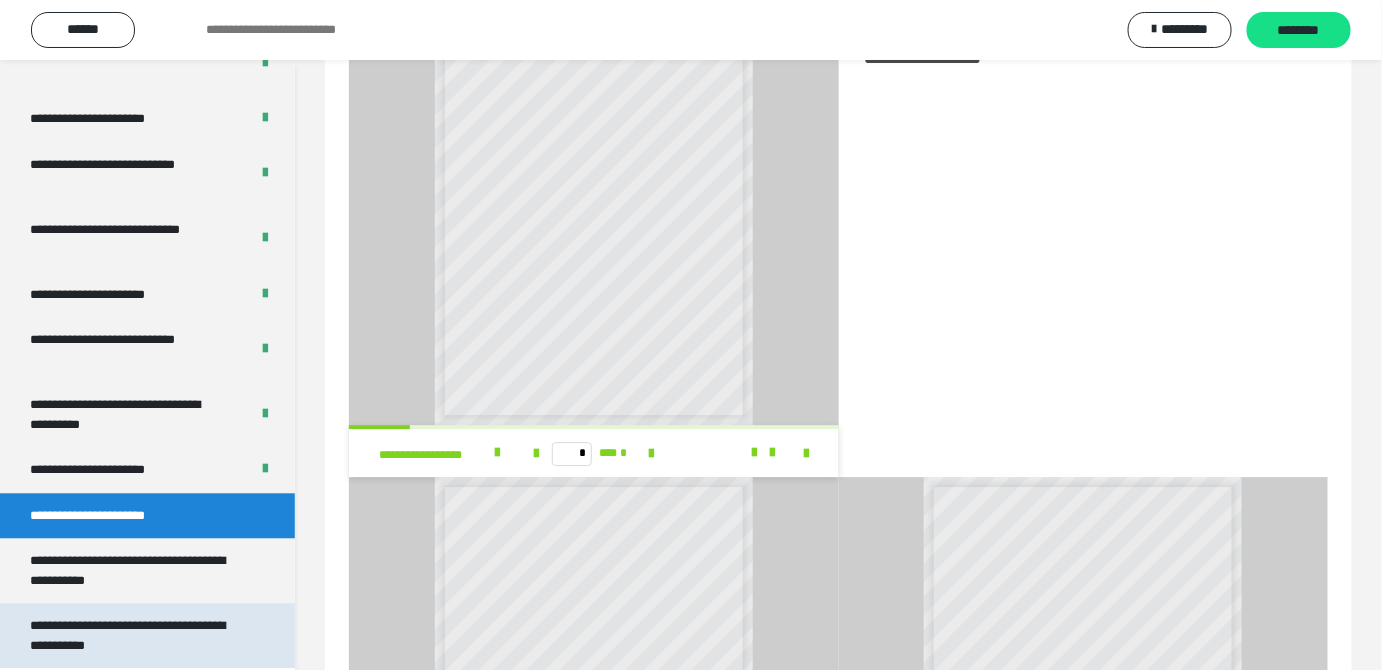 click on "**********" at bounding box center [132, 635] 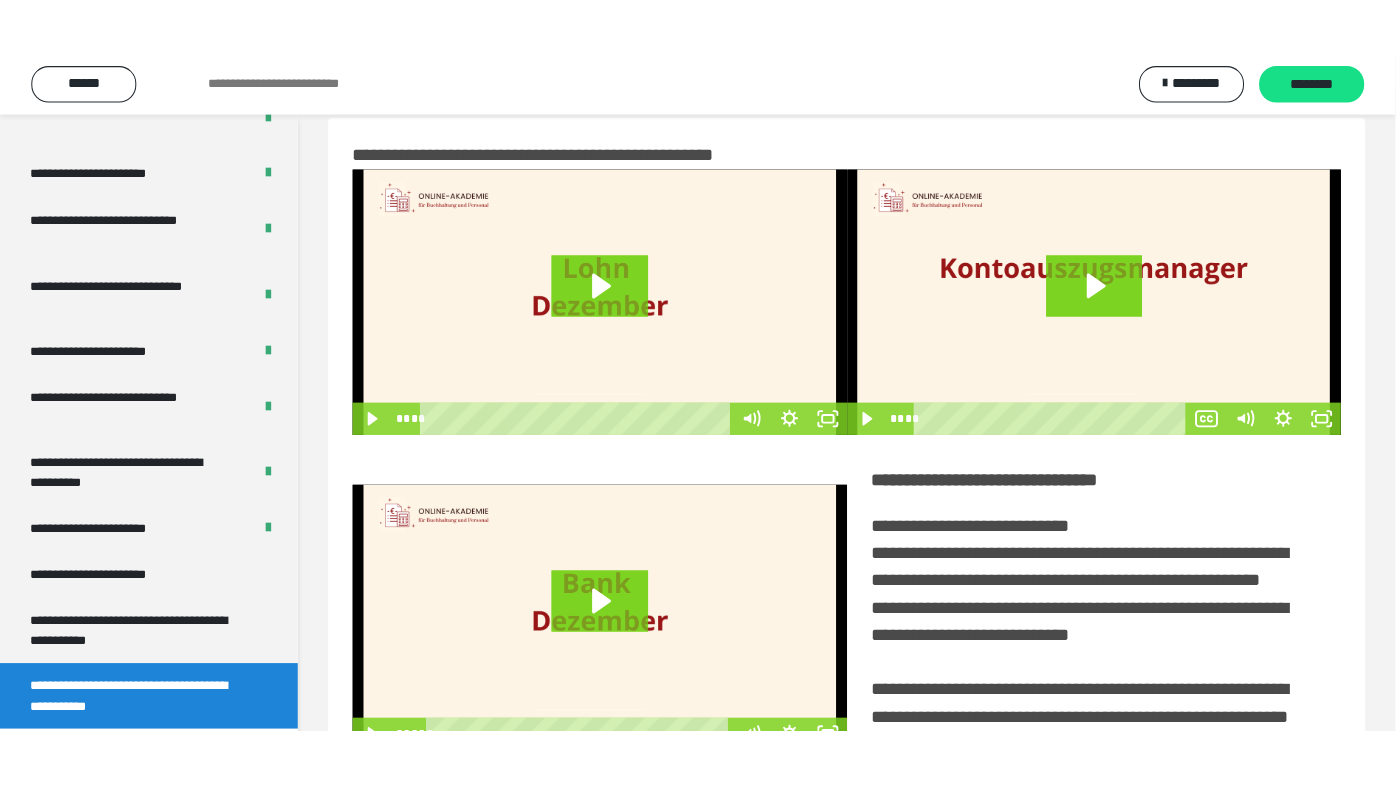 scroll, scrollTop: 0, scrollLeft: 0, axis: both 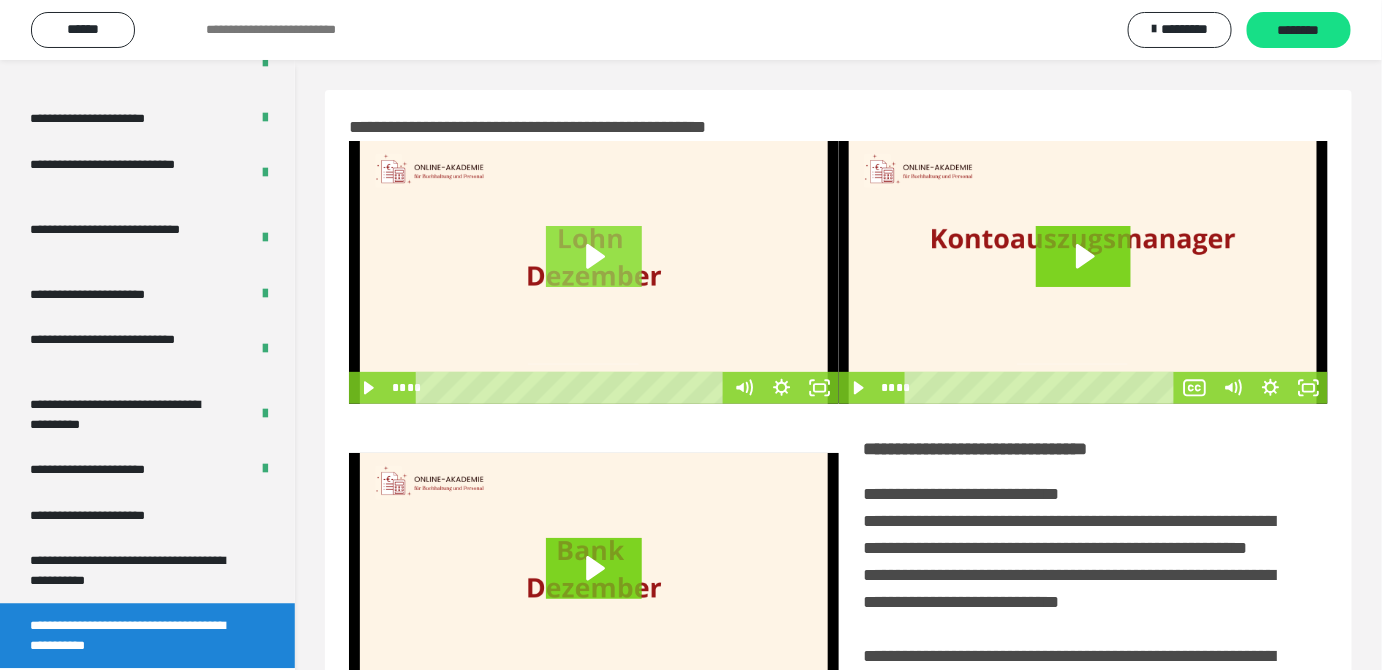 click 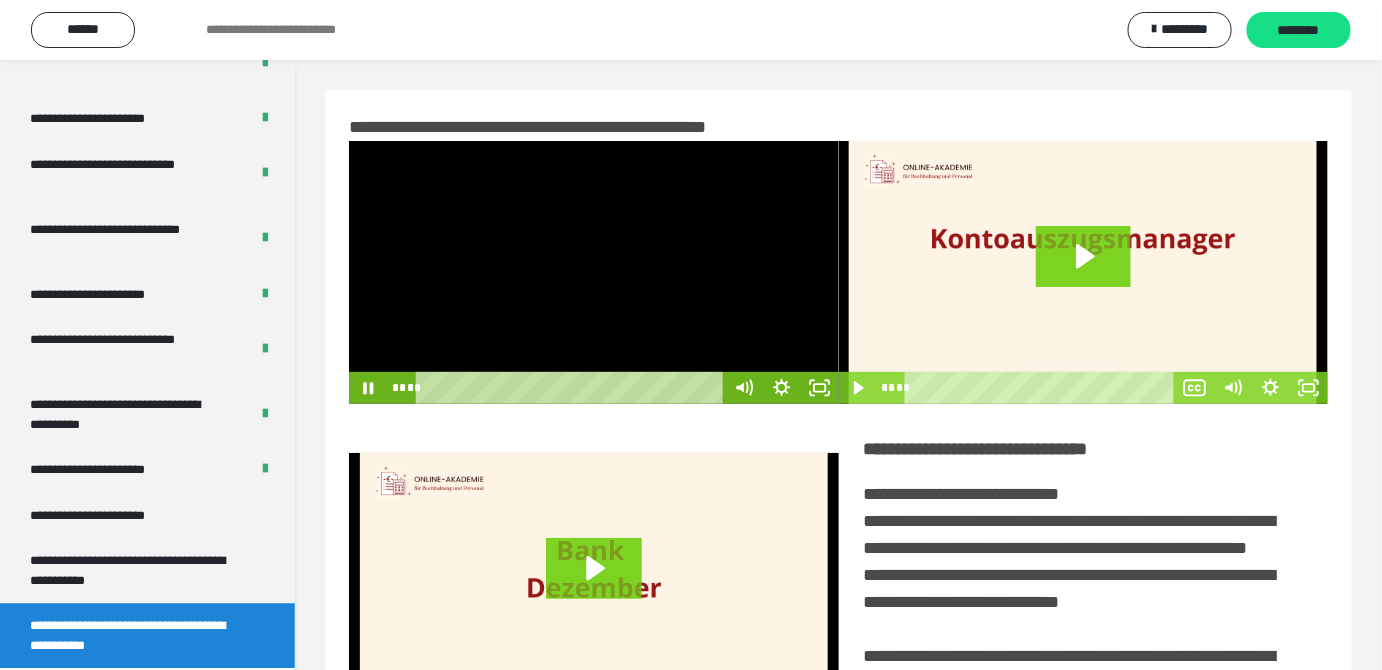 click at bounding box center (594, 272) 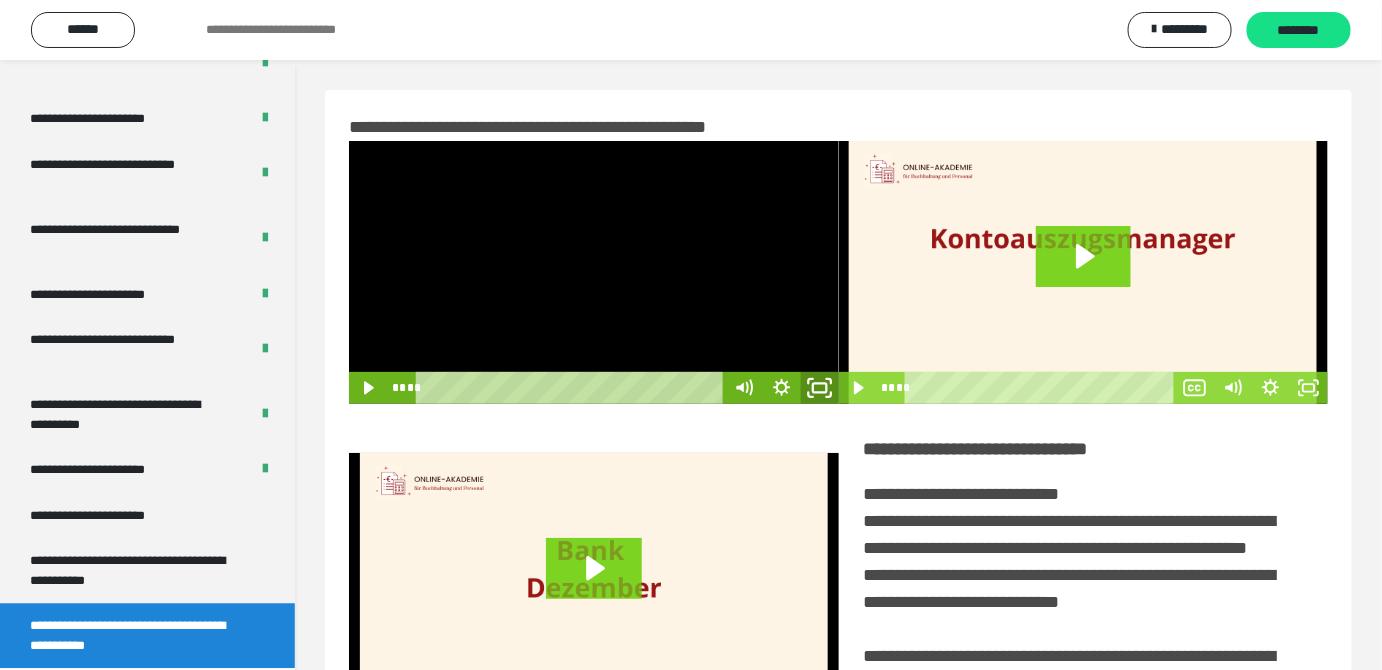 click 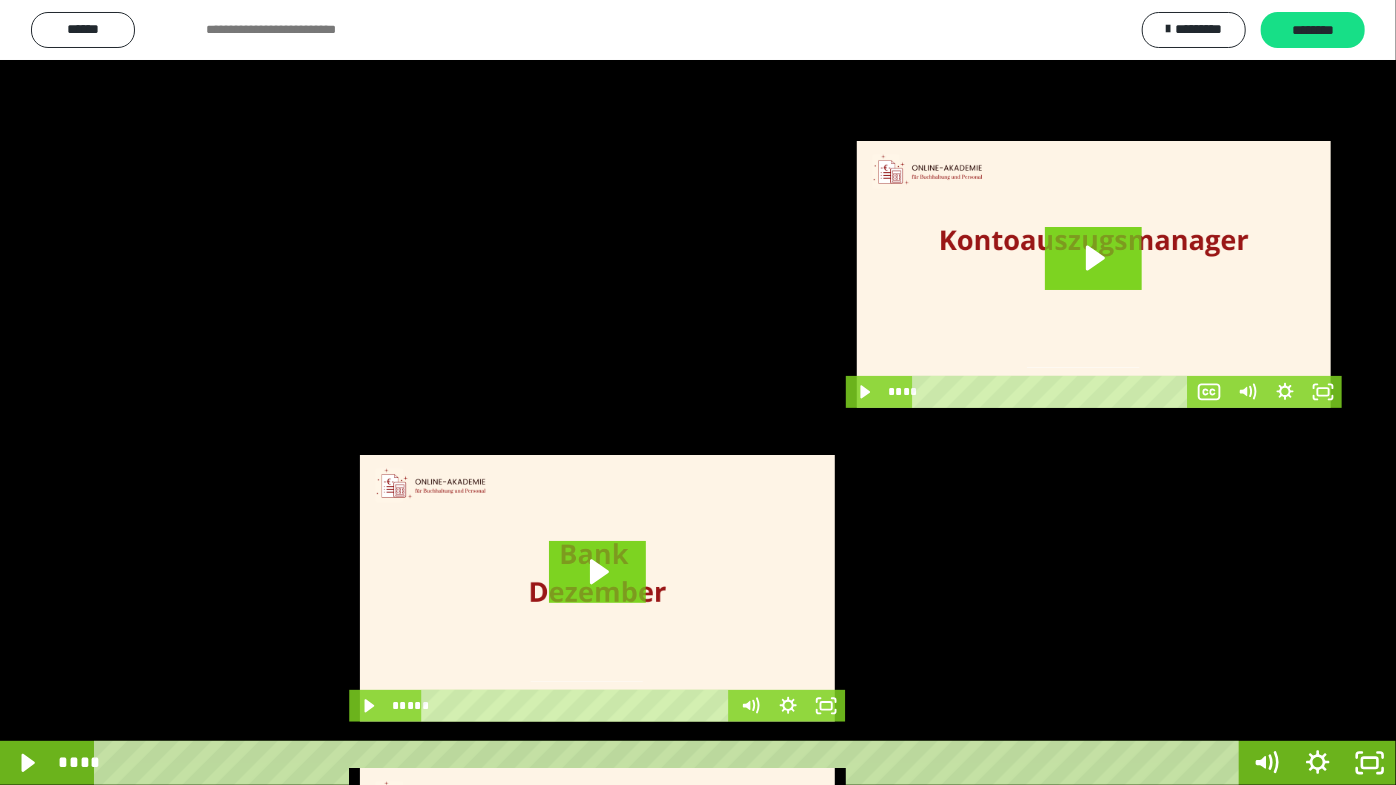 click at bounding box center (698, 392) 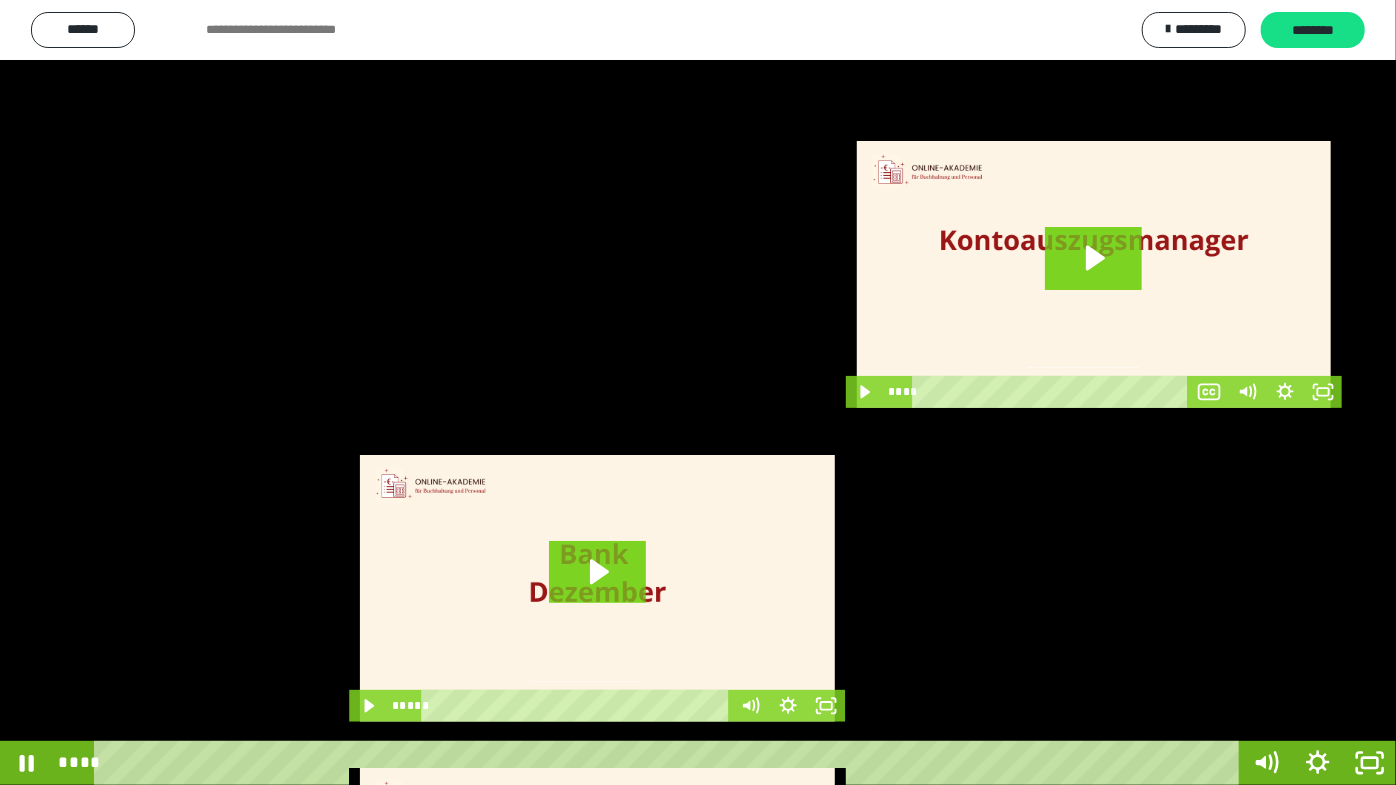 click at bounding box center [698, 392] 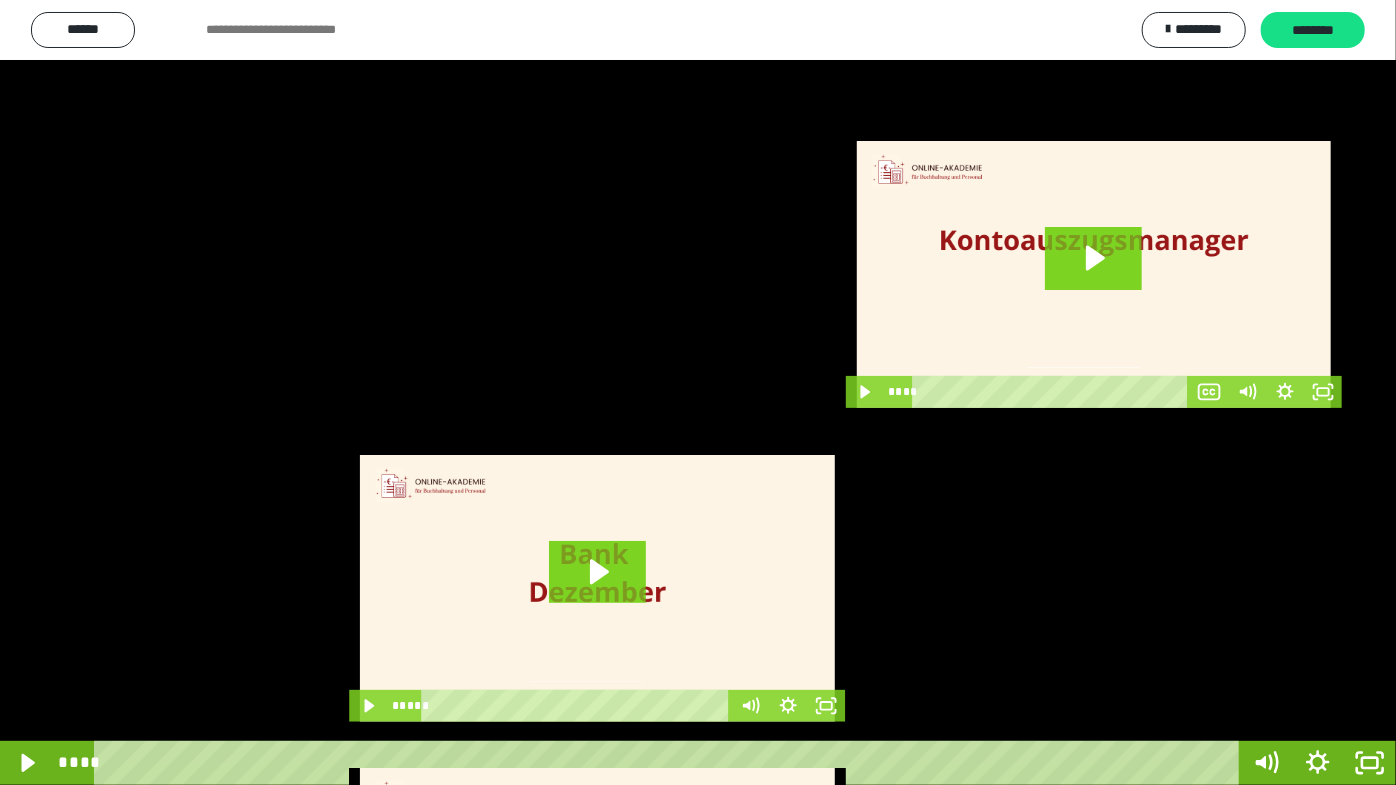 click at bounding box center (698, 392) 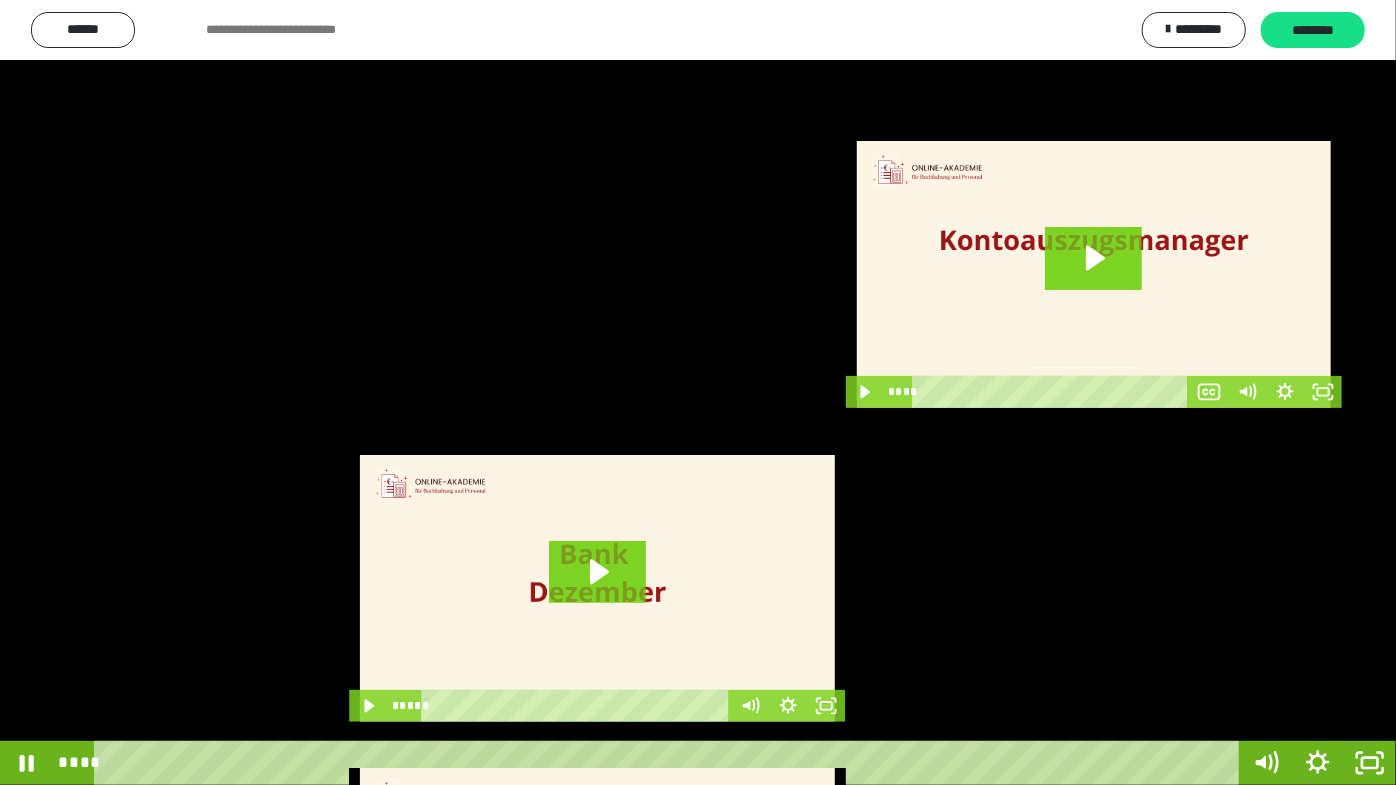 click at bounding box center [698, 392] 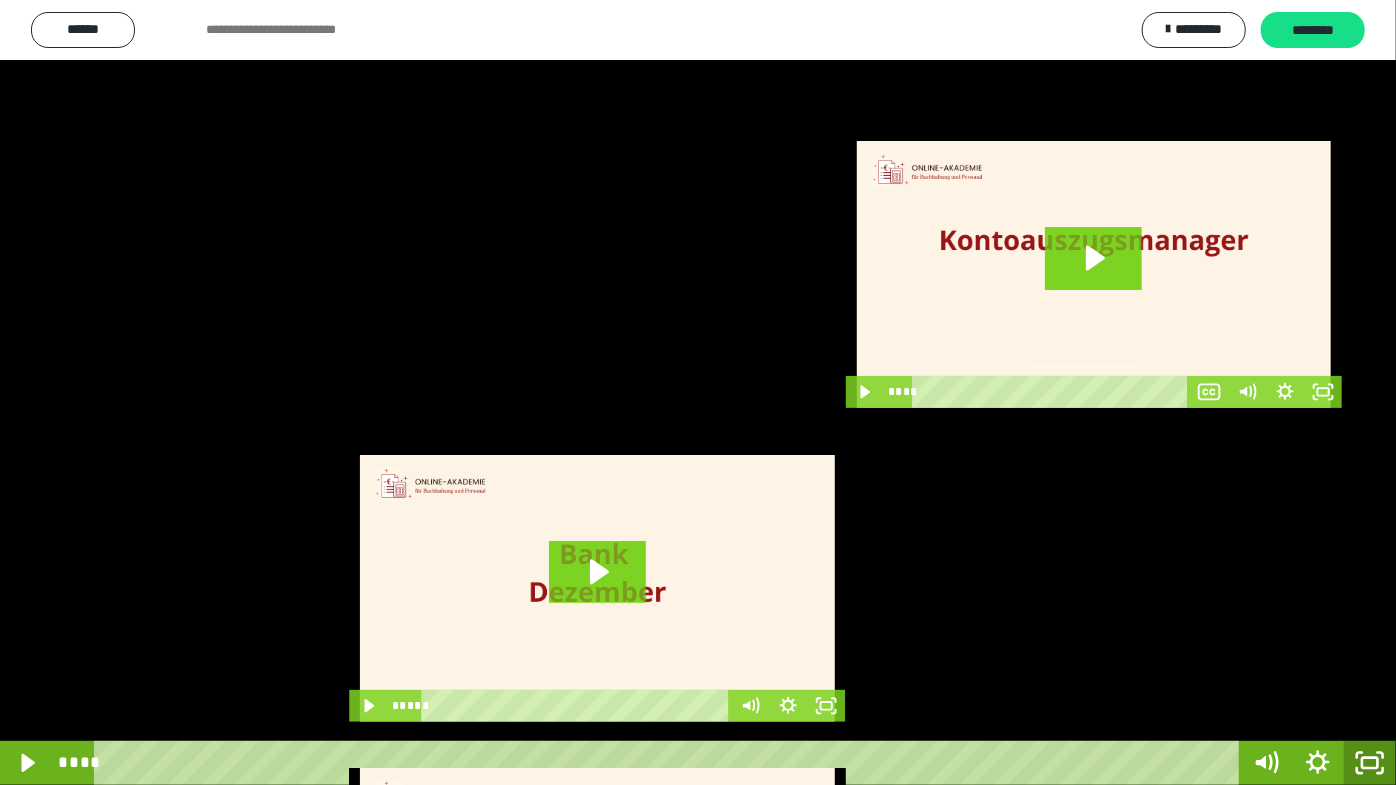 click 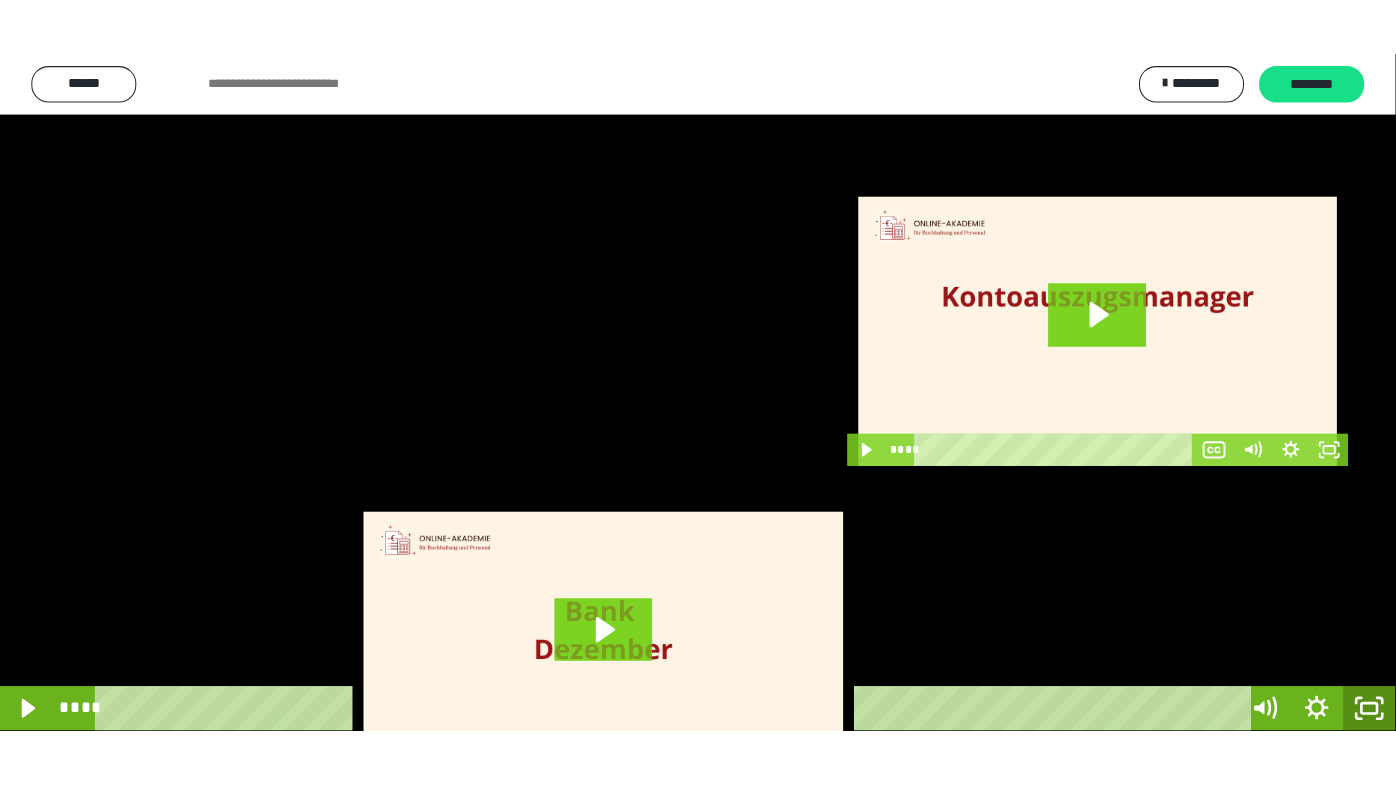 scroll, scrollTop: 3886, scrollLeft: 0, axis: vertical 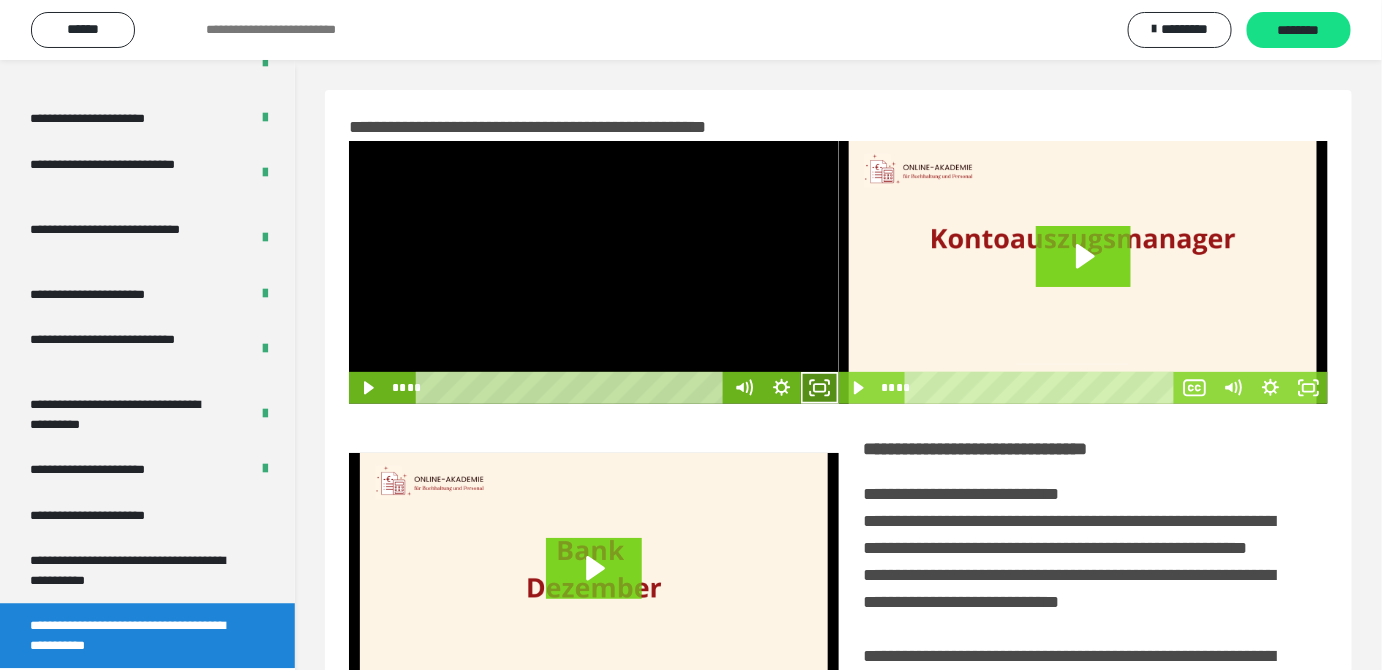 click 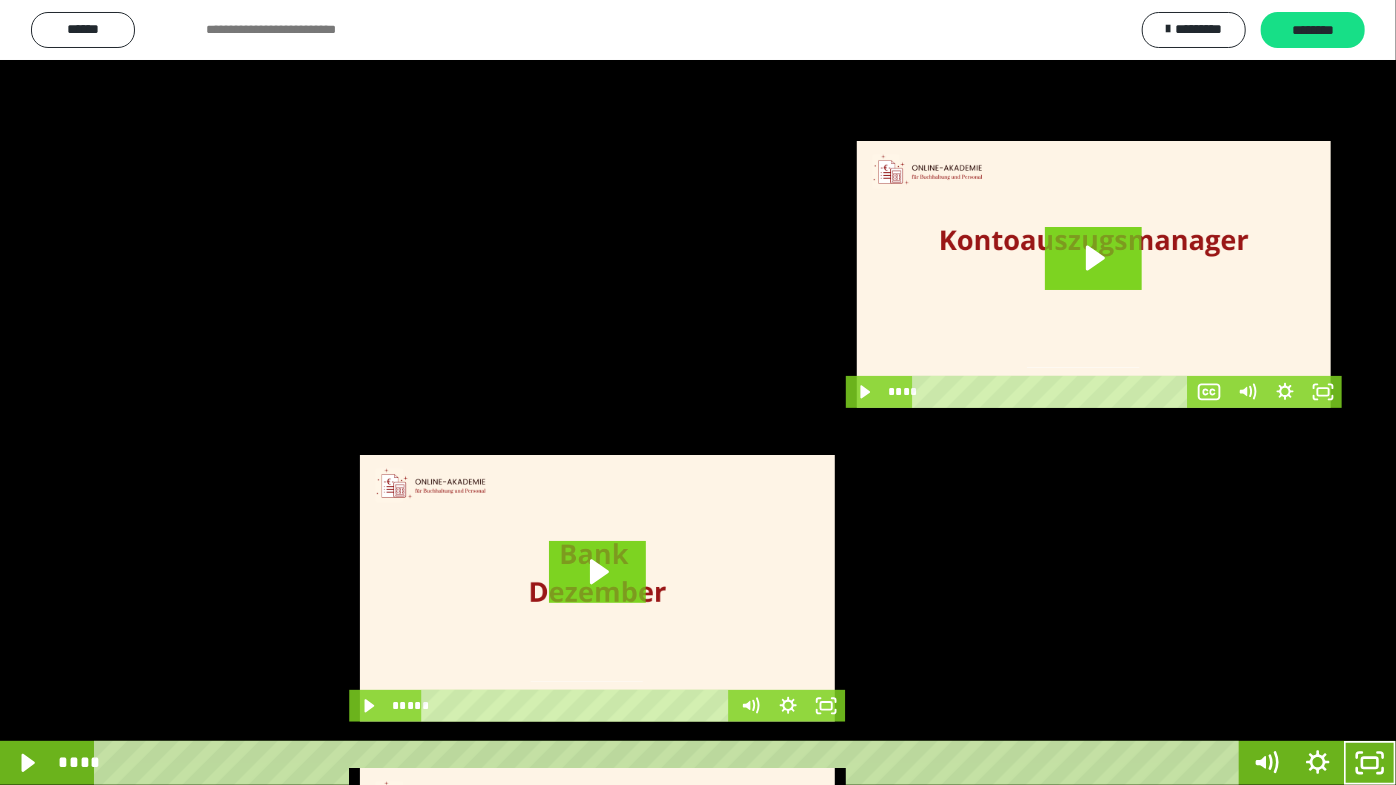 drag, startPoint x: 641, startPoint y: 406, endPoint x: 667, endPoint y: 441, distance: 43.60046 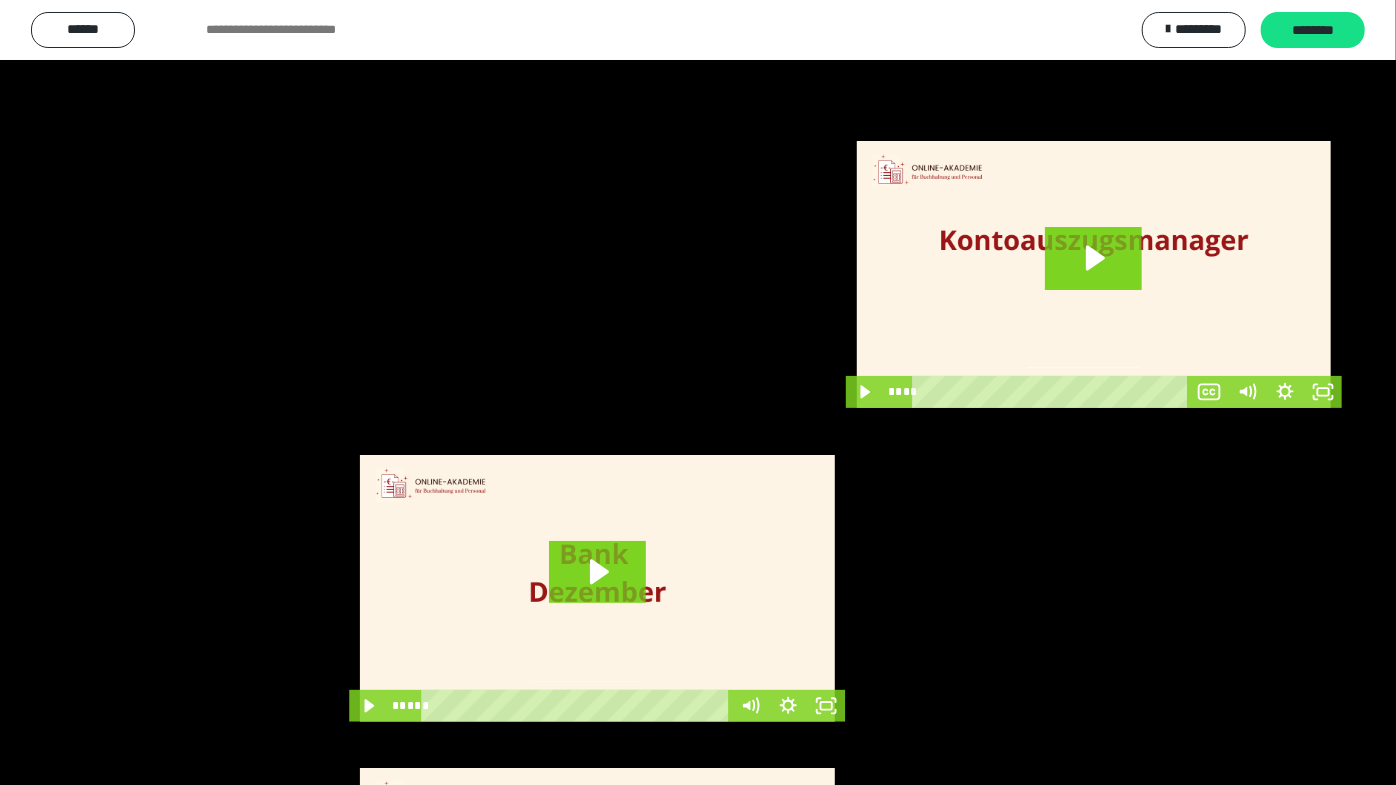click at bounding box center [698, 392] 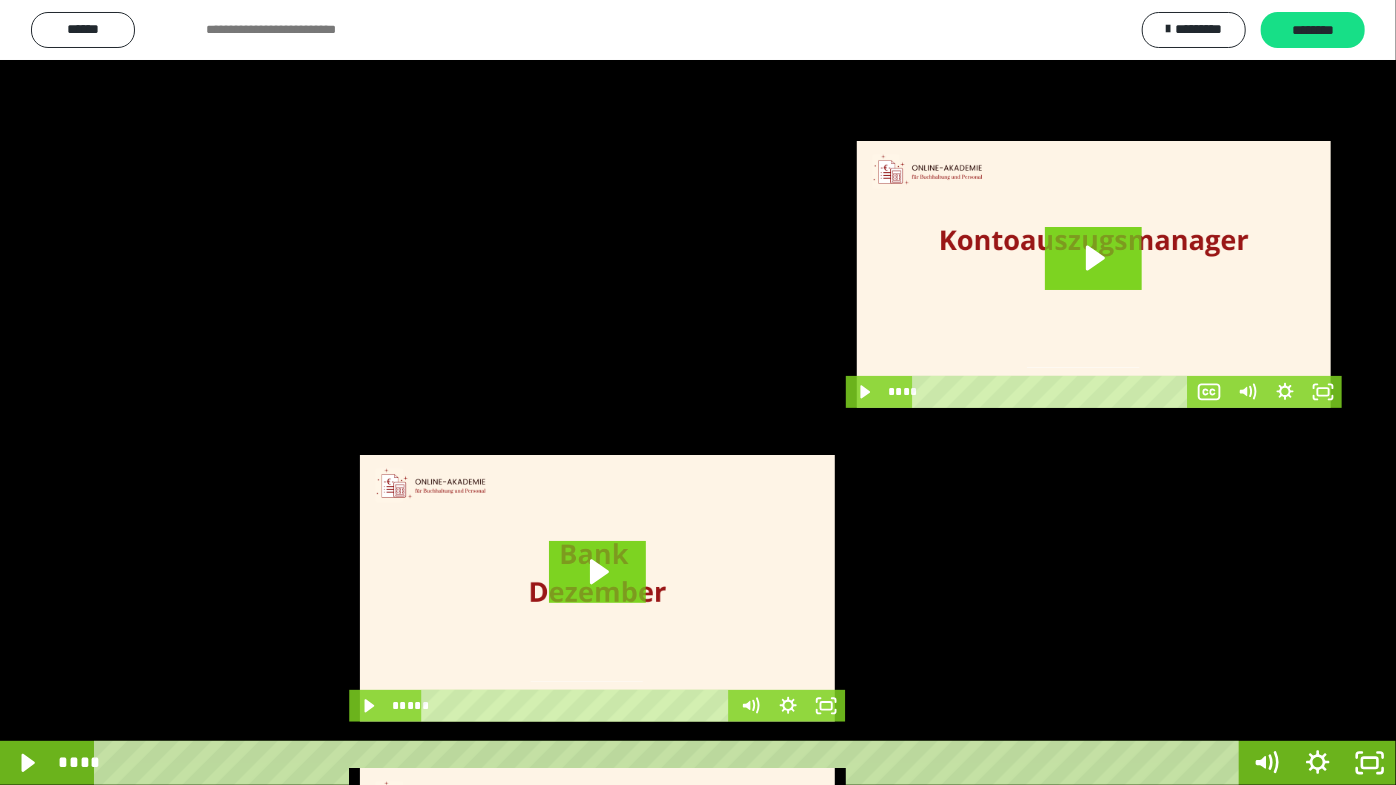 click at bounding box center (698, 392) 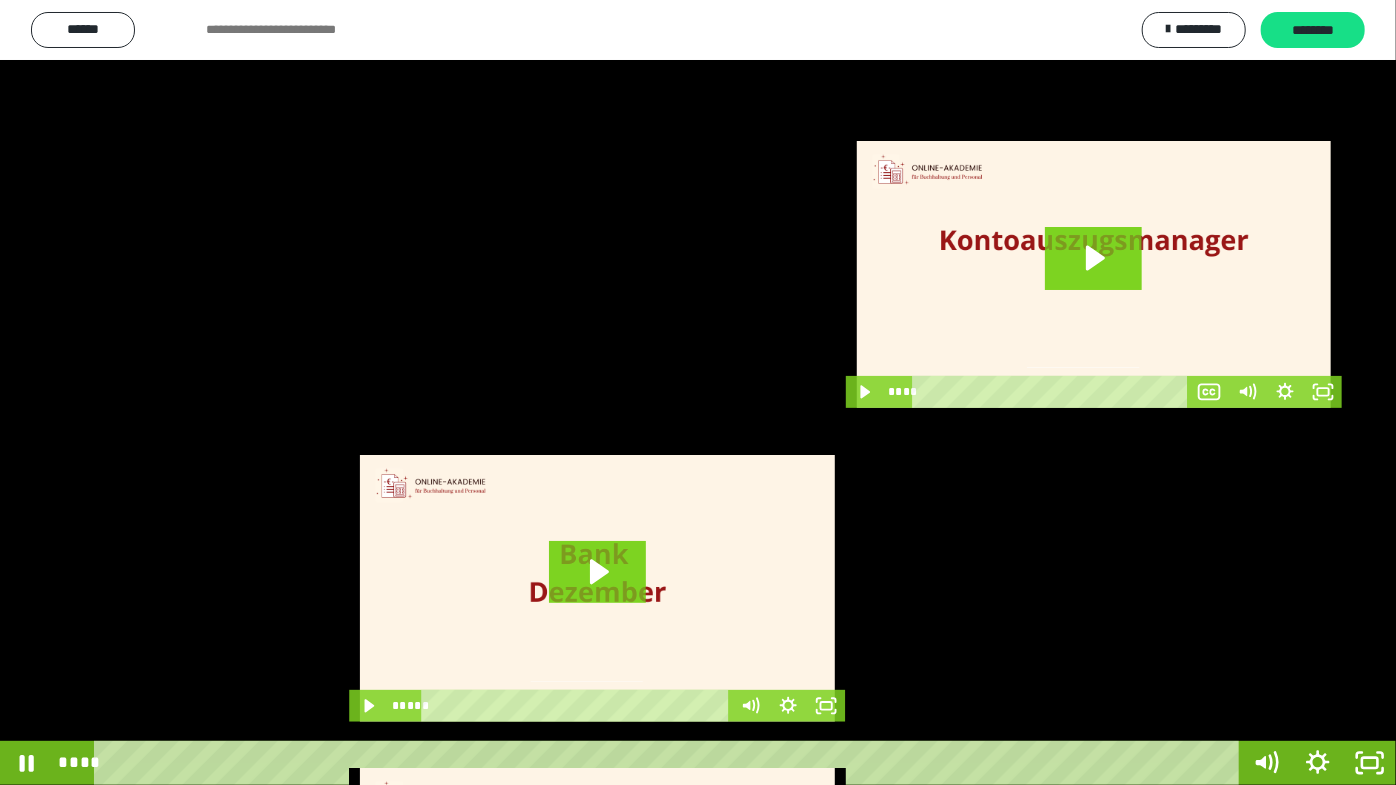 click at bounding box center (698, 392) 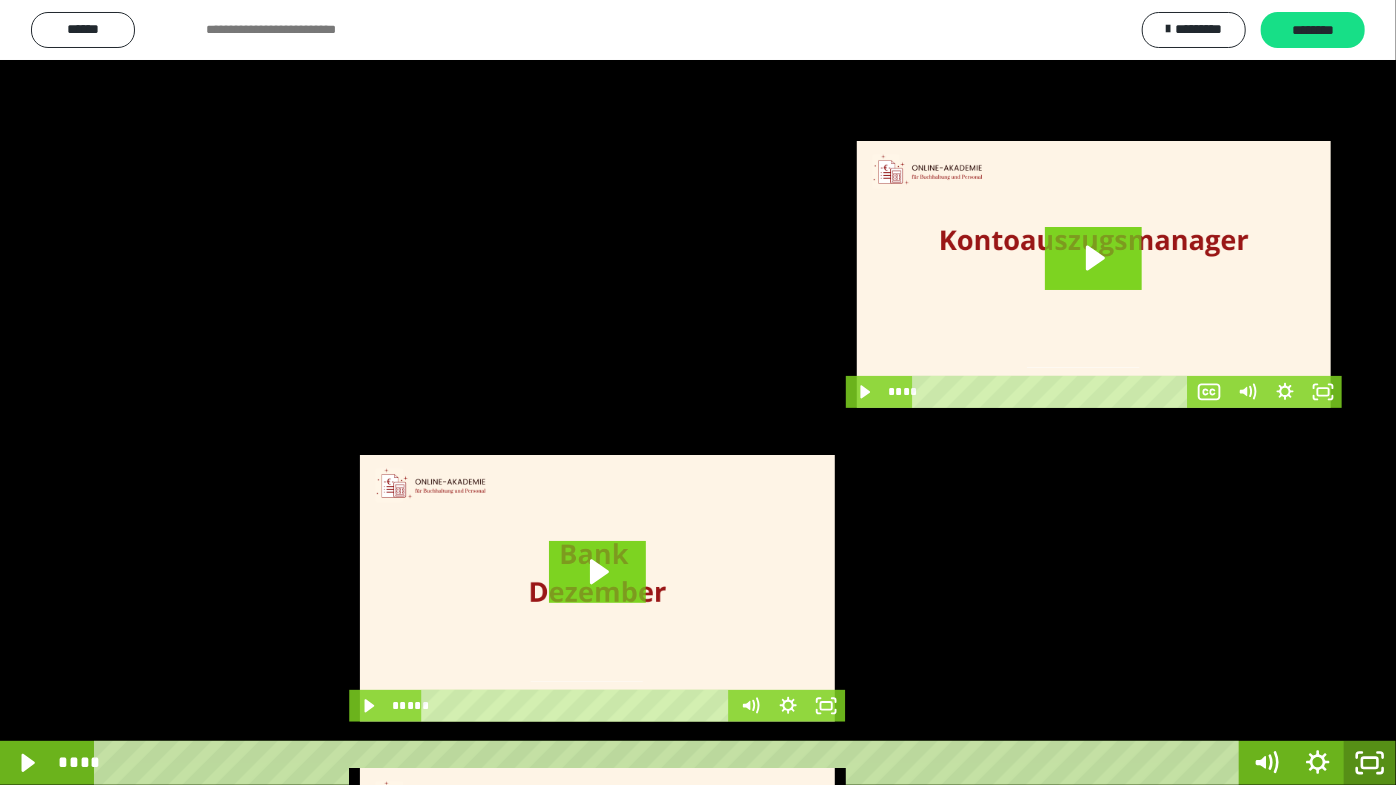 drag, startPoint x: 1366, startPoint y: 768, endPoint x: 1372, endPoint y: 757, distance: 12.529964 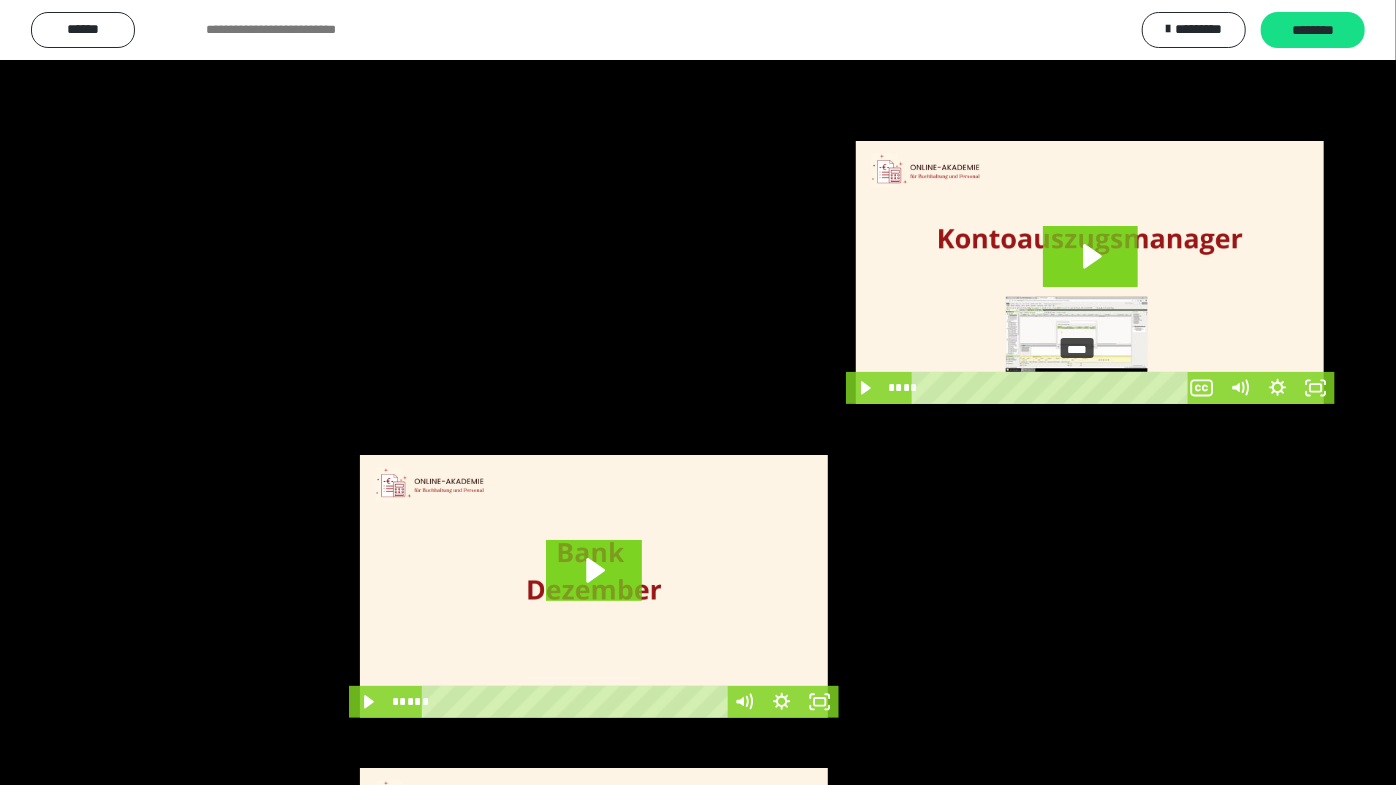 scroll, scrollTop: 3886, scrollLeft: 0, axis: vertical 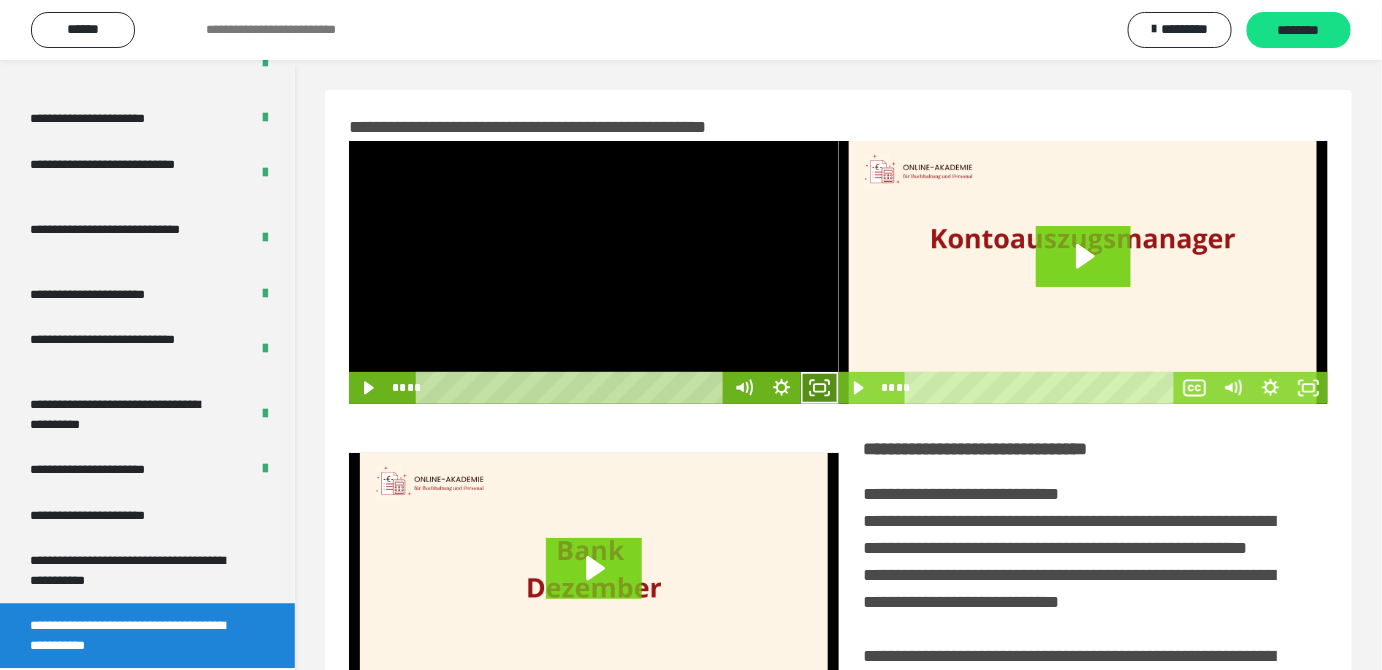 click 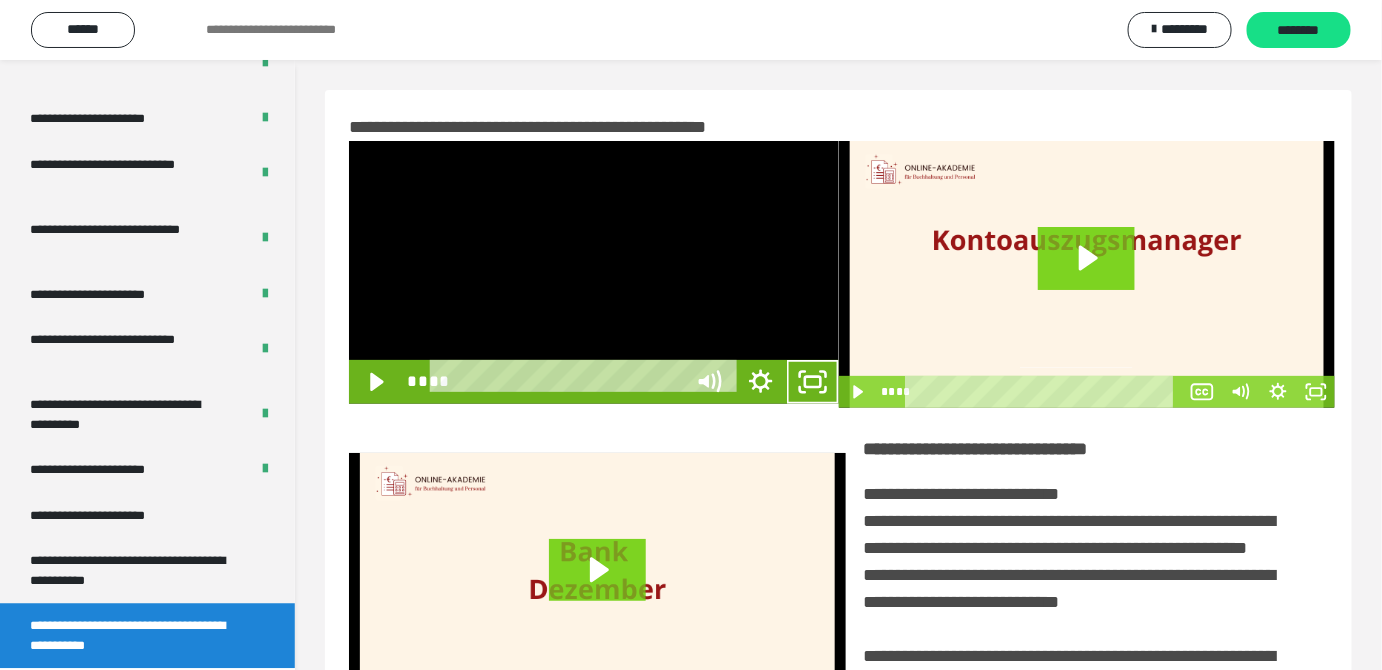 scroll, scrollTop: 3771, scrollLeft: 0, axis: vertical 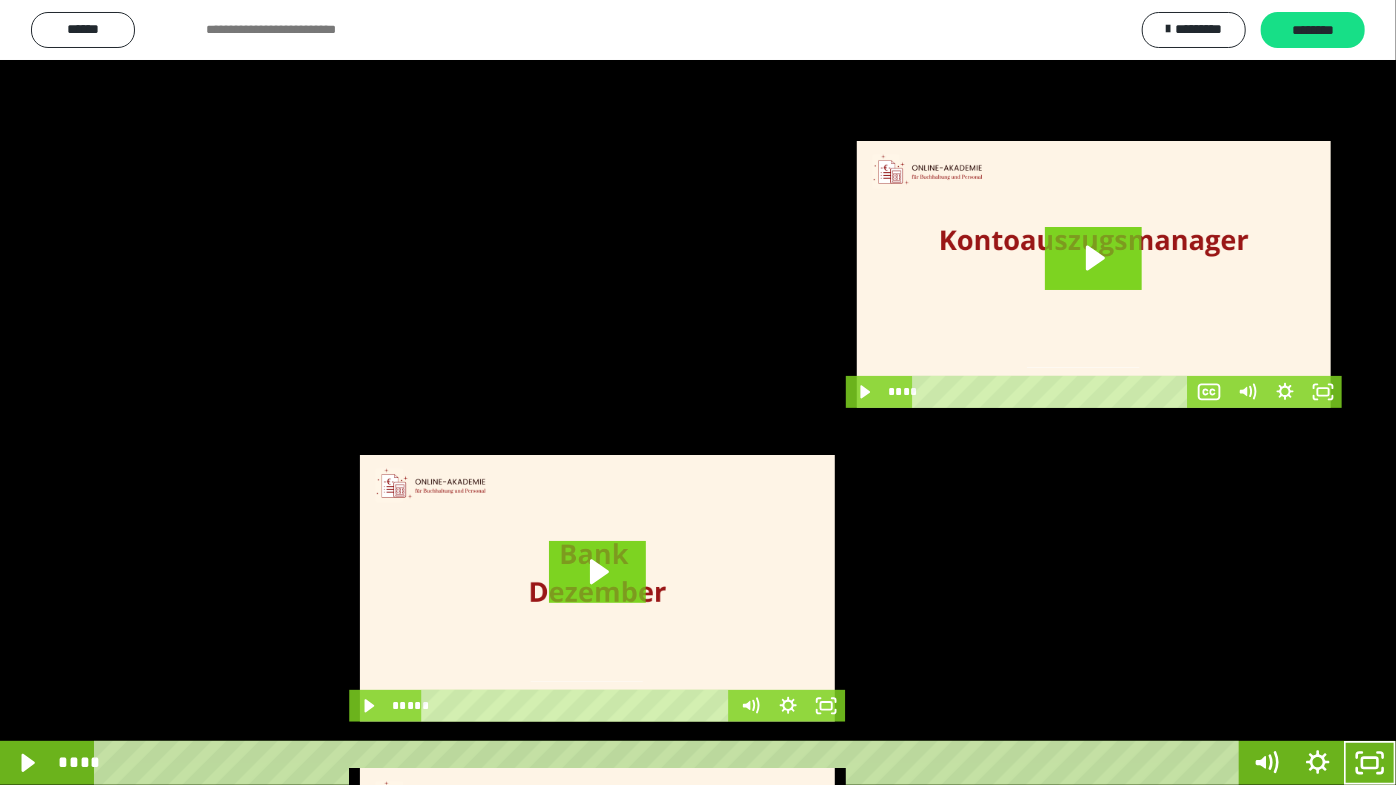 click at bounding box center (698, 392) 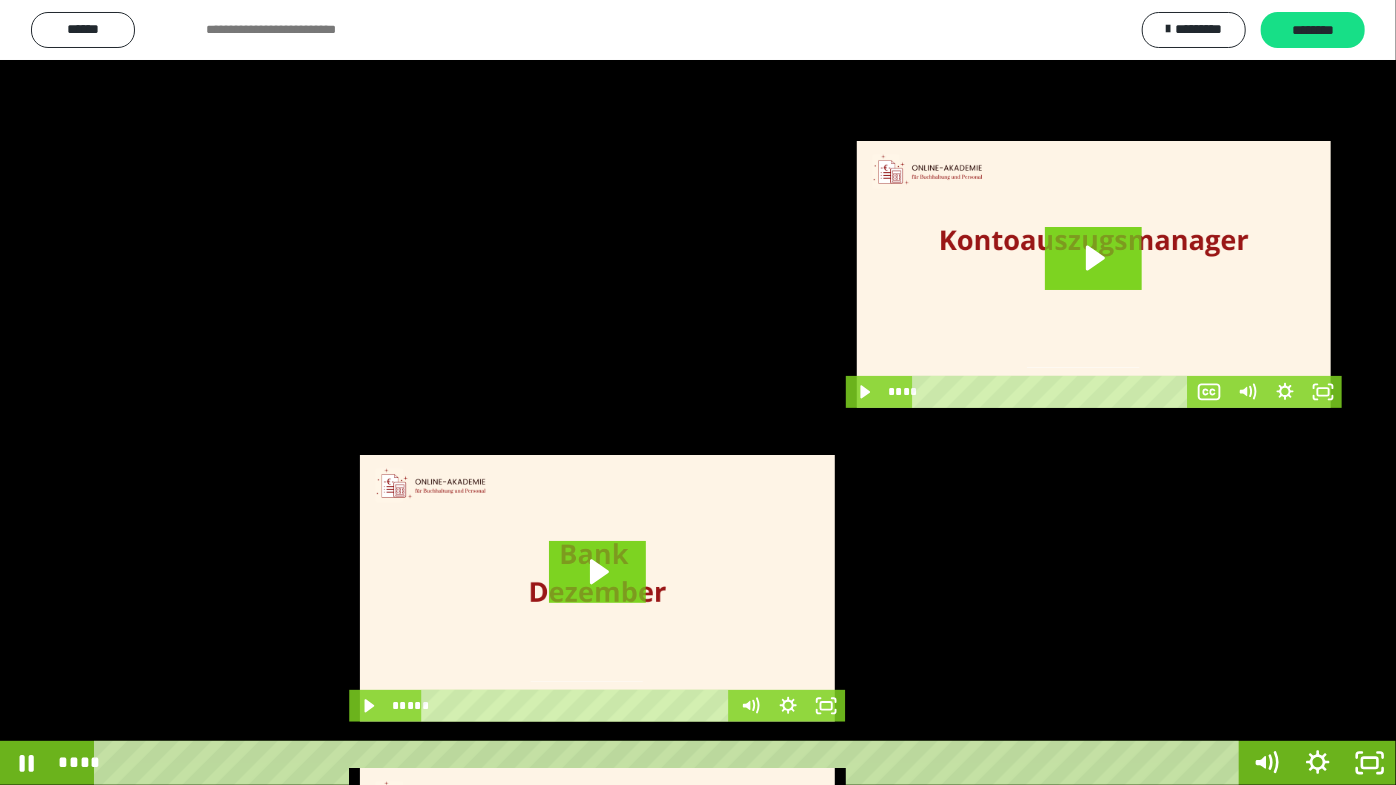 click at bounding box center [698, 392] 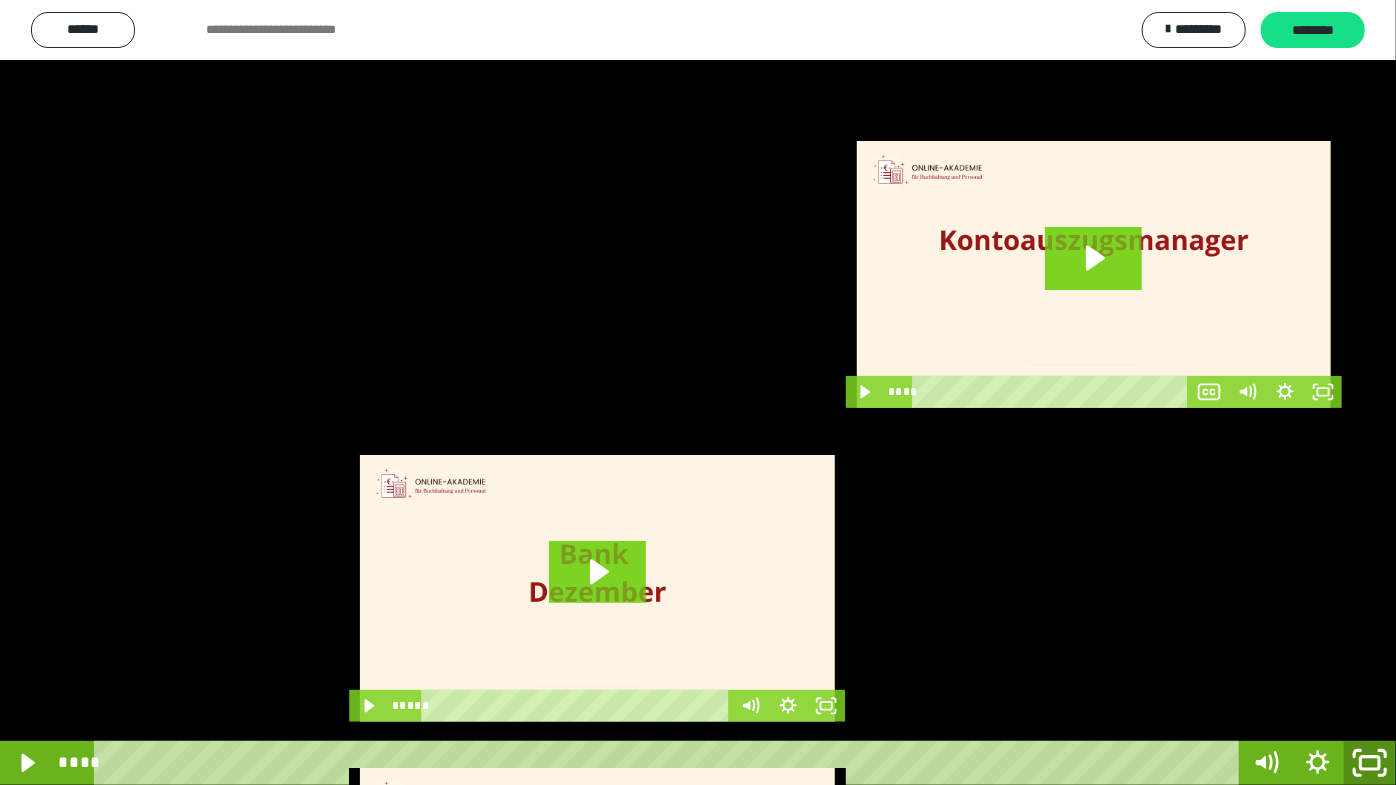 click 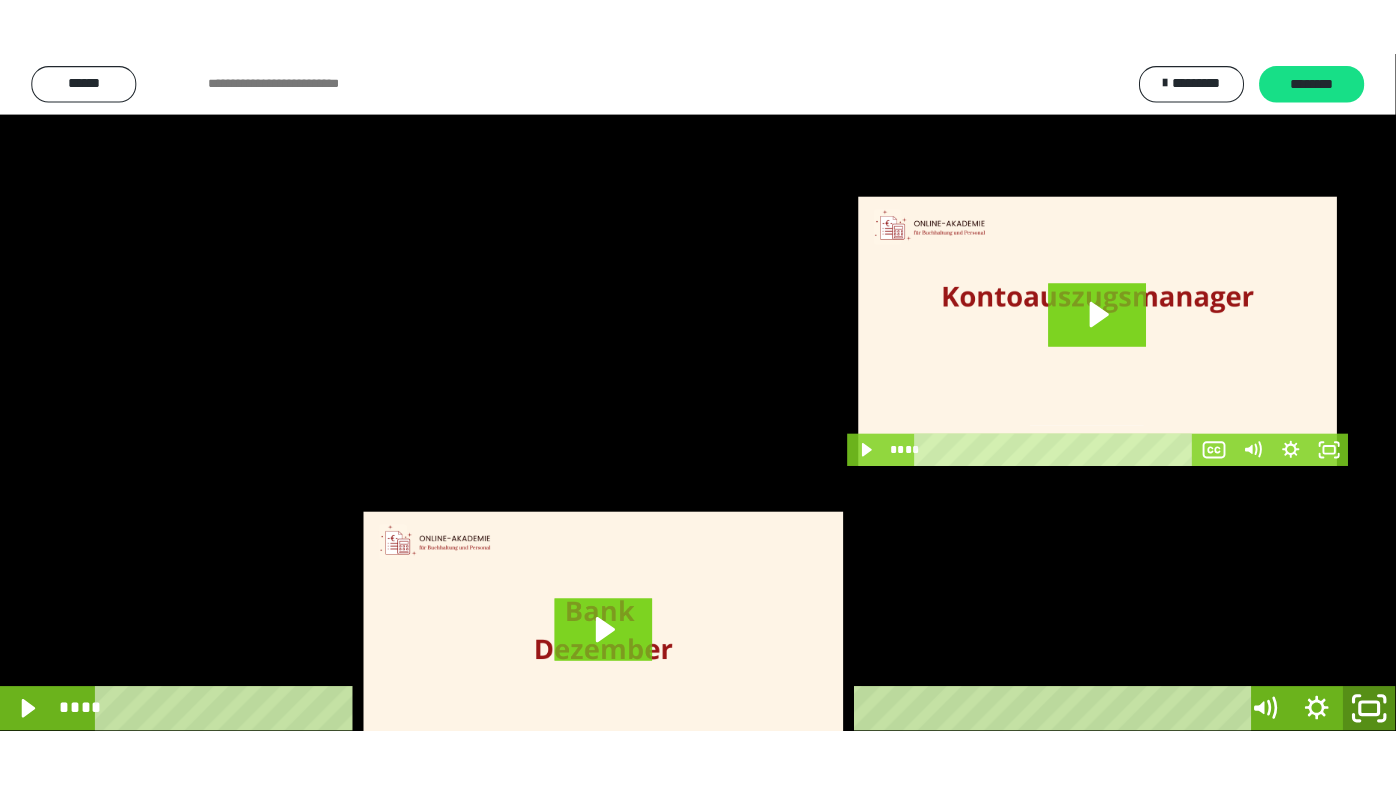 scroll, scrollTop: 3886, scrollLeft: 0, axis: vertical 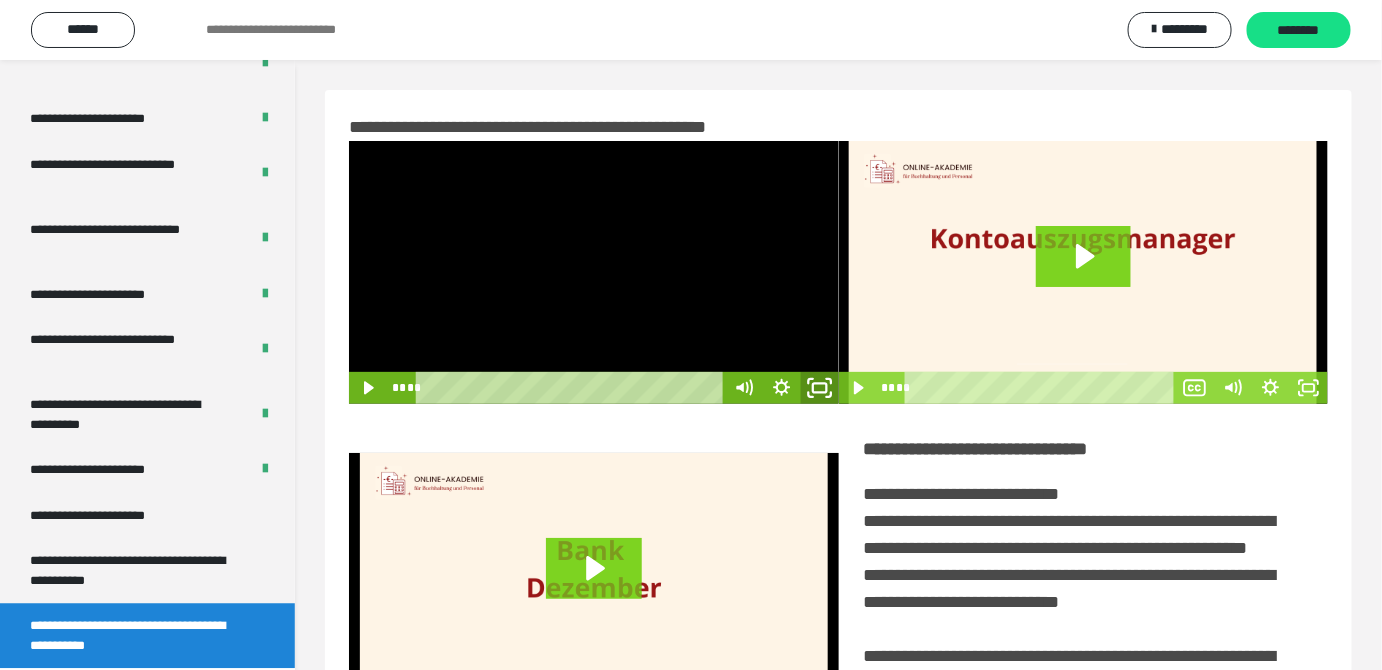 click 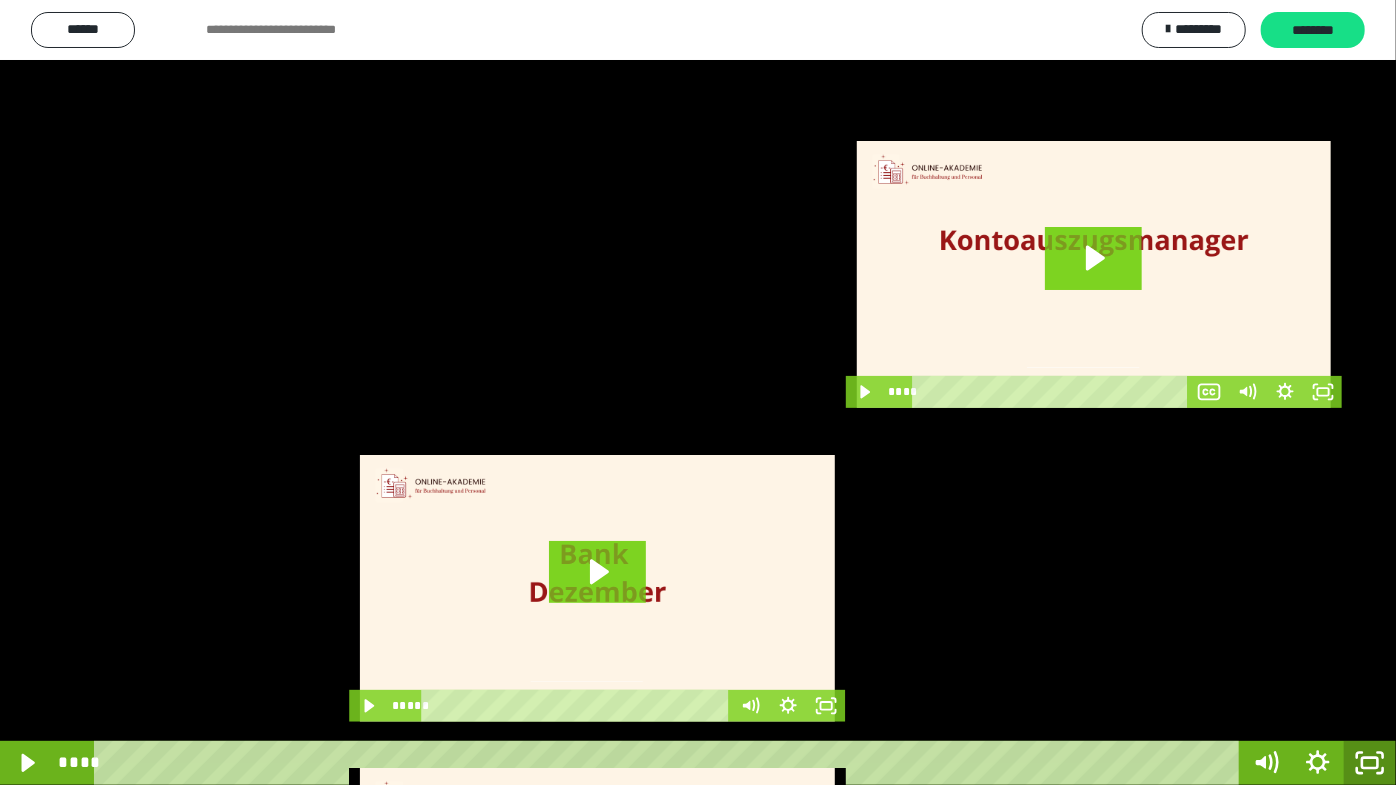 click 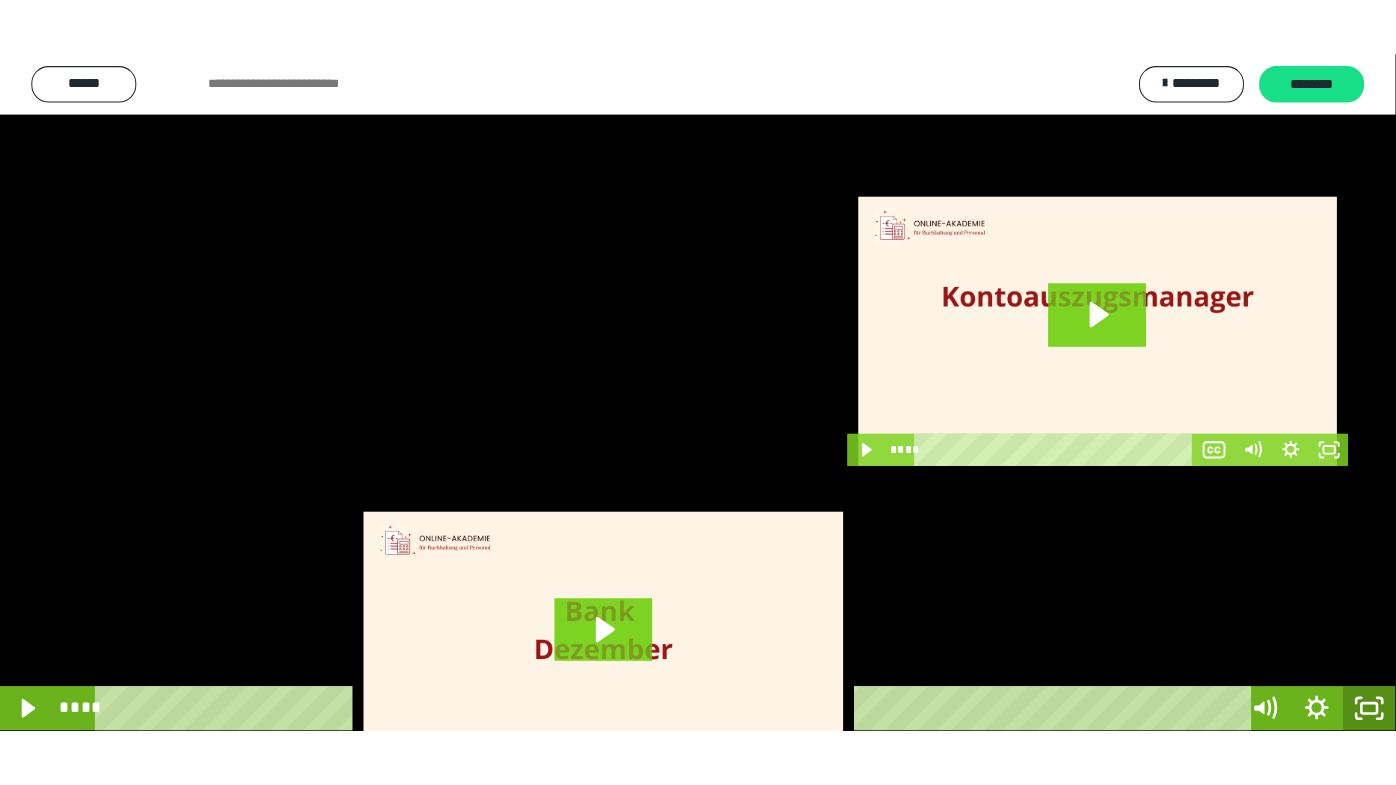 scroll, scrollTop: 3886, scrollLeft: 0, axis: vertical 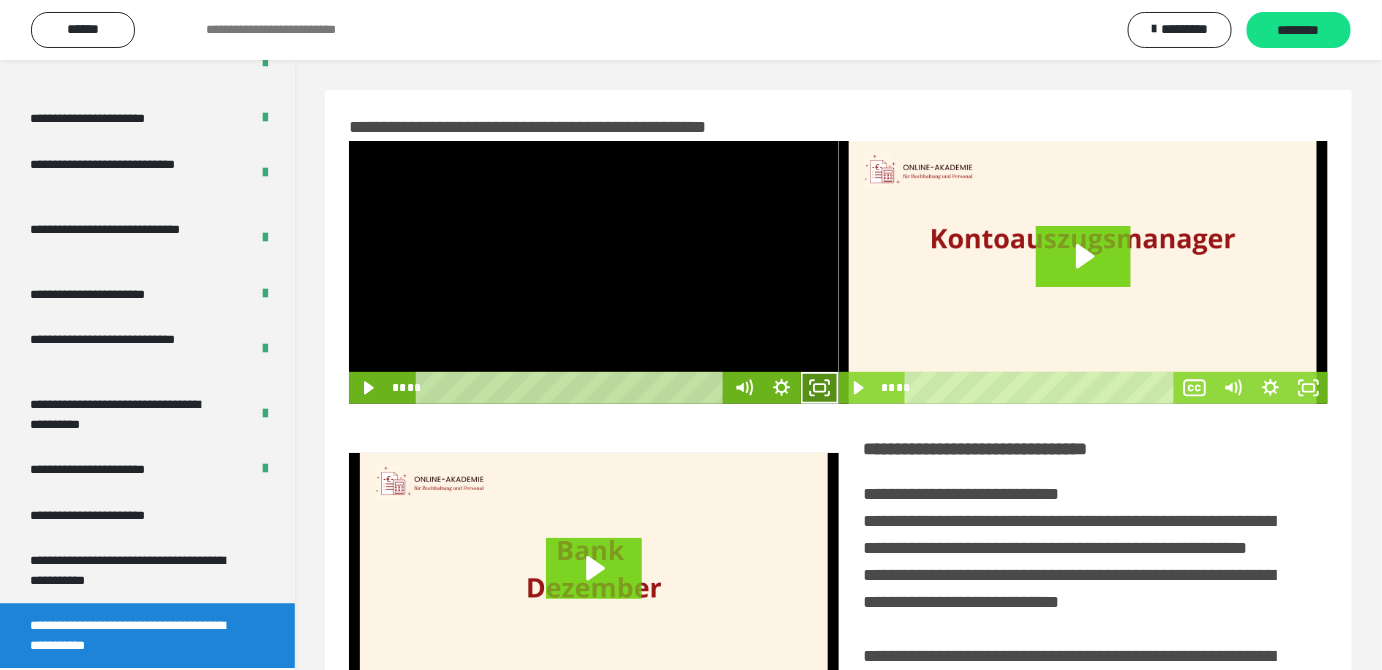 click 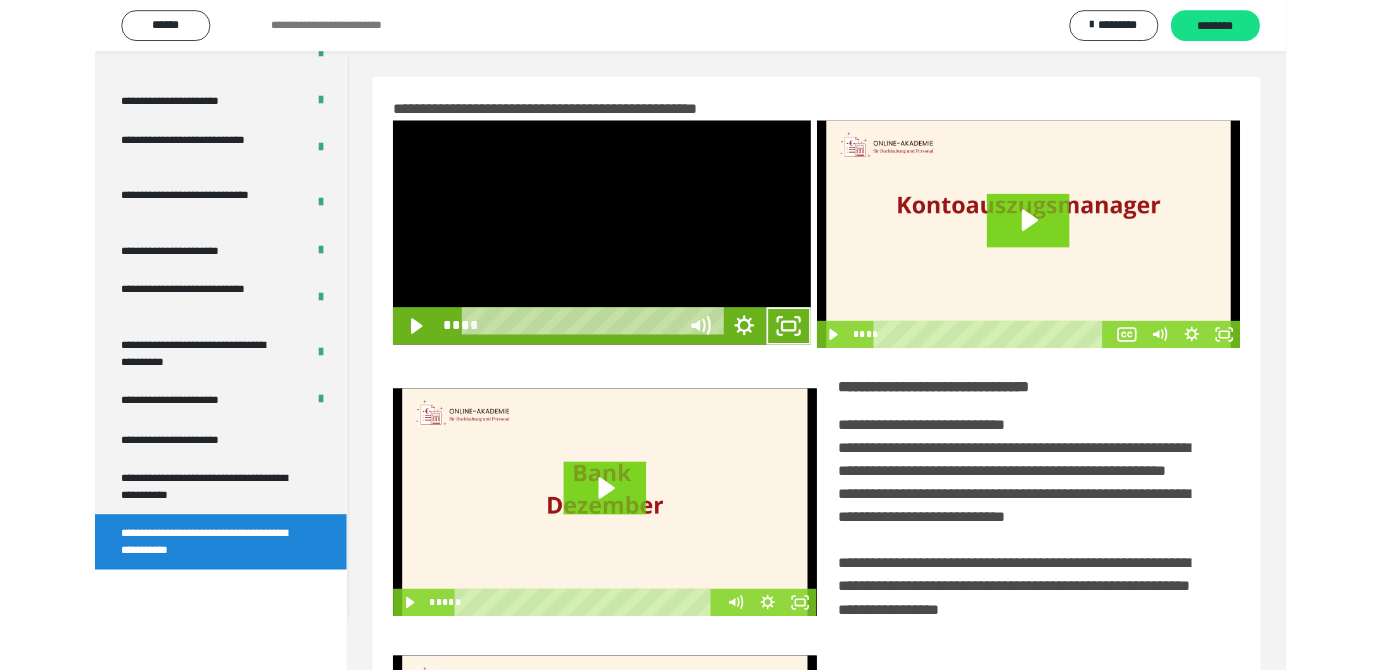 scroll, scrollTop: 3771, scrollLeft: 0, axis: vertical 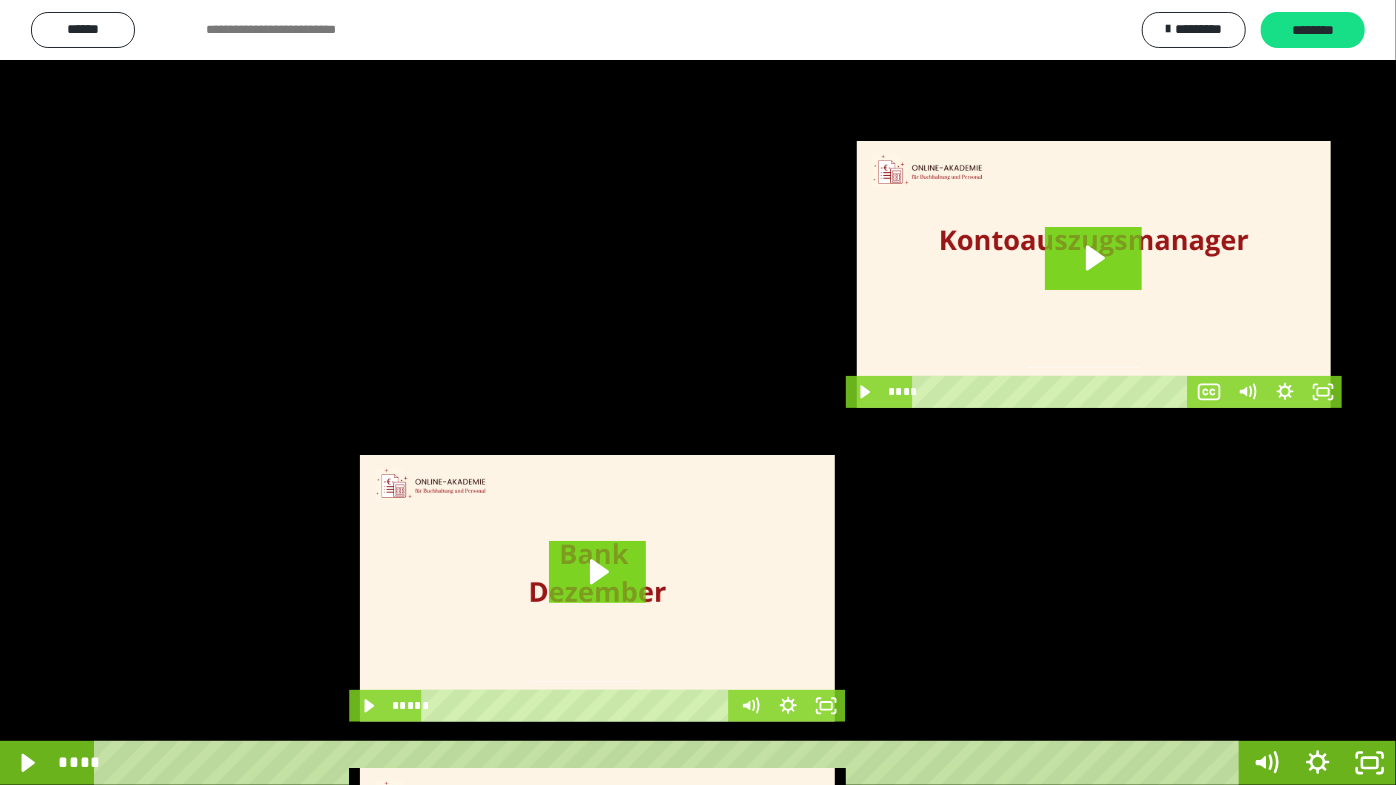 click at bounding box center (698, 392) 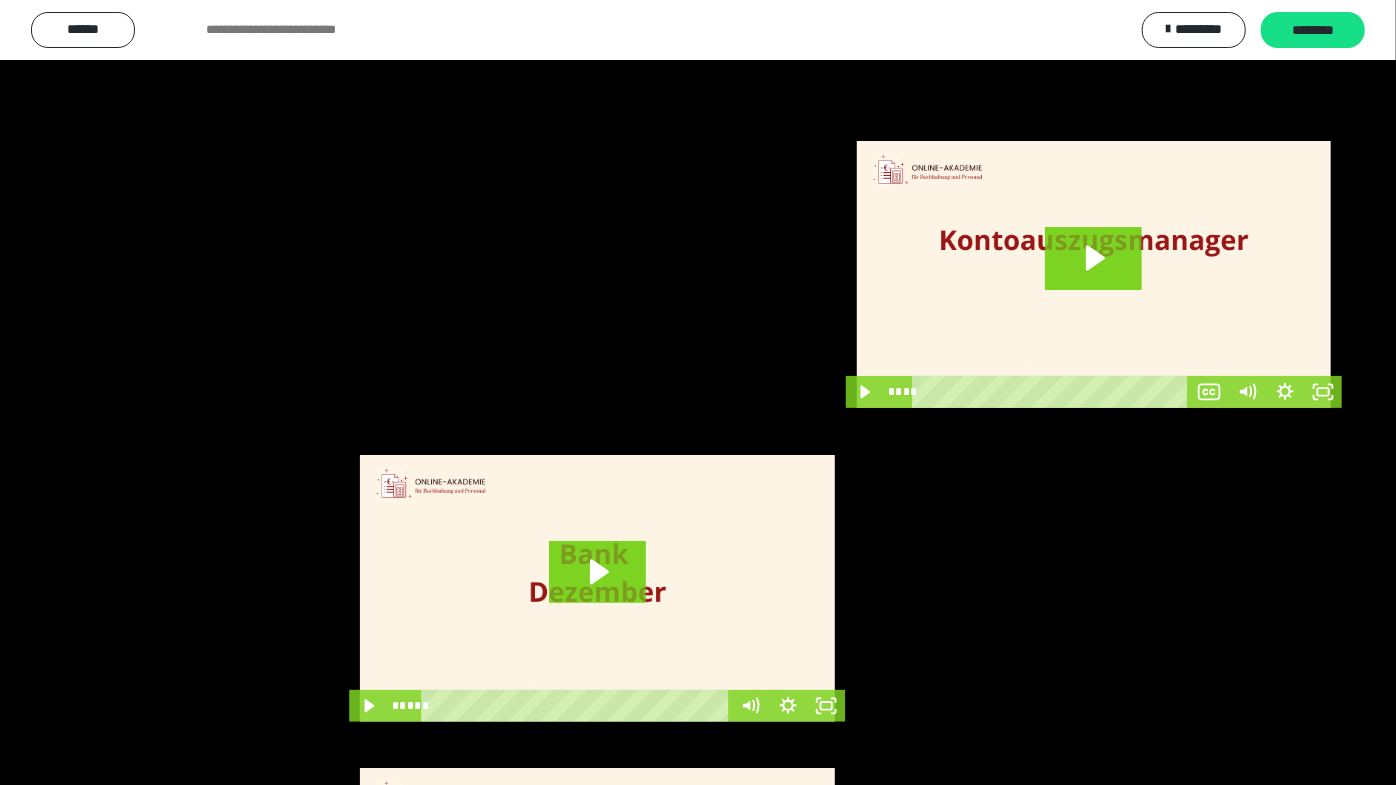 click at bounding box center [698, 392] 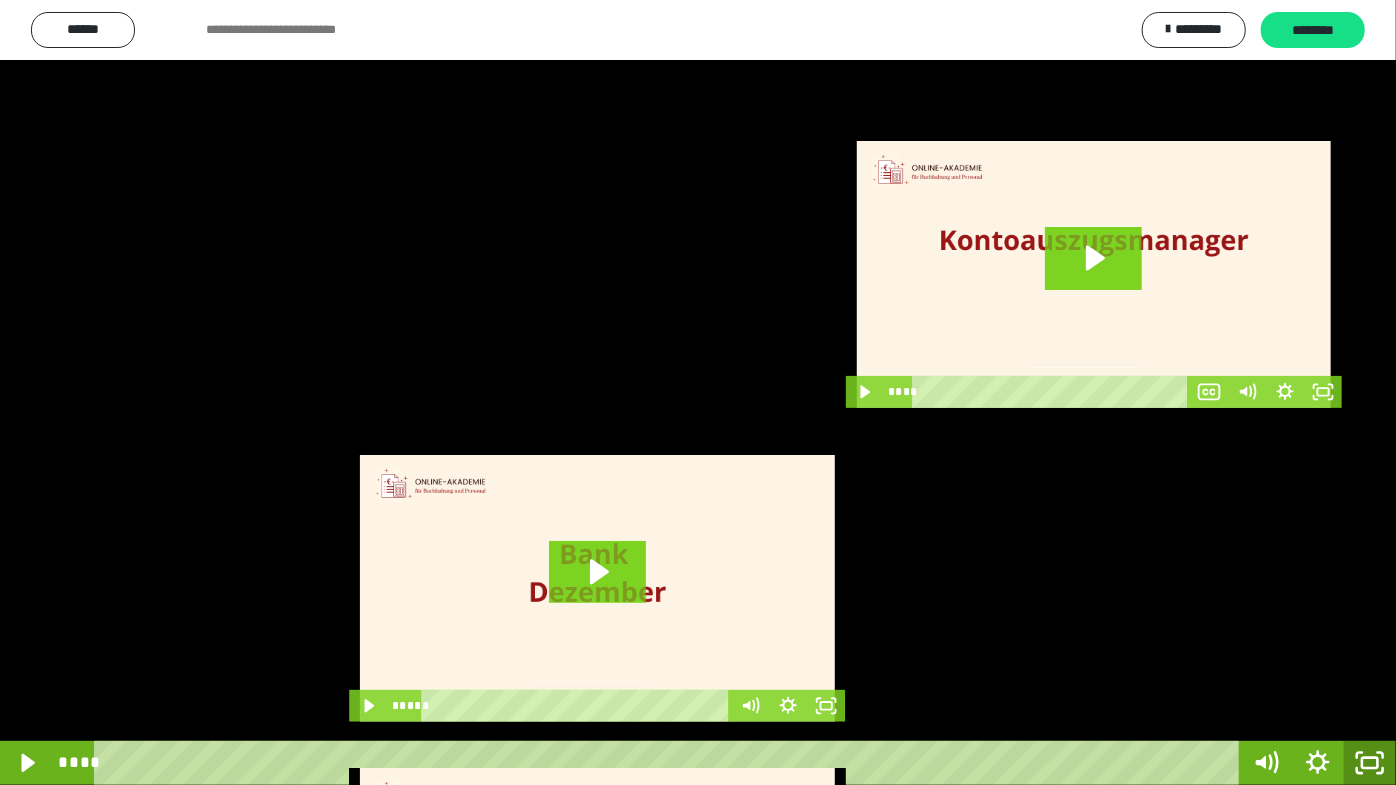 click 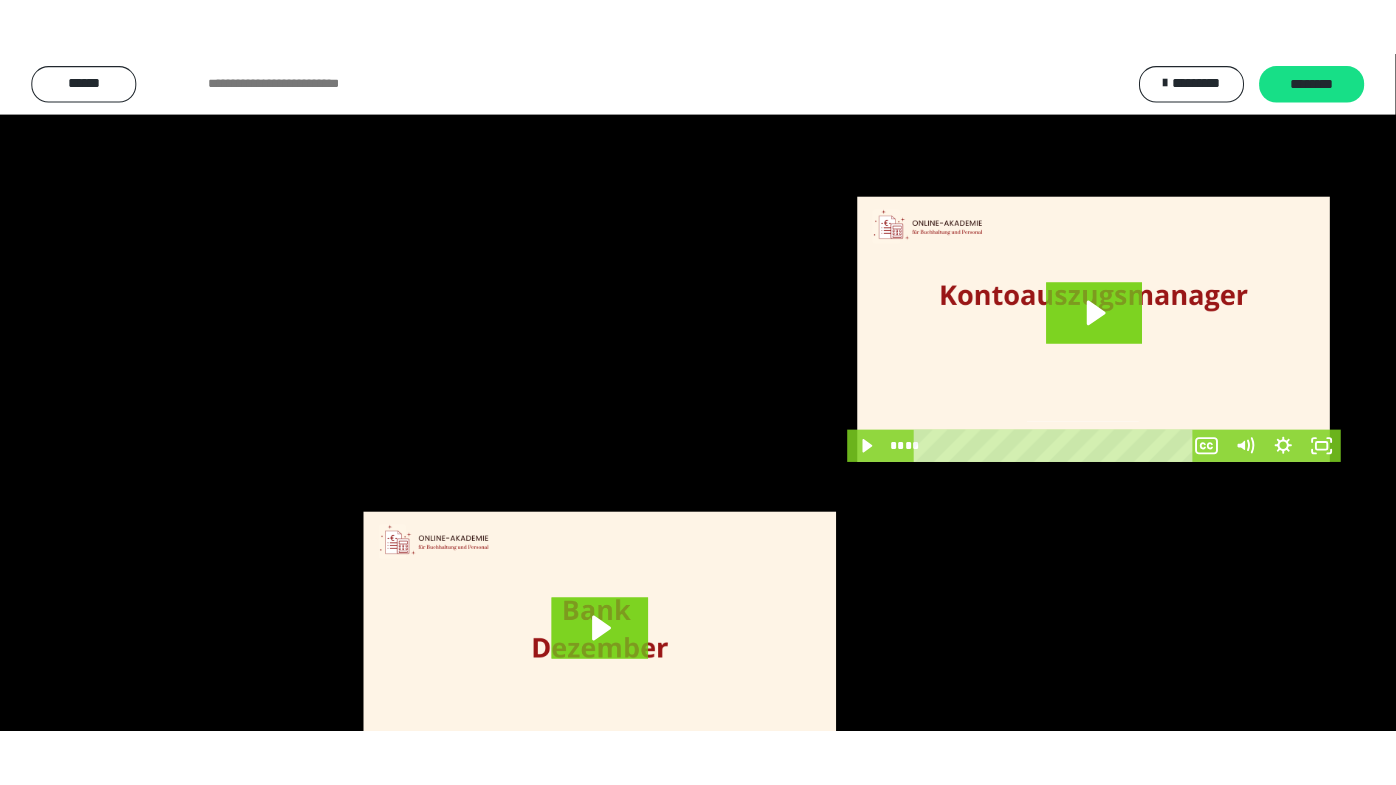 scroll, scrollTop: 3886, scrollLeft: 0, axis: vertical 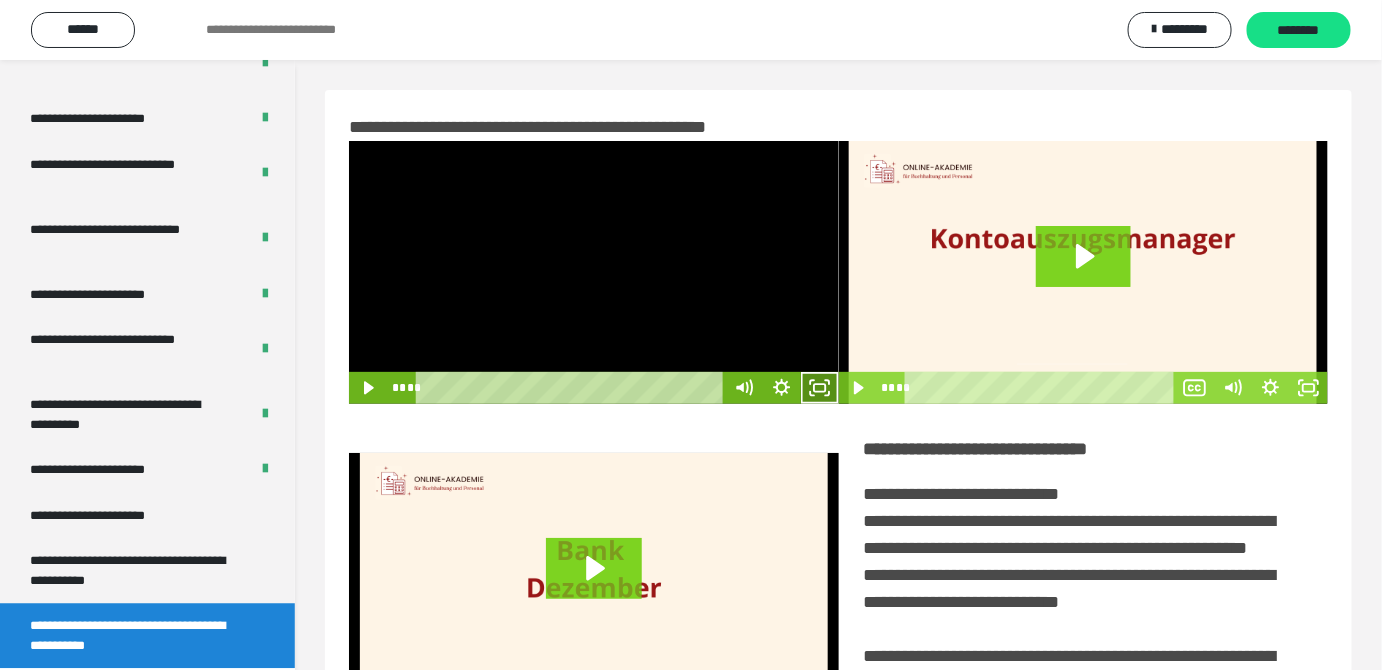 click 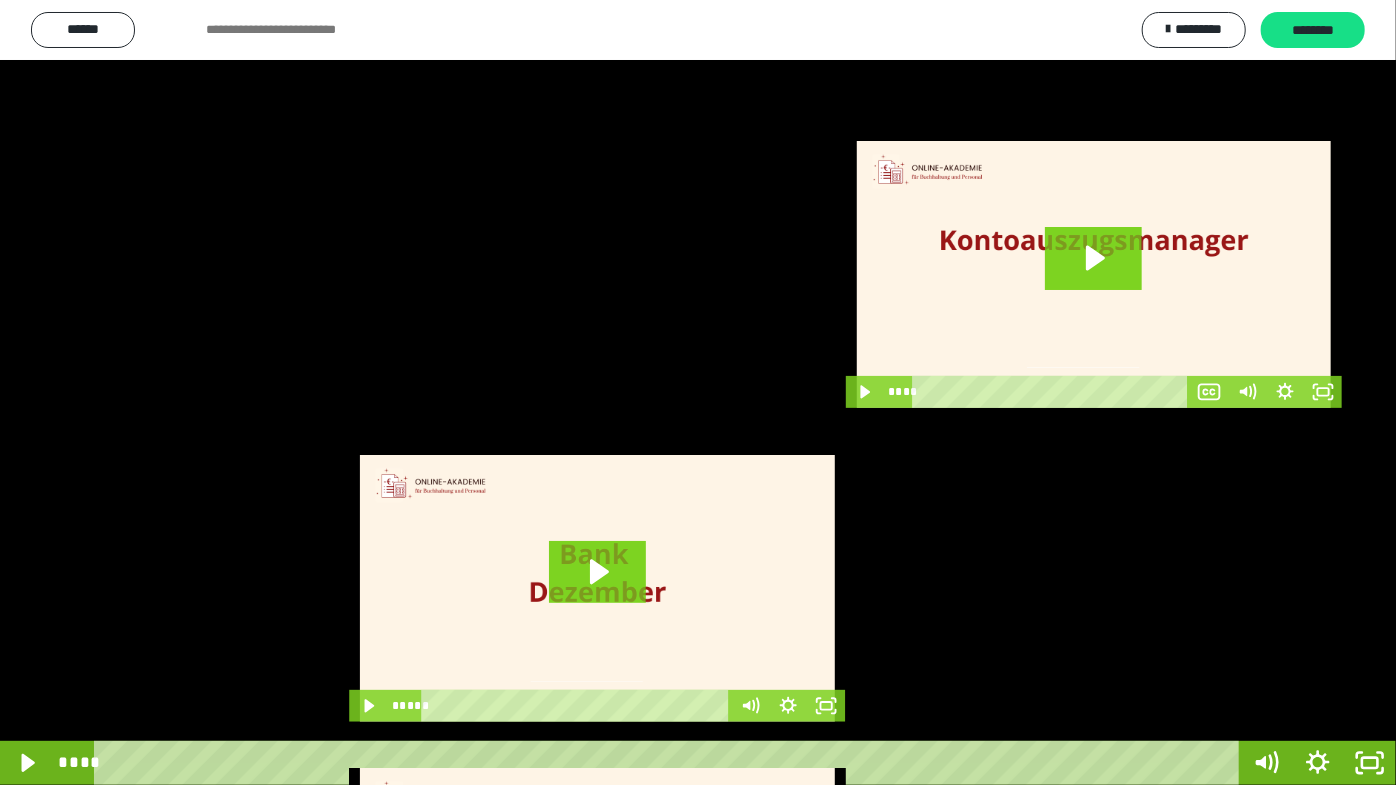 click at bounding box center (698, 392) 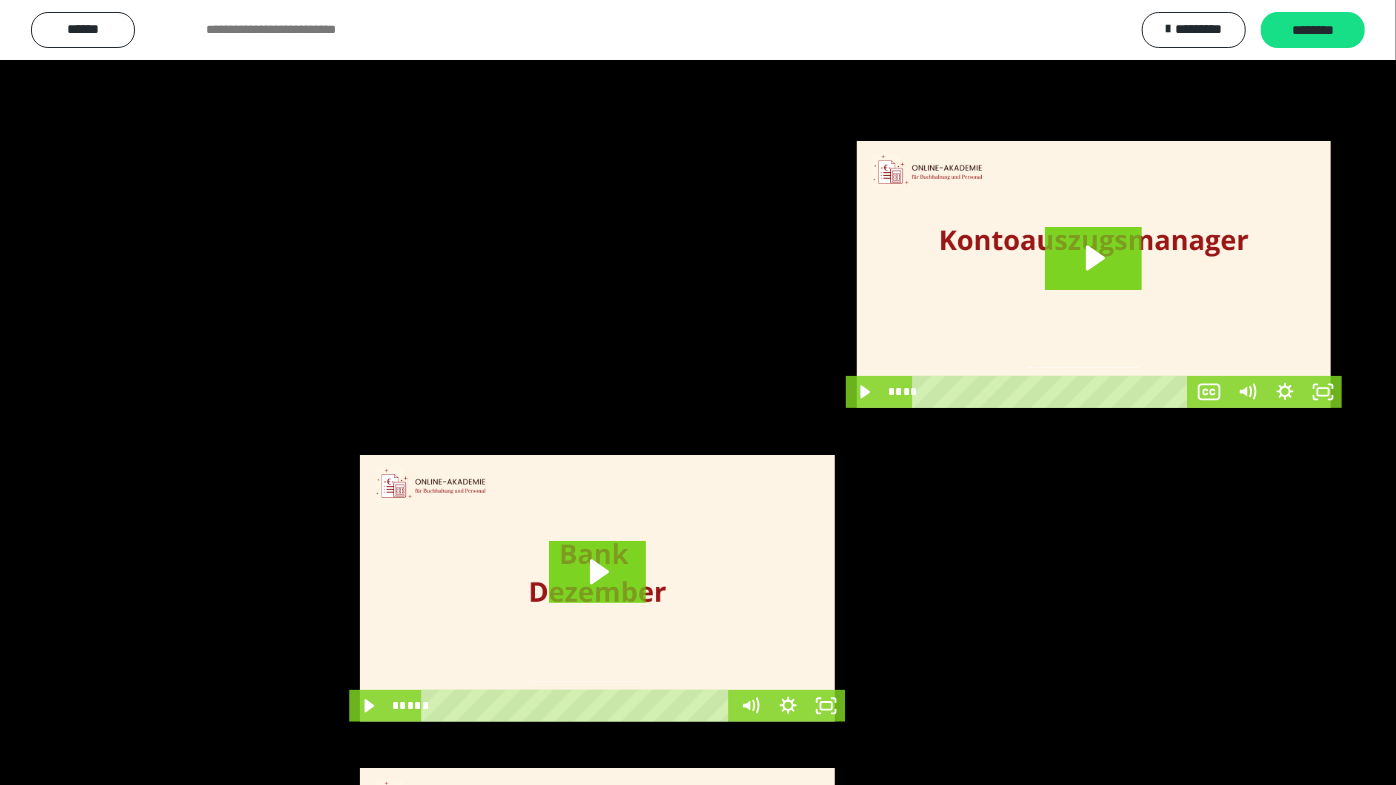 drag, startPoint x: 628, startPoint y: 400, endPoint x: 763, endPoint y: 517, distance: 178.6449 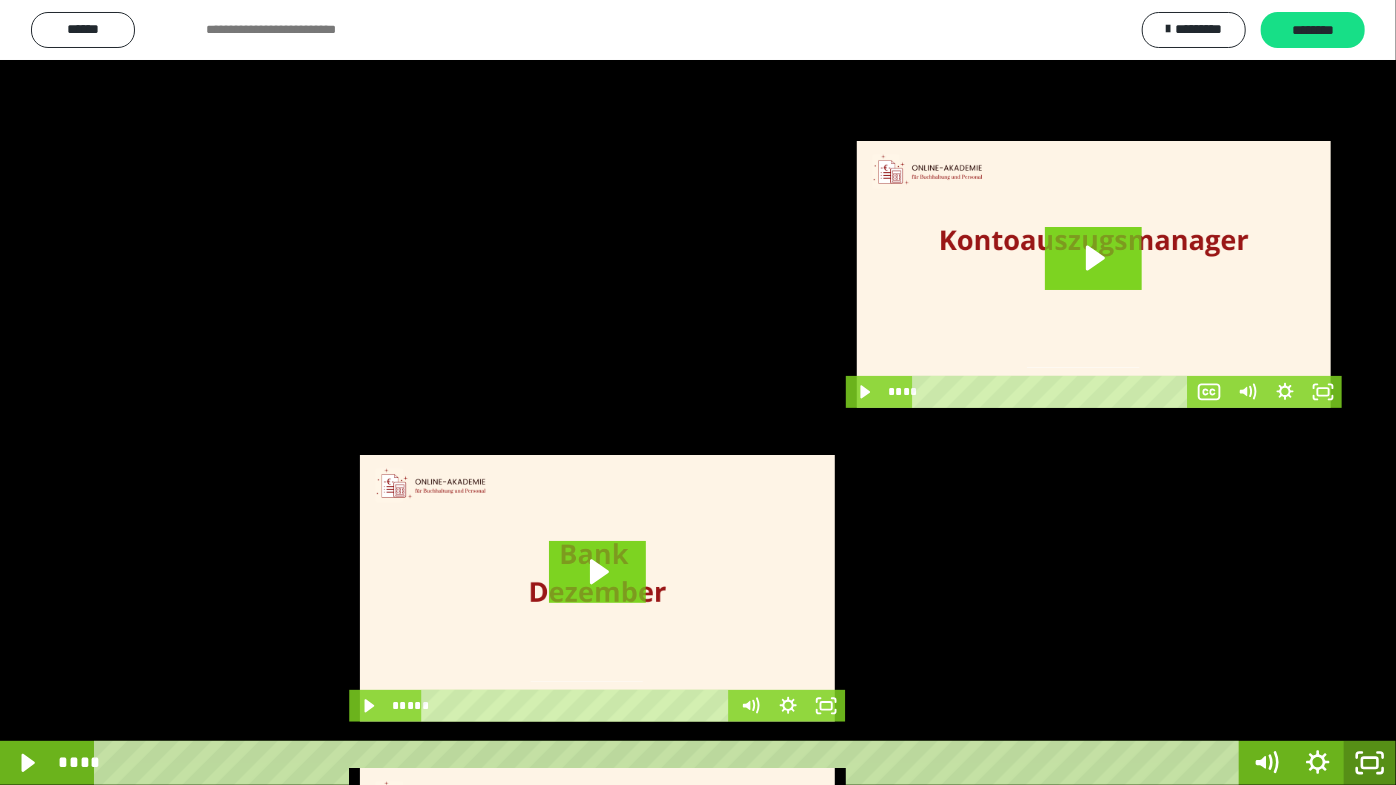 click 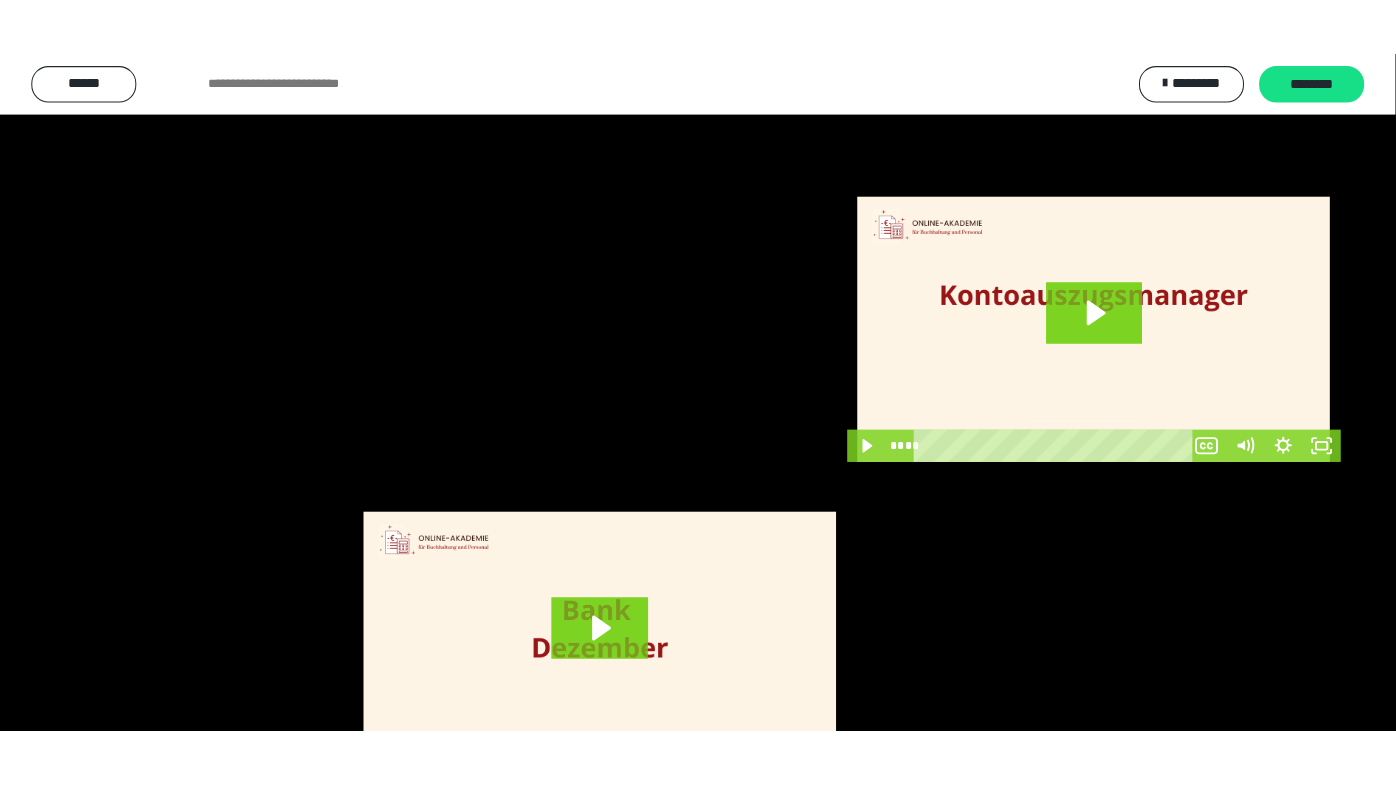 scroll, scrollTop: 3886, scrollLeft: 0, axis: vertical 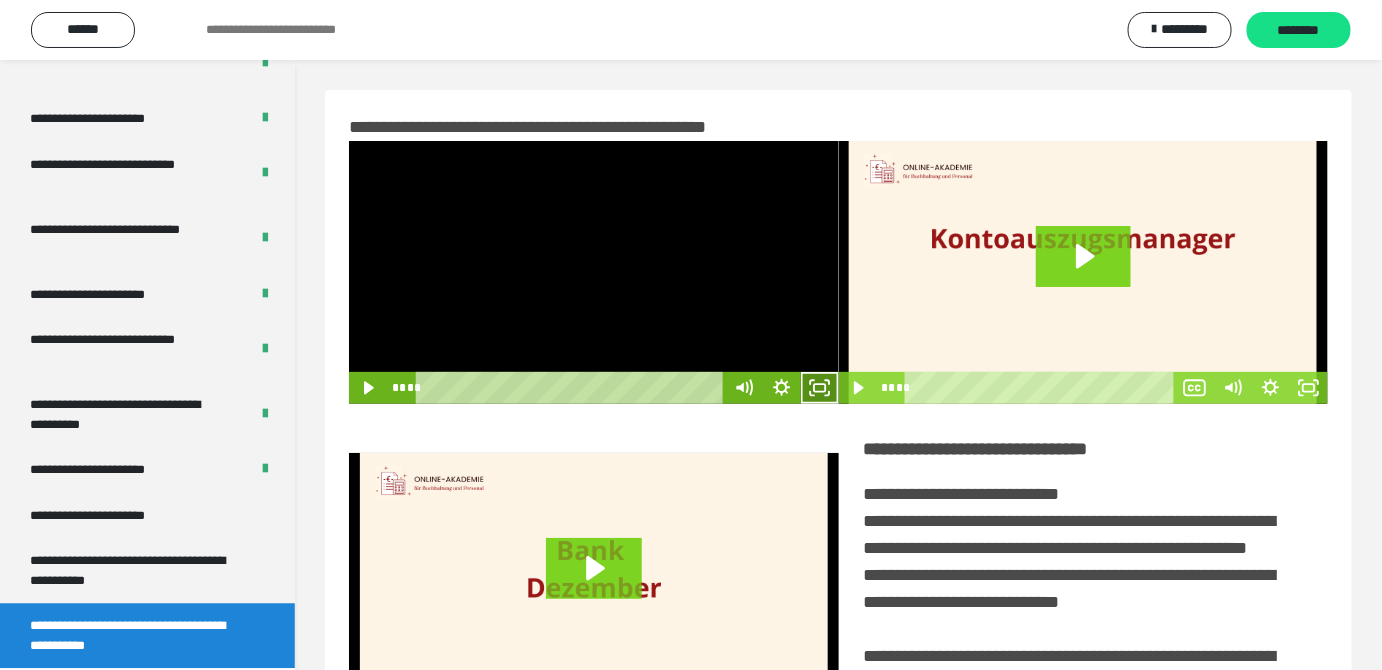 click 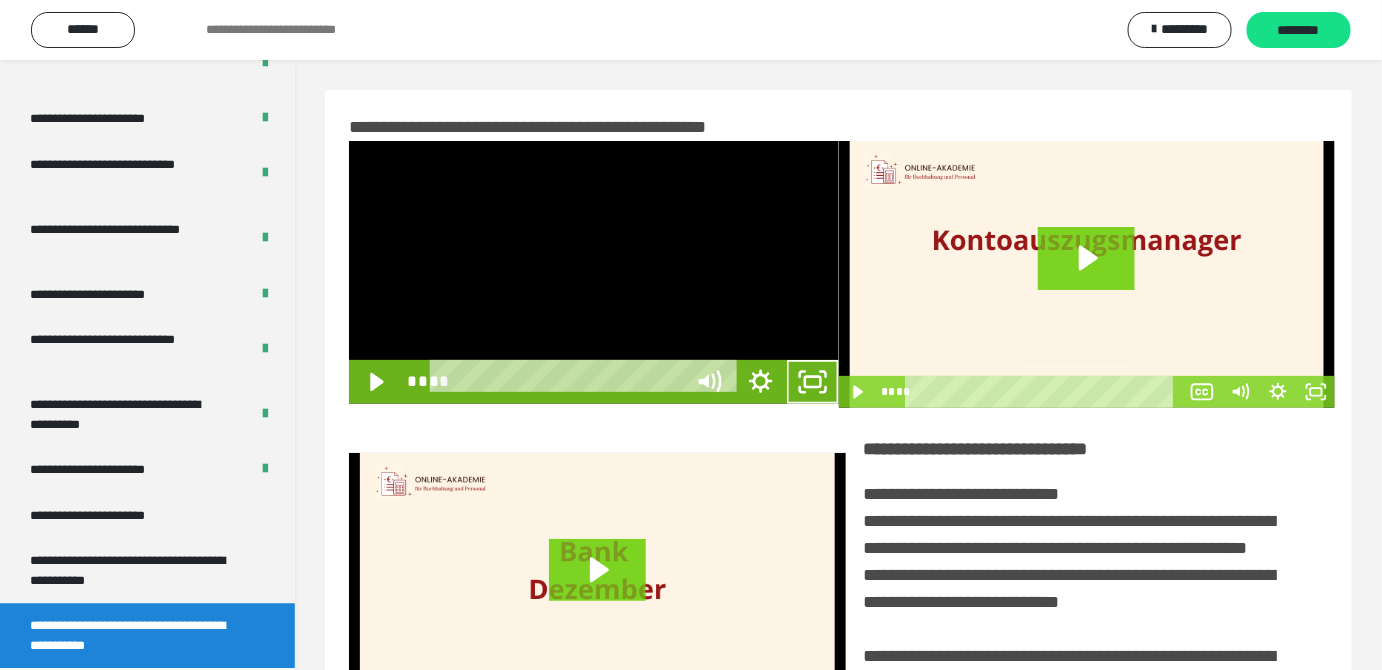 scroll, scrollTop: 3771, scrollLeft: 0, axis: vertical 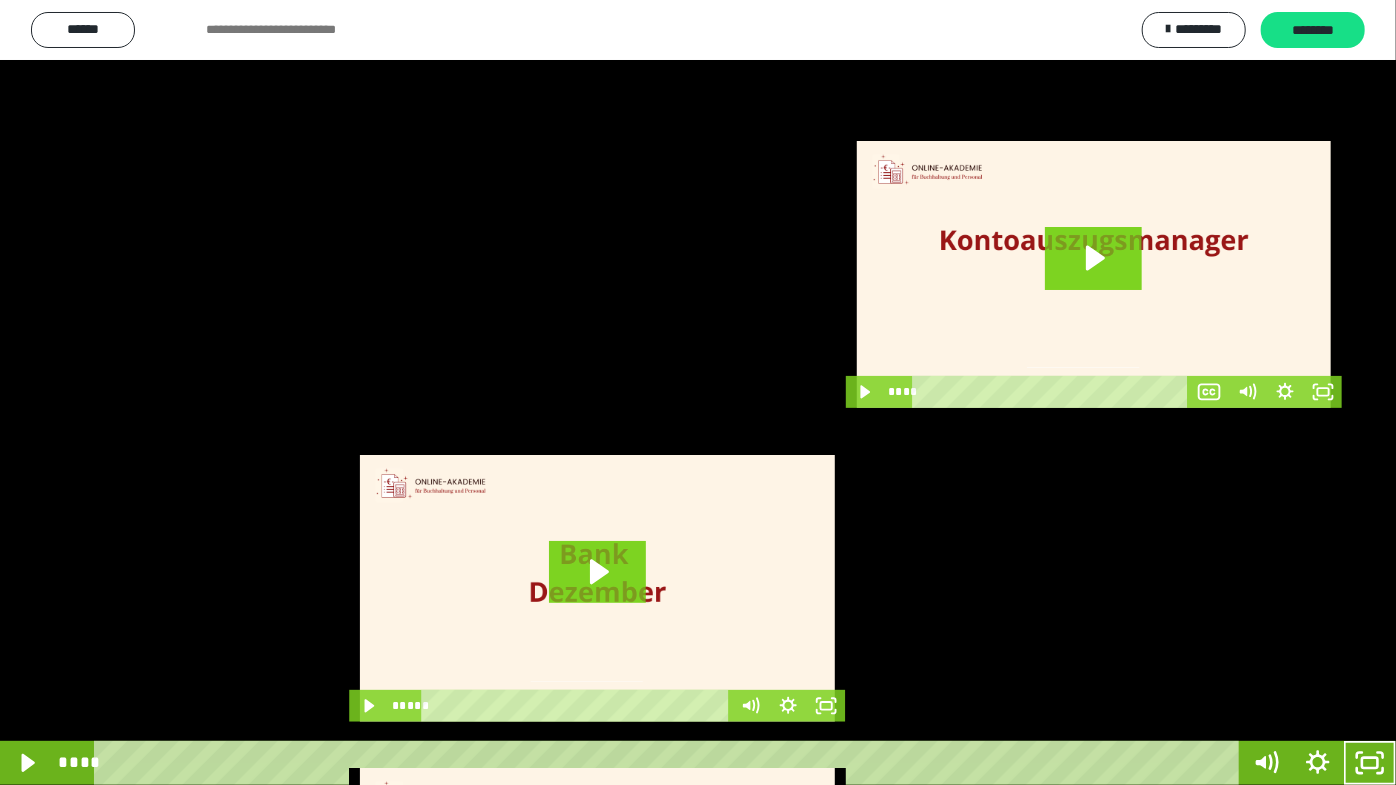 drag, startPoint x: 610, startPoint y: 422, endPoint x: 681, endPoint y: 480, distance: 91.67879 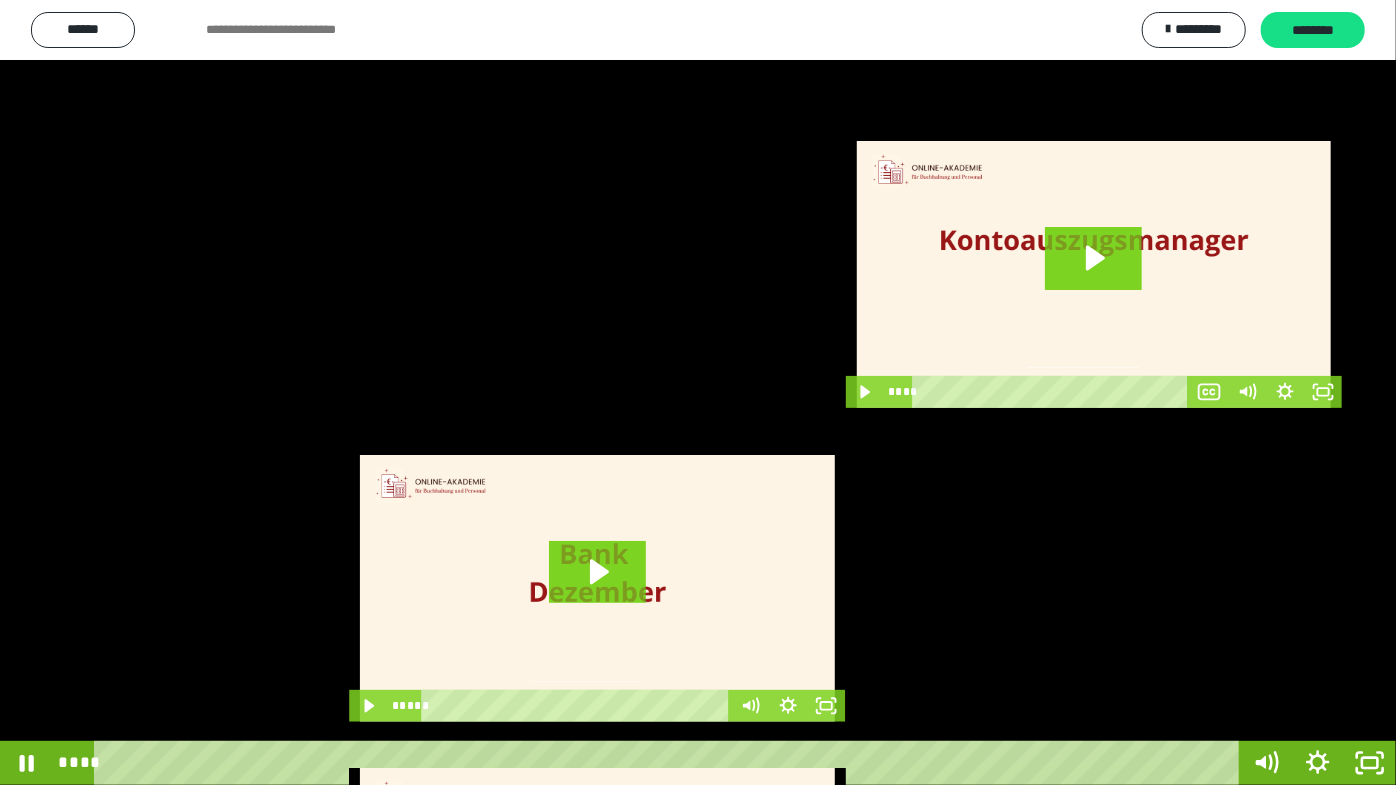 click at bounding box center (698, 392) 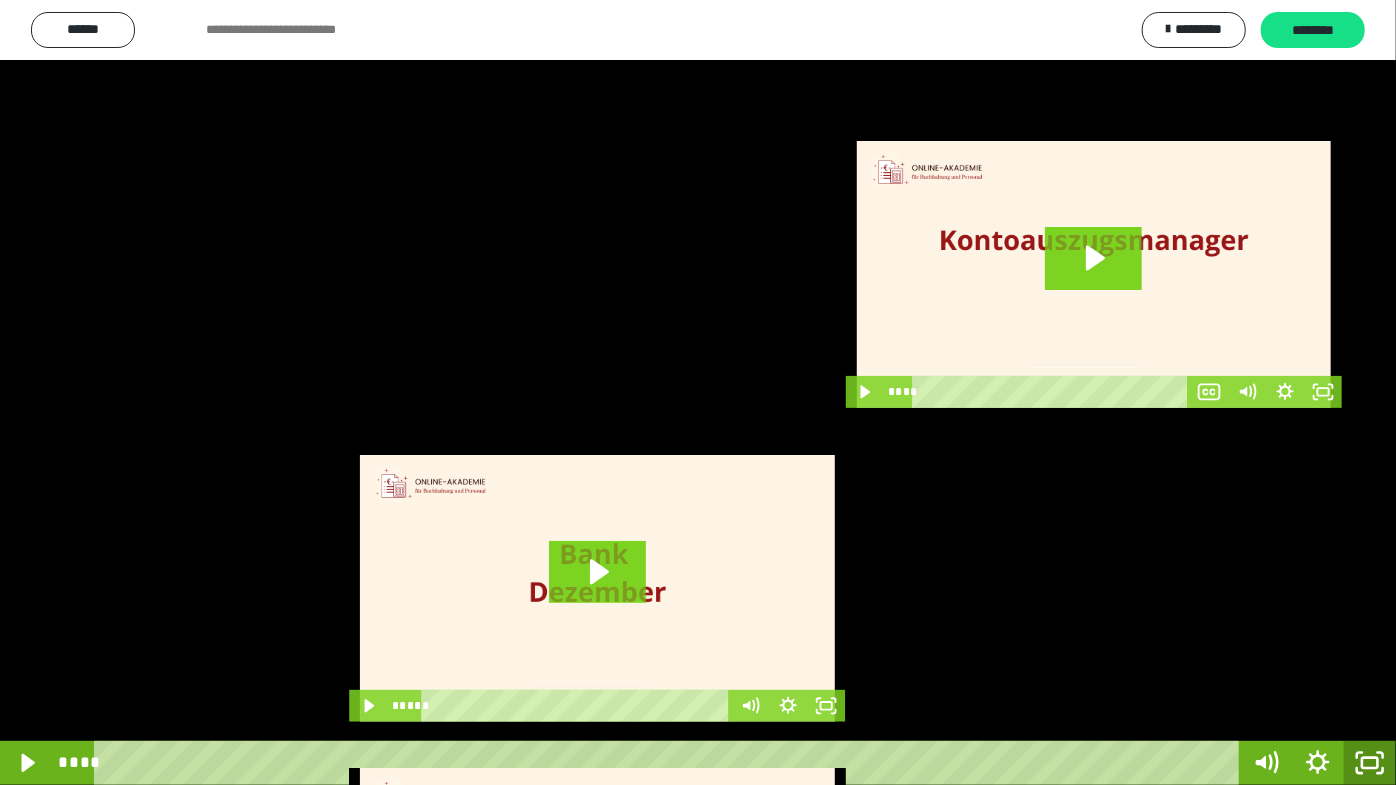 click 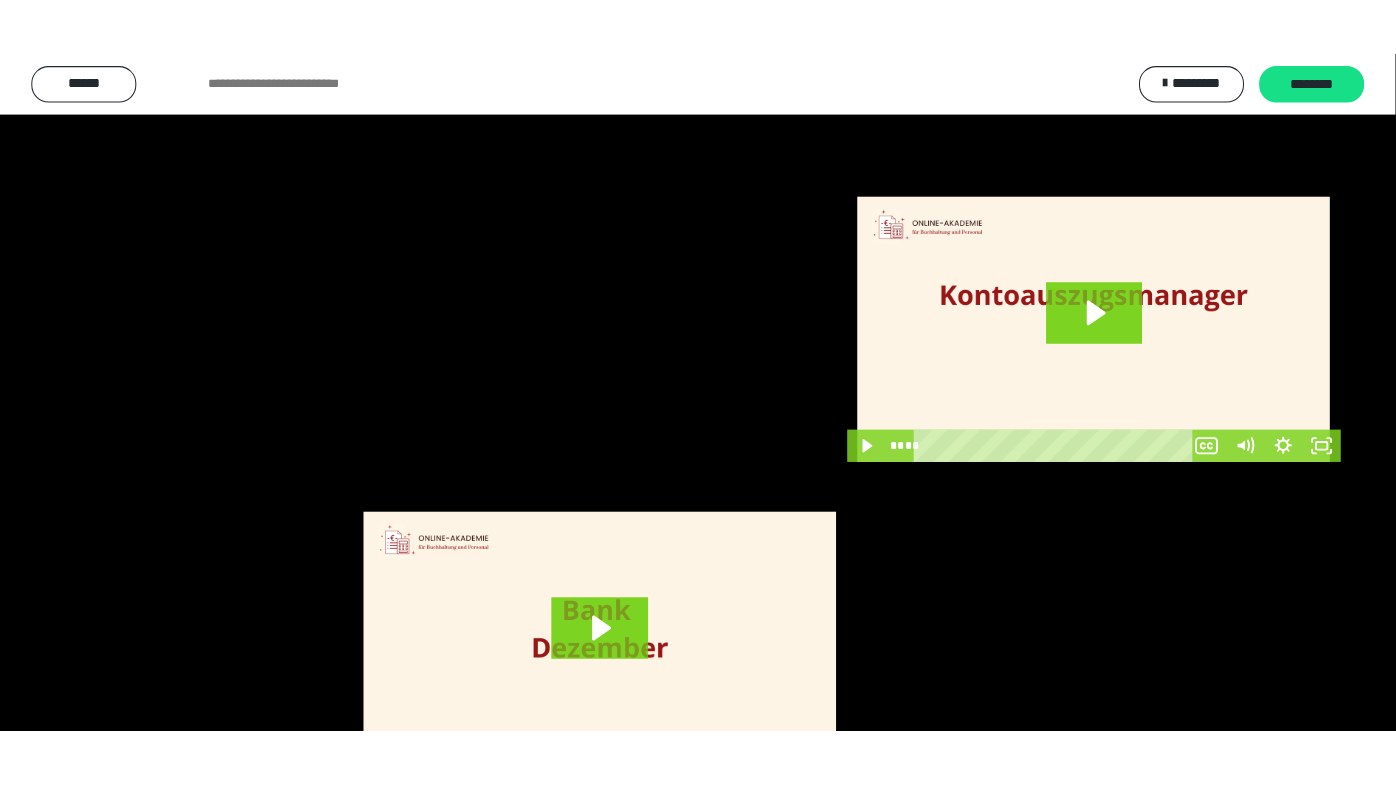 scroll, scrollTop: 3886, scrollLeft: 0, axis: vertical 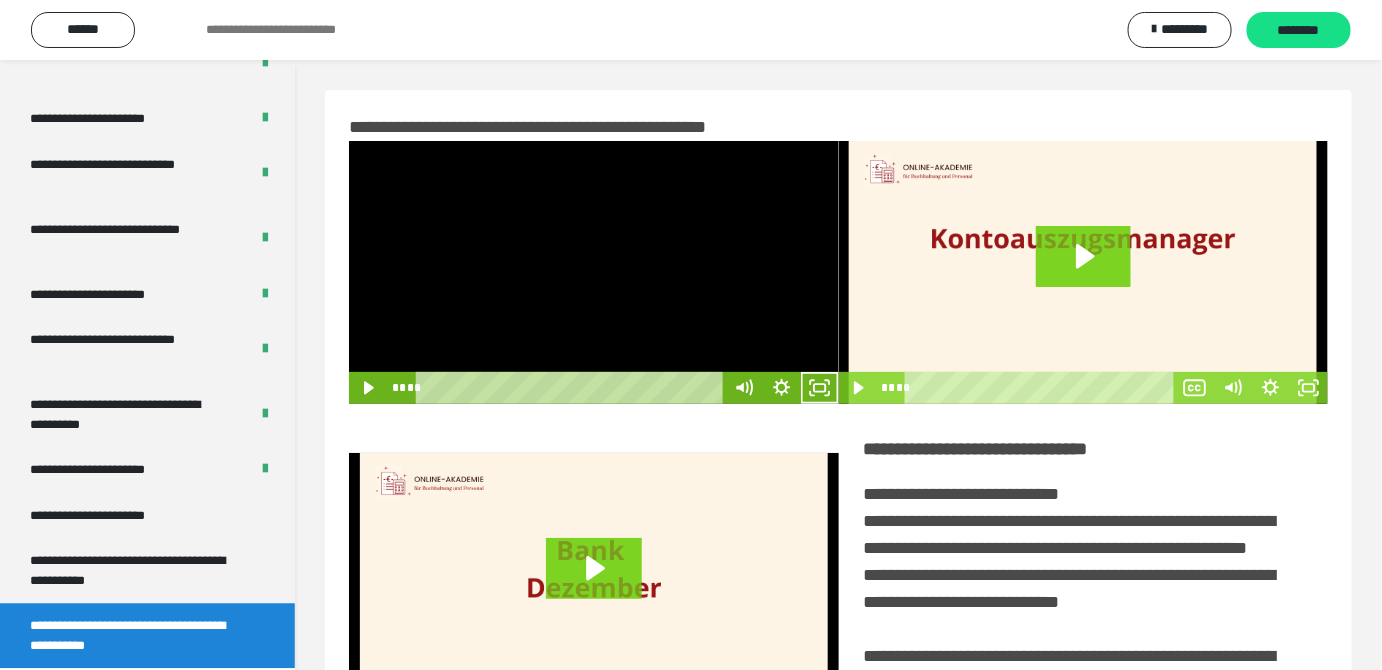 drag, startPoint x: 634, startPoint y: 318, endPoint x: 658, endPoint y: 331, distance: 27.294687 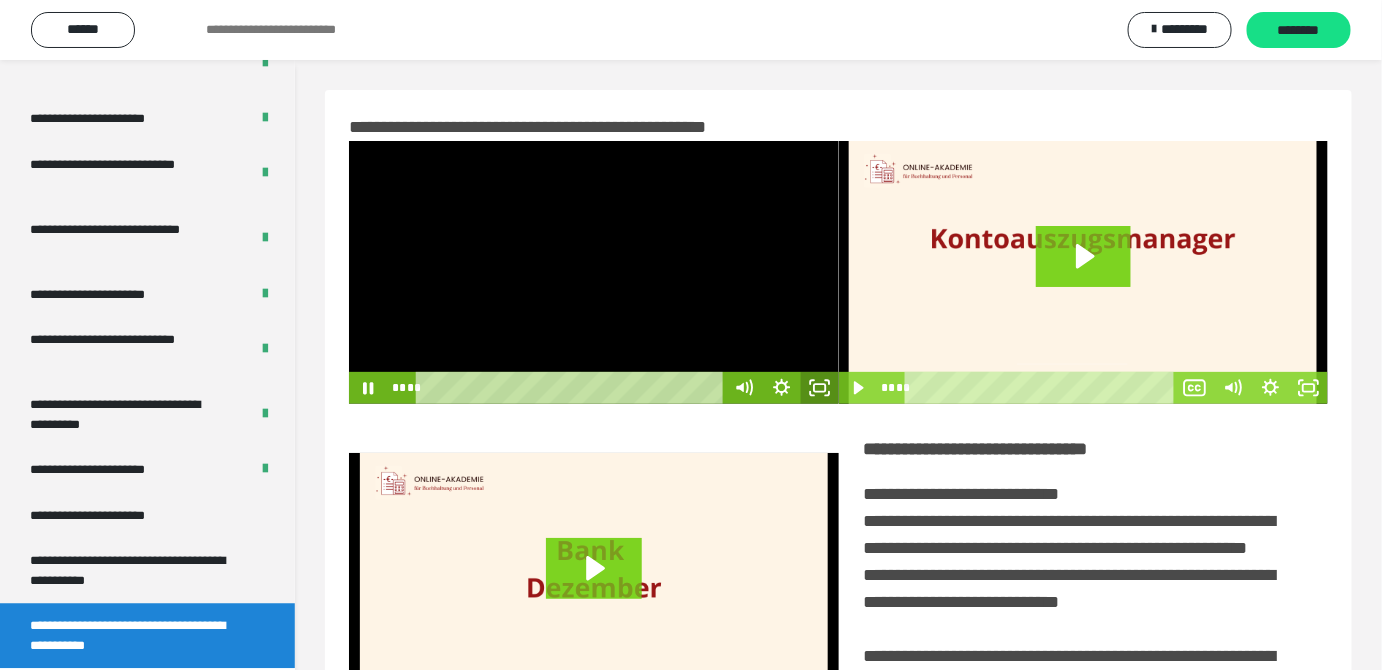 click 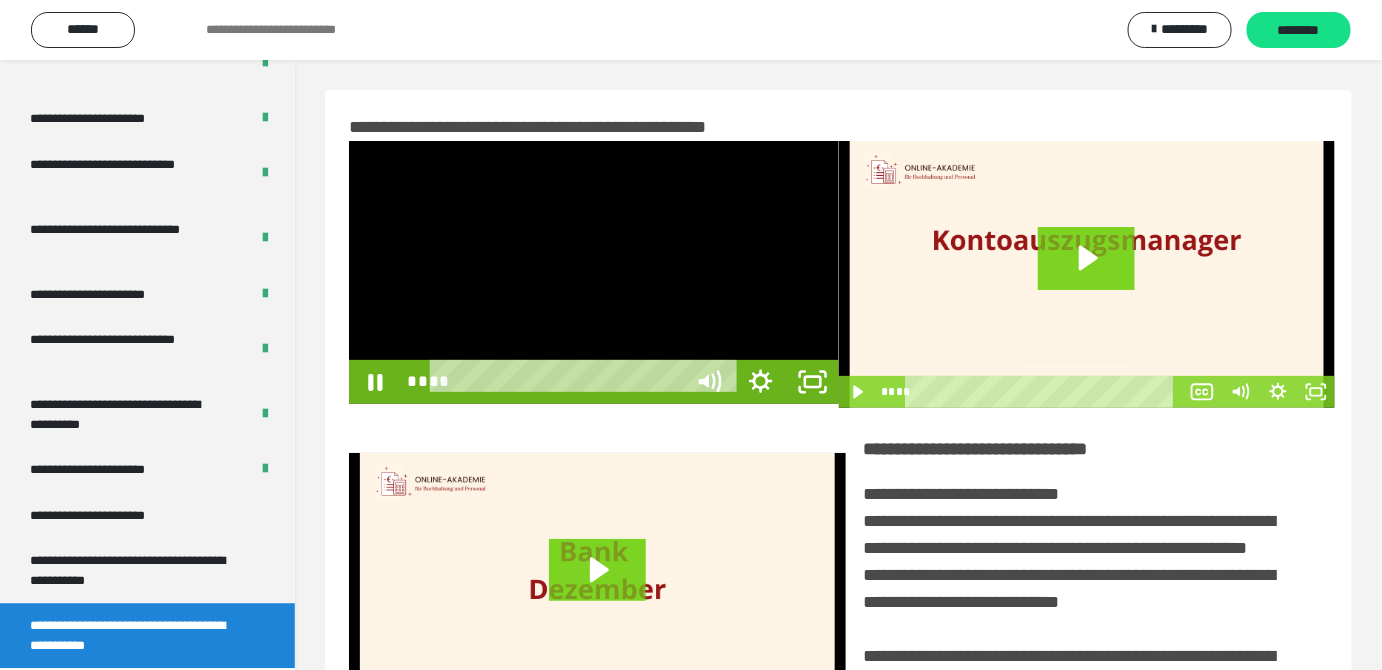 scroll, scrollTop: 3771, scrollLeft: 0, axis: vertical 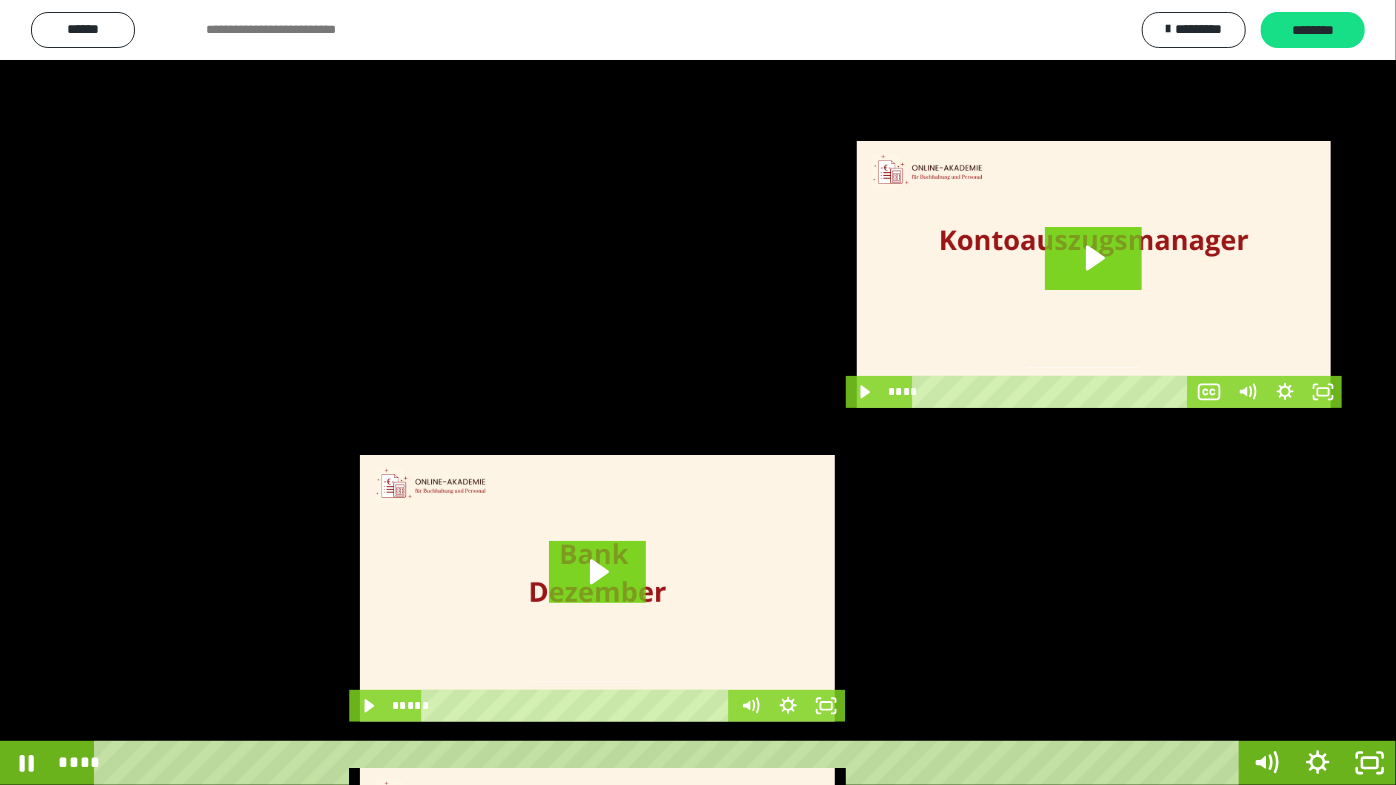 click at bounding box center (698, 392) 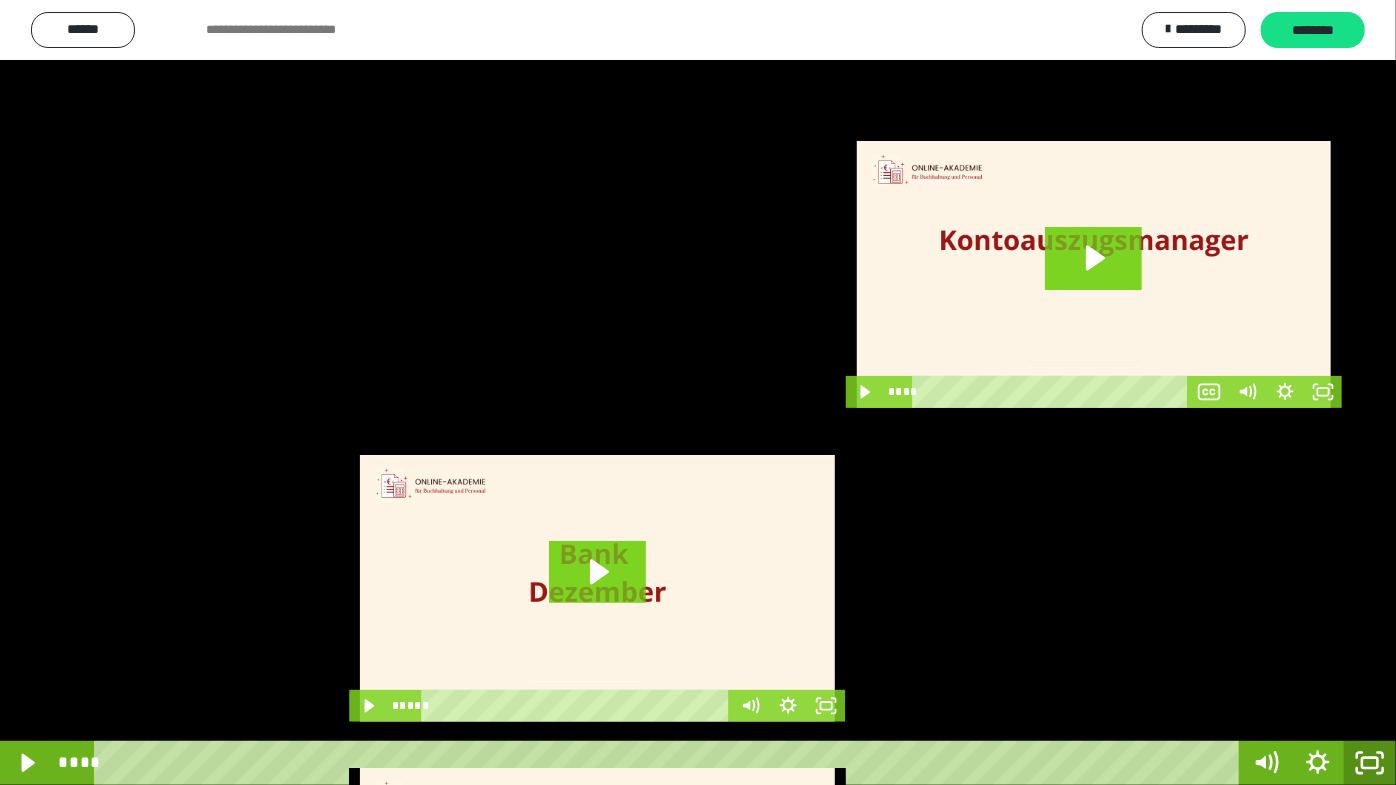 click 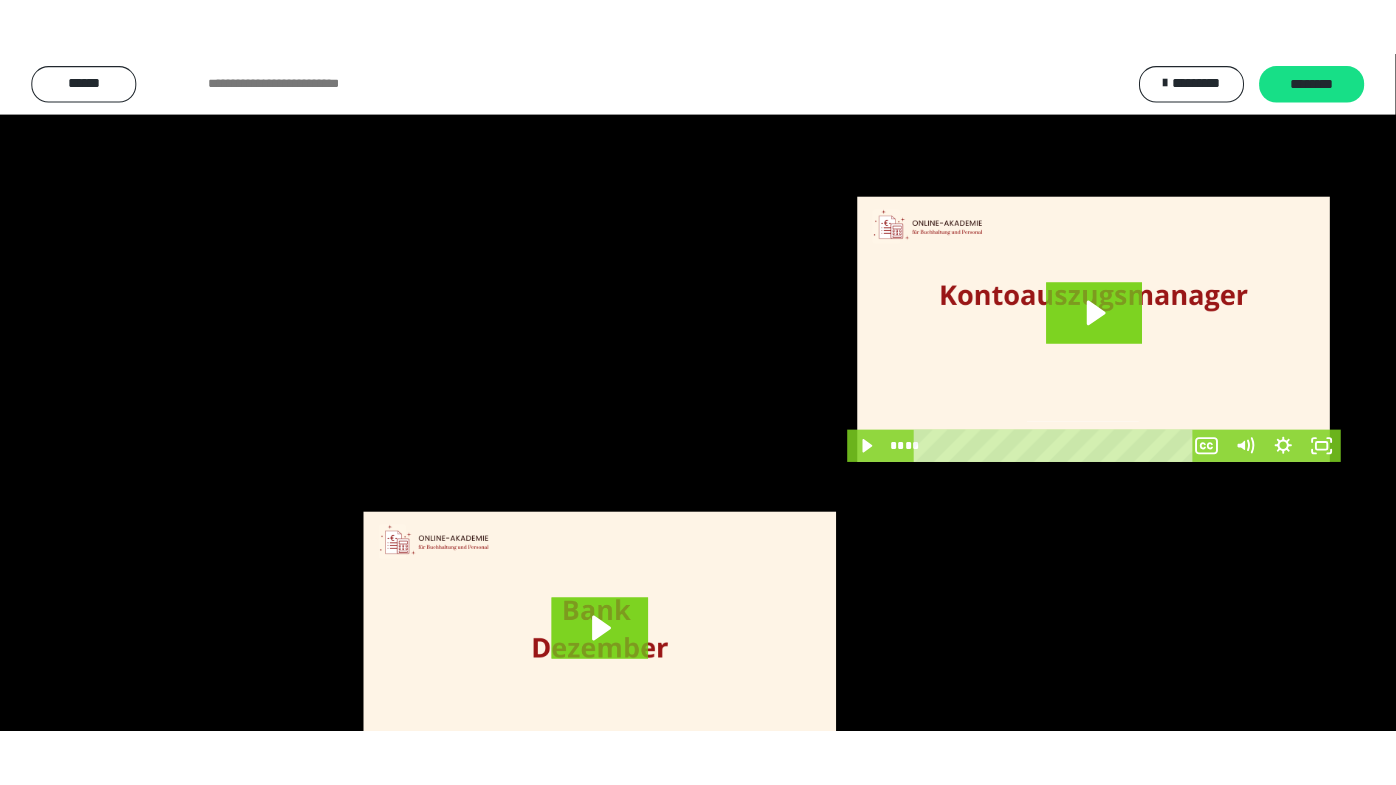 scroll, scrollTop: 3886, scrollLeft: 0, axis: vertical 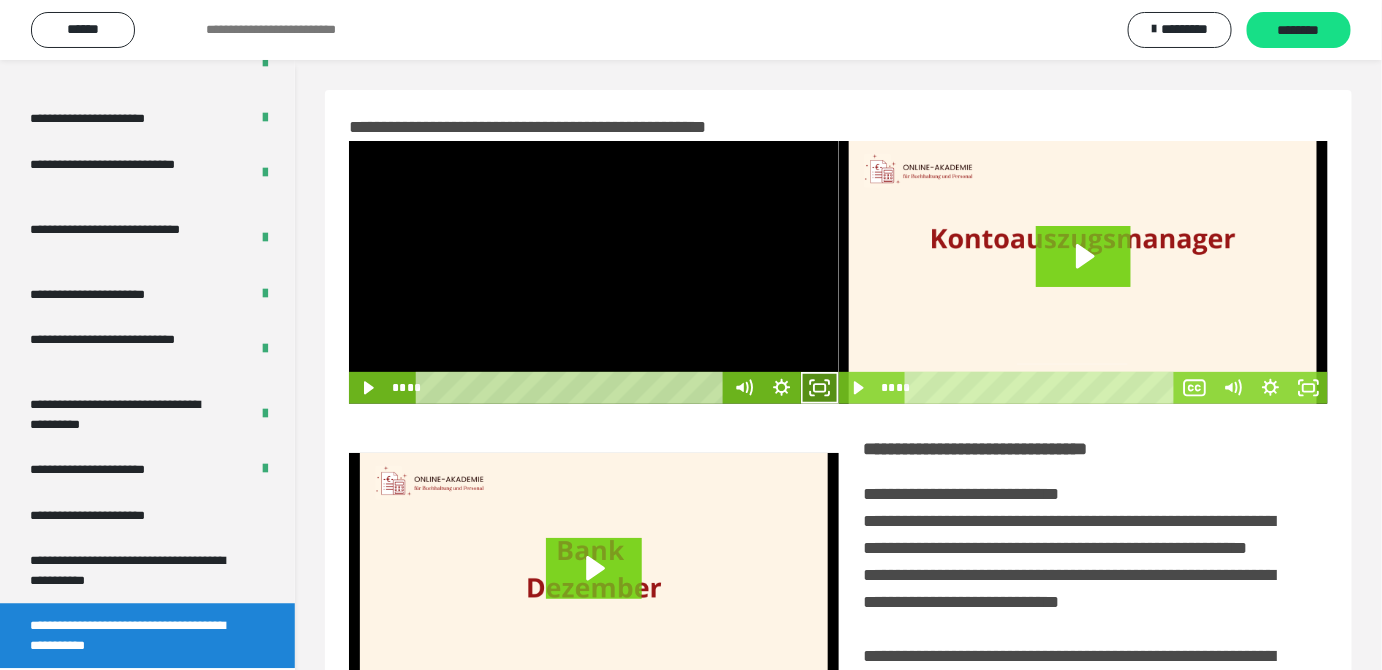 drag, startPoint x: 816, startPoint y: 382, endPoint x: 734, endPoint y: 459, distance: 112.48556 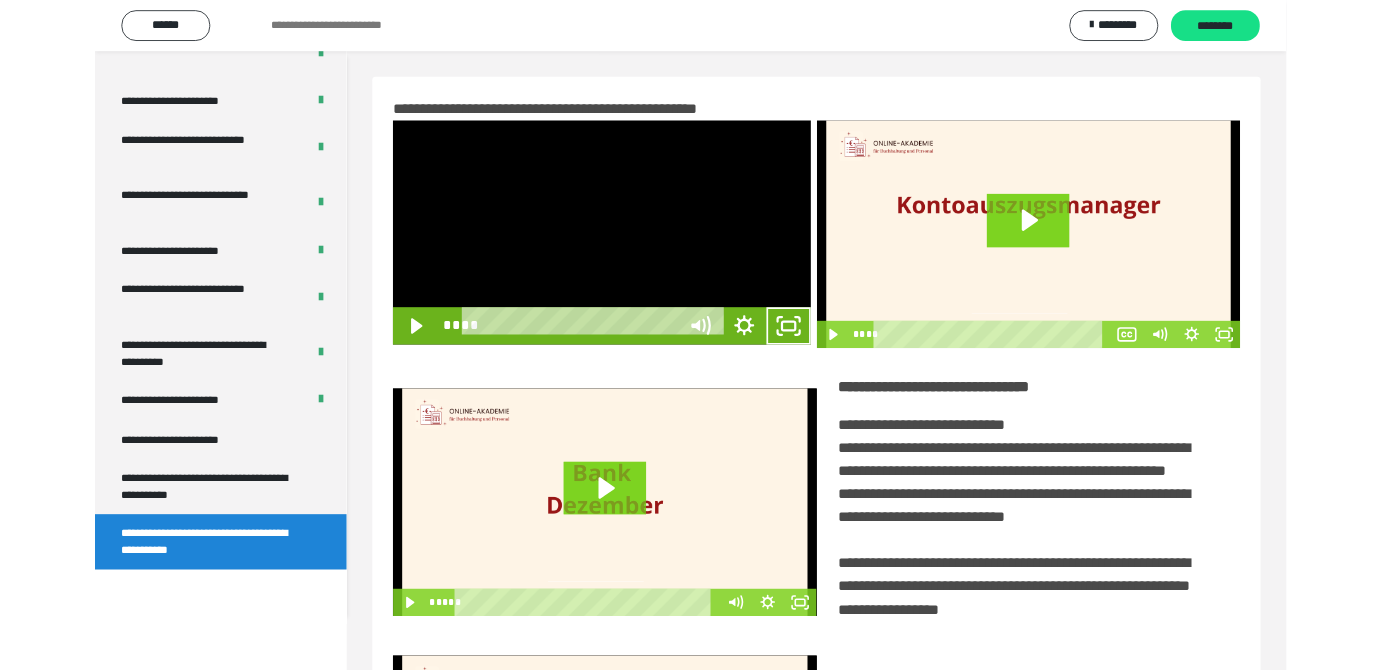 scroll, scrollTop: 3771, scrollLeft: 0, axis: vertical 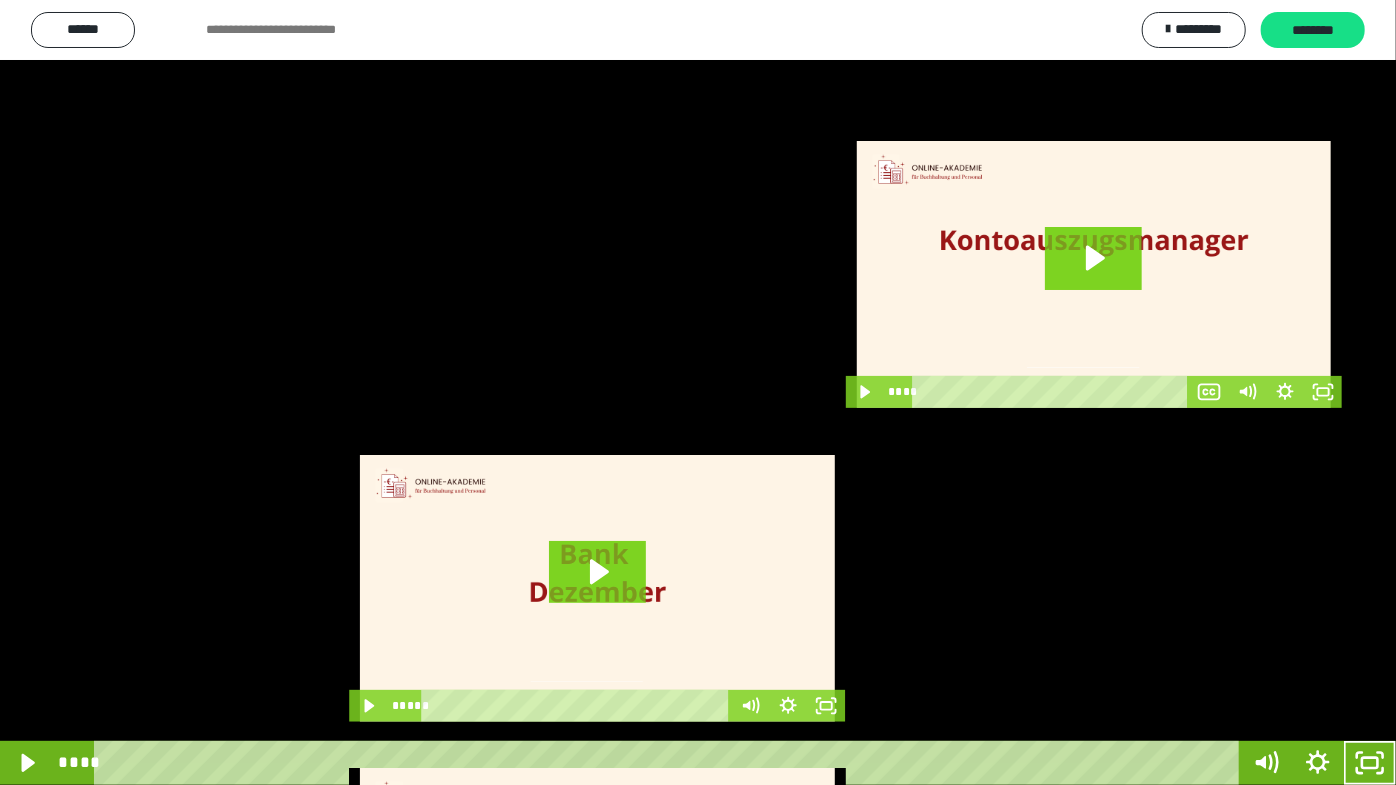 drag, startPoint x: 446, startPoint y: 397, endPoint x: 440, endPoint y: 415, distance: 18.973665 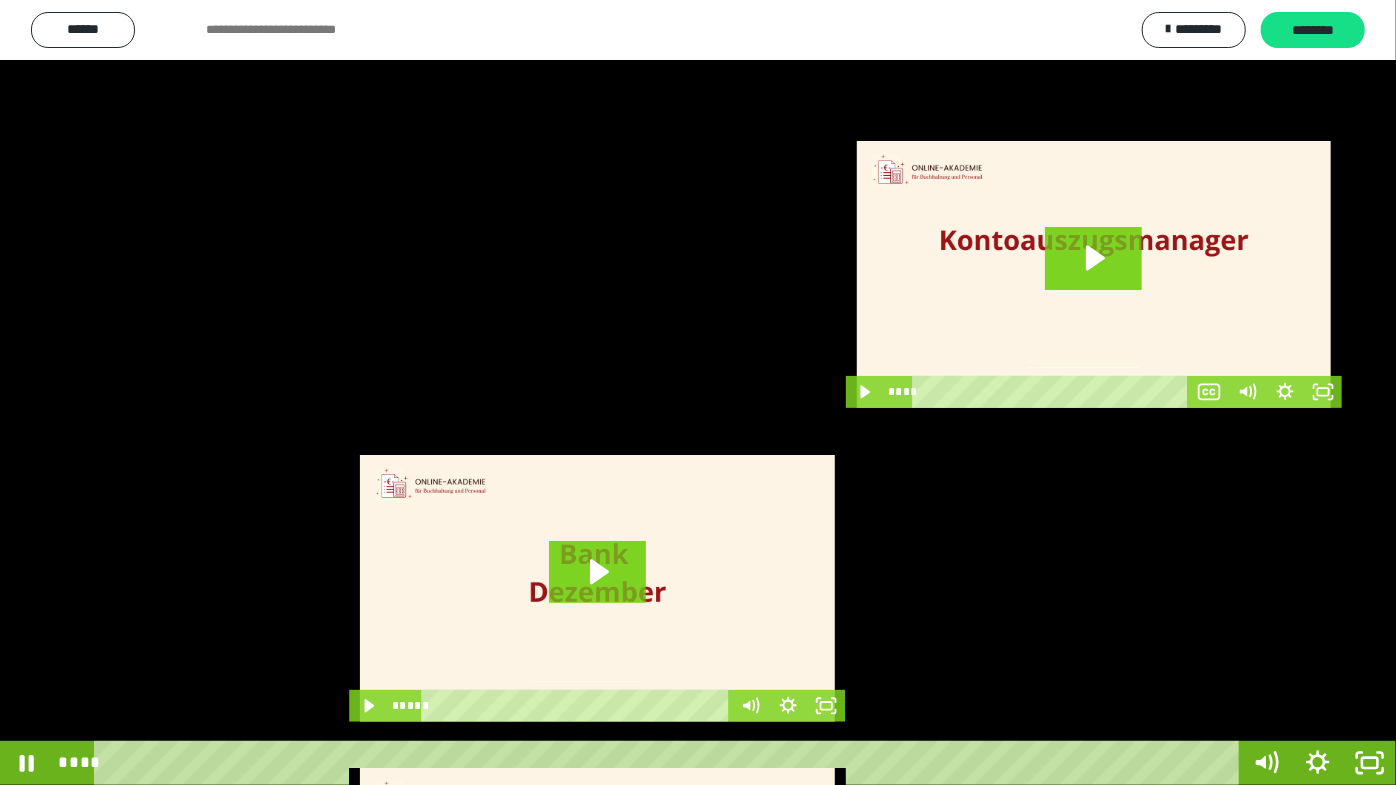 drag, startPoint x: 560, startPoint y: 399, endPoint x: 712, endPoint y: 503, distance: 184.17383 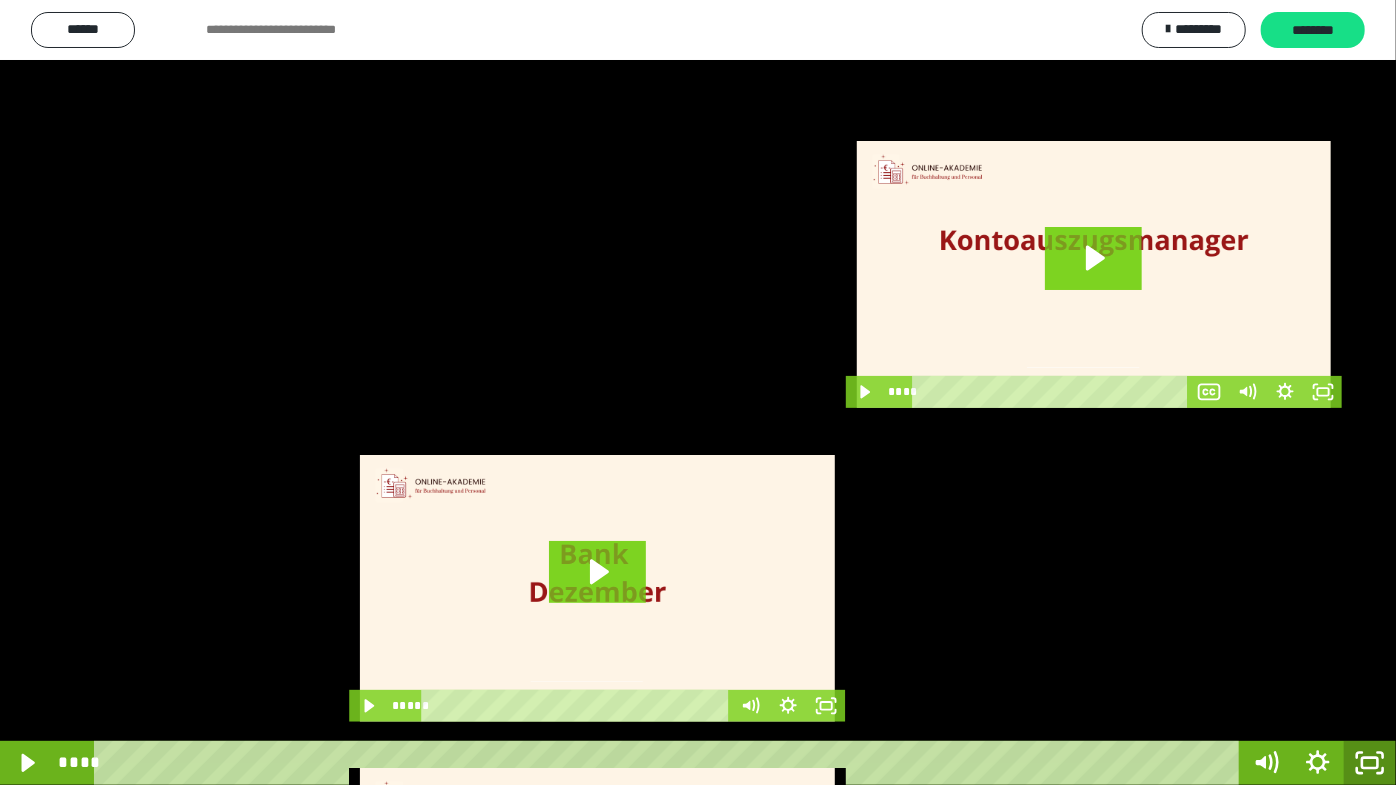 click 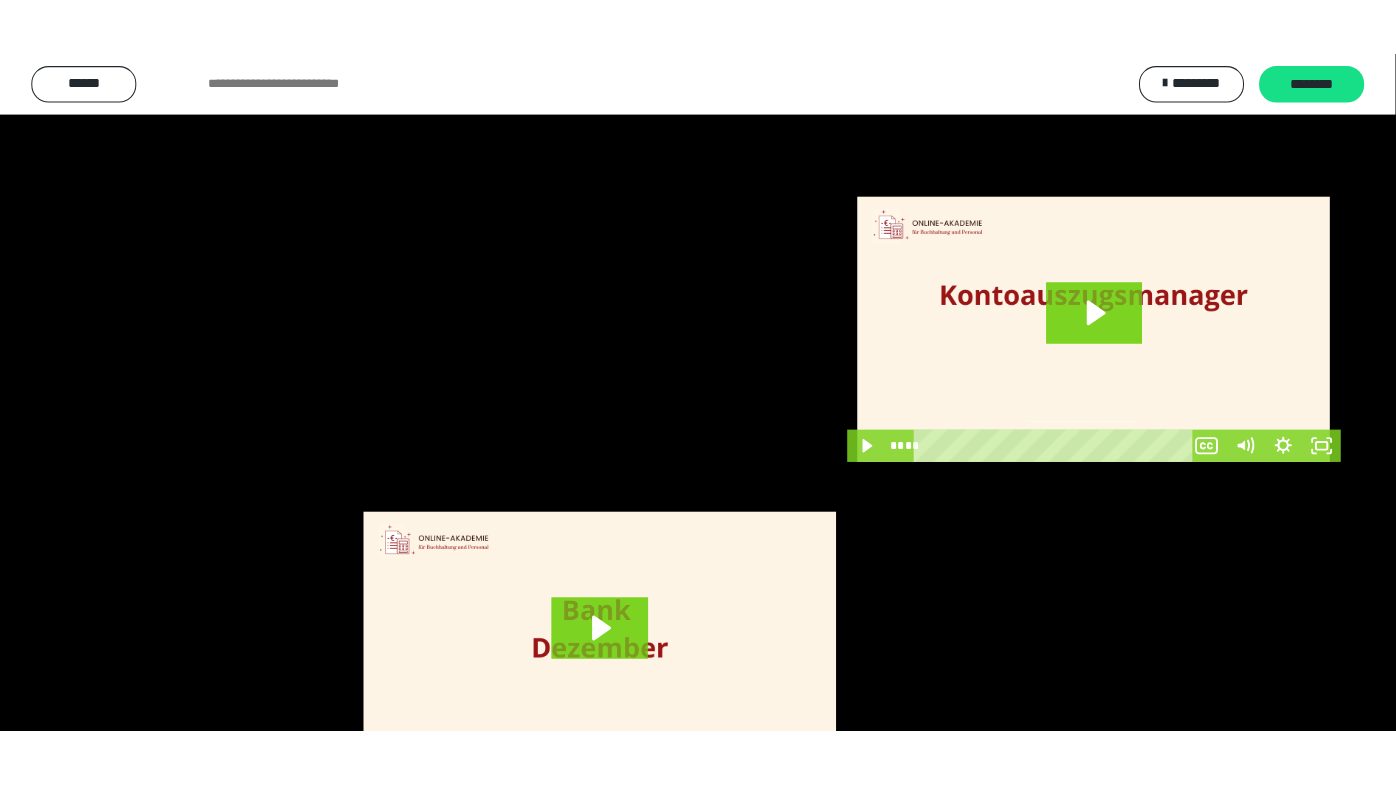 scroll, scrollTop: 3886, scrollLeft: 0, axis: vertical 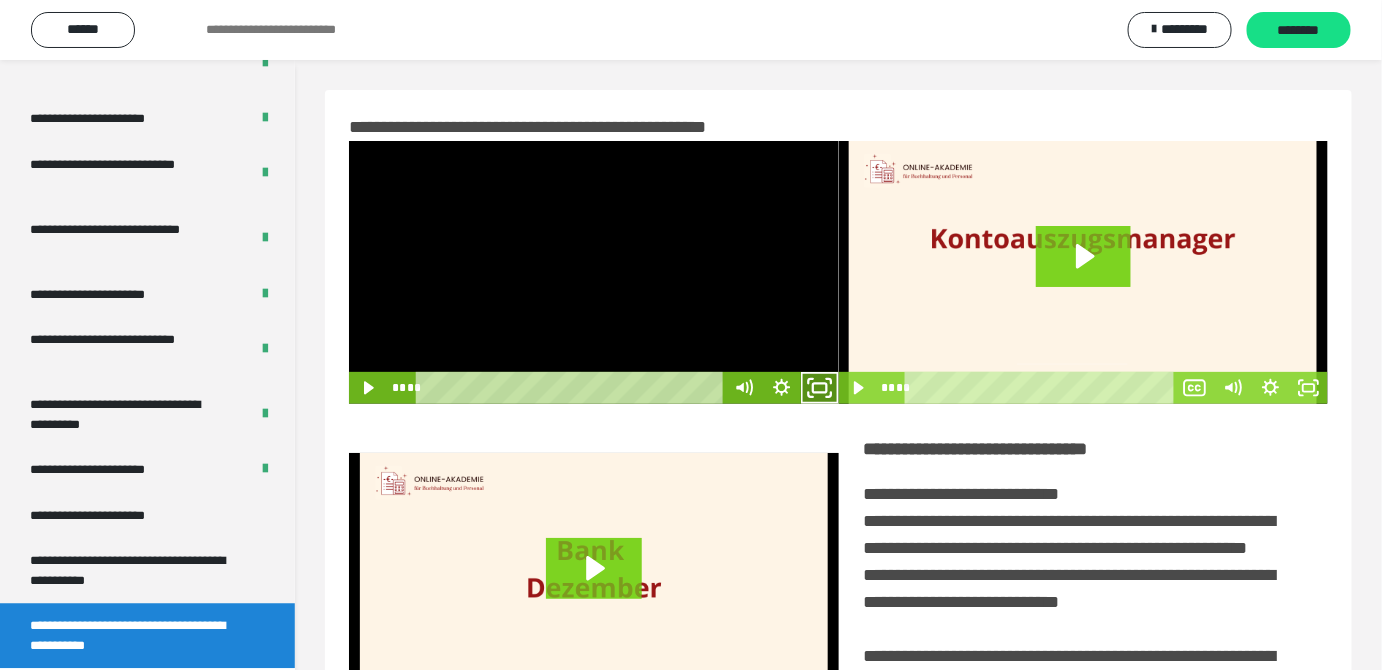 click 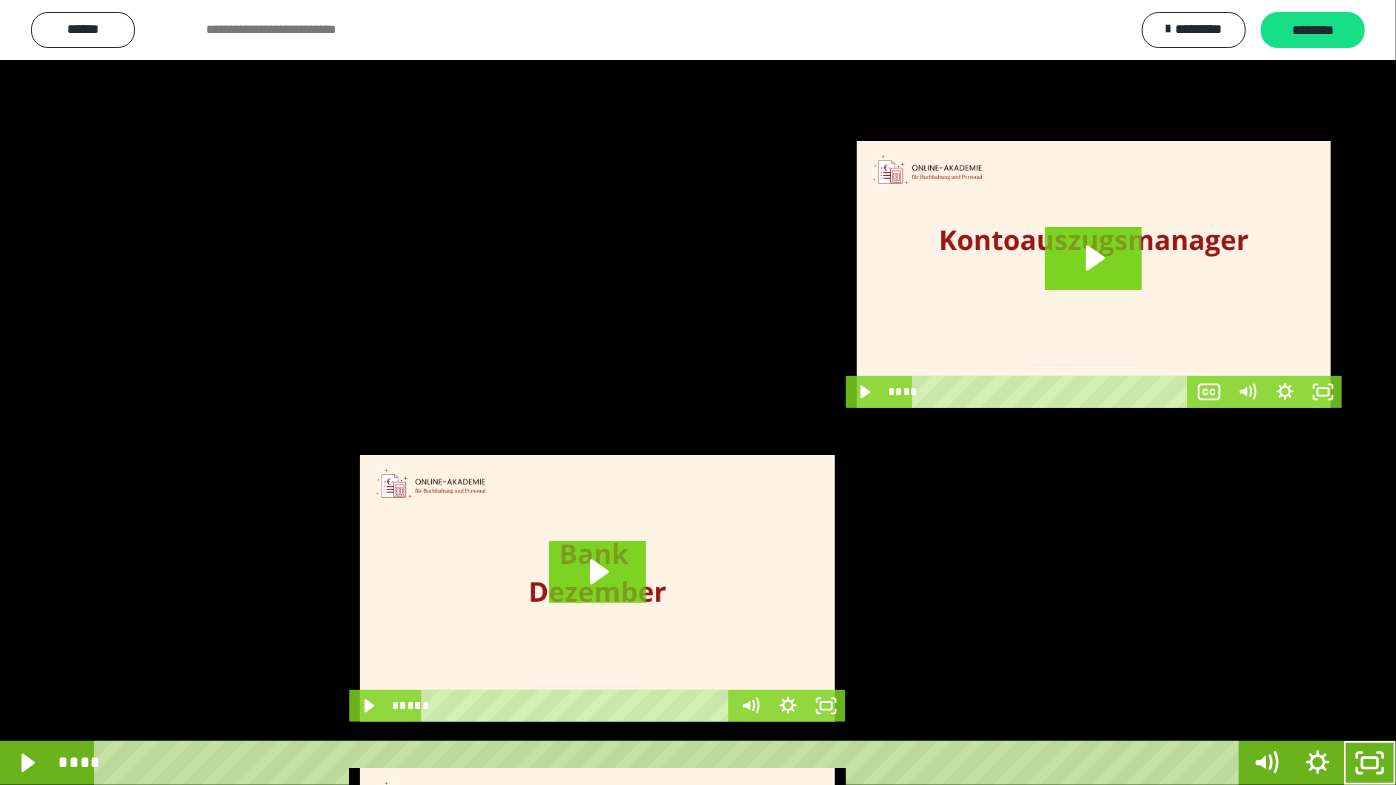 drag, startPoint x: 599, startPoint y: 386, endPoint x: 711, endPoint y: 392, distance: 112.1606 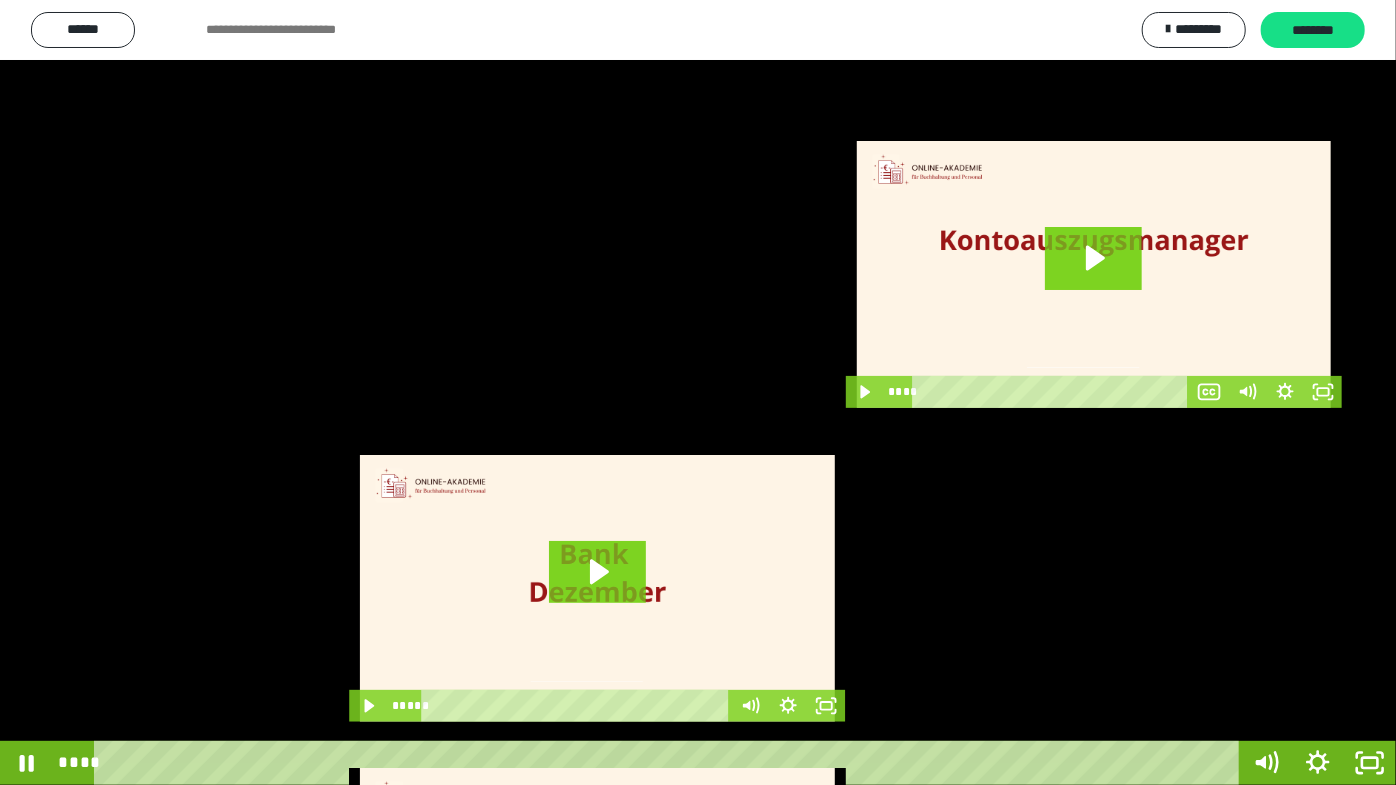 click at bounding box center (698, 392) 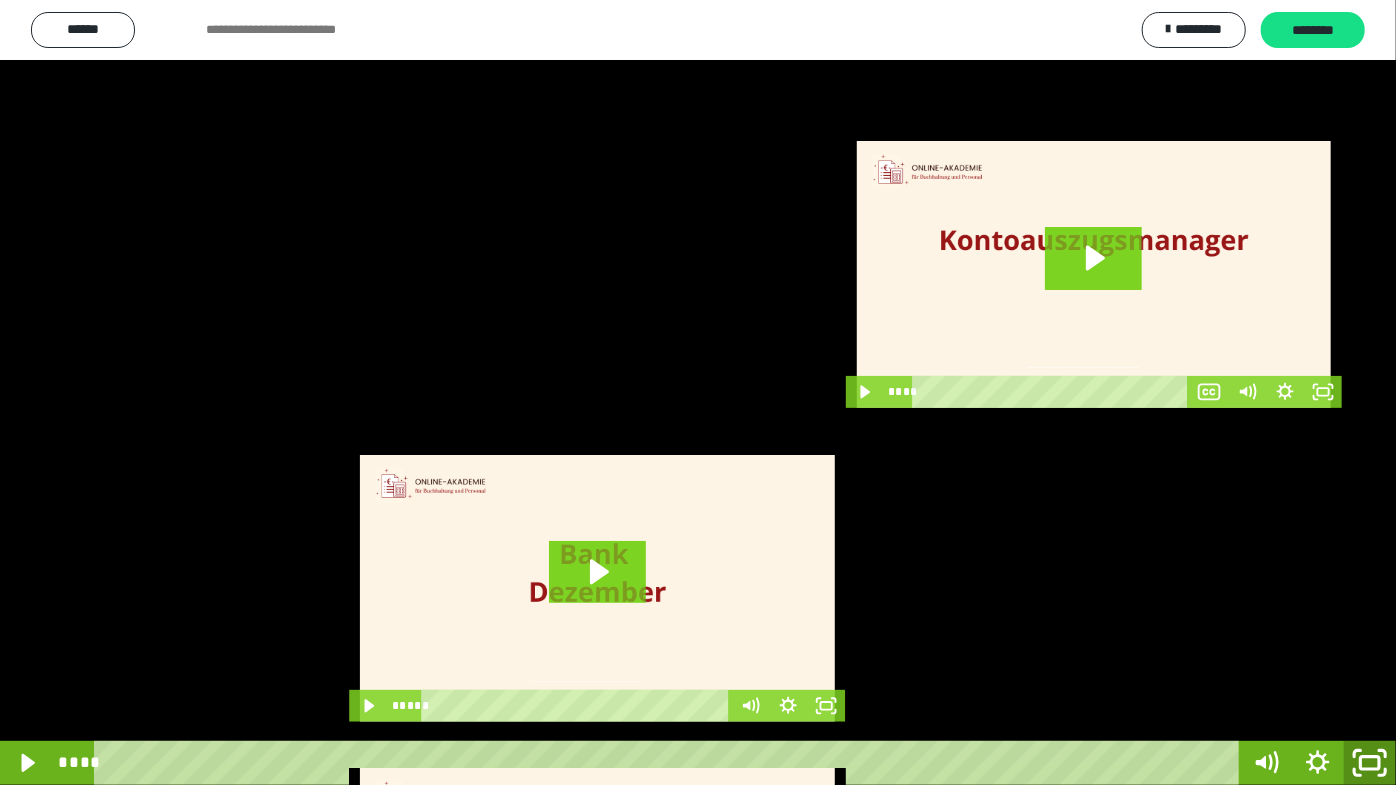 click 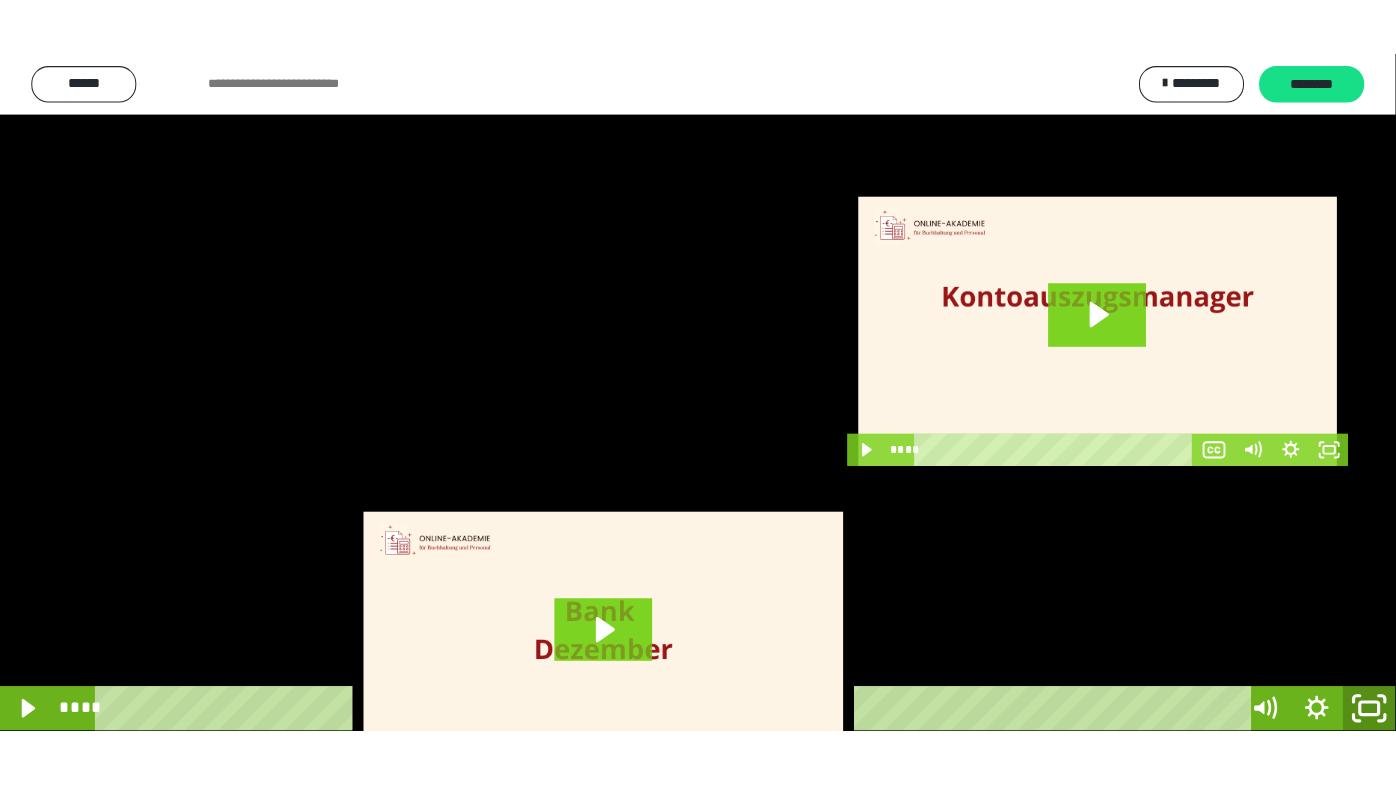 scroll, scrollTop: 3886, scrollLeft: 0, axis: vertical 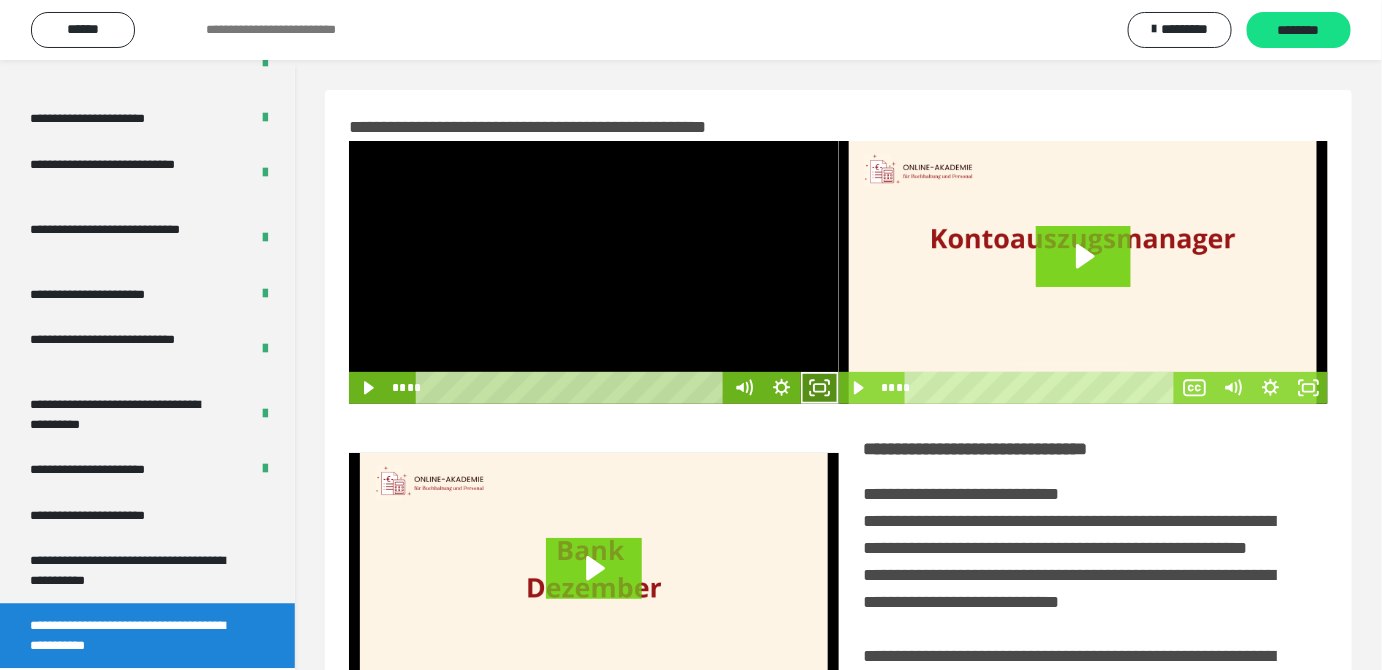 click 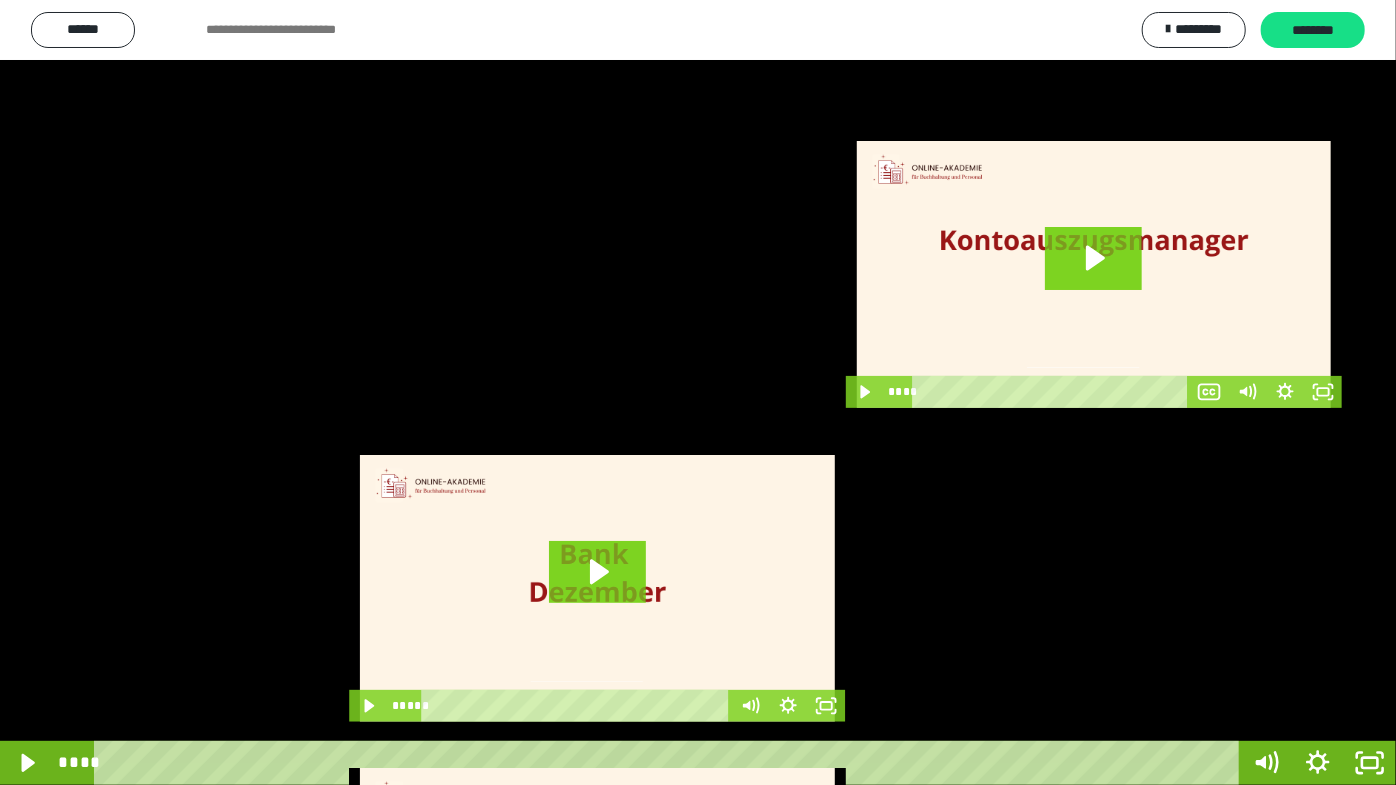 click at bounding box center [698, 392] 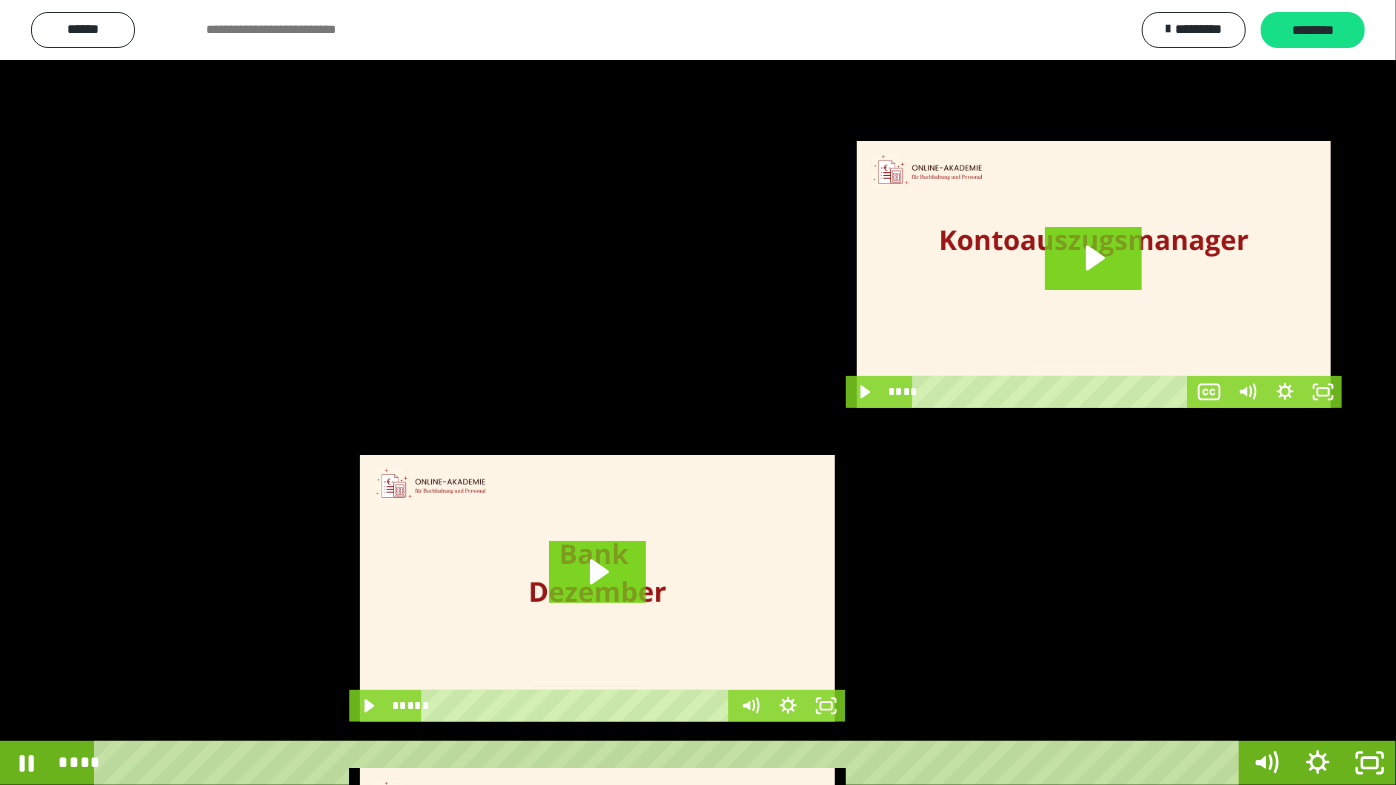 click at bounding box center (698, 392) 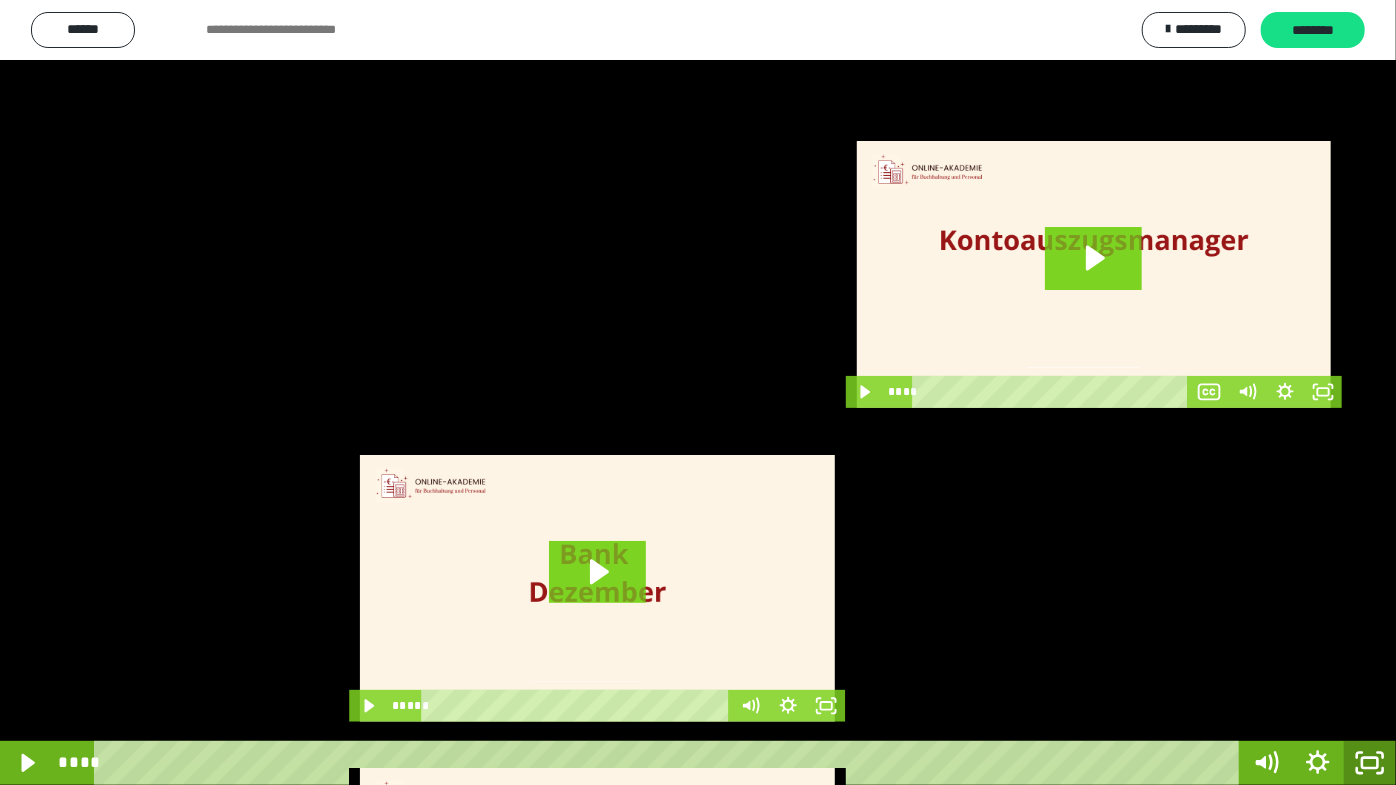 click 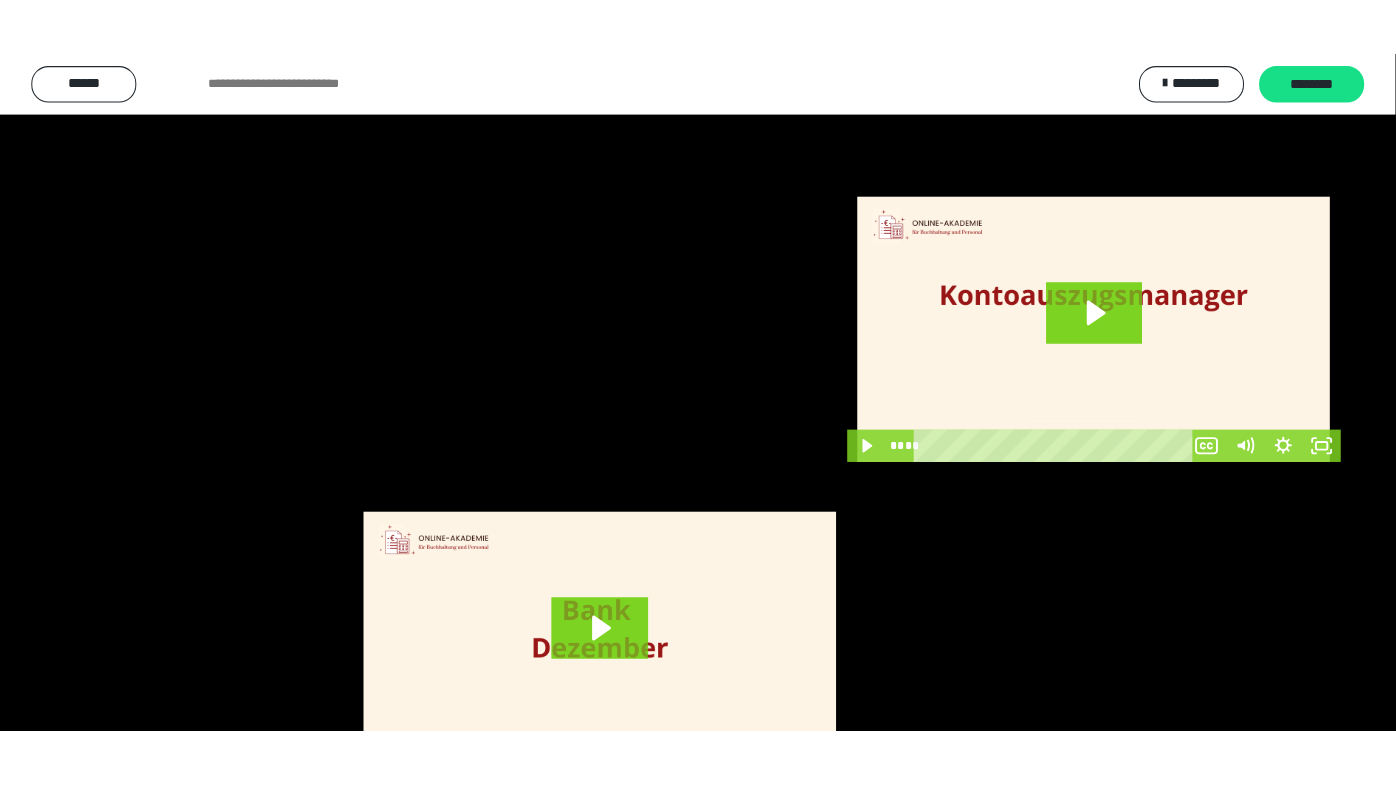 scroll, scrollTop: 3886, scrollLeft: 0, axis: vertical 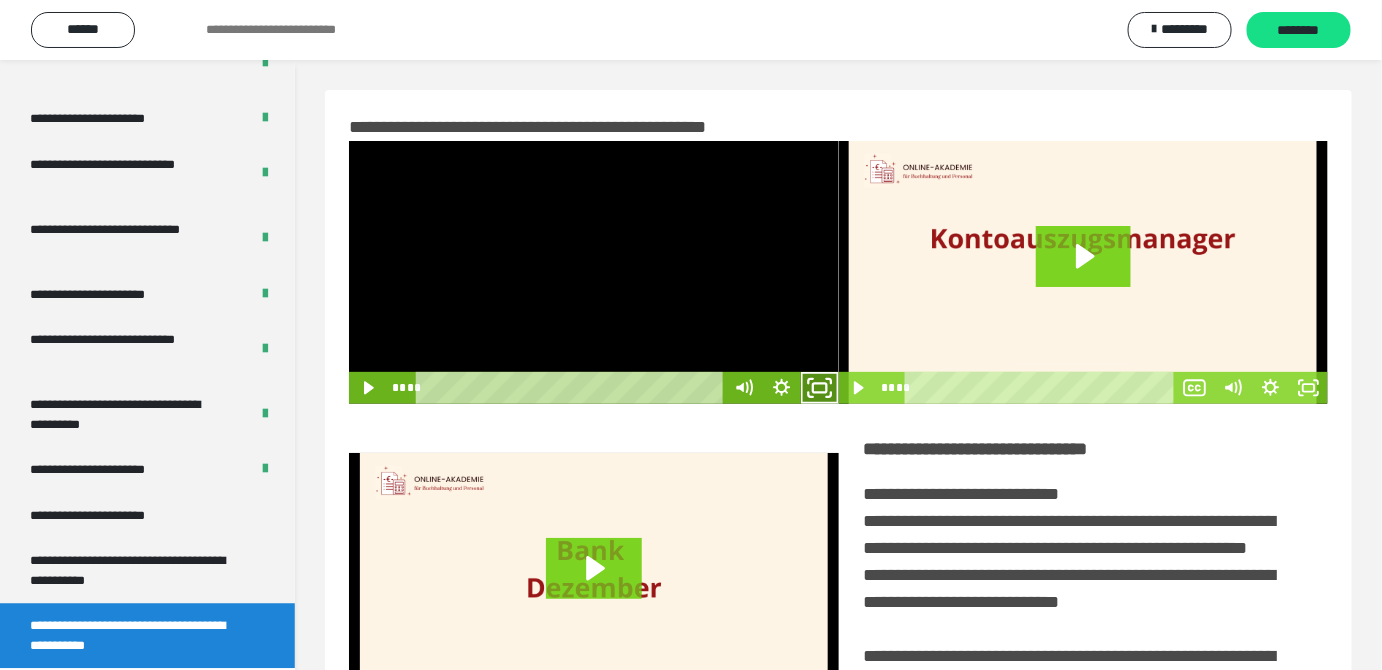 click 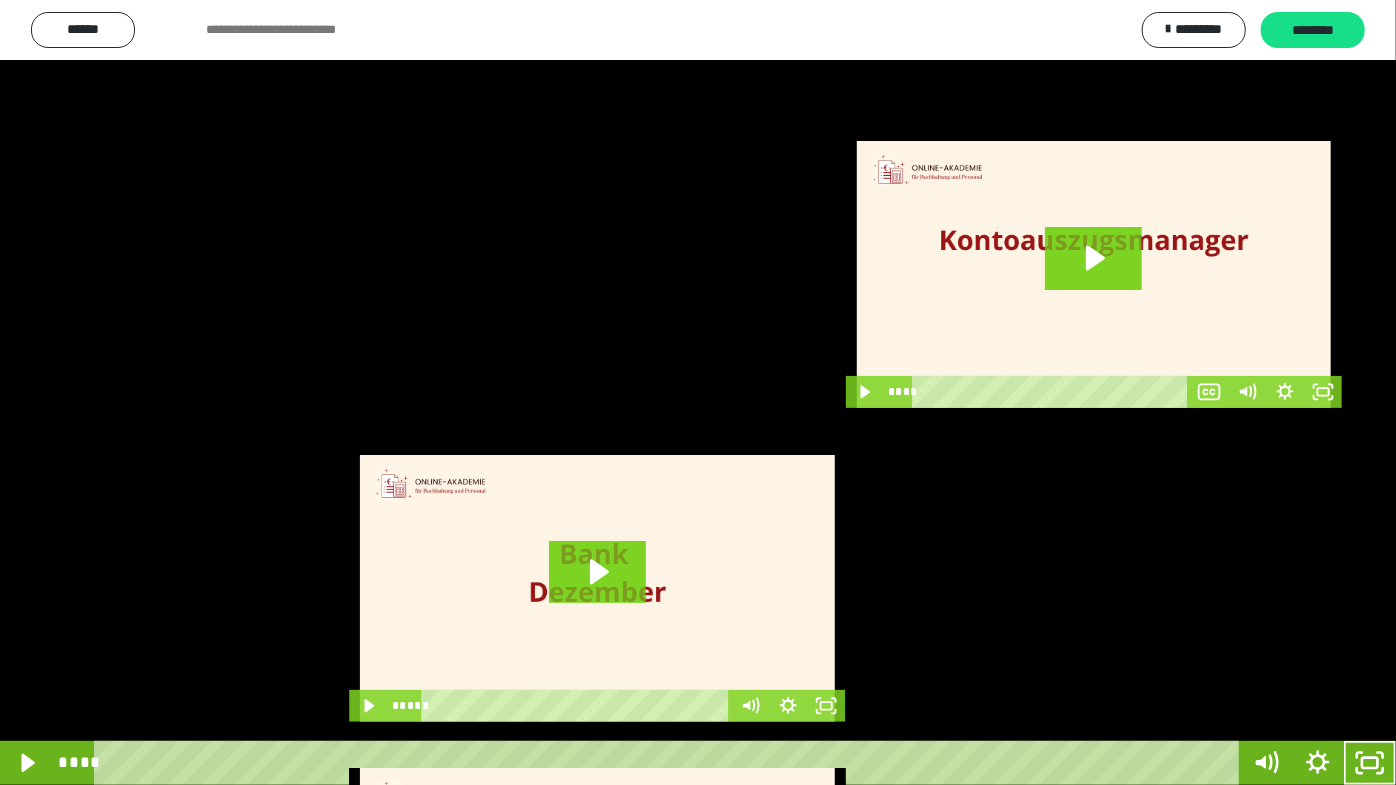 drag, startPoint x: 571, startPoint y: 377, endPoint x: 584, endPoint y: 384, distance: 14.764823 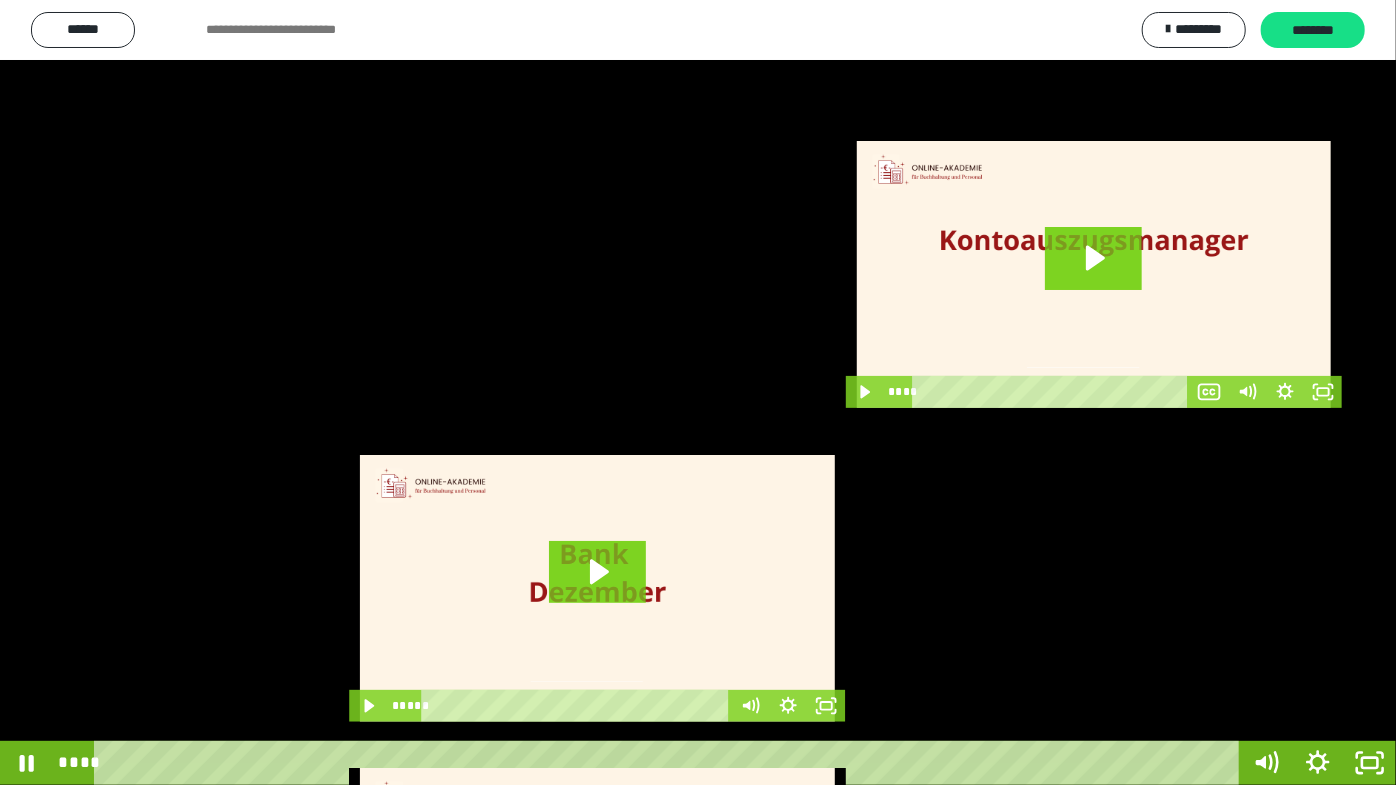 drag, startPoint x: 527, startPoint y: 425, endPoint x: 587, endPoint y: 473, distance: 76.837494 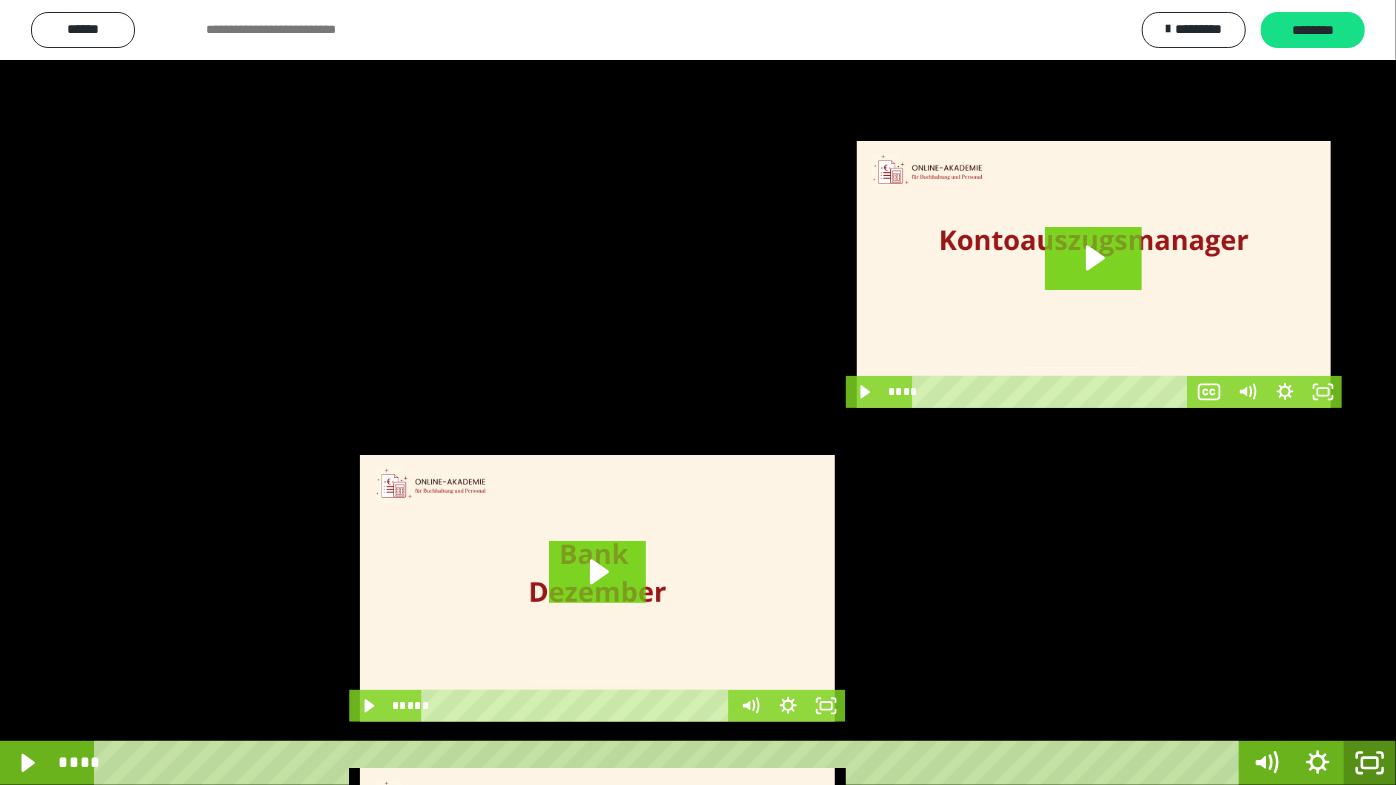 click 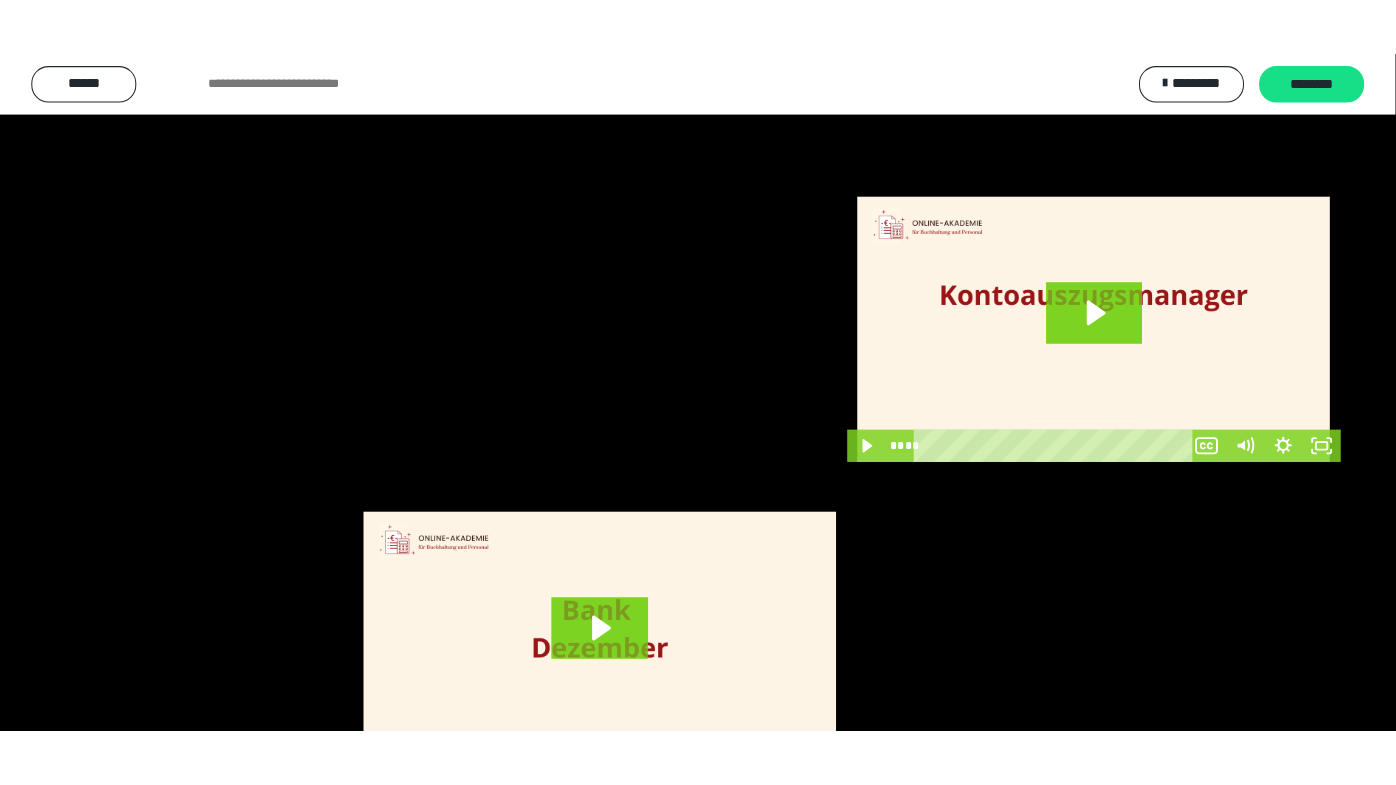 scroll, scrollTop: 3886, scrollLeft: 0, axis: vertical 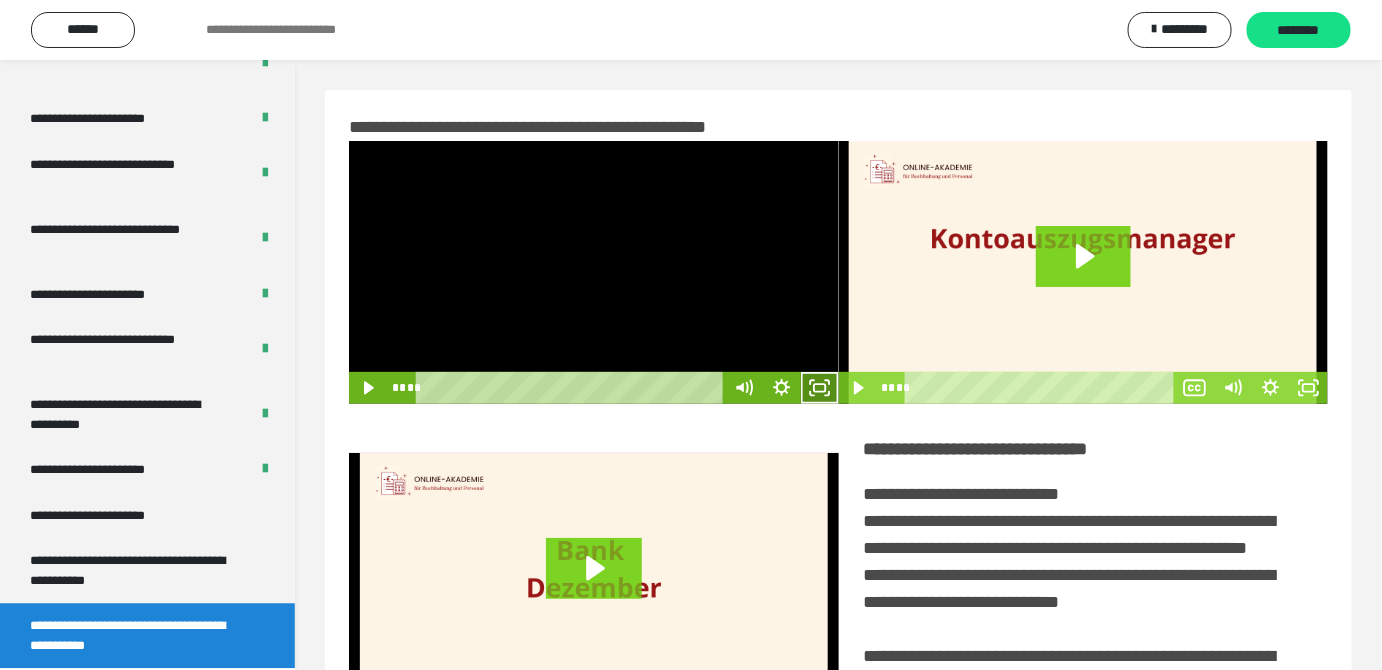 click 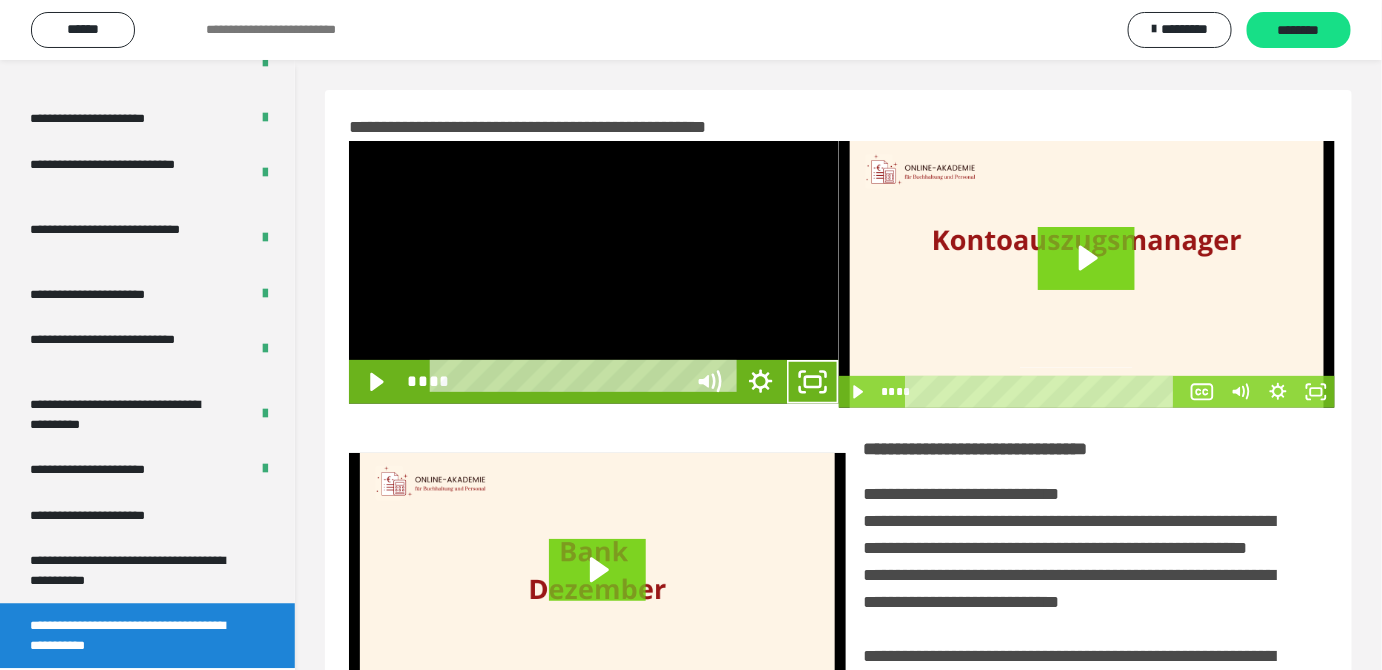 scroll, scrollTop: 3771, scrollLeft: 0, axis: vertical 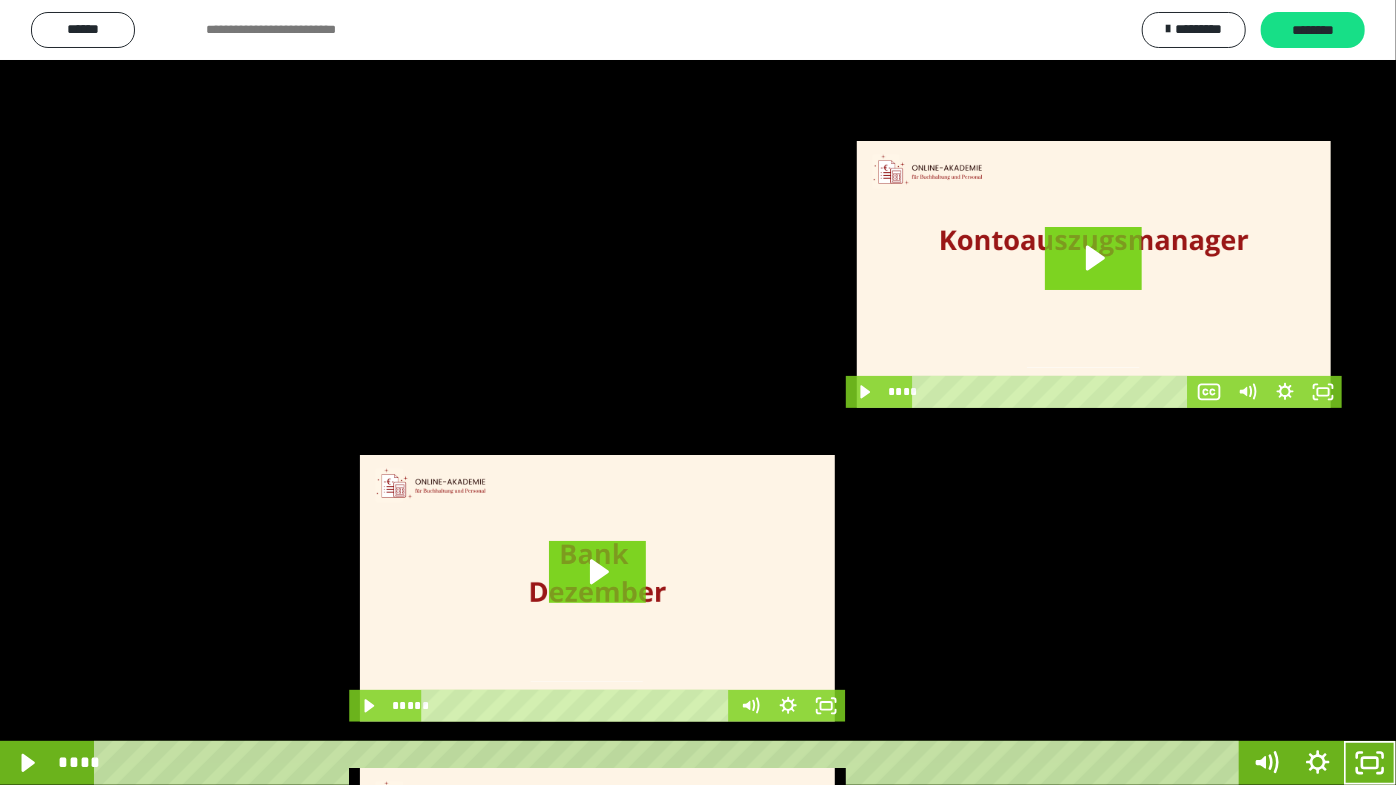 drag, startPoint x: 634, startPoint y: 376, endPoint x: 696, endPoint y: 386, distance: 62.801273 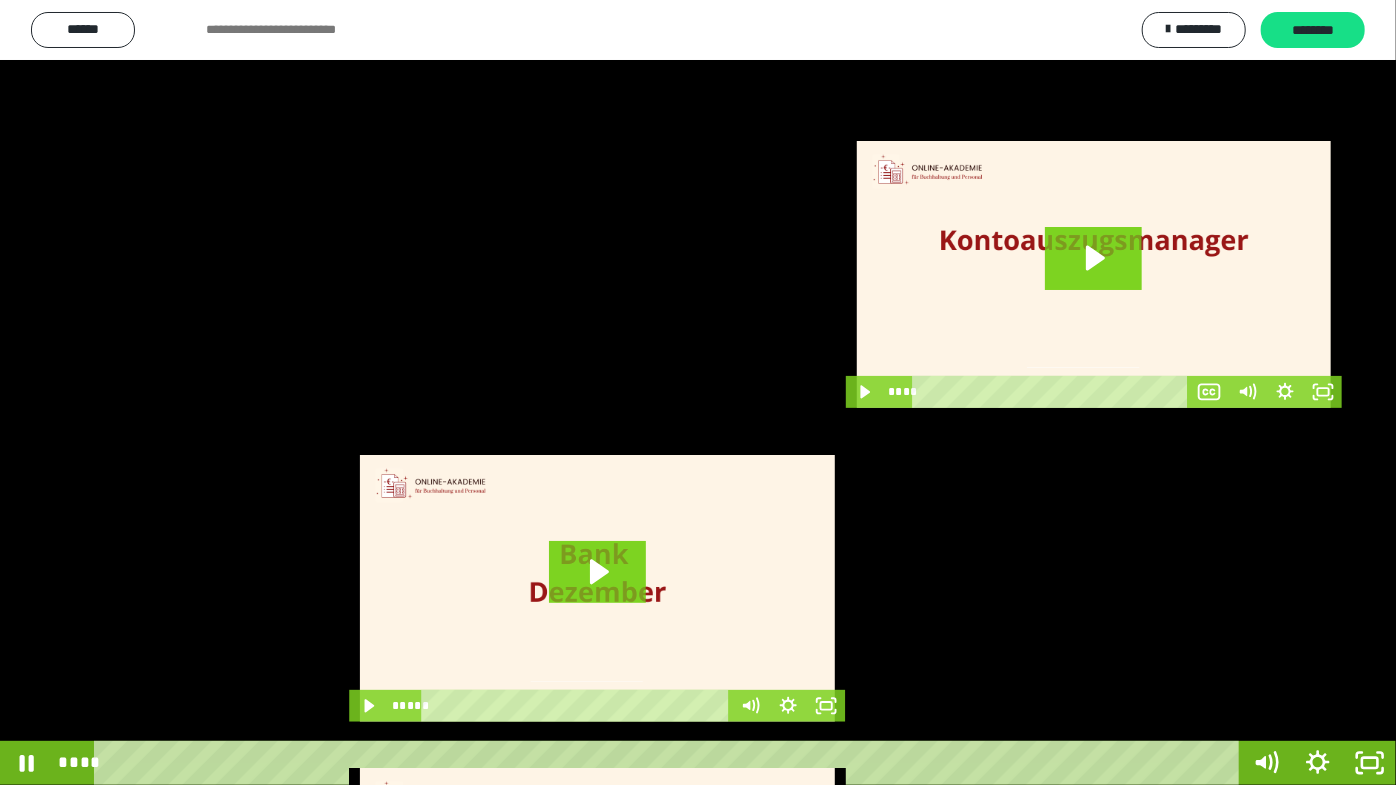 click at bounding box center [698, 392] 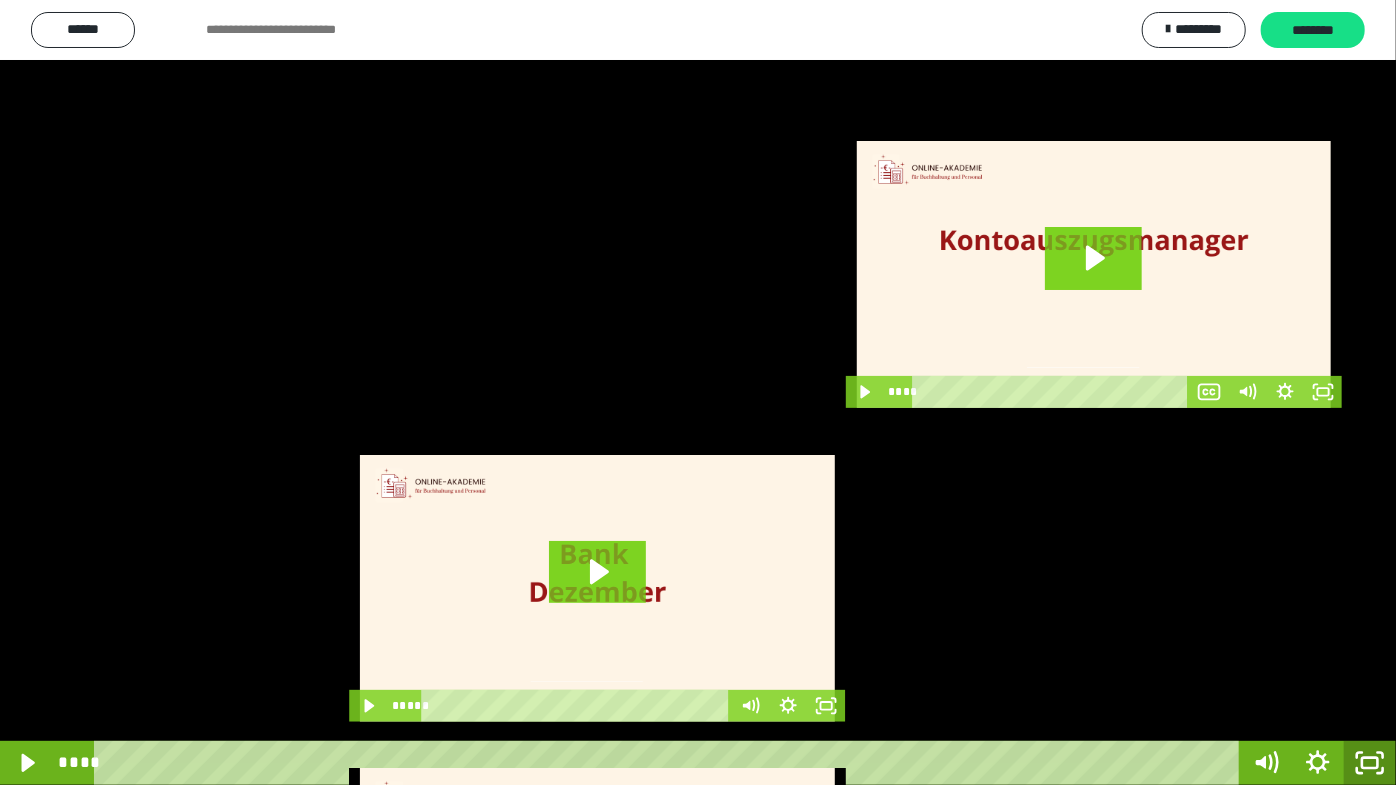 drag, startPoint x: 1370, startPoint y: 757, endPoint x: 948, endPoint y: 328, distance: 601.76825 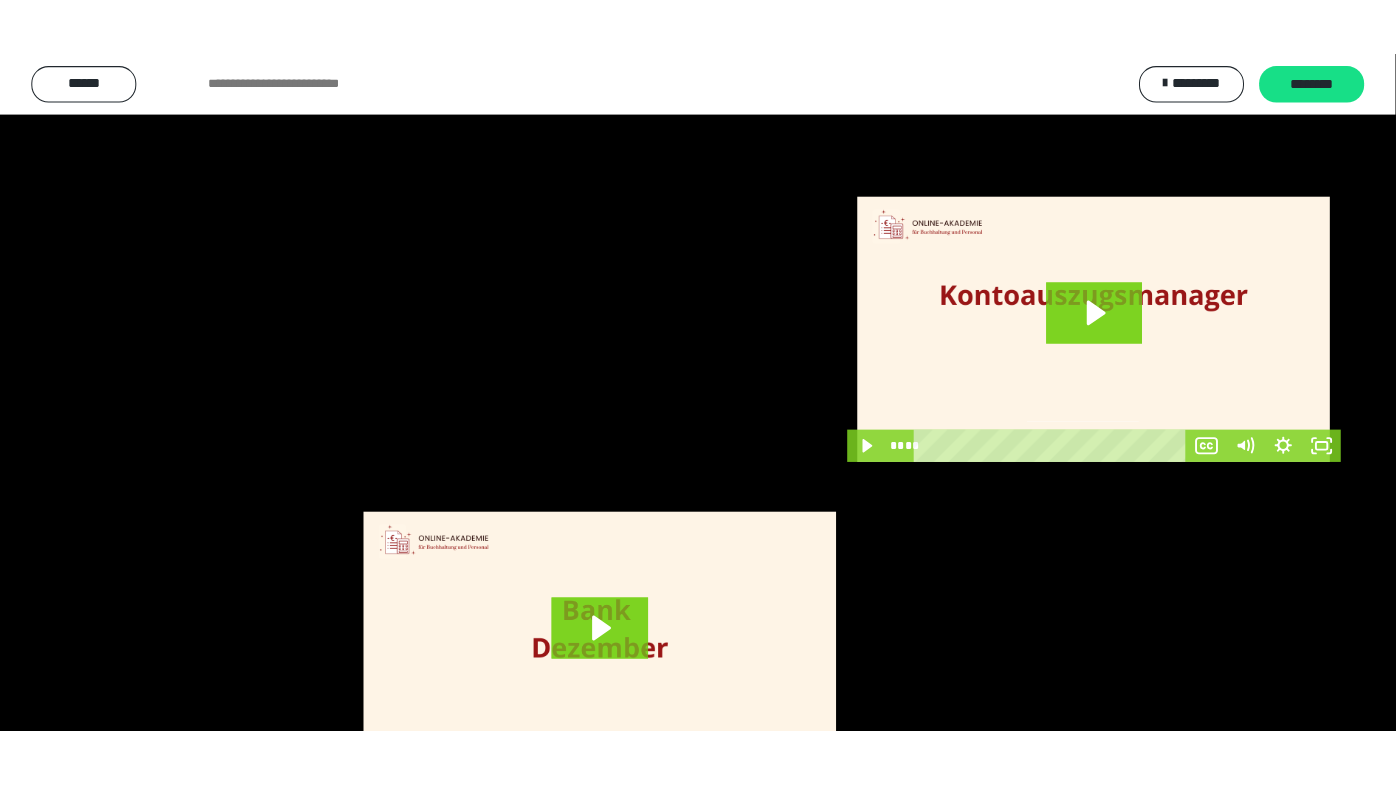 scroll, scrollTop: 3886, scrollLeft: 0, axis: vertical 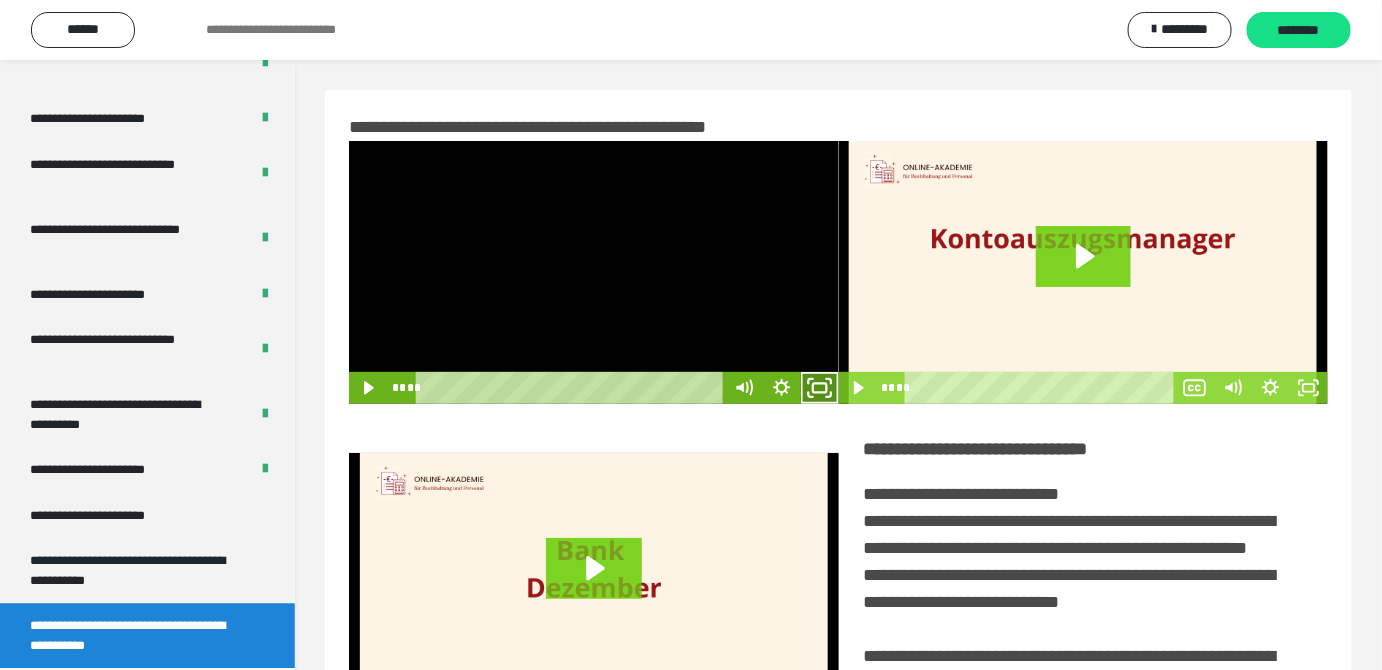click 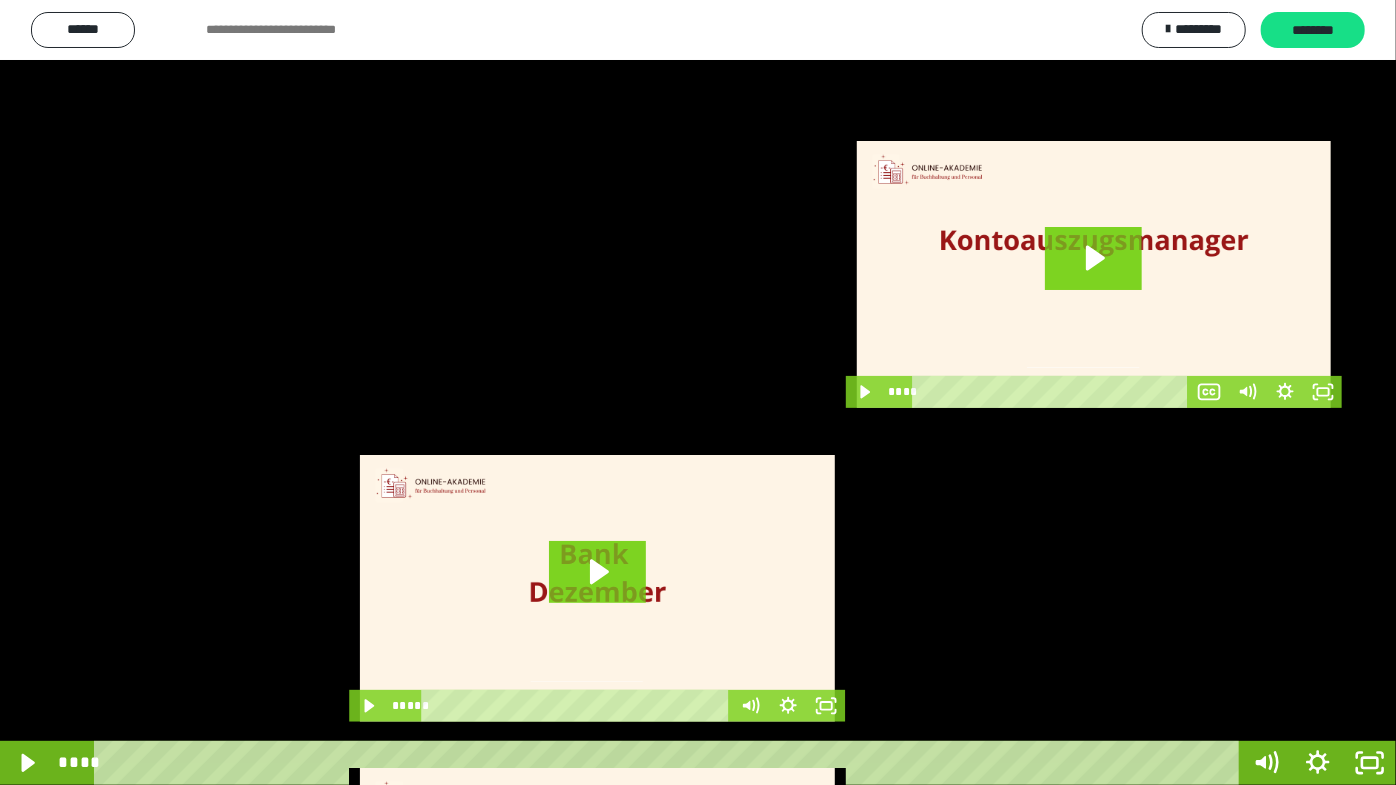click at bounding box center [698, 392] 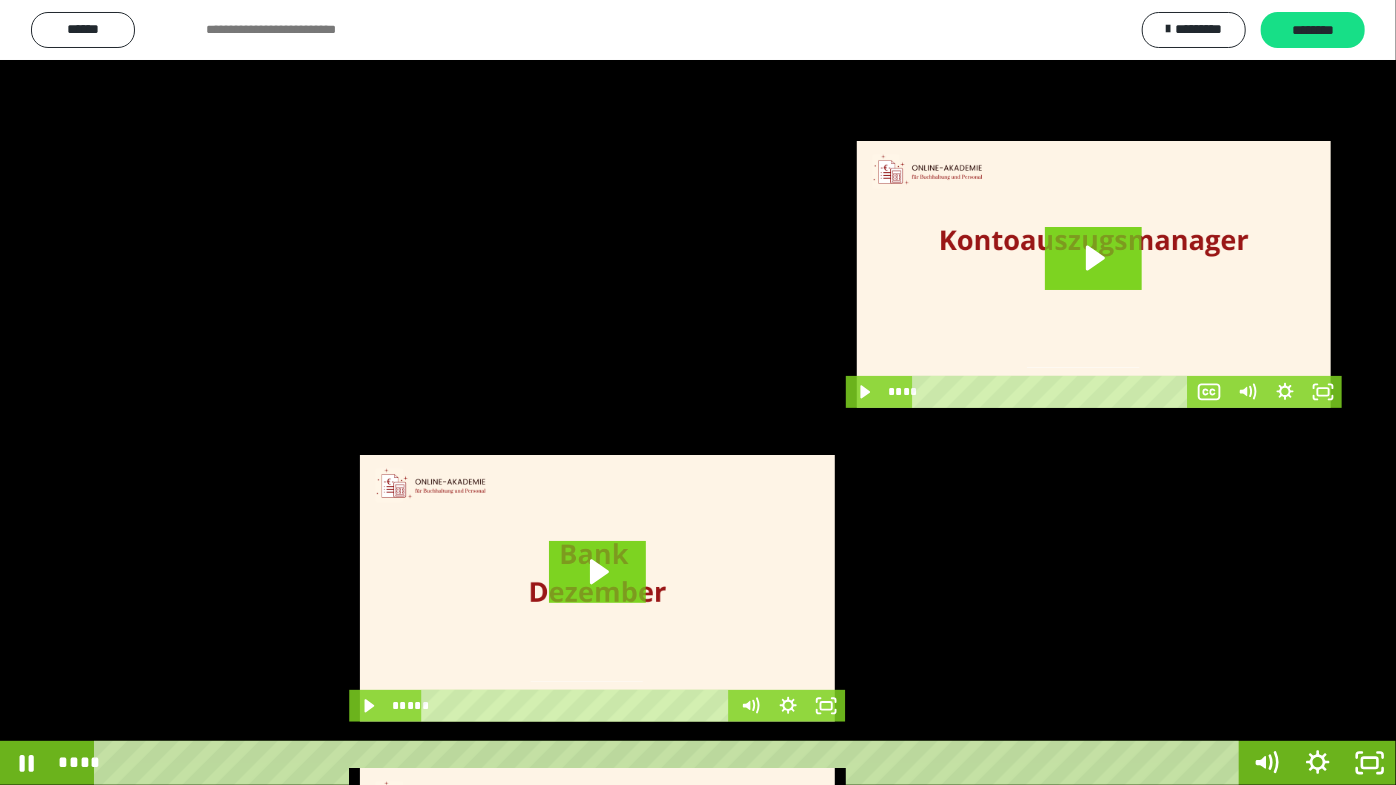 click at bounding box center (698, 392) 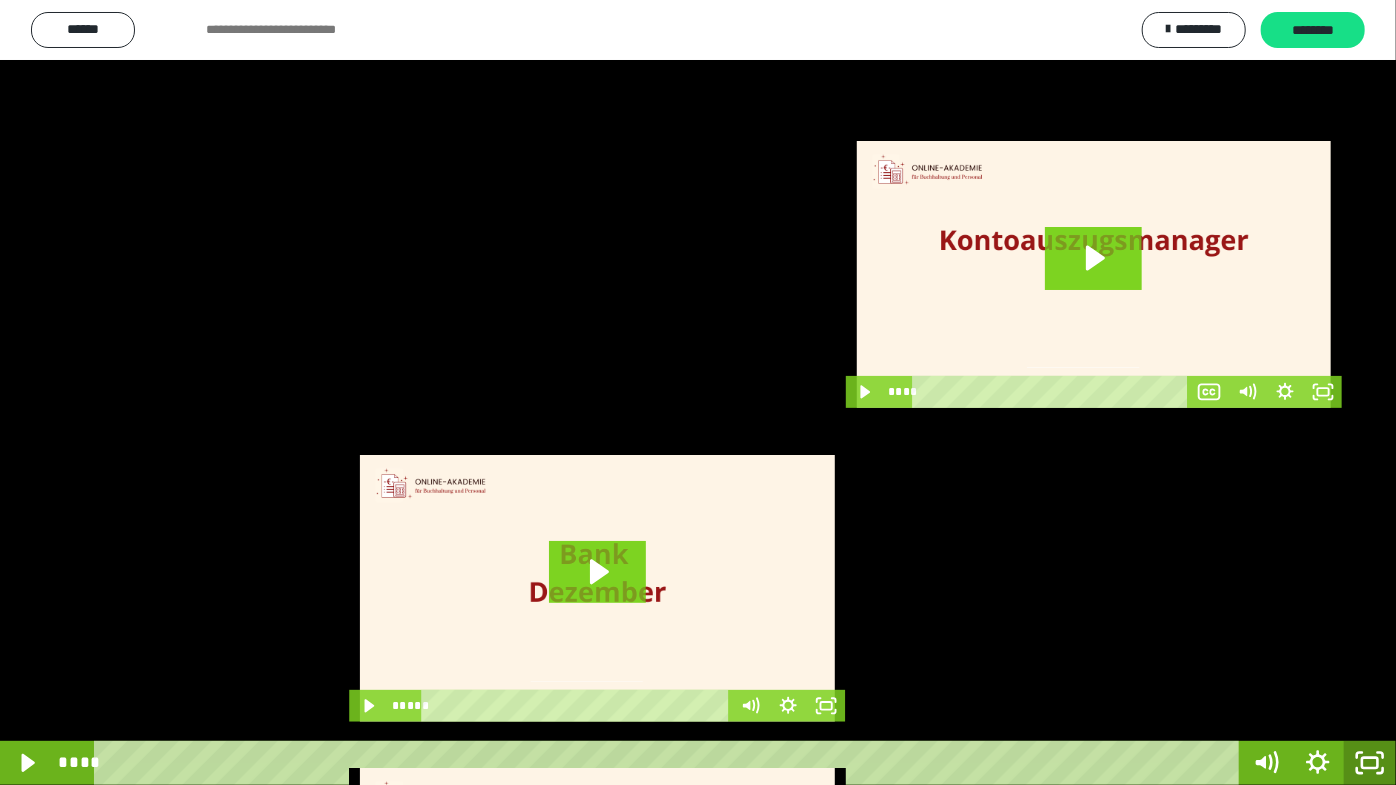 drag, startPoint x: 1372, startPoint y: 759, endPoint x: 1226, endPoint y: 467, distance: 326.4659 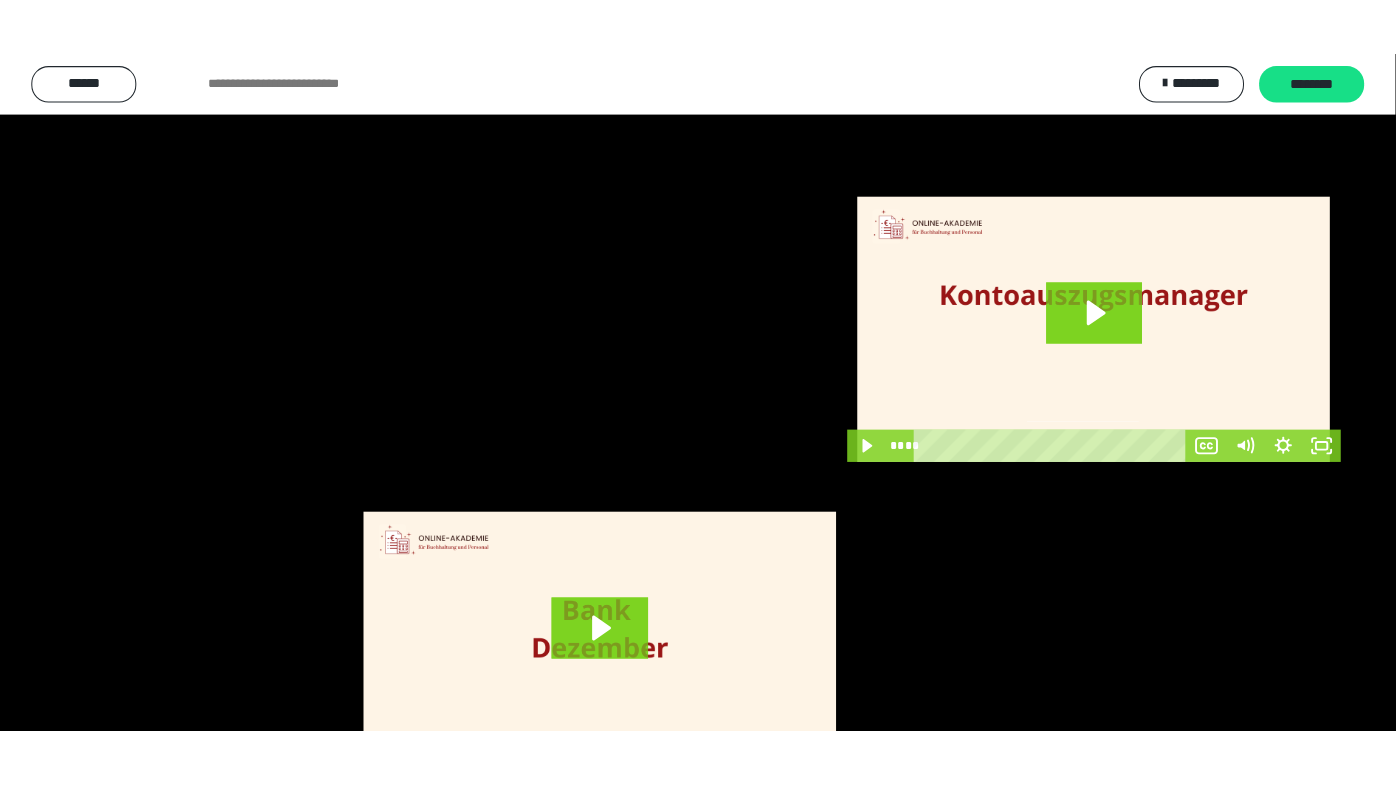 scroll, scrollTop: 3886, scrollLeft: 0, axis: vertical 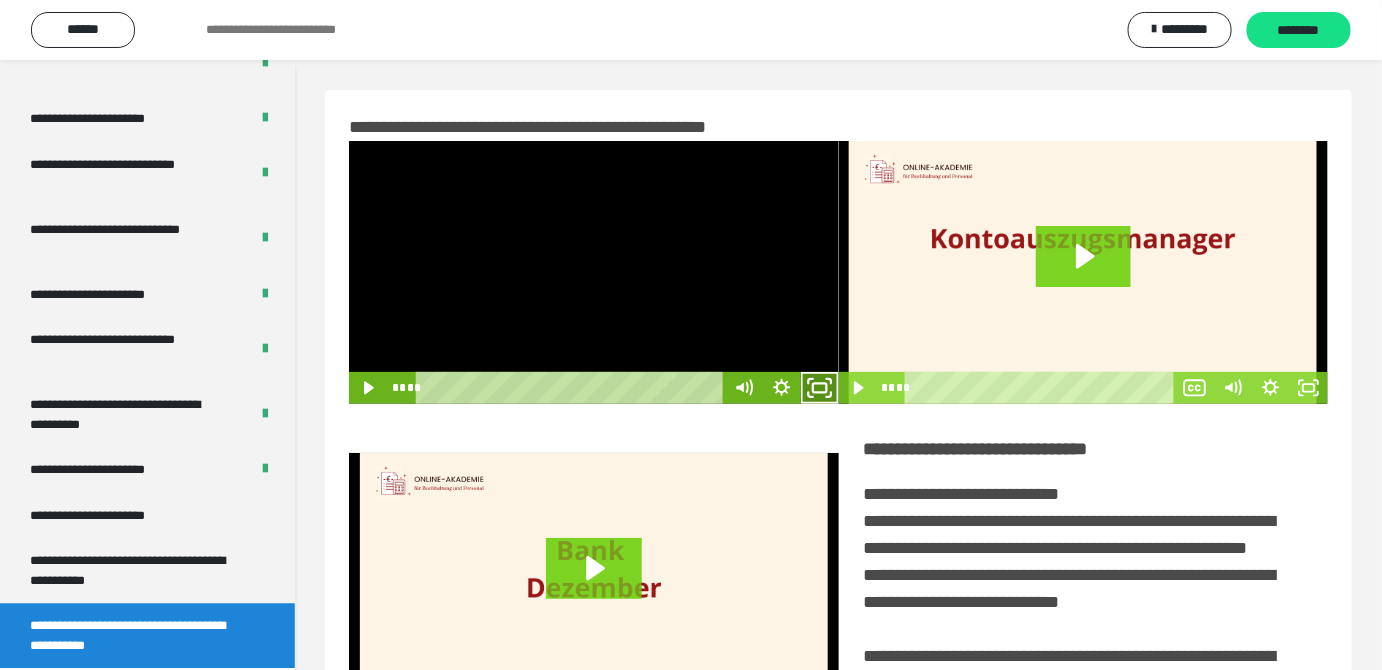 click 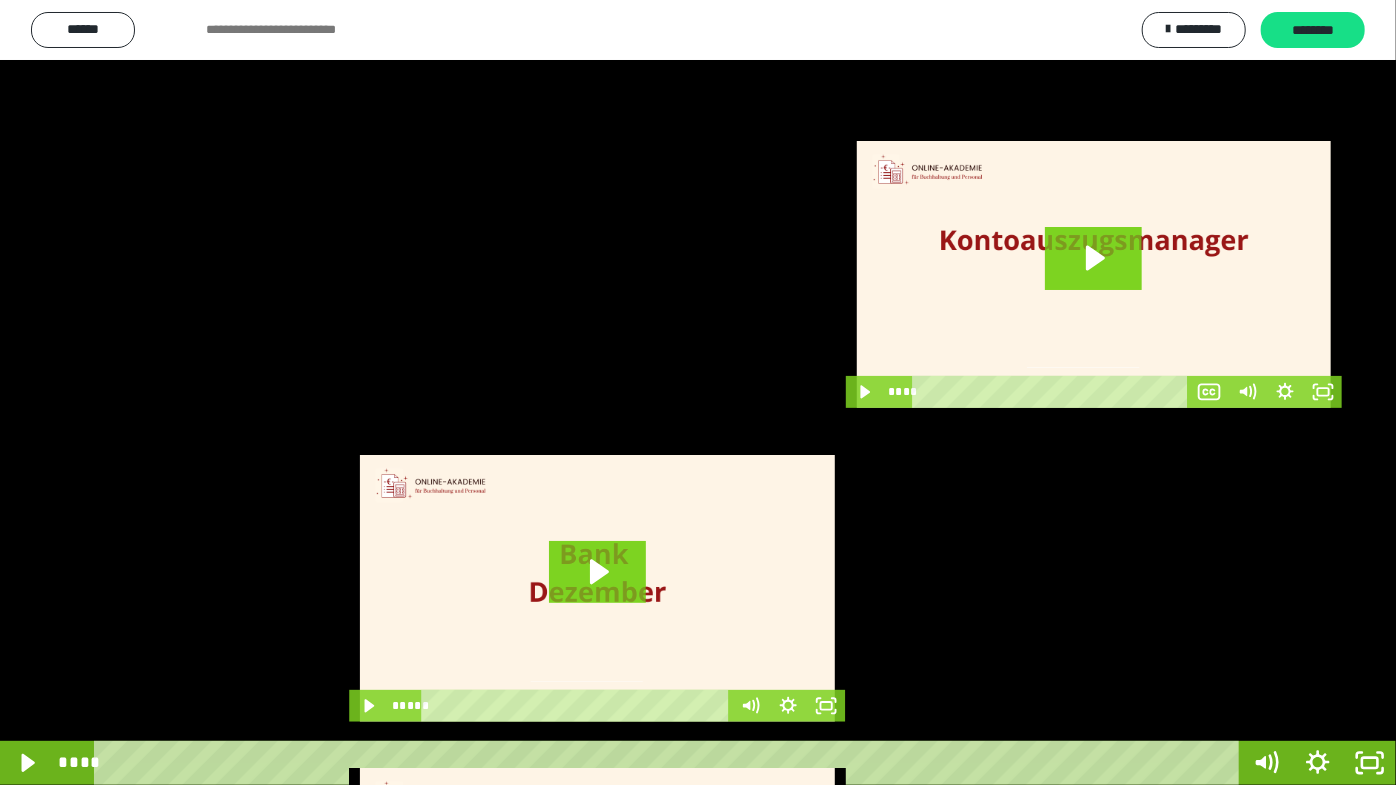 click at bounding box center (698, 392) 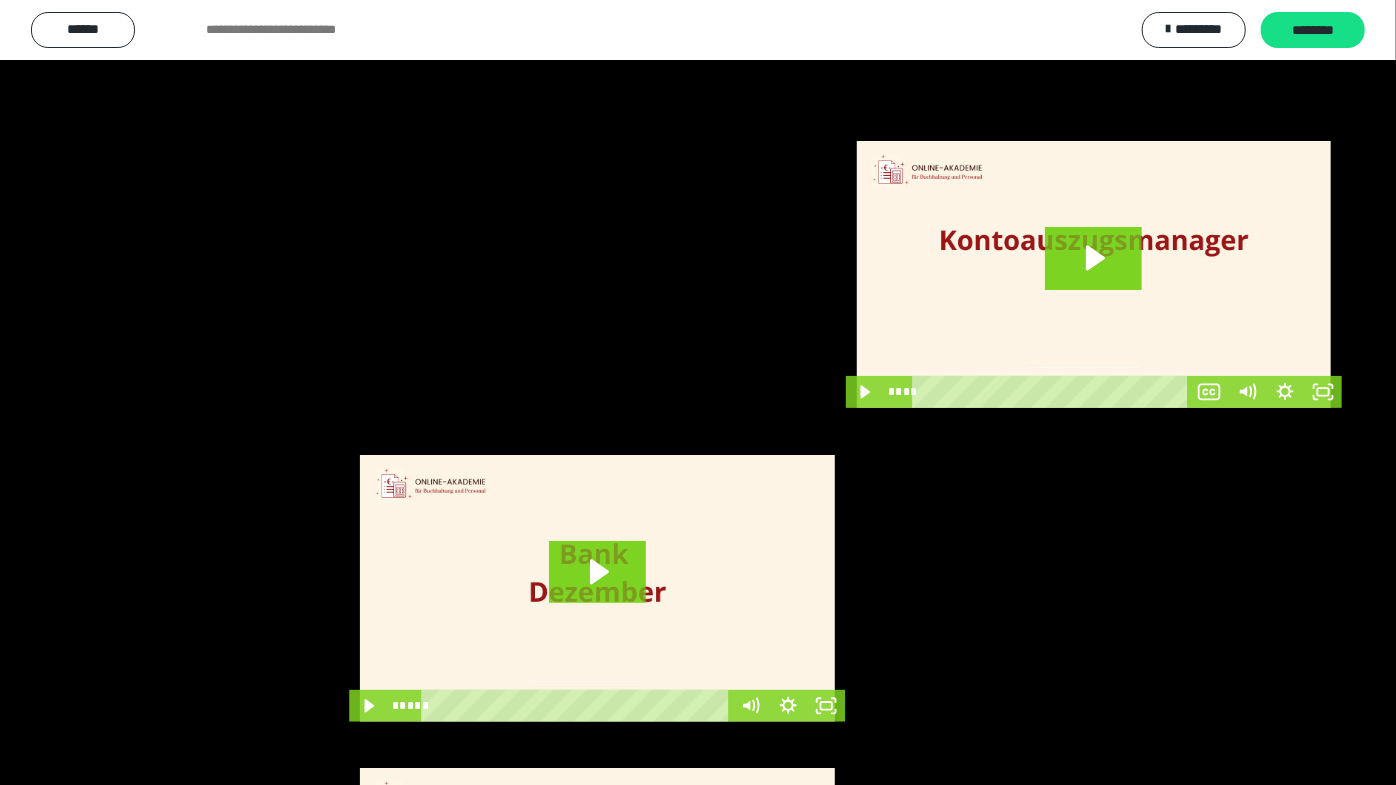 click at bounding box center [698, 392] 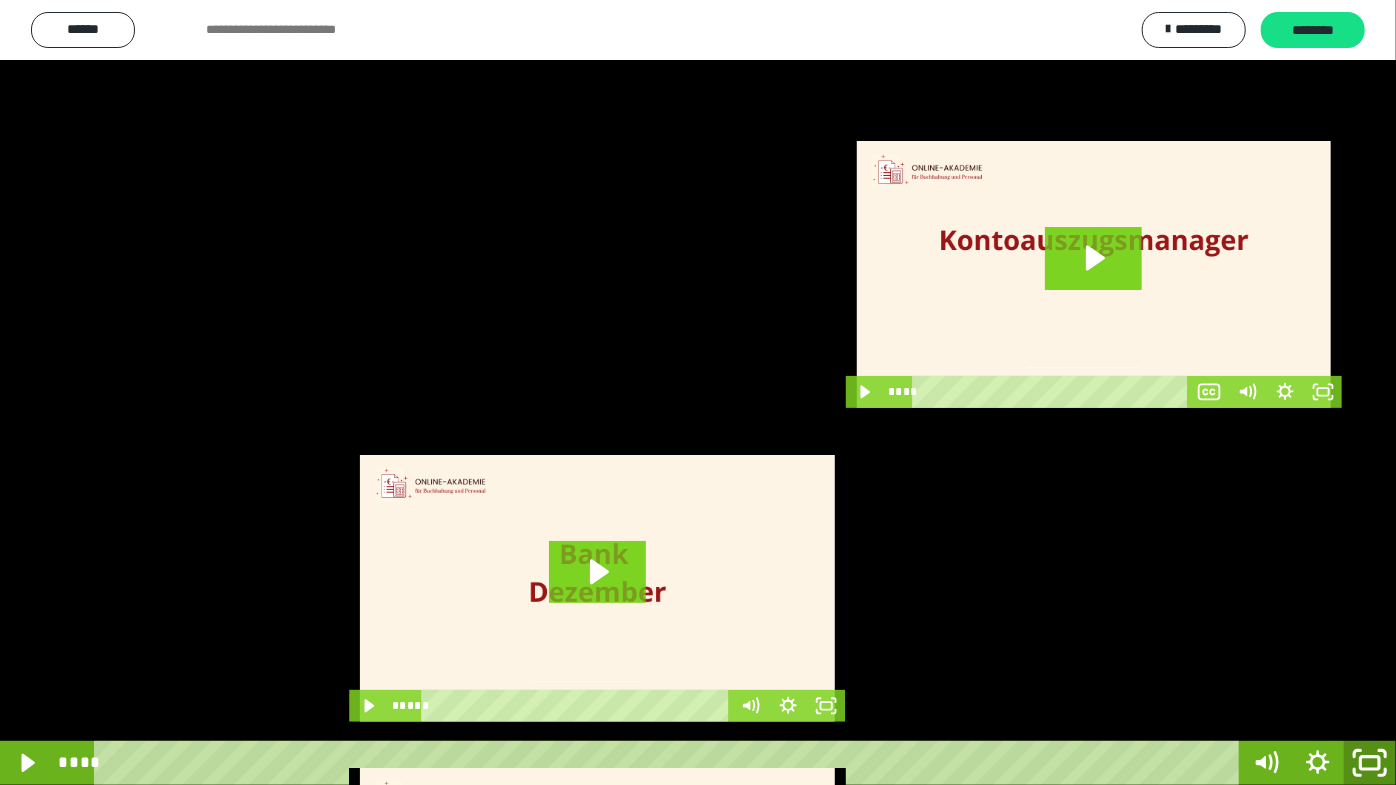 click 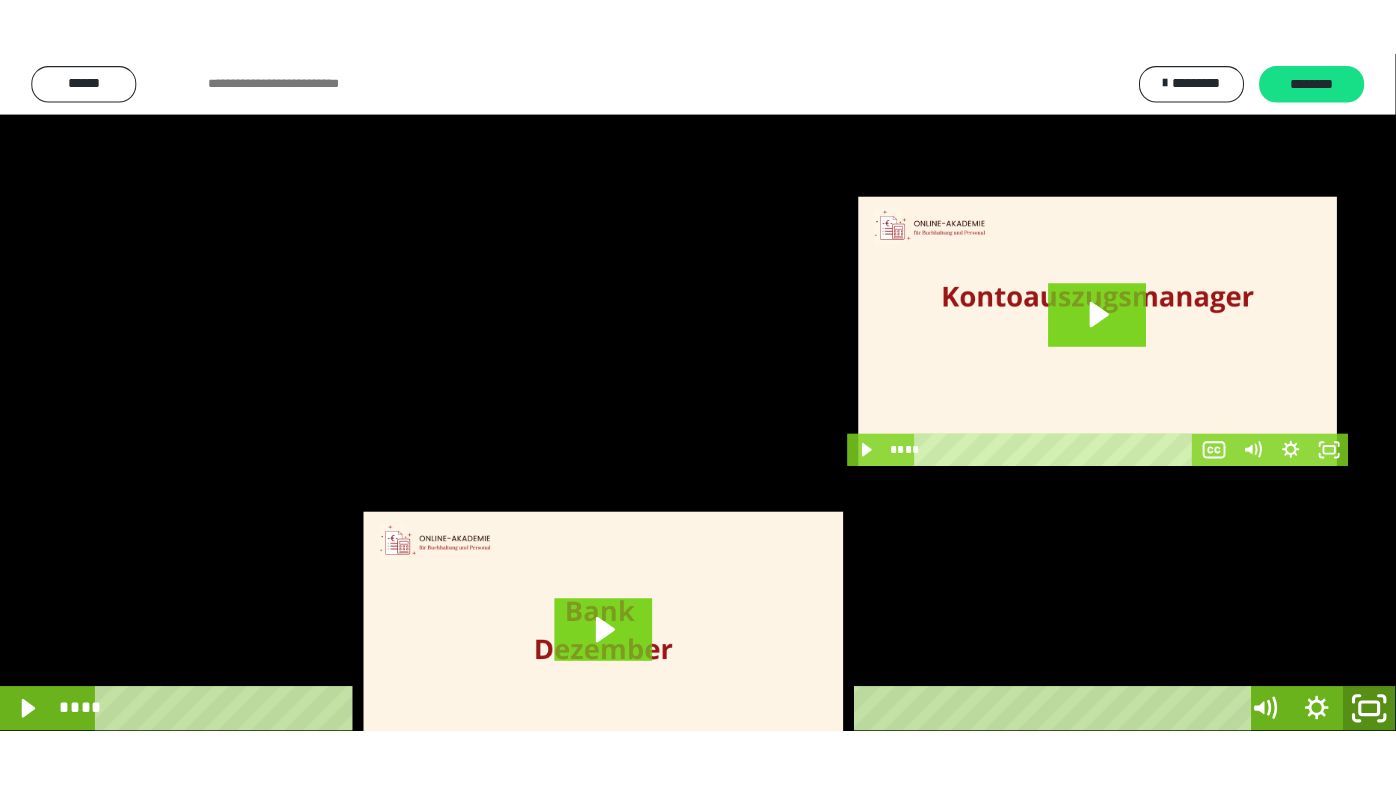 scroll, scrollTop: 3886, scrollLeft: 0, axis: vertical 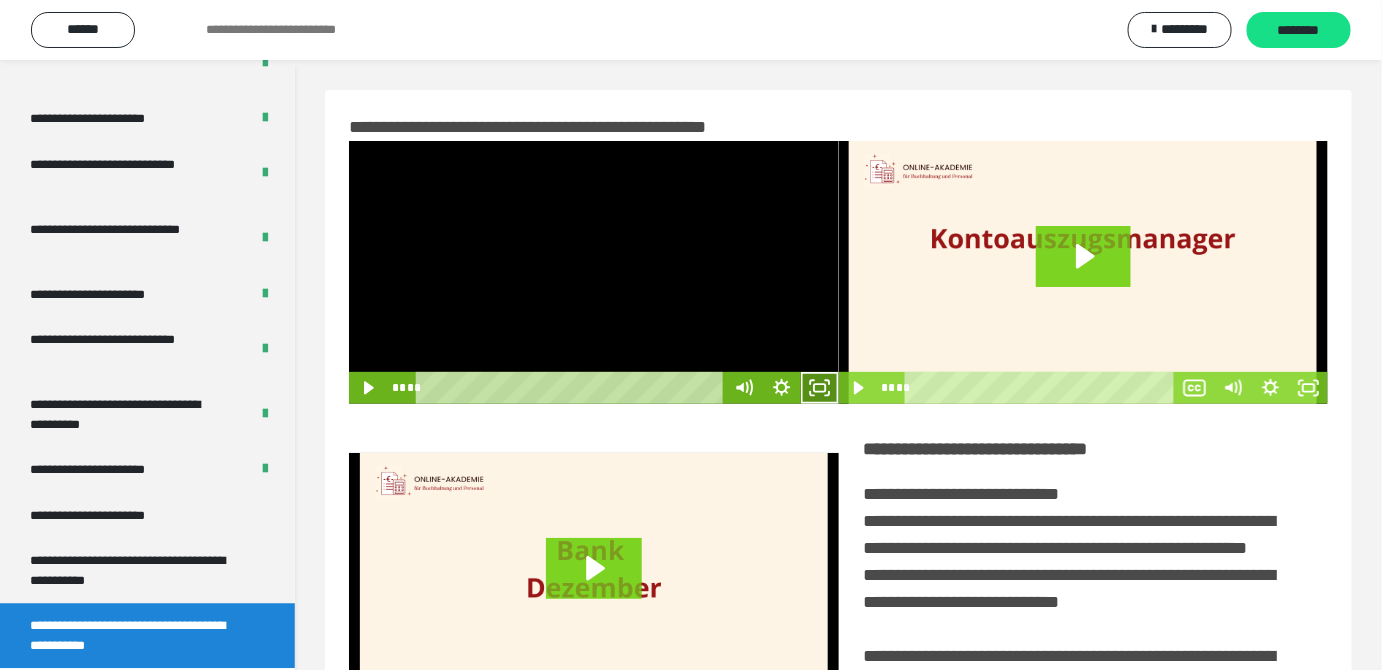 click 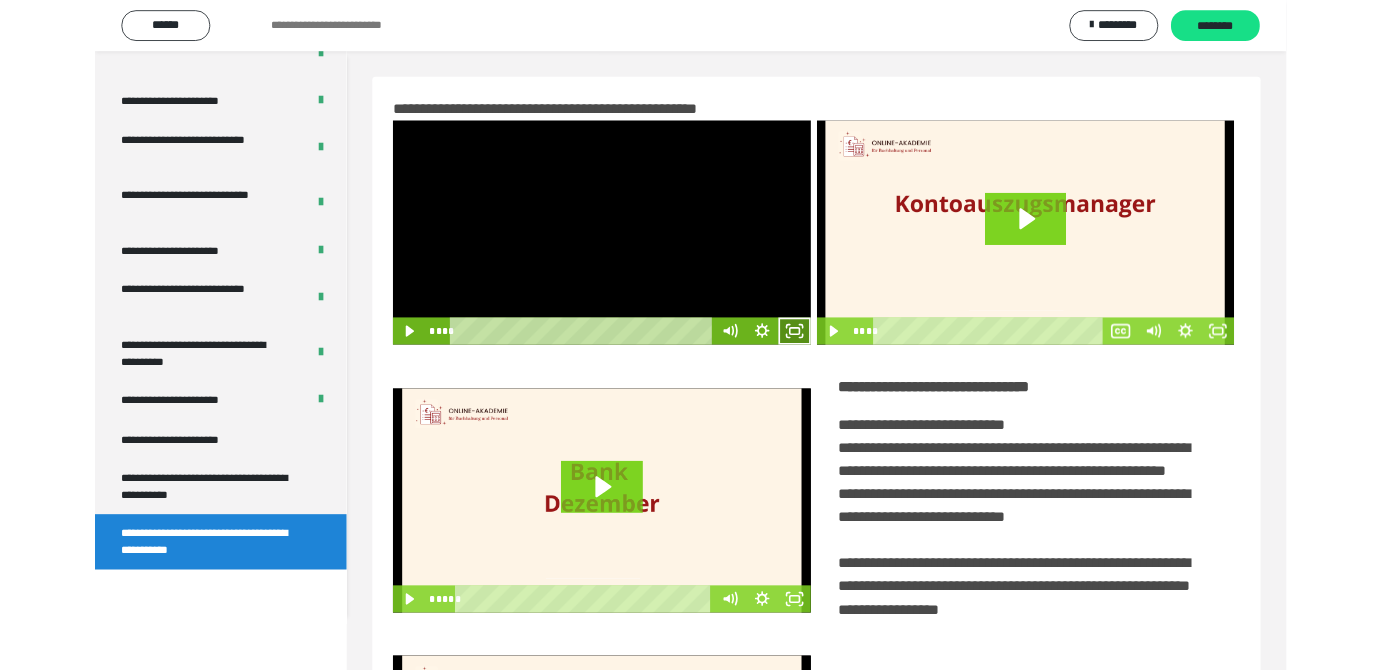 scroll, scrollTop: 3771, scrollLeft: 0, axis: vertical 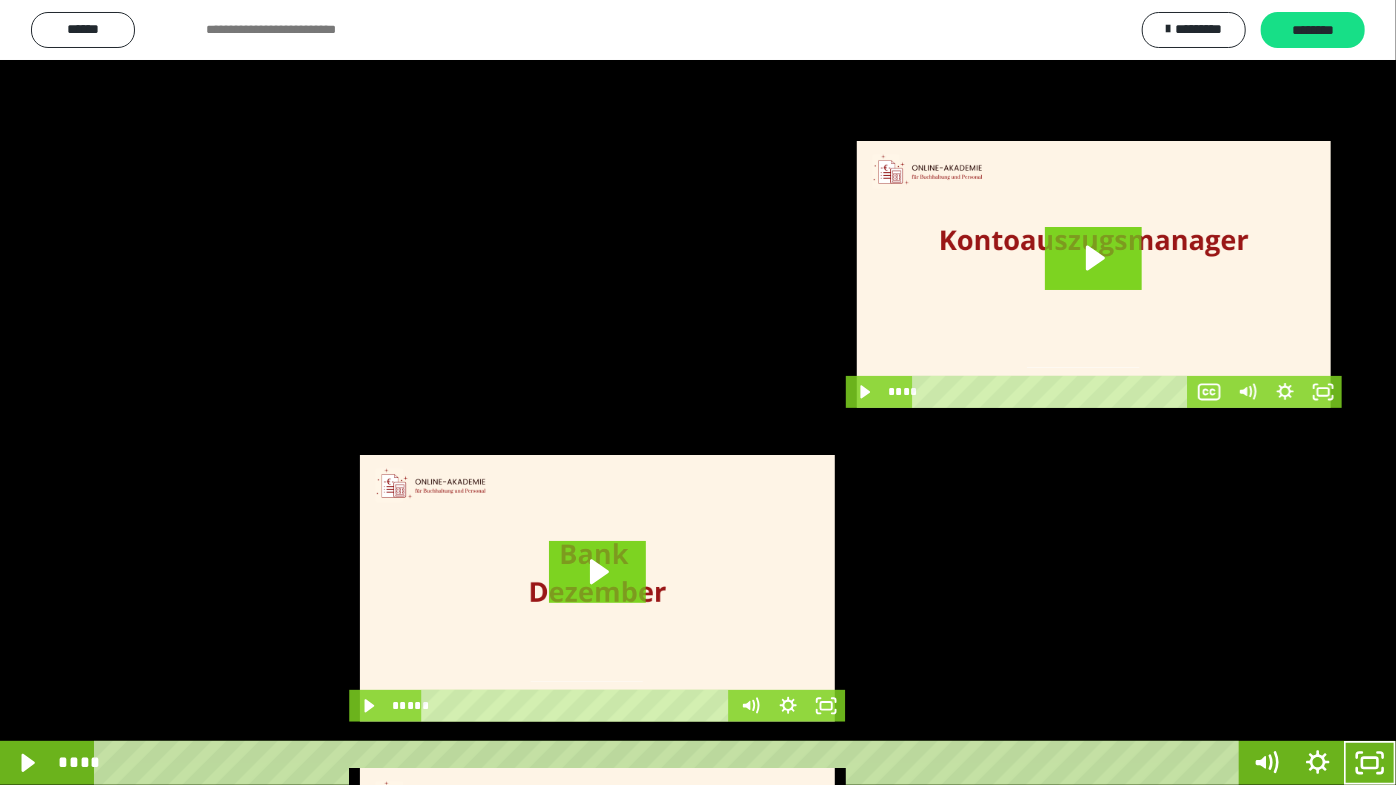 drag, startPoint x: 608, startPoint y: 368, endPoint x: 666, endPoint y: 370, distance: 58.034473 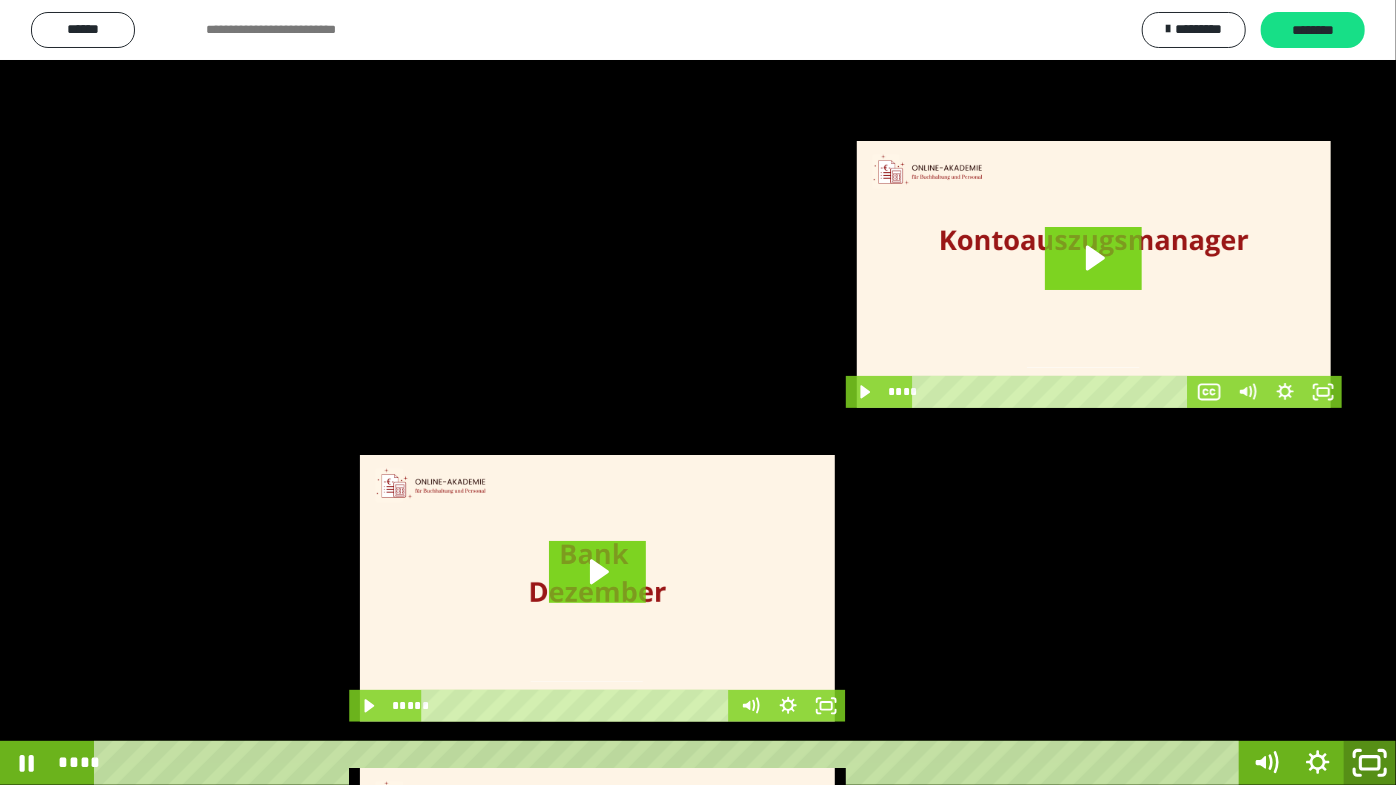 drag, startPoint x: 1371, startPoint y: 767, endPoint x: 1013, endPoint y: 454, distance: 475.53442 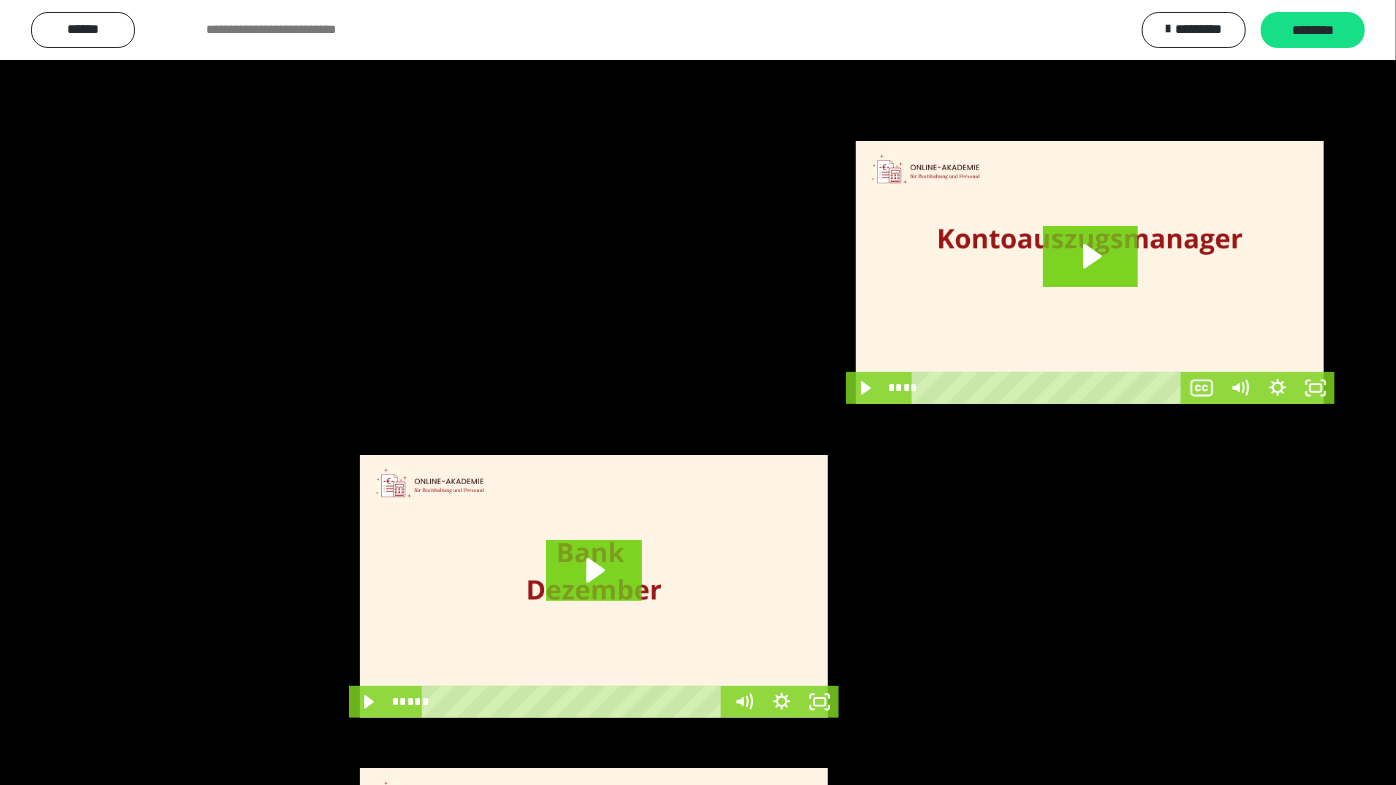 scroll, scrollTop: 3886, scrollLeft: 0, axis: vertical 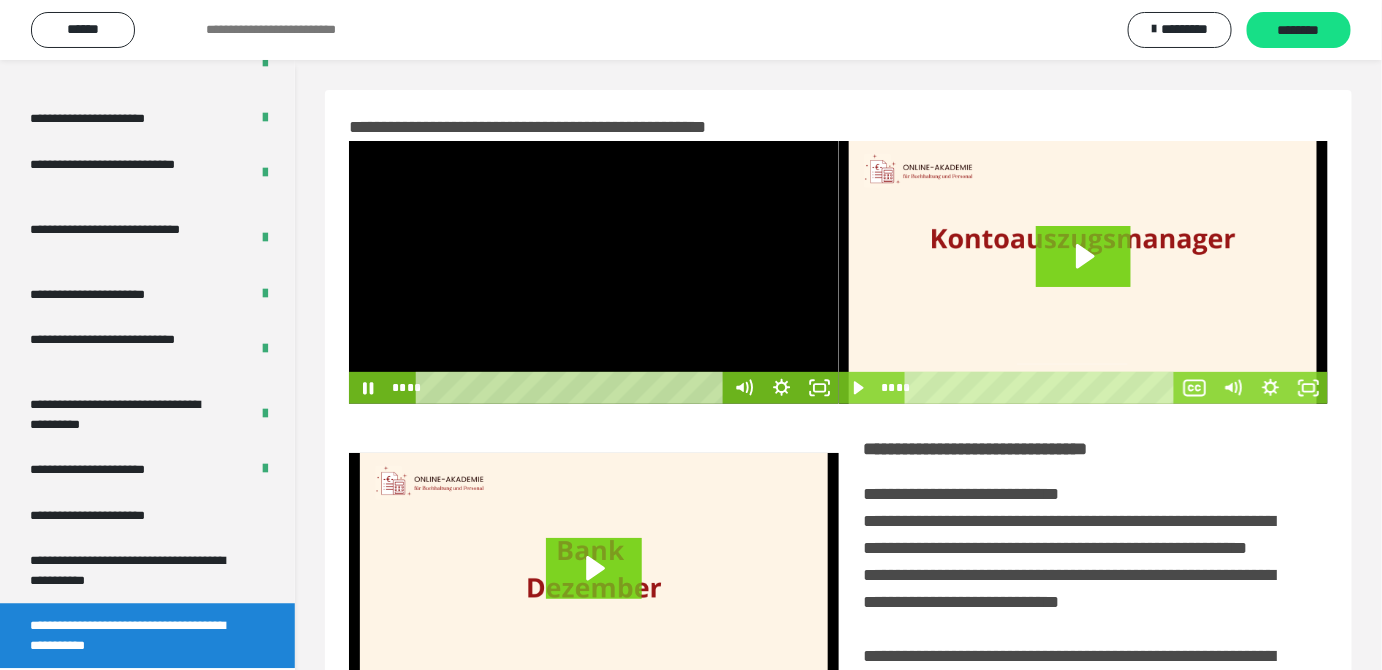 drag, startPoint x: 656, startPoint y: 259, endPoint x: 655, endPoint y: 274, distance: 15.033297 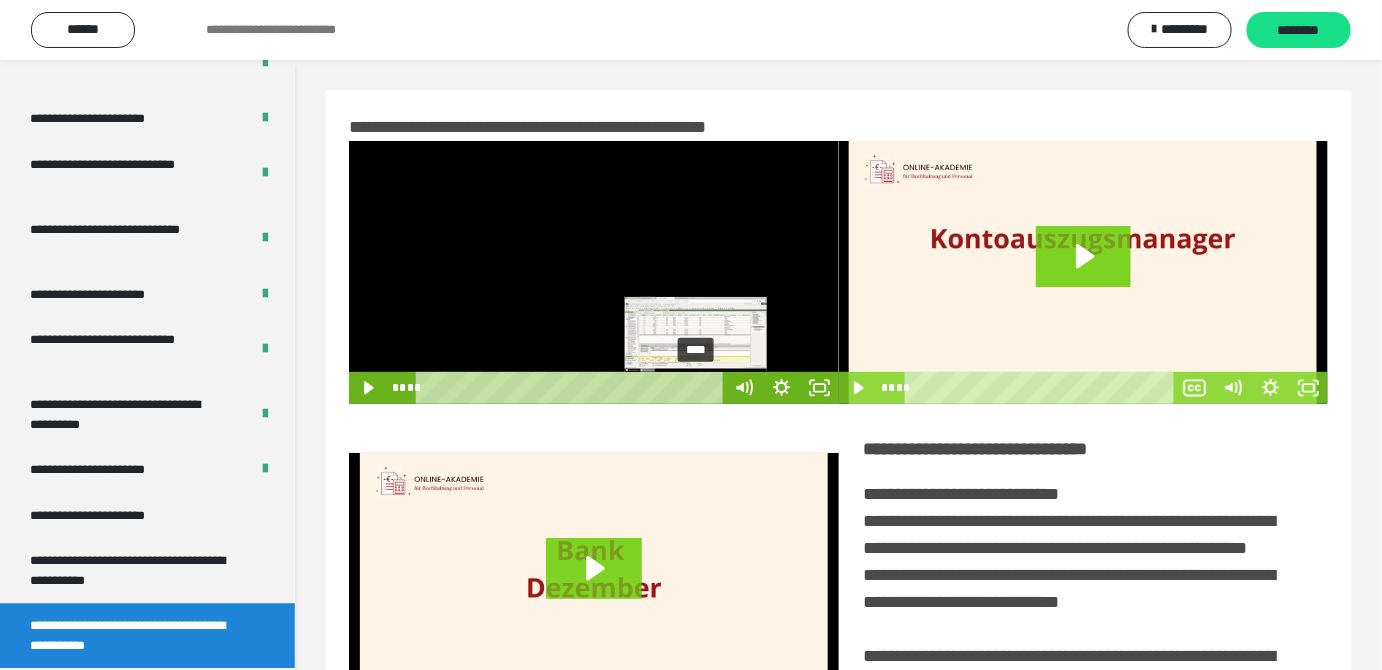 click on "****" at bounding box center [572, 388] 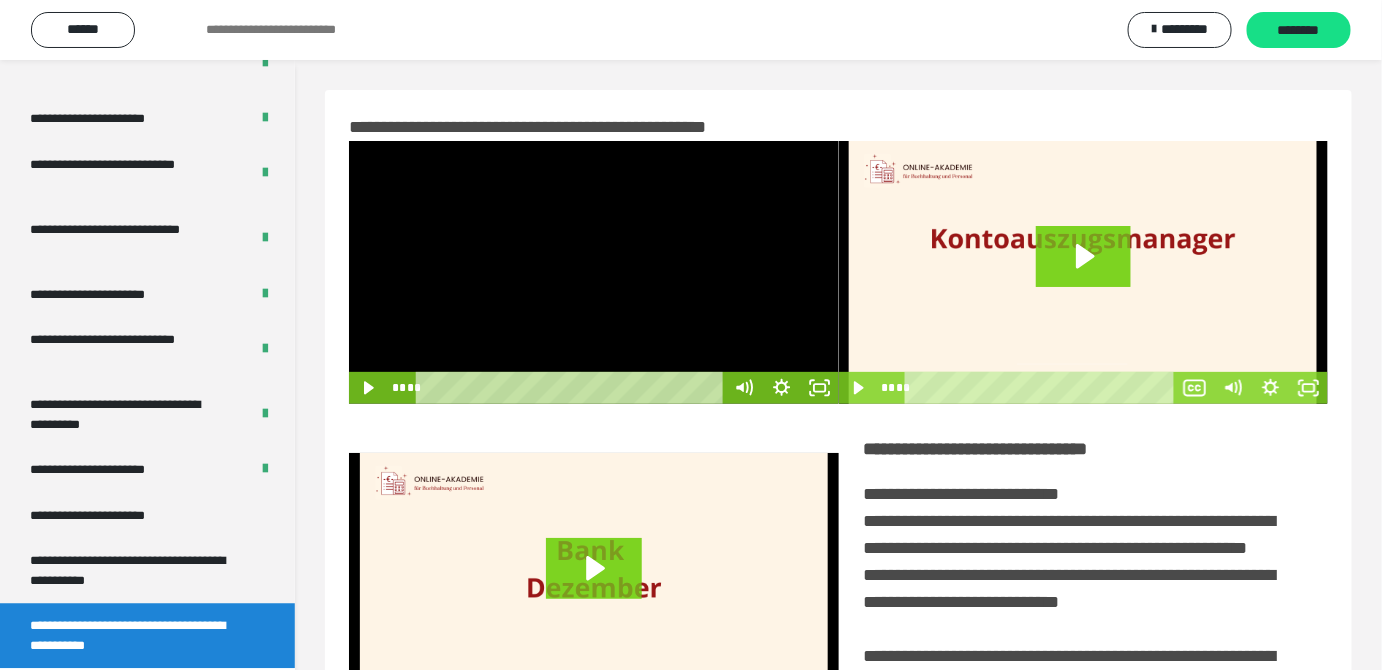 click at bounding box center [594, 272] 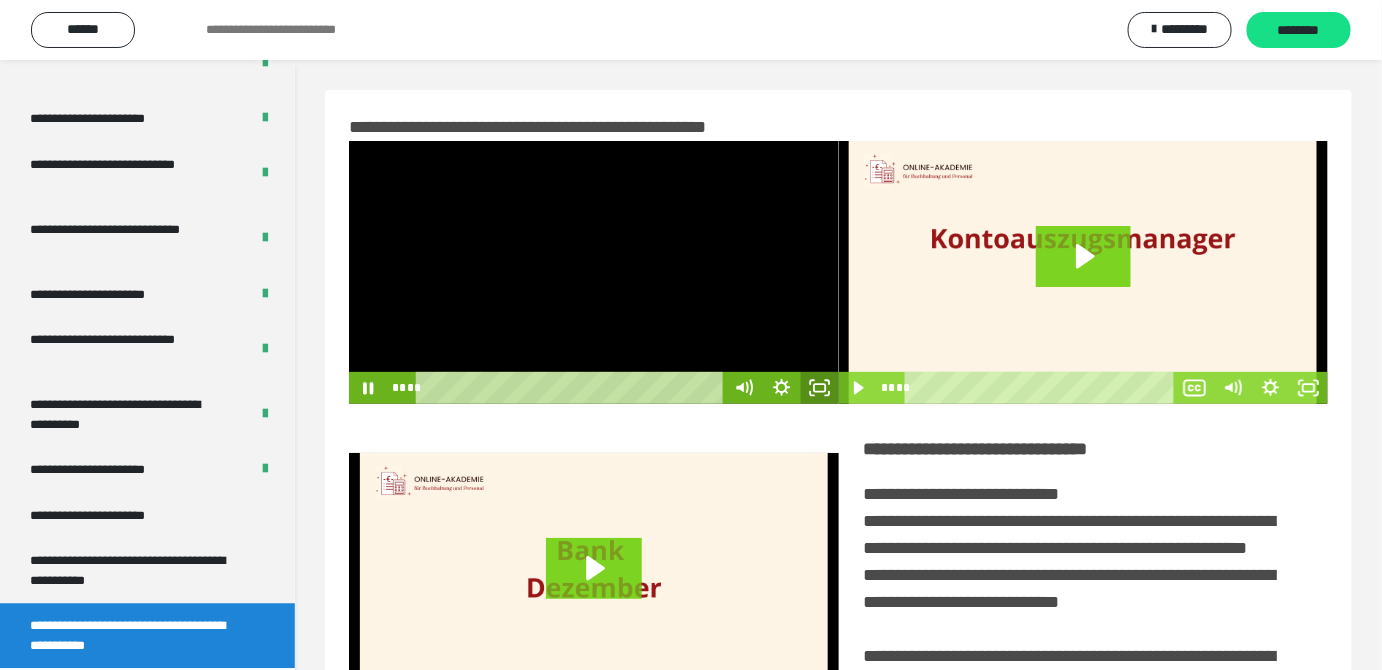 click 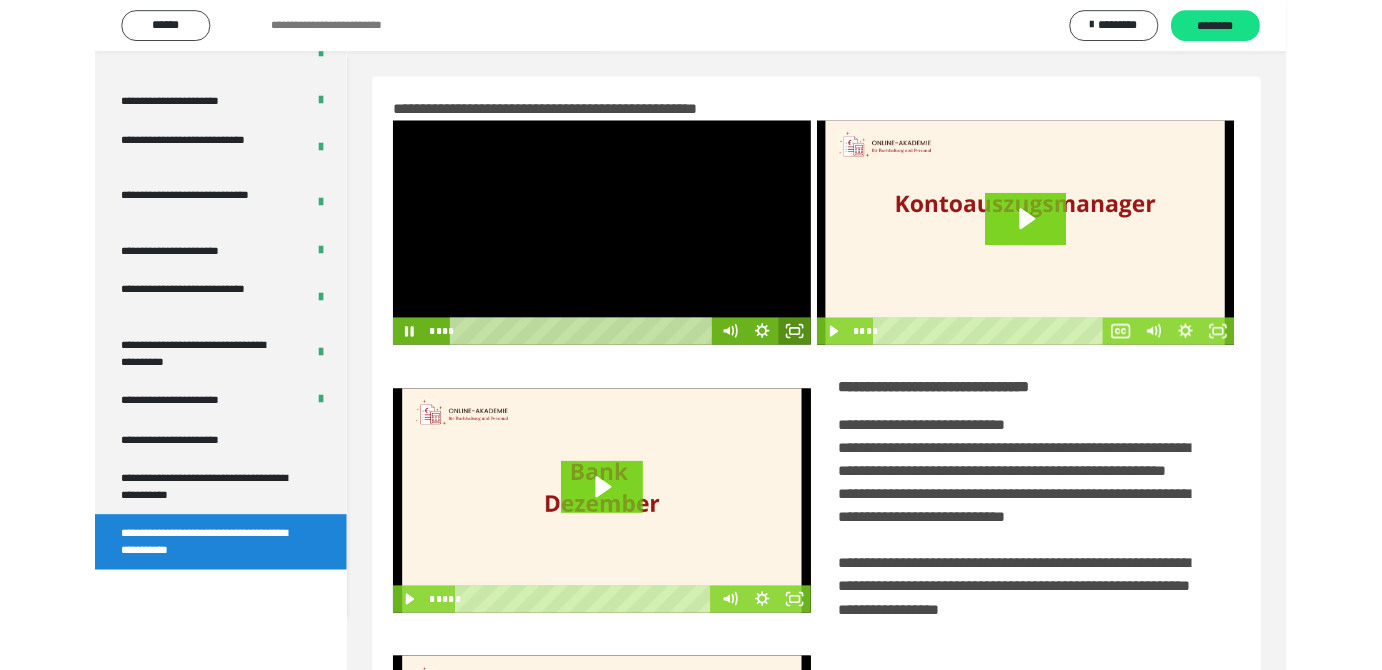scroll, scrollTop: 3771, scrollLeft: 0, axis: vertical 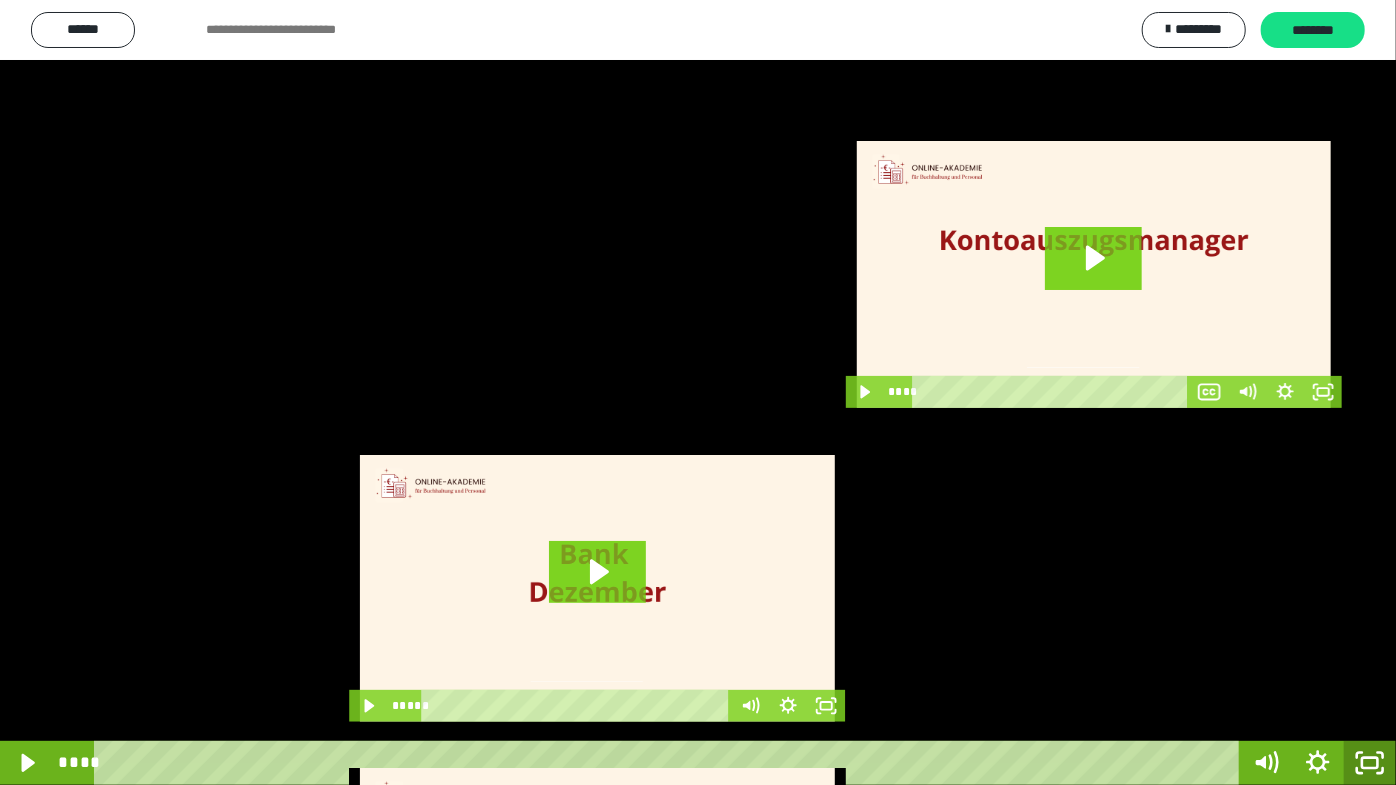 drag, startPoint x: 1370, startPoint y: 770, endPoint x: 1238, endPoint y: 645, distance: 181.79384 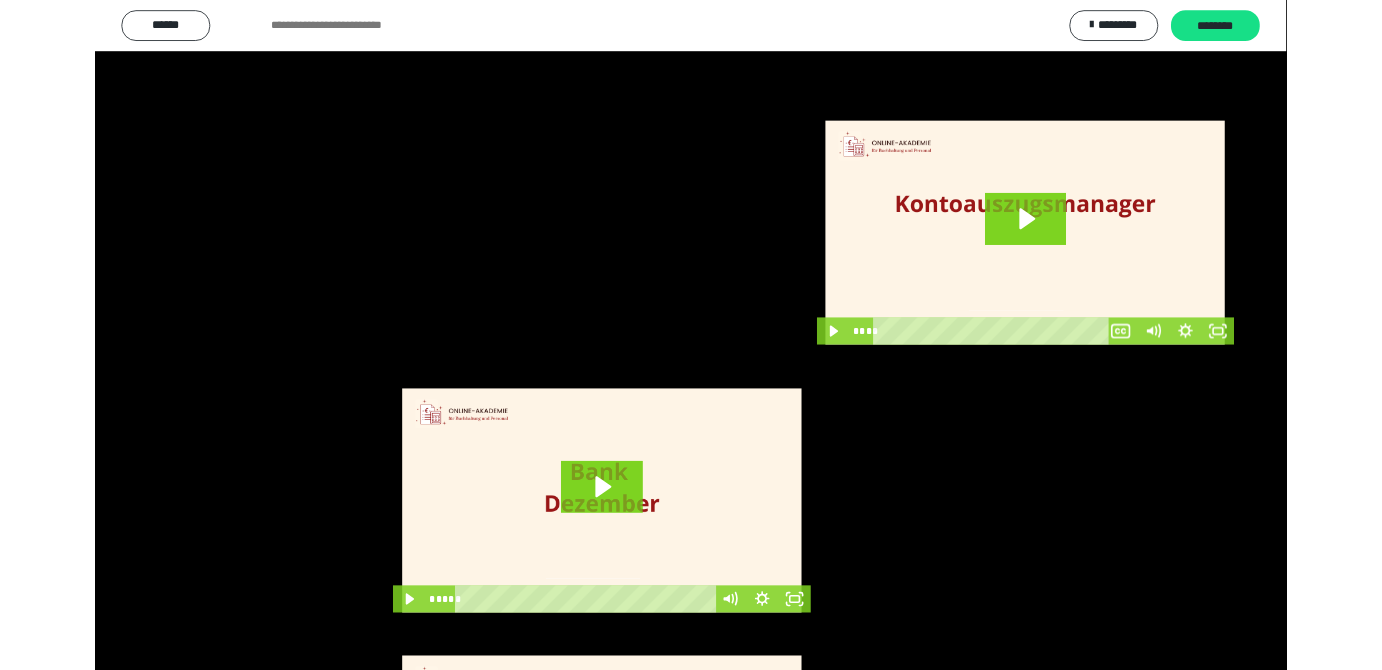 scroll, scrollTop: 3886, scrollLeft: 0, axis: vertical 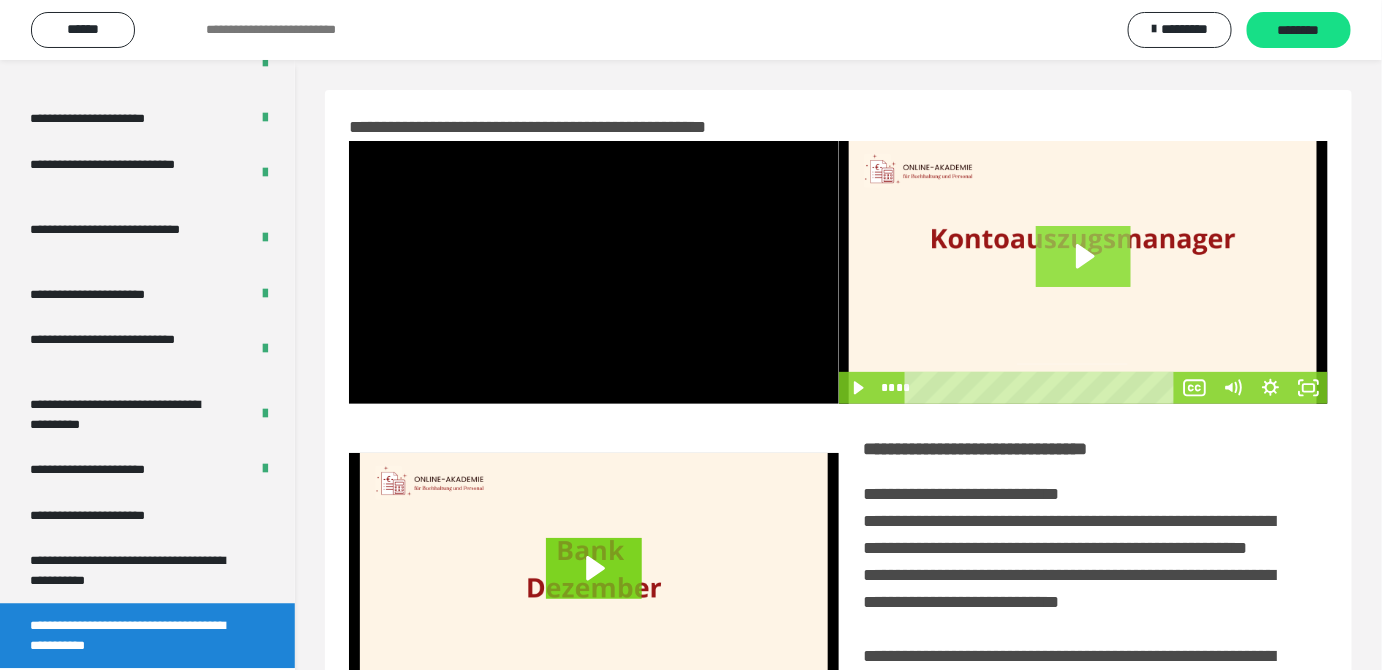 click 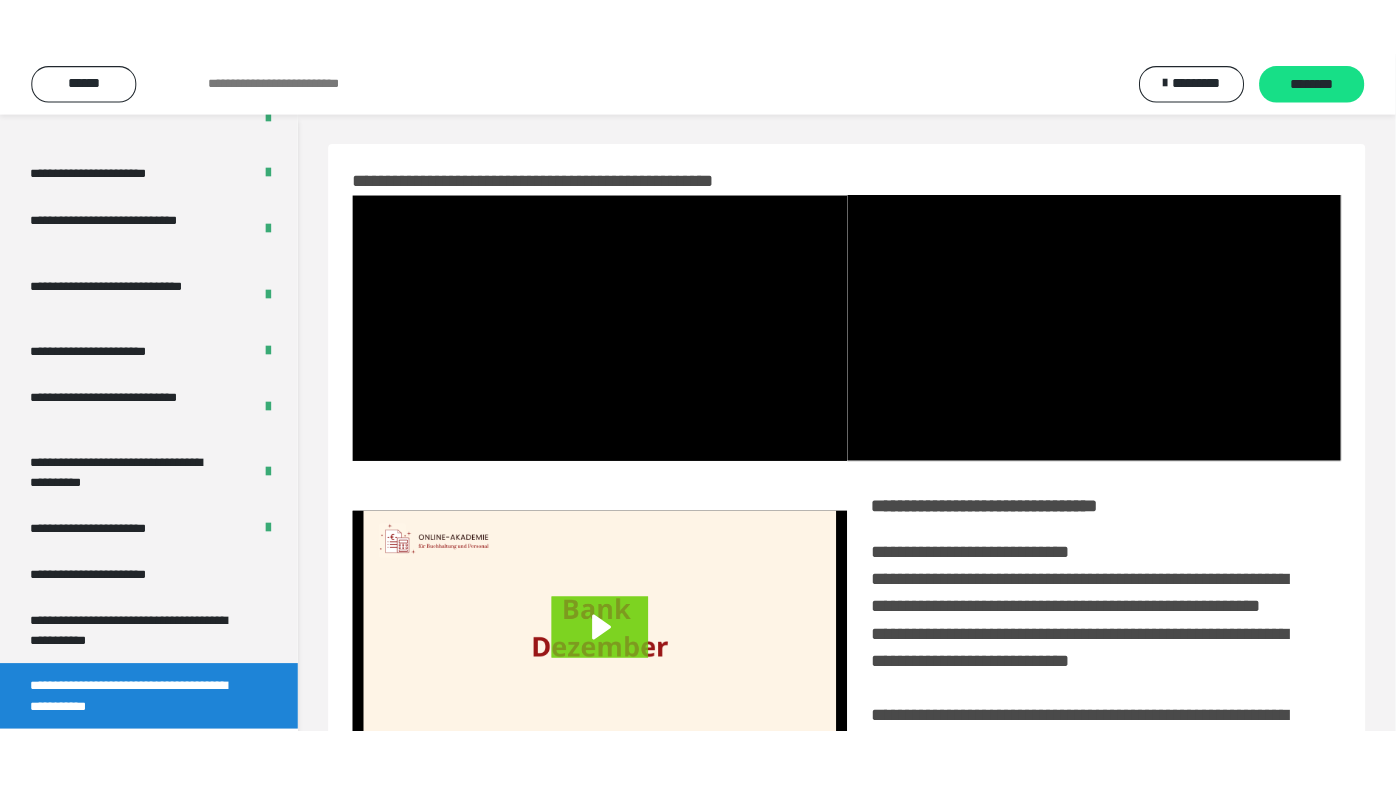 scroll, scrollTop: 0, scrollLeft: 0, axis: both 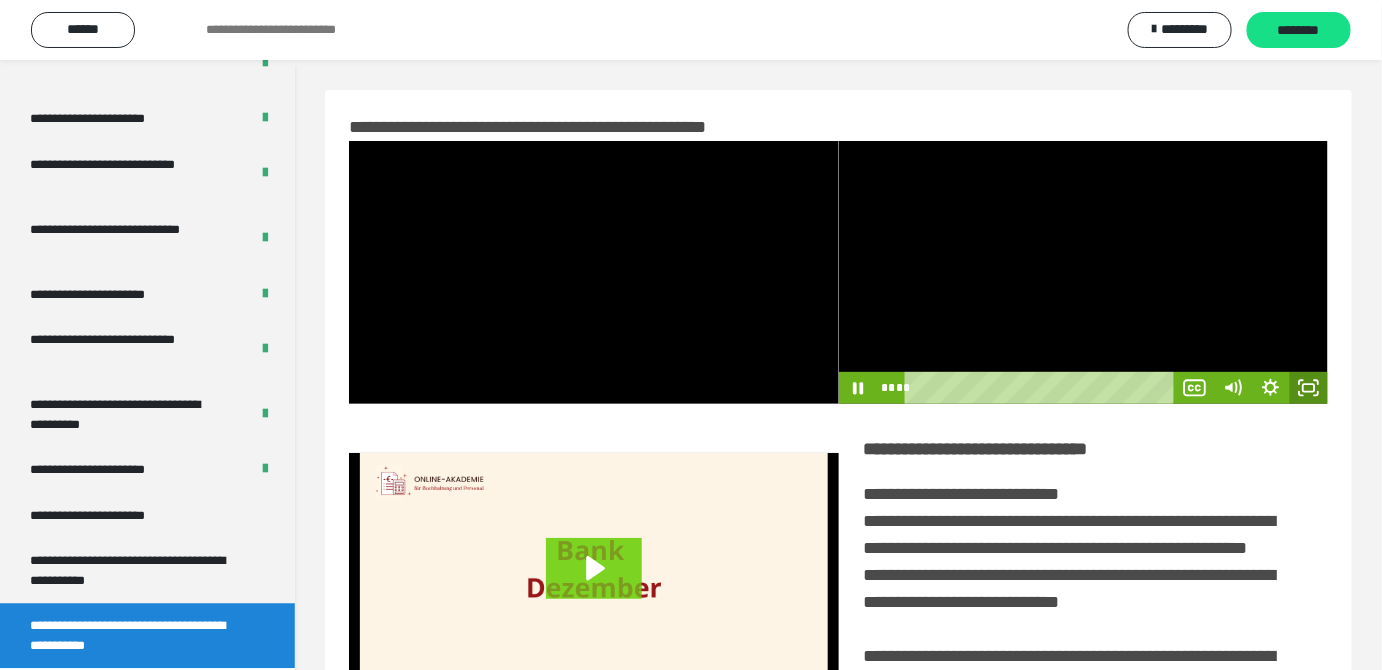 click 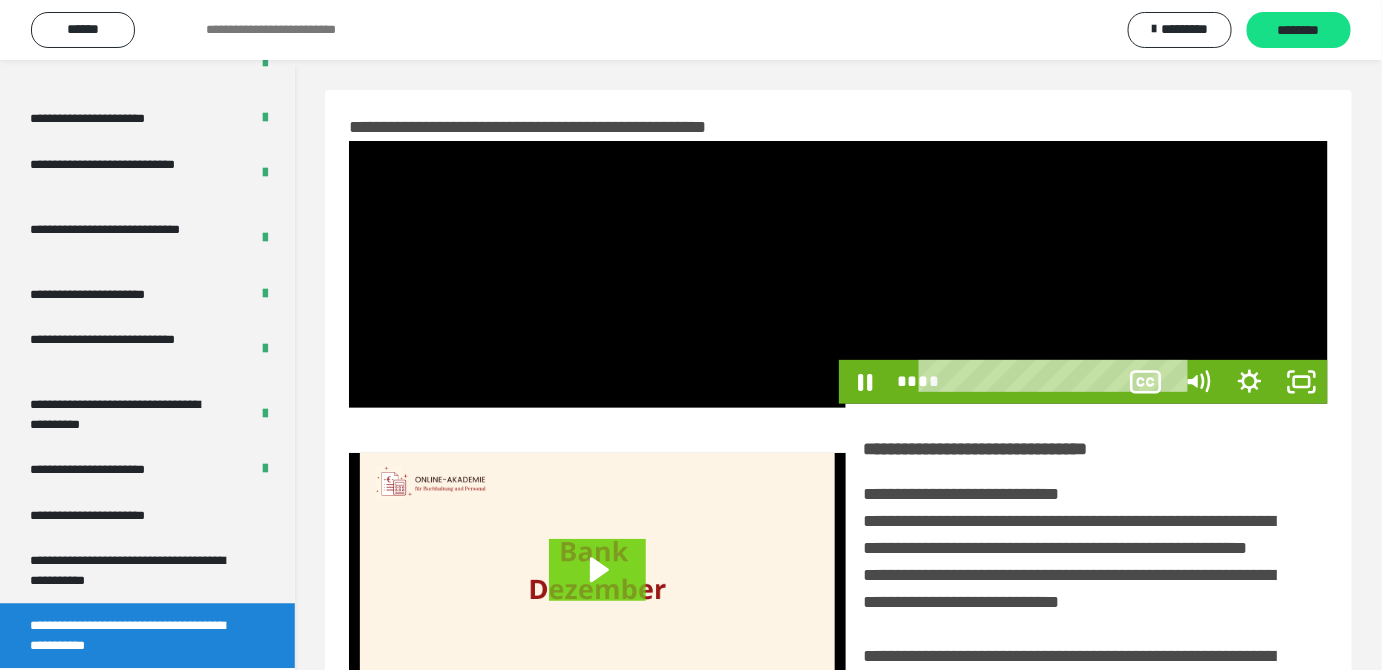 scroll, scrollTop: 3771, scrollLeft: 0, axis: vertical 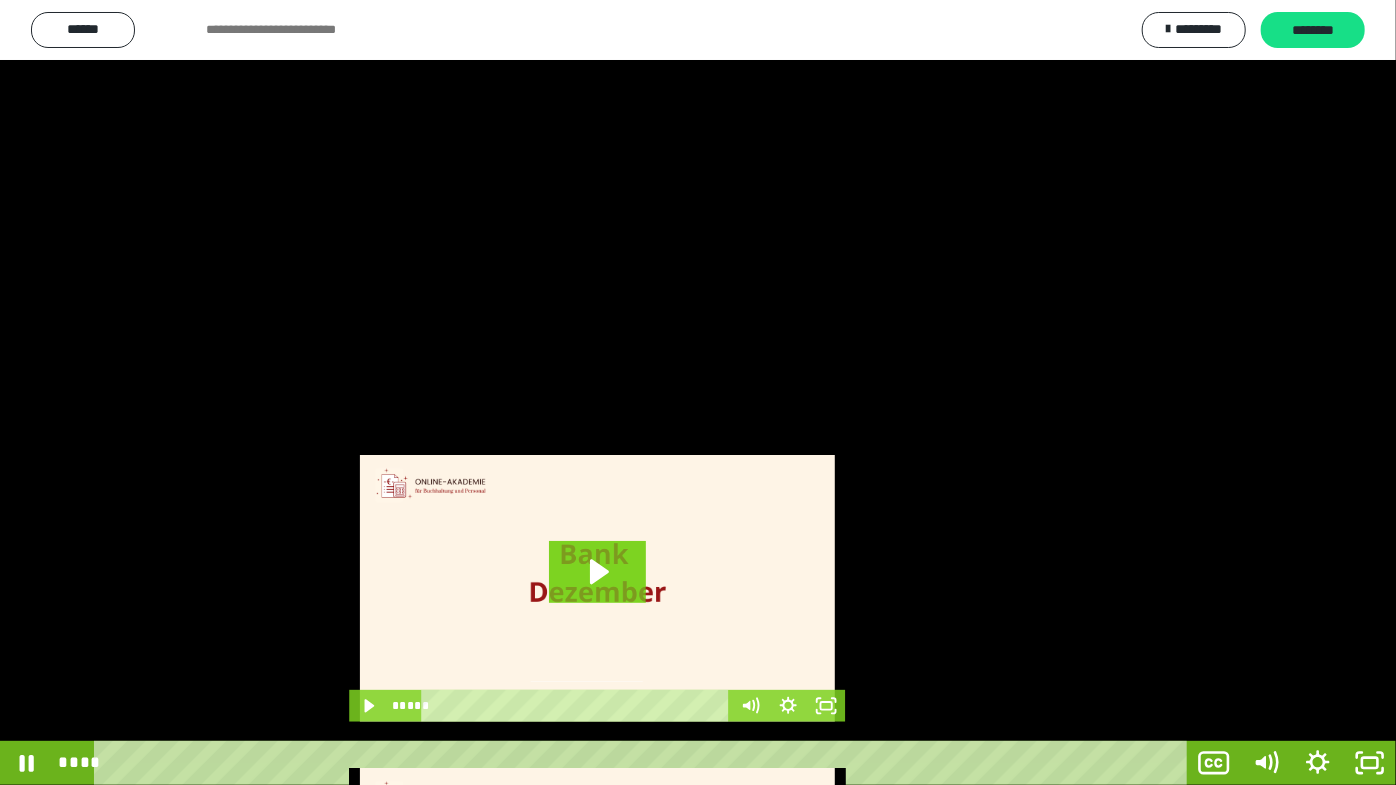 drag, startPoint x: 510, startPoint y: 292, endPoint x: 536, endPoint y: 341, distance: 55.470715 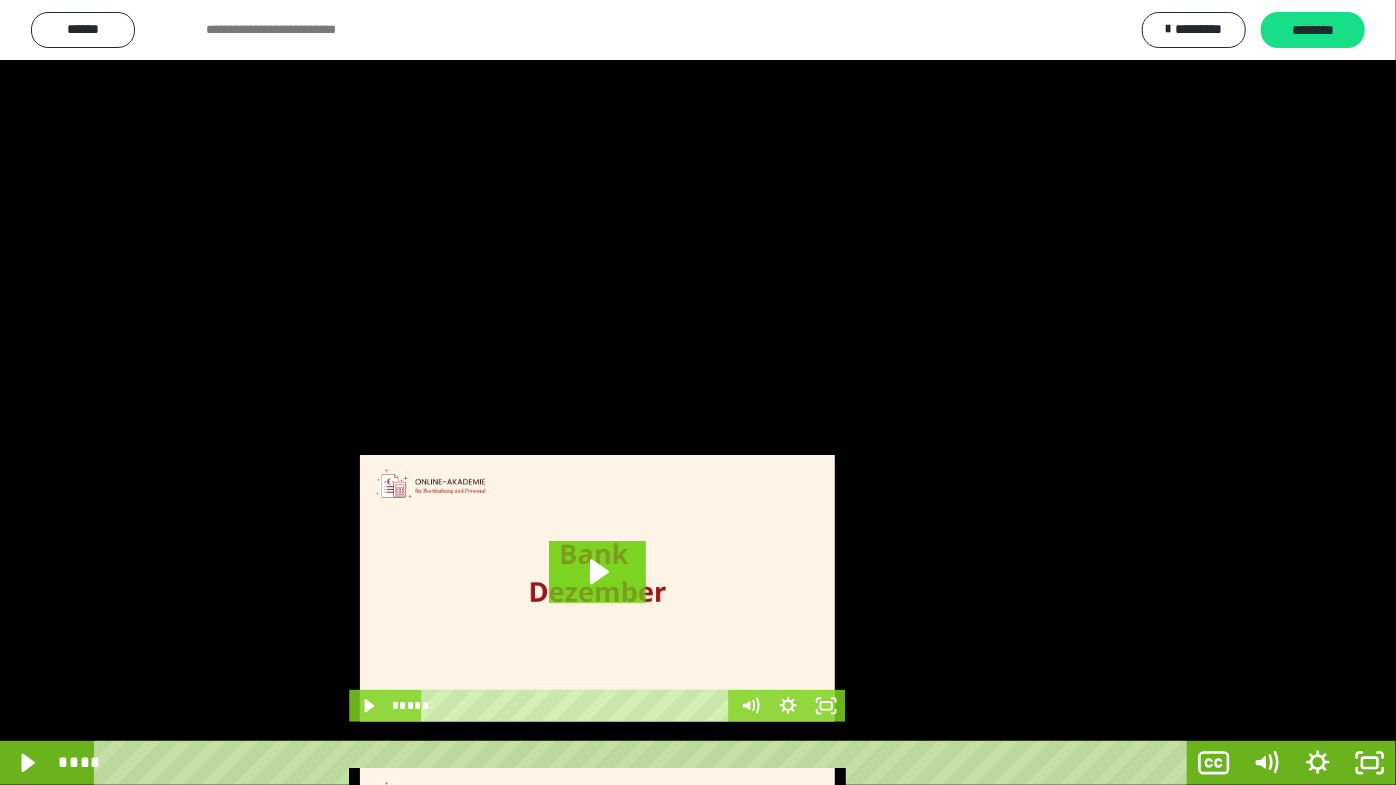 click at bounding box center [698, 392] 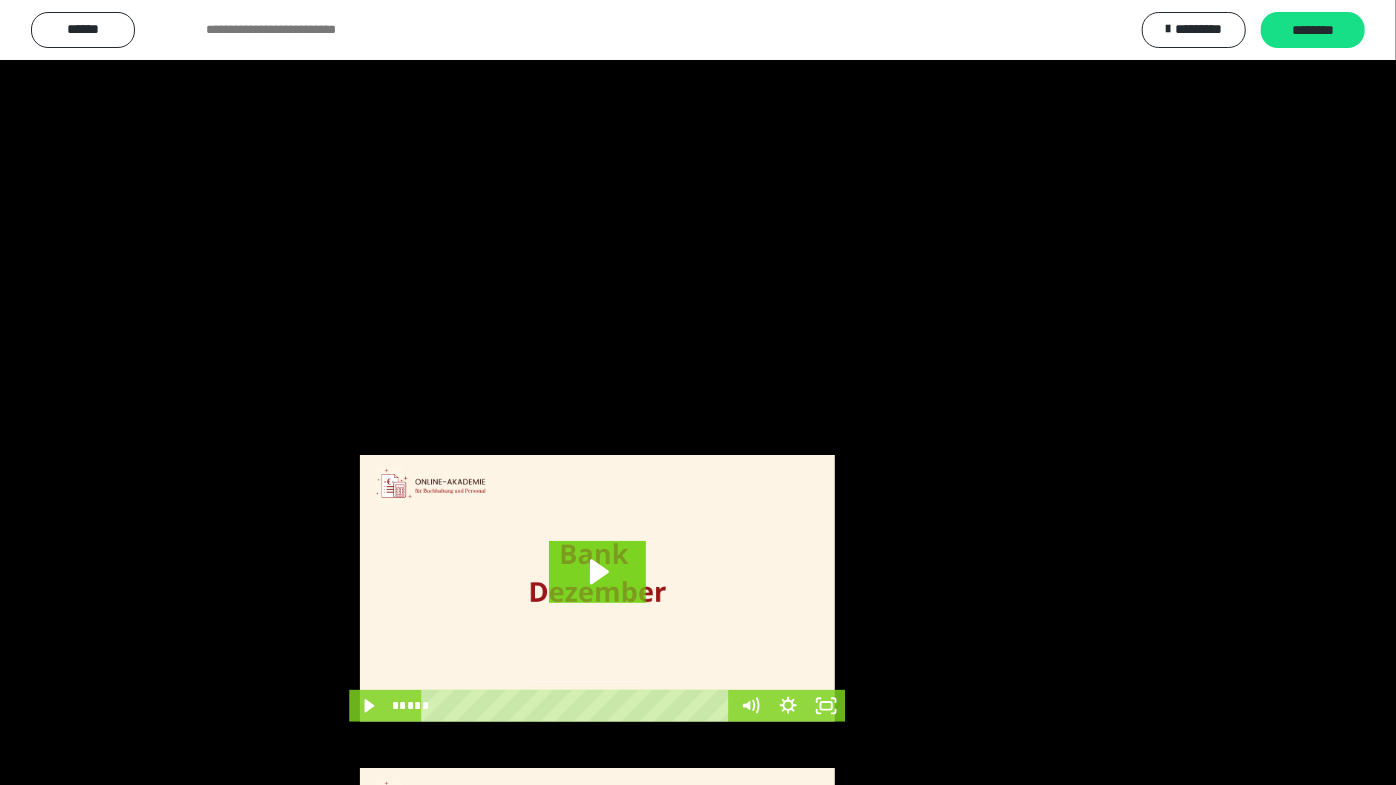click at bounding box center (698, 392) 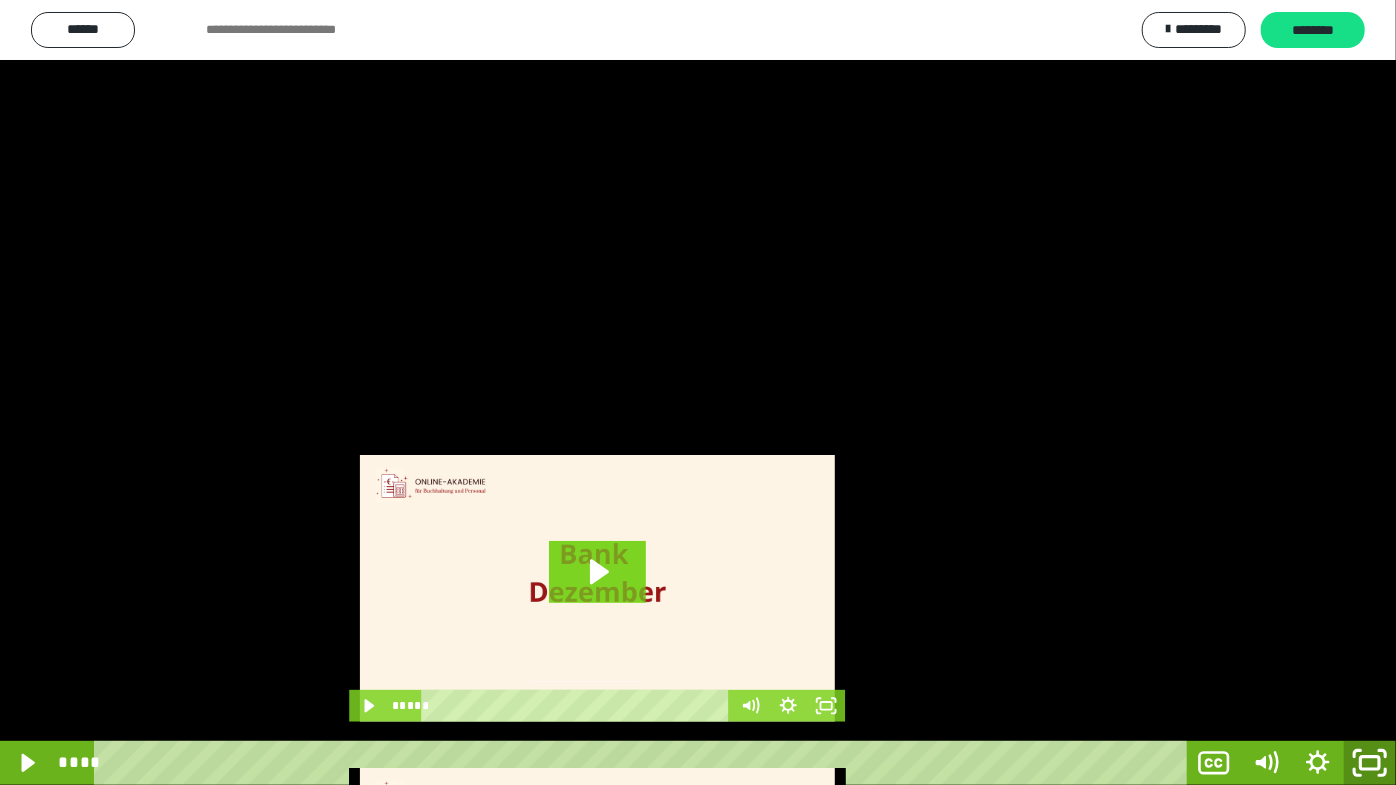 click 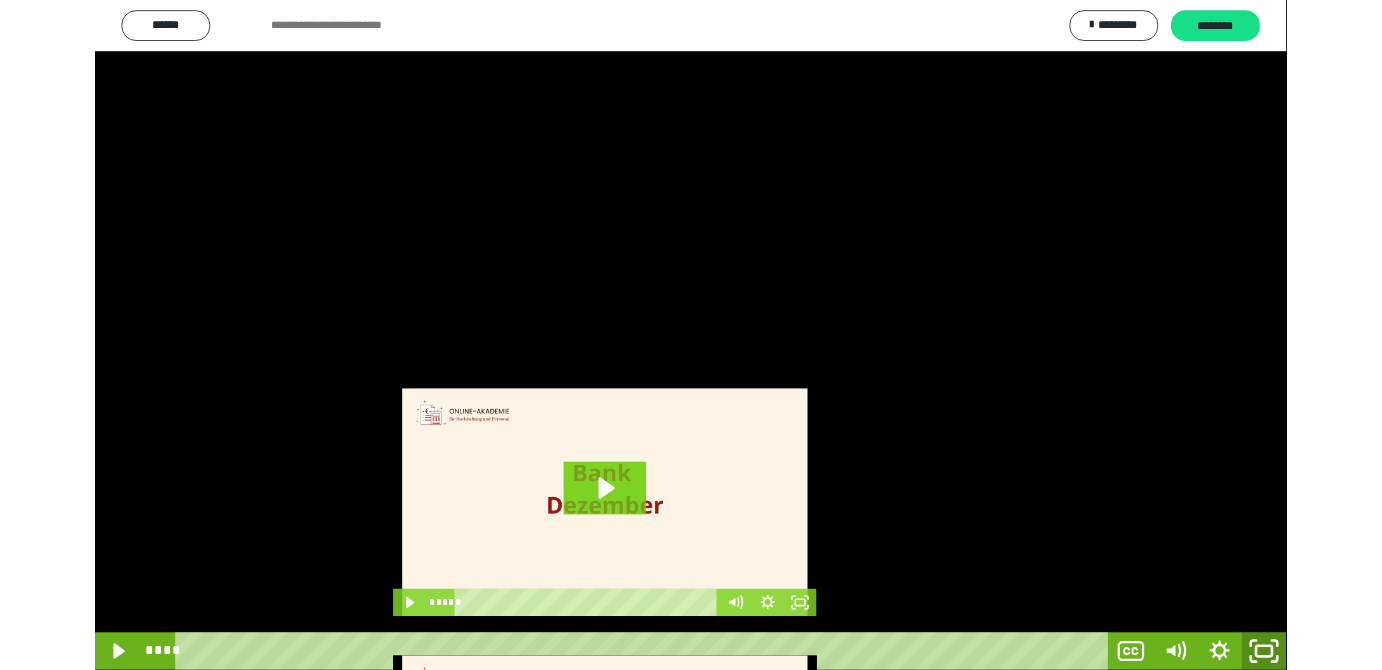 scroll, scrollTop: 3886, scrollLeft: 0, axis: vertical 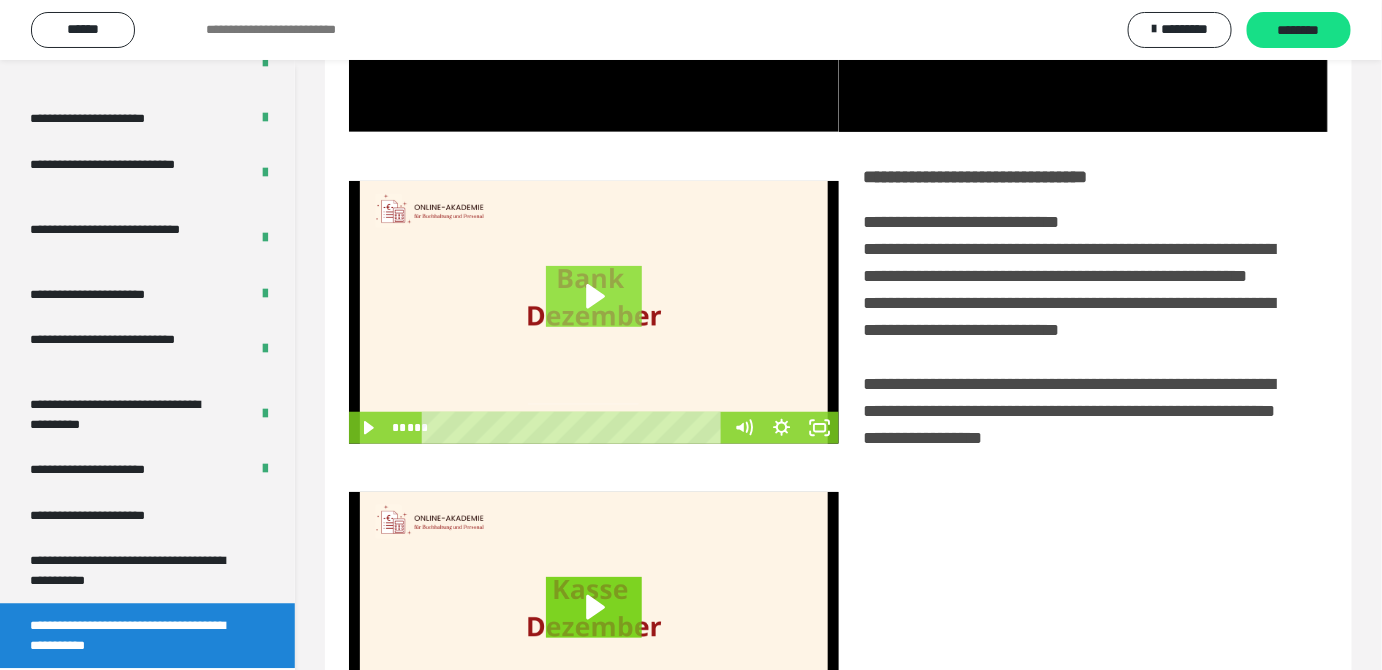 click 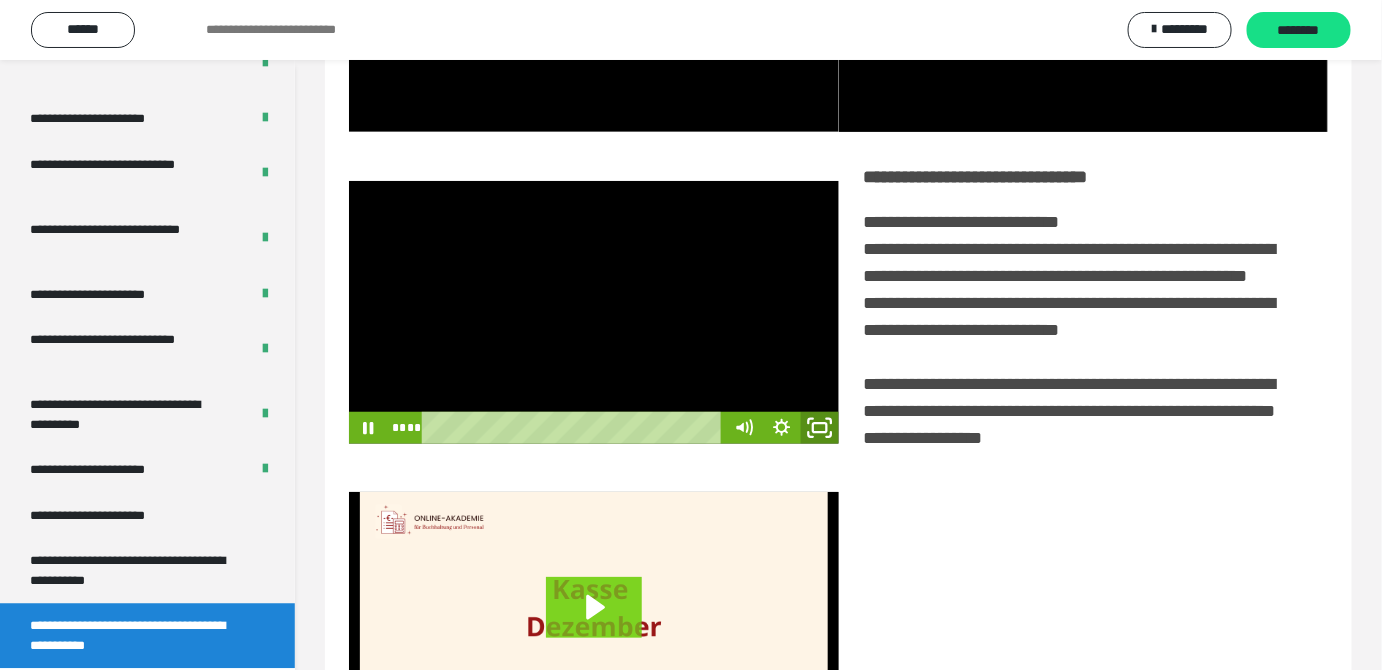 click 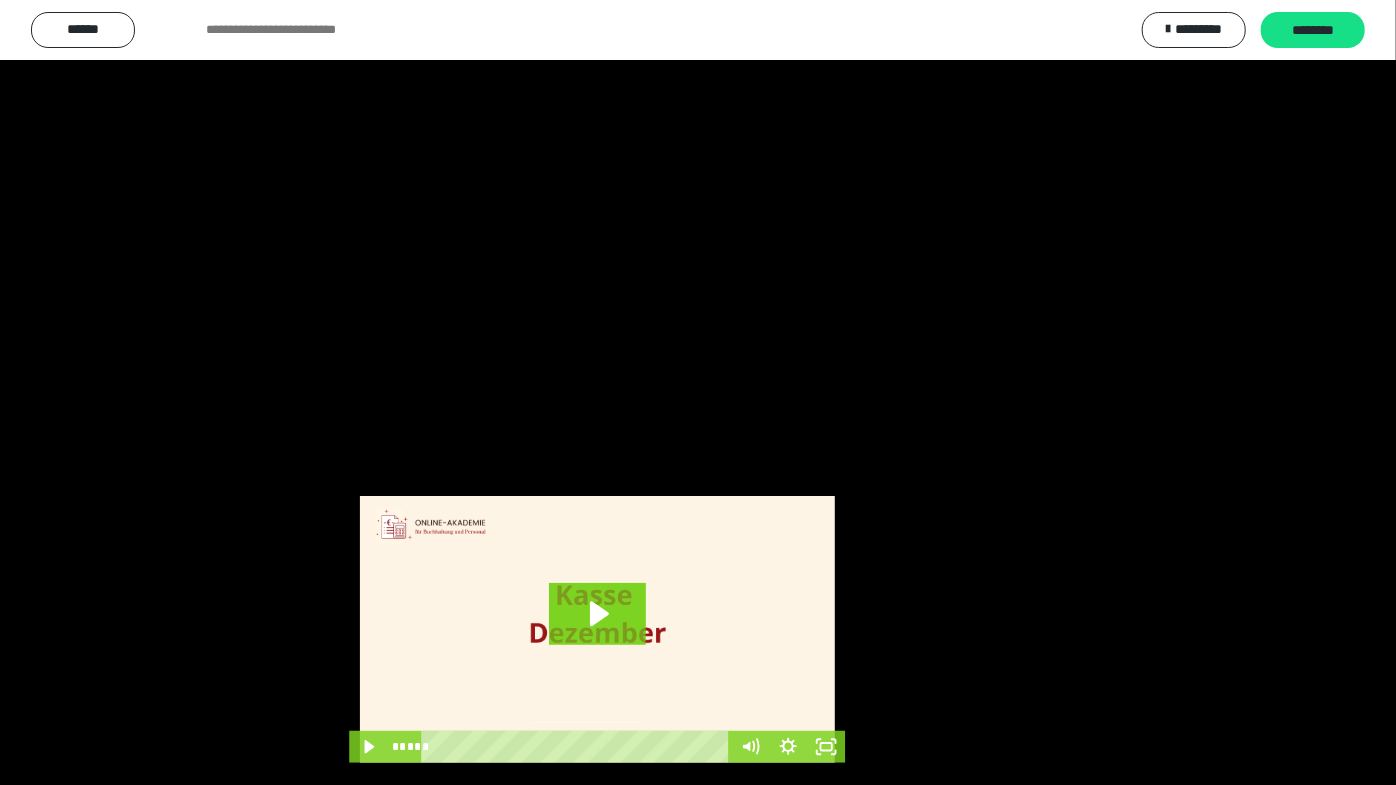drag, startPoint x: 711, startPoint y: 448, endPoint x: 751, endPoint y: 486, distance: 55.17246 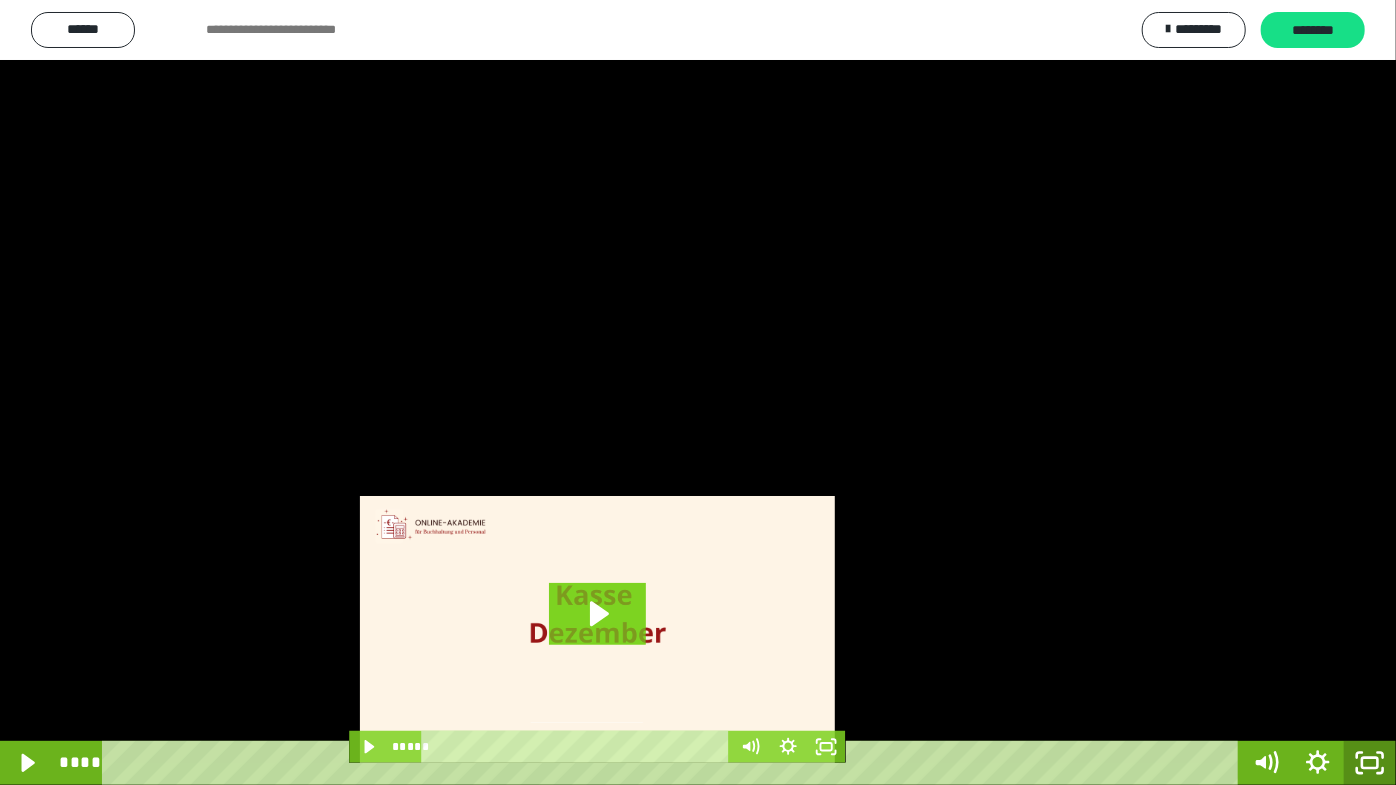click 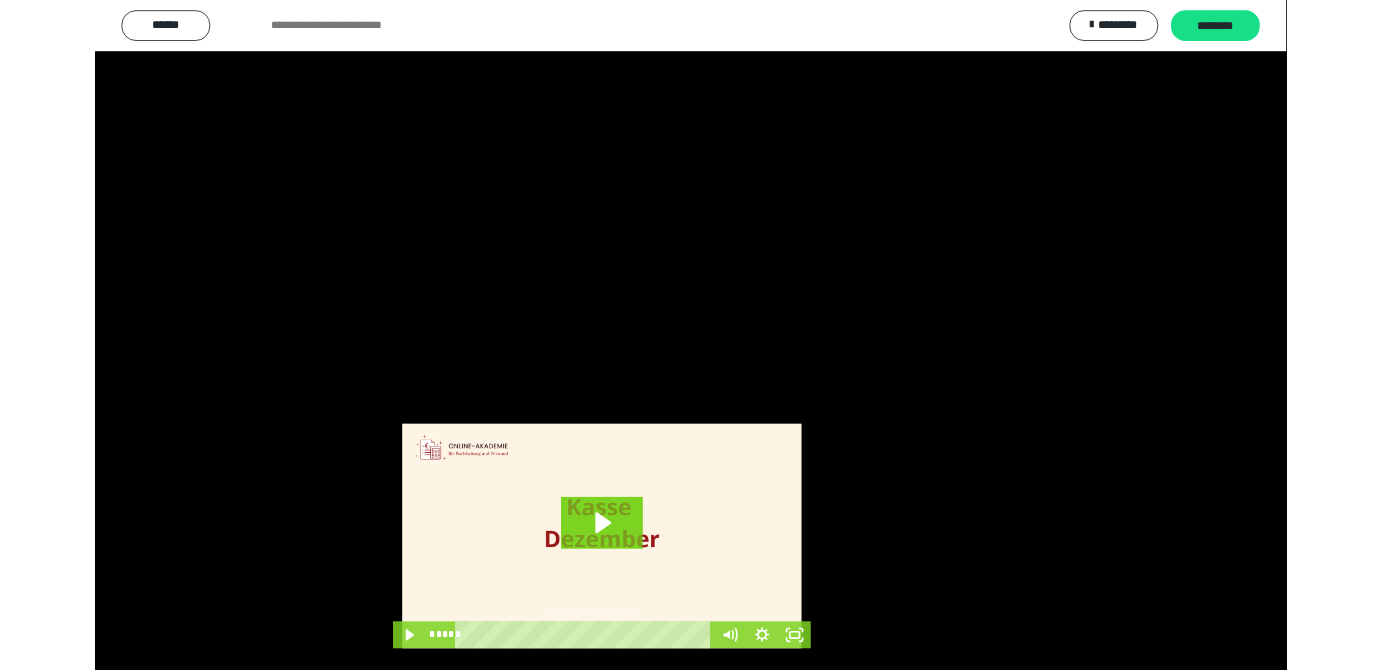 scroll, scrollTop: 3886, scrollLeft: 0, axis: vertical 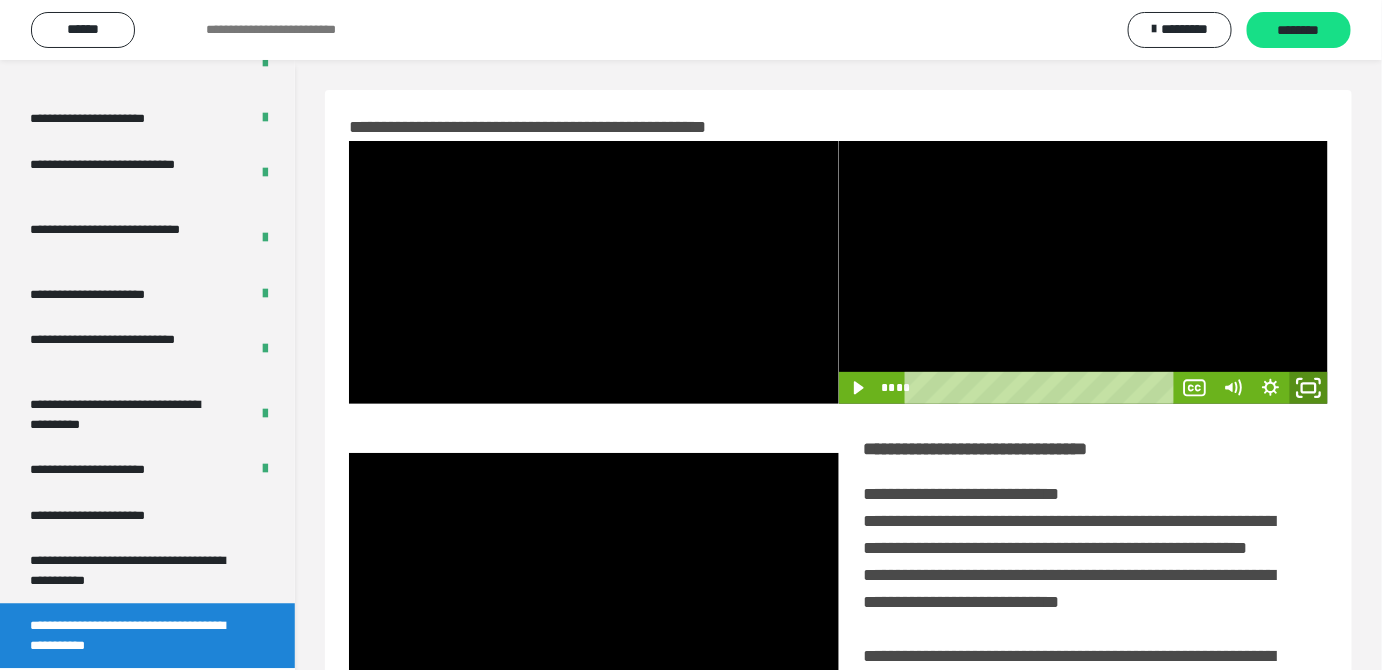 drag, startPoint x: 1308, startPoint y: 386, endPoint x: 1241, endPoint y: 496, distance: 128.7983 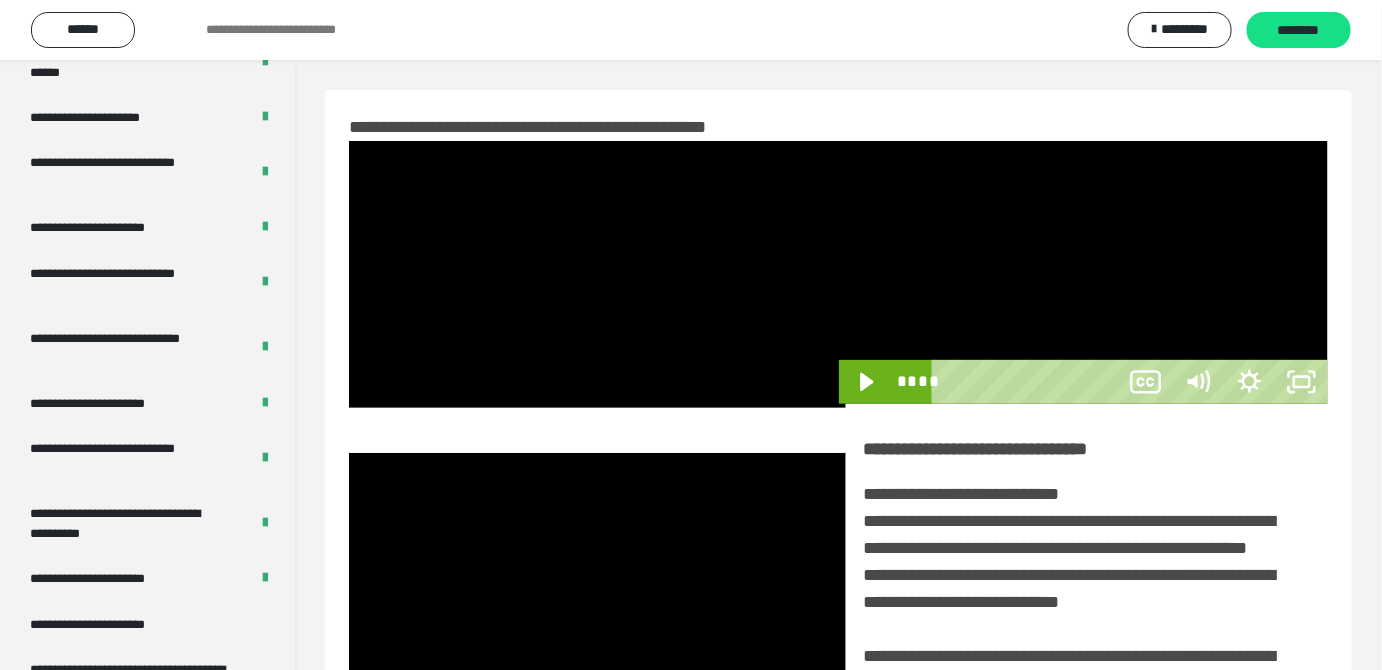 scroll, scrollTop: 3771, scrollLeft: 0, axis: vertical 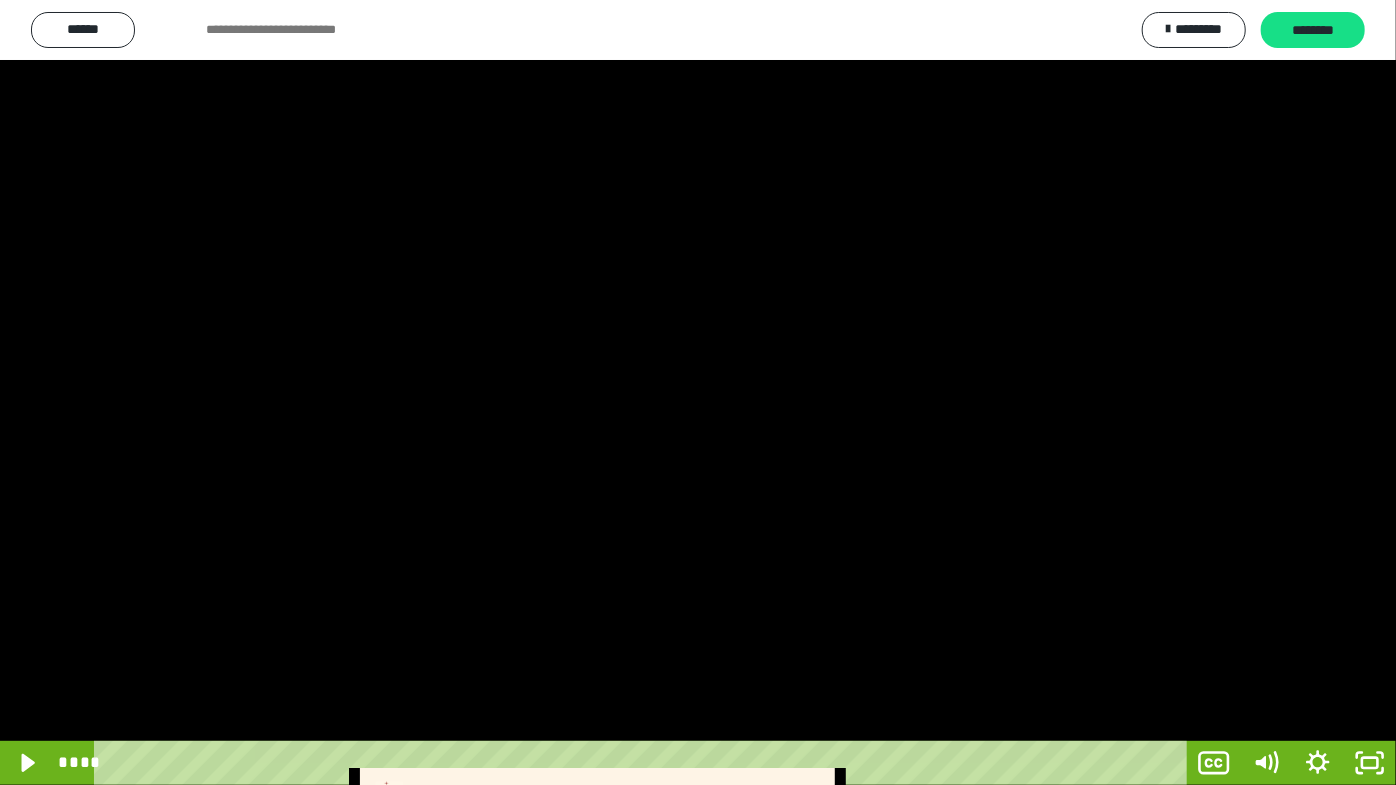 drag, startPoint x: 218, startPoint y: 766, endPoint x: 74, endPoint y: 767, distance: 144.00348 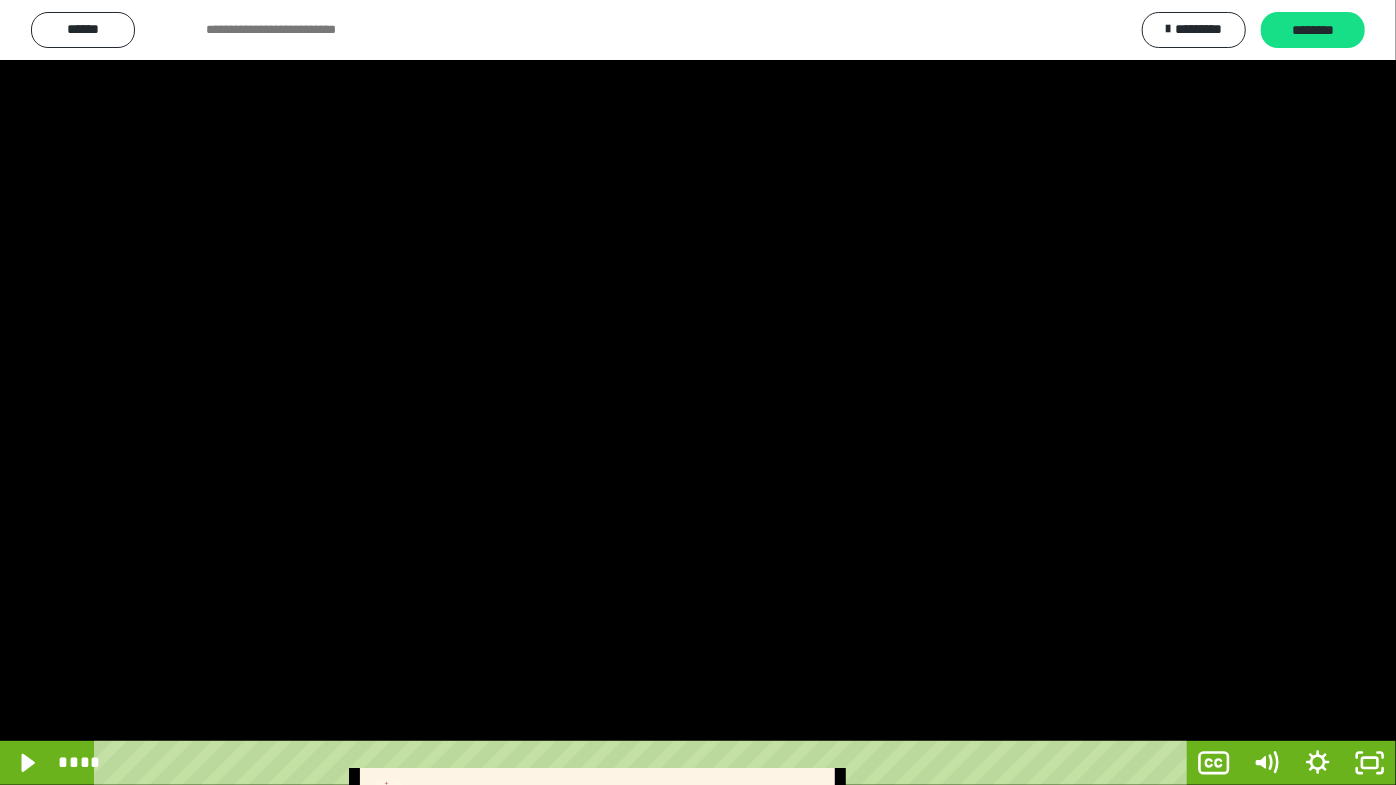 click at bounding box center [698, 392] 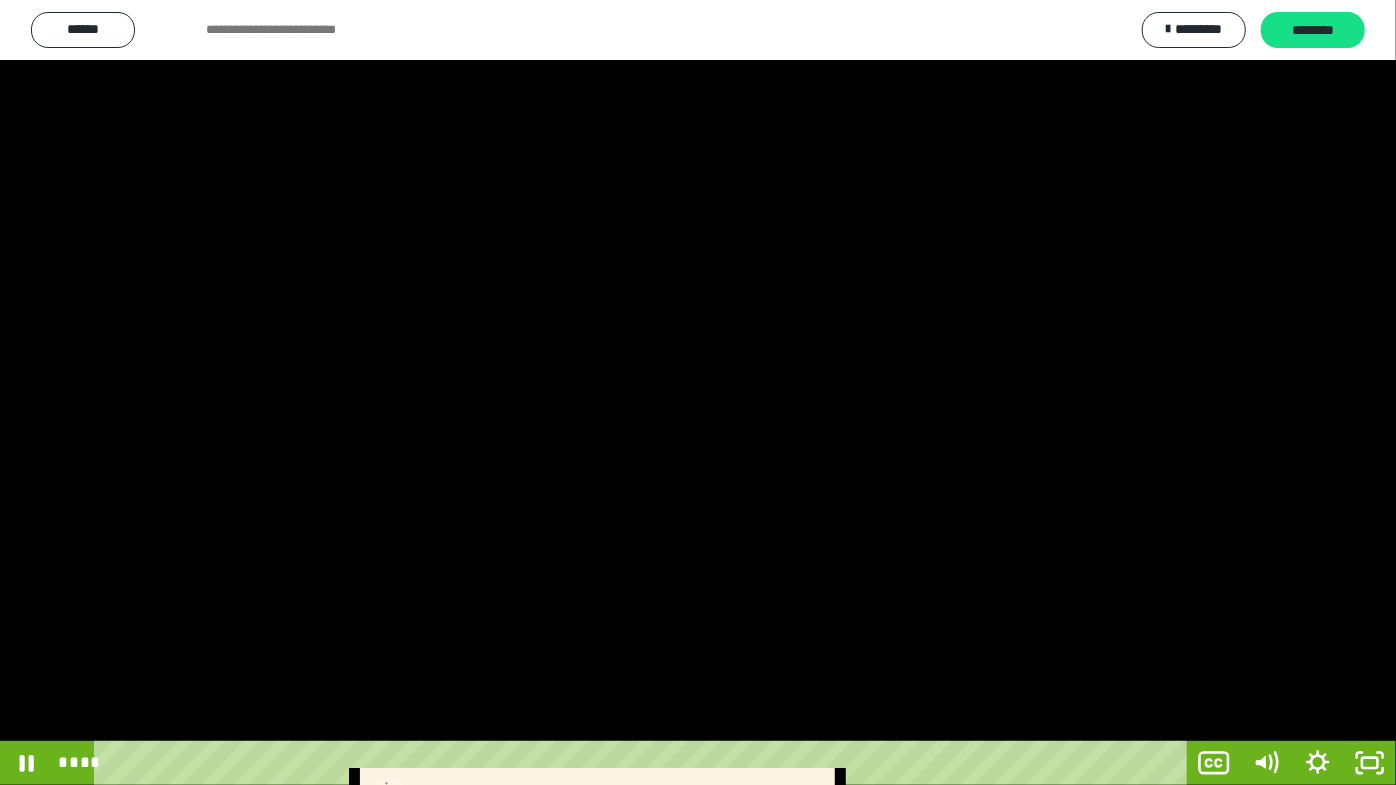 click at bounding box center (698, 392) 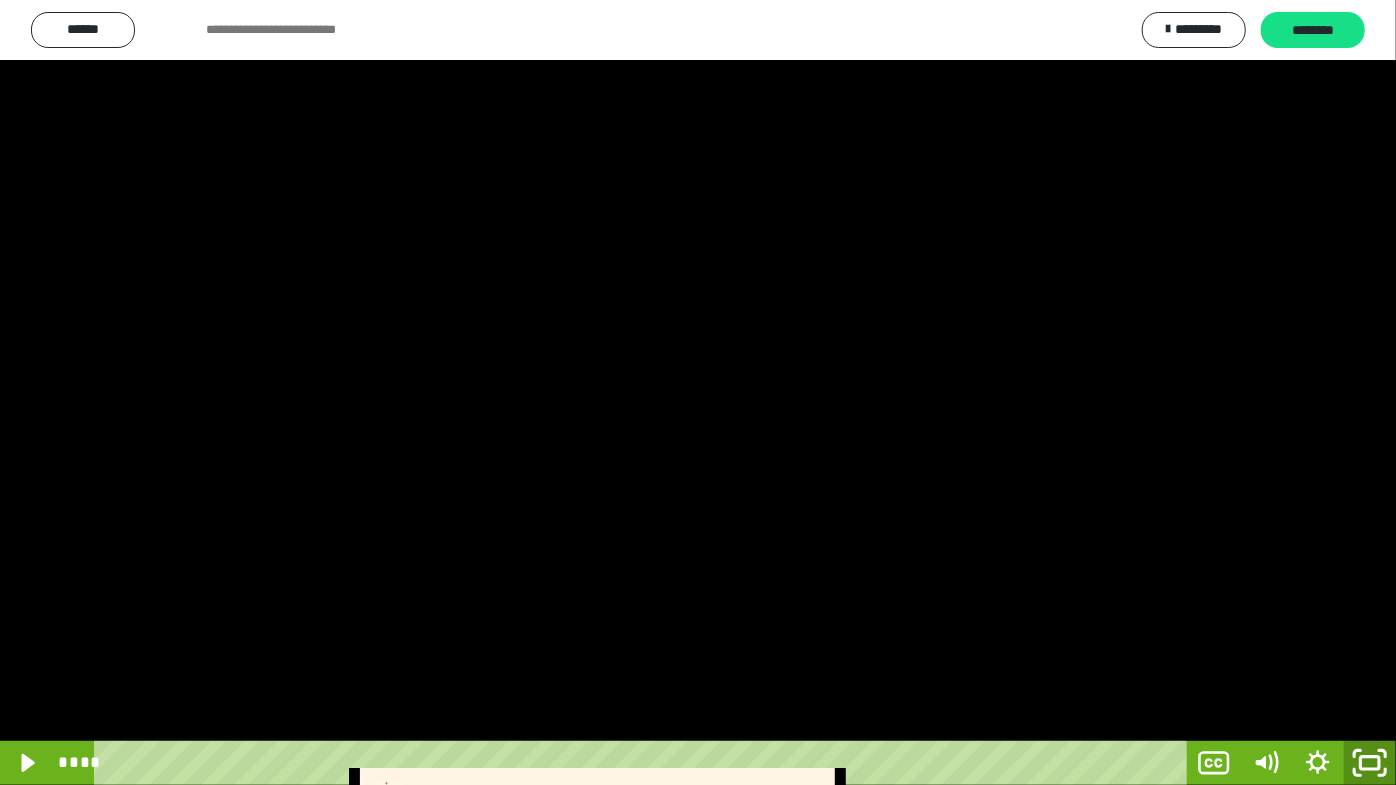 click 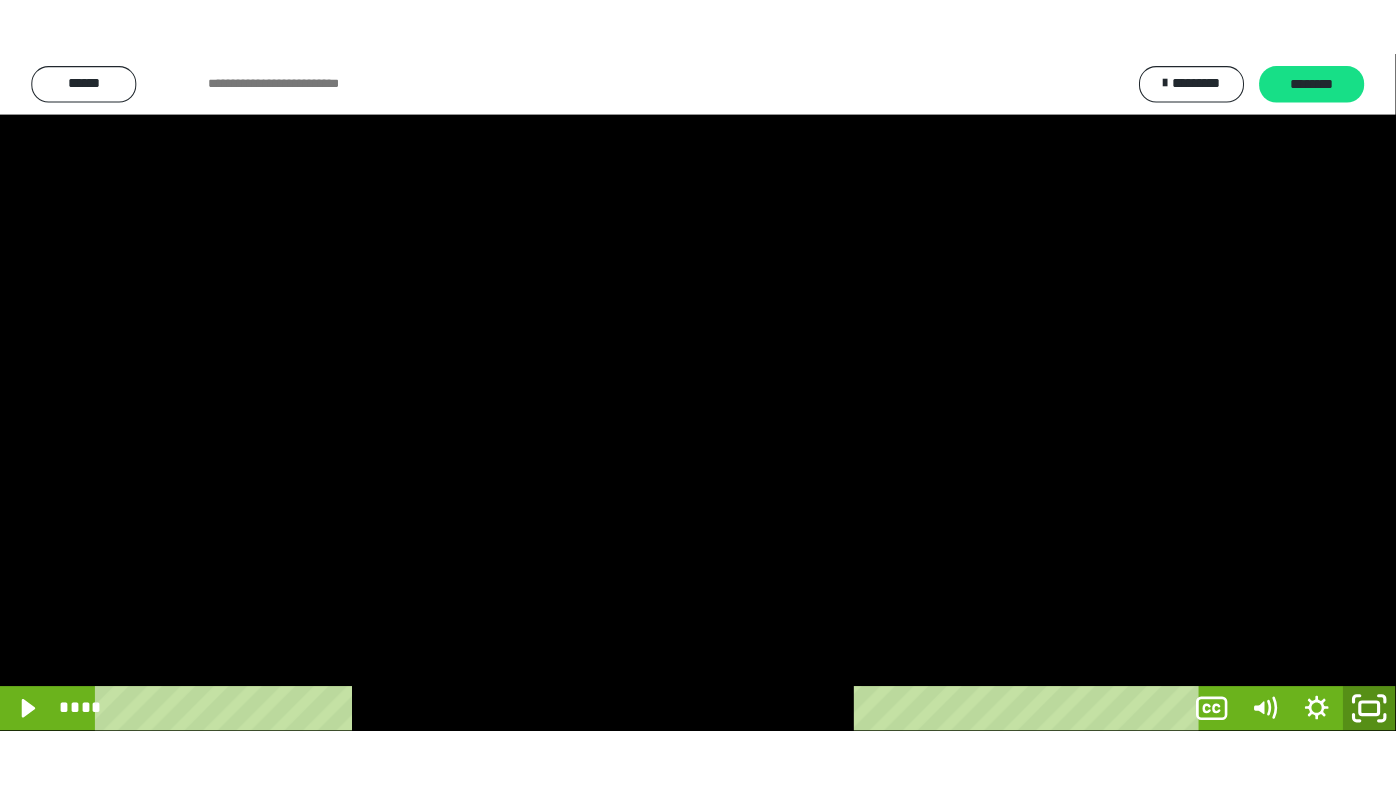 scroll, scrollTop: 3886, scrollLeft: 0, axis: vertical 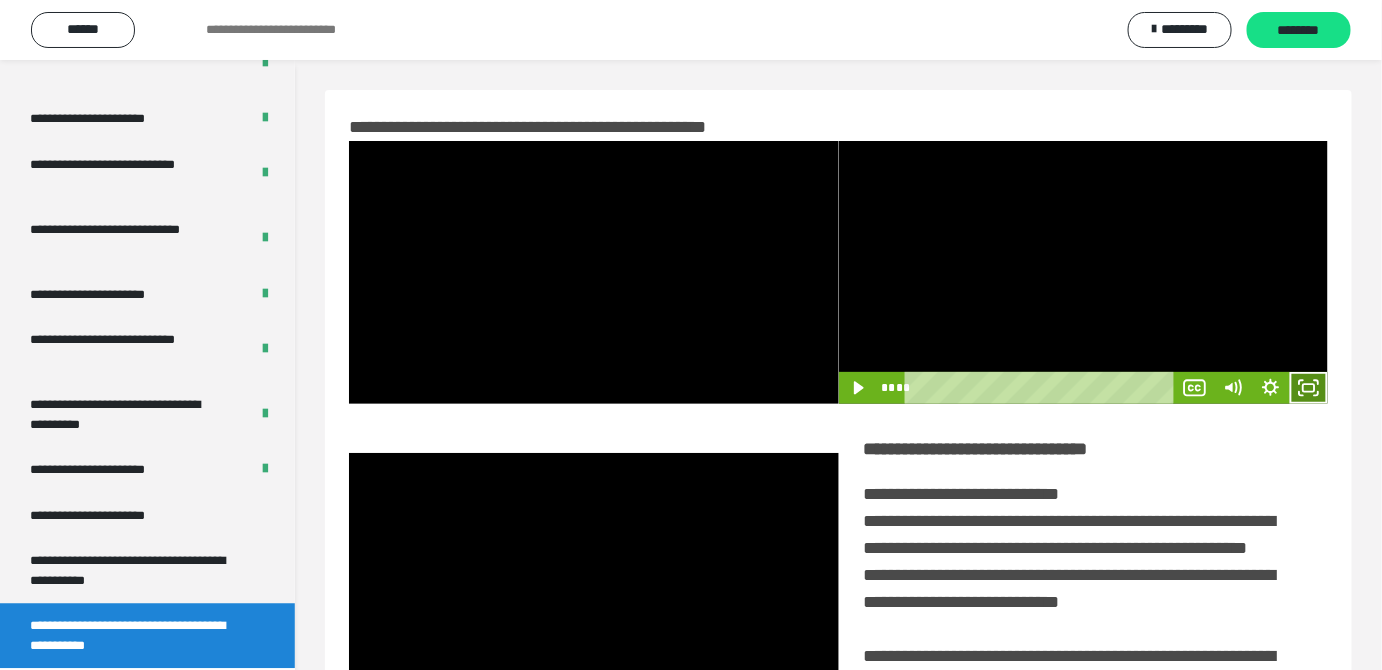 click 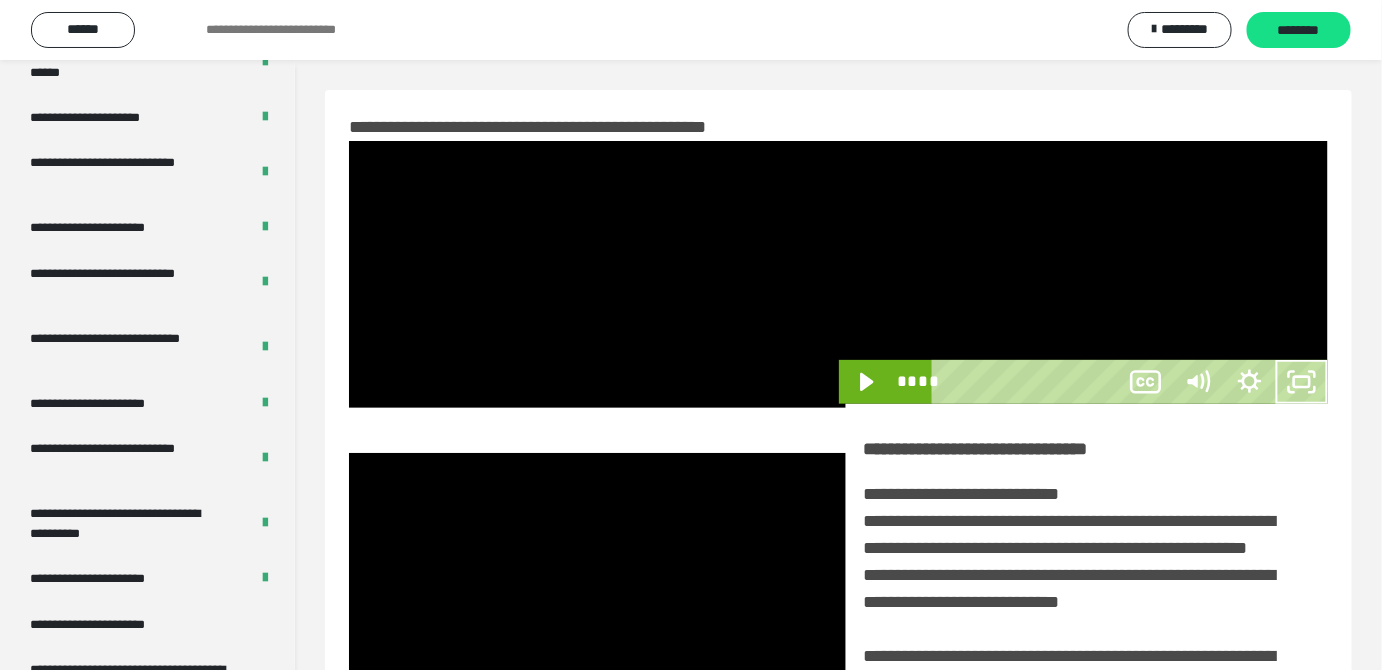 scroll, scrollTop: 3771, scrollLeft: 0, axis: vertical 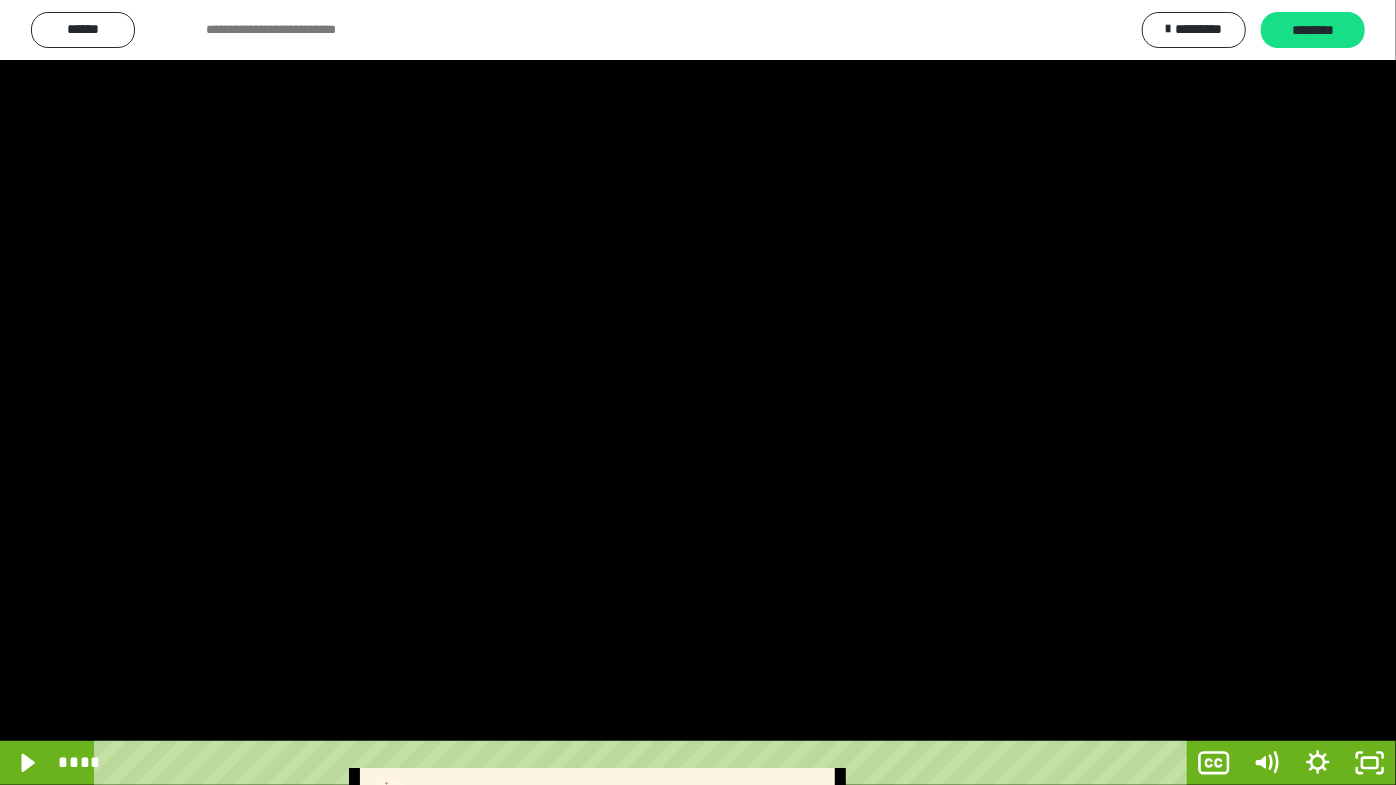 click at bounding box center [698, 392] 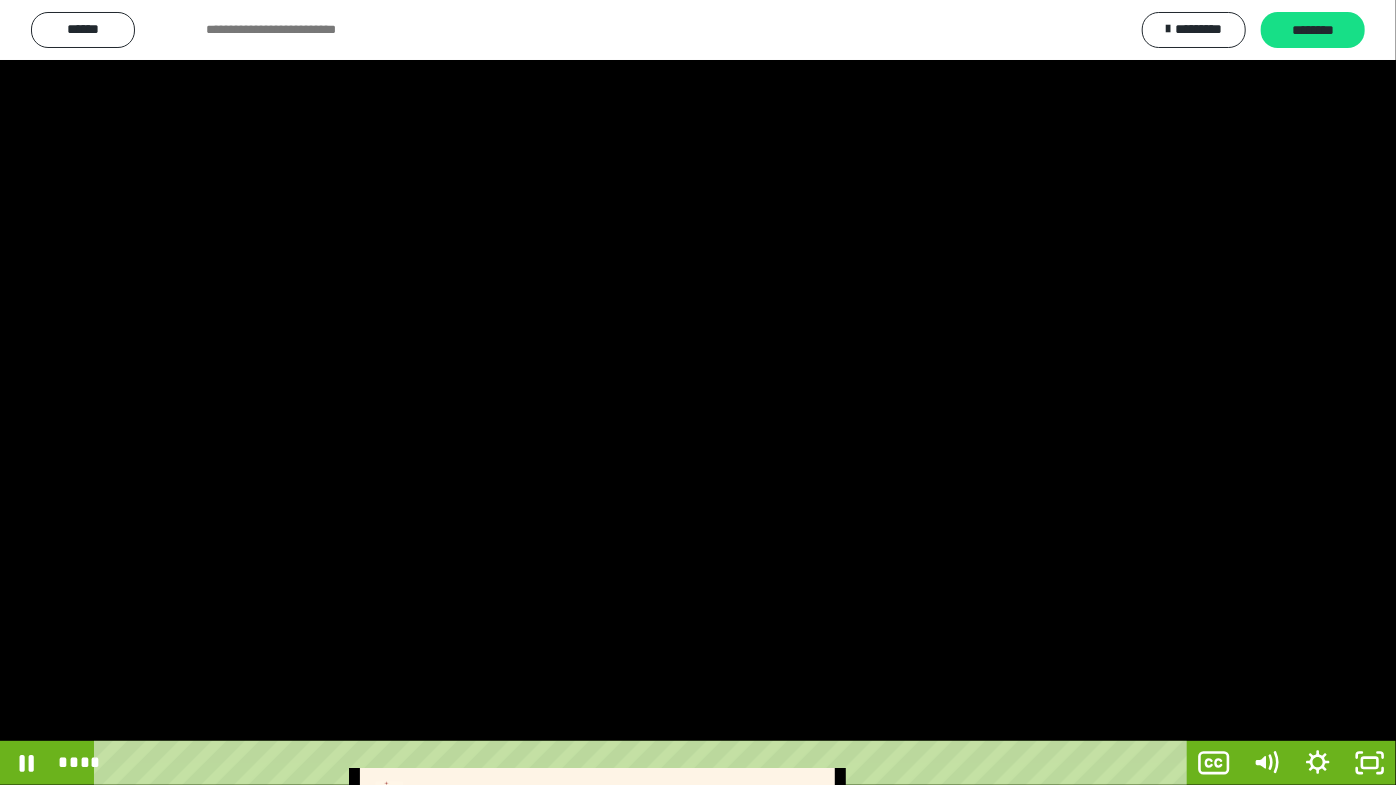 click at bounding box center (698, 392) 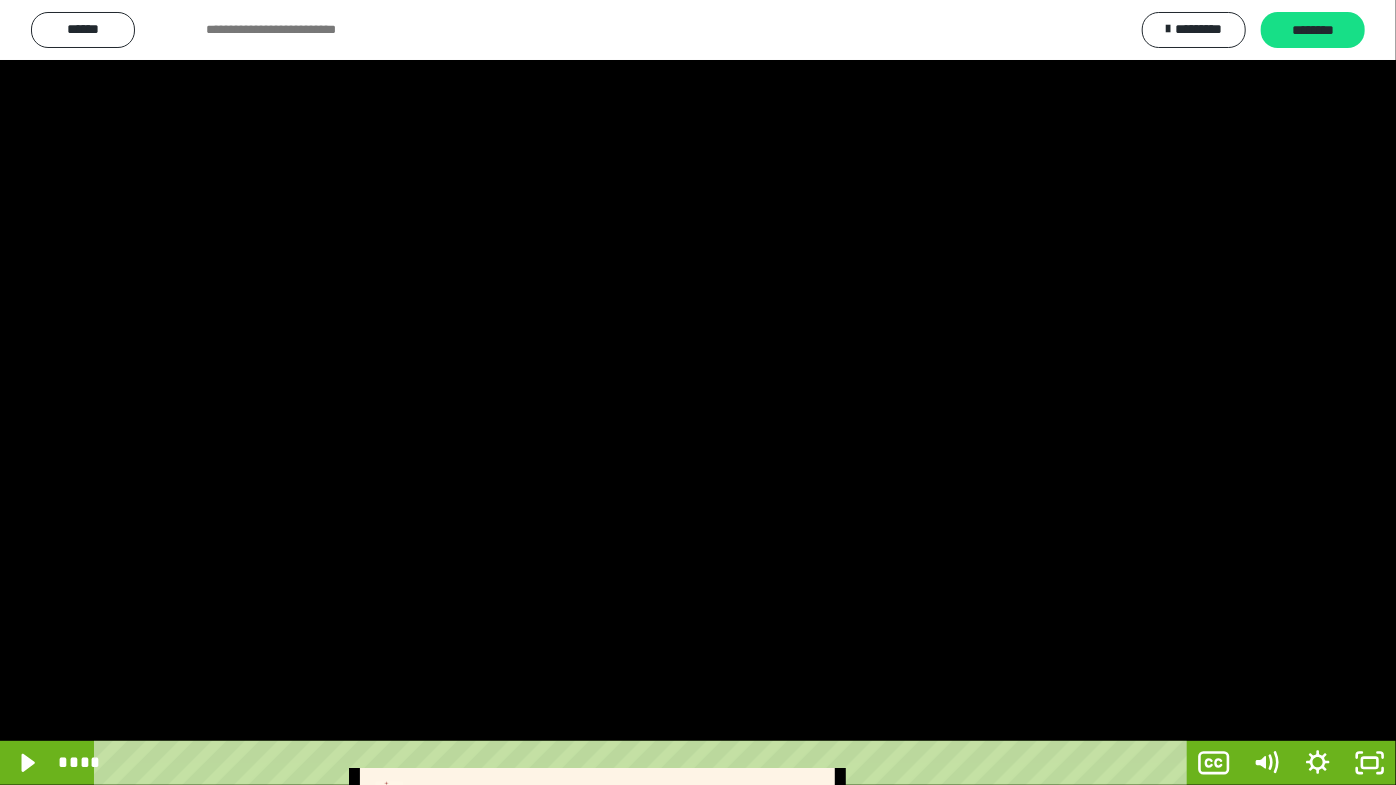 click at bounding box center [698, 392] 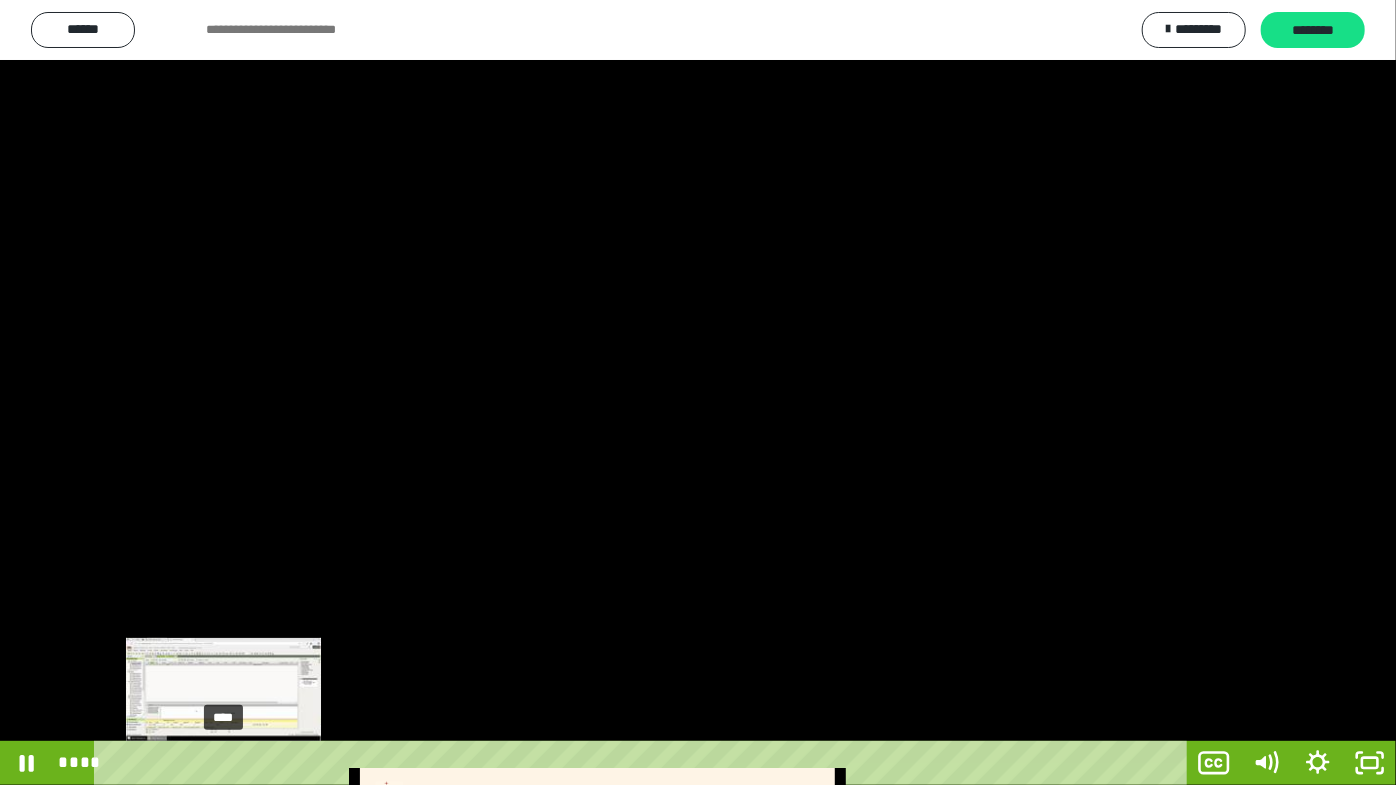 click on "****" at bounding box center (644, 763) 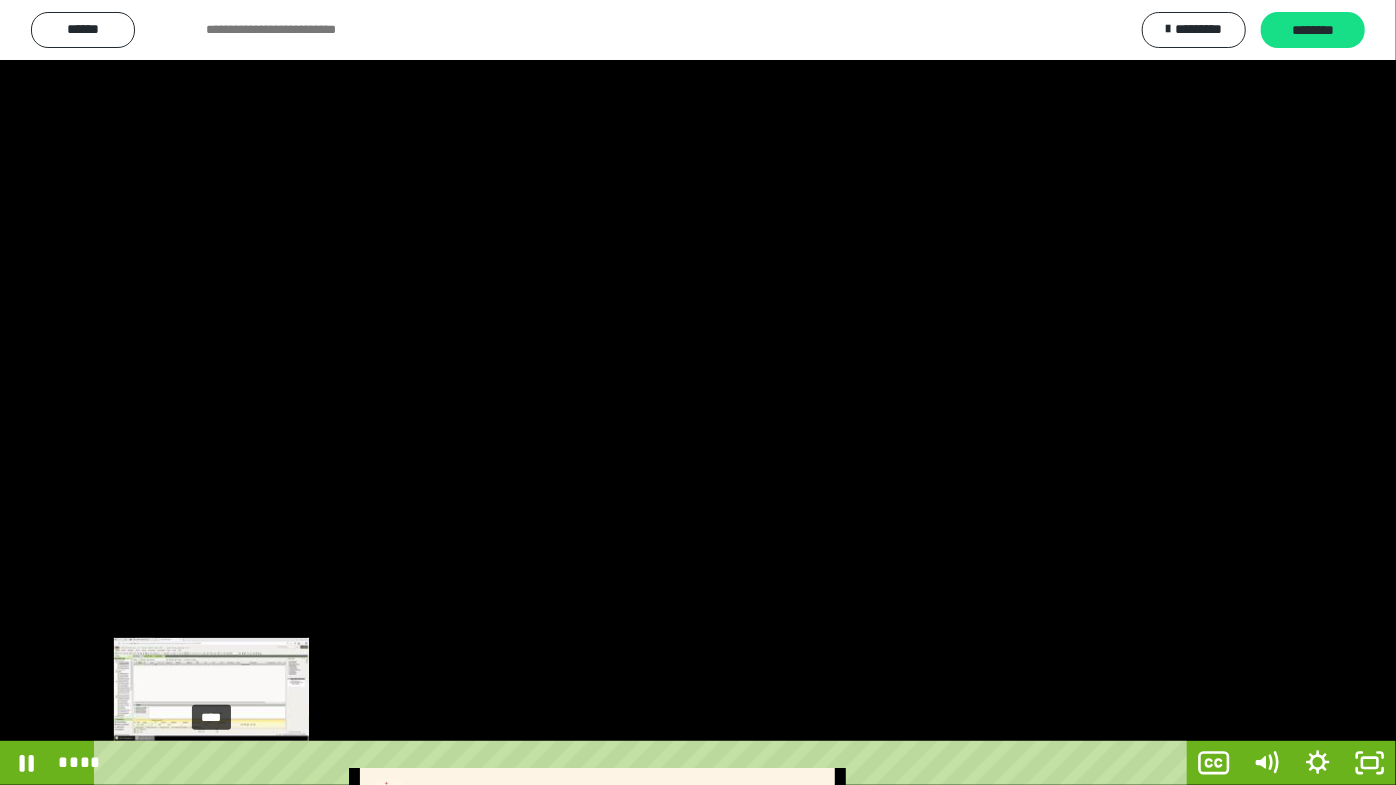 click on "****" at bounding box center [644, 763] 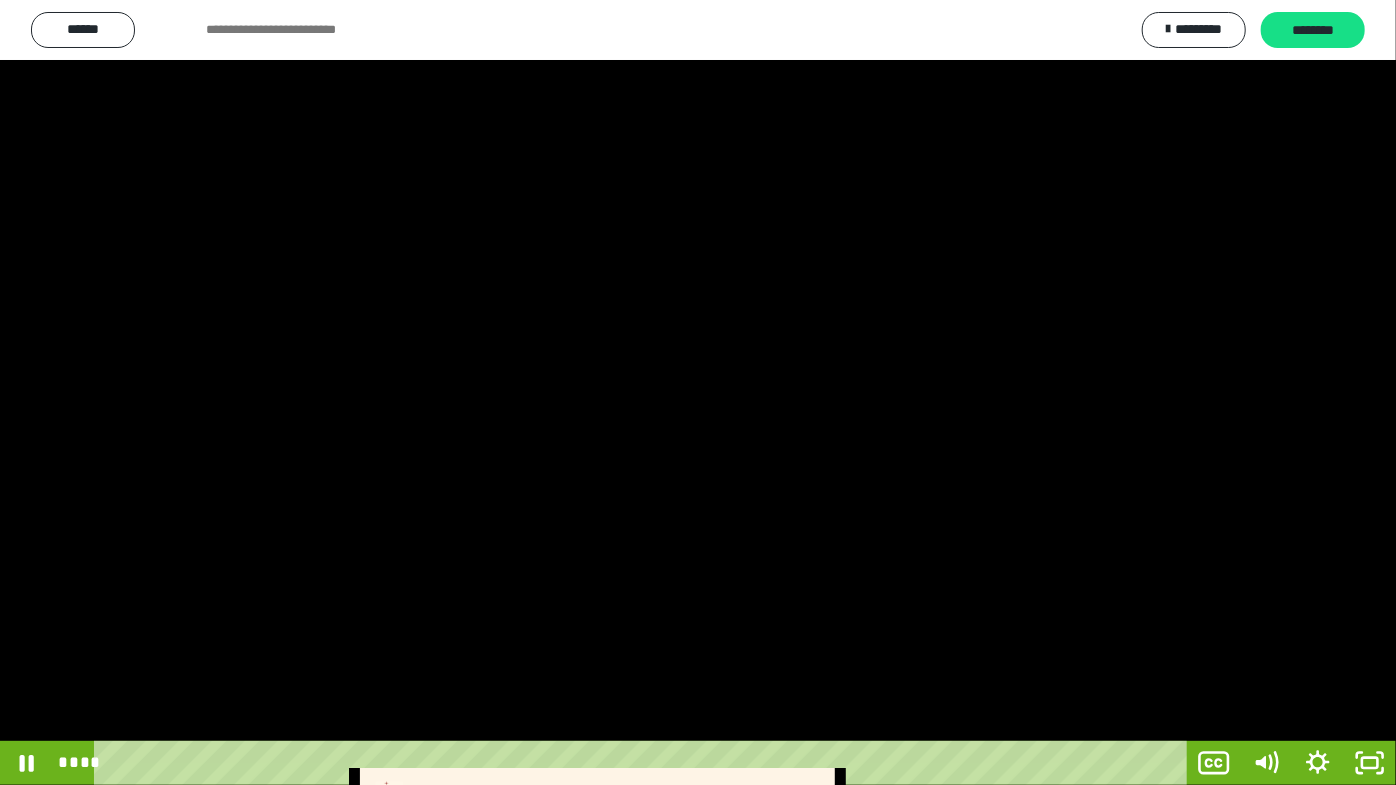 click at bounding box center (698, 392) 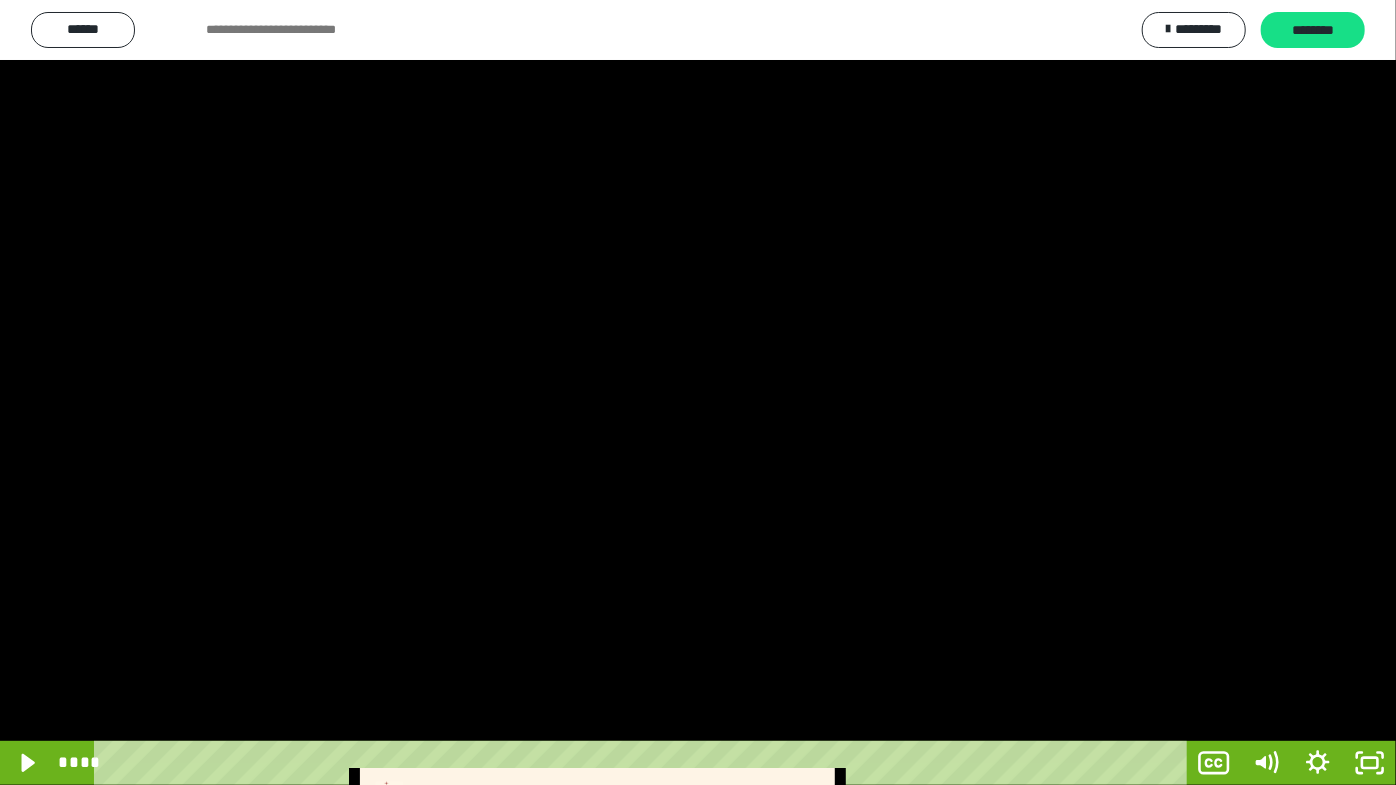 click at bounding box center [698, 392] 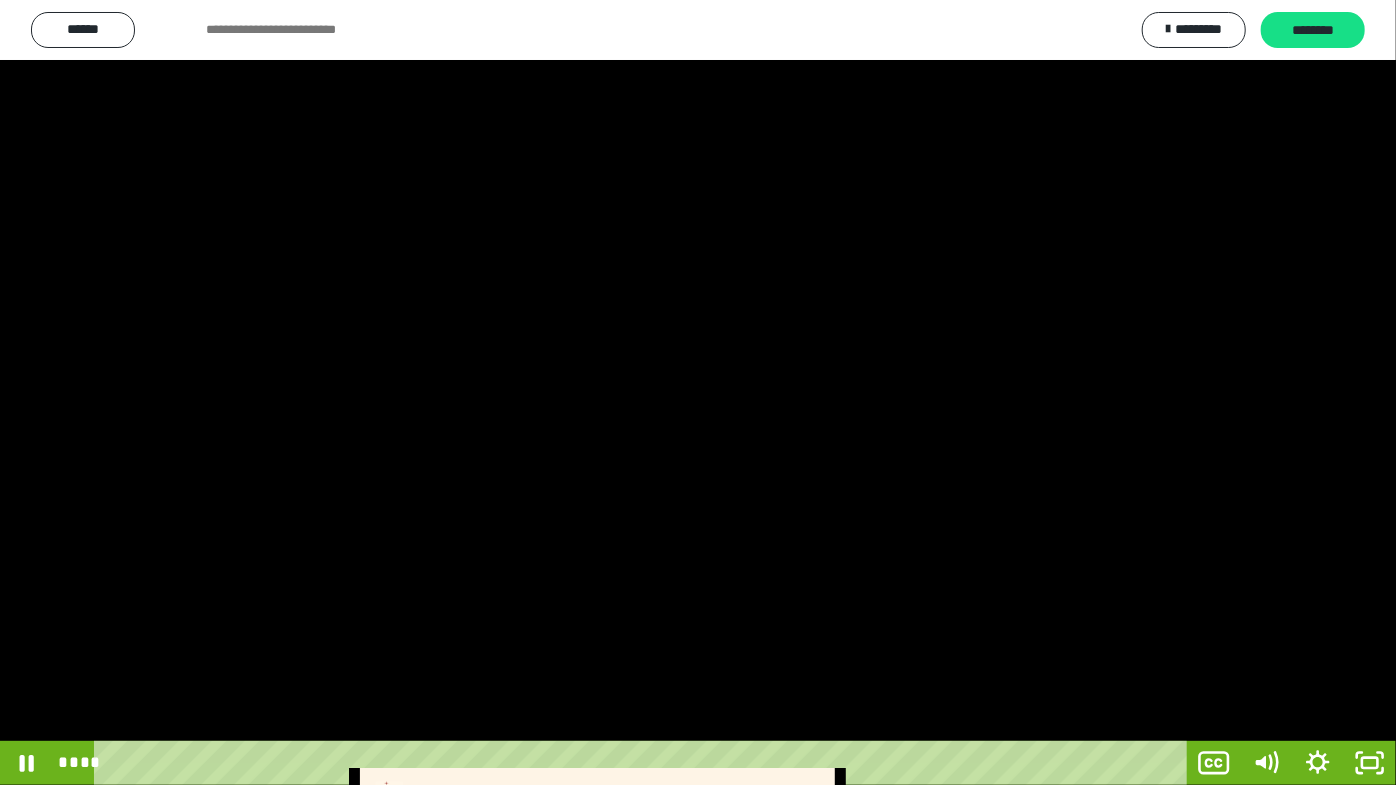 click at bounding box center (698, 392) 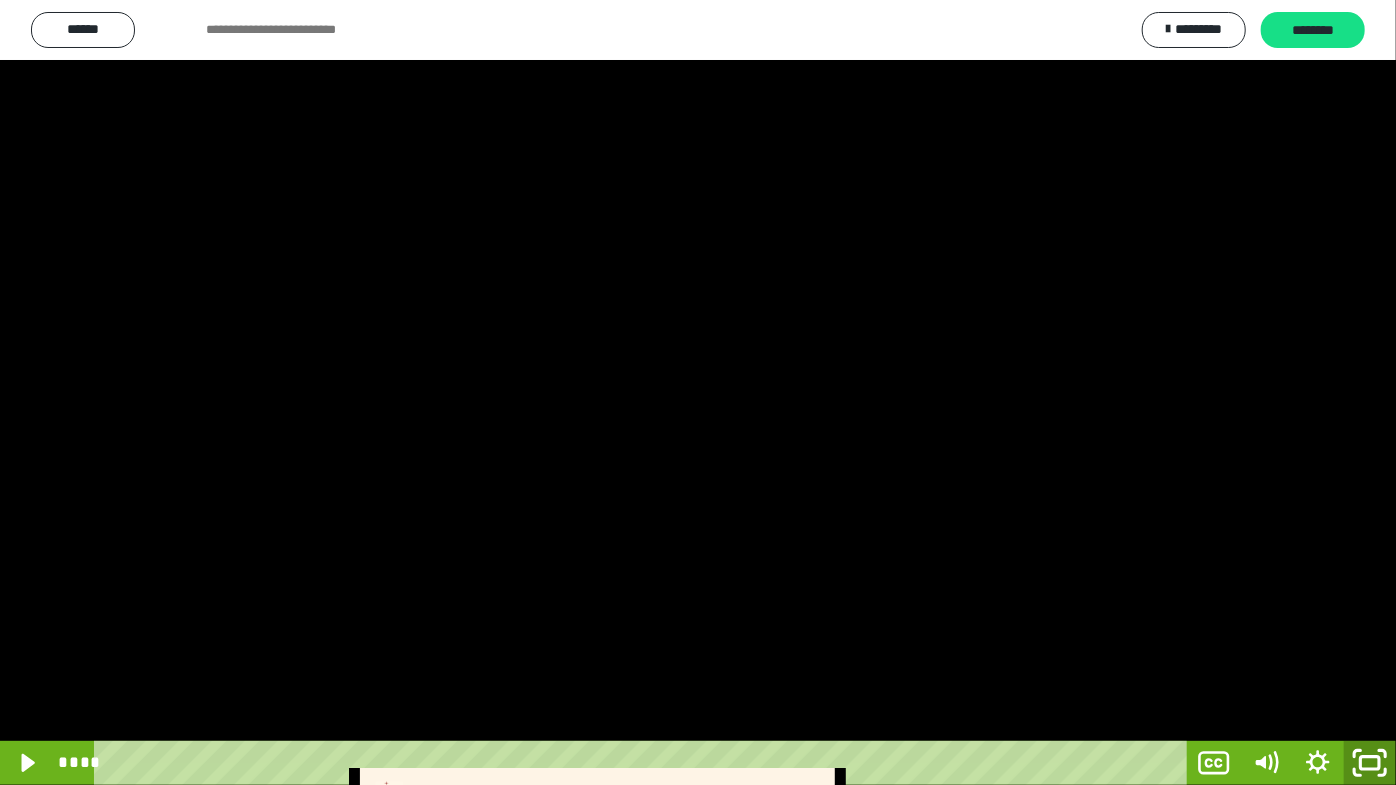 click 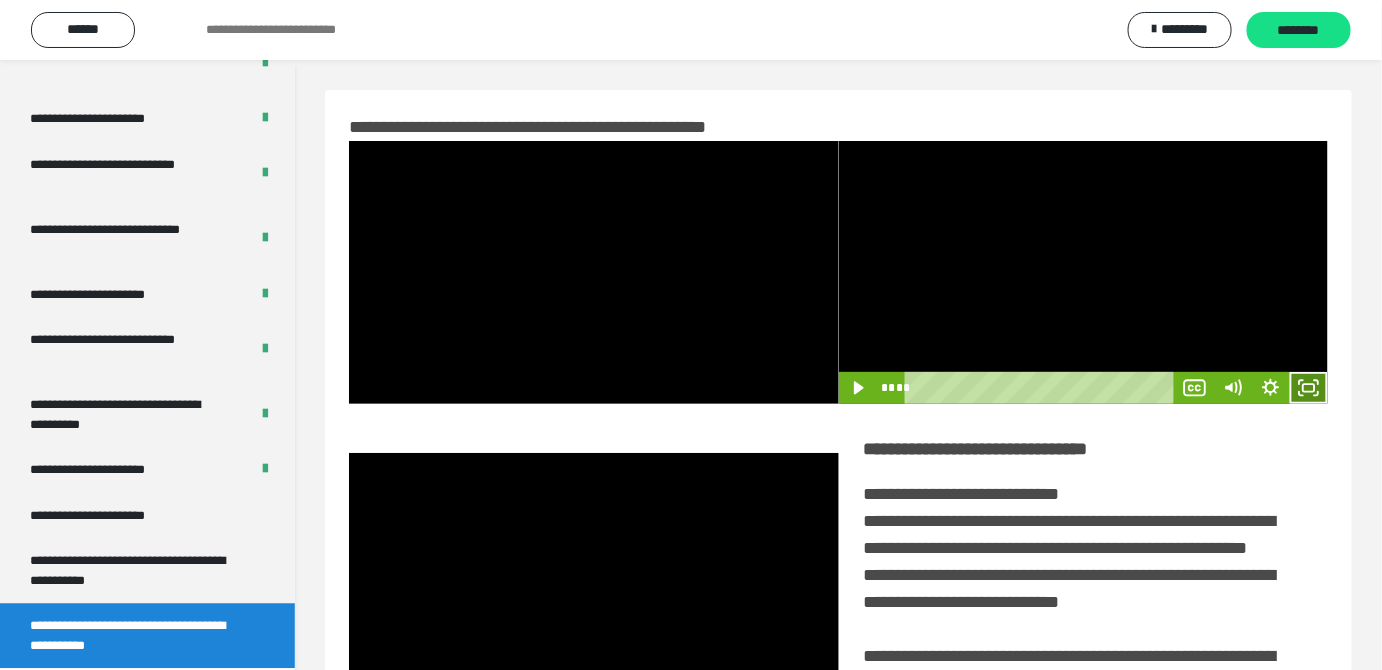 click 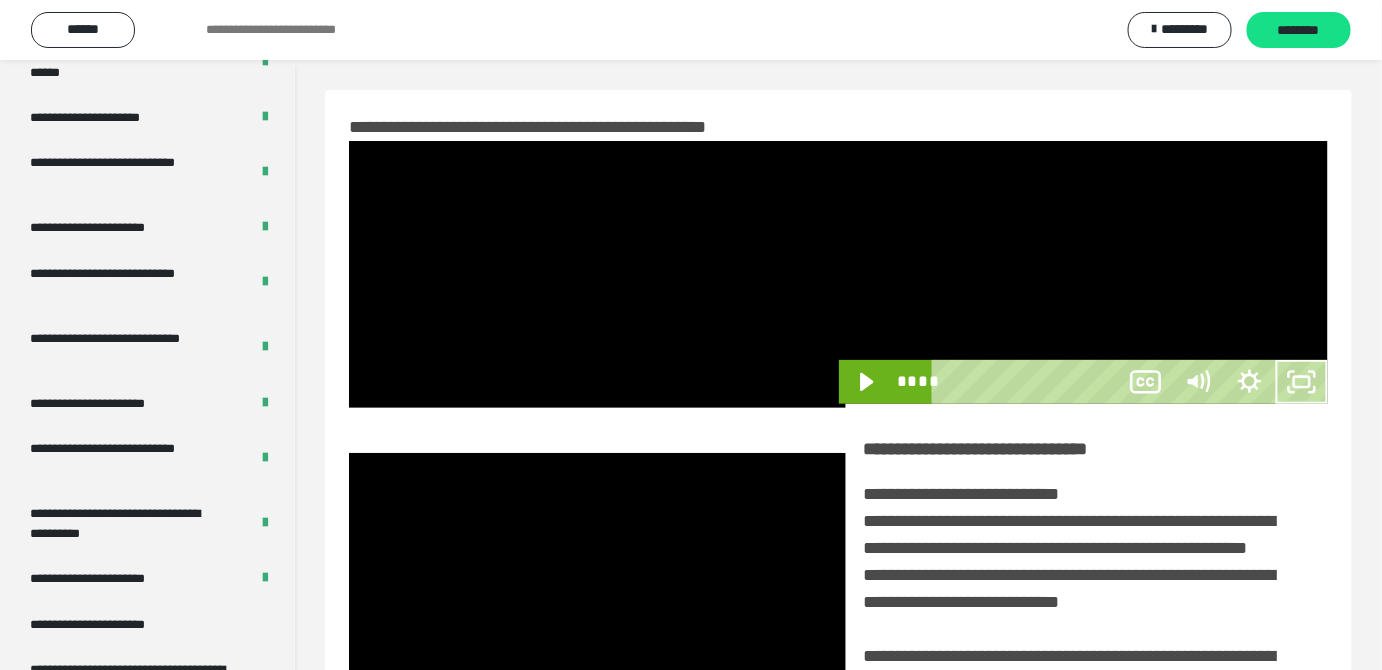 scroll, scrollTop: 3771, scrollLeft: 0, axis: vertical 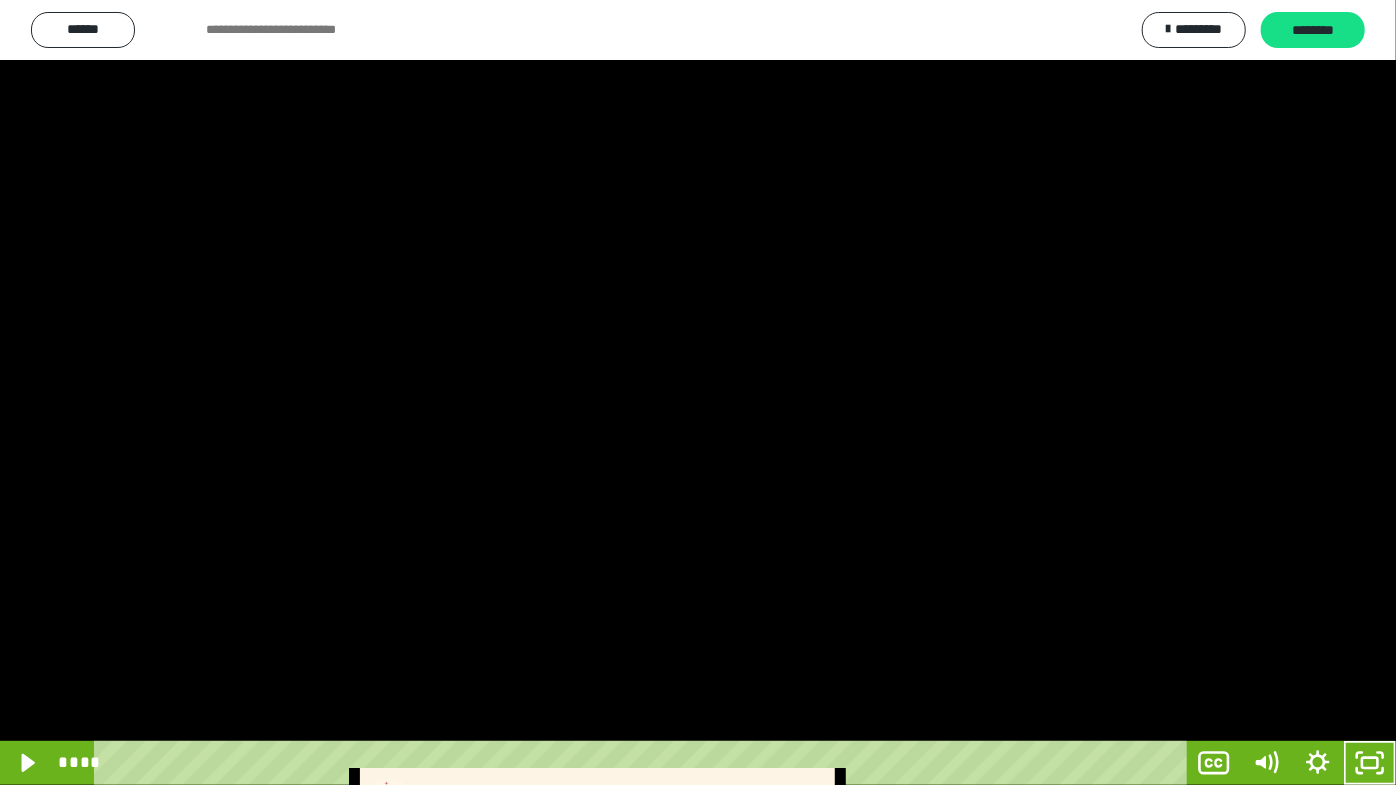 click at bounding box center (698, 392) 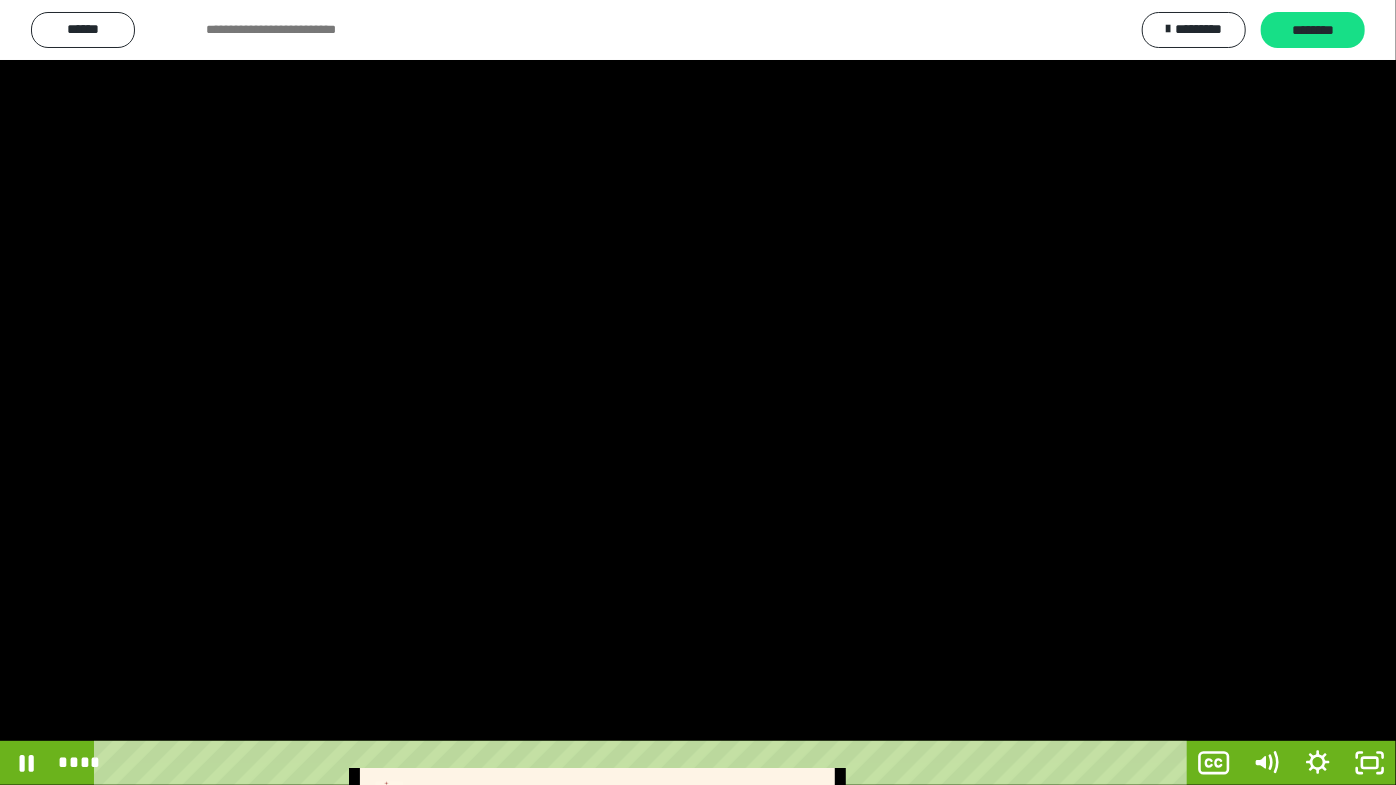 click at bounding box center (698, 392) 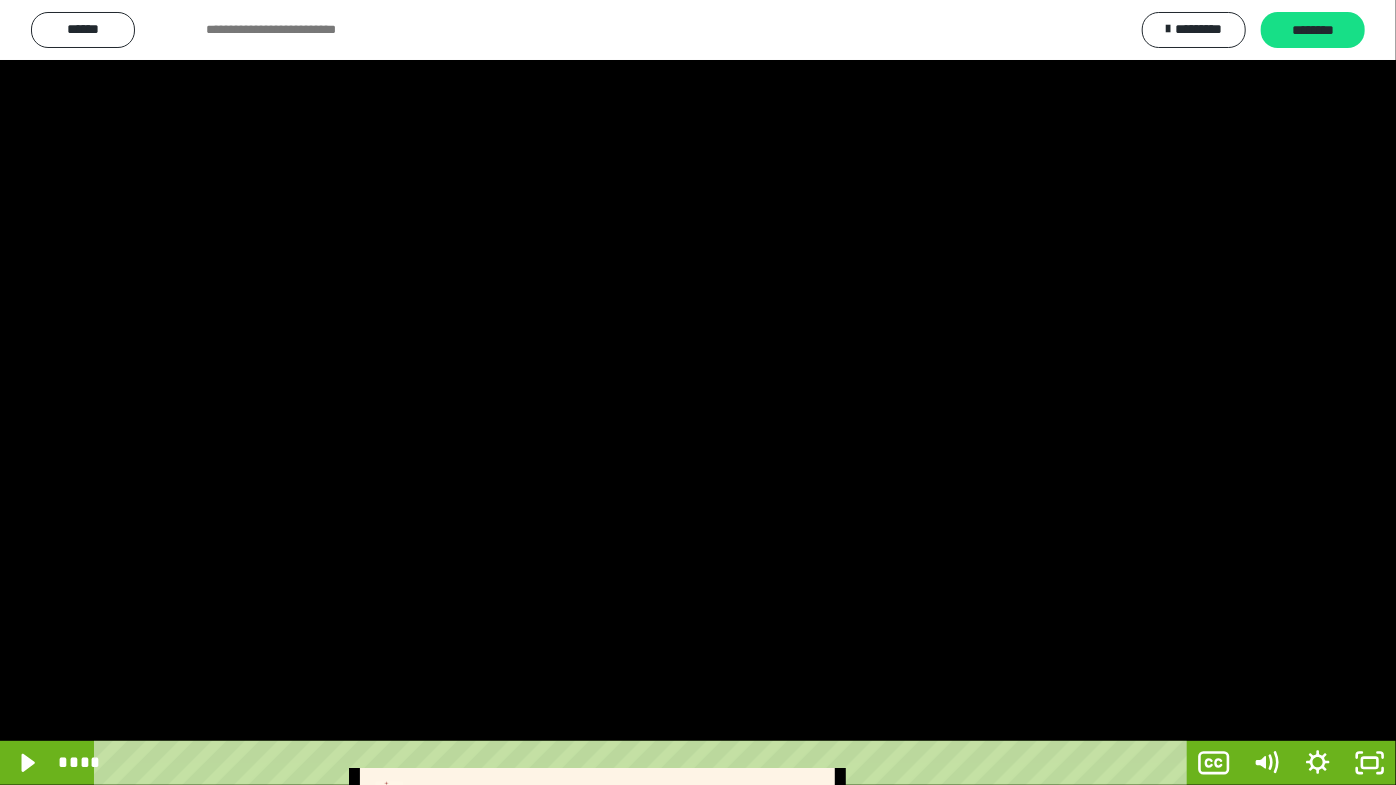 click at bounding box center [698, 392] 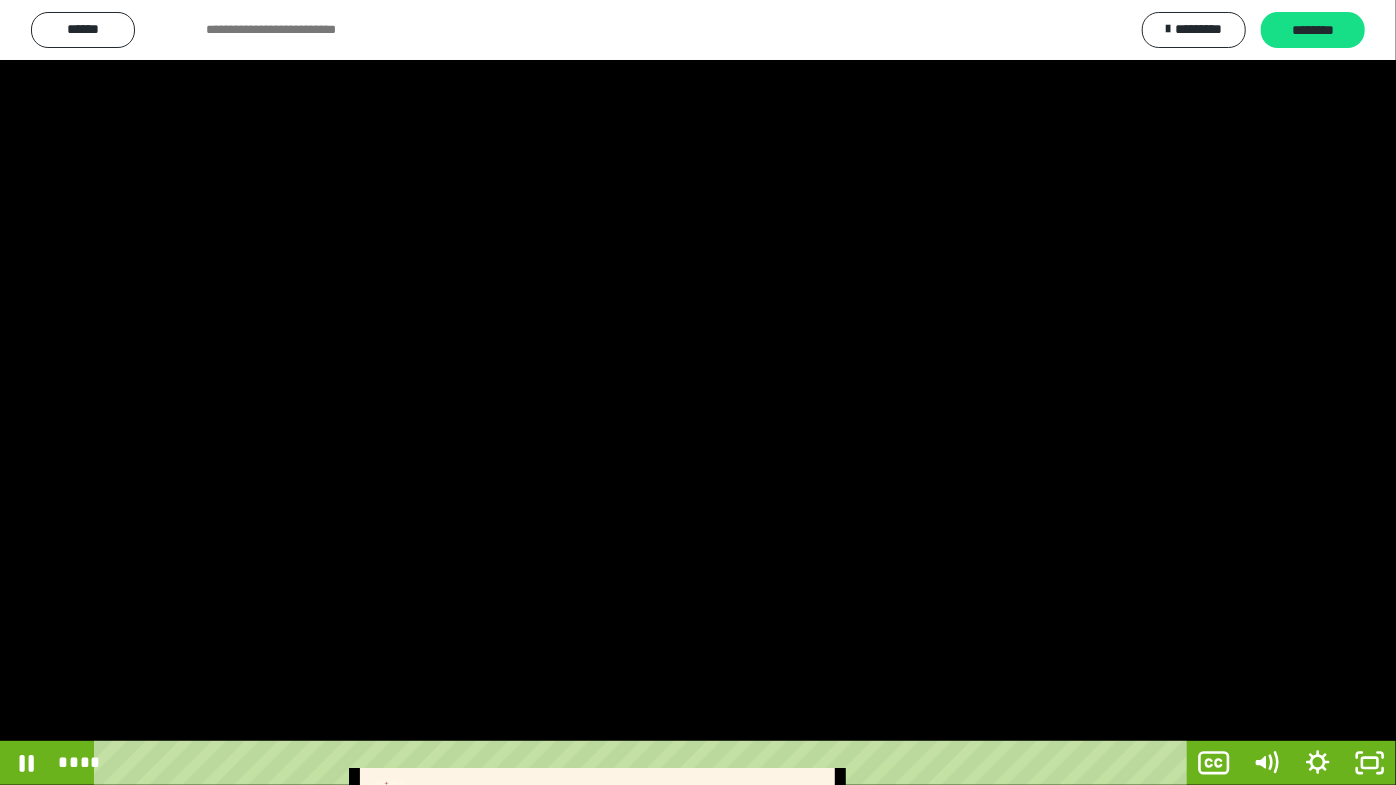 drag, startPoint x: 973, startPoint y: 465, endPoint x: 1325, endPoint y: 672, distance: 408.354 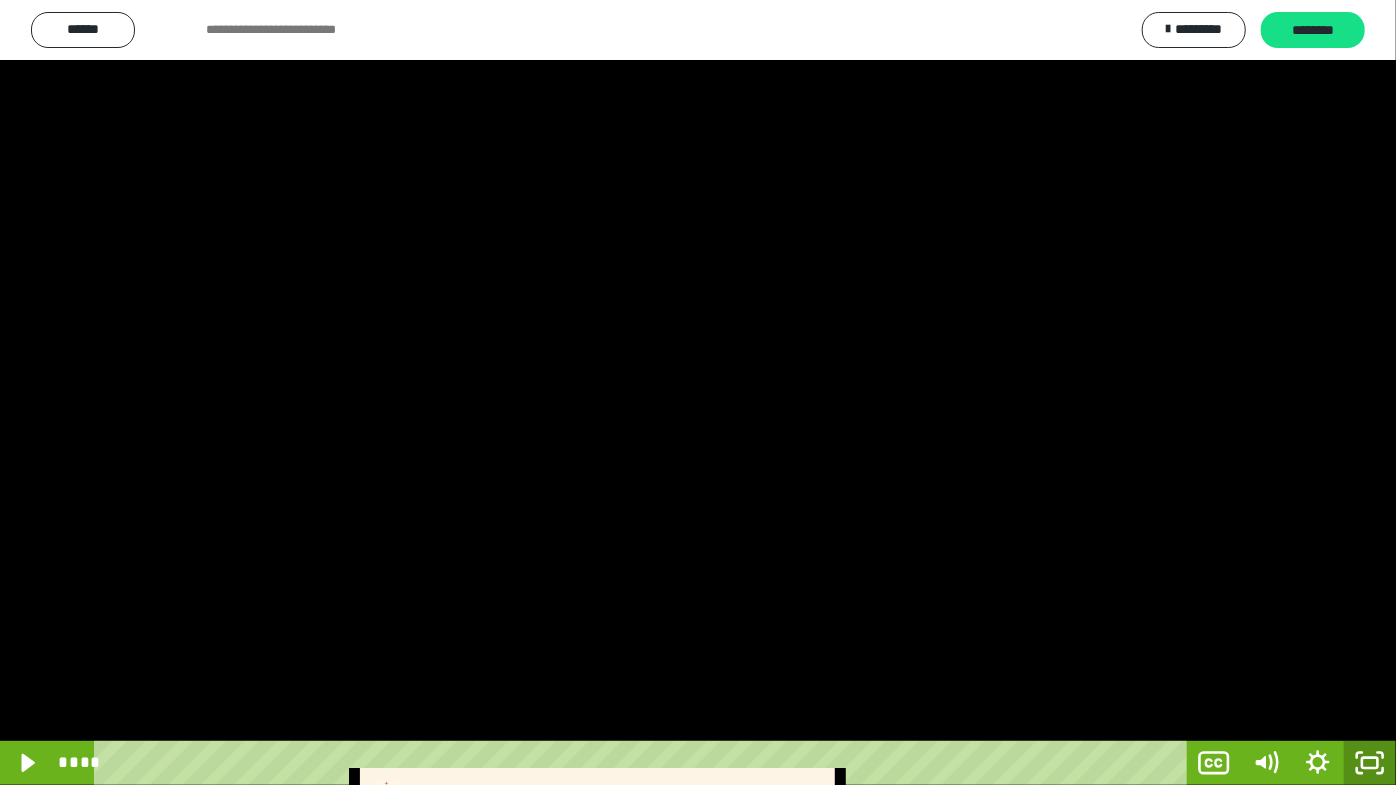 click 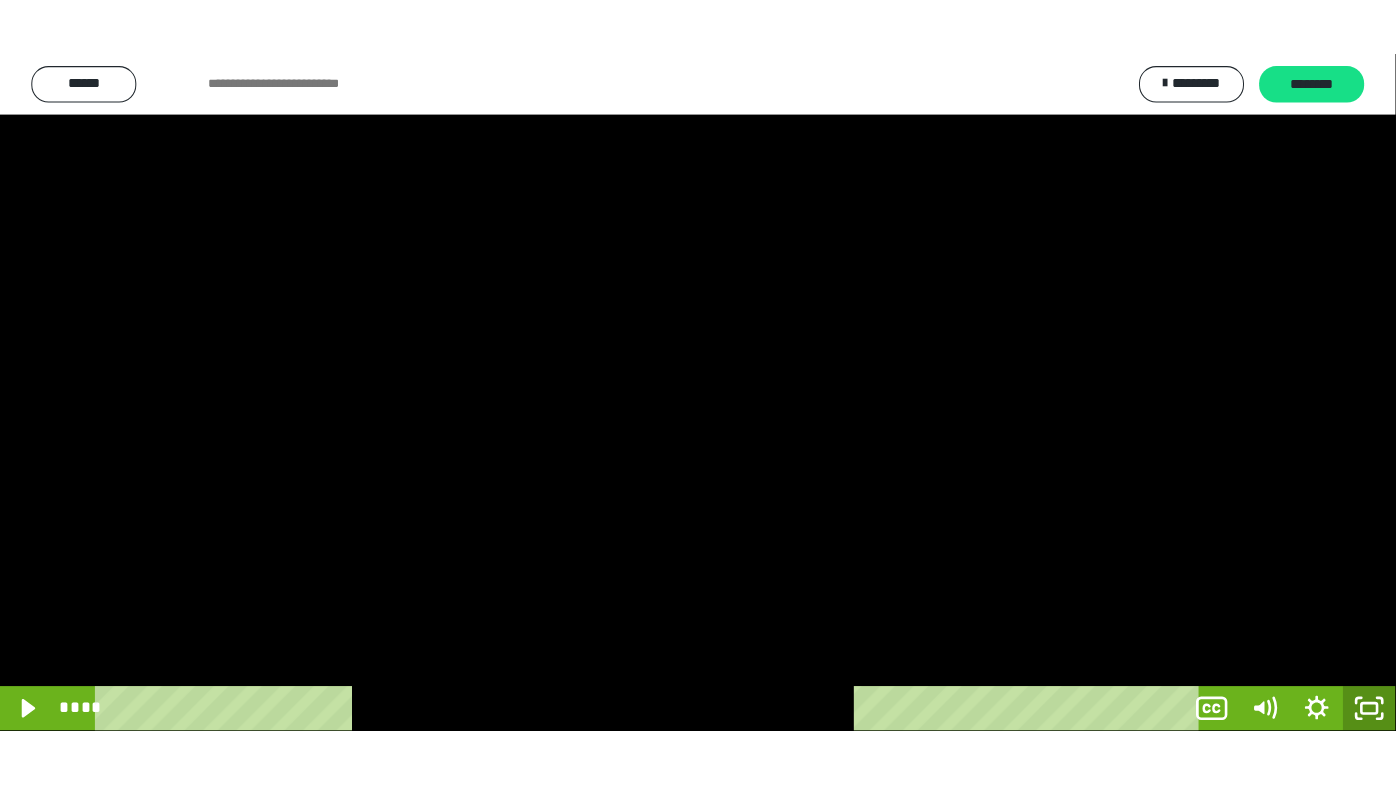 scroll, scrollTop: 3886, scrollLeft: 0, axis: vertical 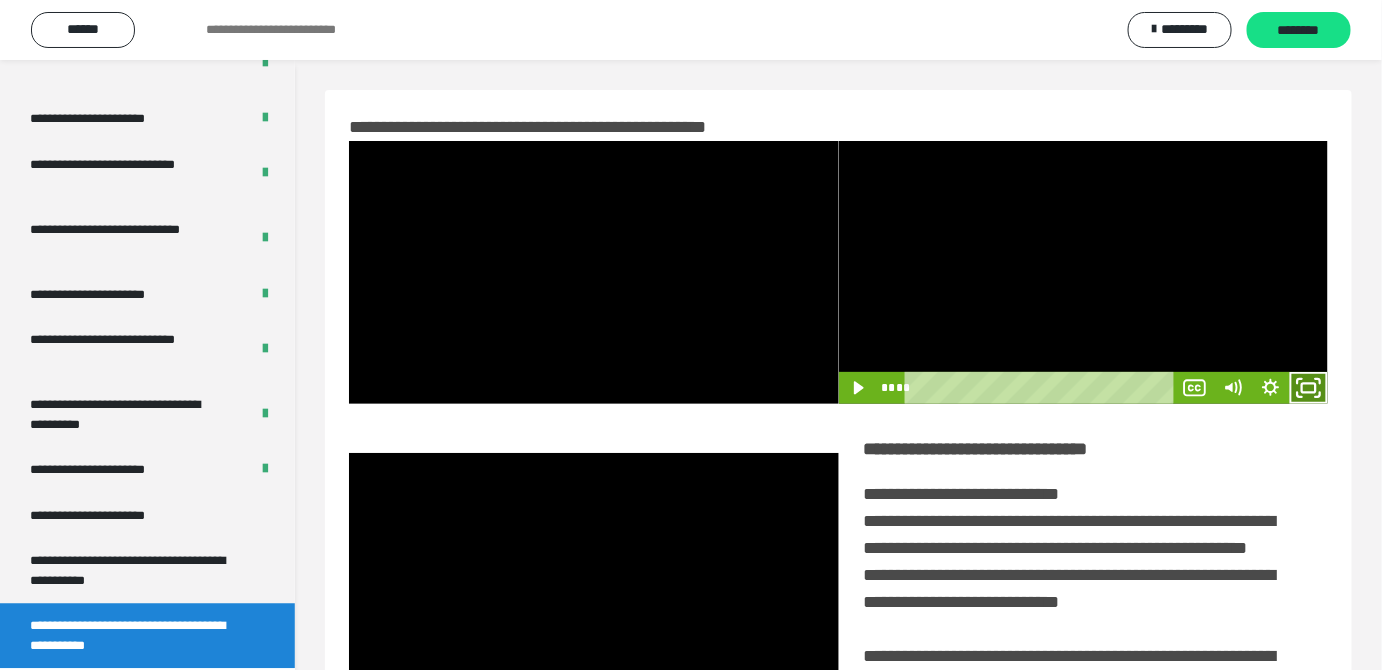 click 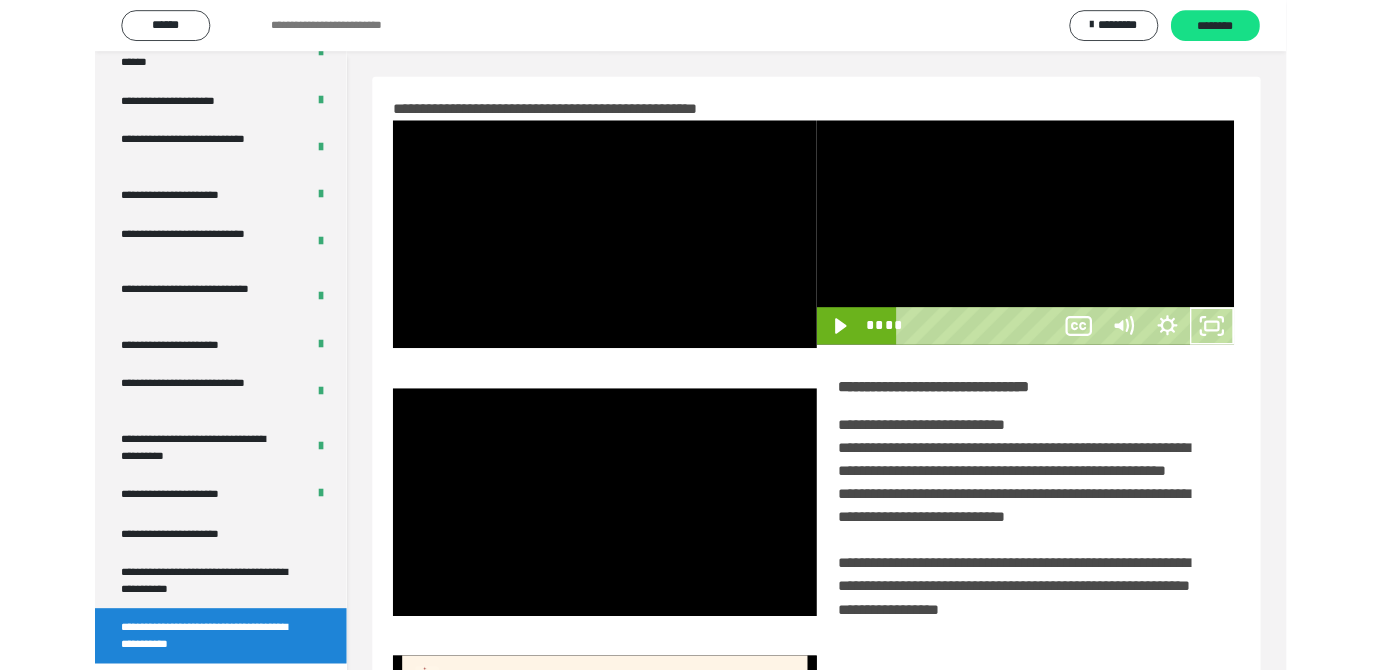 scroll, scrollTop: 3771, scrollLeft: 0, axis: vertical 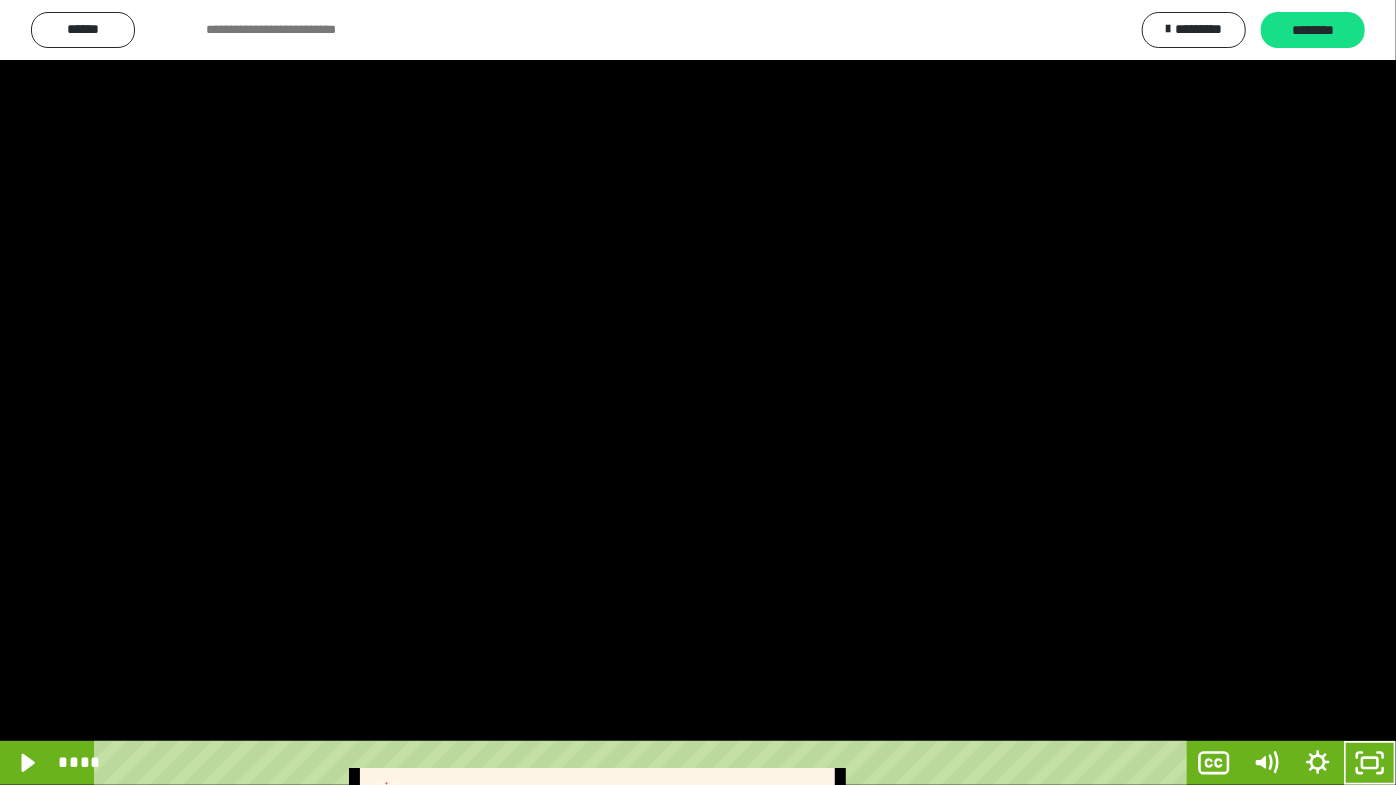 click at bounding box center [698, 392] 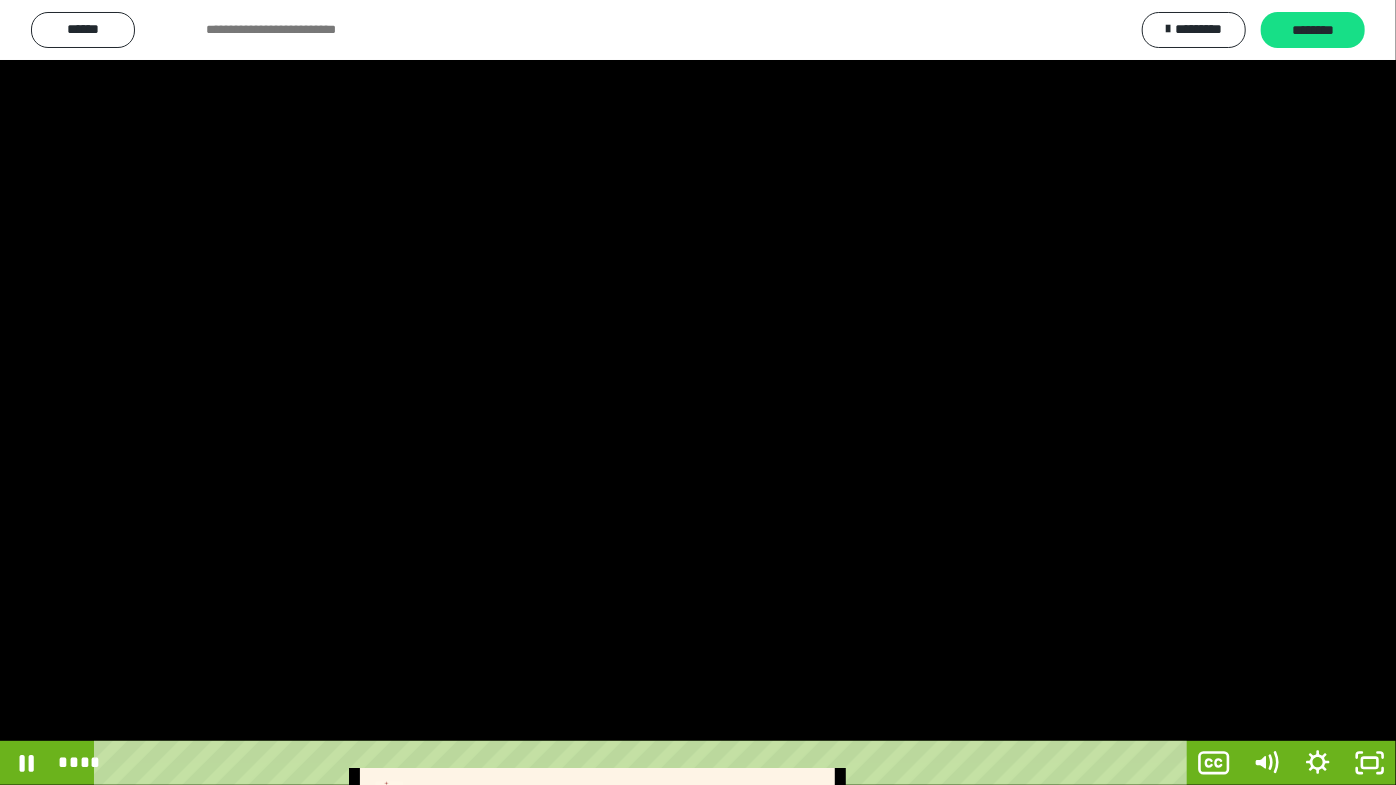 click at bounding box center [698, 392] 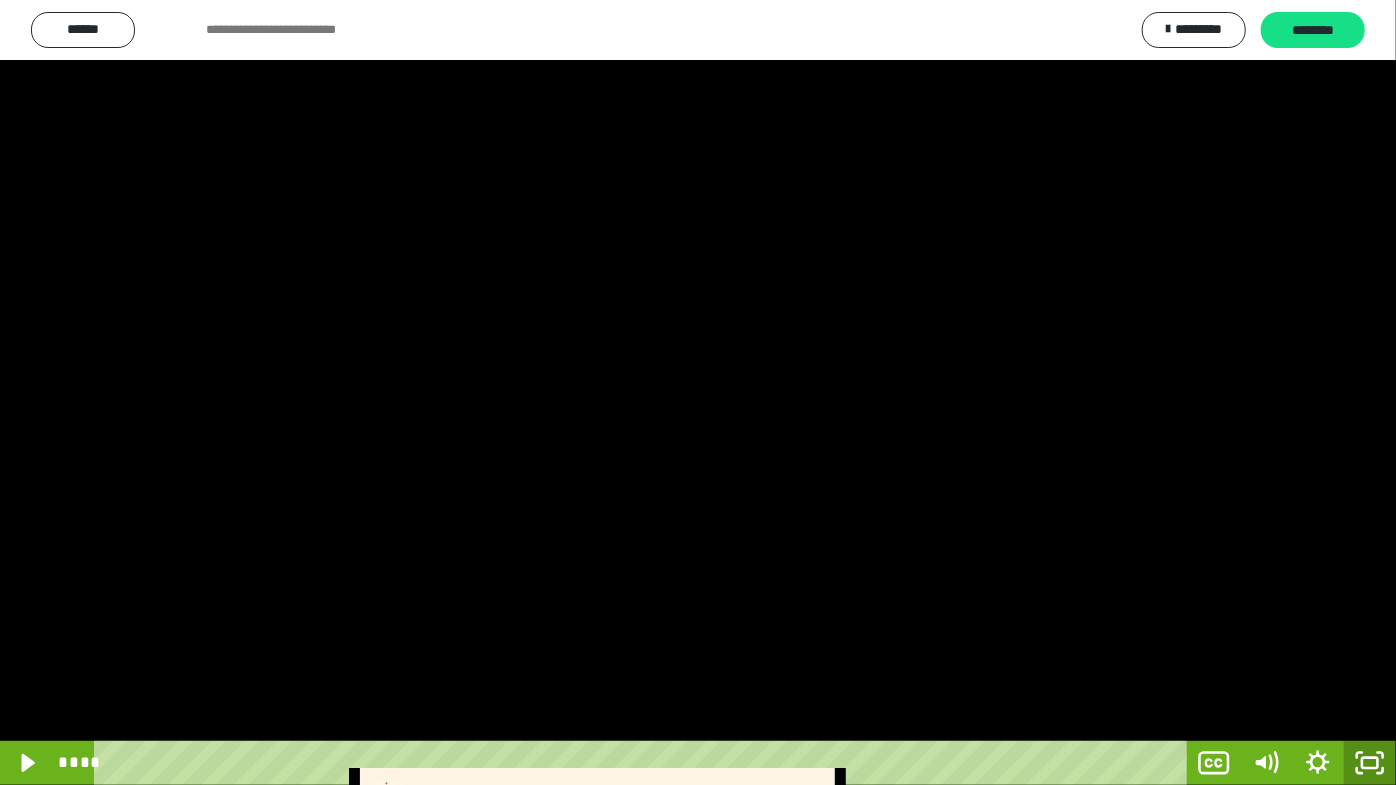 click 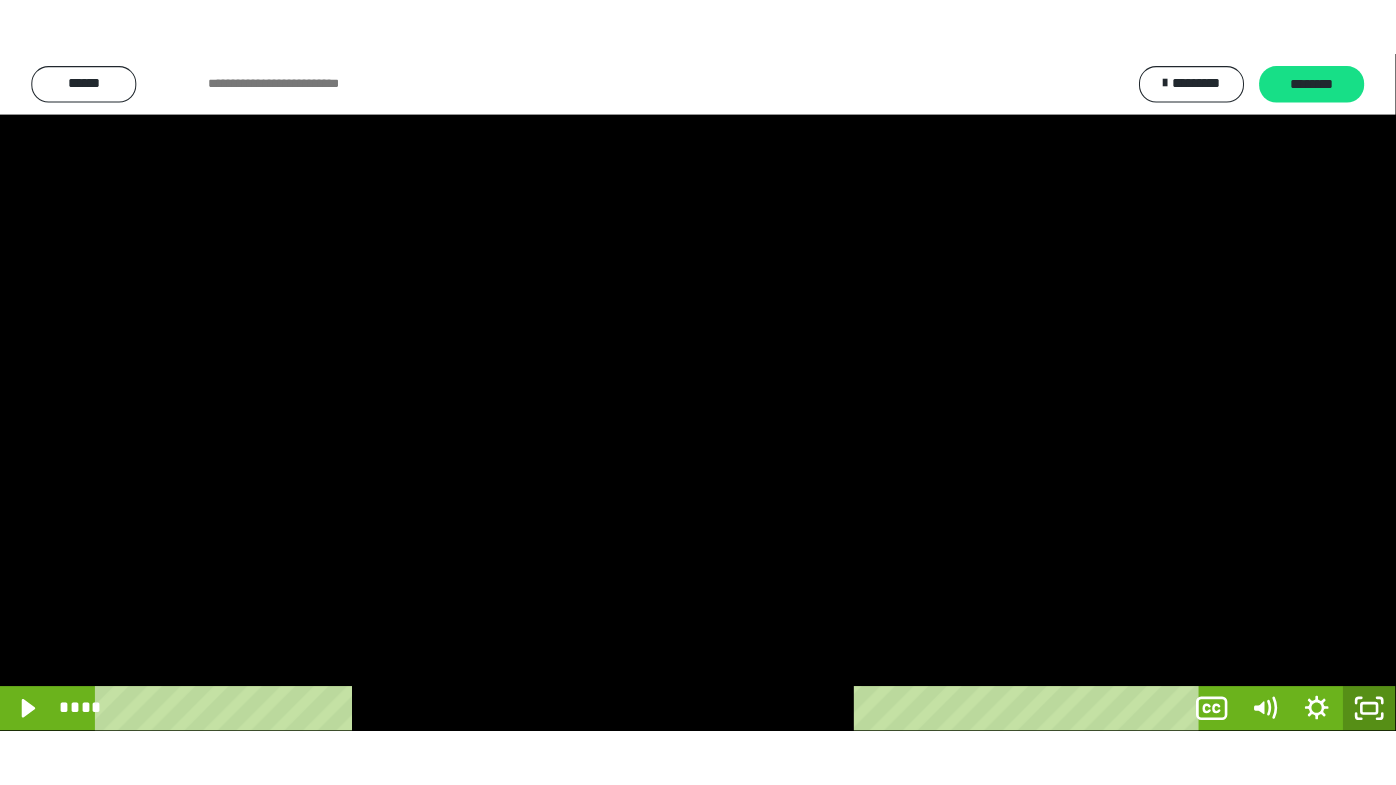 scroll, scrollTop: 3886, scrollLeft: 0, axis: vertical 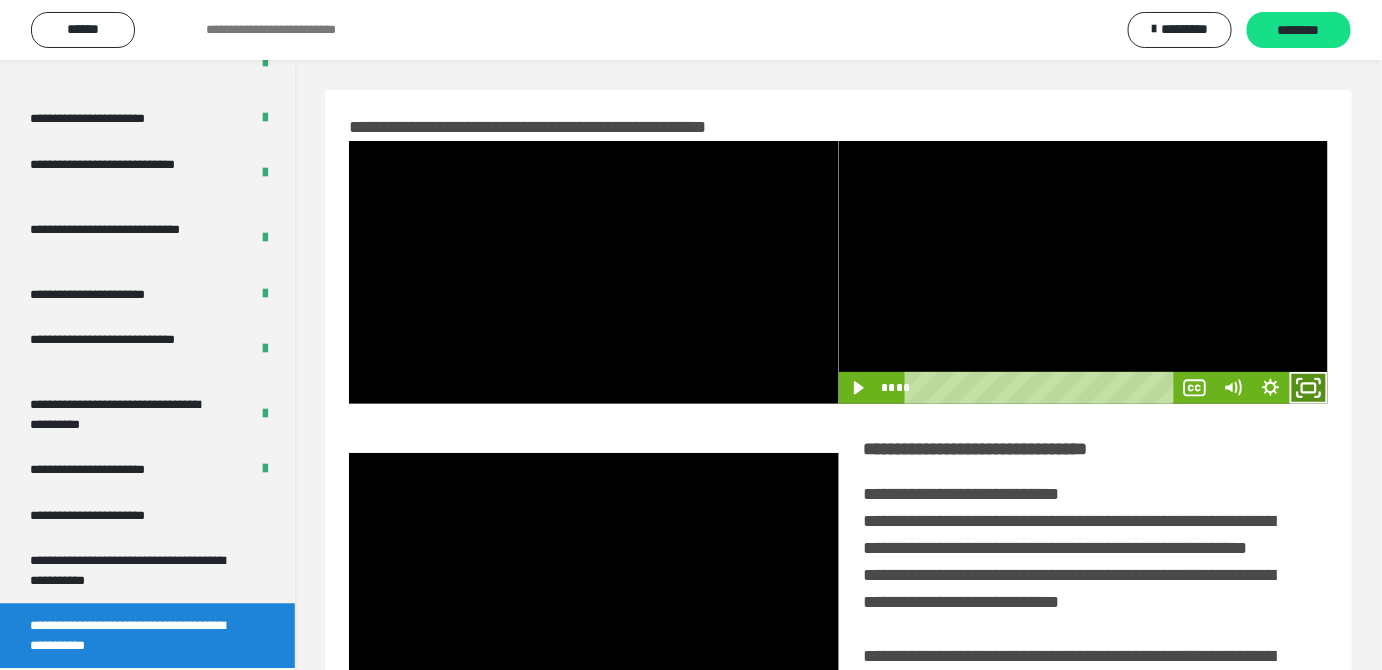 click 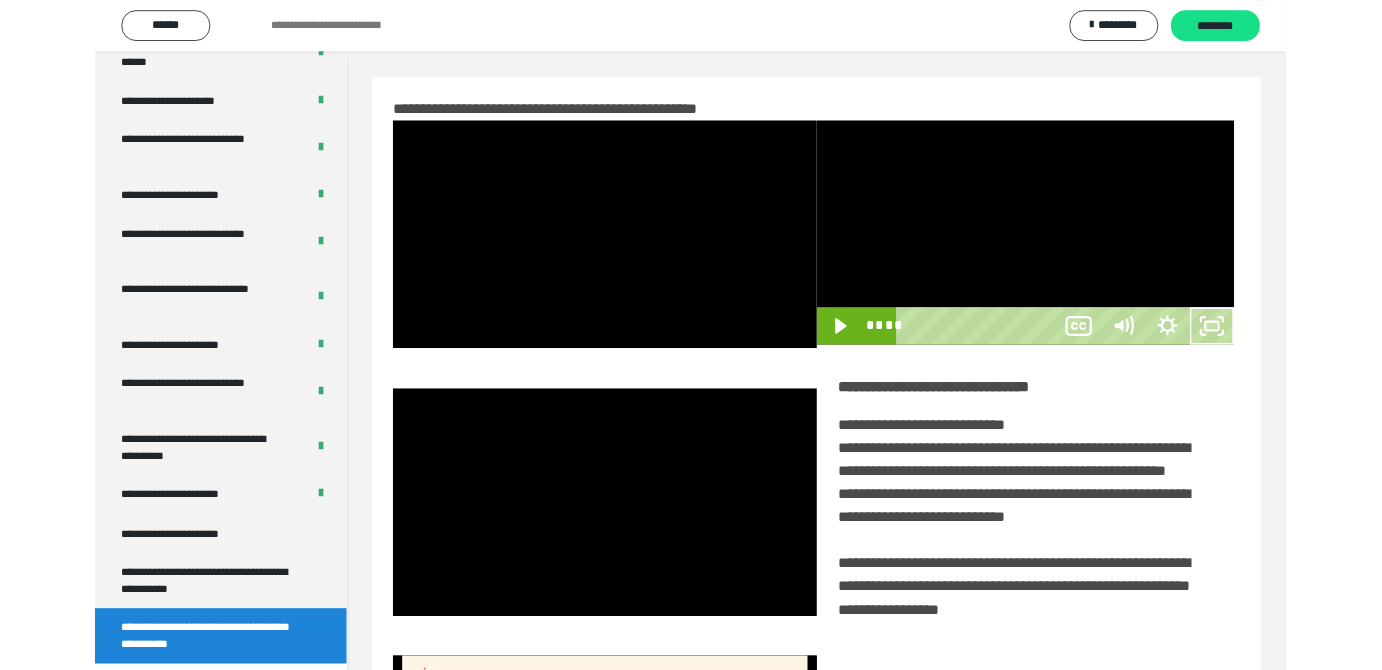 scroll, scrollTop: 3771, scrollLeft: 0, axis: vertical 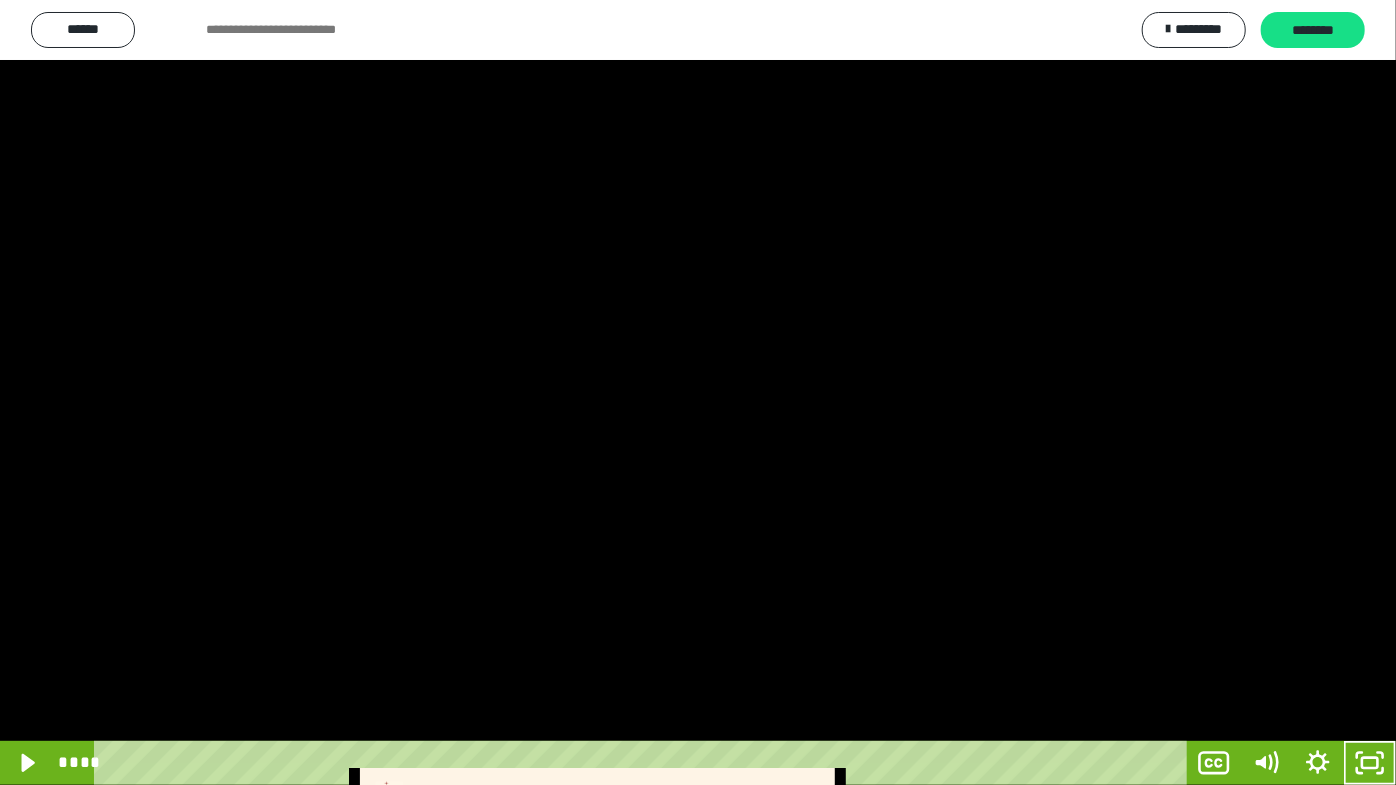 click at bounding box center (698, 392) 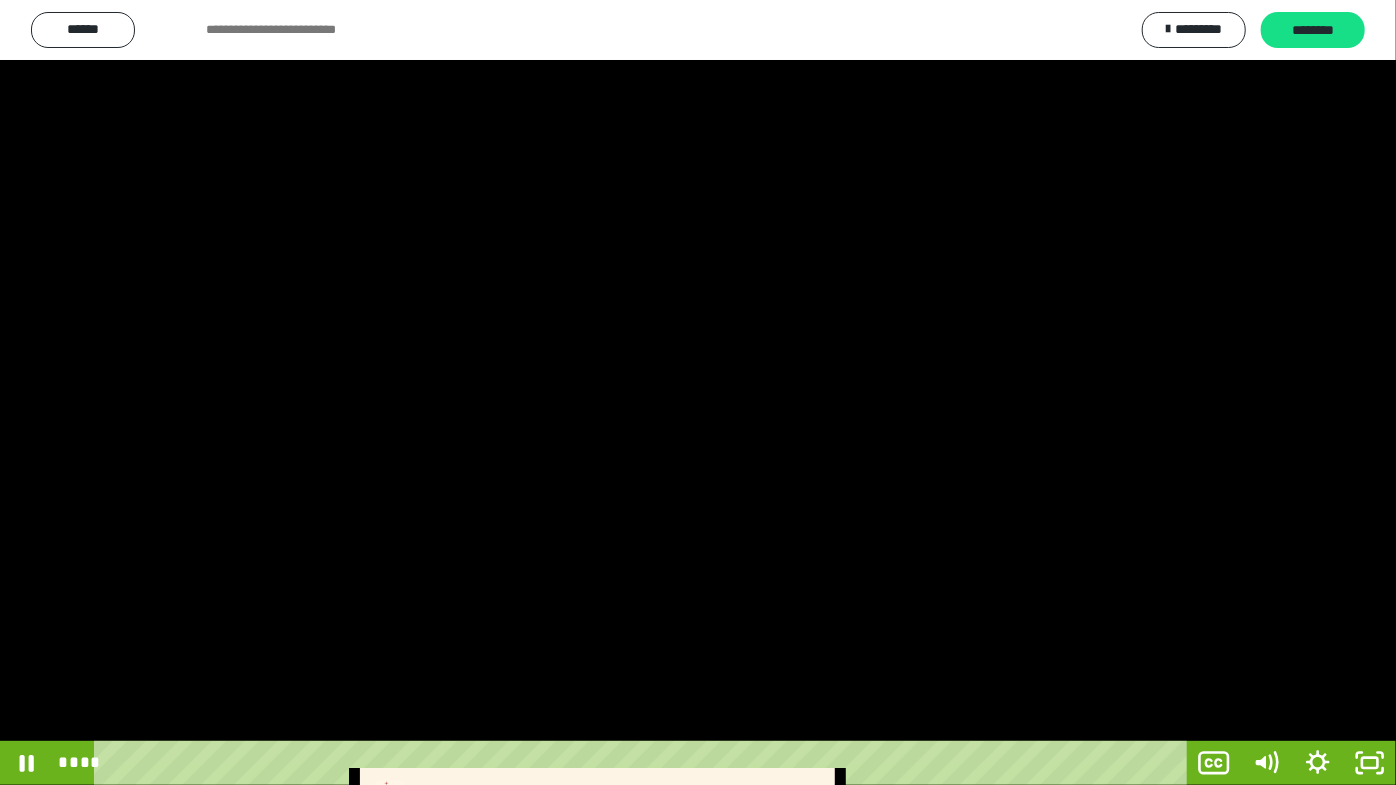 click at bounding box center (698, 392) 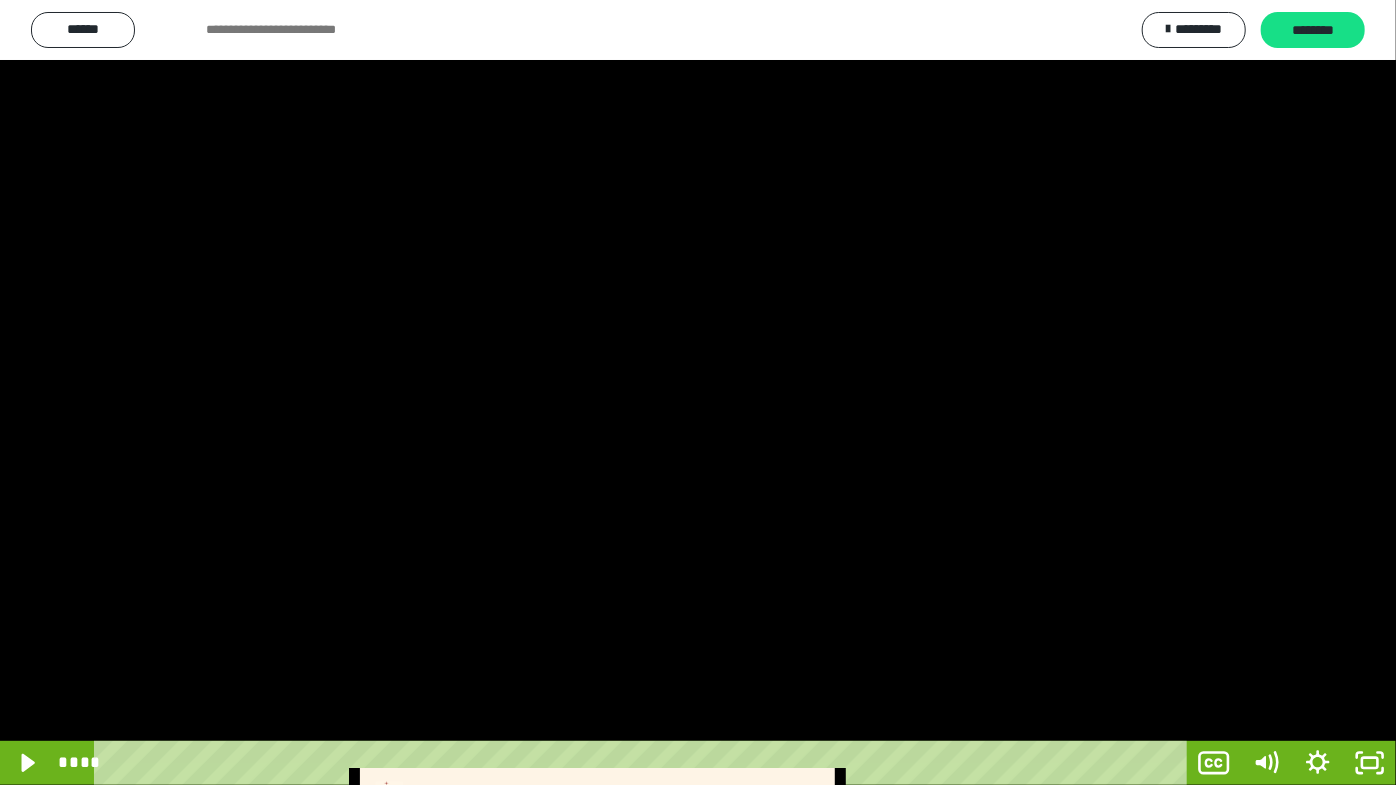 drag, startPoint x: 629, startPoint y: 446, endPoint x: 642, endPoint y: 461, distance: 19.849434 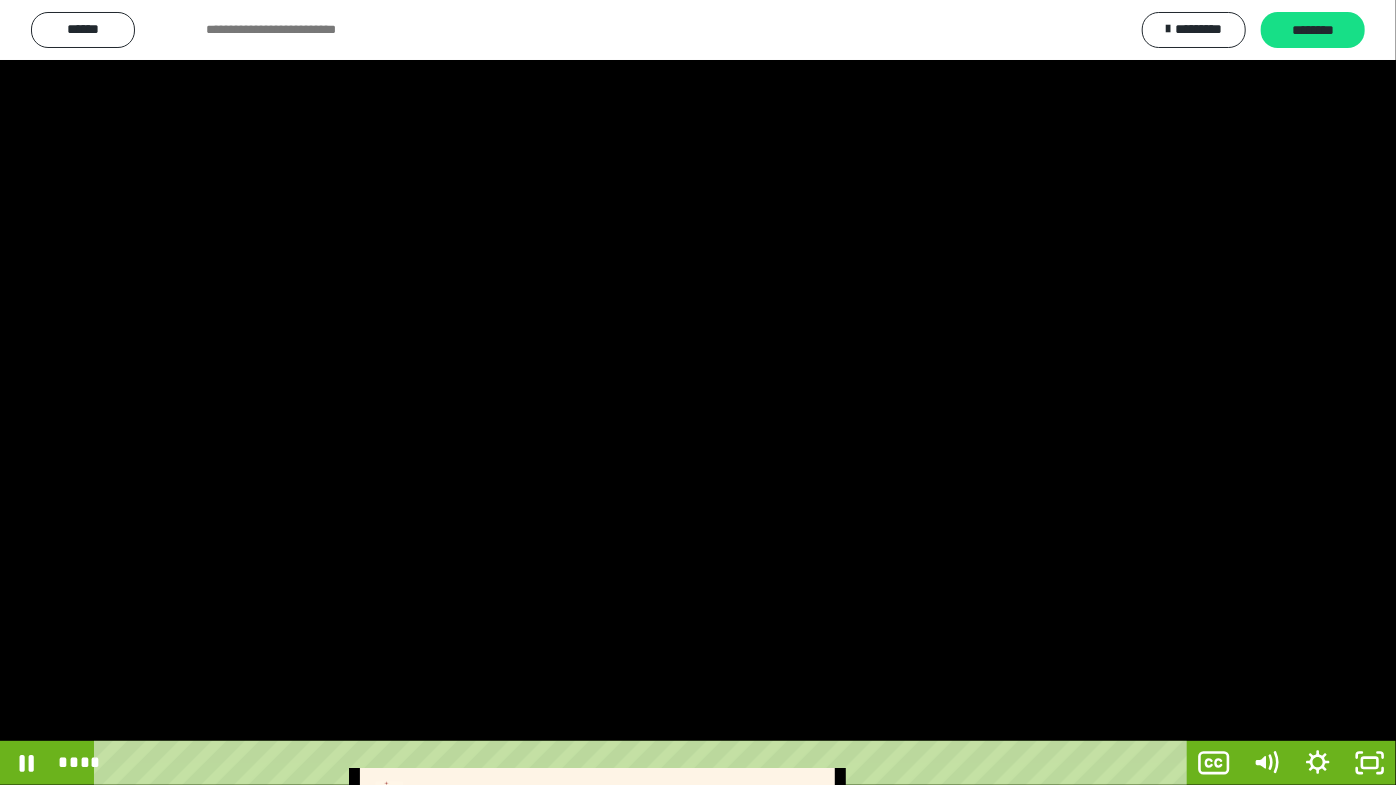 click at bounding box center [698, 392] 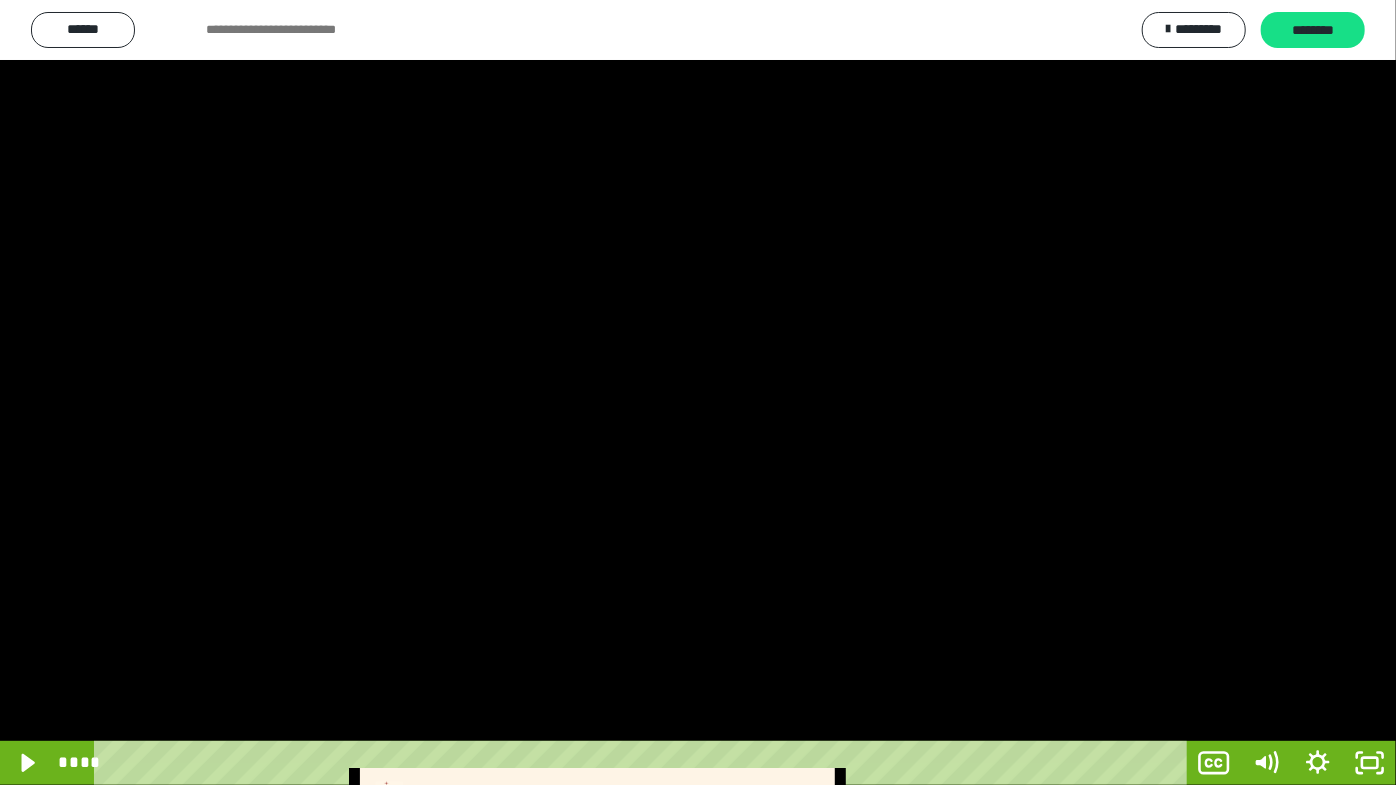 click at bounding box center [698, 392] 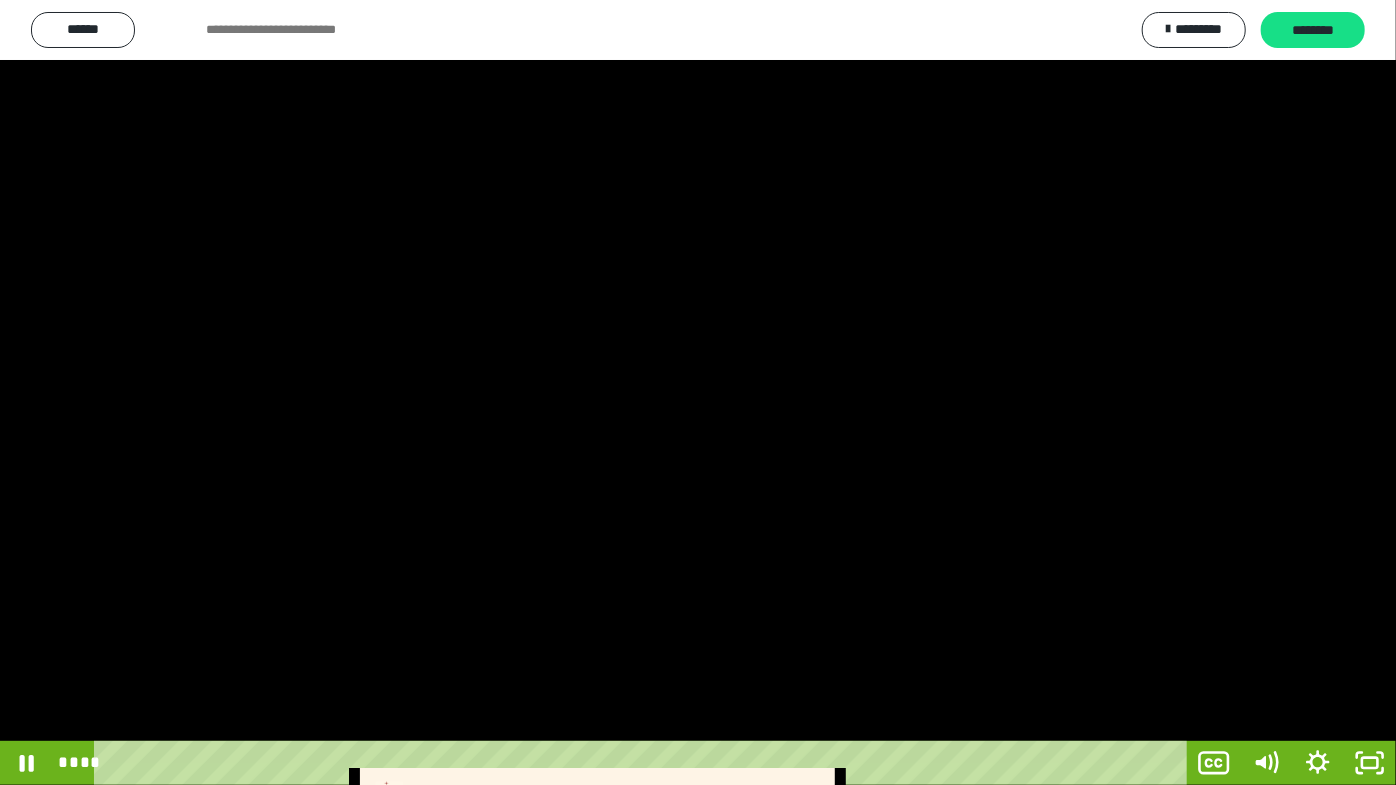 click at bounding box center (698, 392) 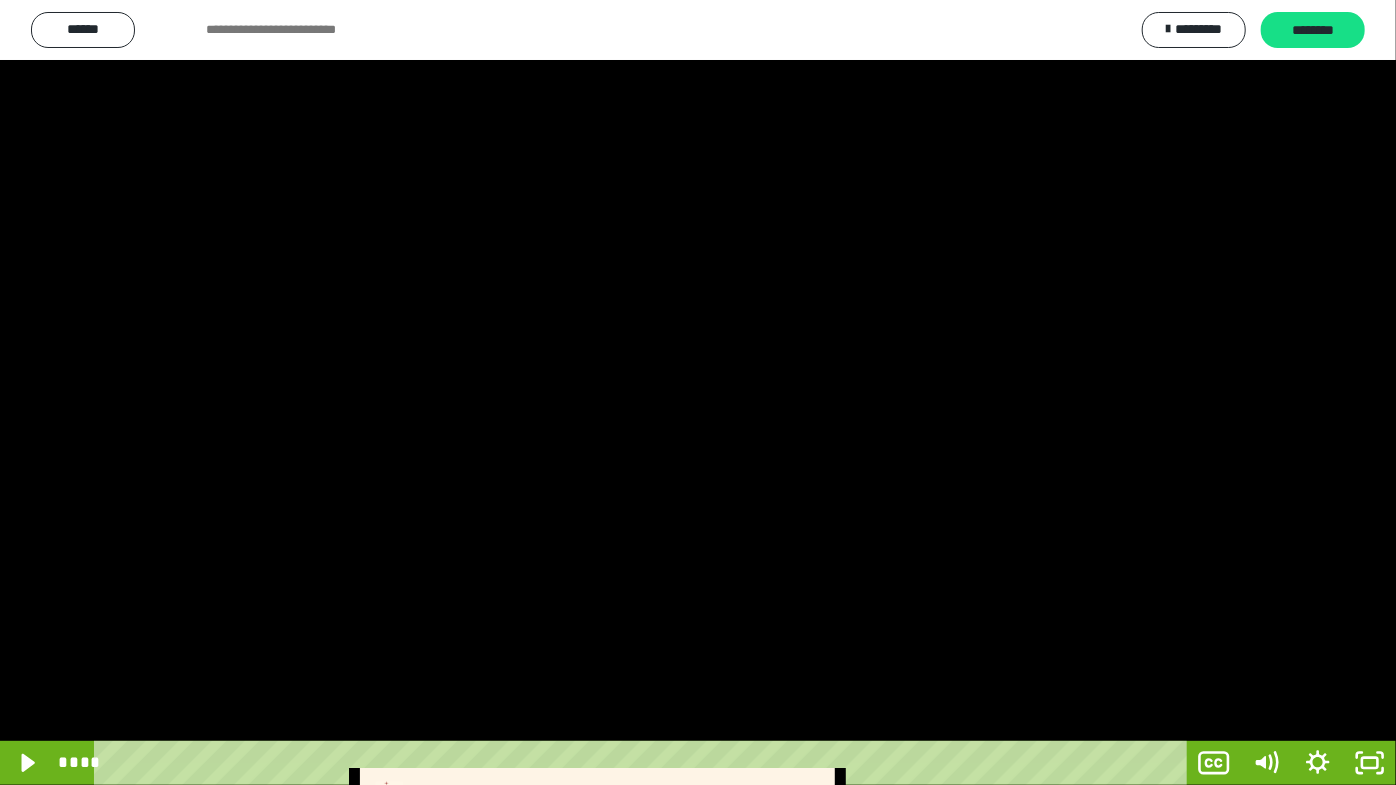 click at bounding box center (698, 392) 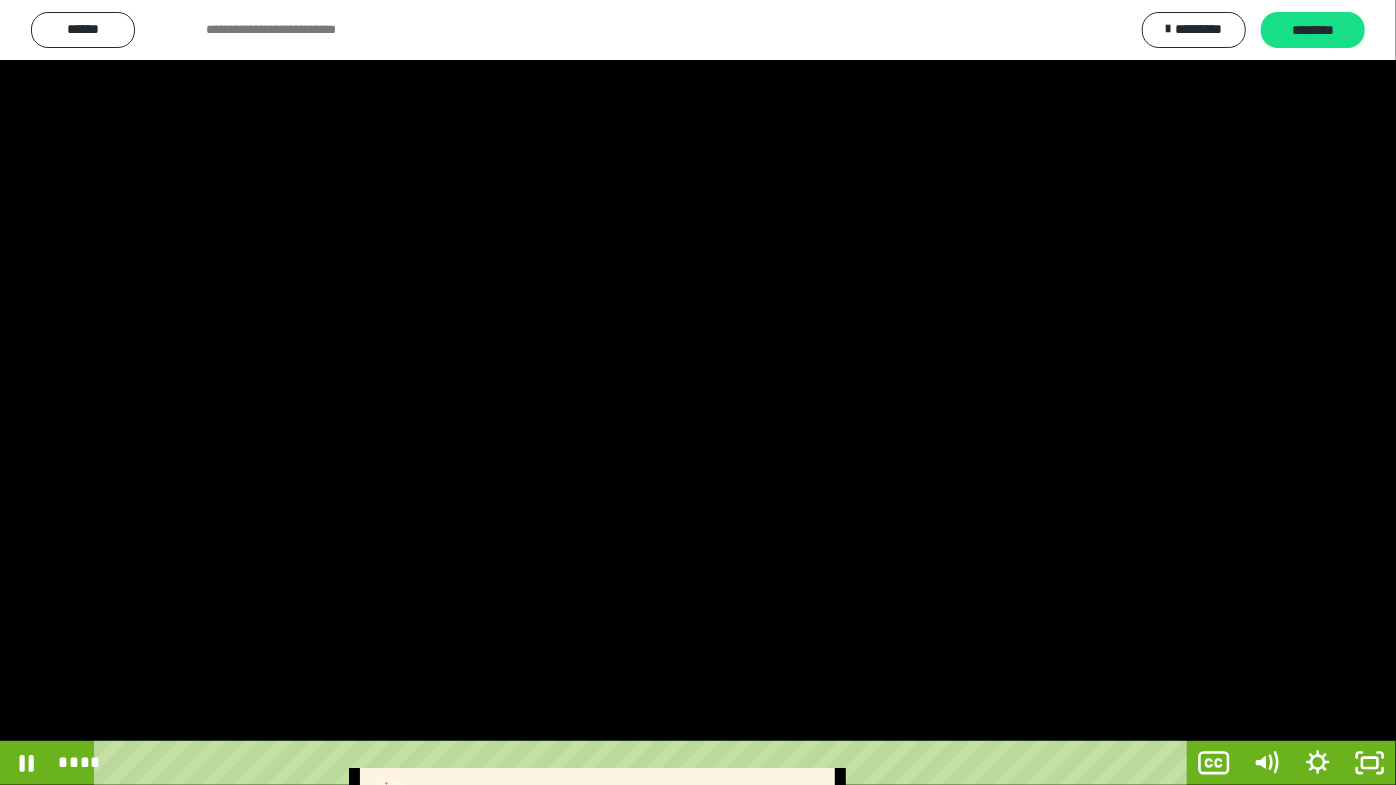 click at bounding box center [698, 392] 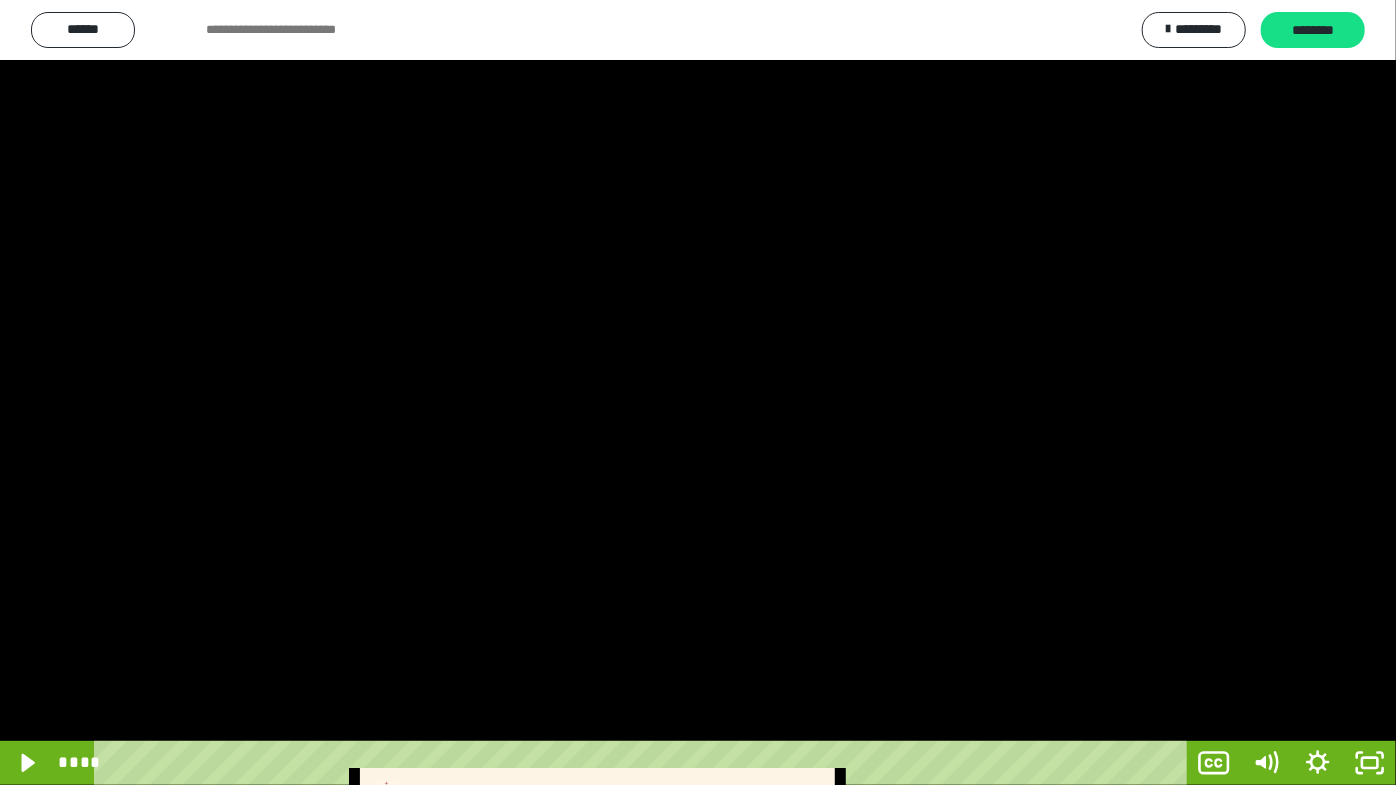 click at bounding box center [698, 392] 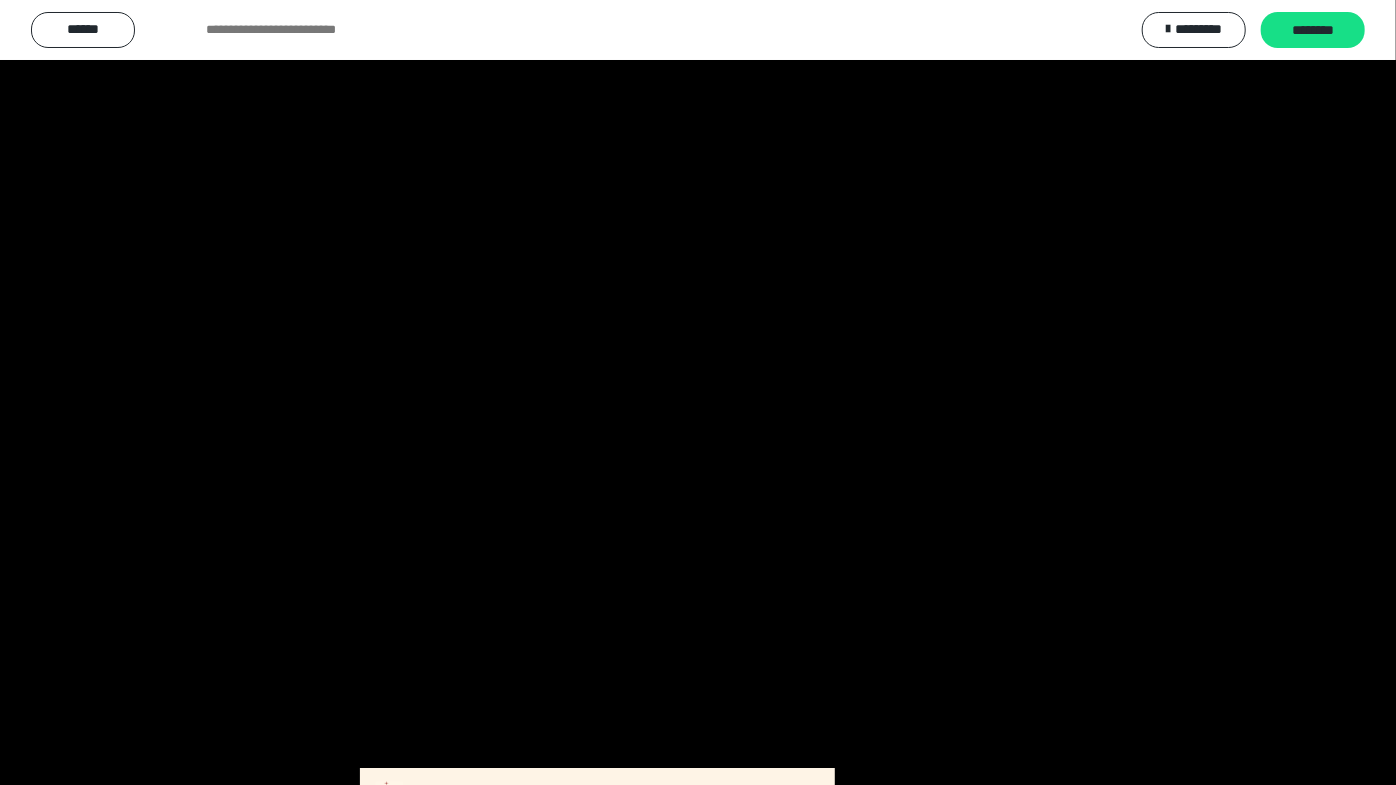 click at bounding box center [698, 392] 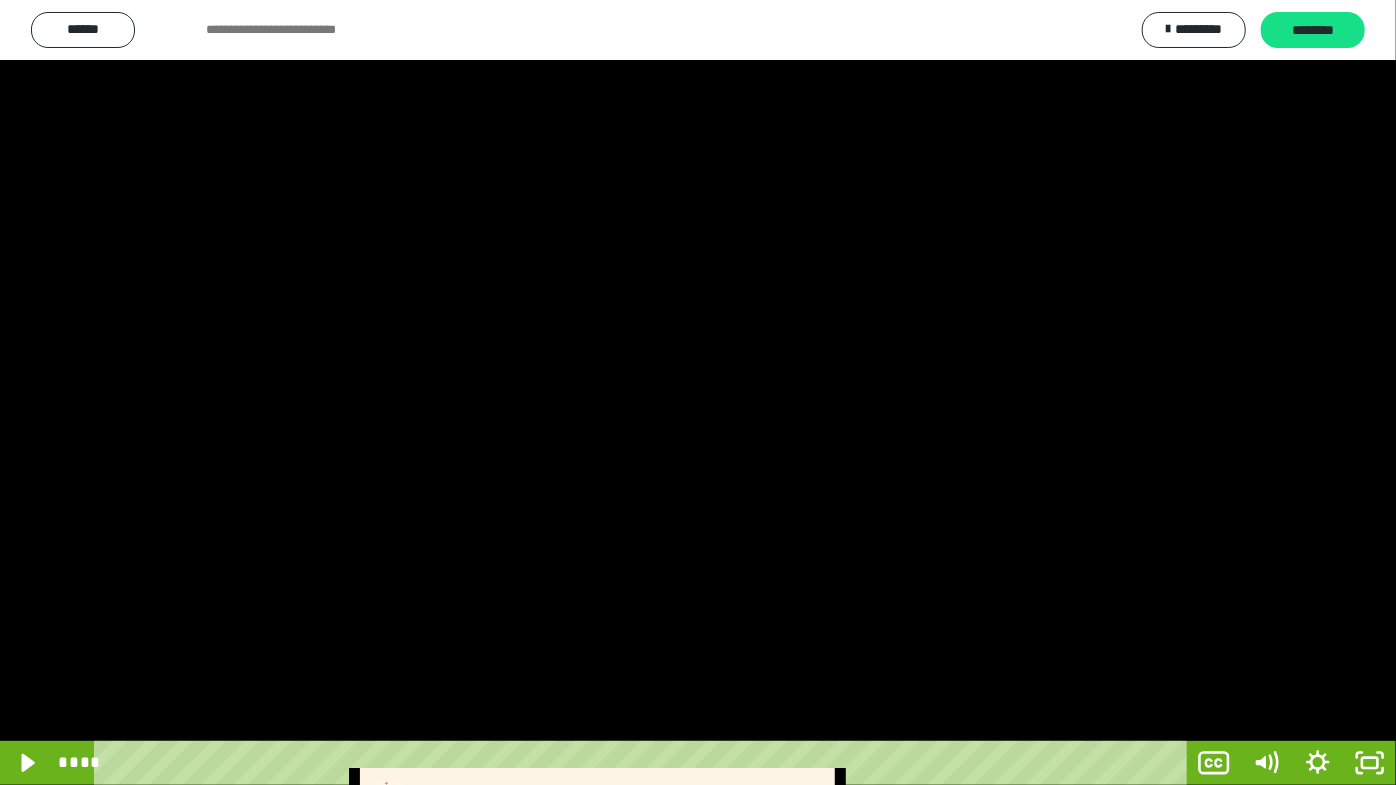 click at bounding box center [698, 392] 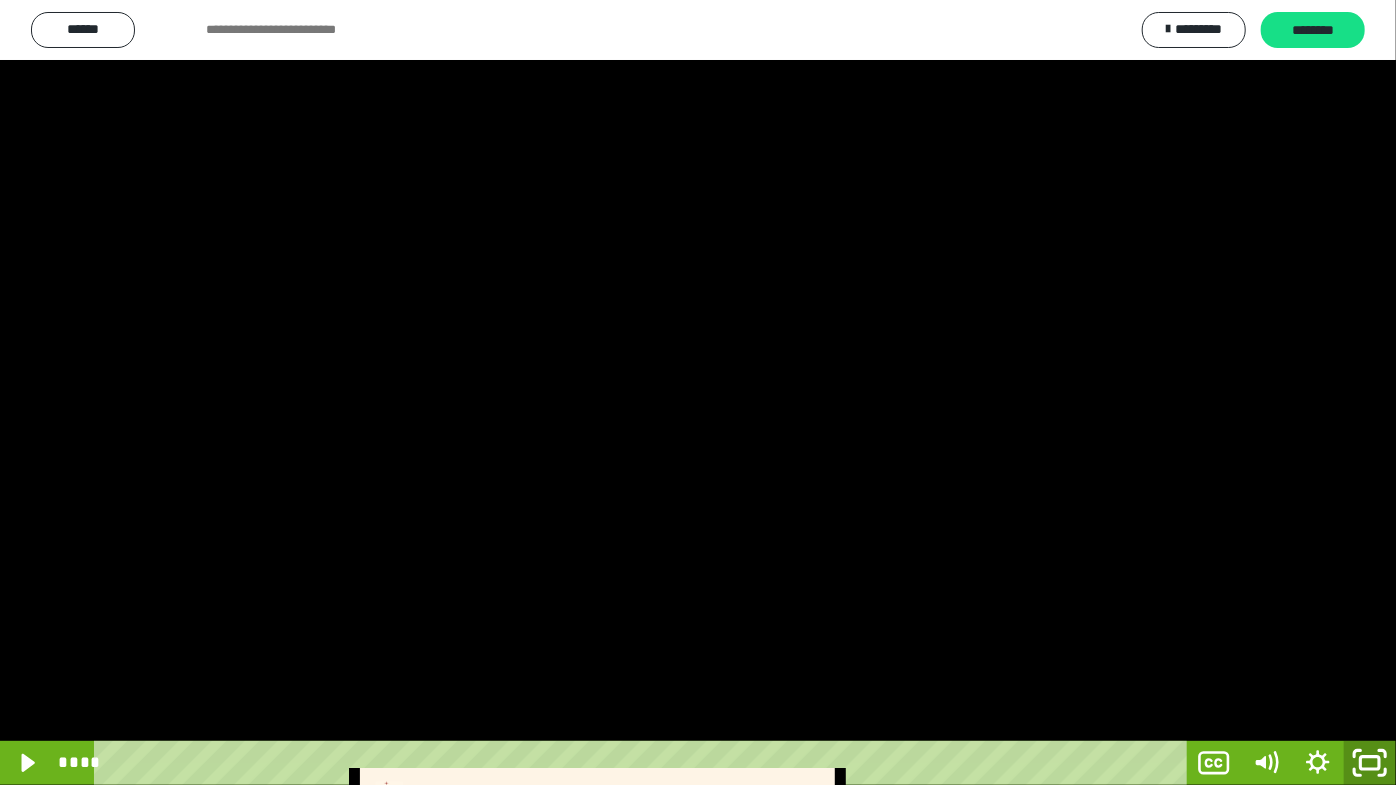drag, startPoint x: 1370, startPoint y: 776, endPoint x: 473, endPoint y: 20, distance: 1173.092 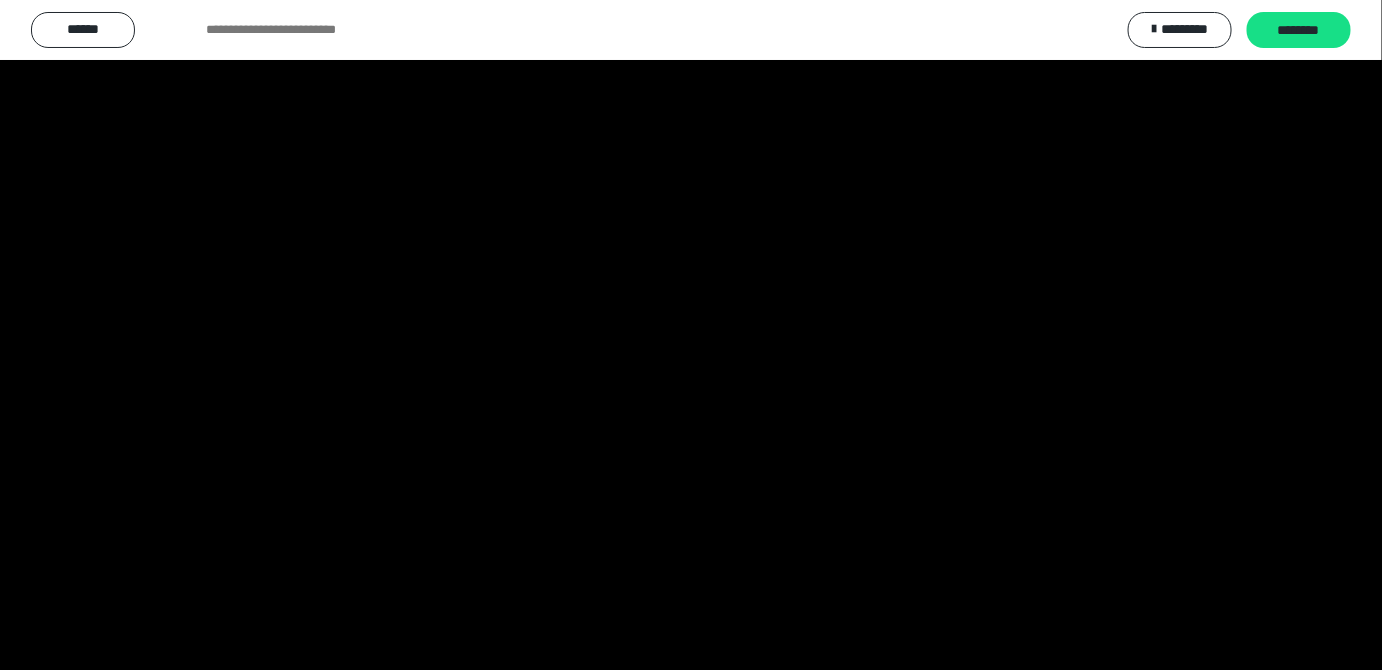 scroll, scrollTop: 3886, scrollLeft: 0, axis: vertical 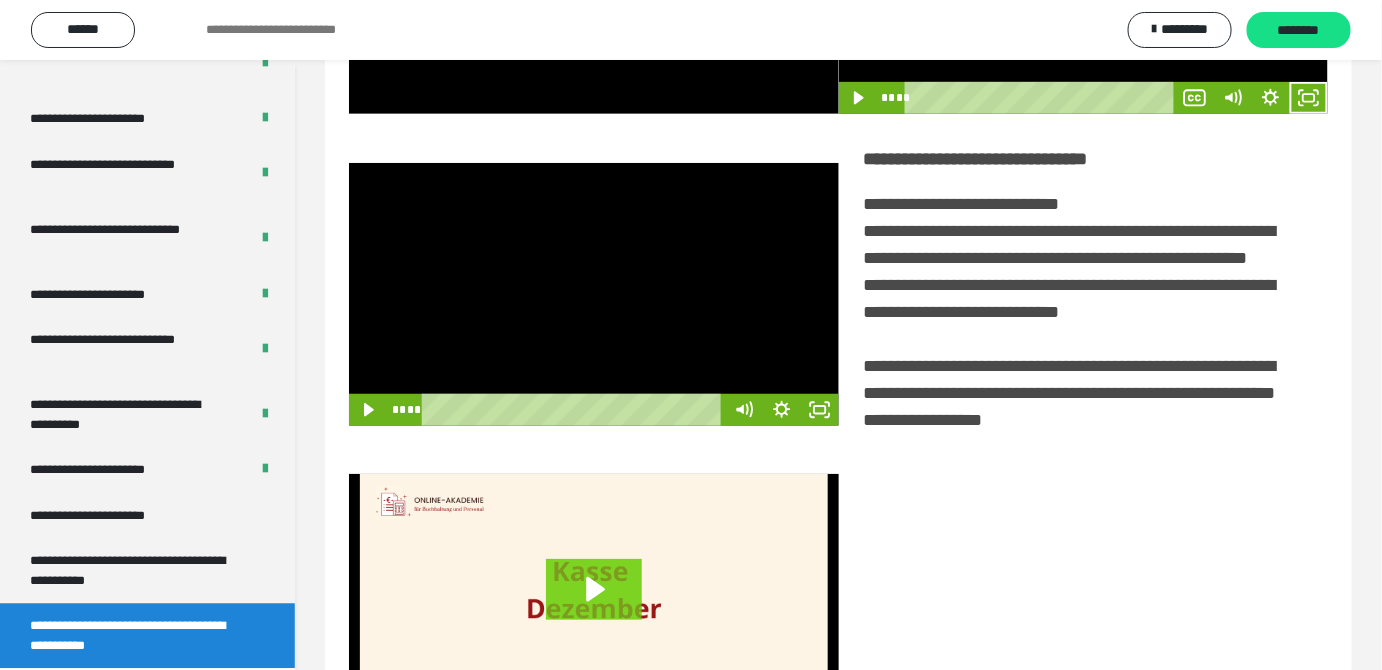 click at bounding box center [594, 294] 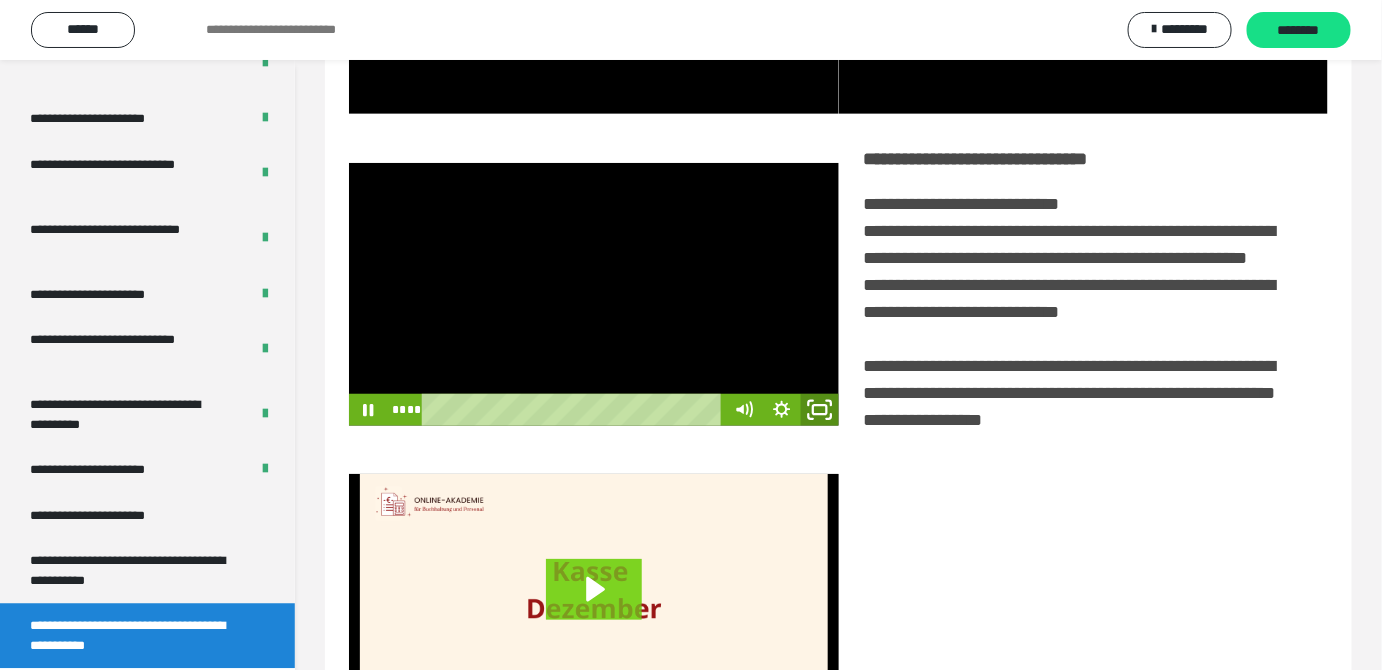 click 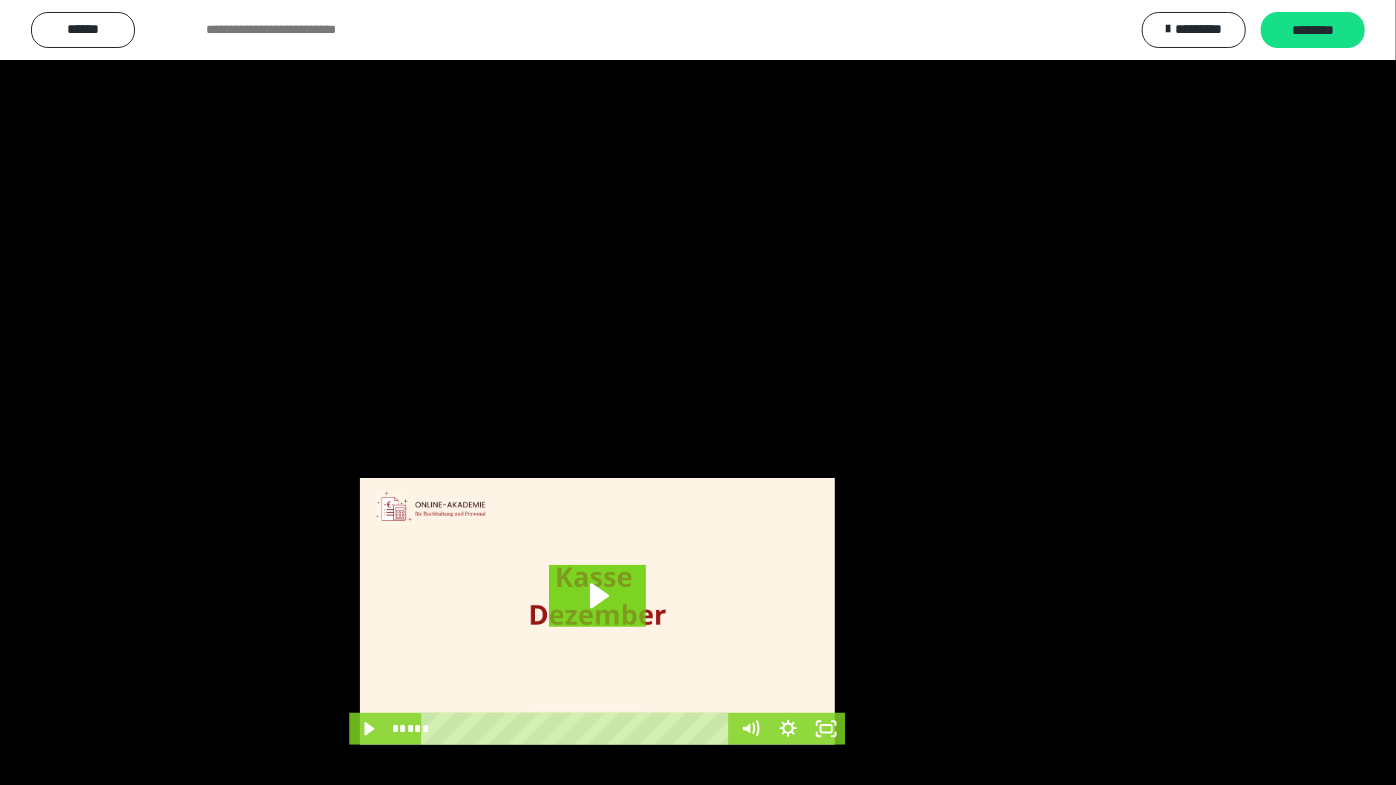 click at bounding box center [698, 392] 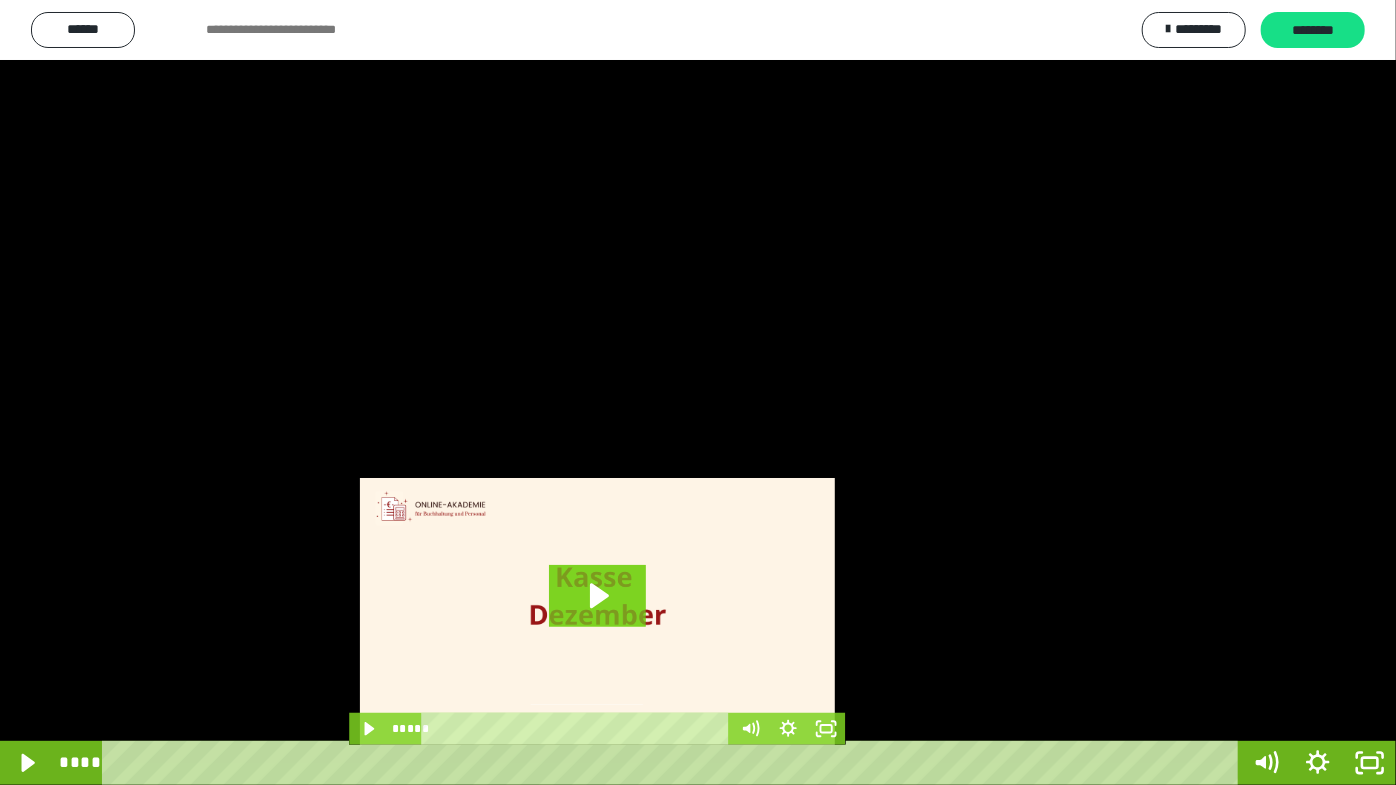 click at bounding box center [698, 392] 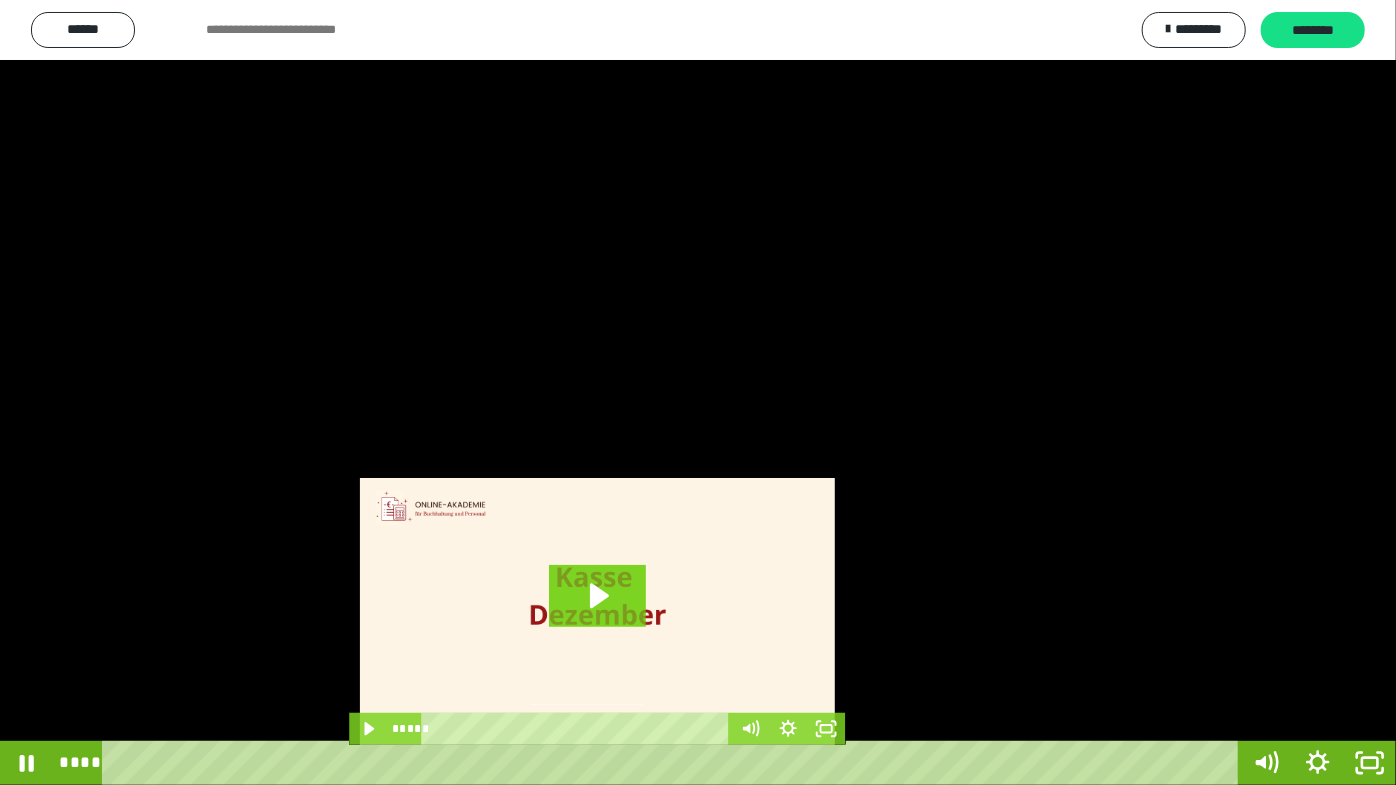 click at bounding box center (698, 392) 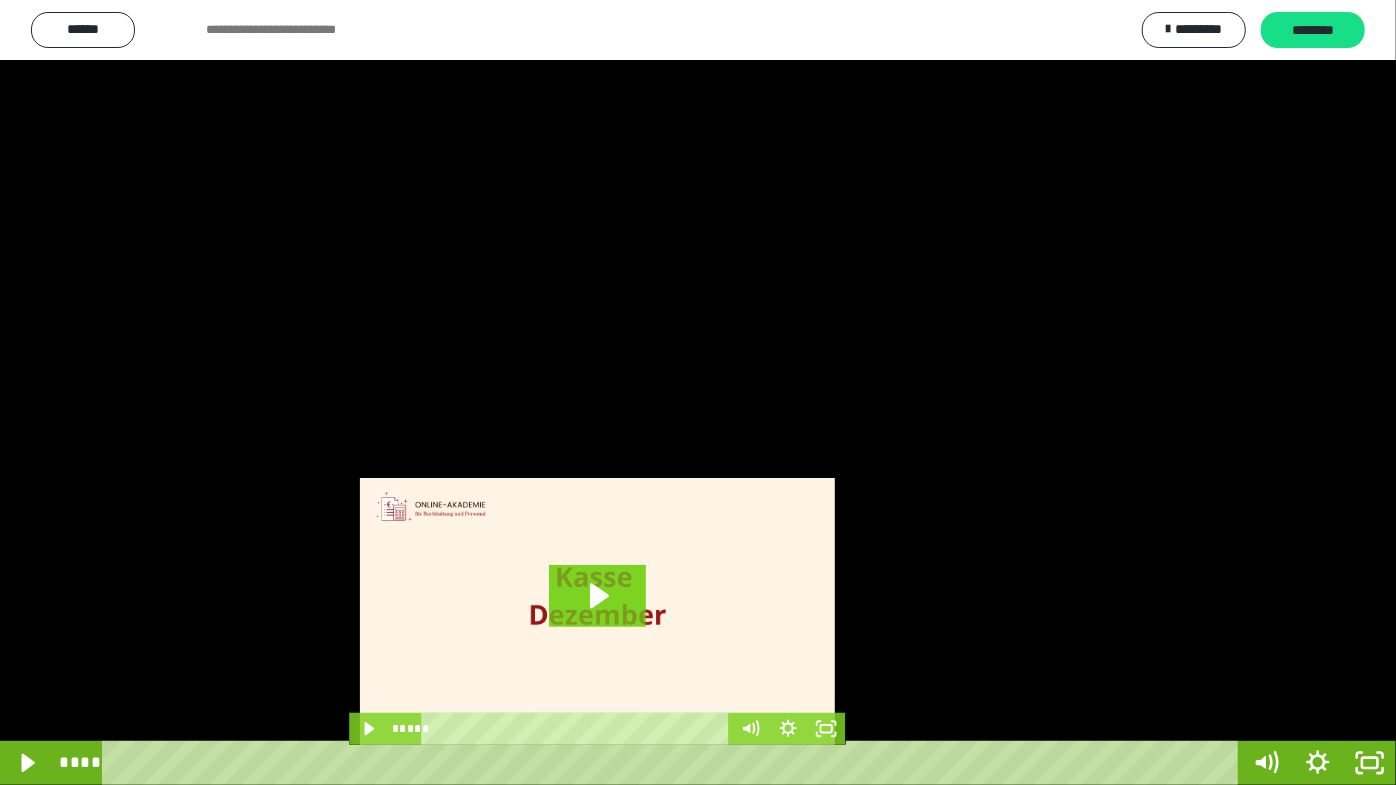 click at bounding box center (698, 392) 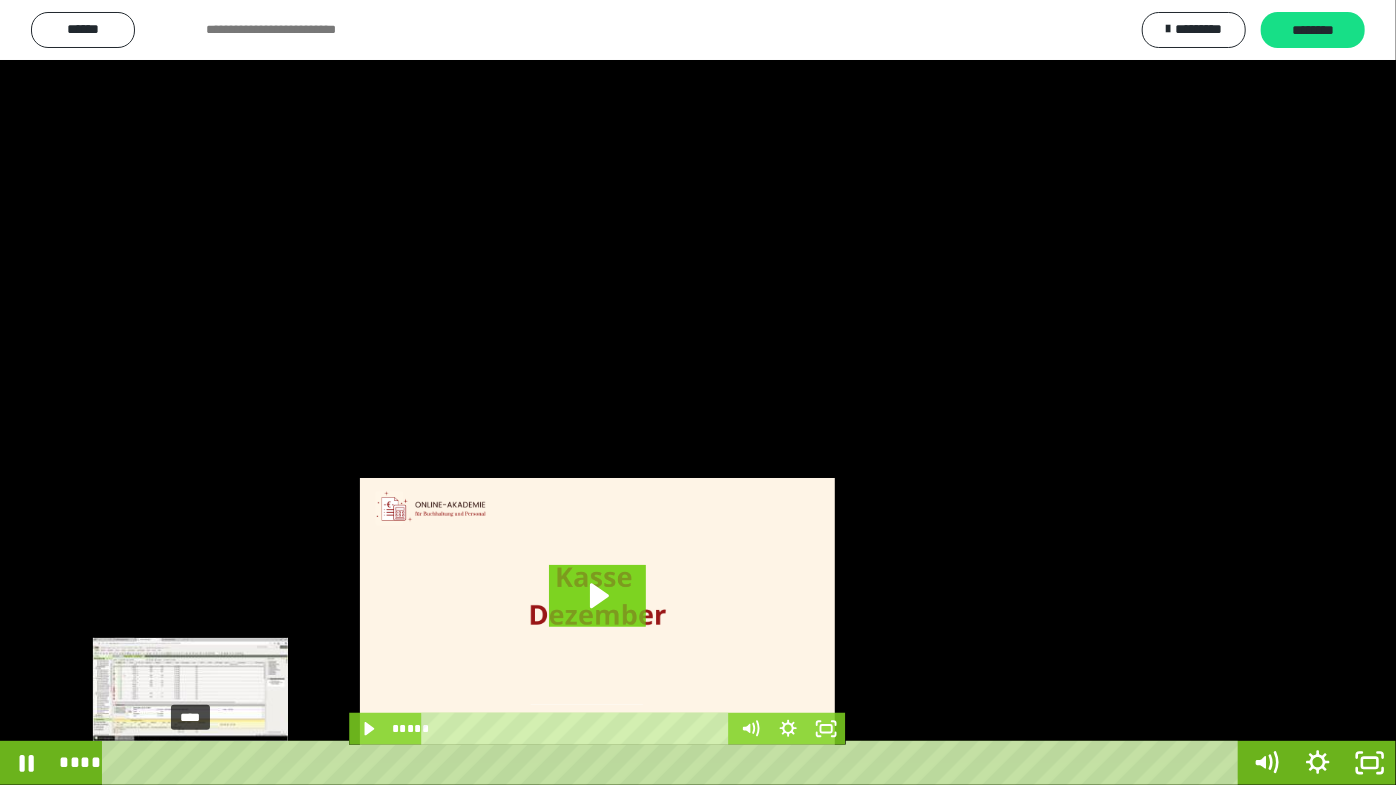 click on "****" at bounding box center (674, 763) 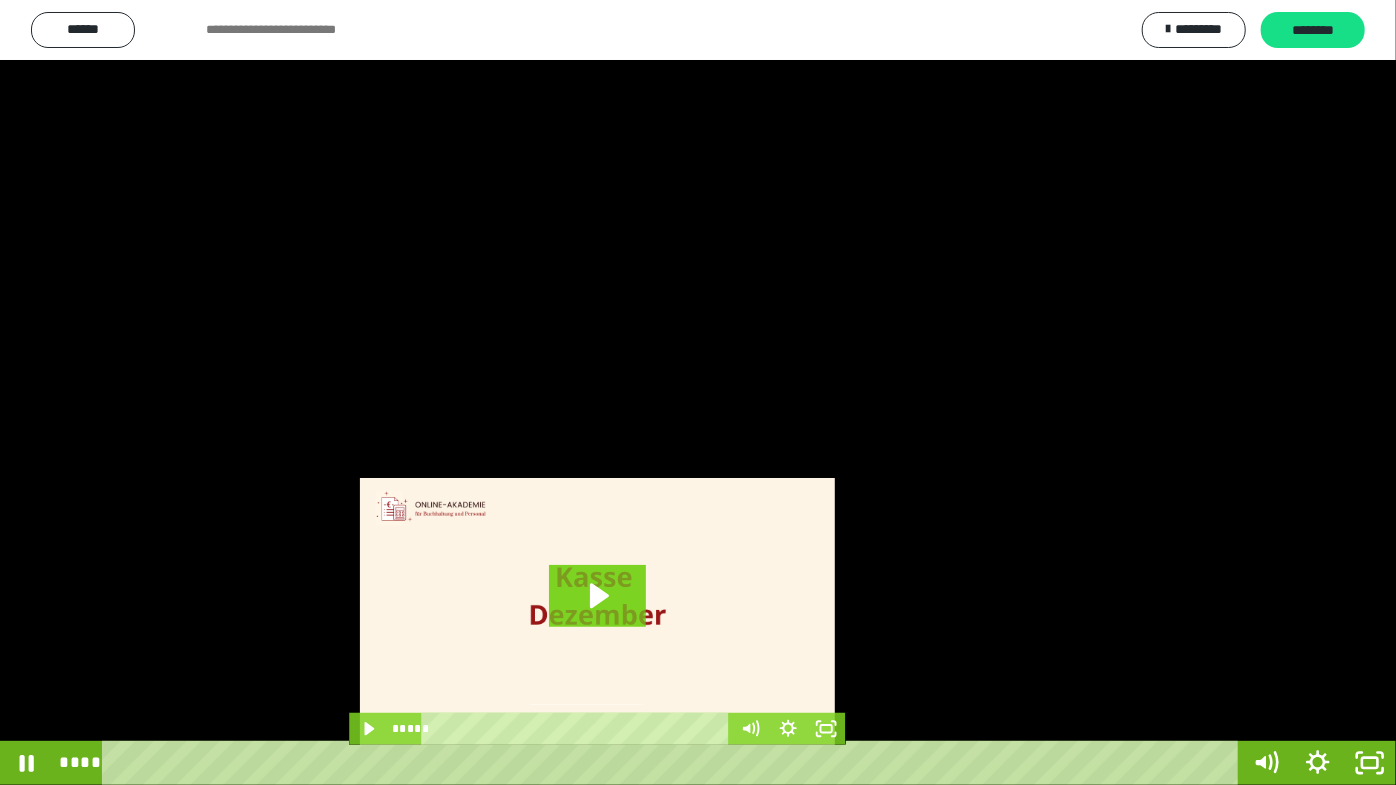 click at bounding box center [698, 392] 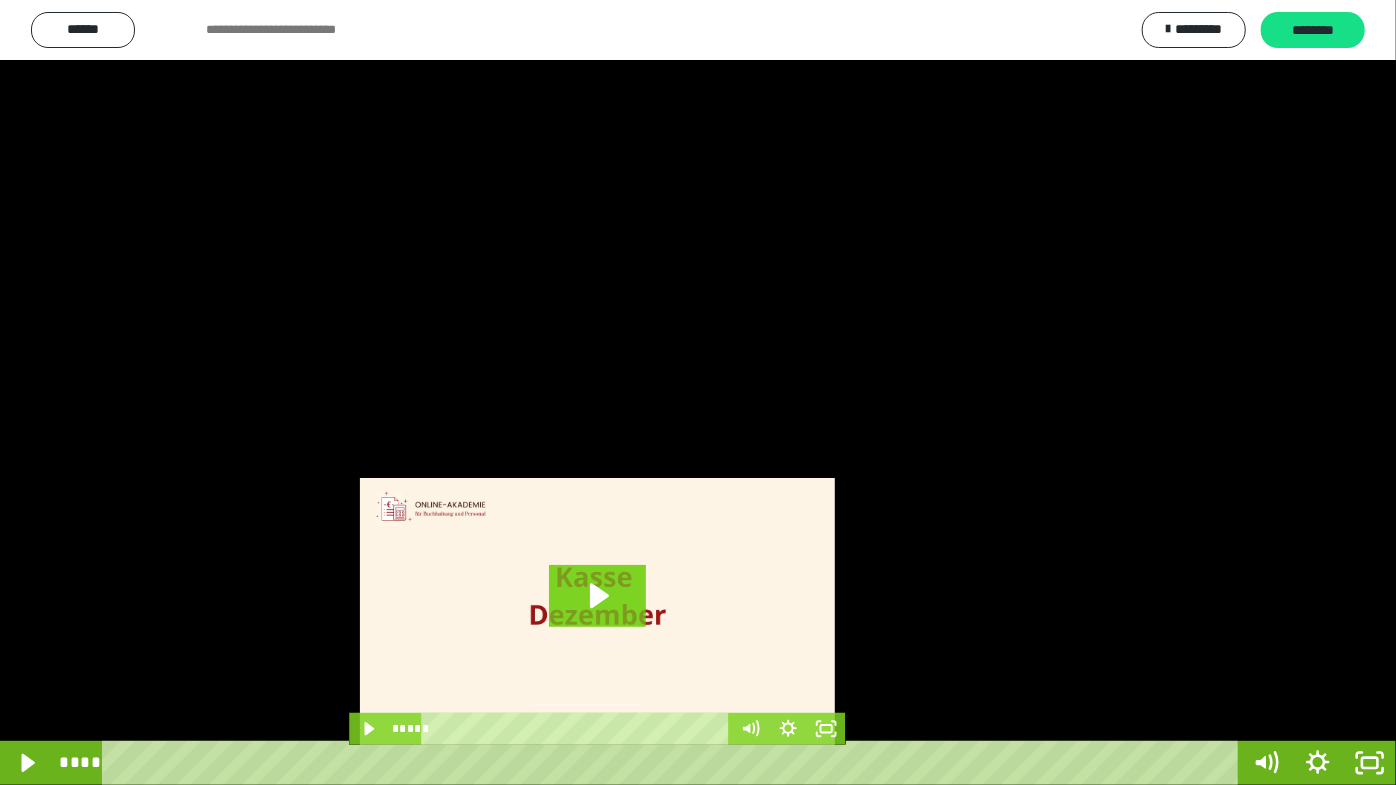 click at bounding box center (698, 392) 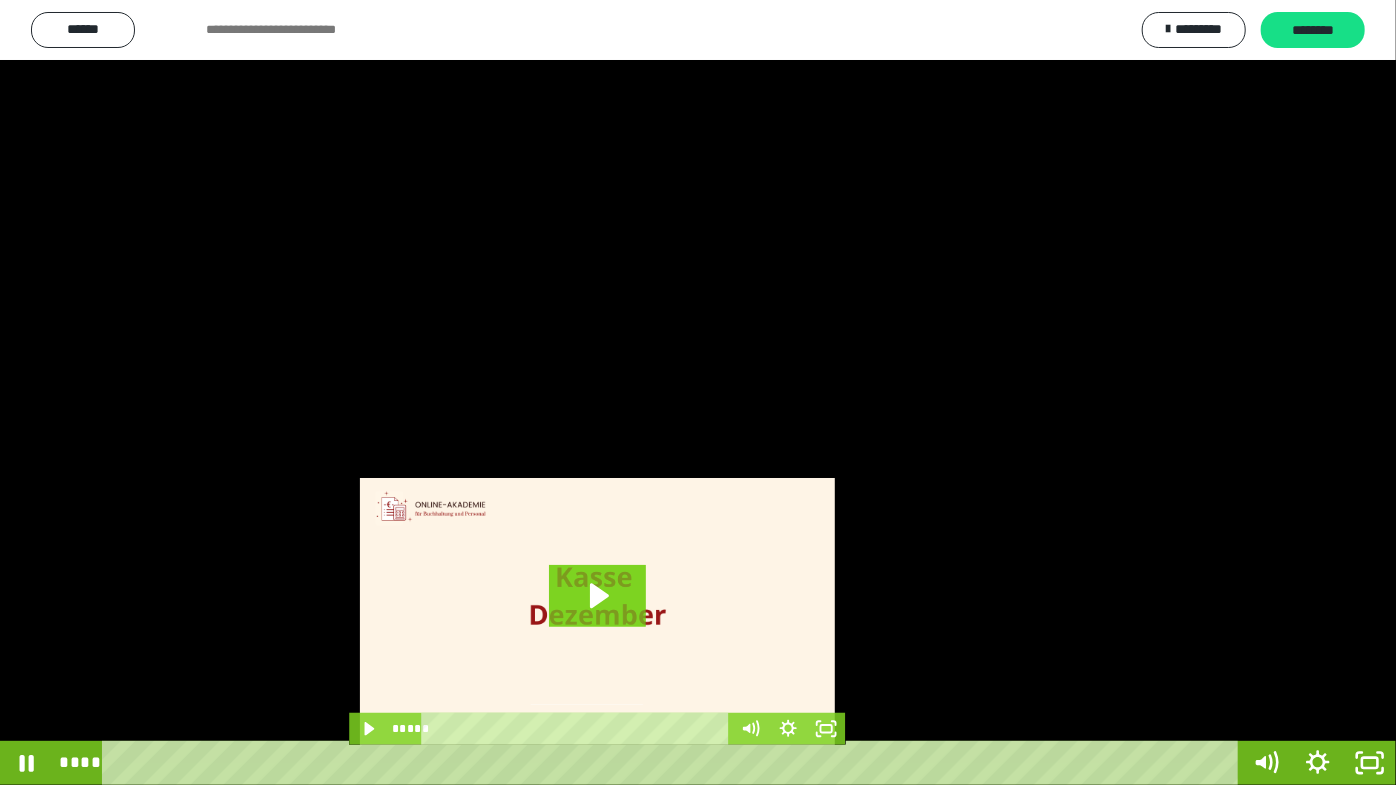 click at bounding box center [698, 392] 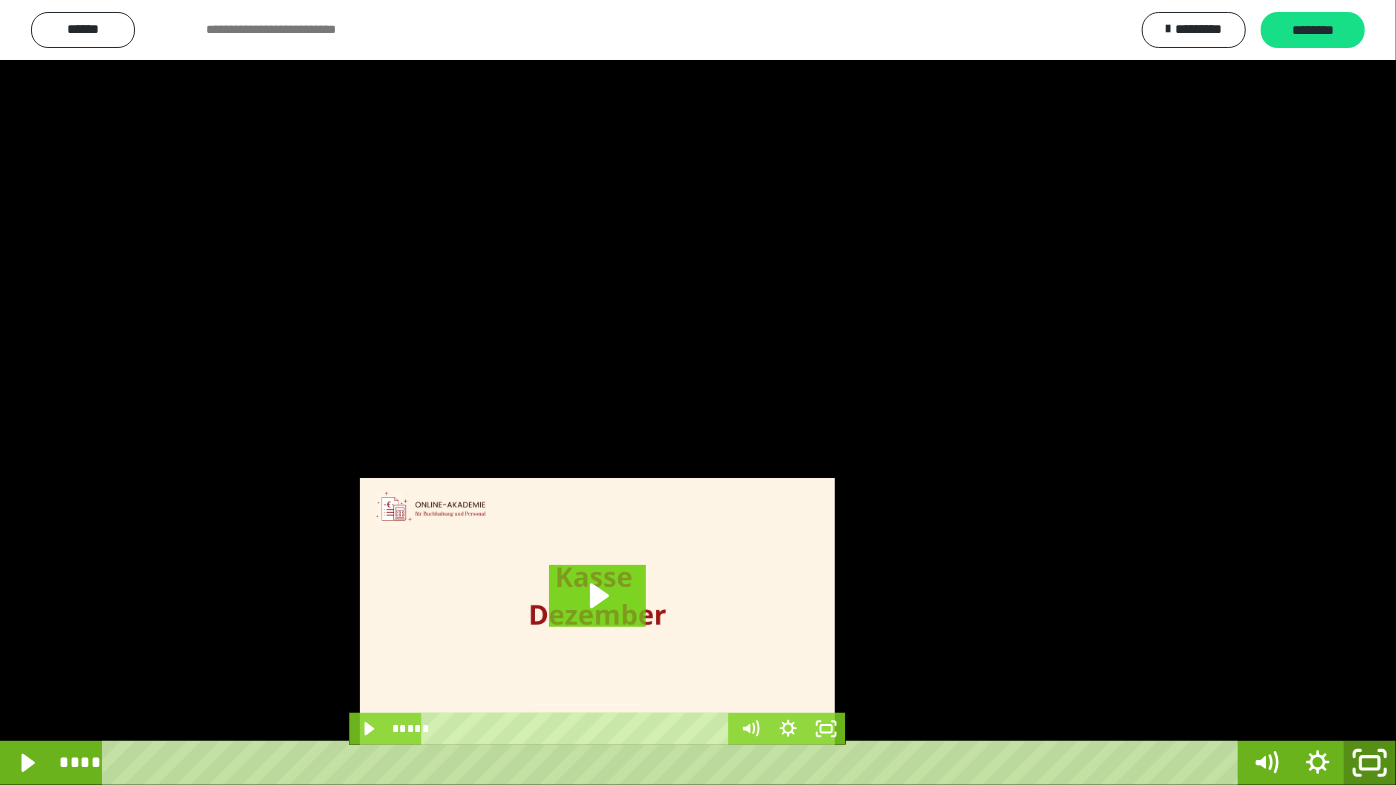 click 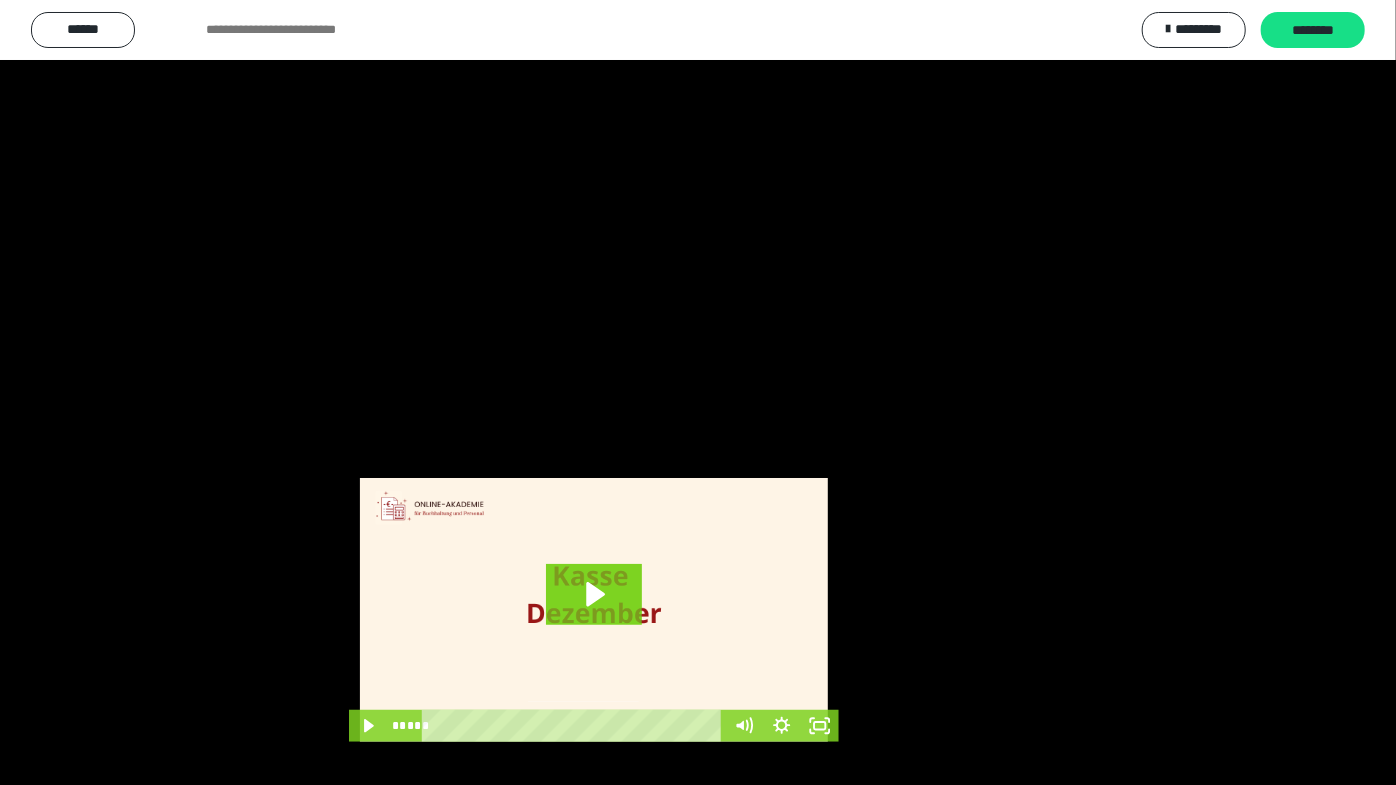 scroll, scrollTop: 3886, scrollLeft: 0, axis: vertical 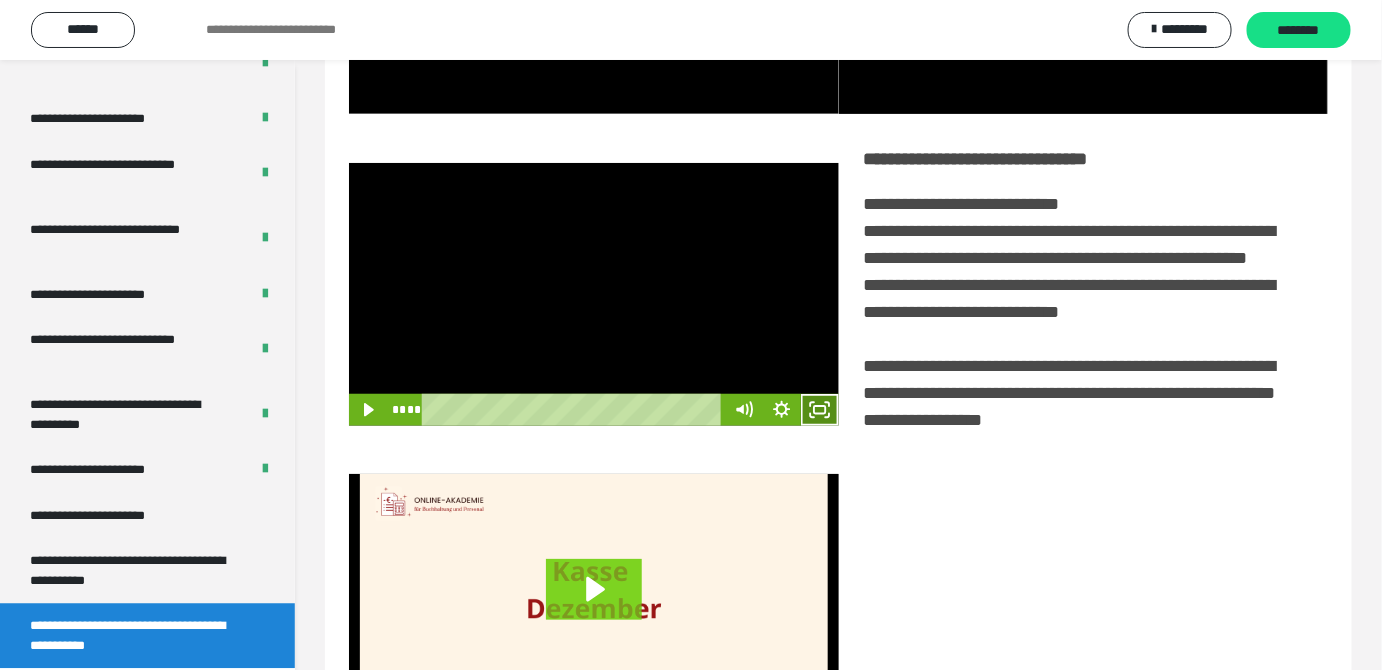 click 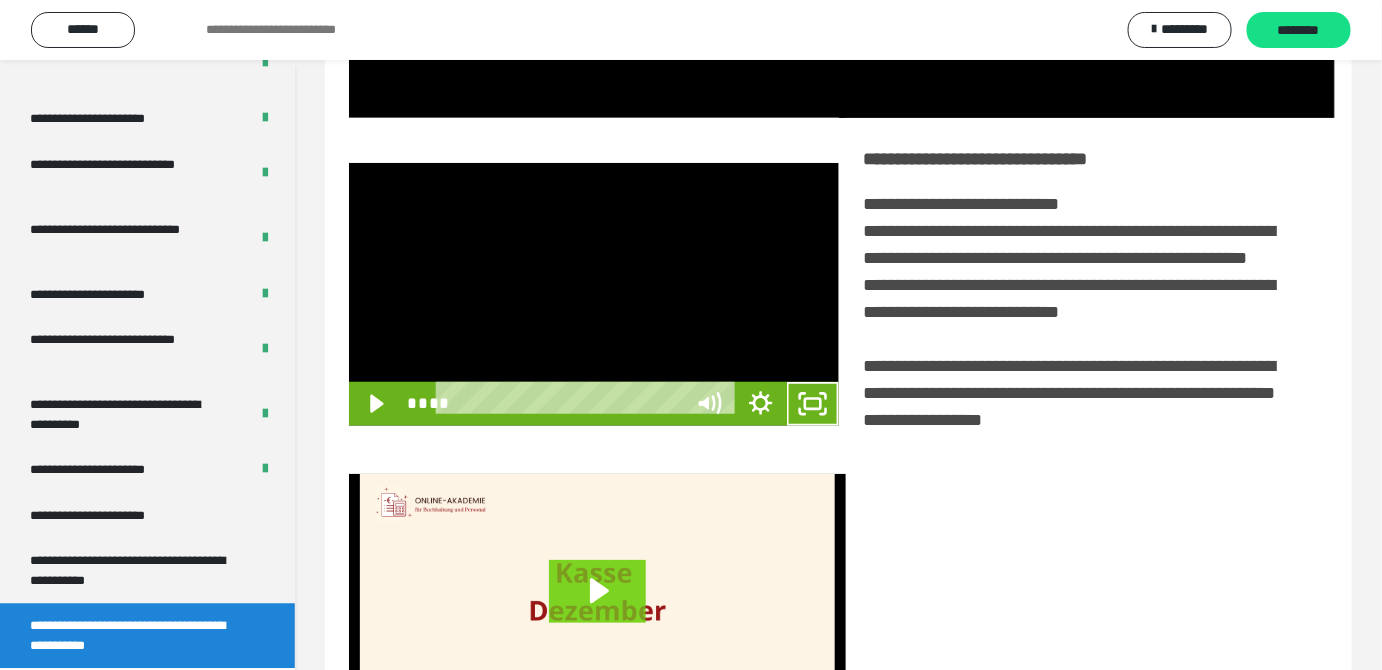 scroll, scrollTop: 3771, scrollLeft: 0, axis: vertical 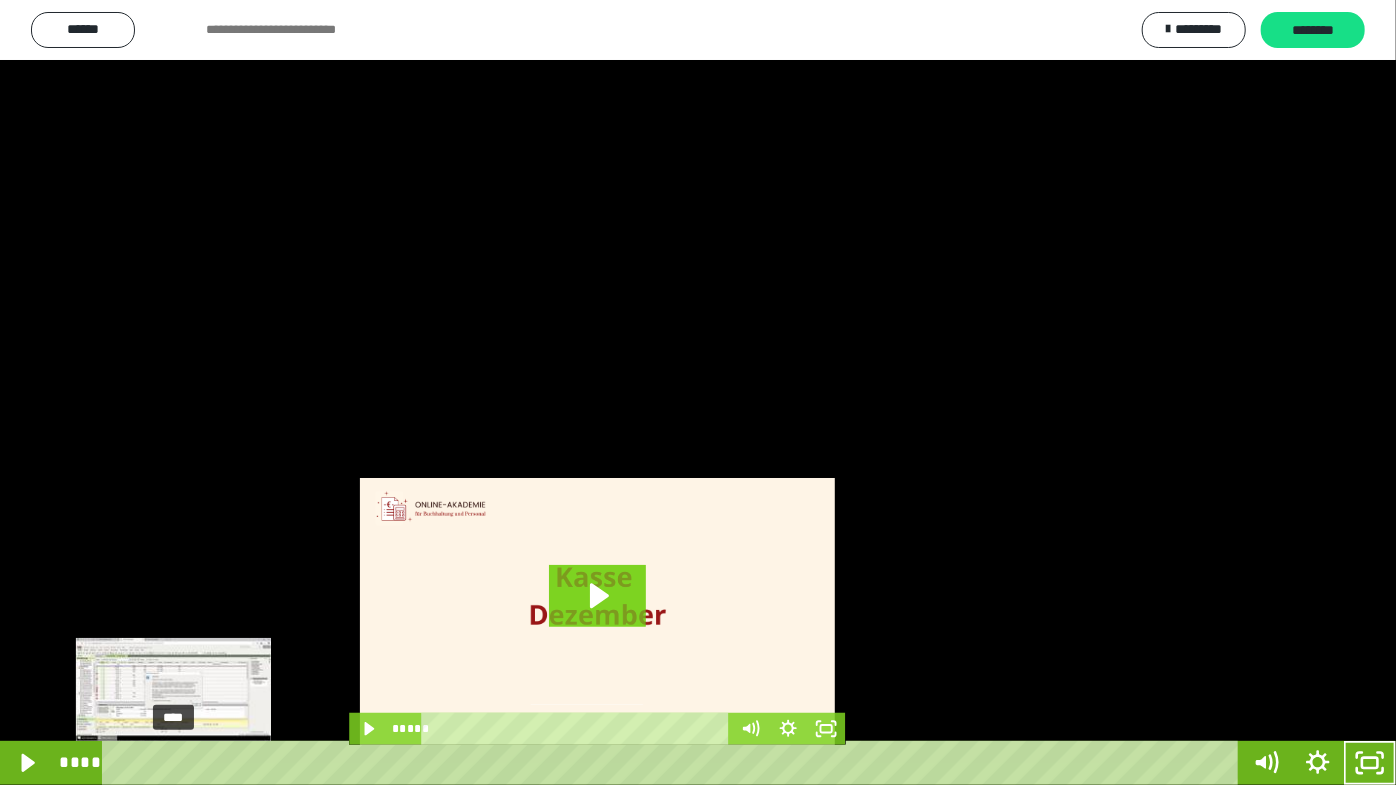 click on "****" at bounding box center [674, 763] 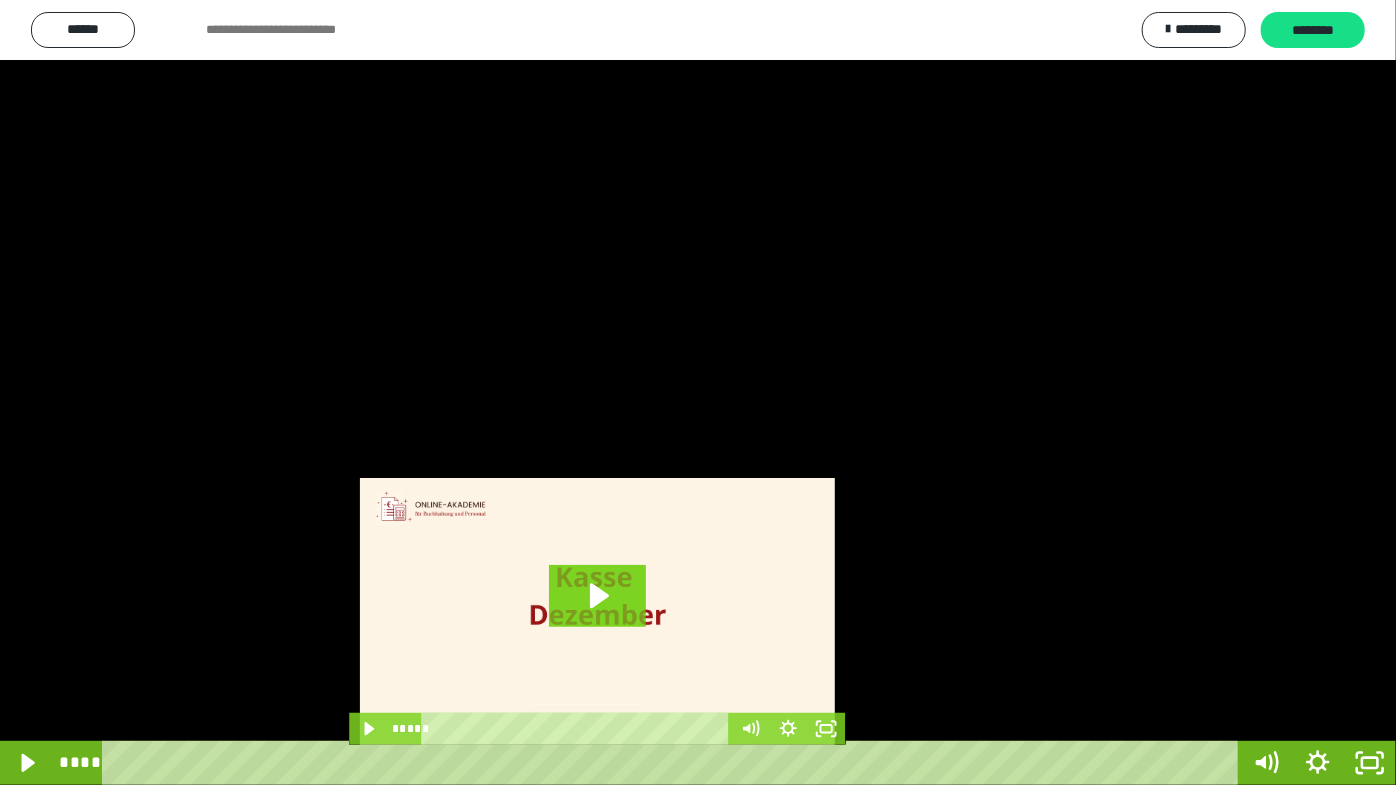 click at bounding box center (698, 392) 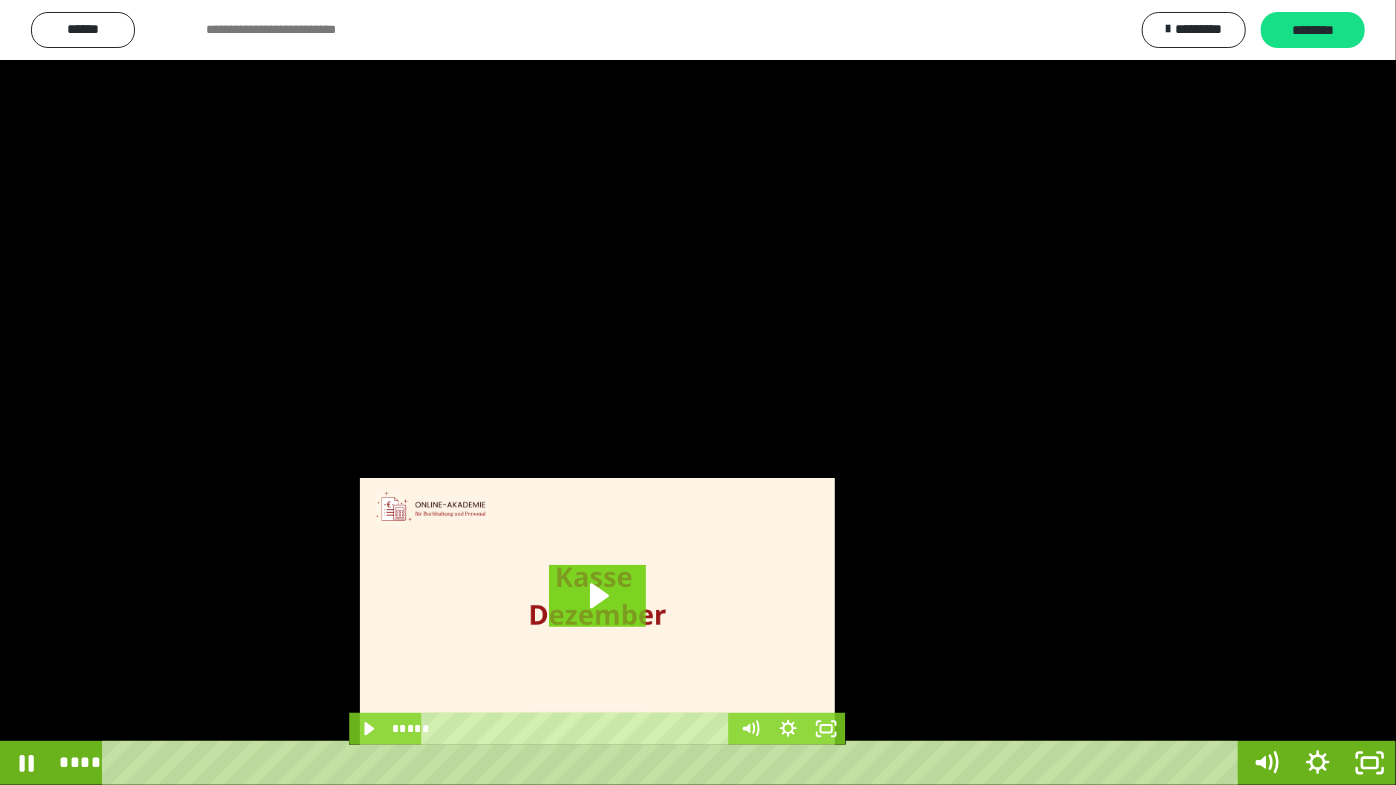 click at bounding box center [698, 392] 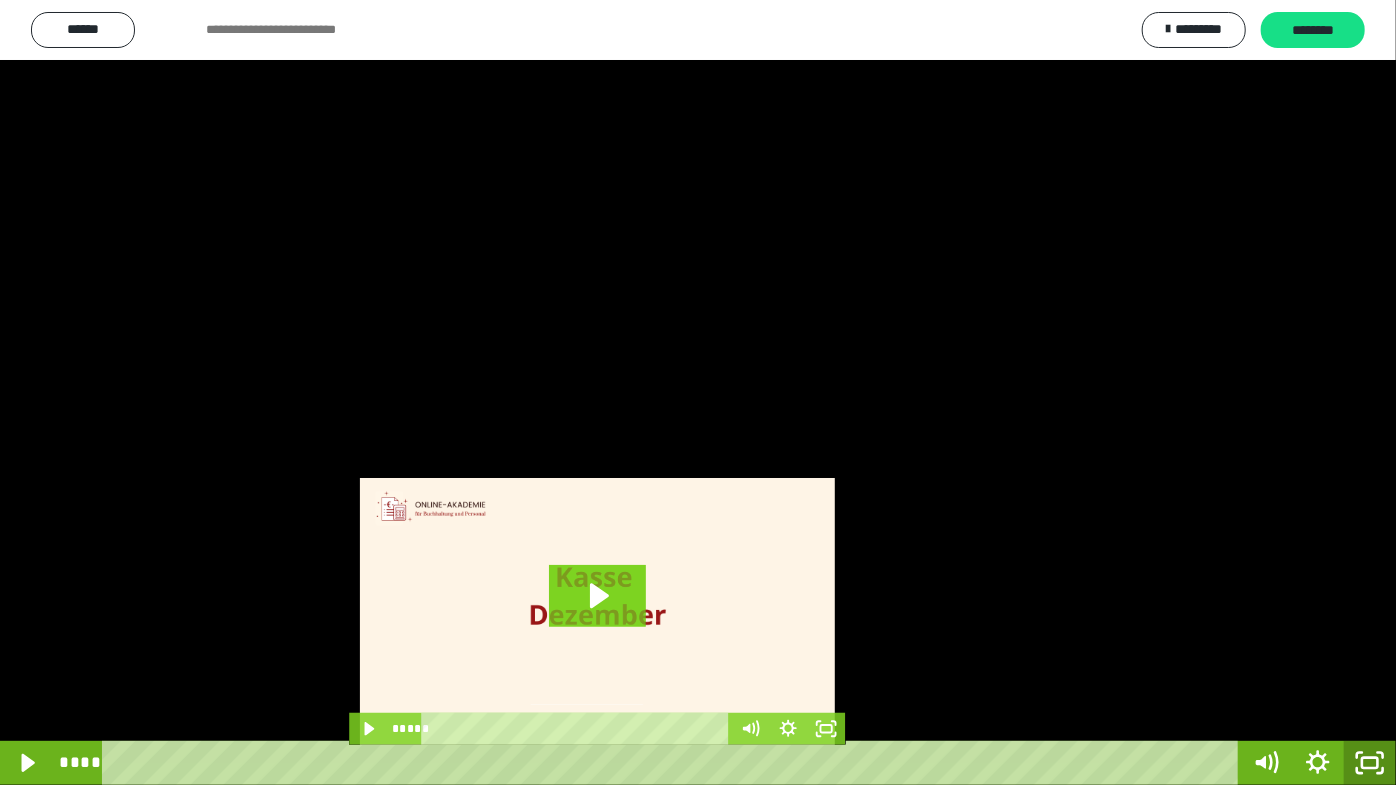 click 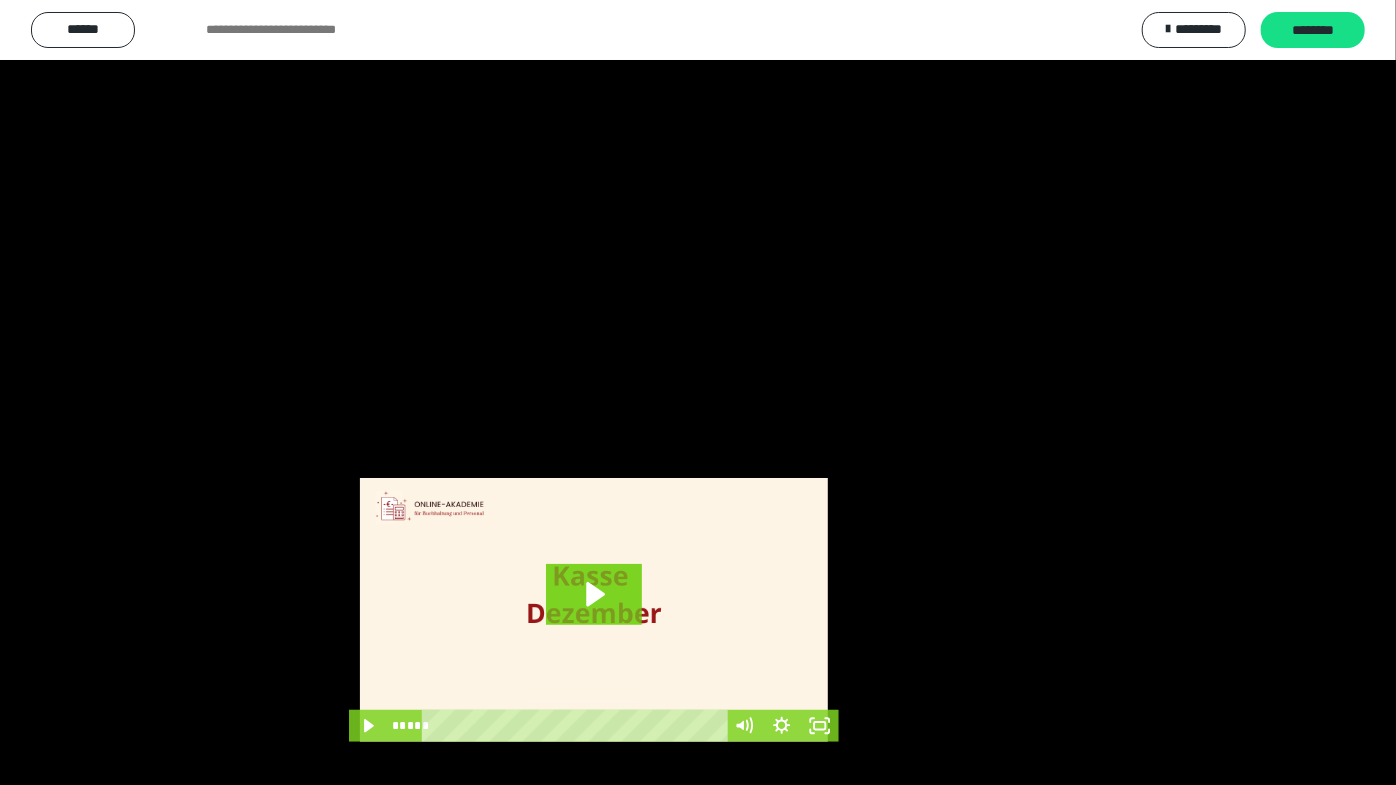 scroll, scrollTop: 3886, scrollLeft: 0, axis: vertical 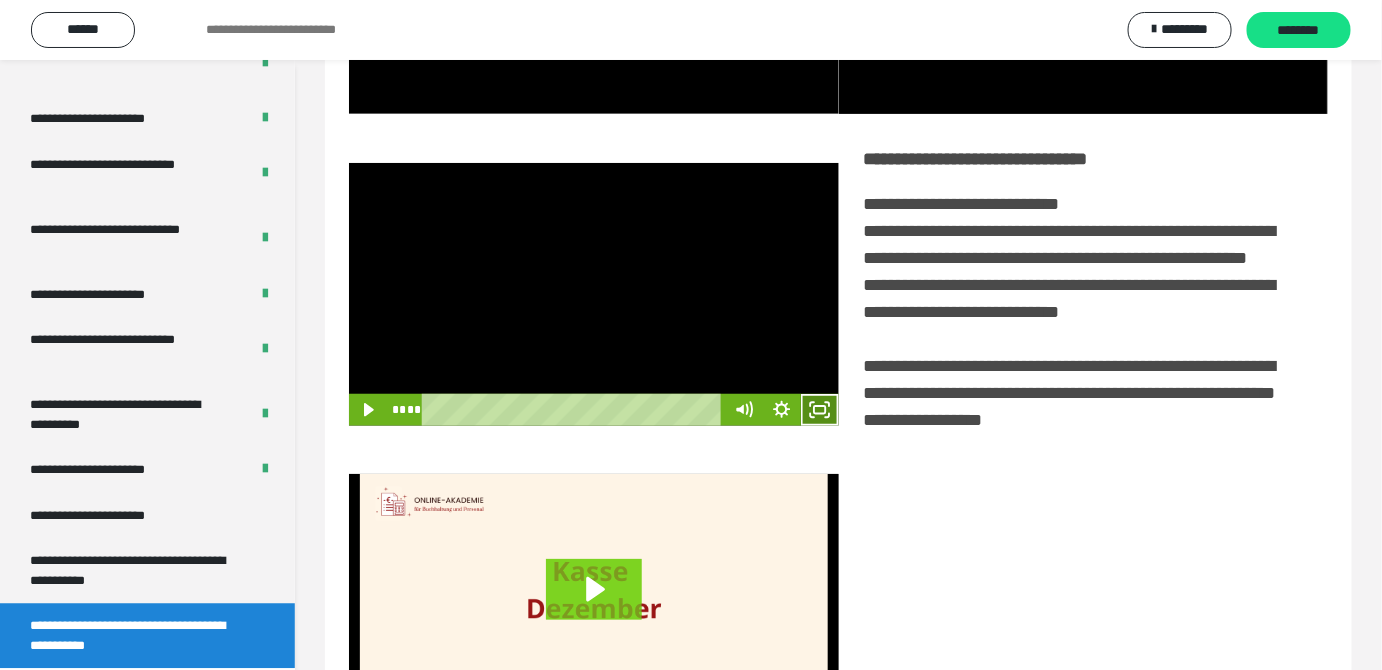 click 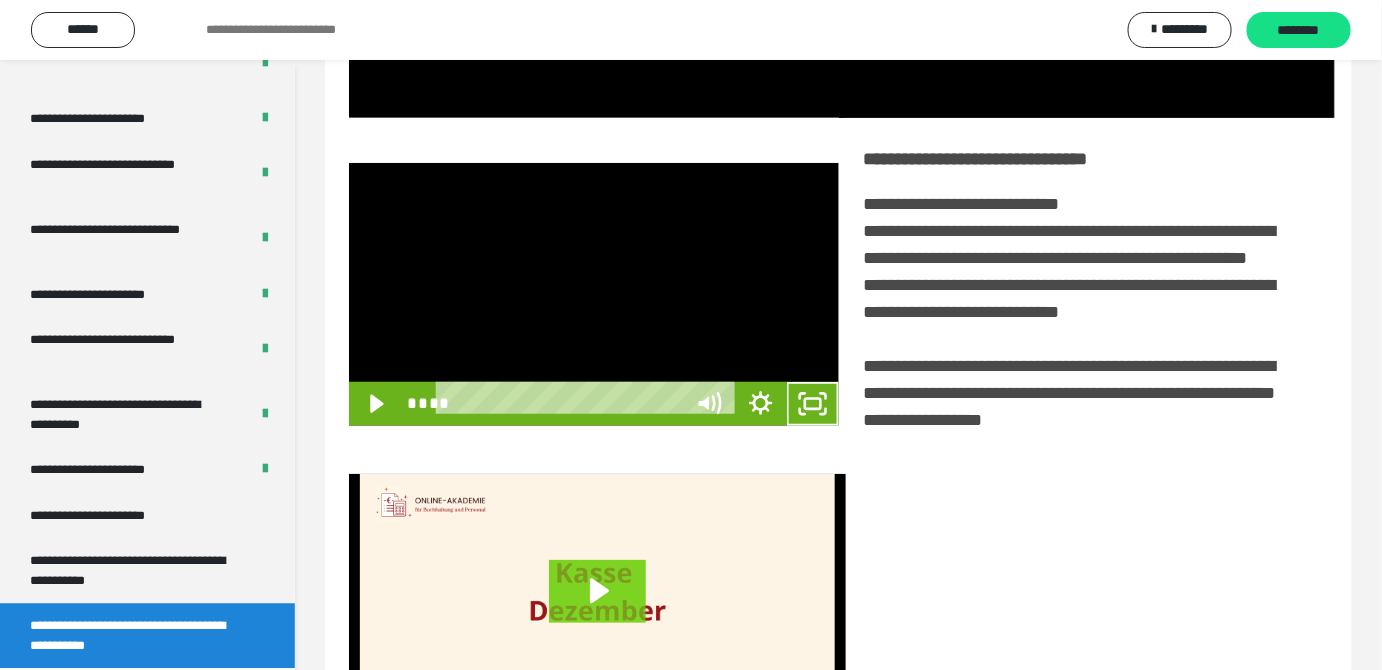 scroll, scrollTop: 3771, scrollLeft: 0, axis: vertical 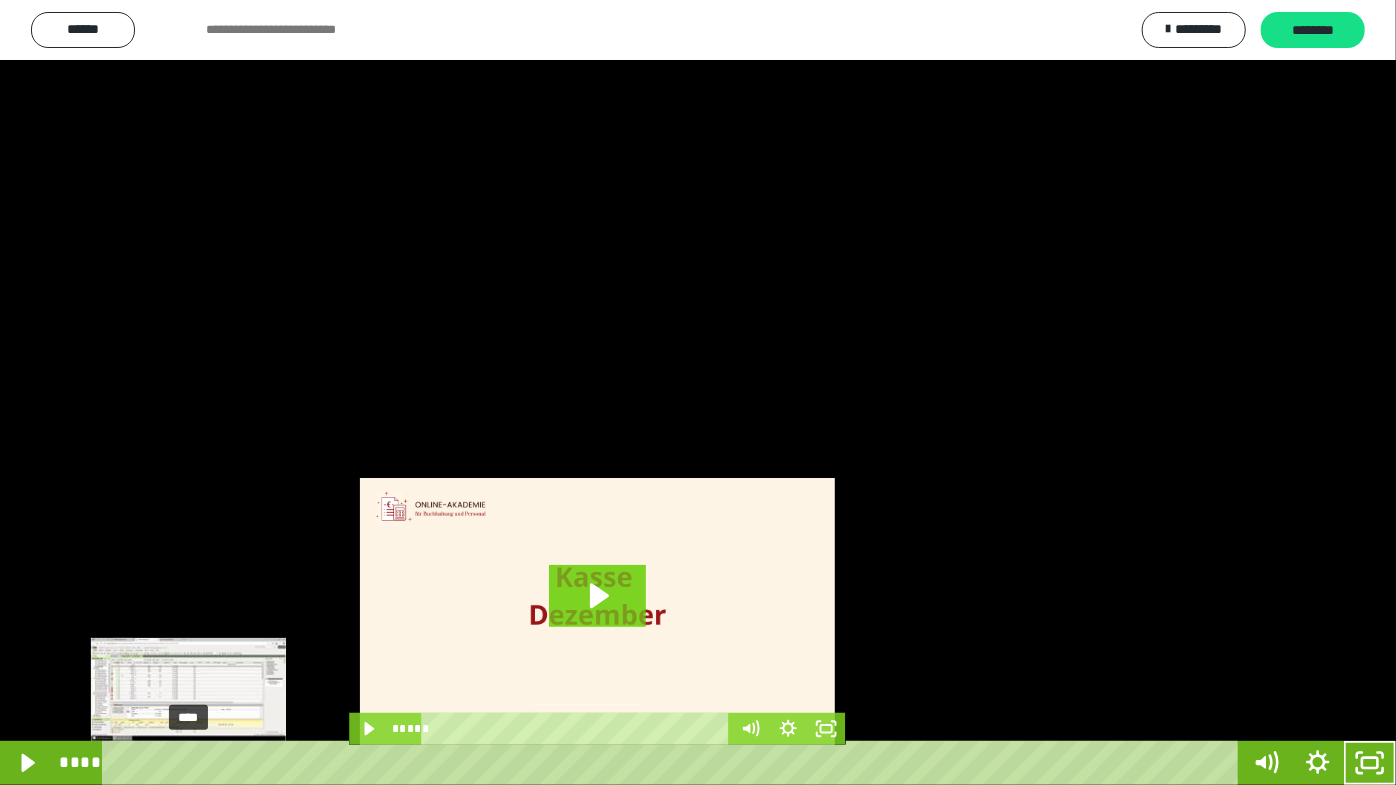 click on "****" at bounding box center (674, 763) 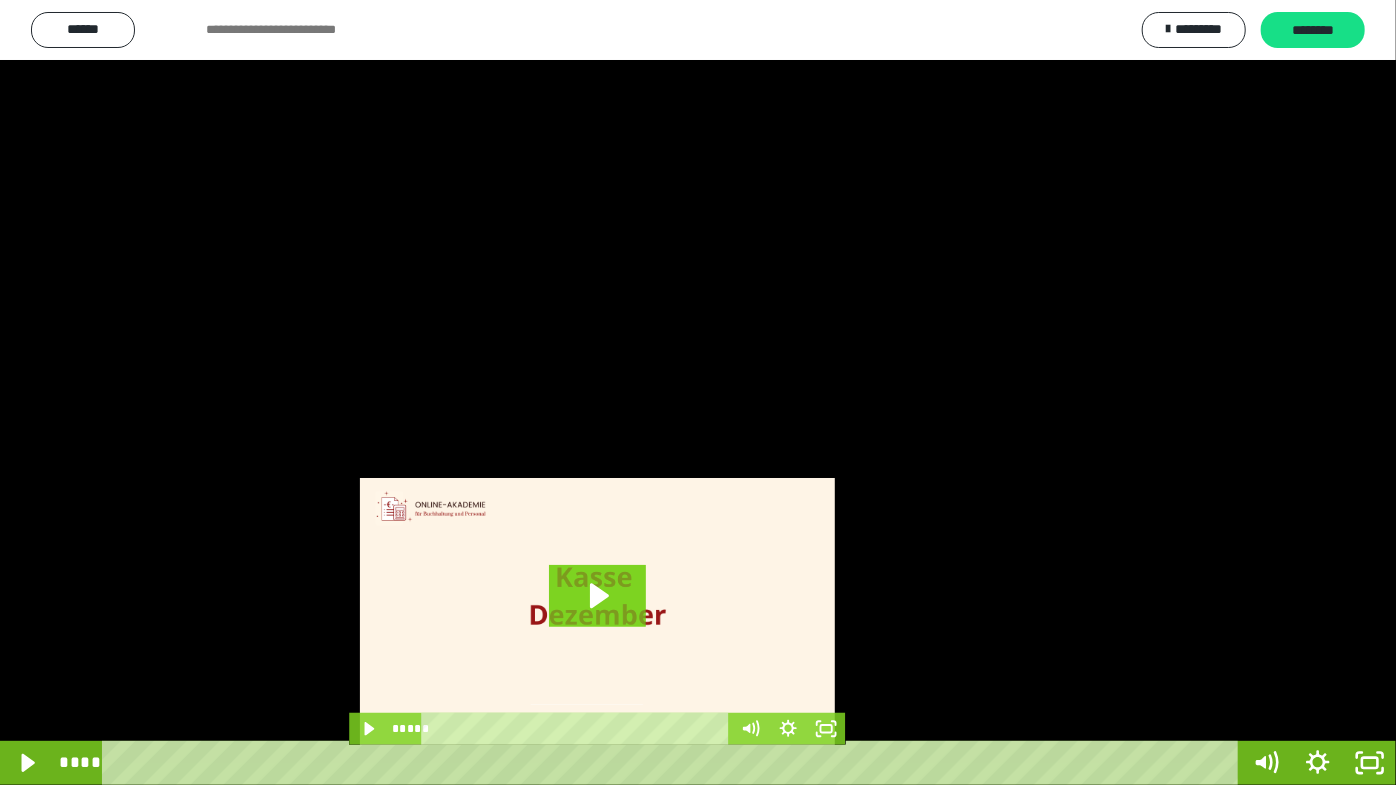 click at bounding box center [698, 392] 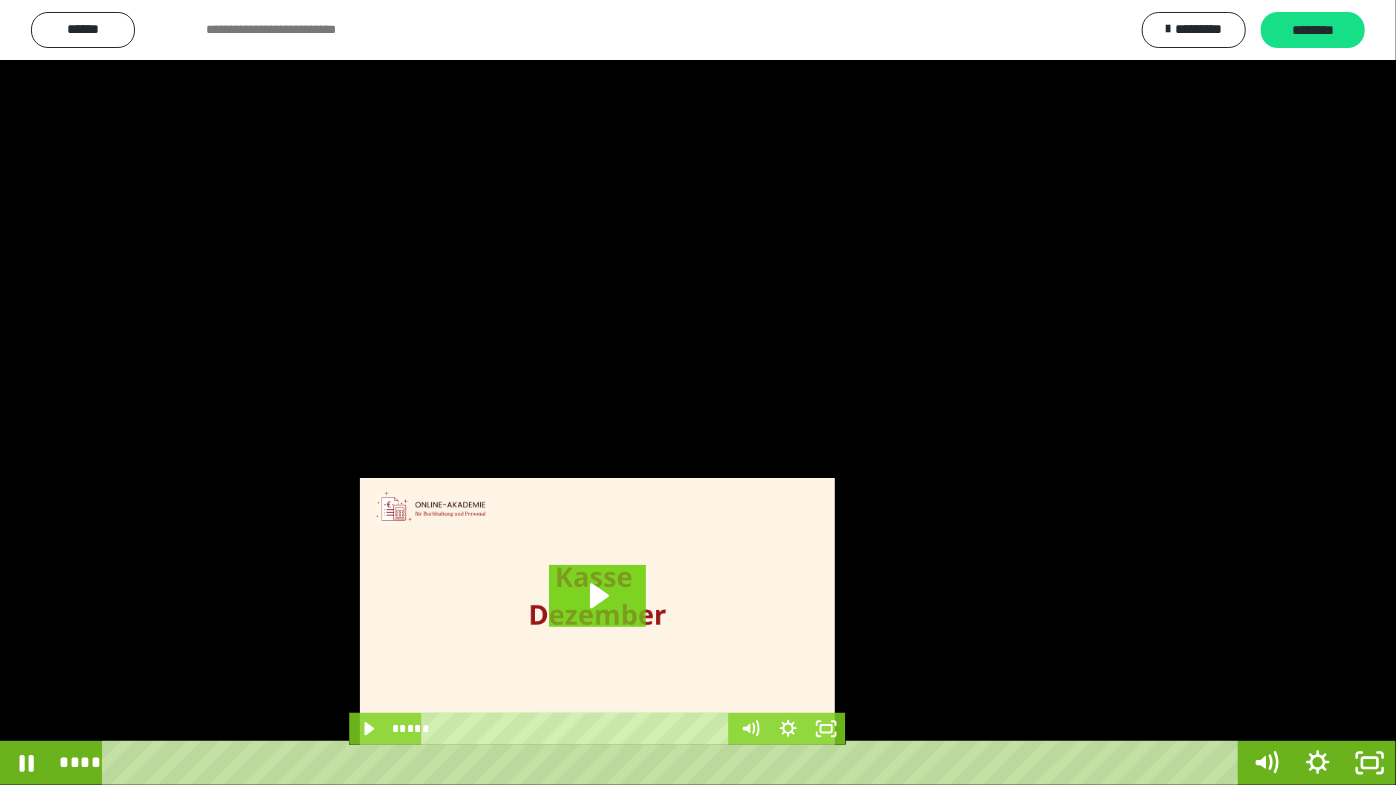 drag, startPoint x: 558, startPoint y: 423, endPoint x: 557, endPoint y: 435, distance: 12.0415945 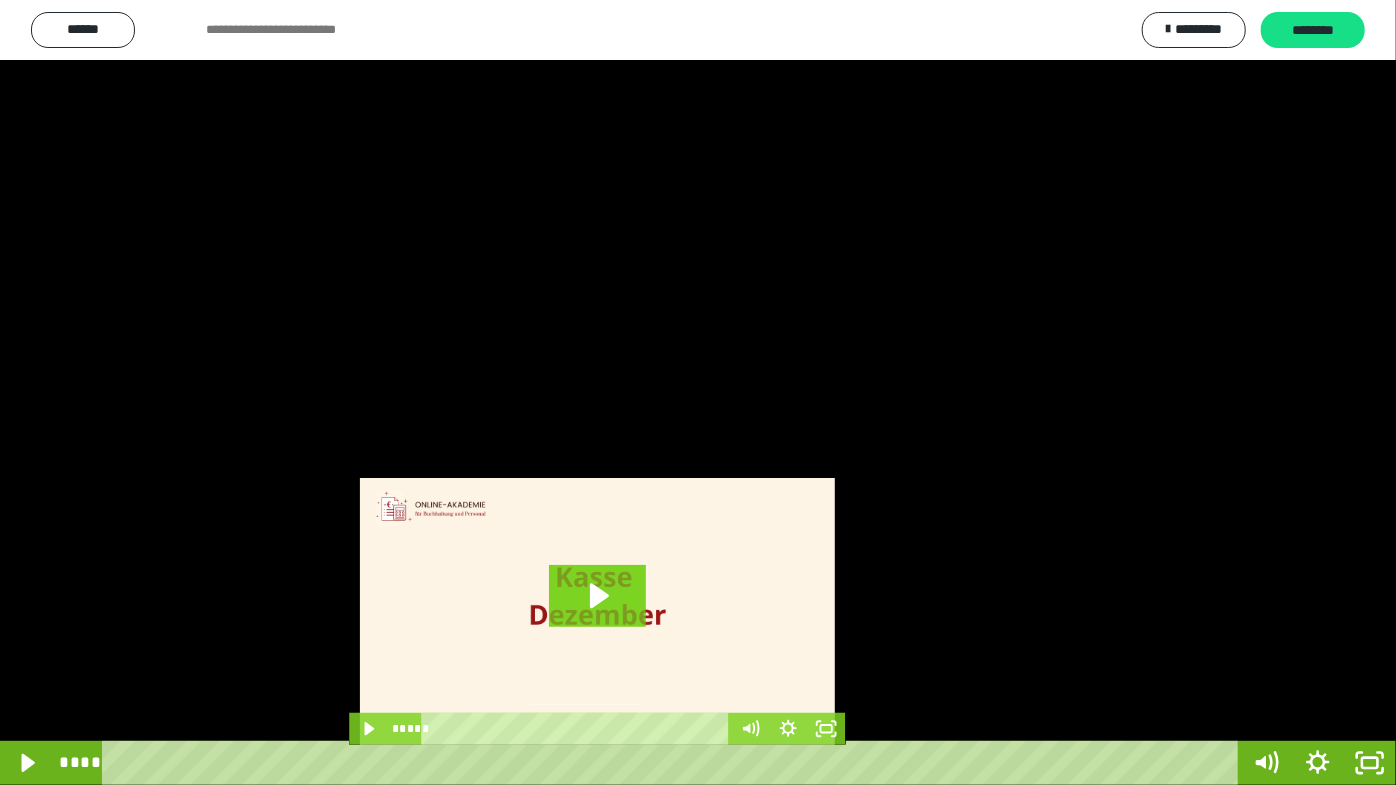 click at bounding box center (698, 392) 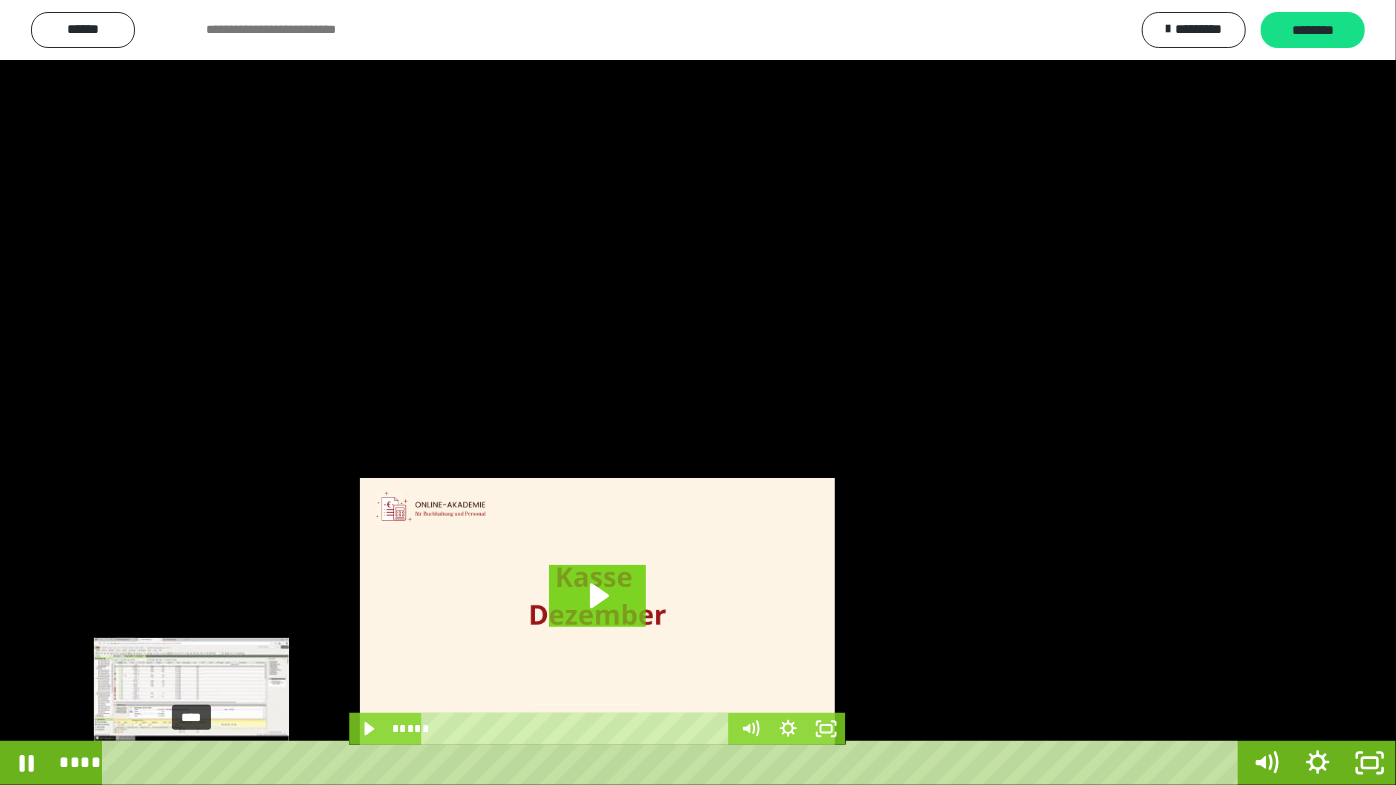 click on "****" at bounding box center [674, 763] 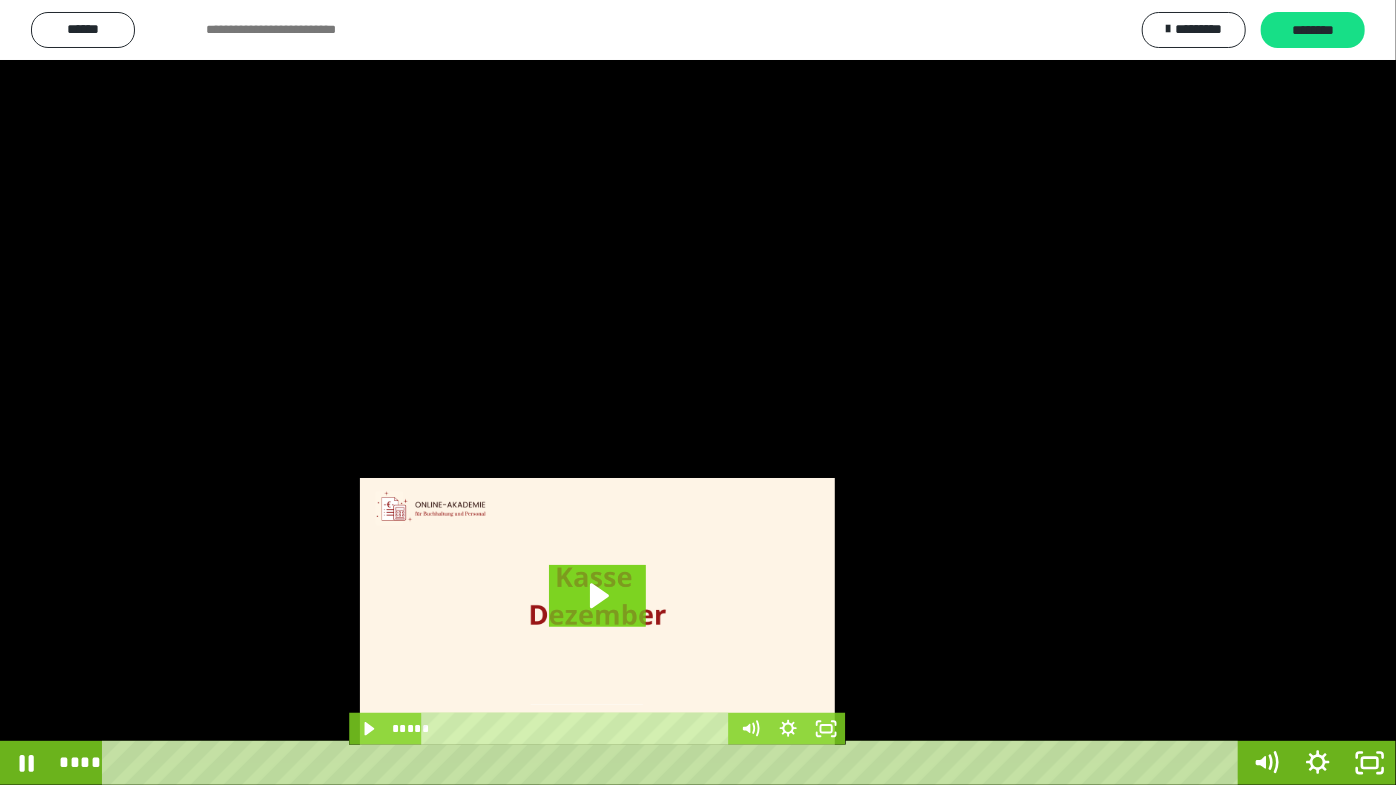 click at bounding box center [698, 392] 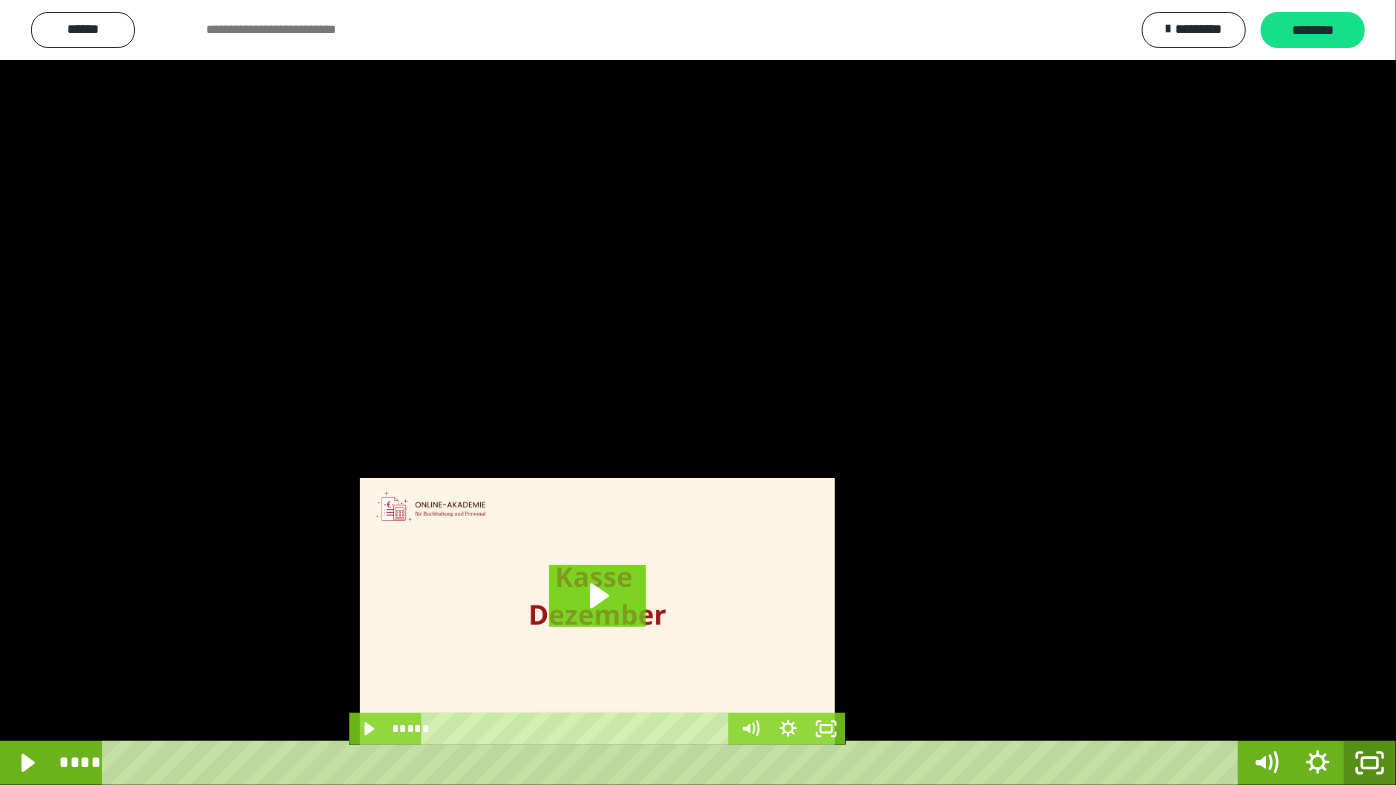 drag, startPoint x: 1371, startPoint y: 768, endPoint x: 1210, endPoint y: 464, distance: 344.00146 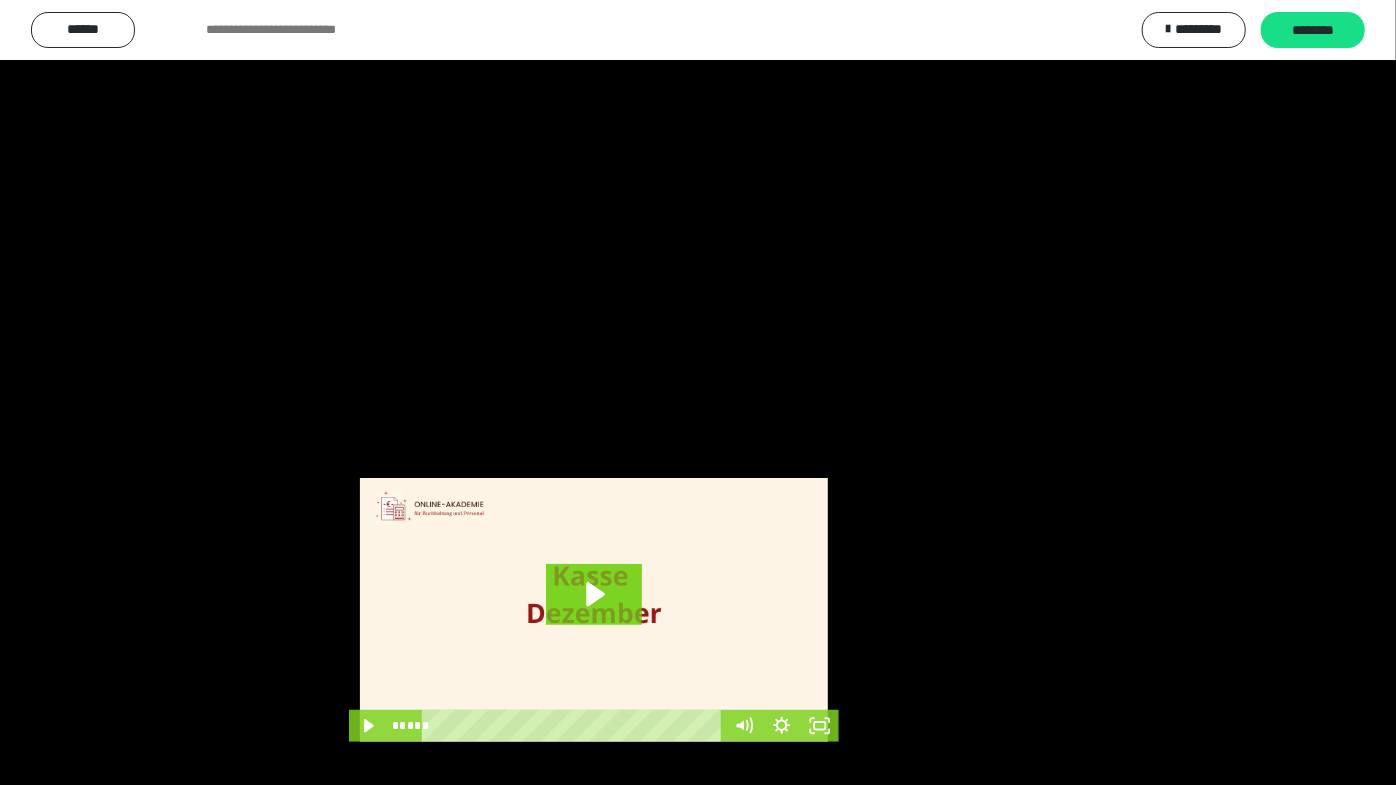 scroll, scrollTop: 3886, scrollLeft: 0, axis: vertical 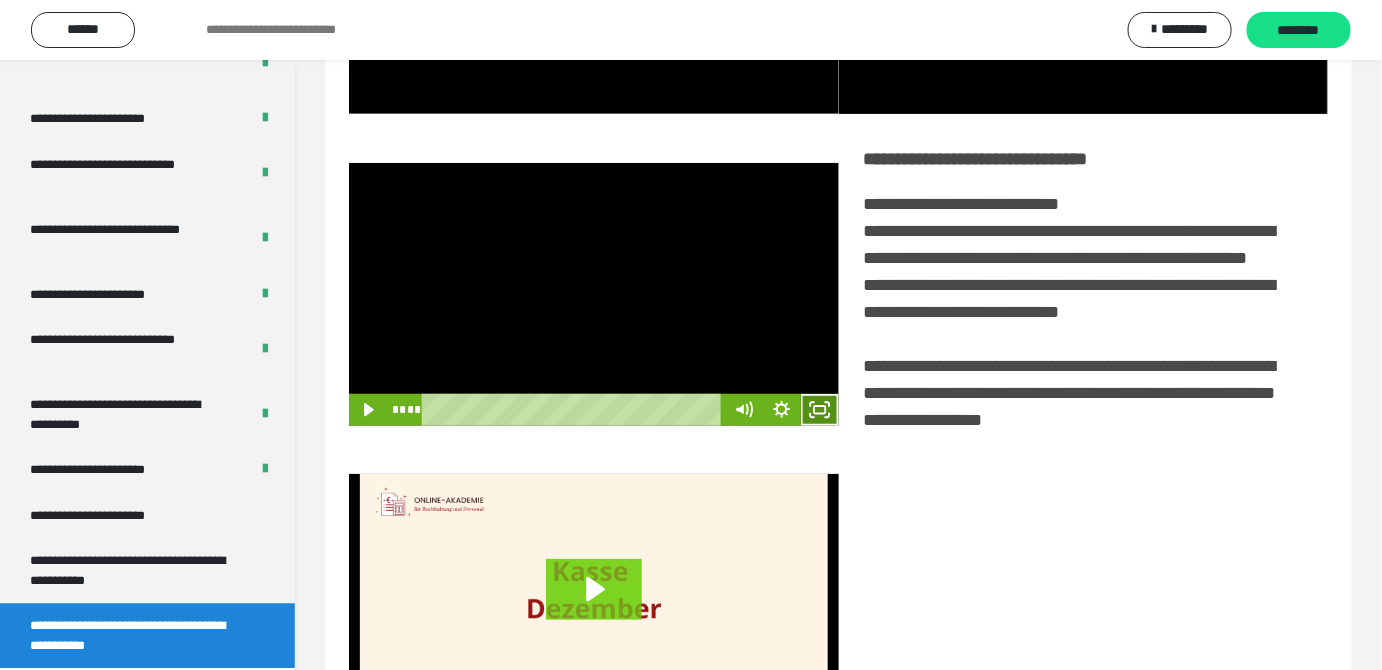click 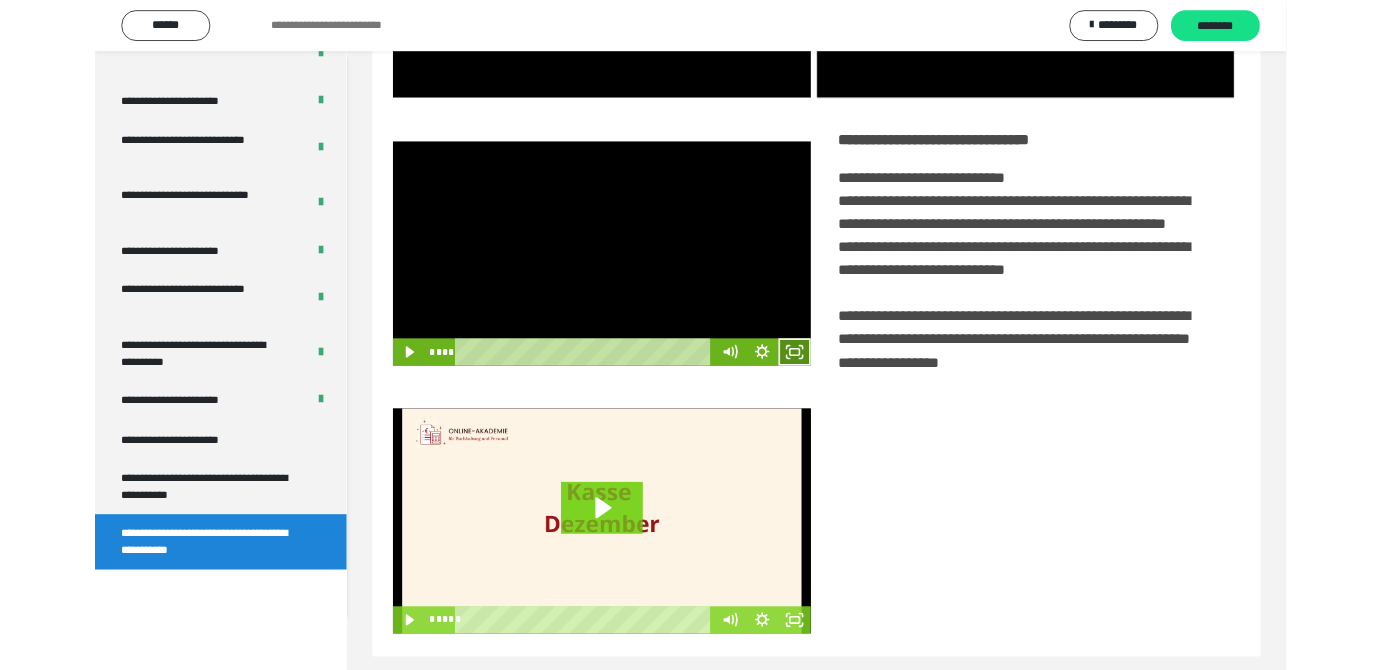 scroll, scrollTop: 3771, scrollLeft: 0, axis: vertical 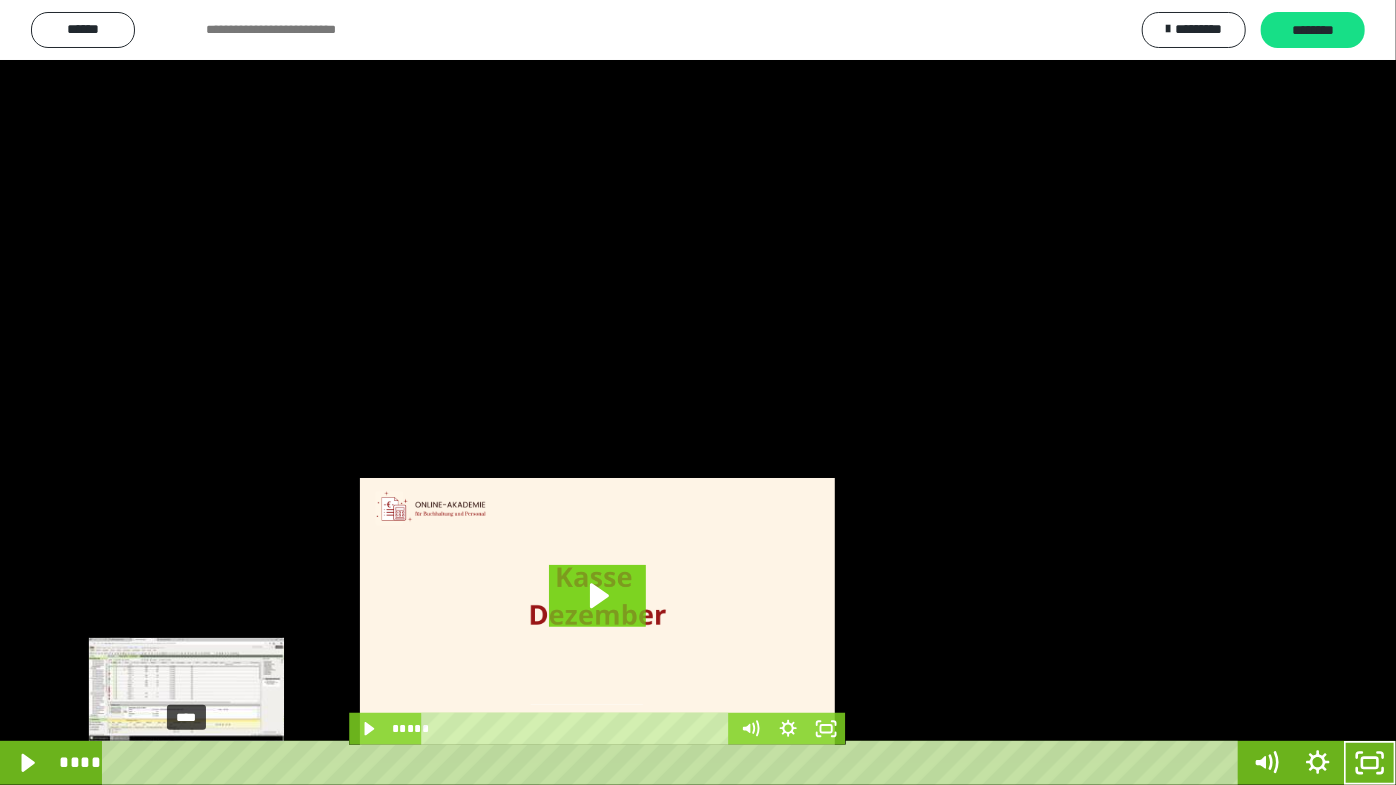 click on "****" at bounding box center [674, 763] 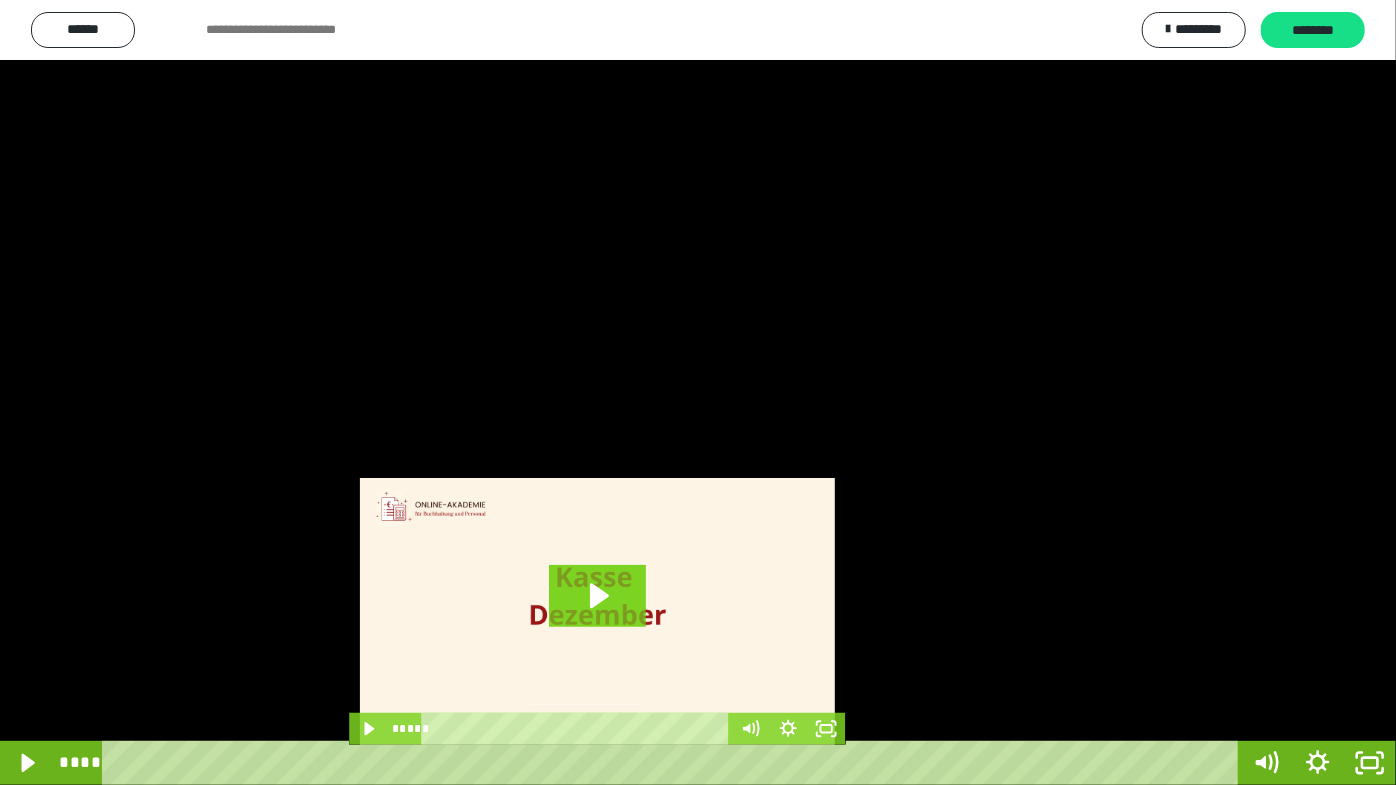 drag, startPoint x: 385, startPoint y: 504, endPoint x: 438, endPoint y: 521, distance: 55.65968 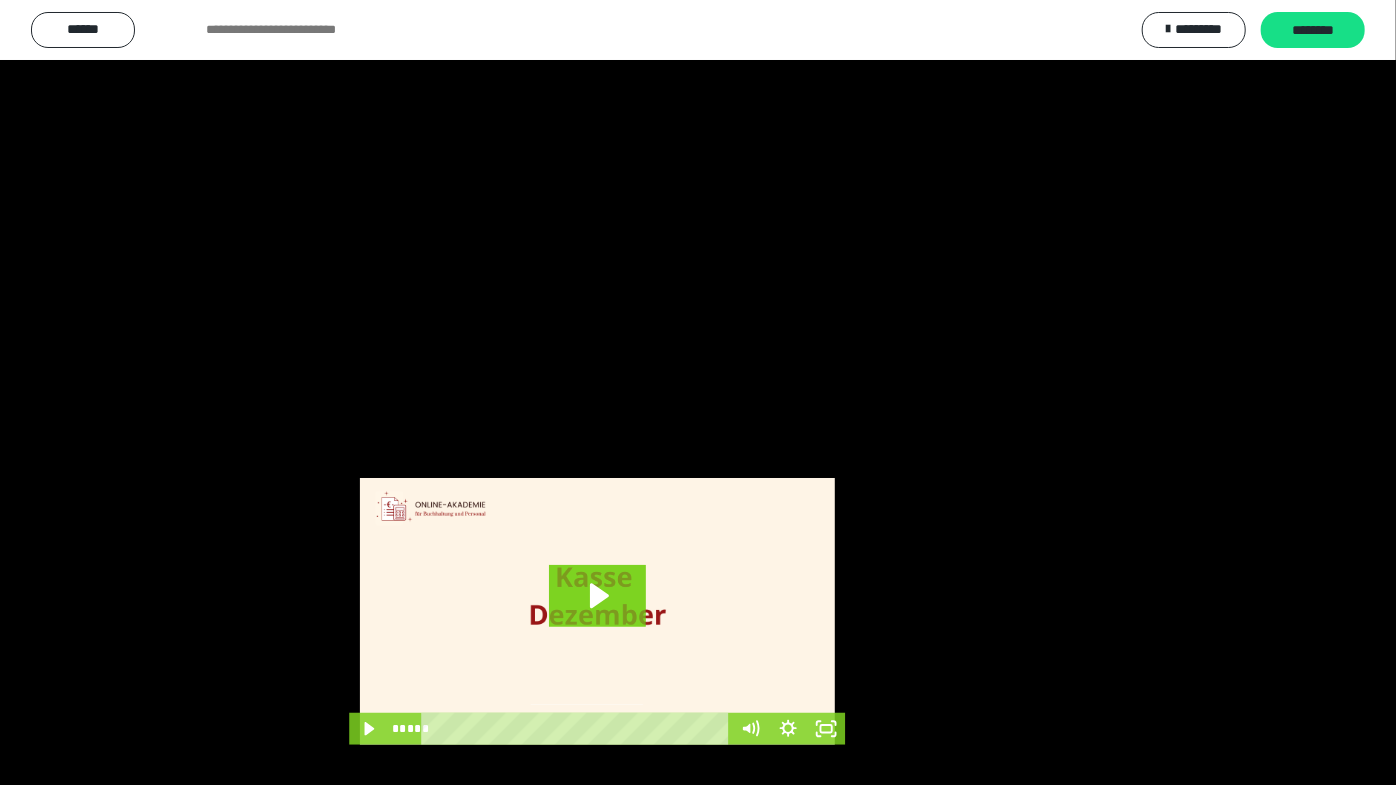 click at bounding box center [698, 392] 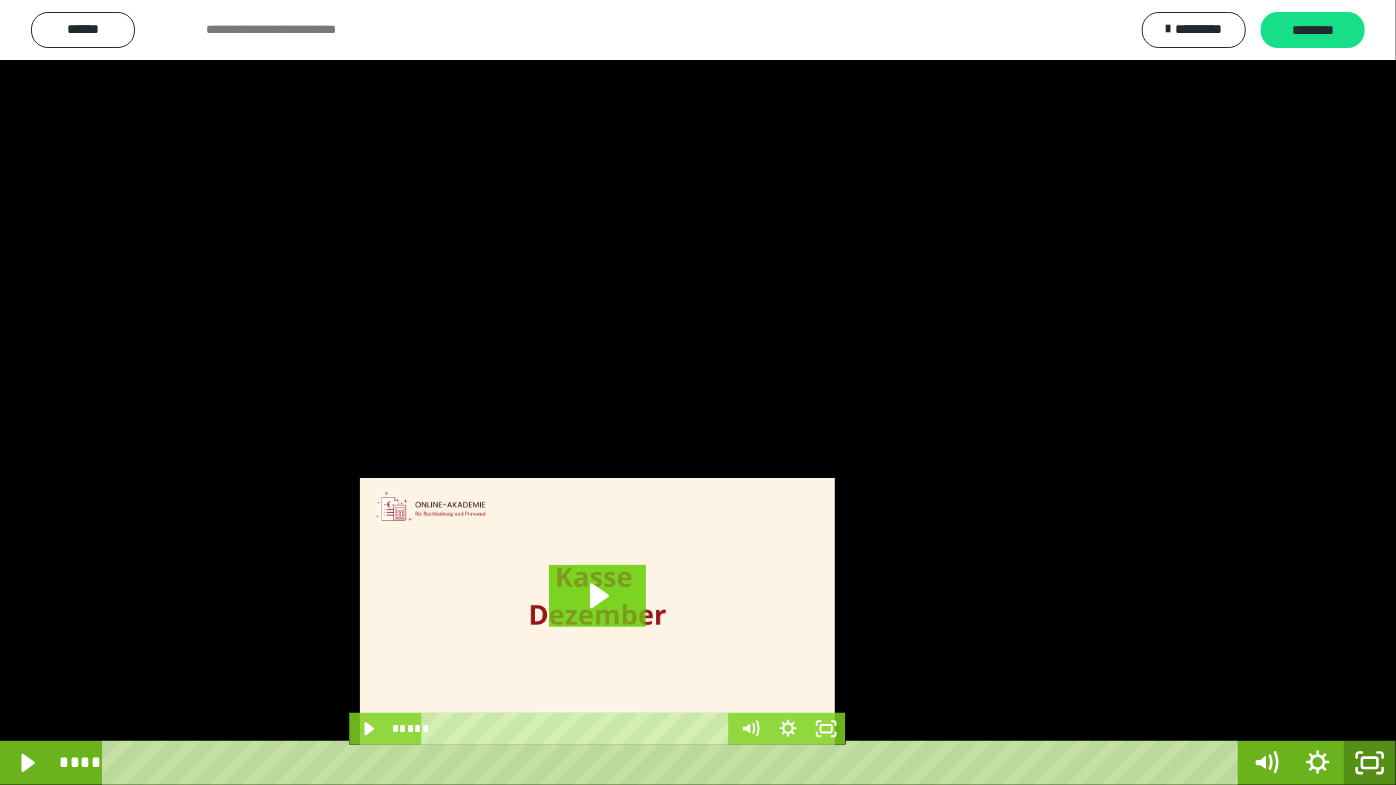 click 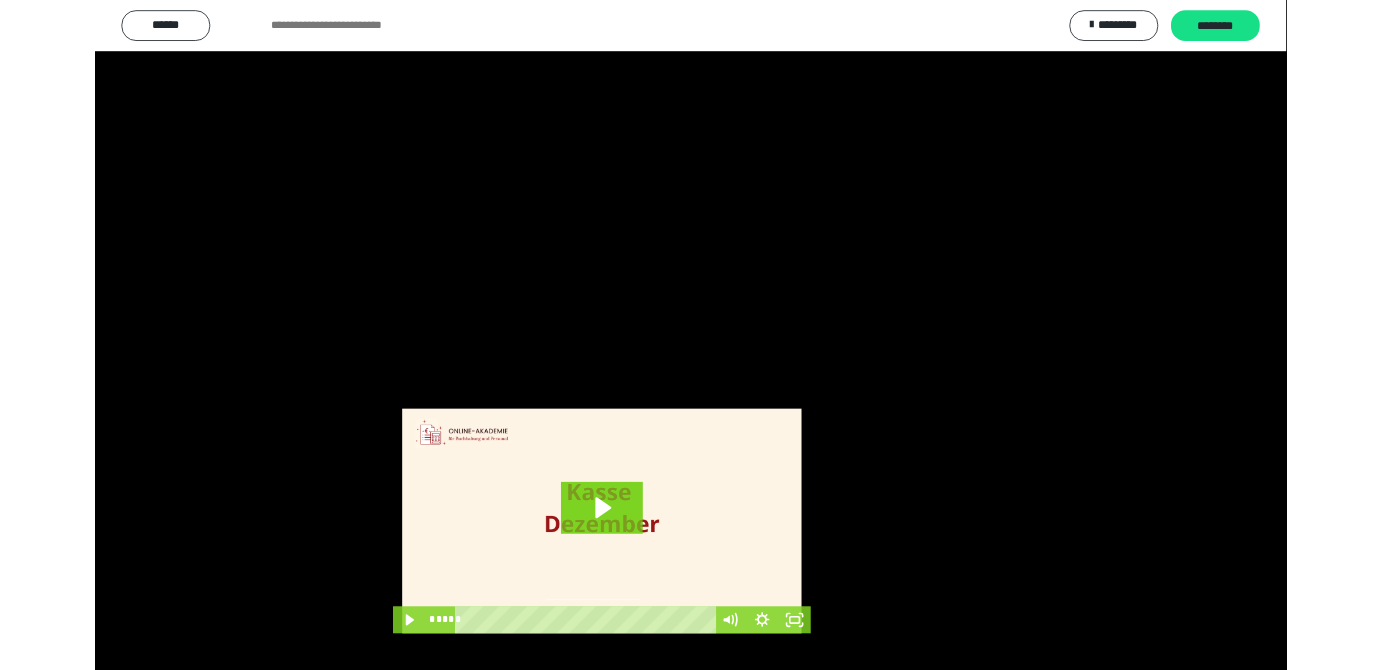 scroll, scrollTop: 3886, scrollLeft: 0, axis: vertical 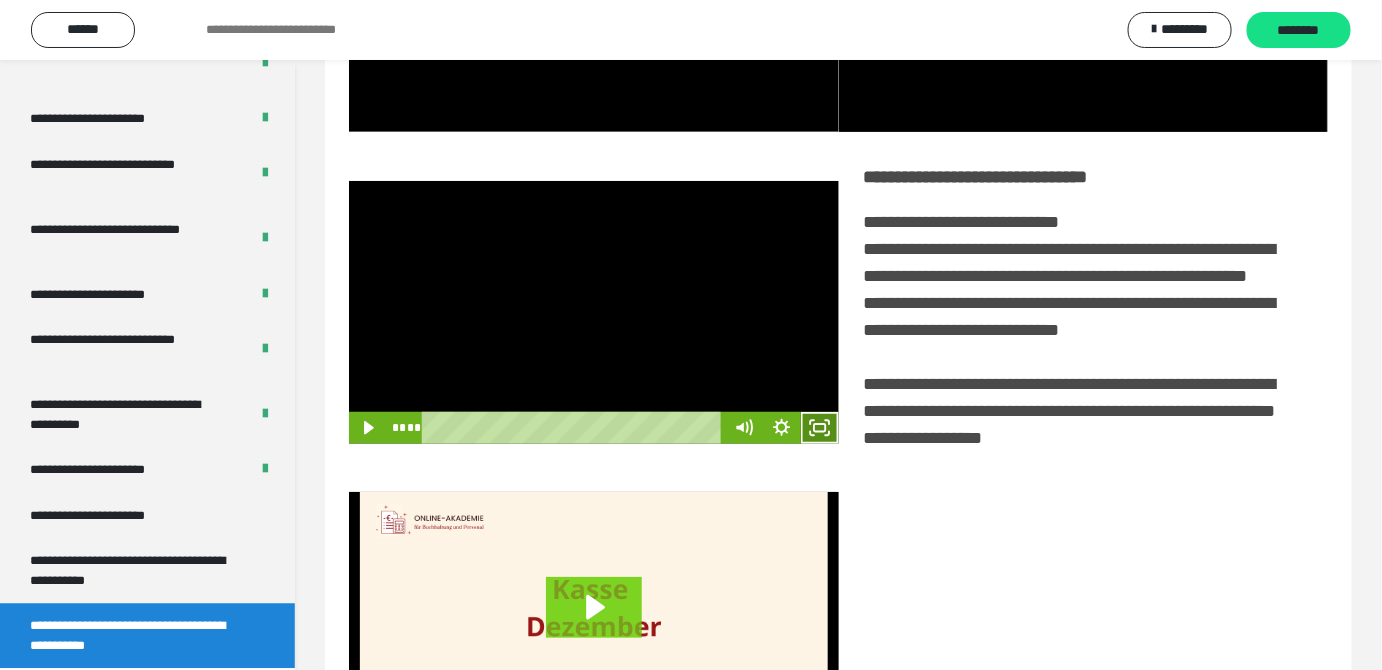click 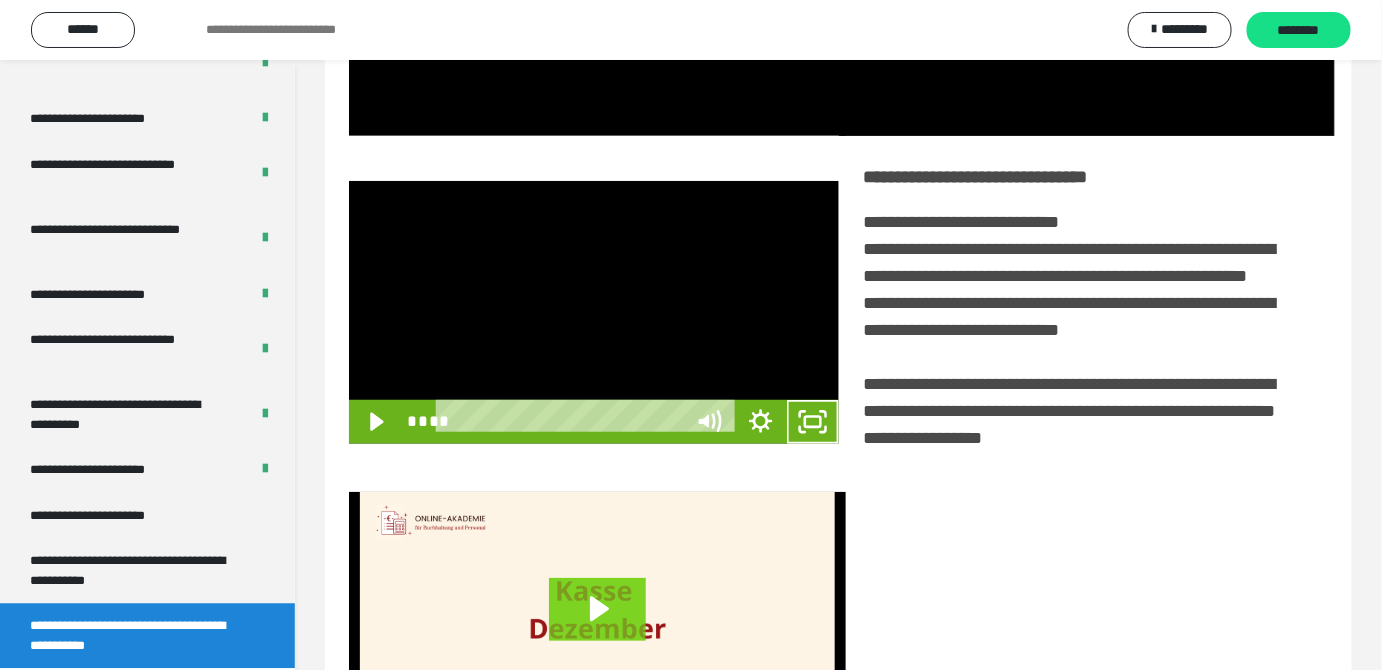 scroll, scrollTop: 3771, scrollLeft: 0, axis: vertical 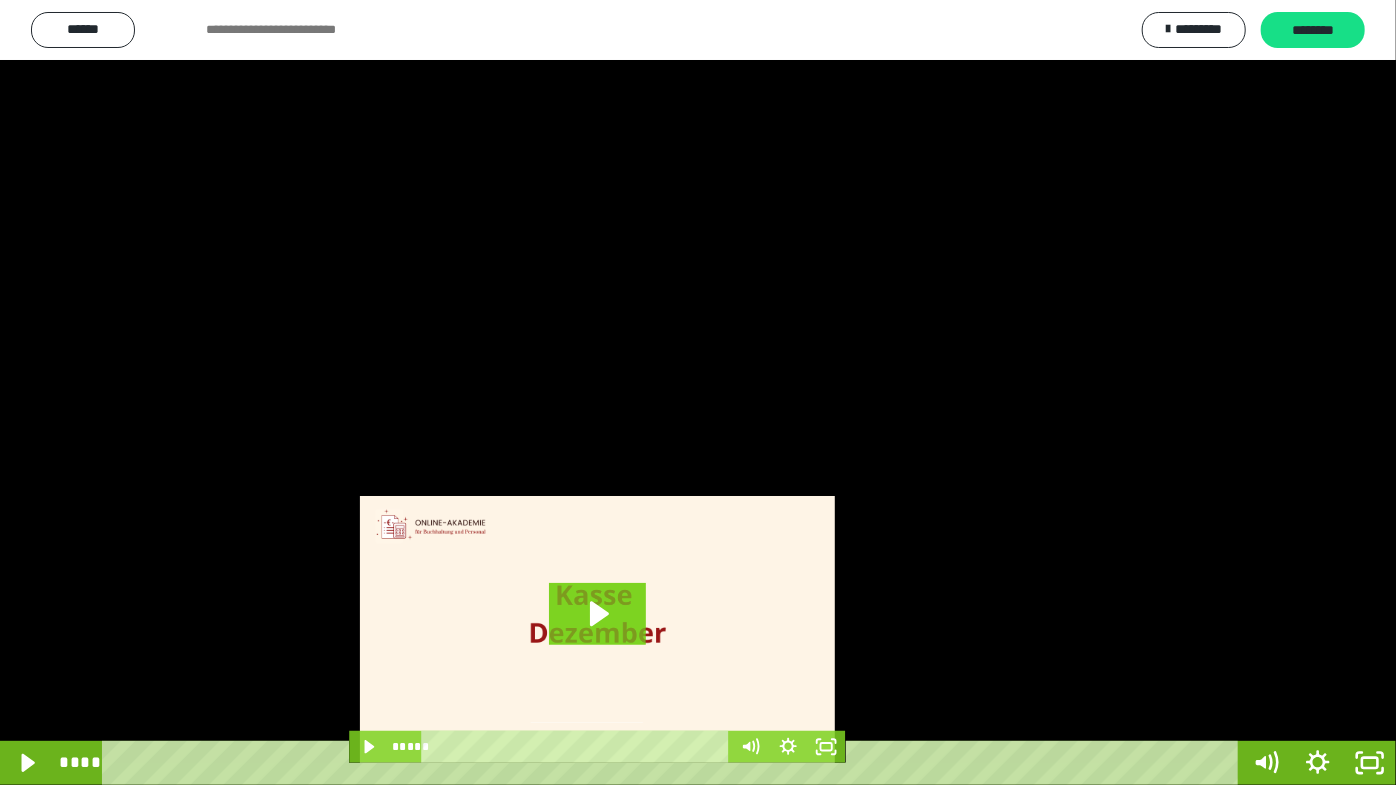 click at bounding box center (698, 392) 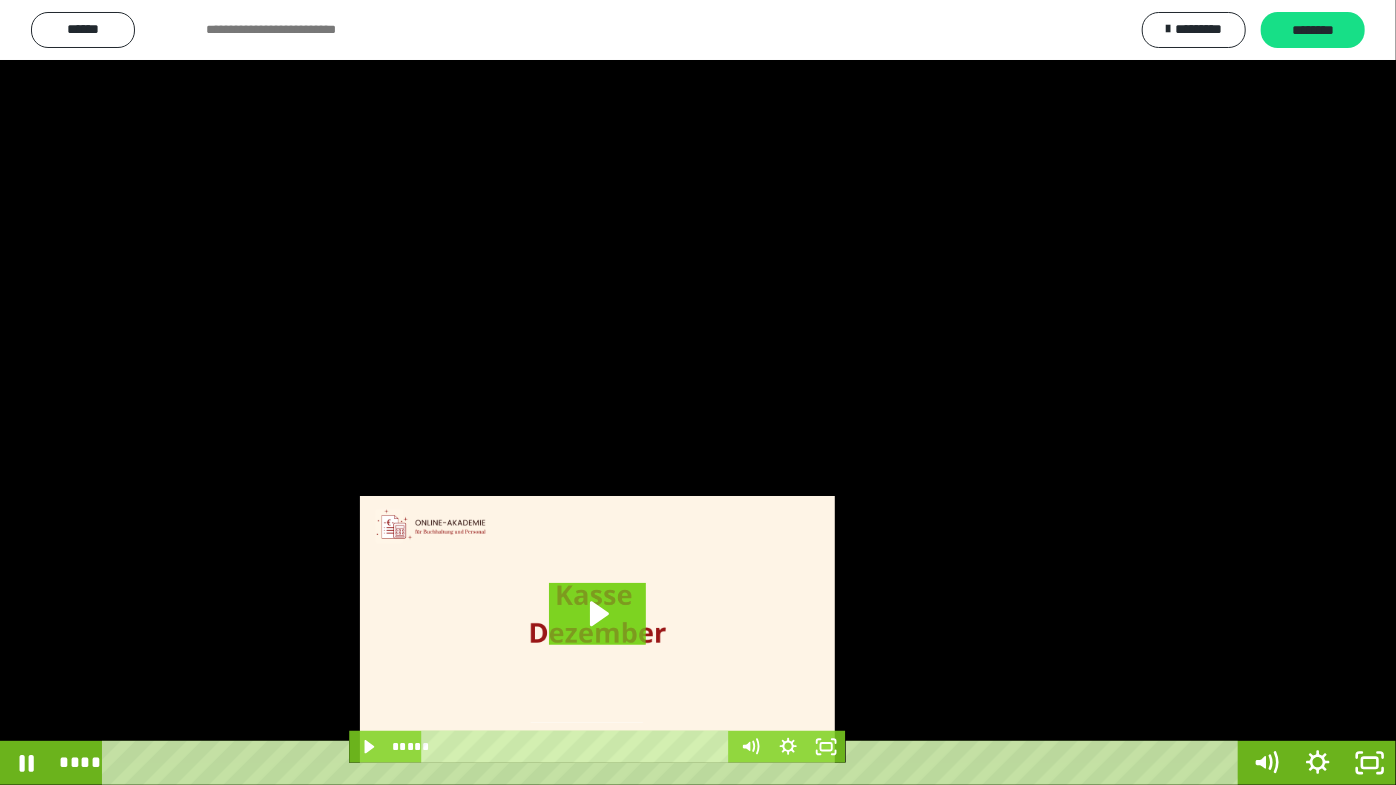 click at bounding box center [698, 392] 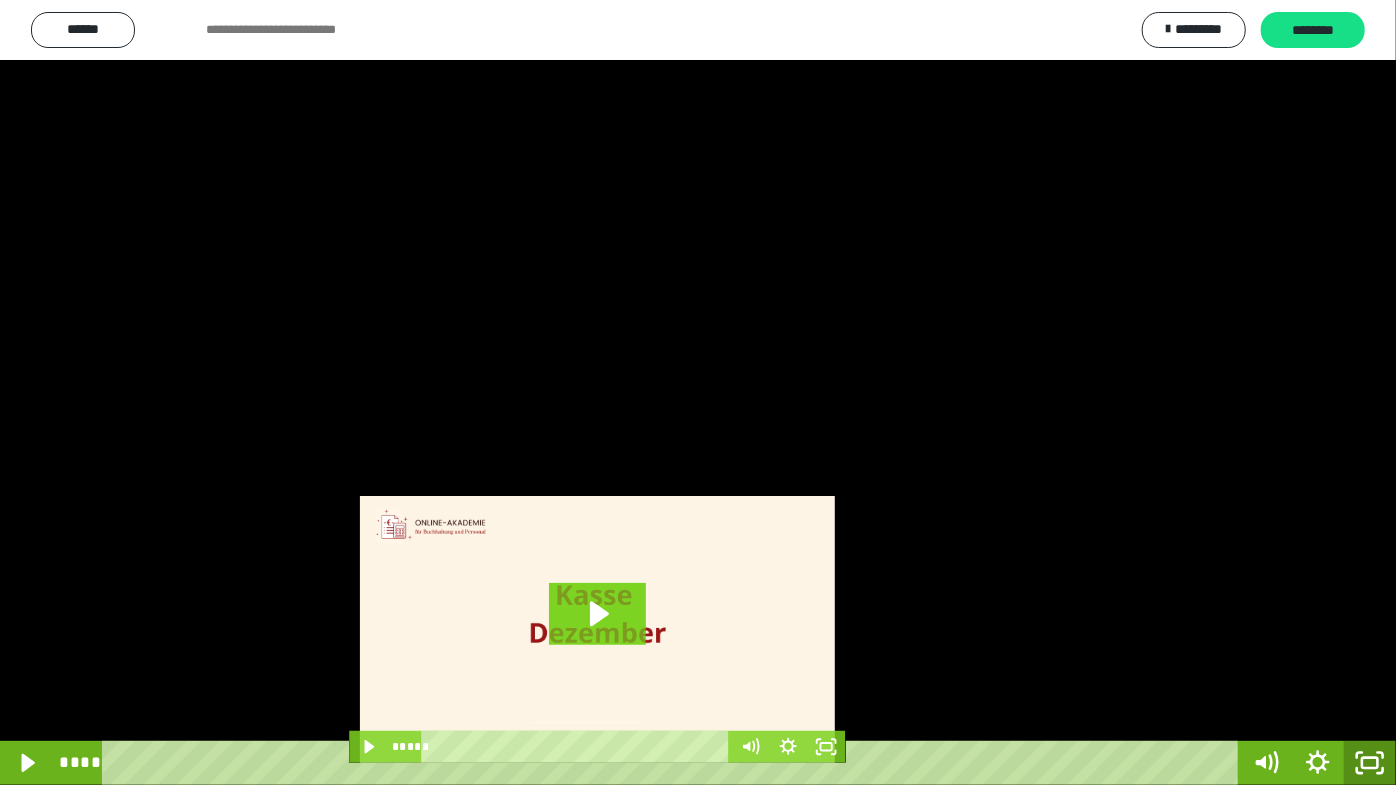 drag, startPoint x: 1366, startPoint y: 766, endPoint x: 882, endPoint y: 316, distance: 660.8752 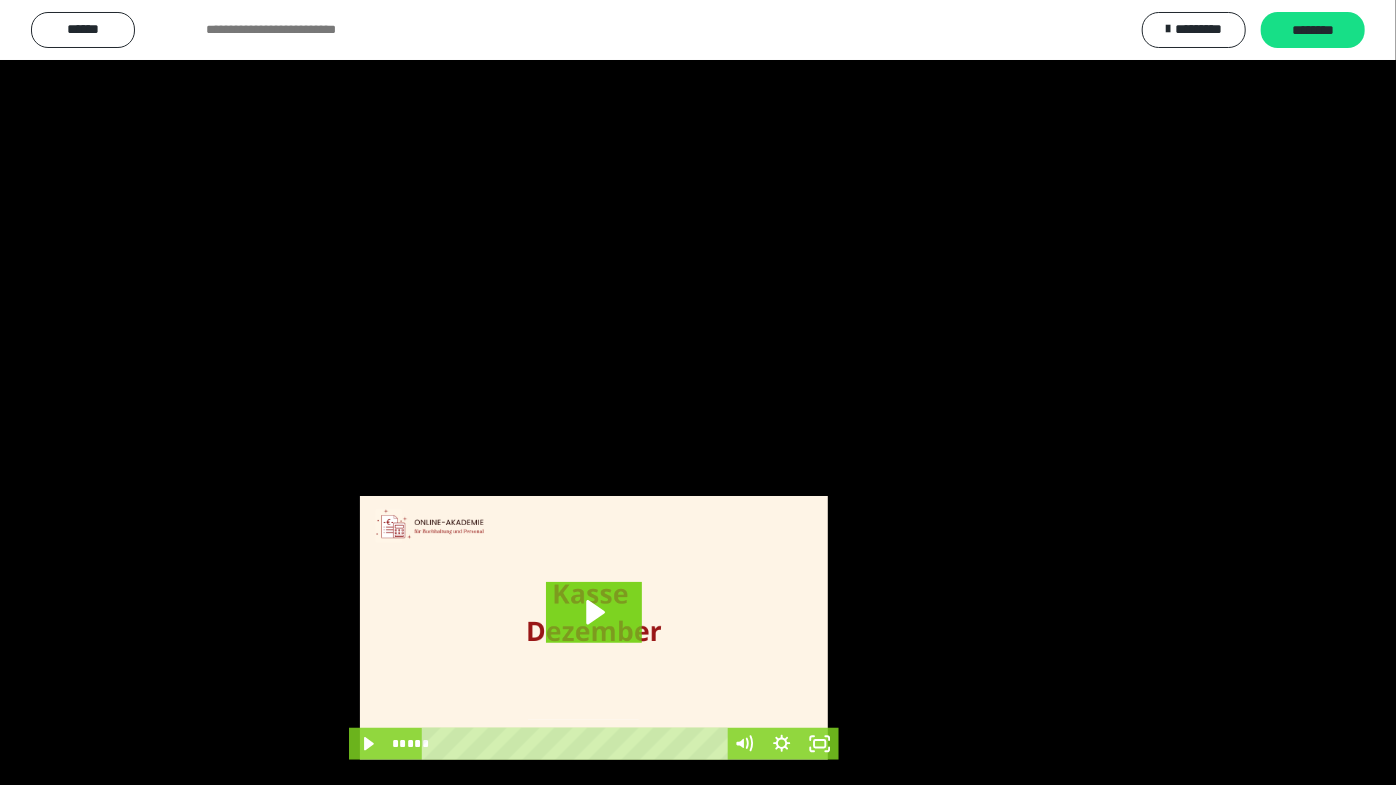 scroll, scrollTop: 3886, scrollLeft: 0, axis: vertical 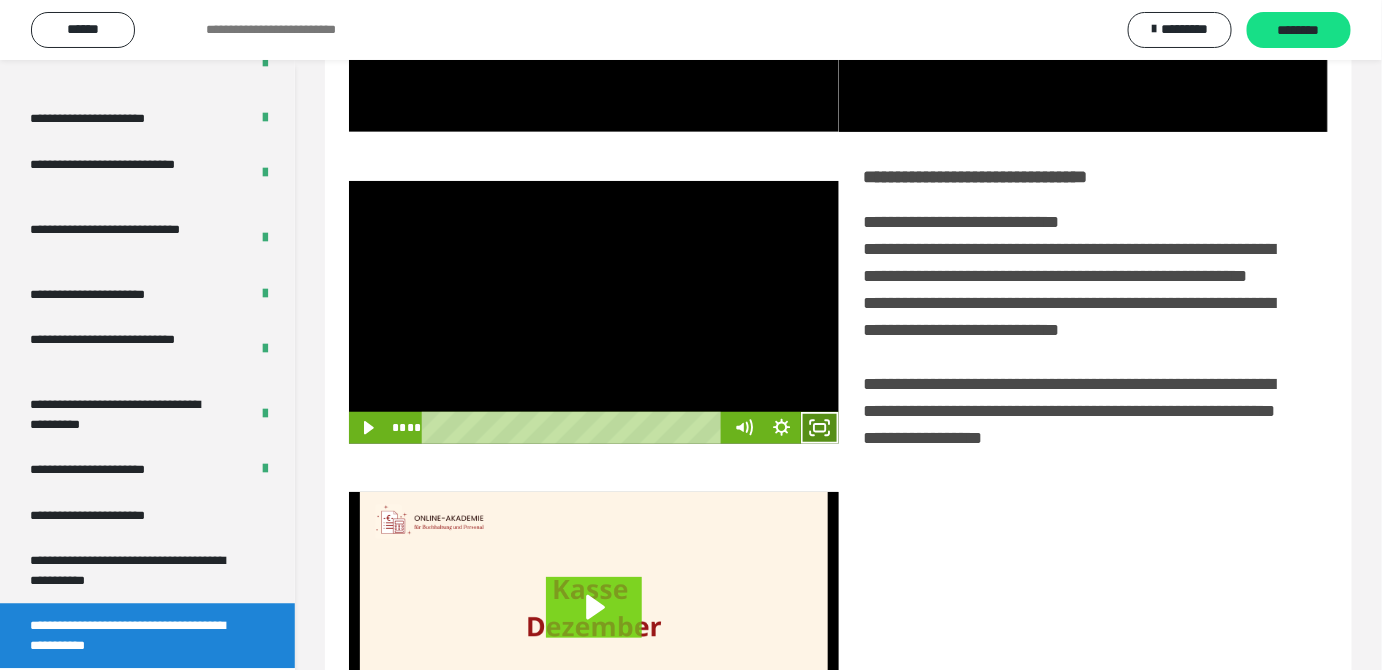 click 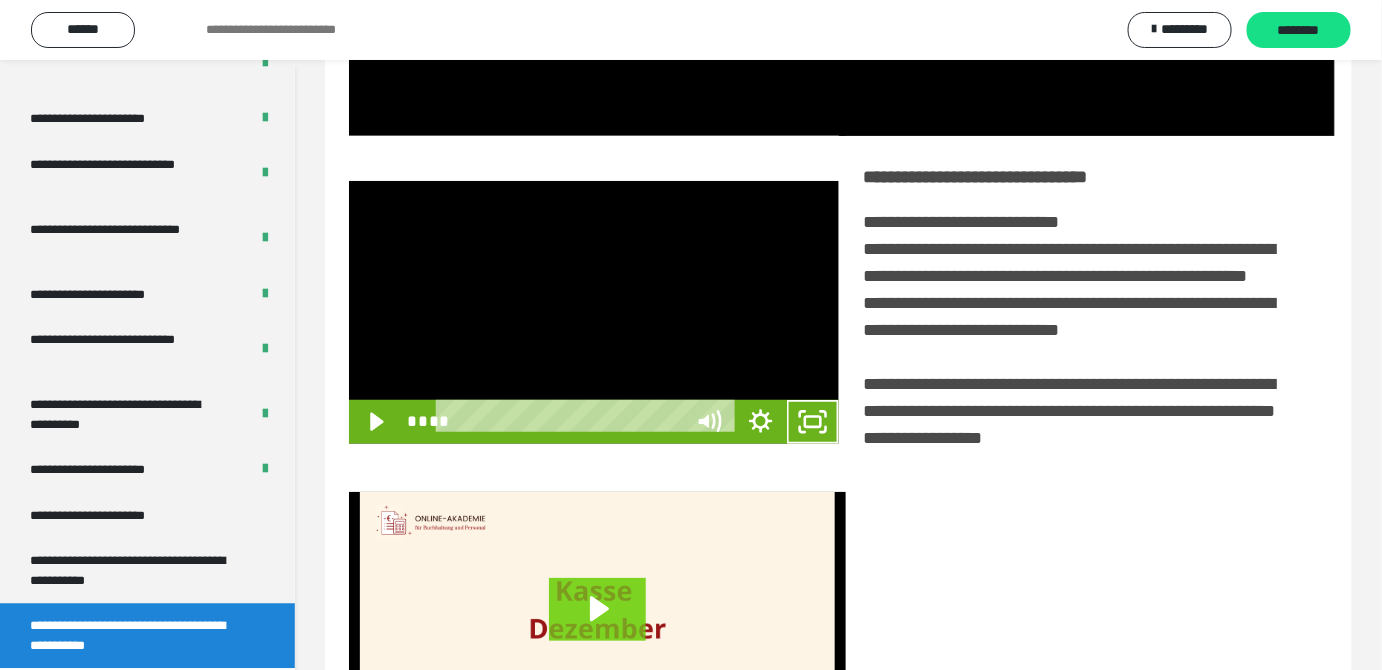 scroll, scrollTop: 3771, scrollLeft: 0, axis: vertical 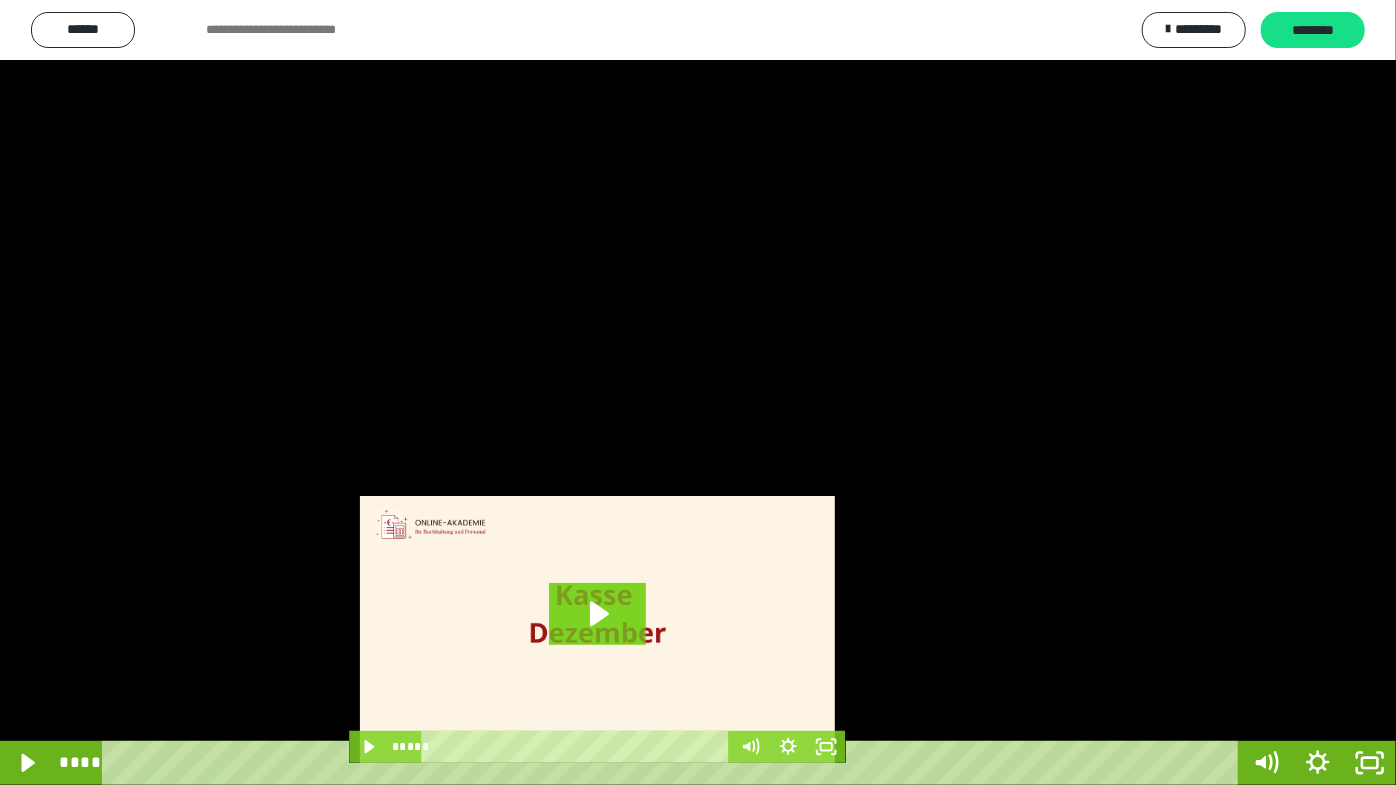 click at bounding box center [698, 392] 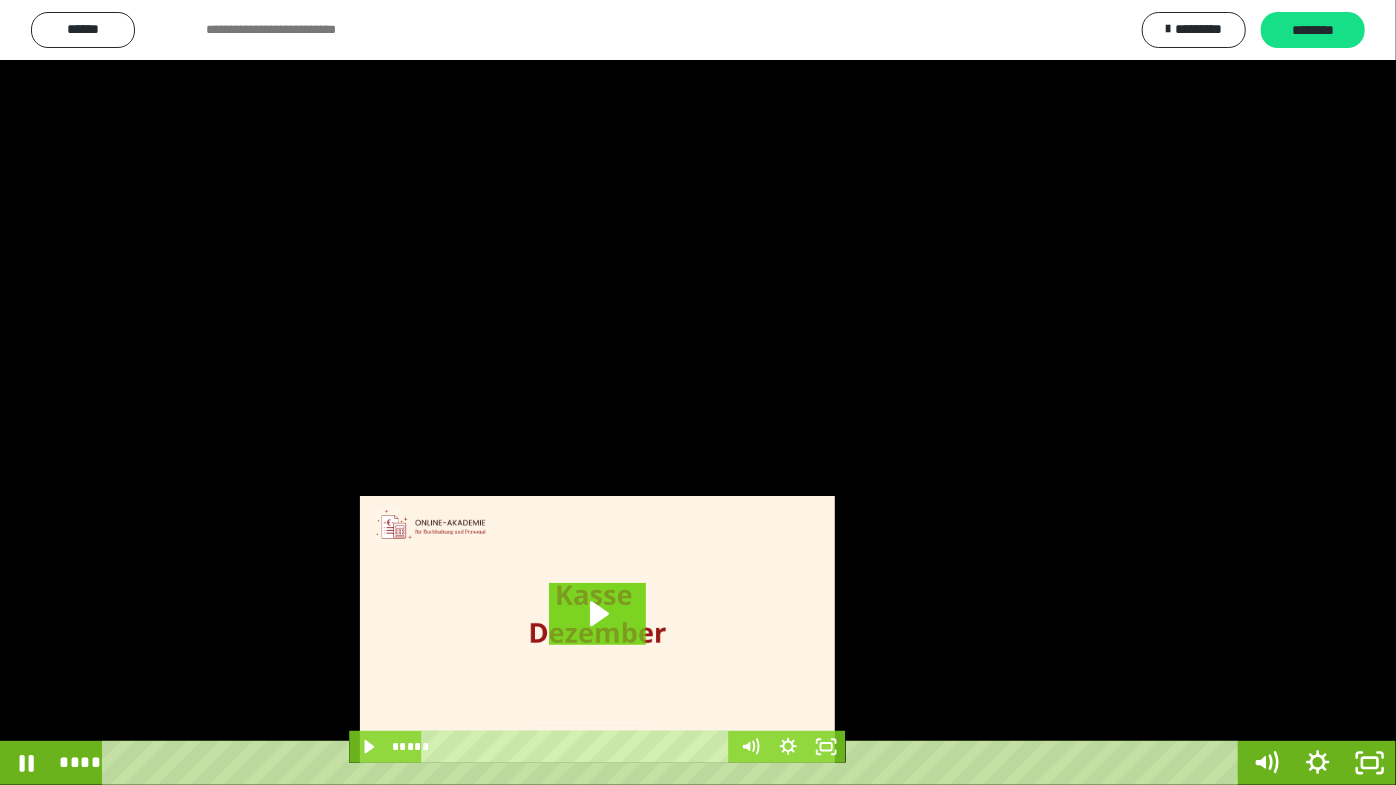 drag, startPoint x: 778, startPoint y: 489, endPoint x: 1226, endPoint y: 708, distance: 498.6632 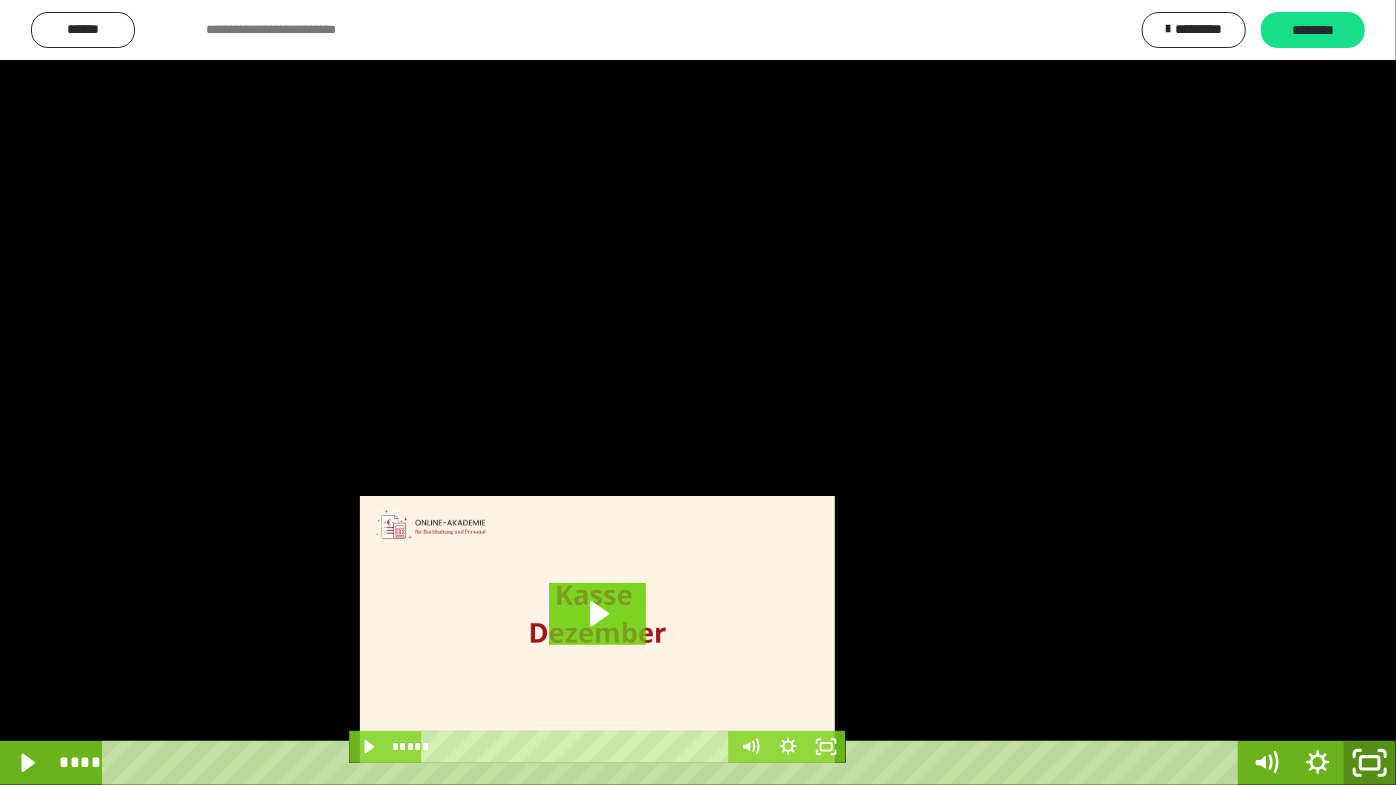 drag, startPoint x: 1359, startPoint y: 765, endPoint x: 1144, endPoint y: 544, distance: 308.32776 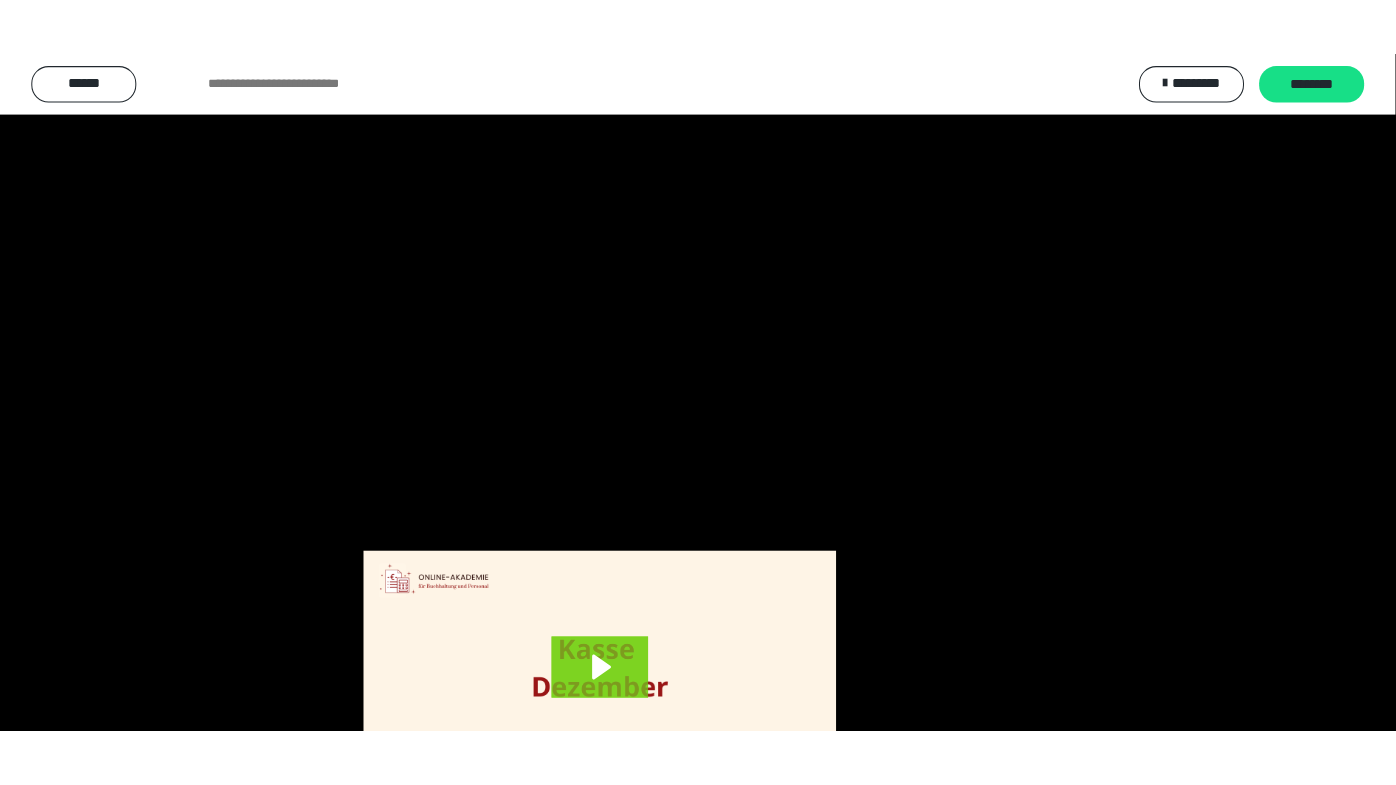 scroll, scrollTop: 3886, scrollLeft: 0, axis: vertical 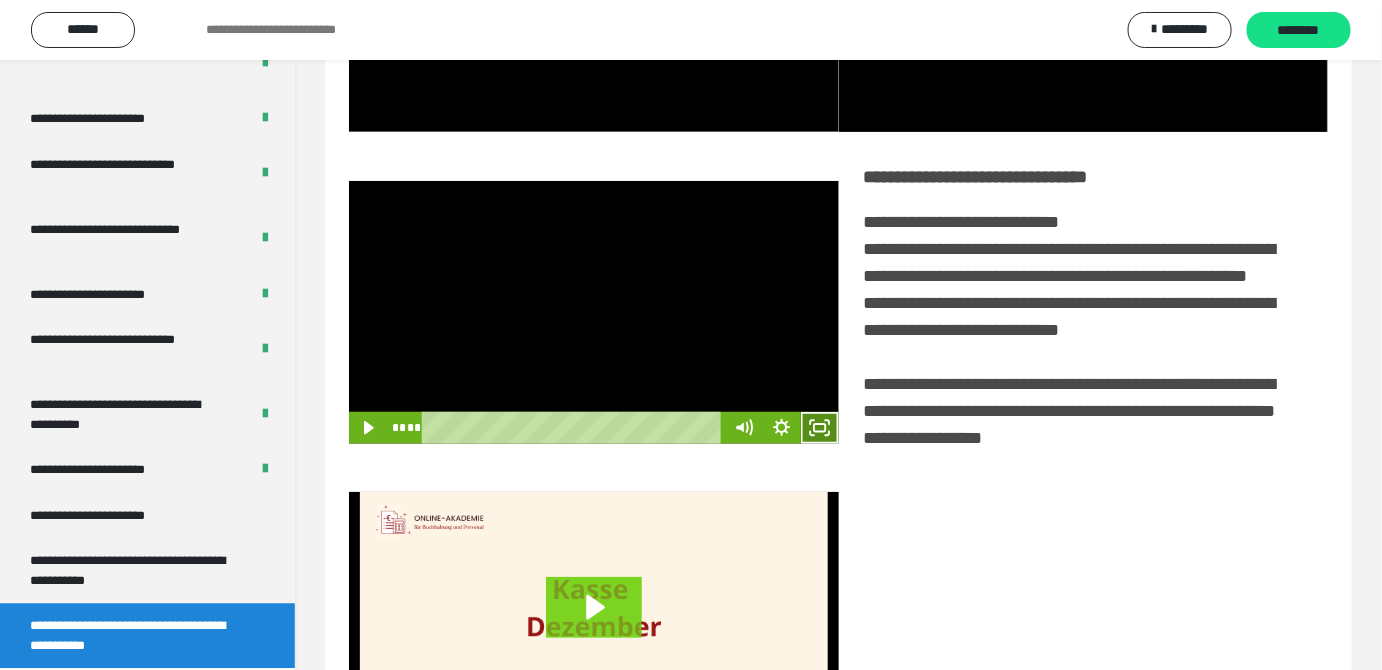click 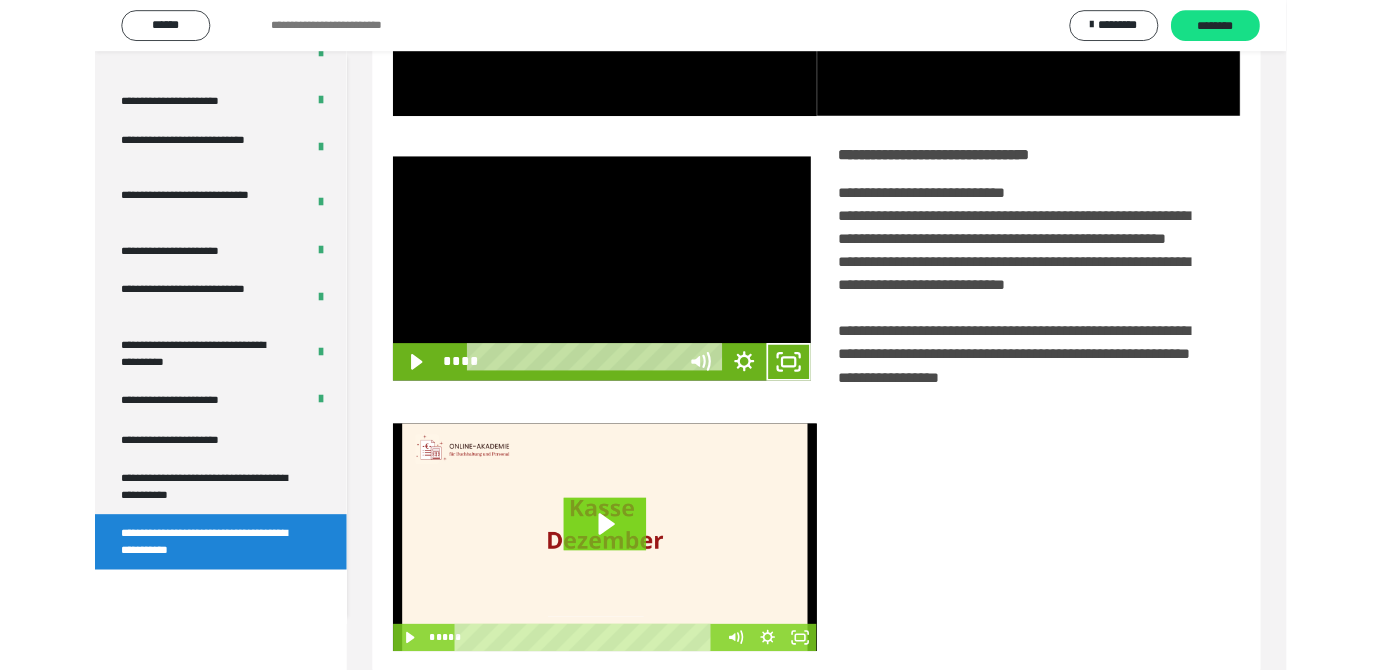 scroll, scrollTop: 3771, scrollLeft: 0, axis: vertical 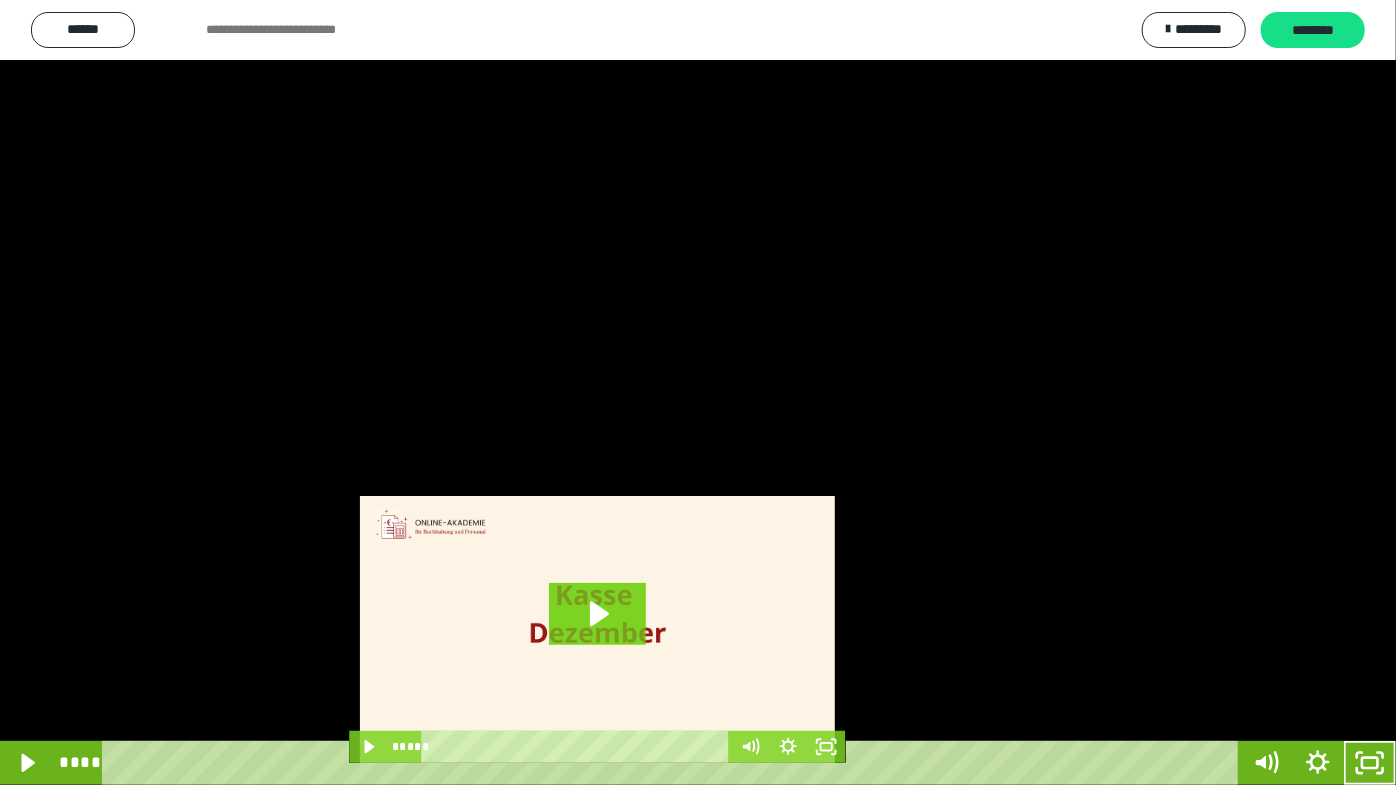 click at bounding box center [698, 392] 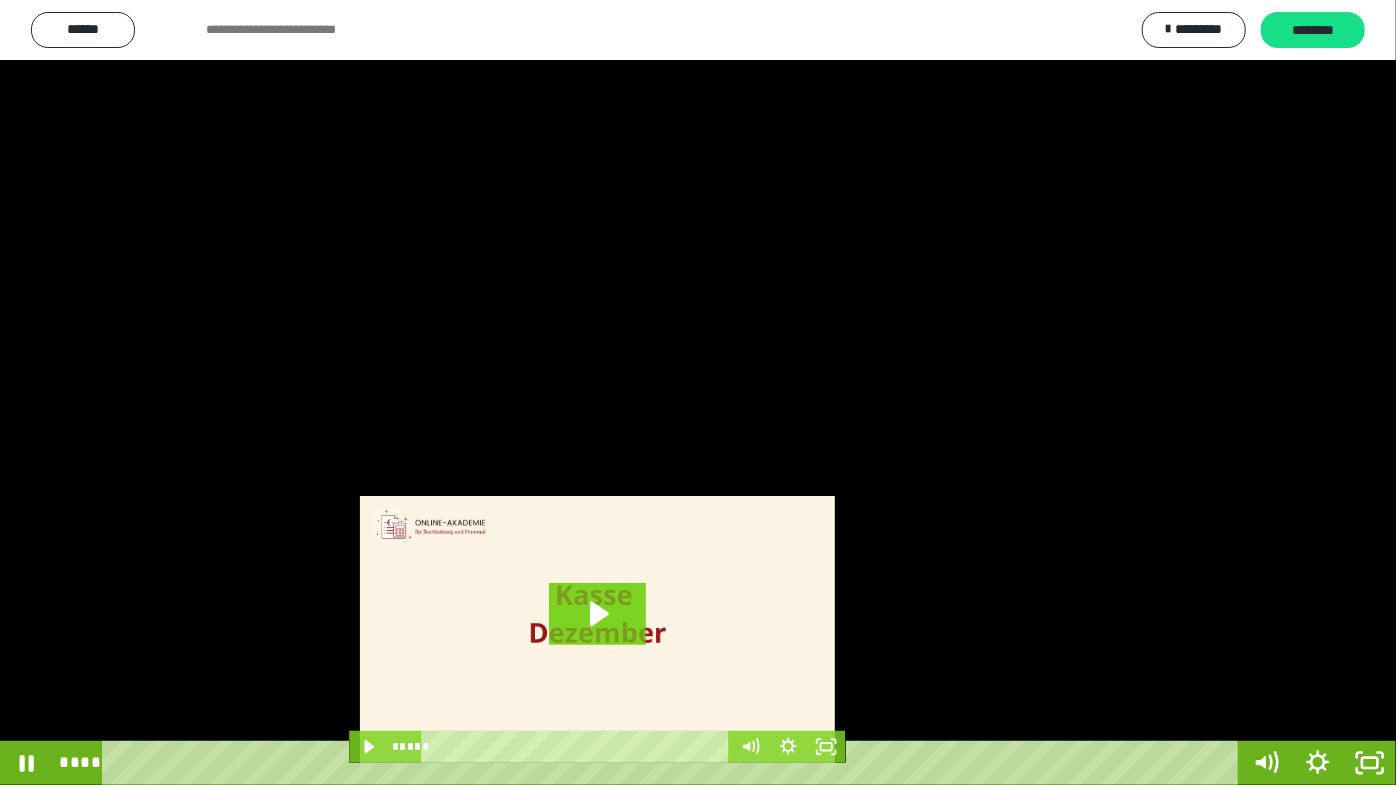 click at bounding box center (698, 392) 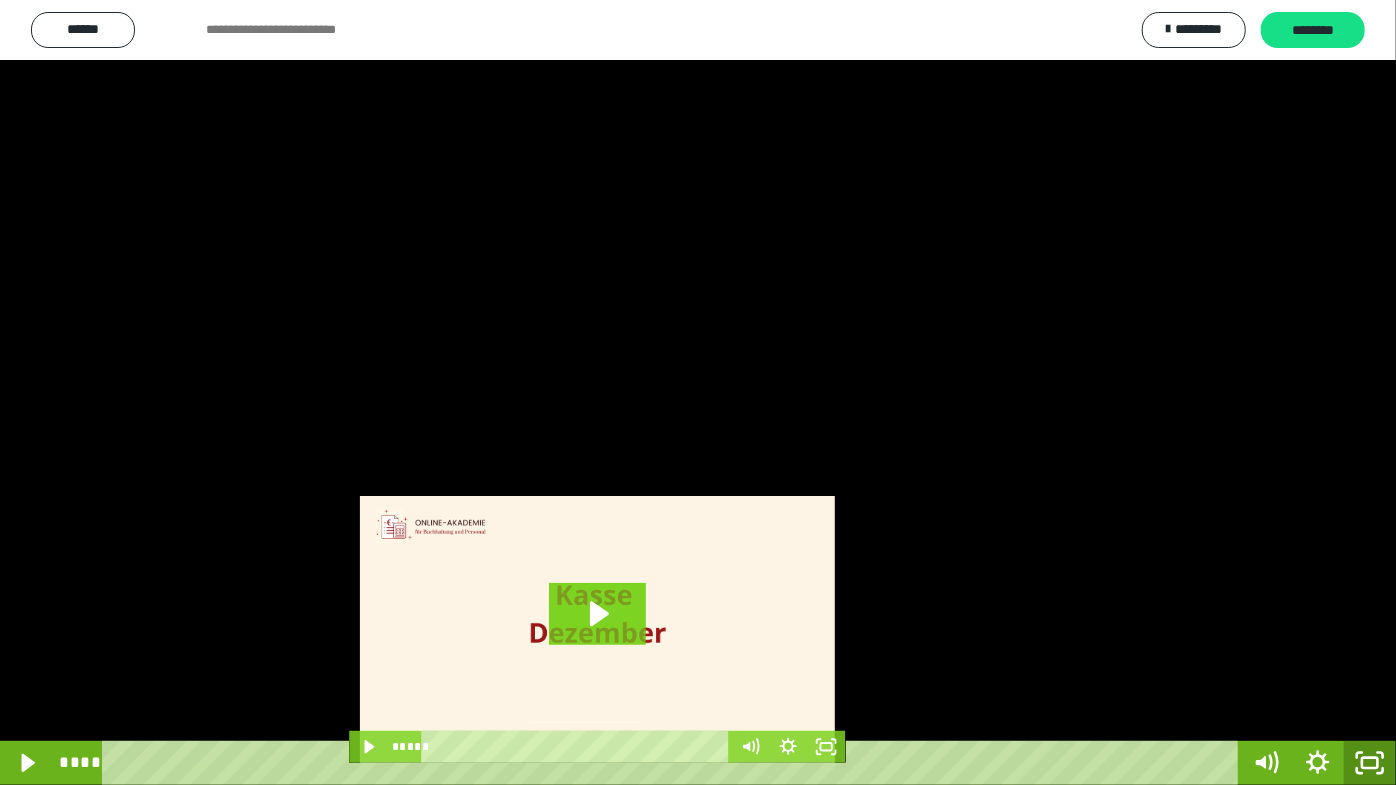 click 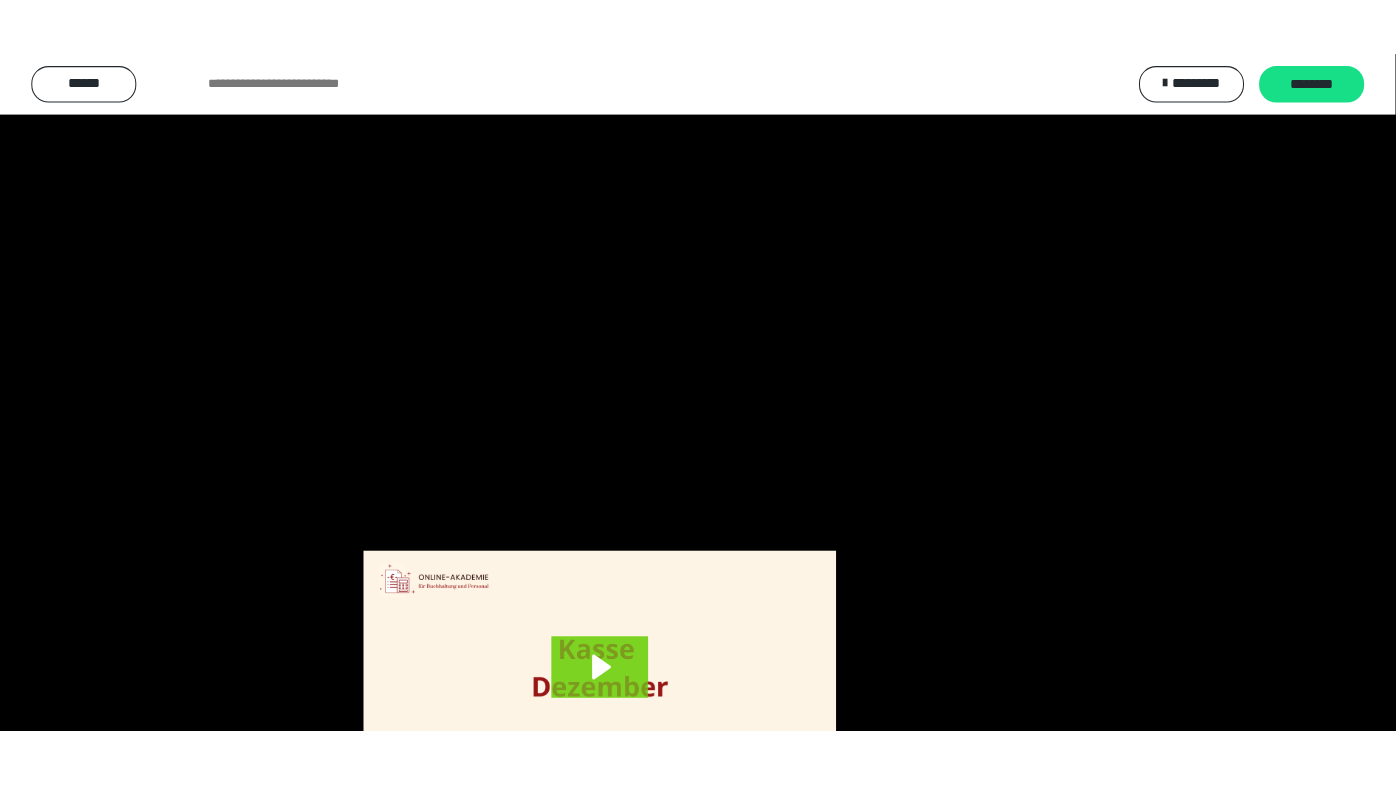 scroll, scrollTop: 3886, scrollLeft: 0, axis: vertical 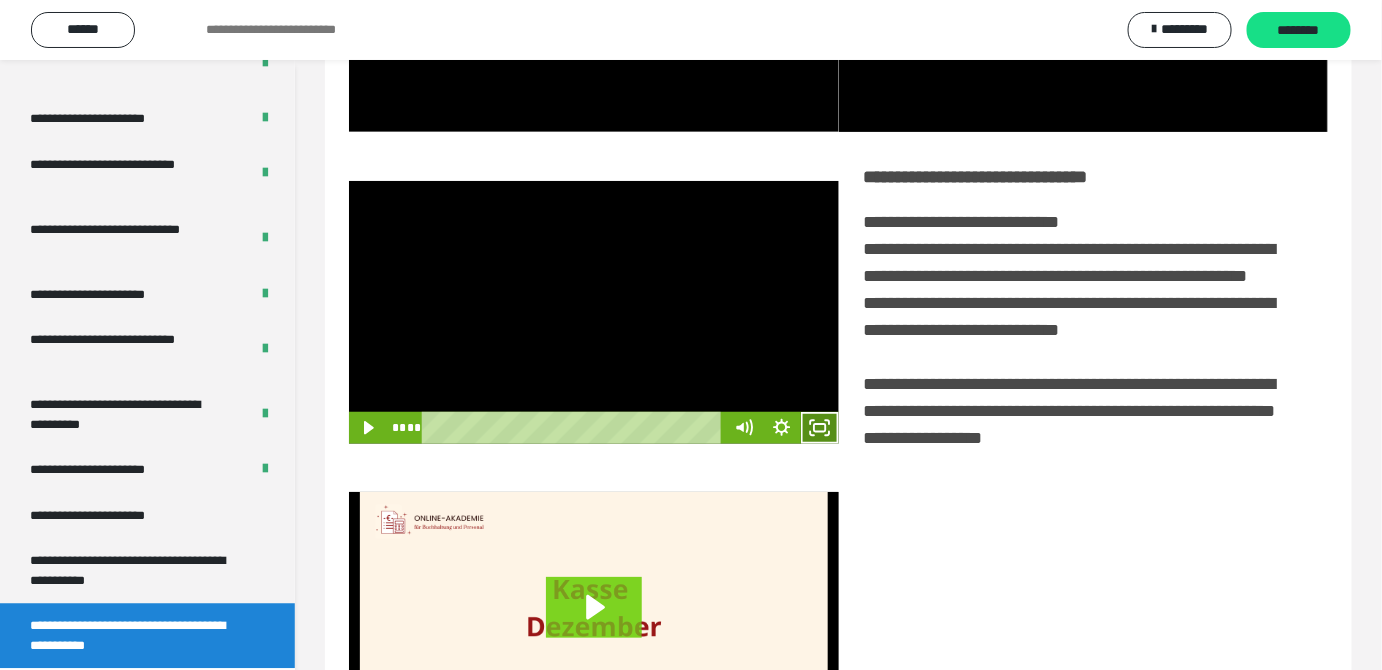 drag, startPoint x: 818, startPoint y: 464, endPoint x: 774, endPoint y: 615, distance: 157.28 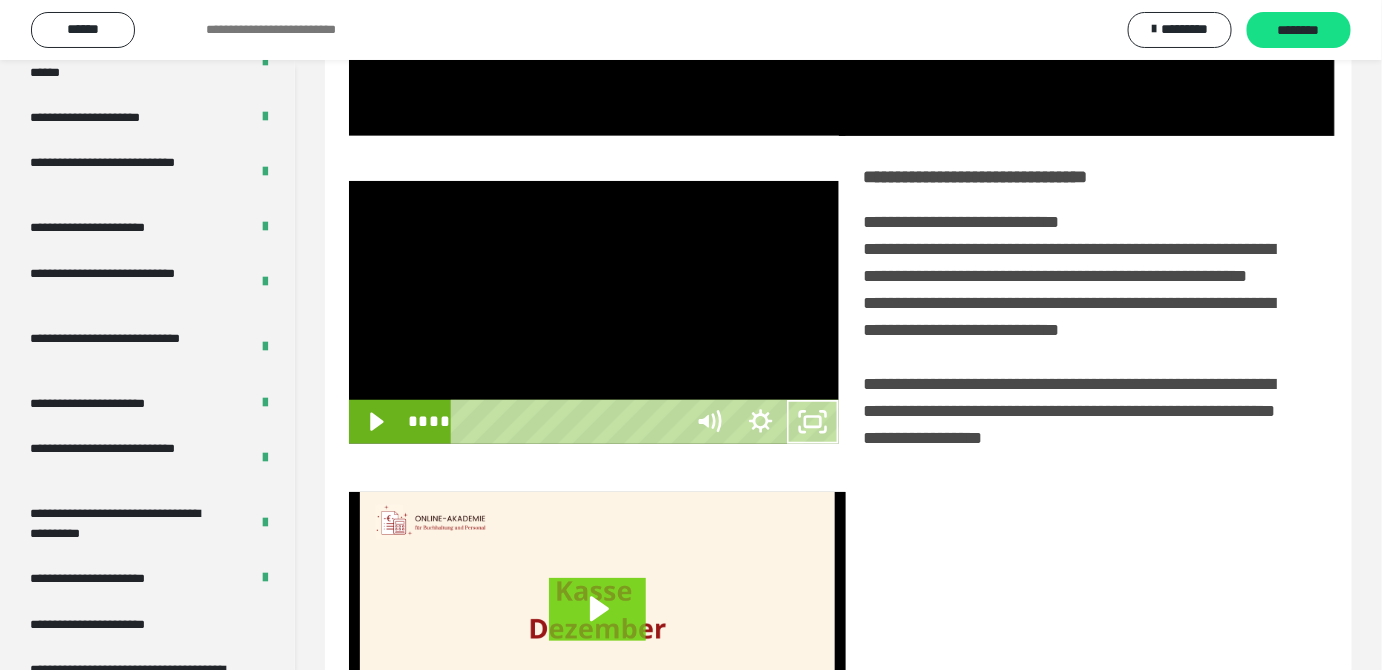 scroll, scrollTop: 3771, scrollLeft: 0, axis: vertical 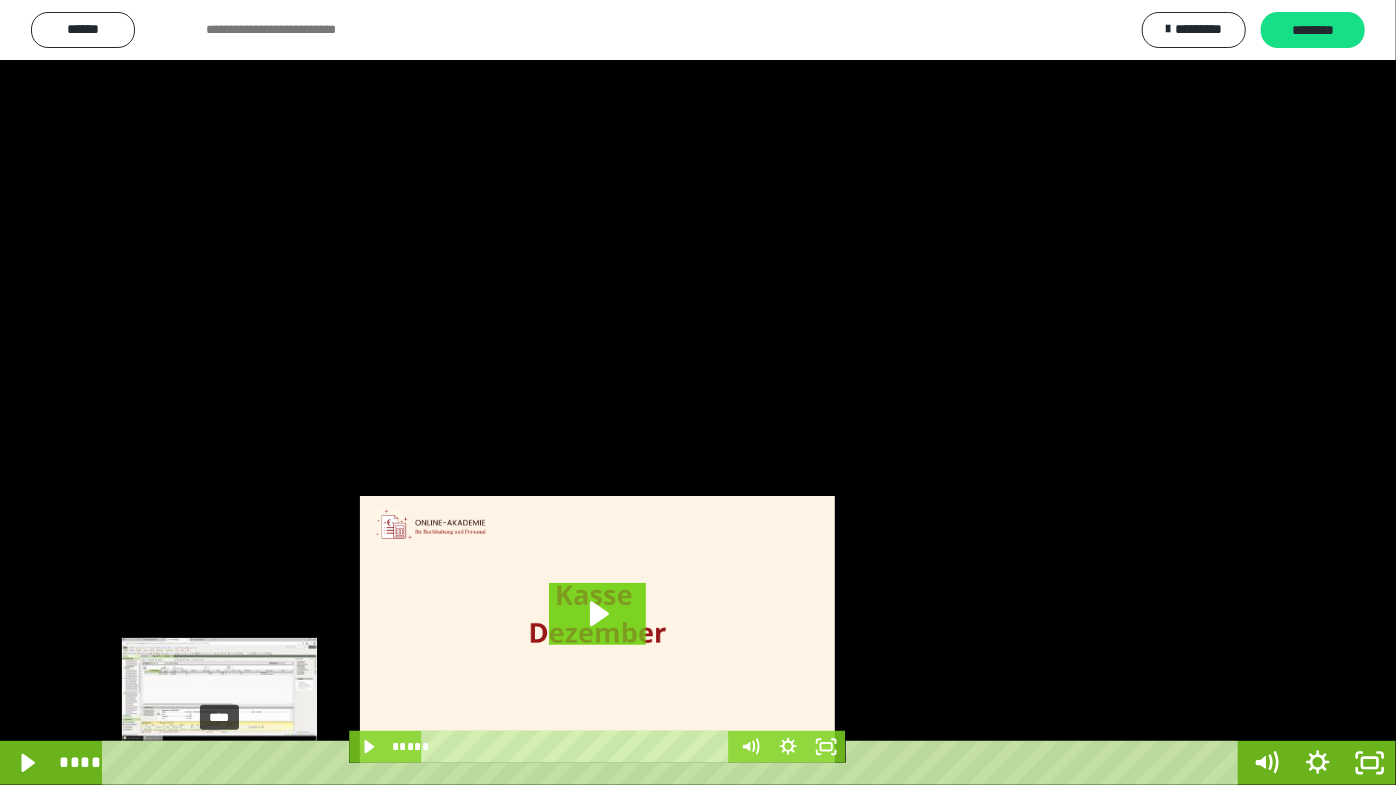 click on "****" at bounding box center [674, 763] 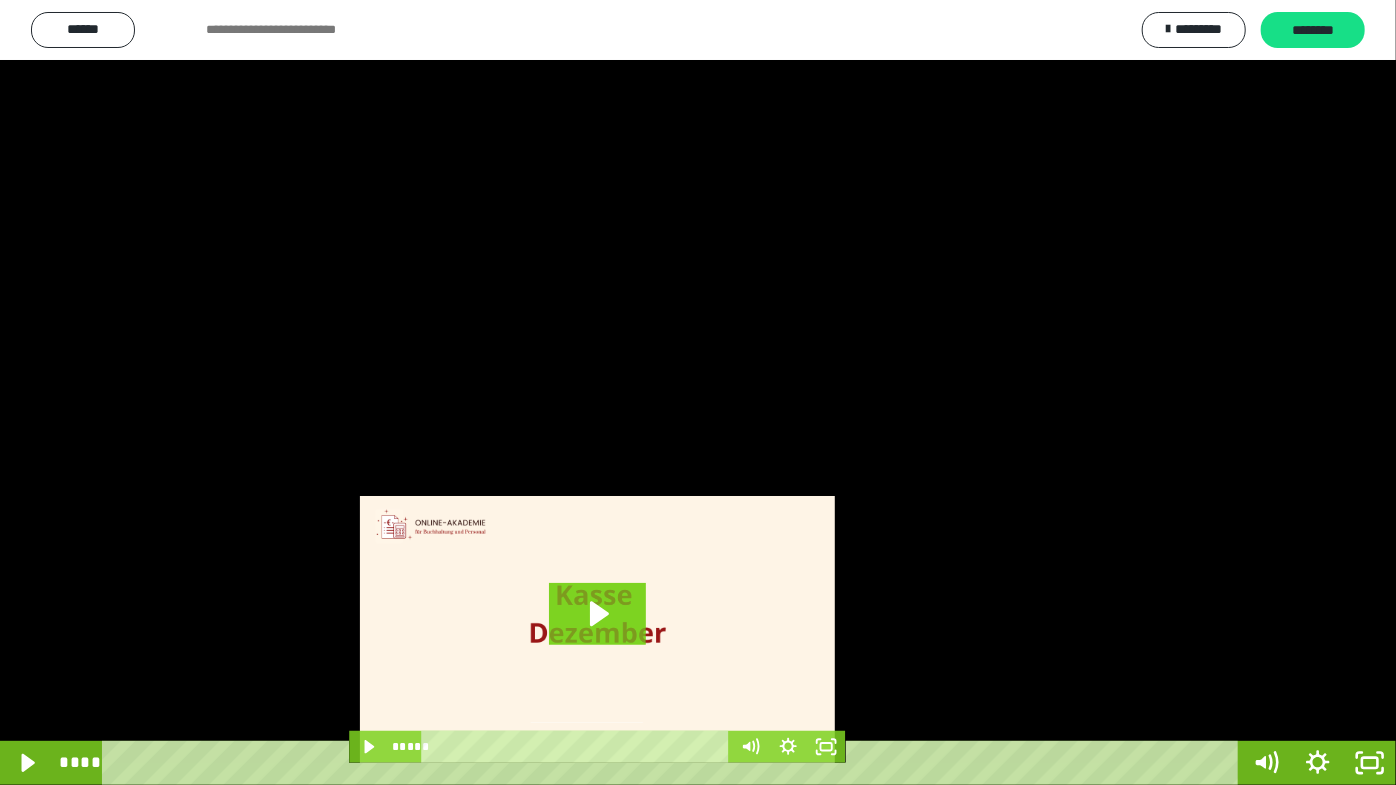 click at bounding box center (698, 392) 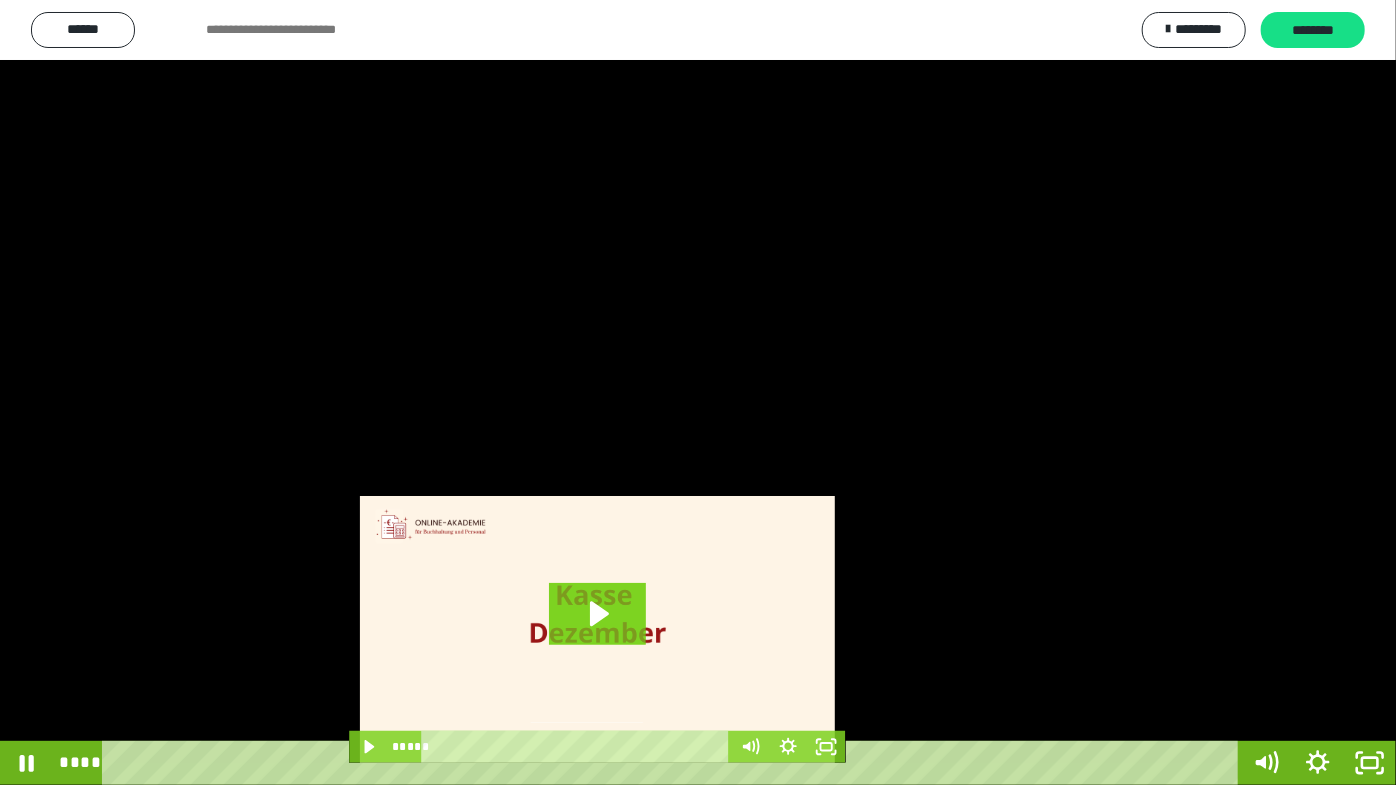 click at bounding box center (698, 392) 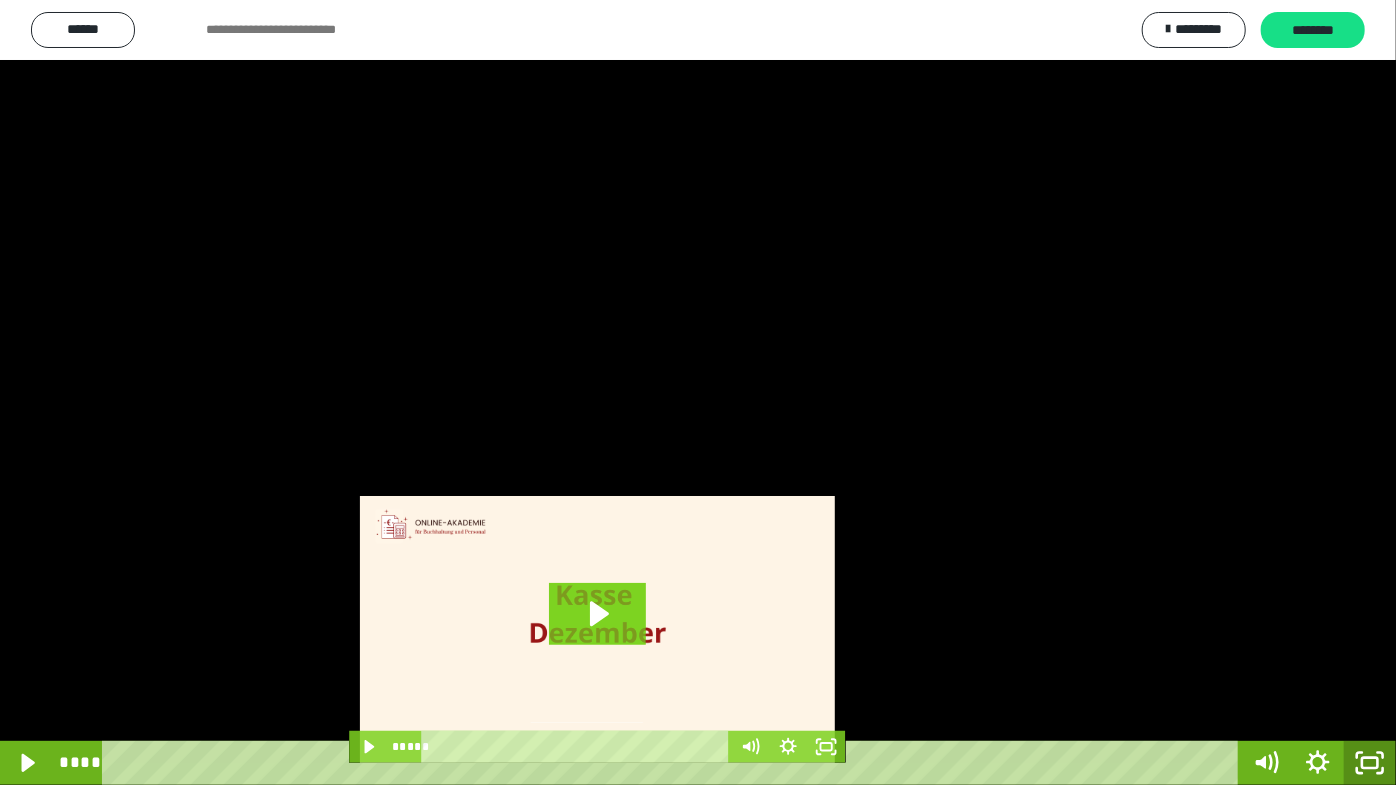drag, startPoint x: 1367, startPoint y: 764, endPoint x: 1293, endPoint y: 625, distance: 157.47063 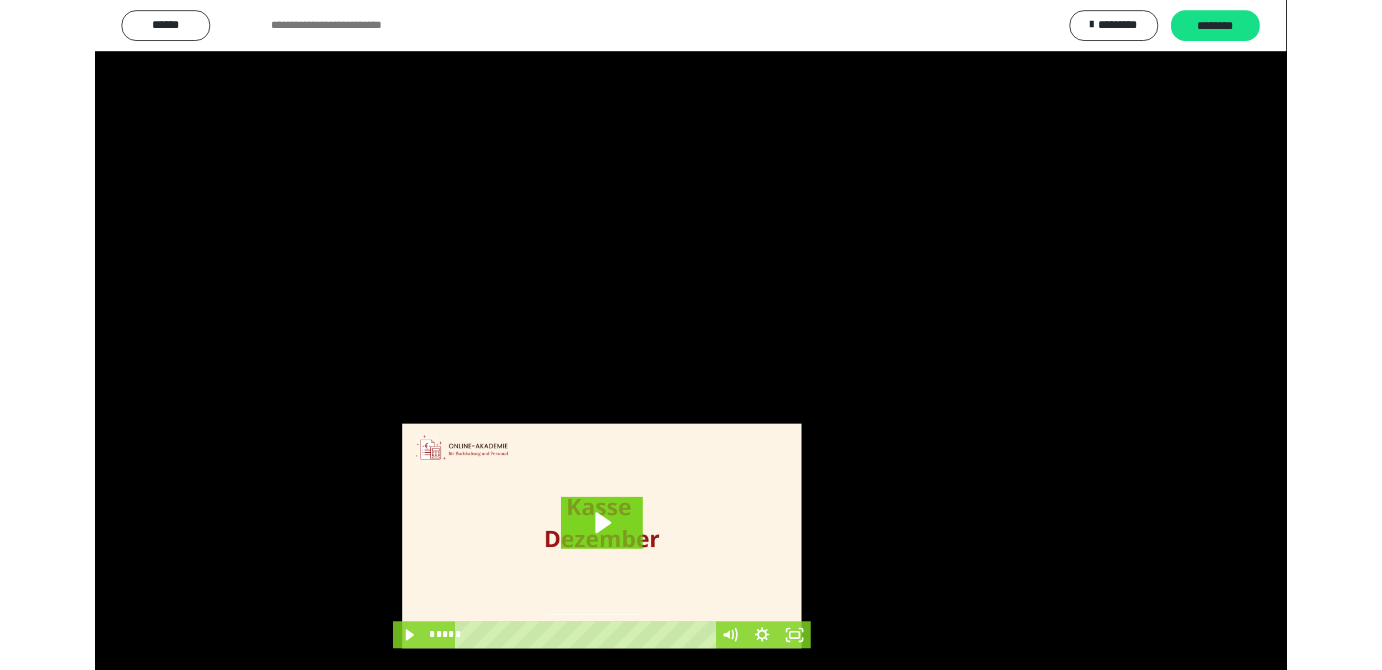 scroll, scrollTop: 3886, scrollLeft: 0, axis: vertical 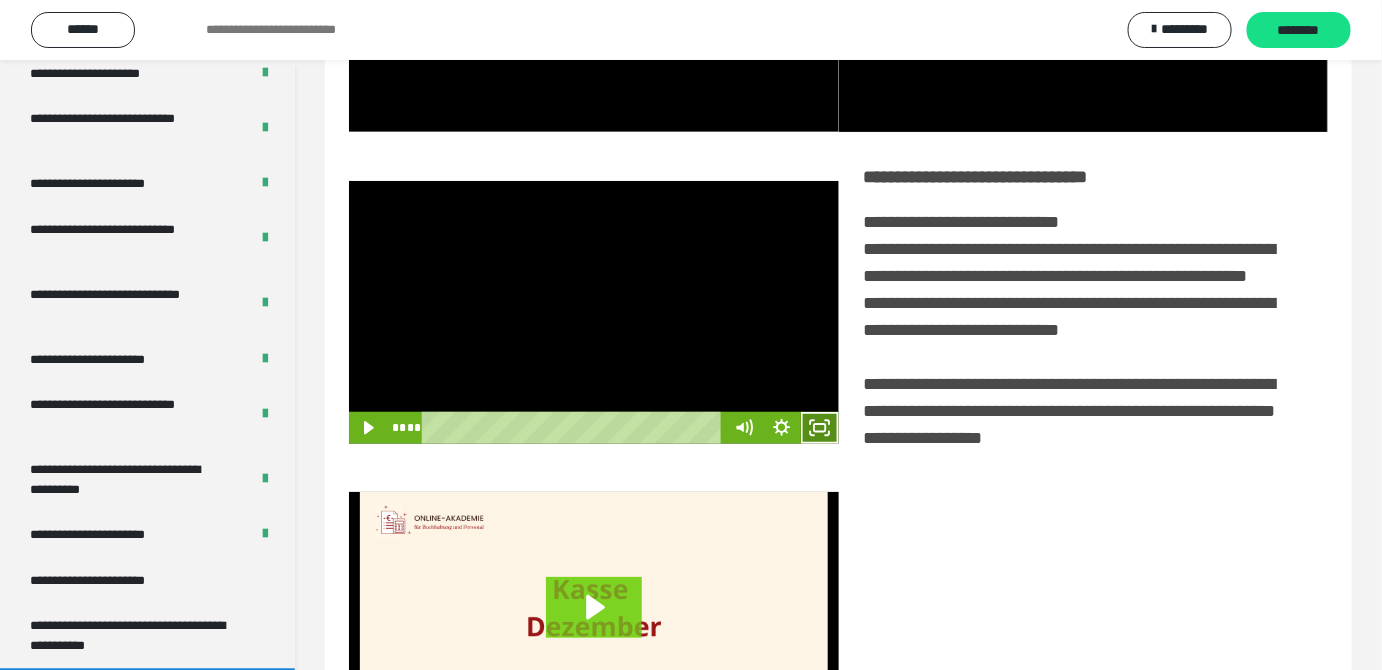 click 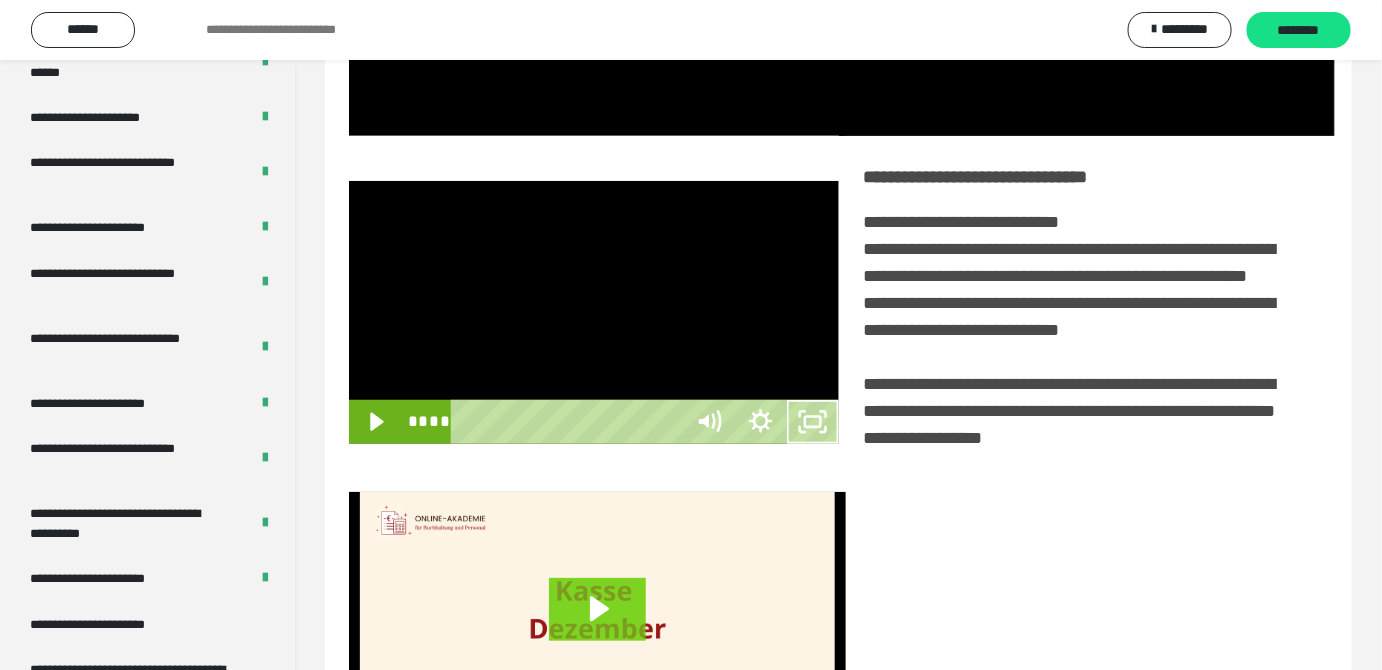 scroll, scrollTop: 3771, scrollLeft: 0, axis: vertical 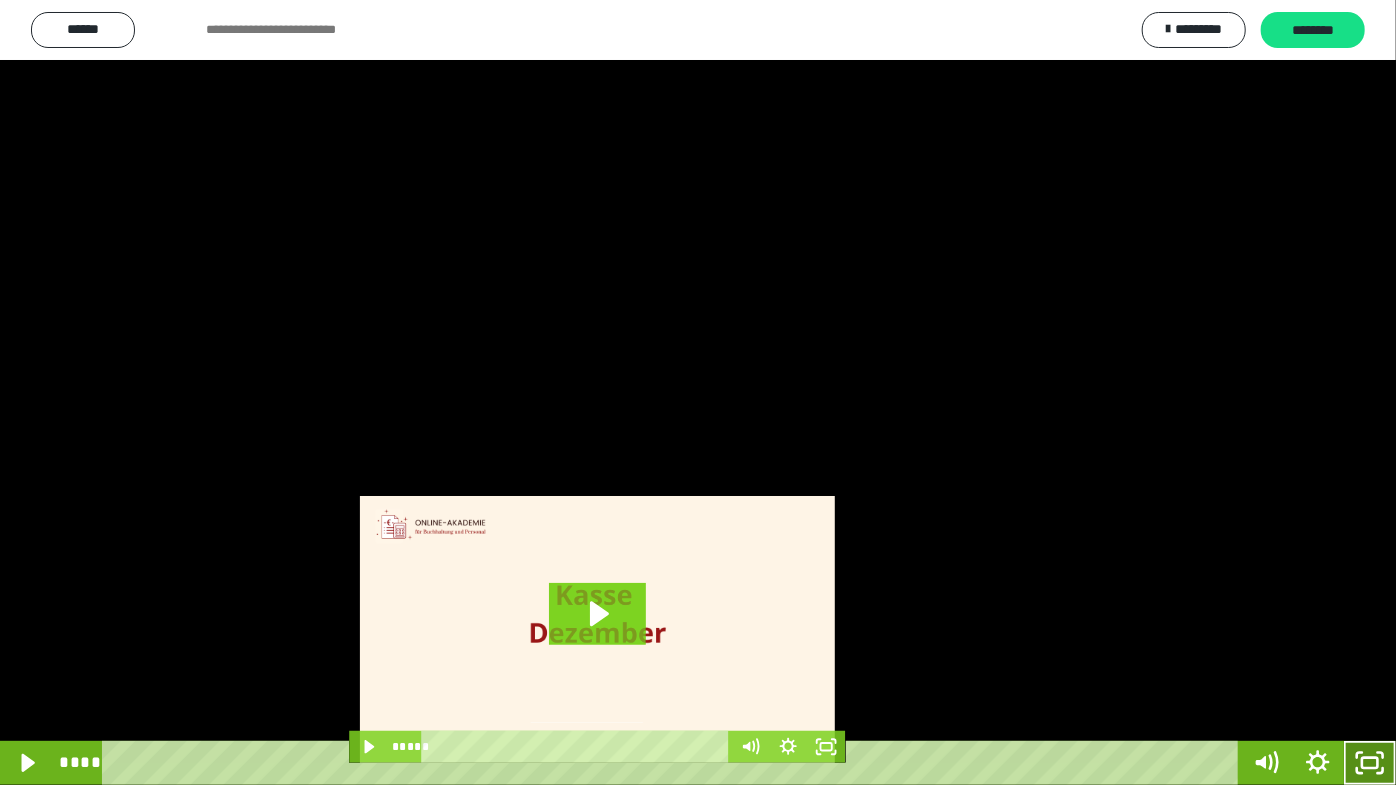 drag, startPoint x: 1375, startPoint y: 764, endPoint x: 1198, endPoint y: 645, distance: 213.28384 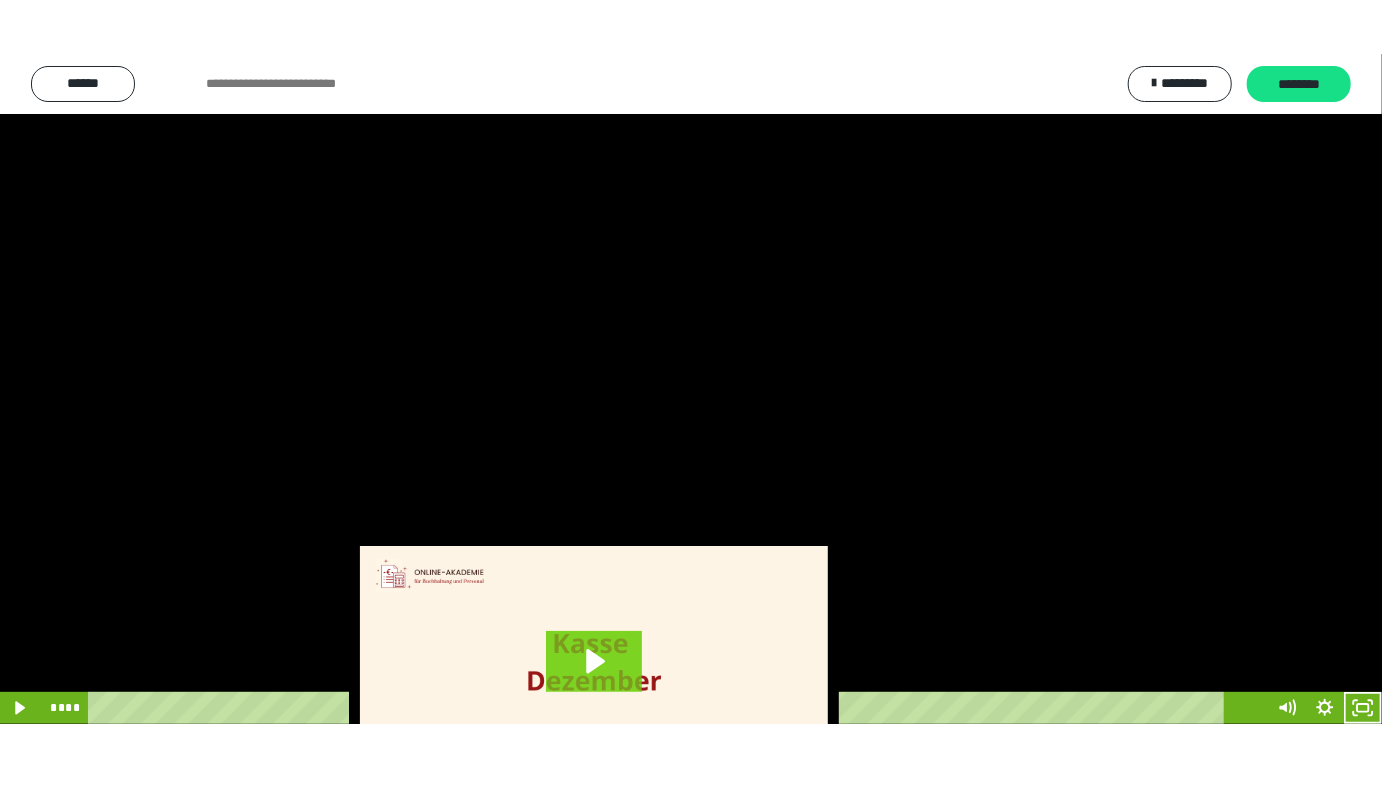 scroll, scrollTop: 3820, scrollLeft: 0, axis: vertical 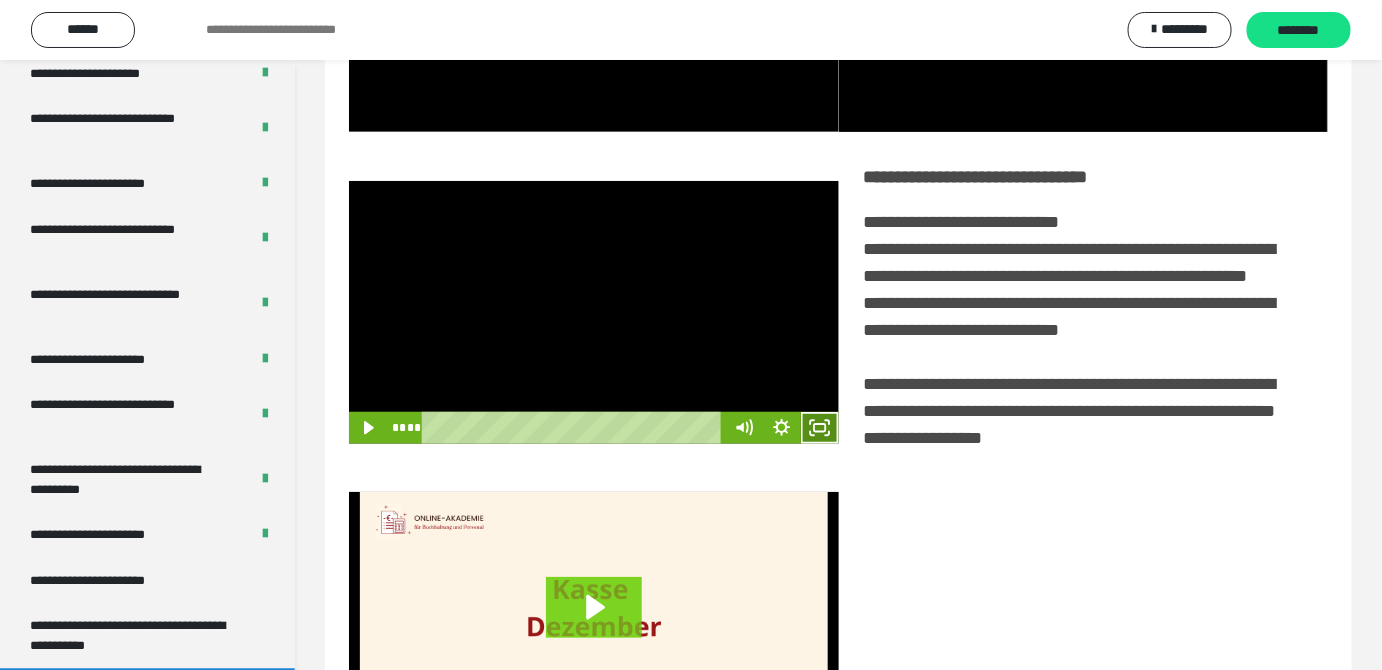 click 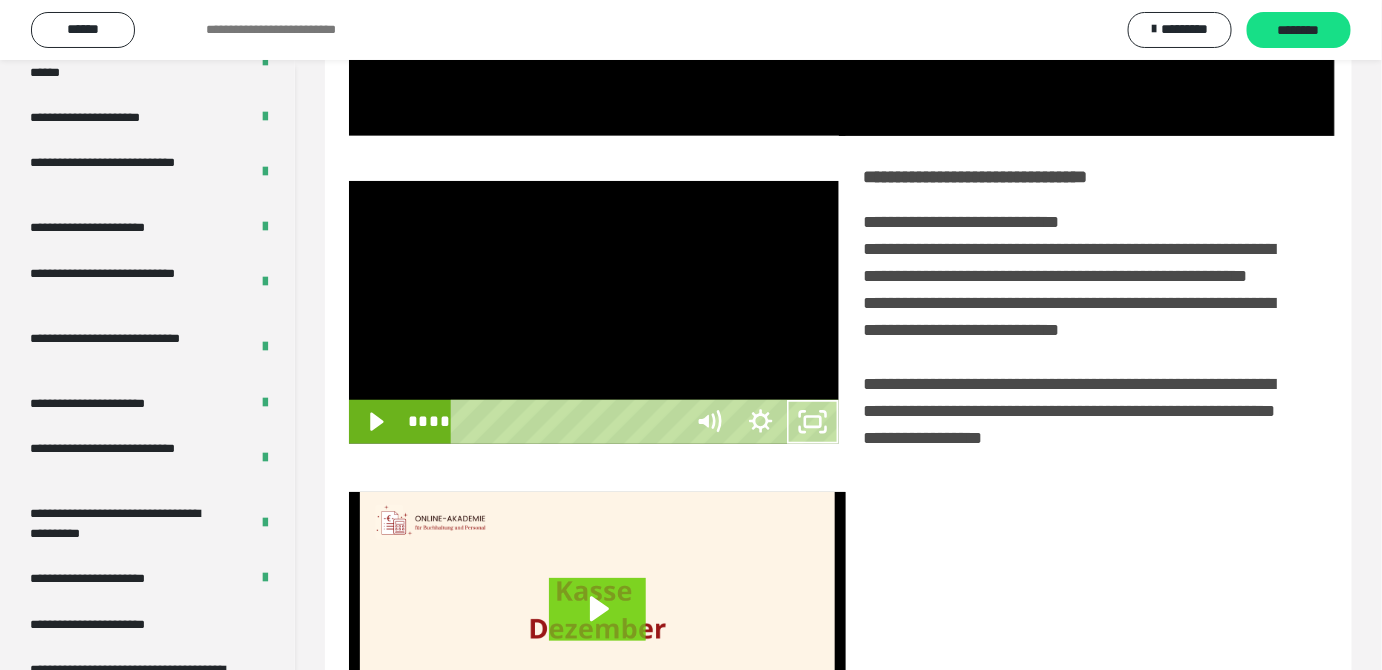 scroll, scrollTop: 3771, scrollLeft: 0, axis: vertical 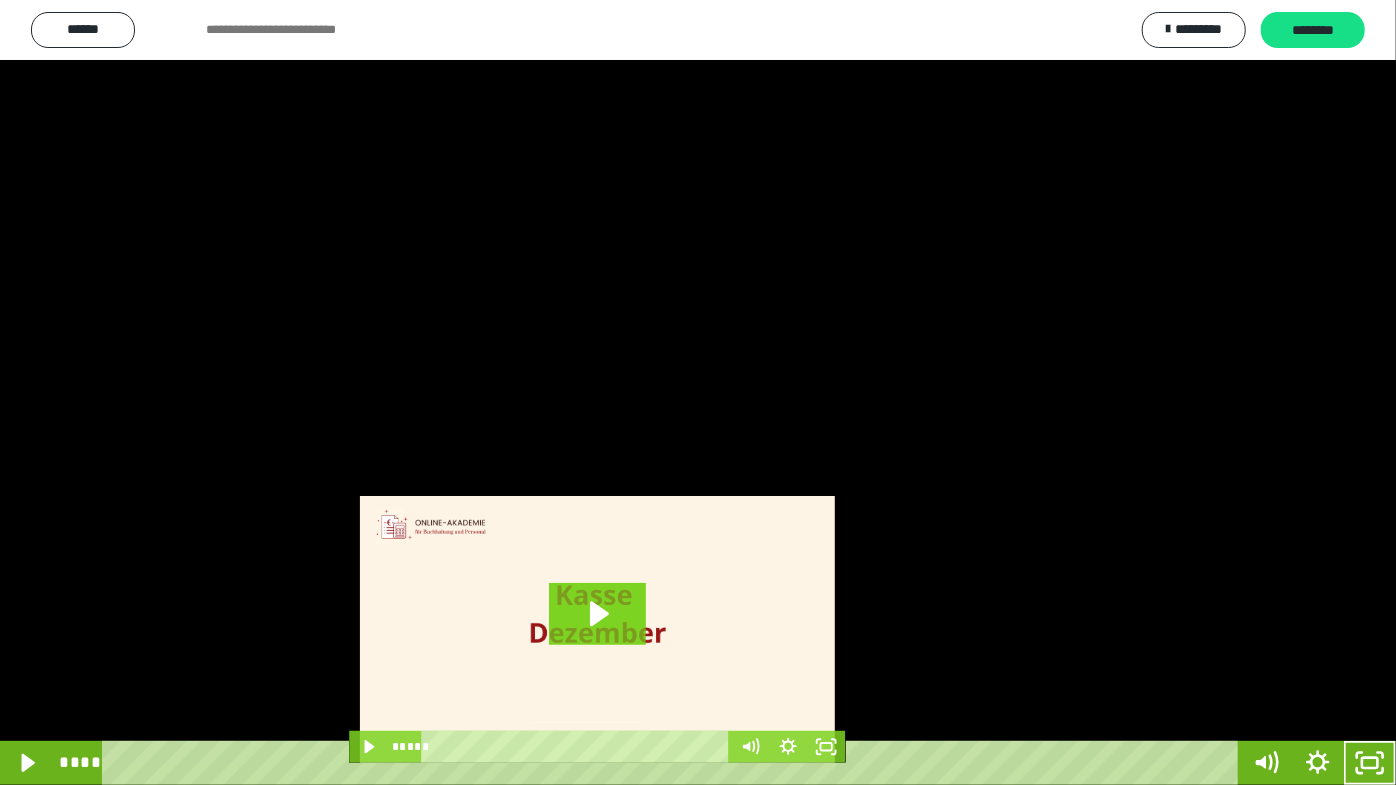 click at bounding box center [698, 392] 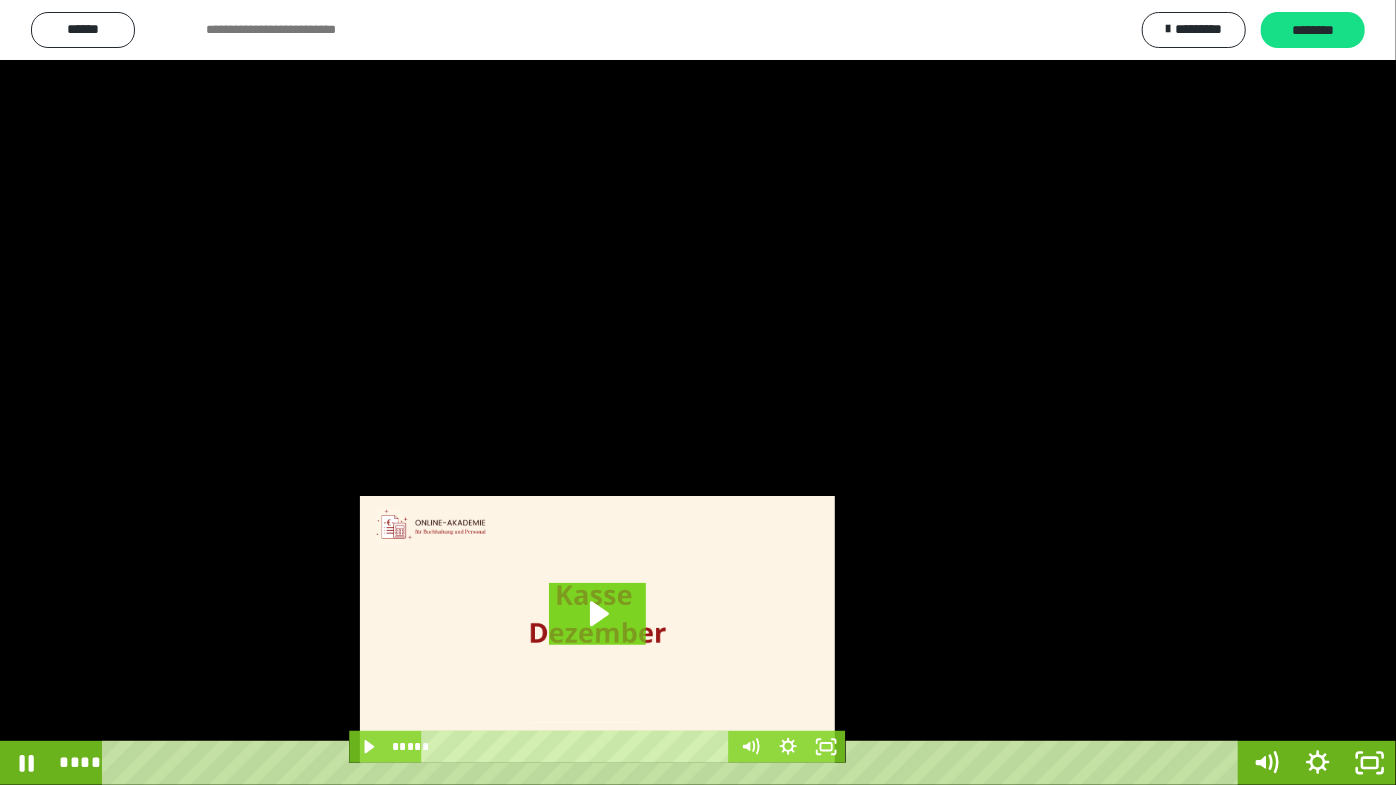 click at bounding box center (698, 392) 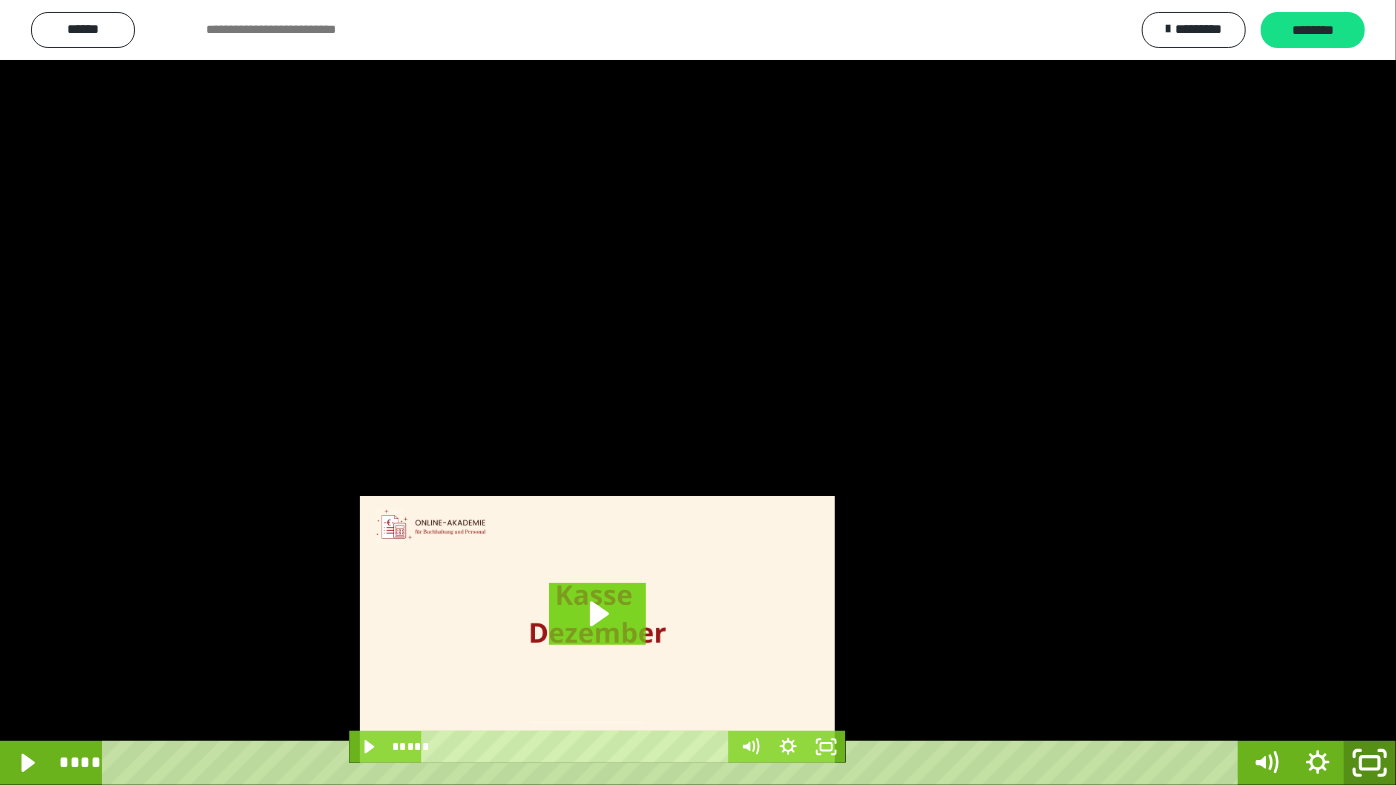 click 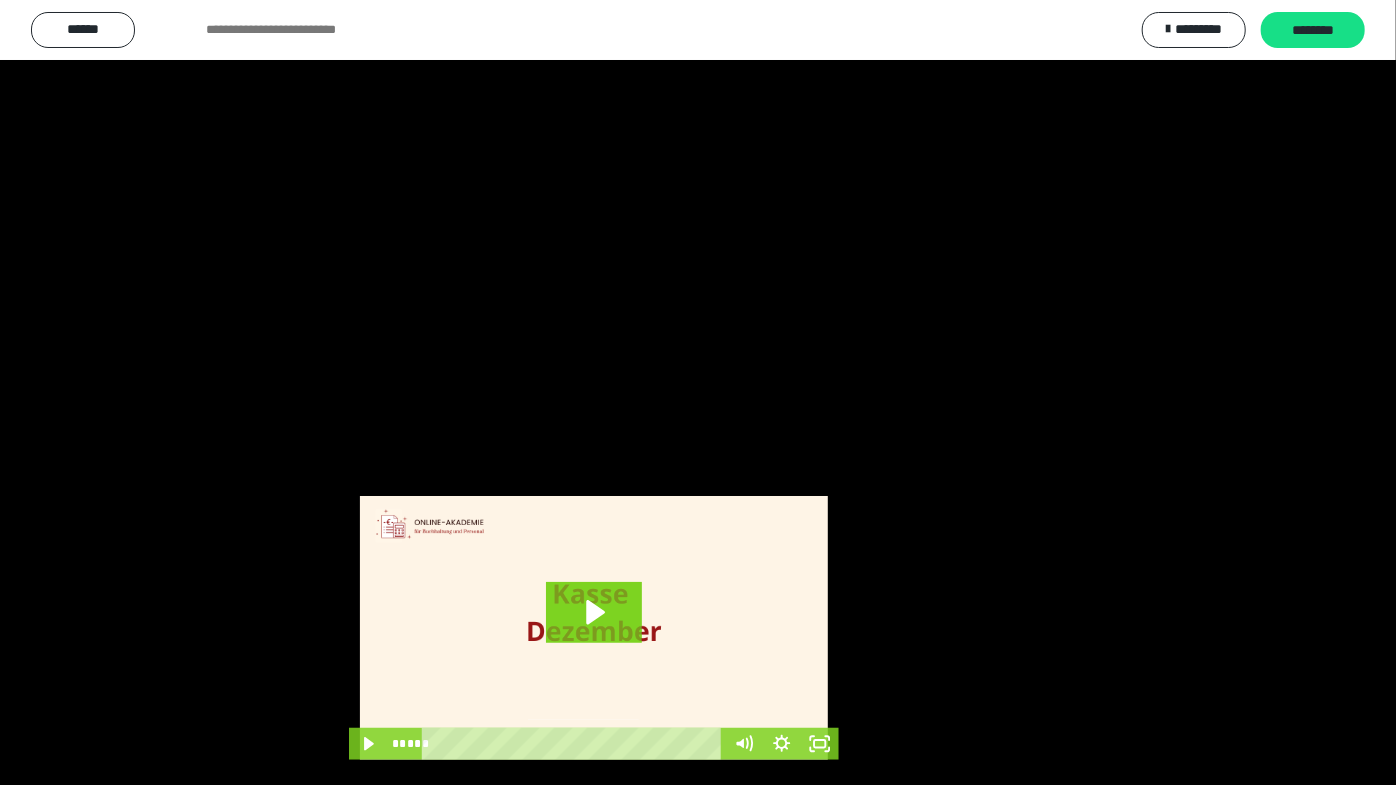 scroll, scrollTop: 3820, scrollLeft: 0, axis: vertical 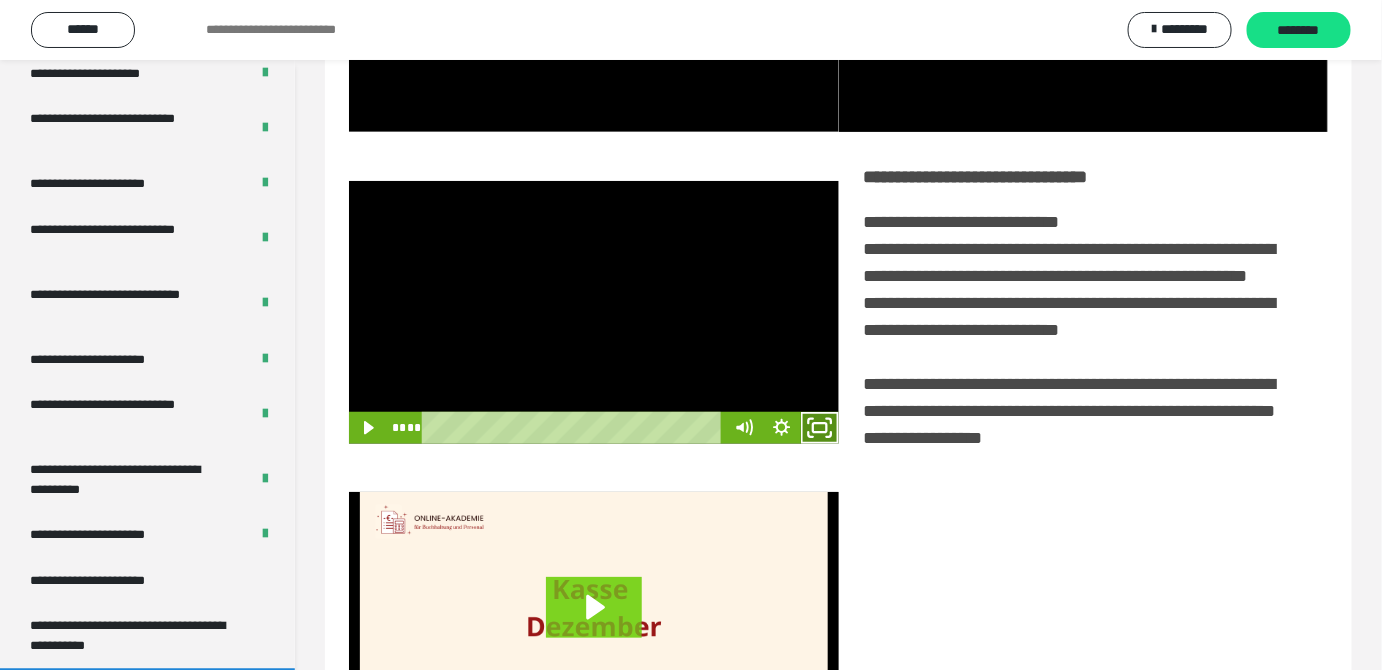 click 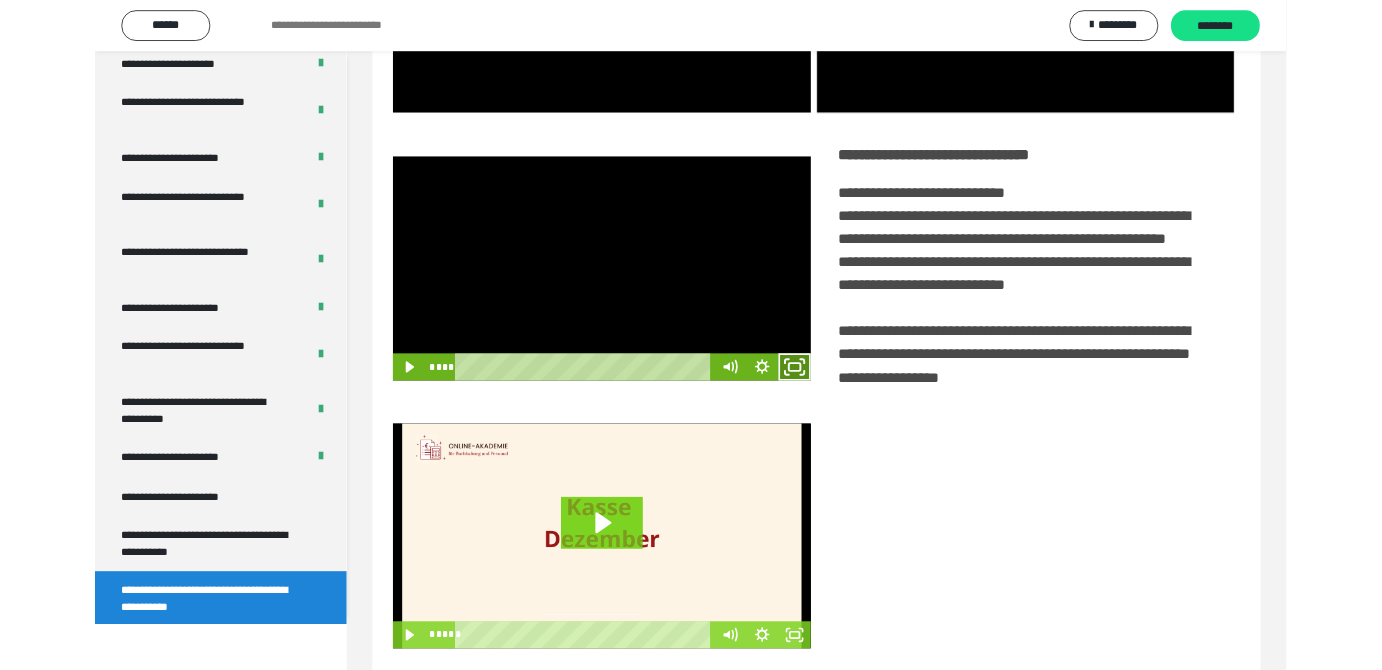 scroll, scrollTop: 3771, scrollLeft: 0, axis: vertical 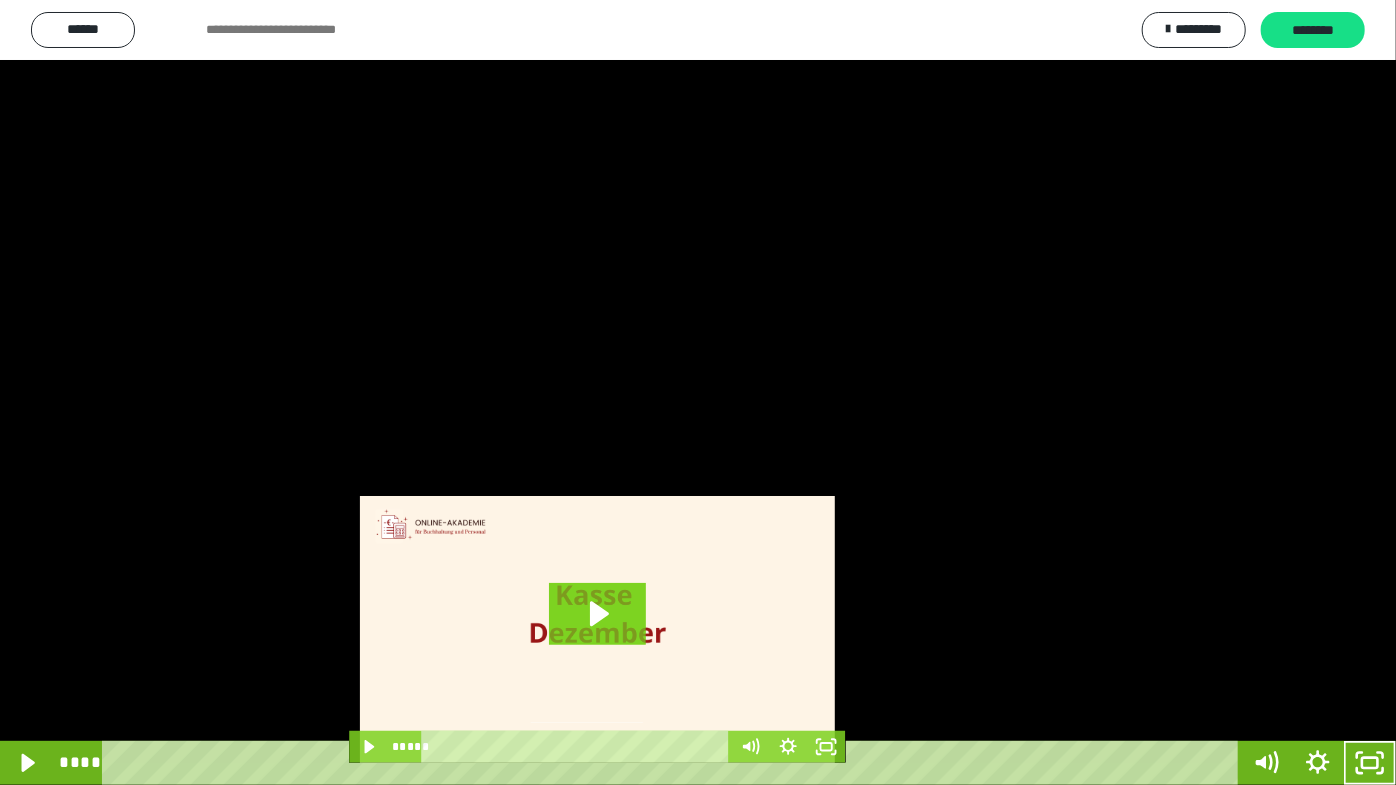 drag, startPoint x: 669, startPoint y: 424, endPoint x: 681, endPoint y: 445, distance: 24.186773 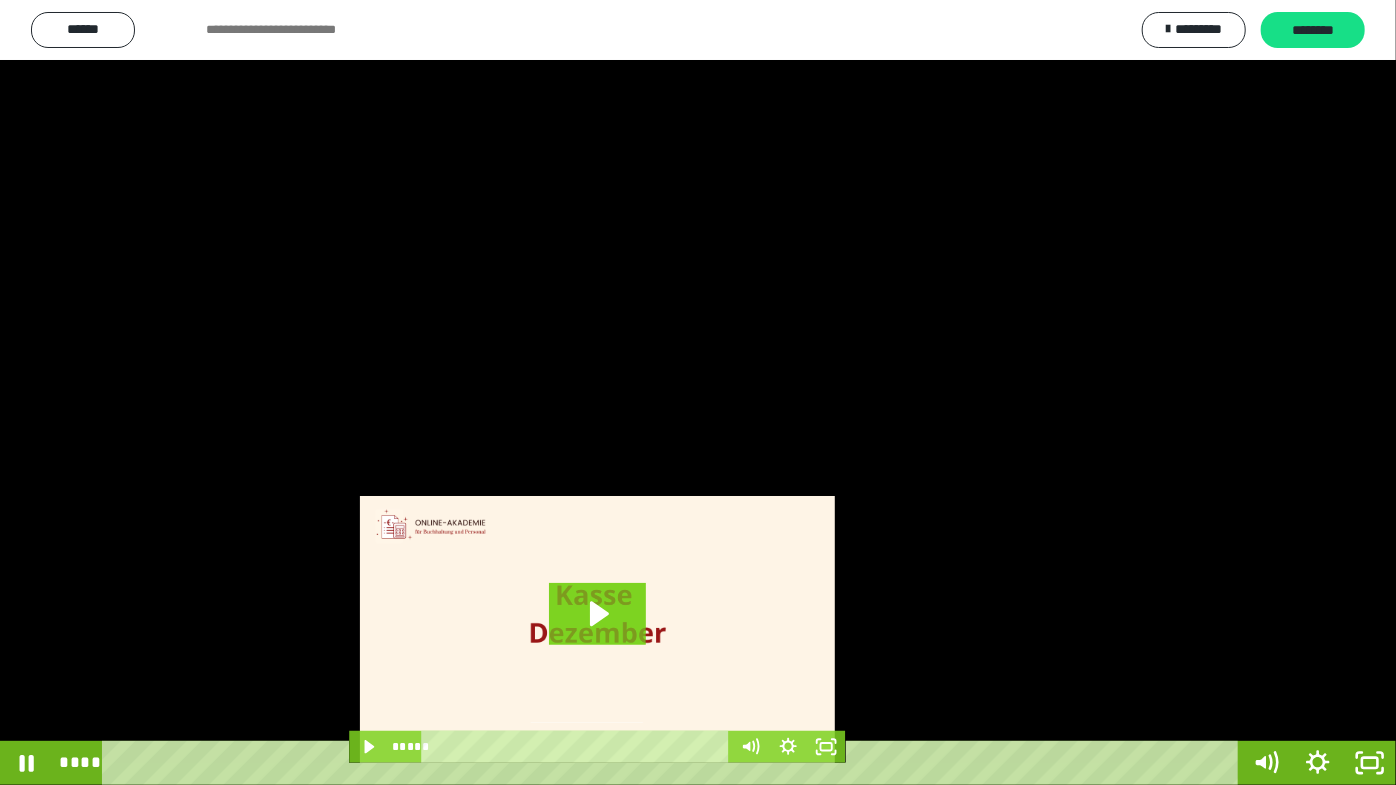 click at bounding box center [698, 392] 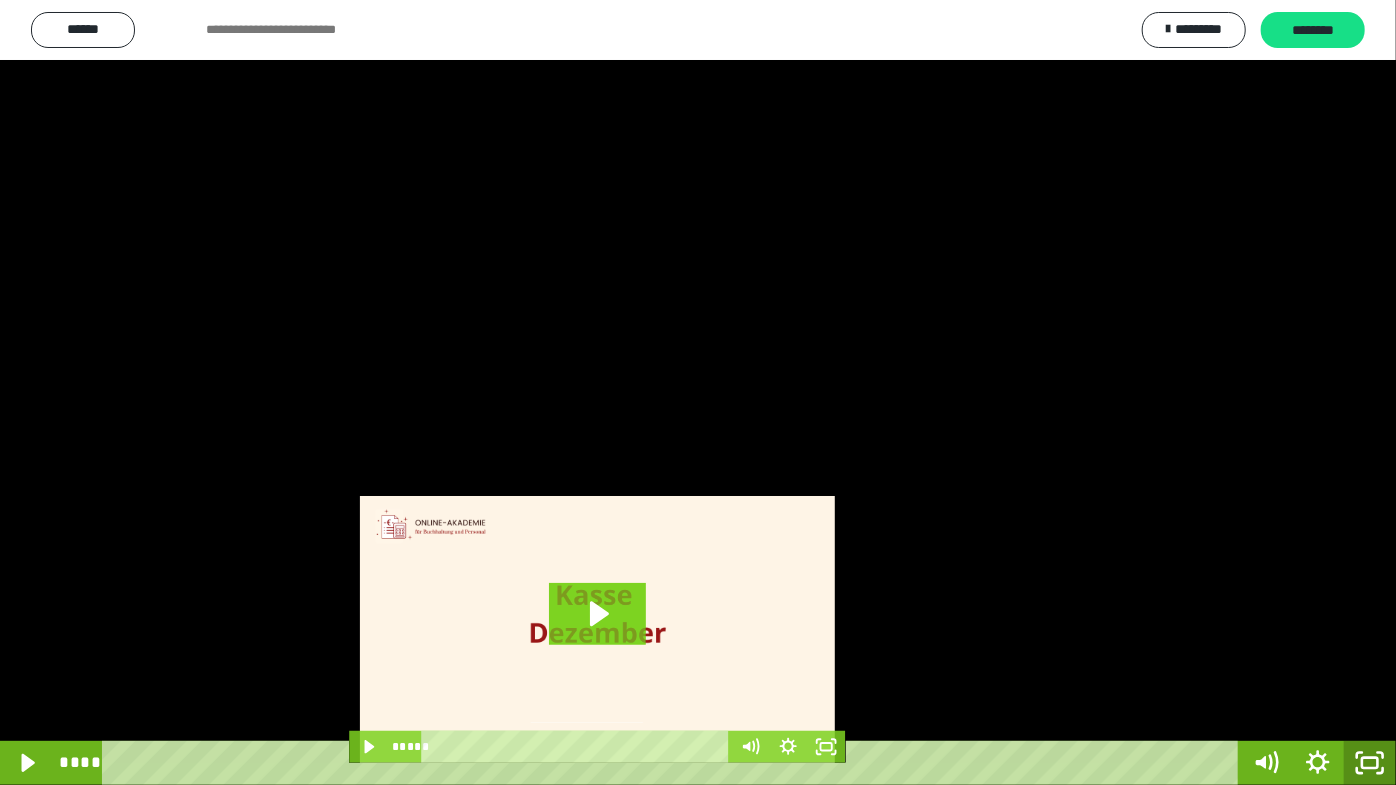 click 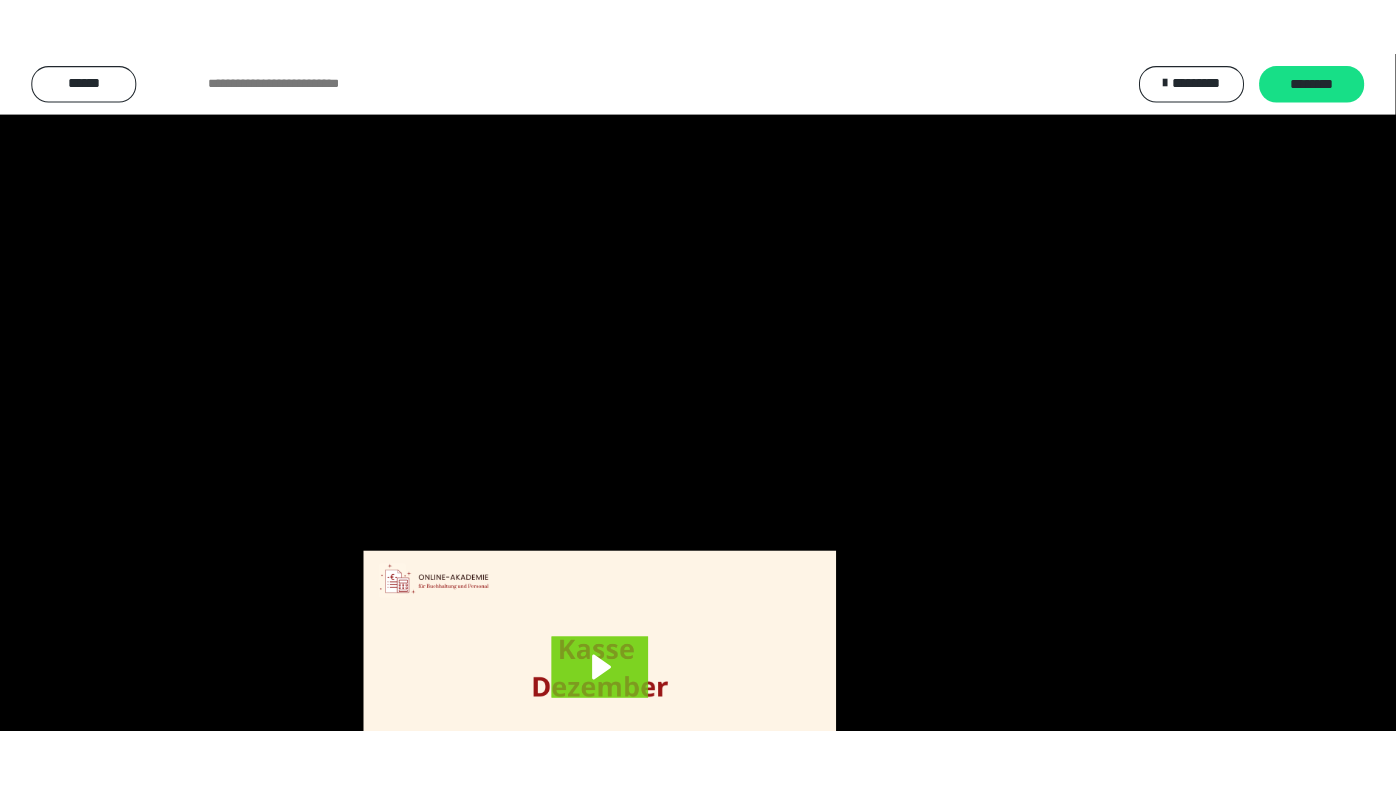 scroll, scrollTop: 3820, scrollLeft: 0, axis: vertical 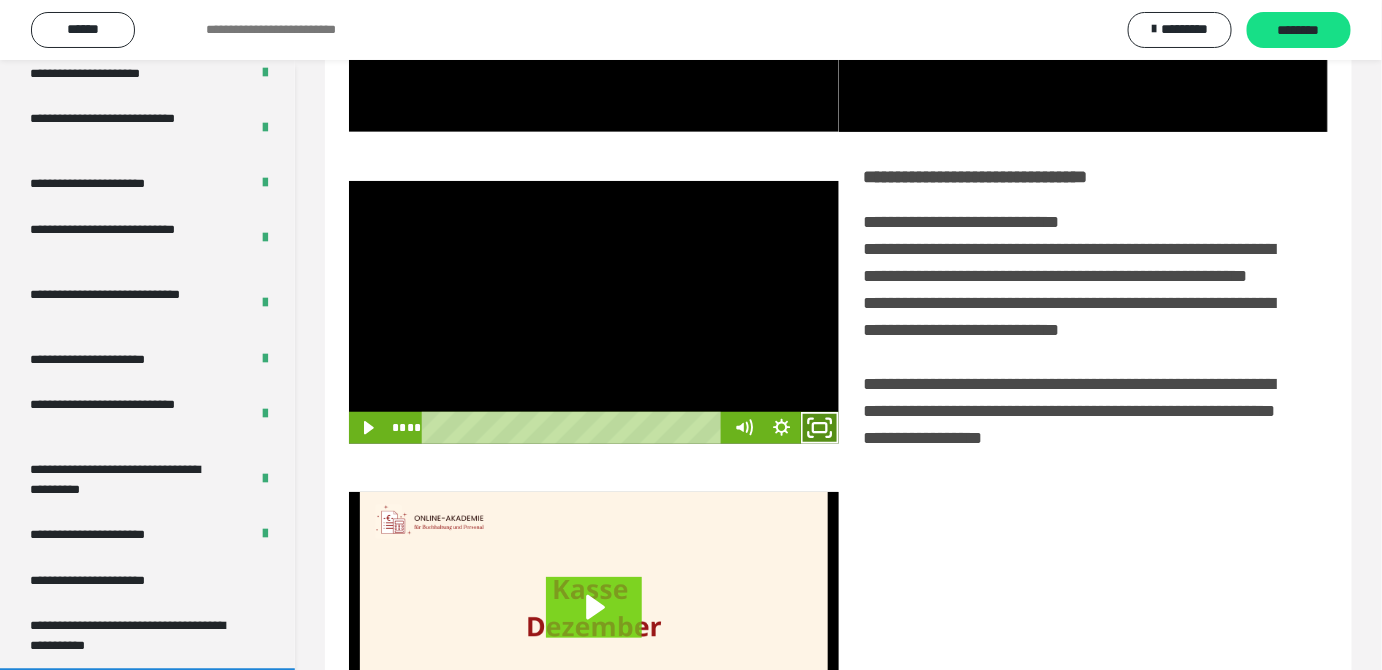 click 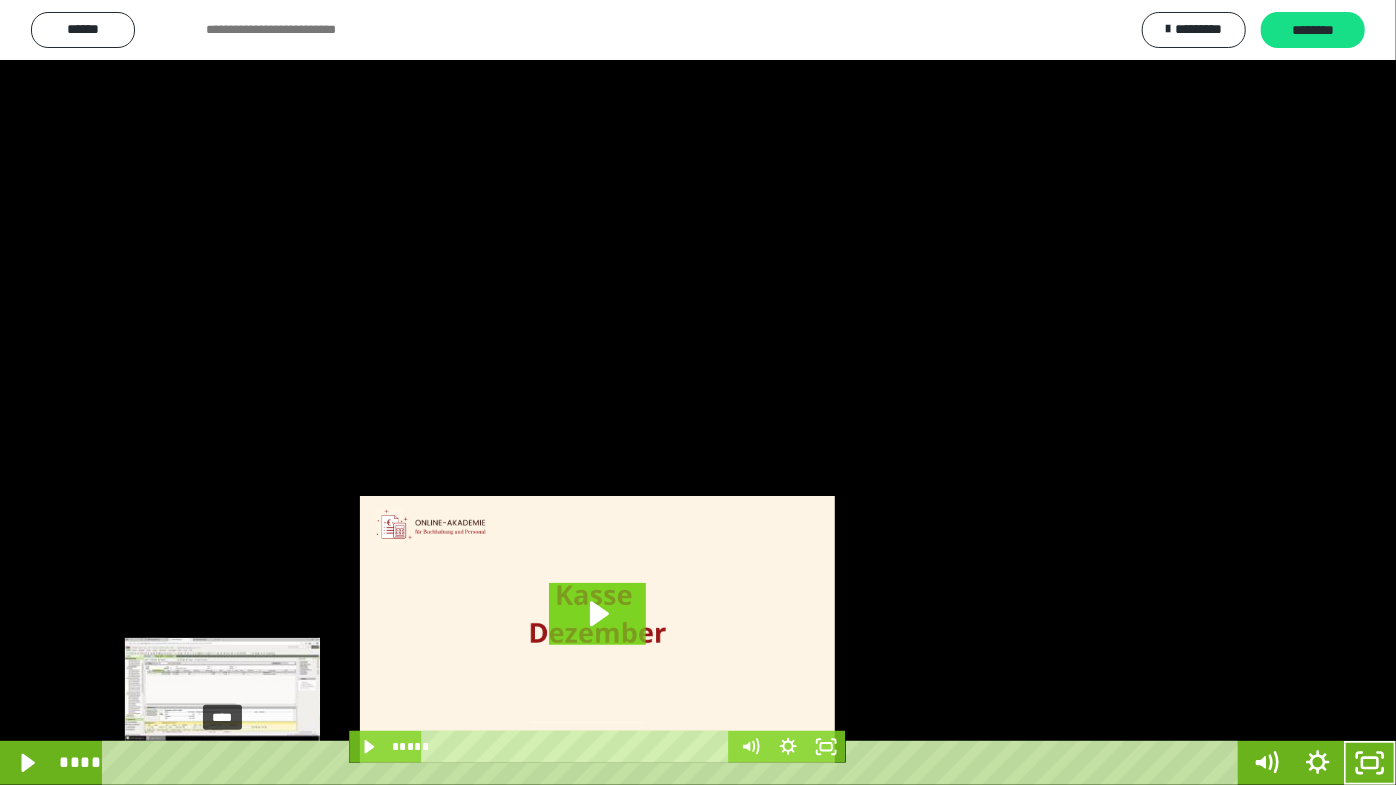 click on "****" at bounding box center [674, 763] 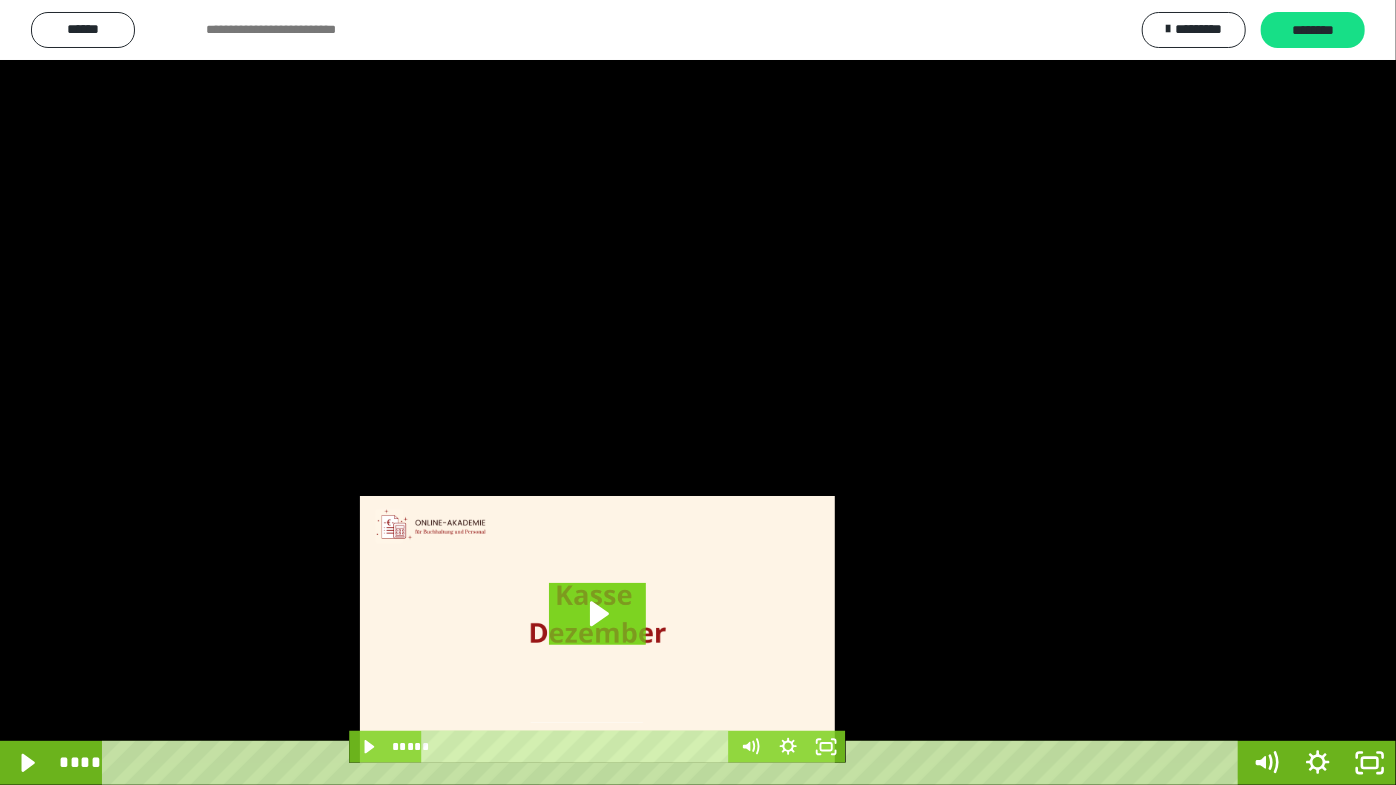 click at bounding box center (698, 392) 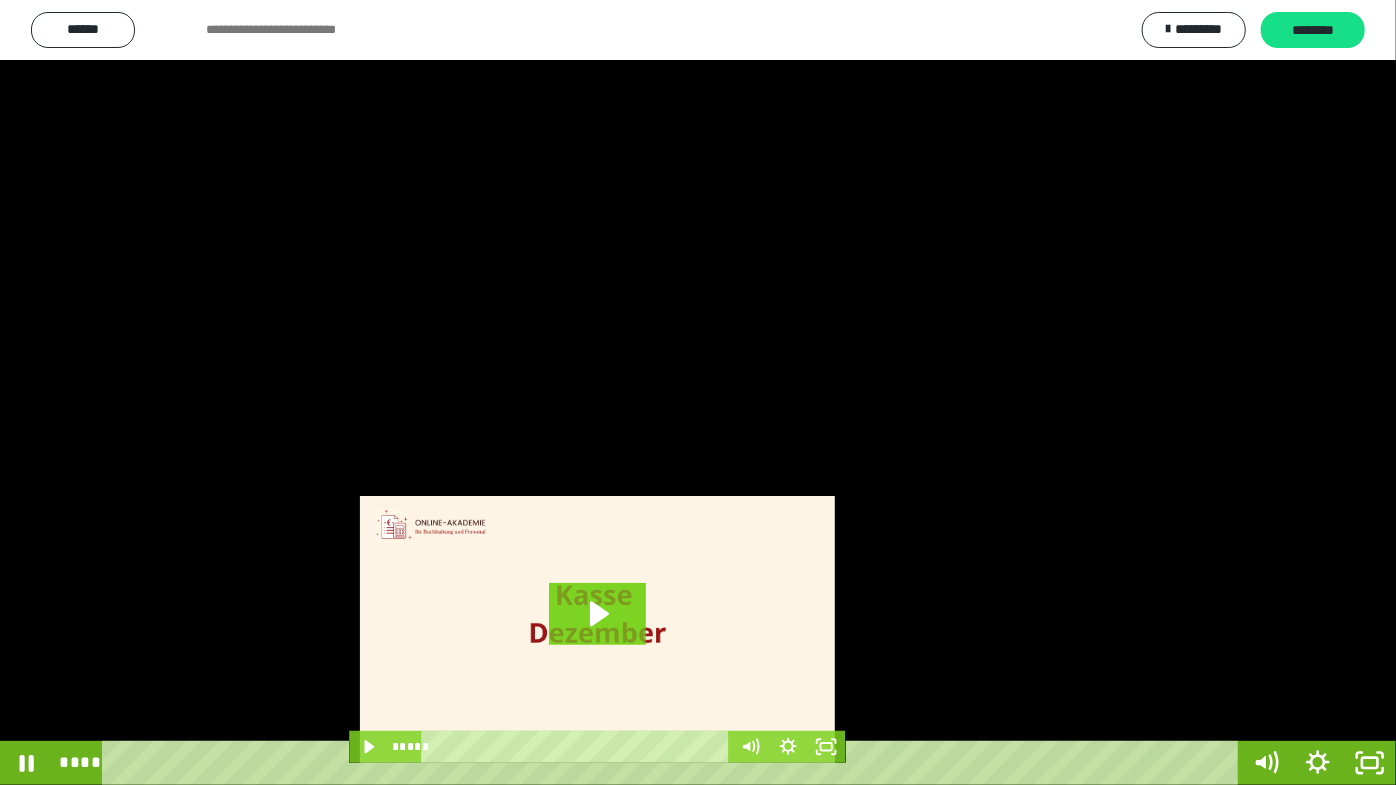 click at bounding box center (698, 392) 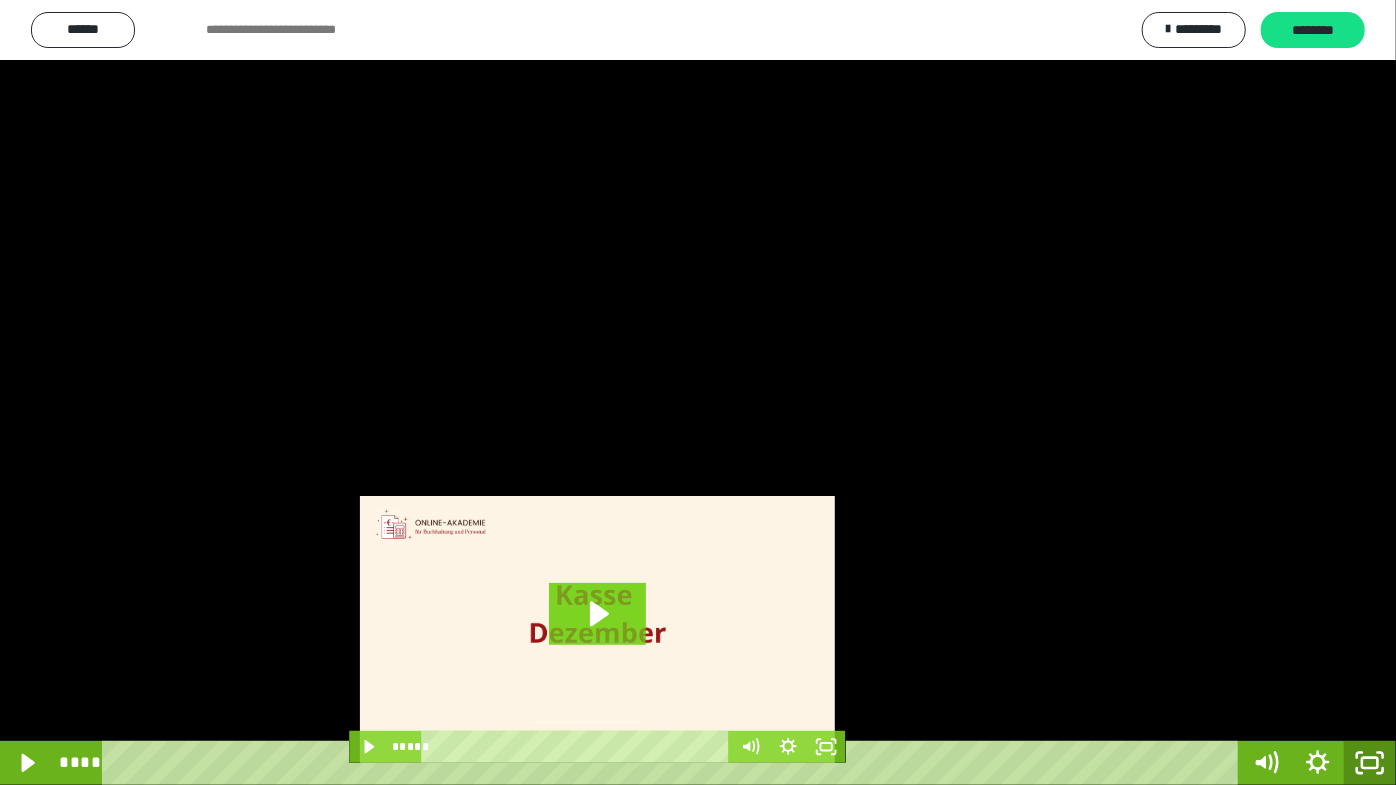 click 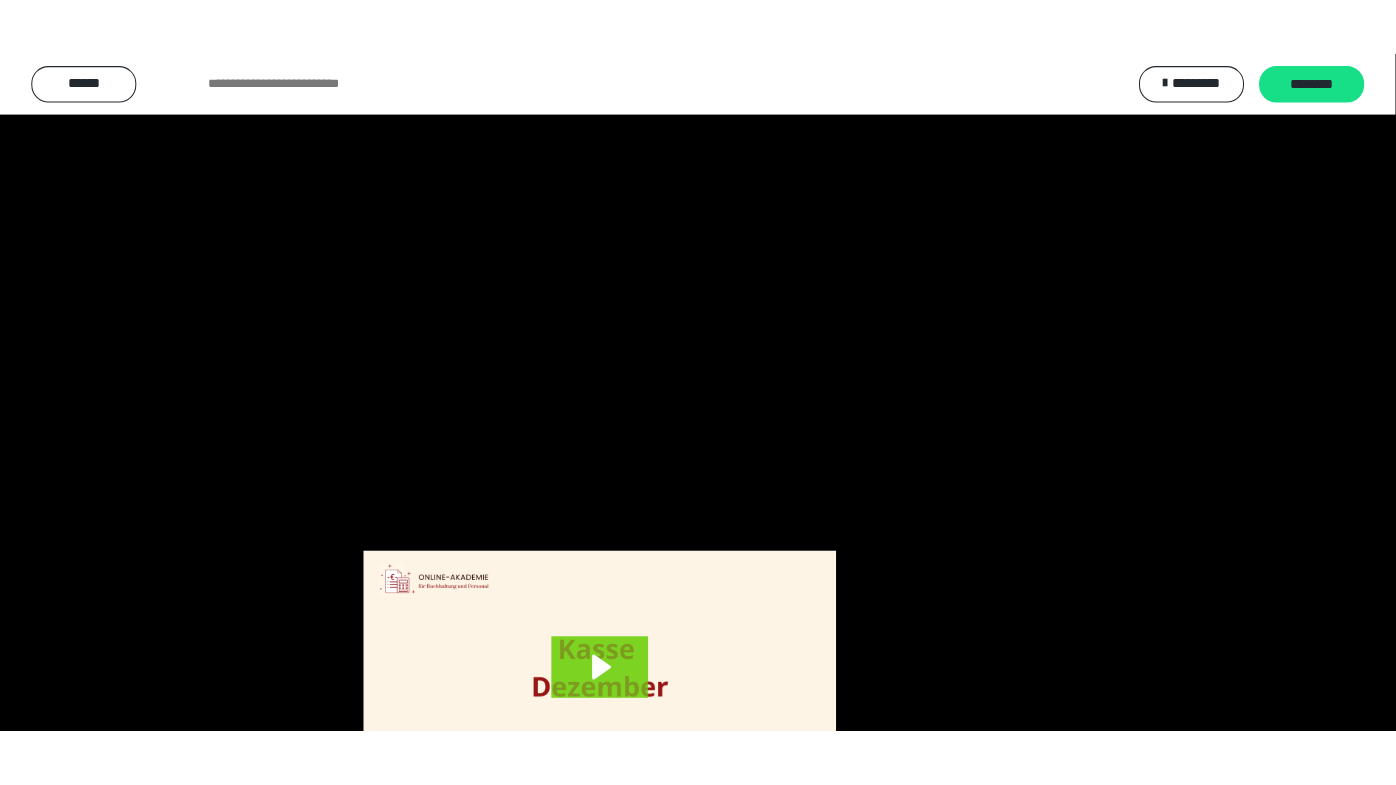 scroll, scrollTop: 3820, scrollLeft: 0, axis: vertical 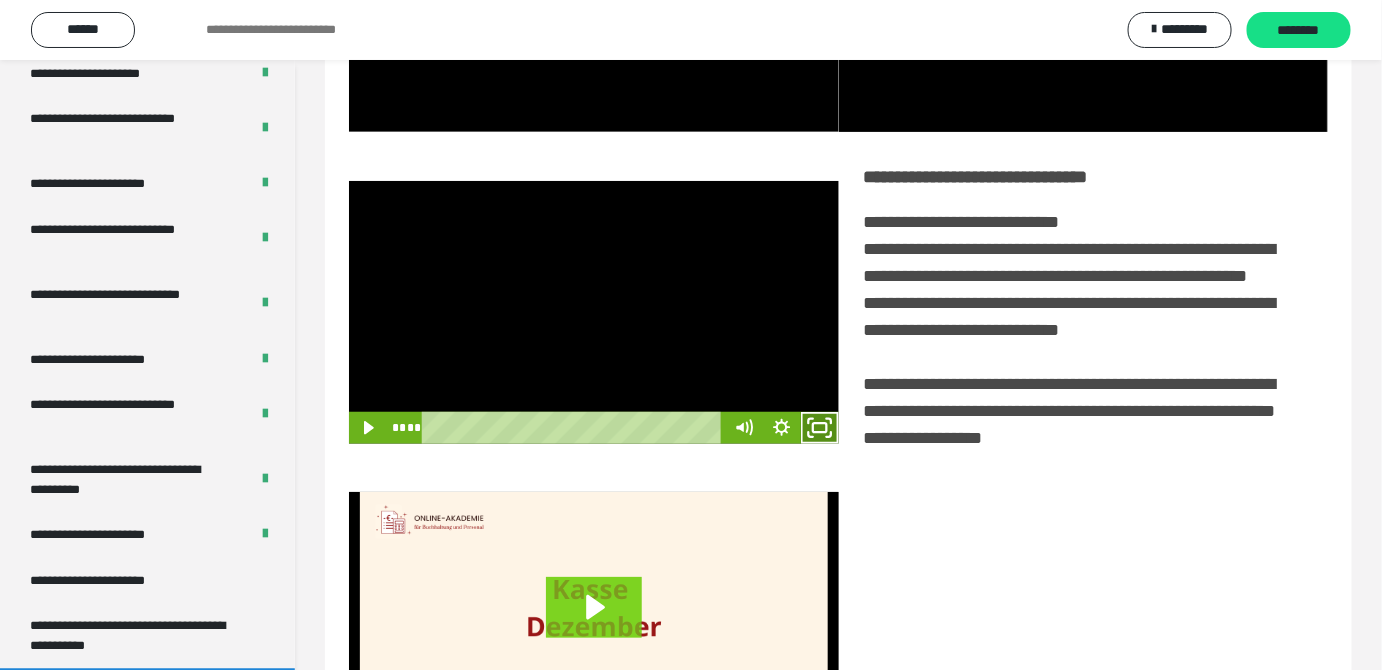 drag, startPoint x: 821, startPoint y: 459, endPoint x: 773, endPoint y: 518, distance: 76.05919 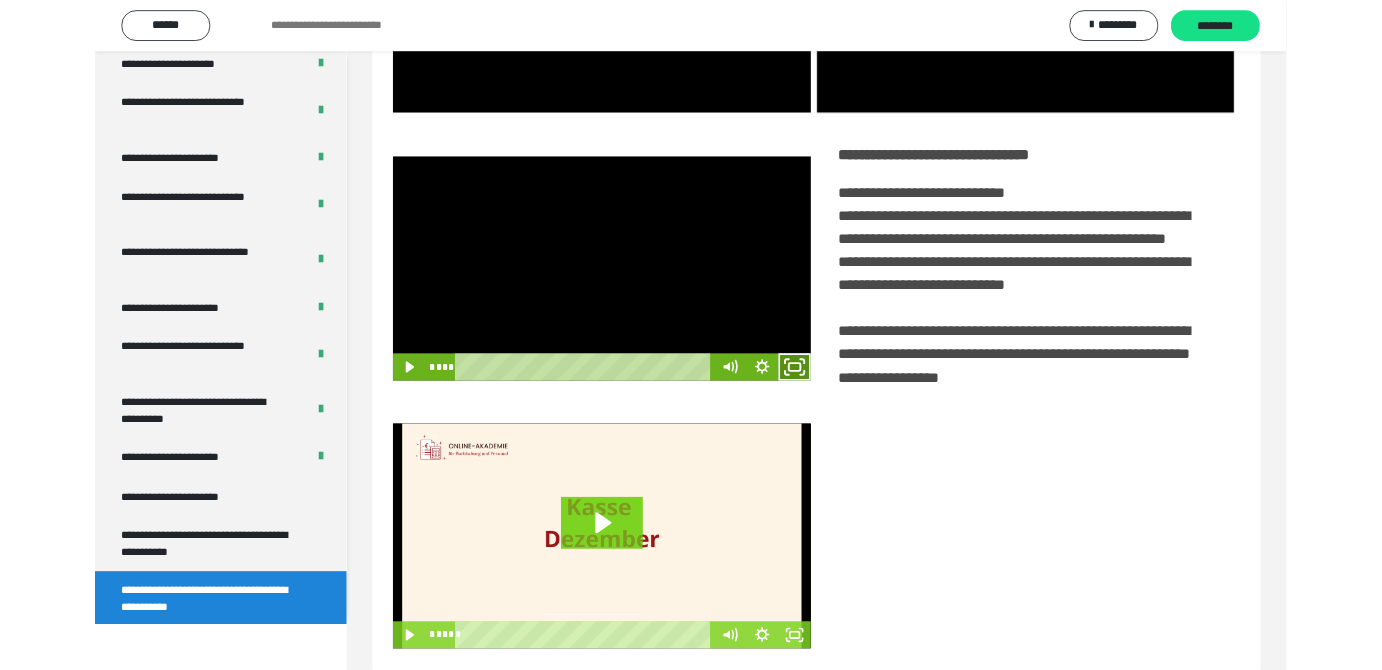 scroll, scrollTop: 3771, scrollLeft: 0, axis: vertical 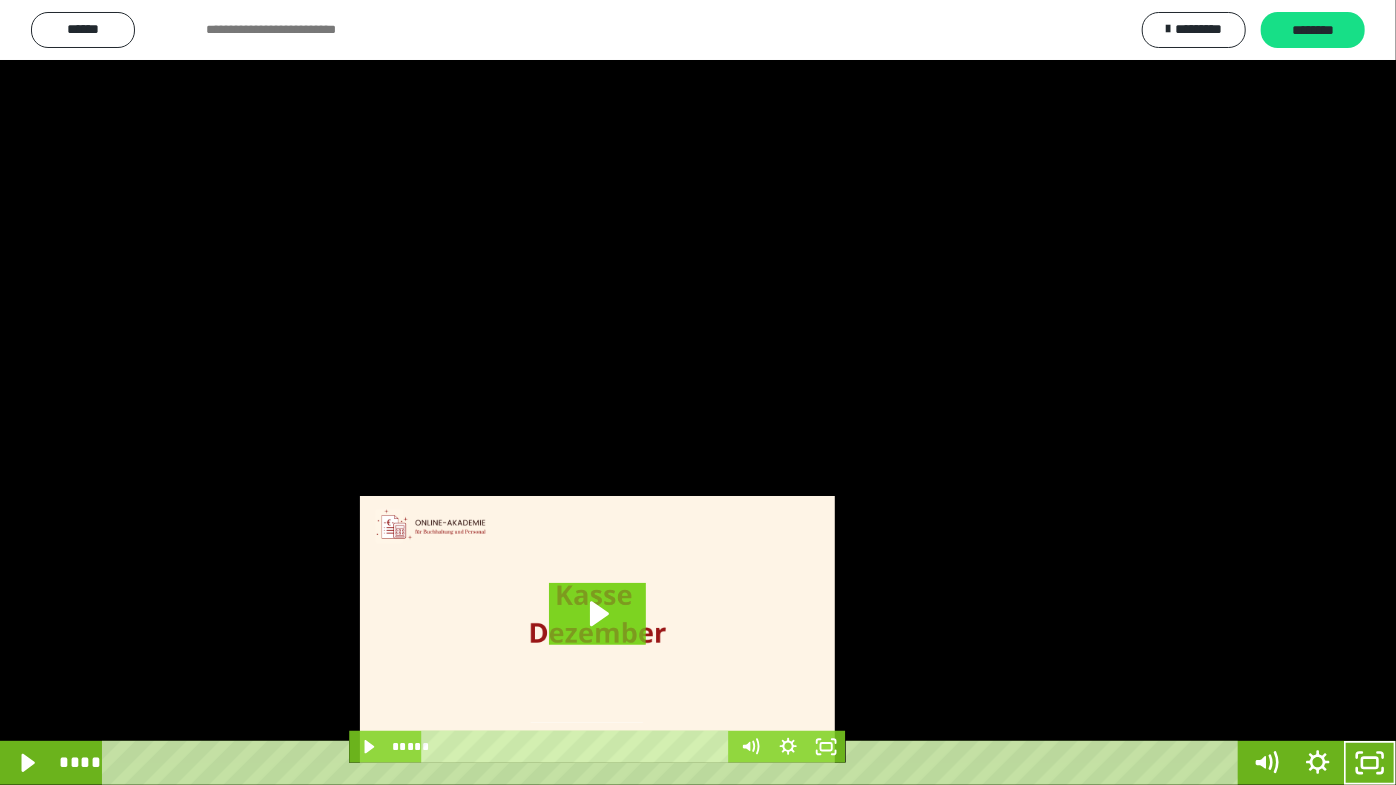 drag, startPoint x: 630, startPoint y: 439, endPoint x: 665, endPoint y: 458, distance: 39.824615 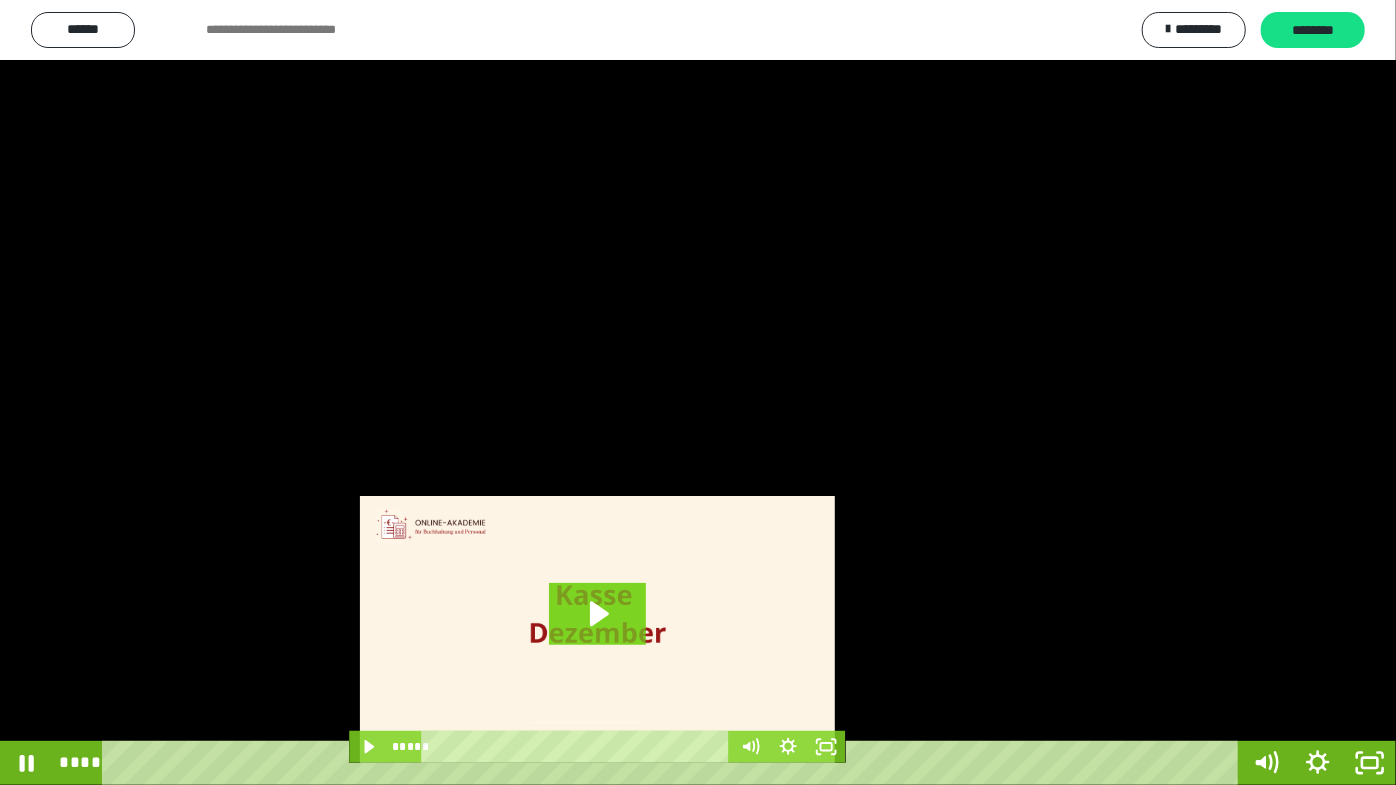 click at bounding box center (698, 392) 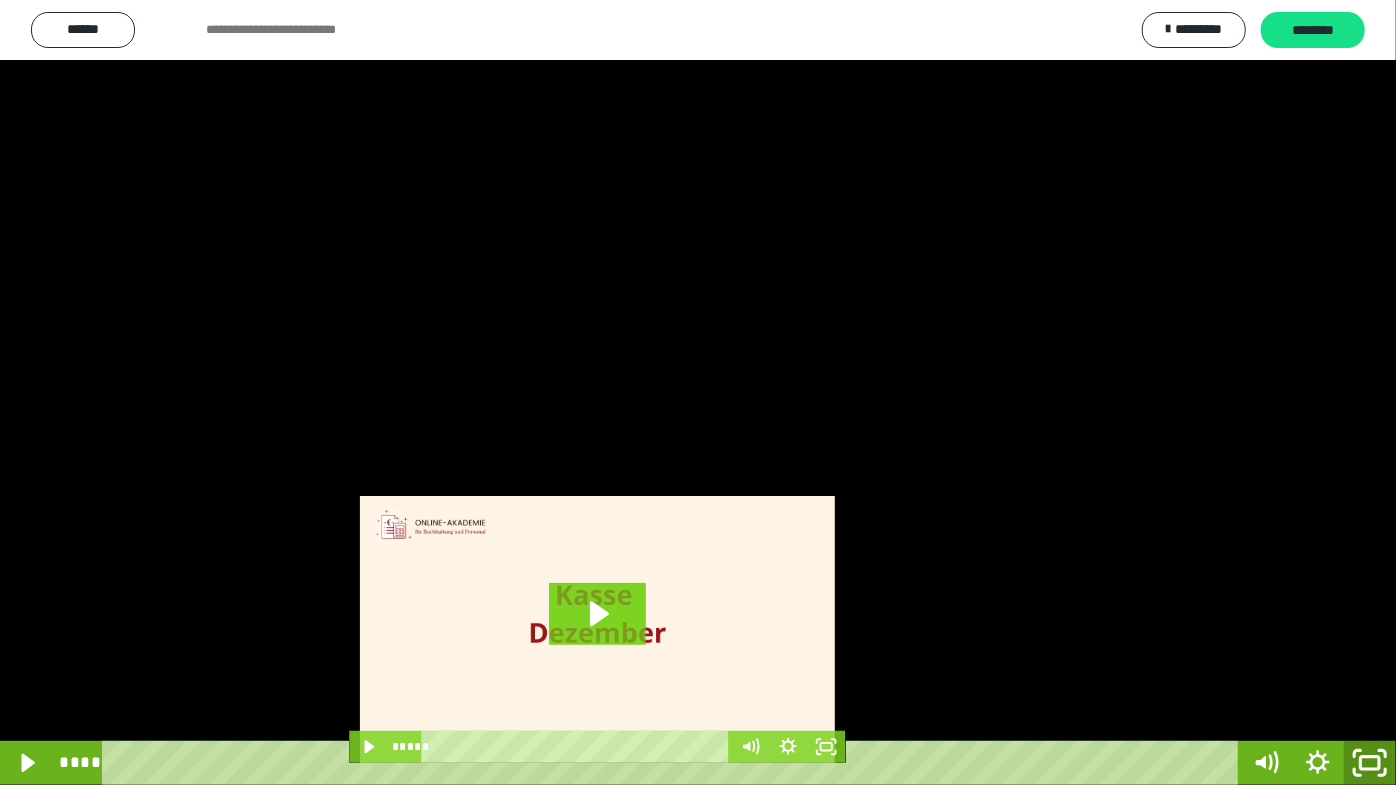 click 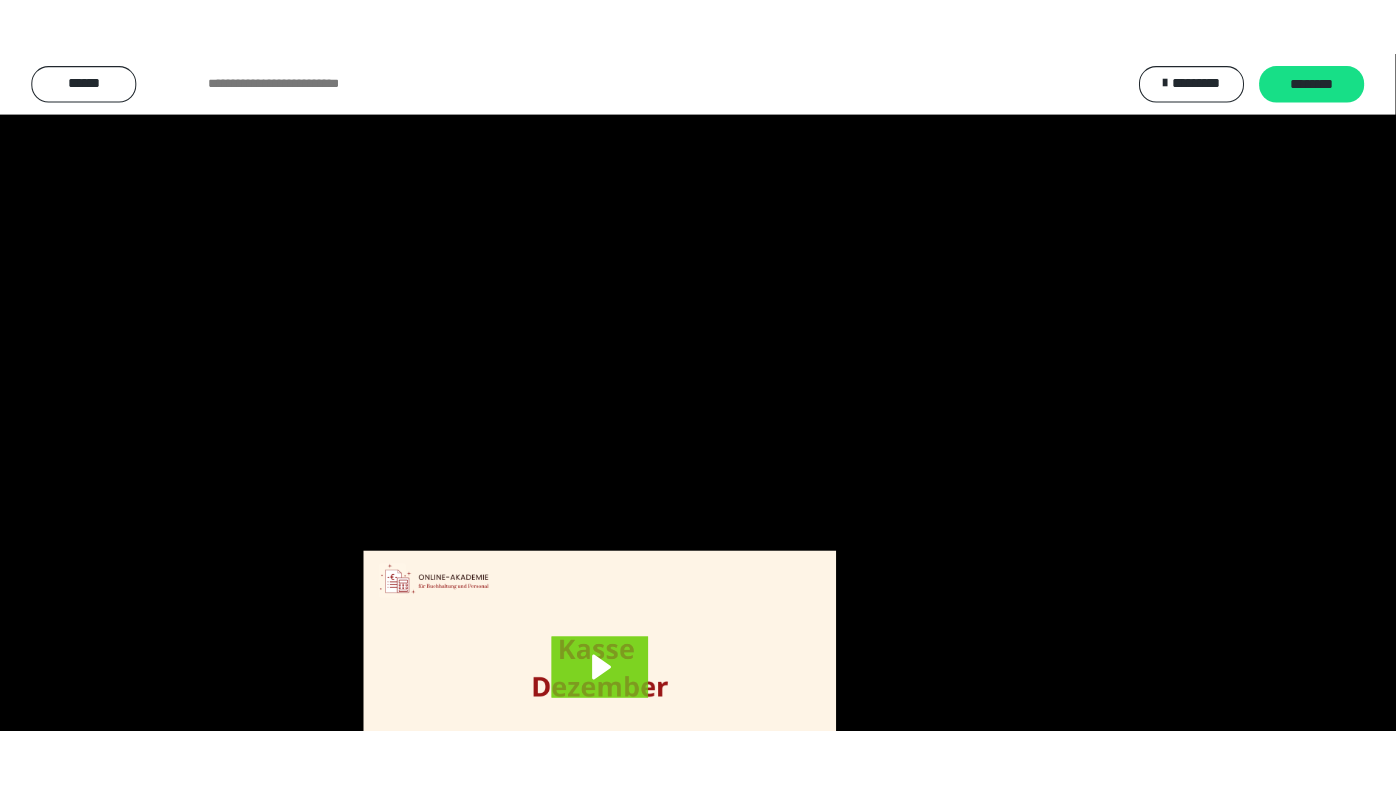 scroll, scrollTop: 3820, scrollLeft: 0, axis: vertical 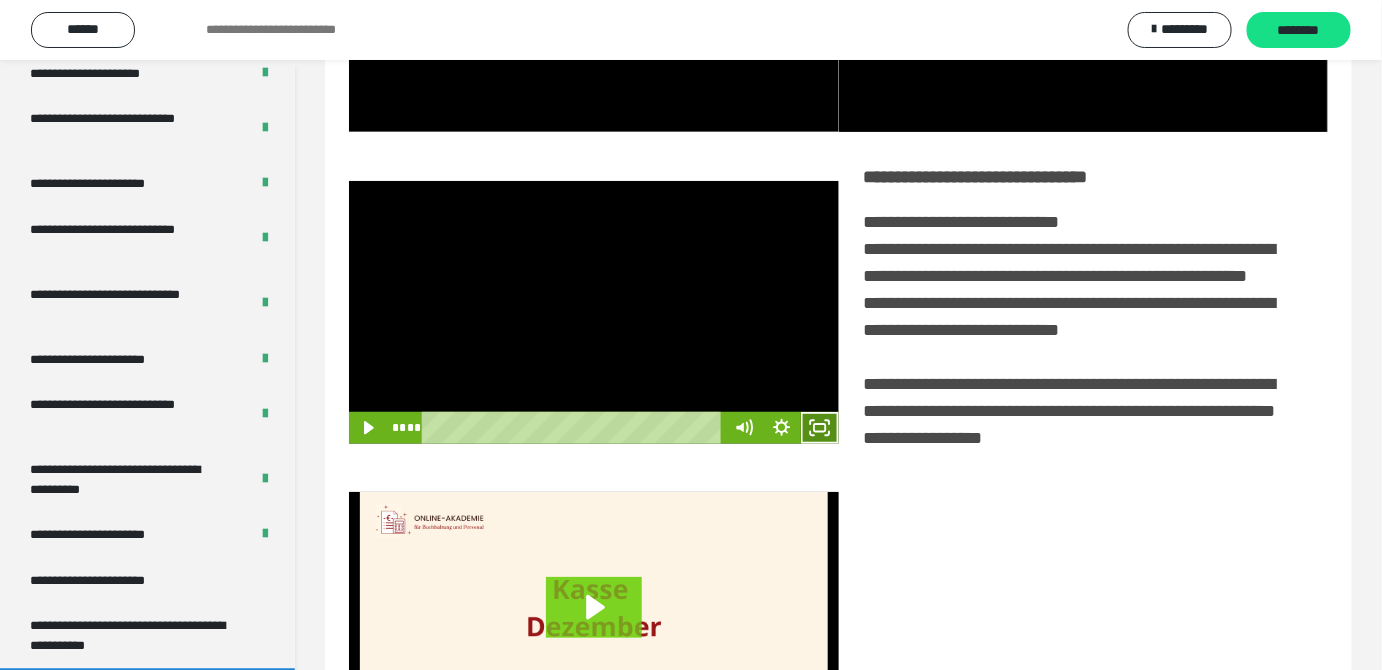 click 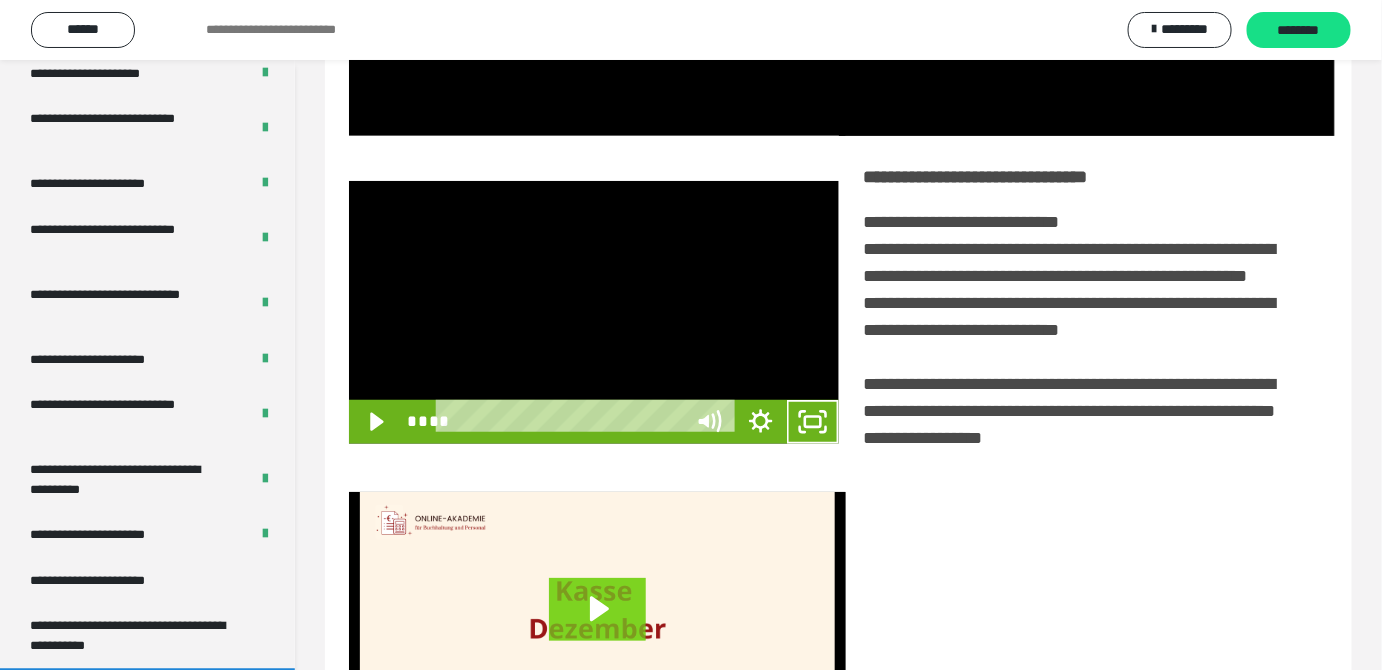 scroll, scrollTop: 3771, scrollLeft: 0, axis: vertical 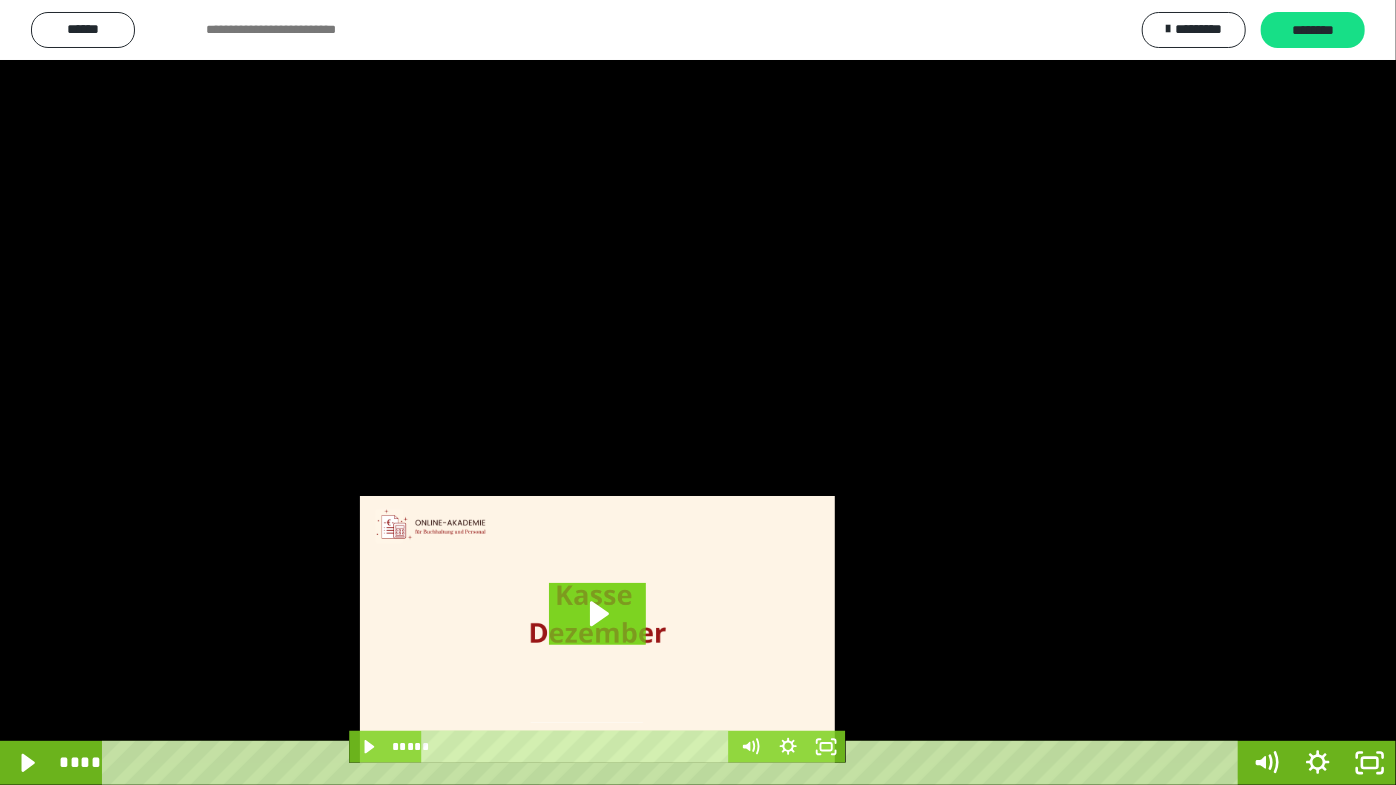 click at bounding box center [698, 392] 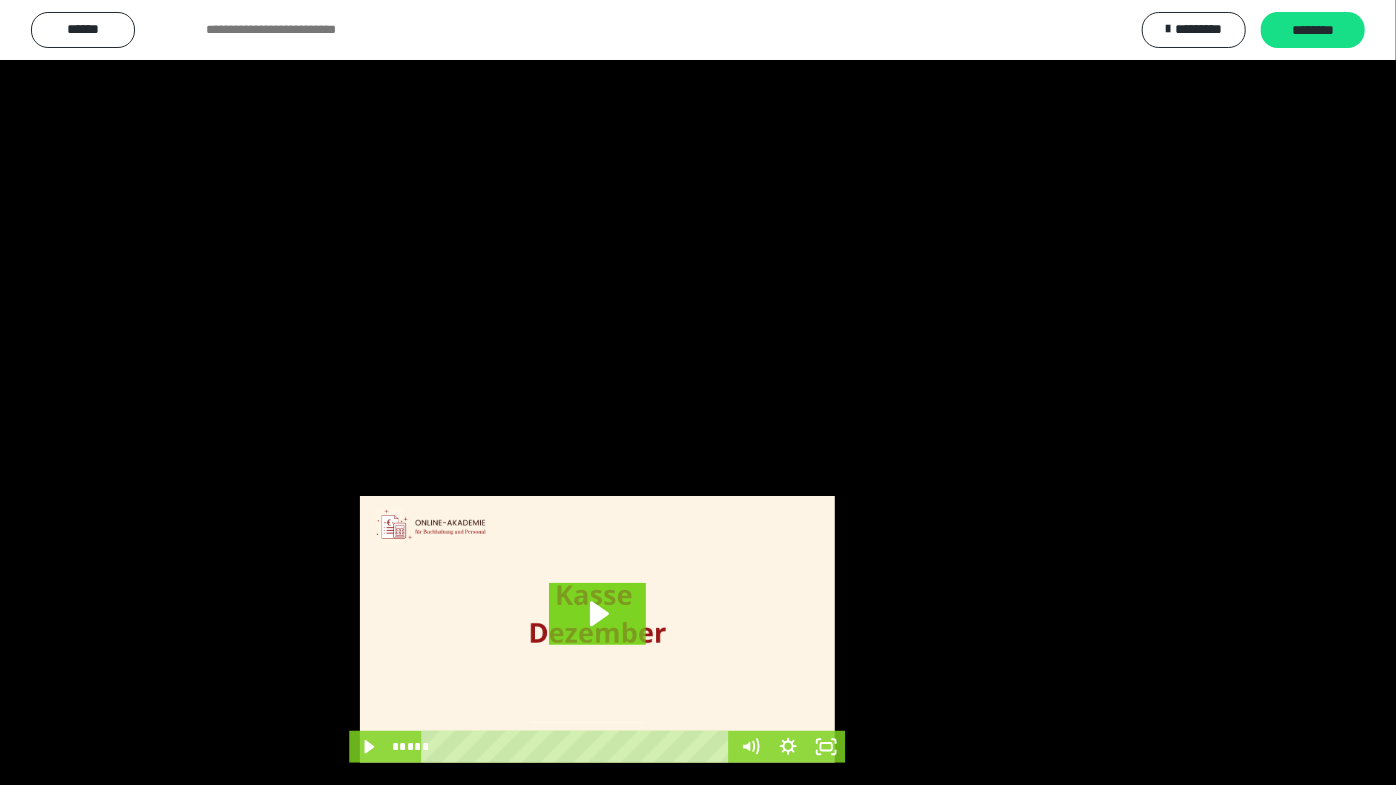 click at bounding box center [698, 392] 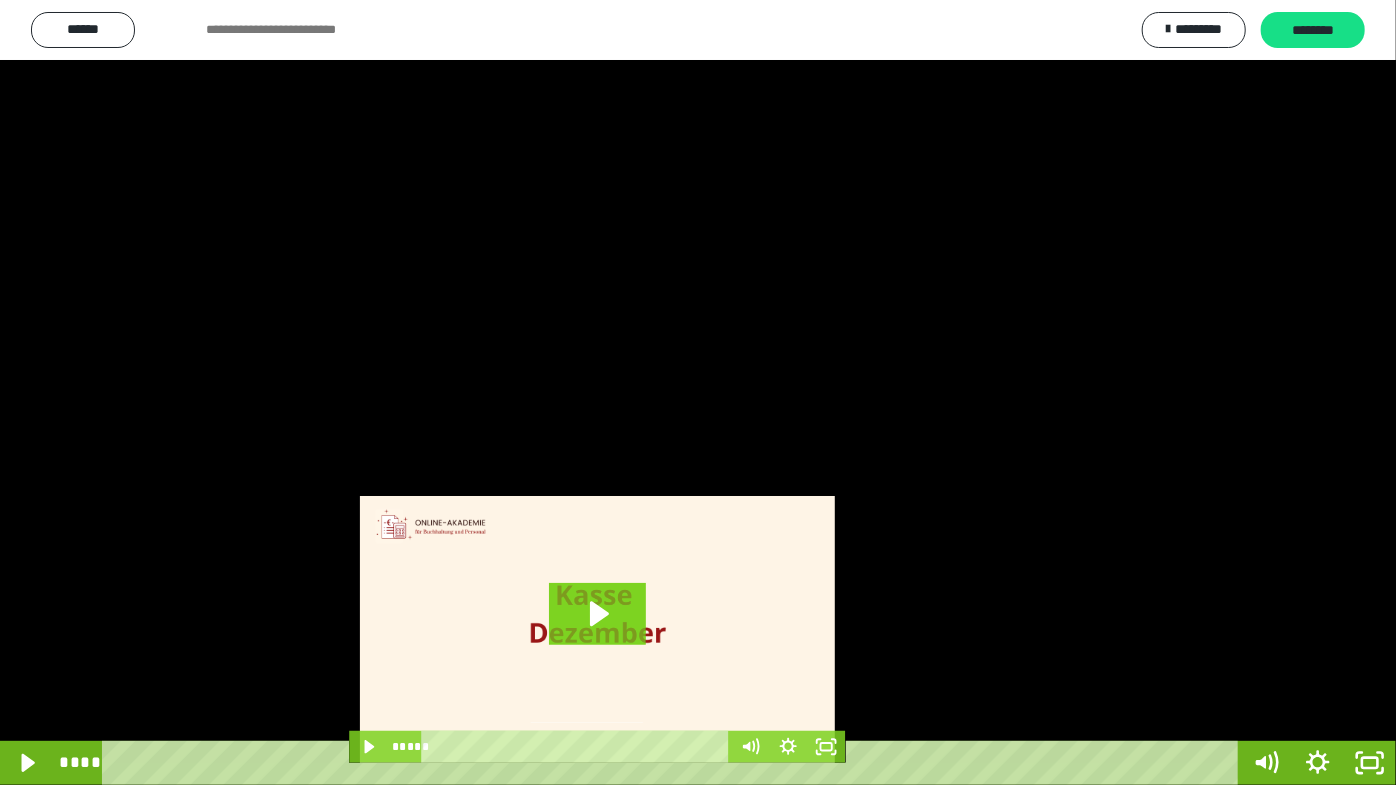 click at bounding box center [698, 392] 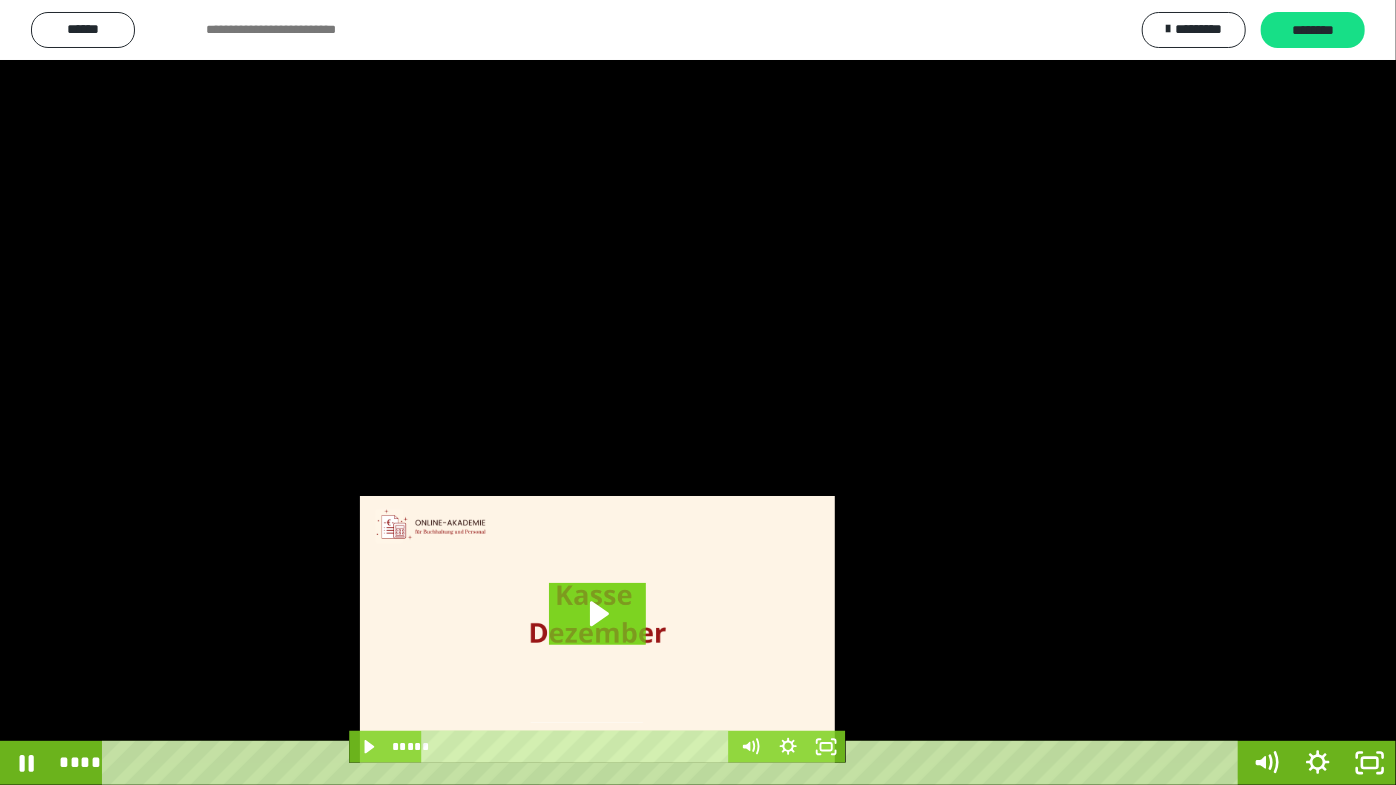 click at bounding box center (698, 392) 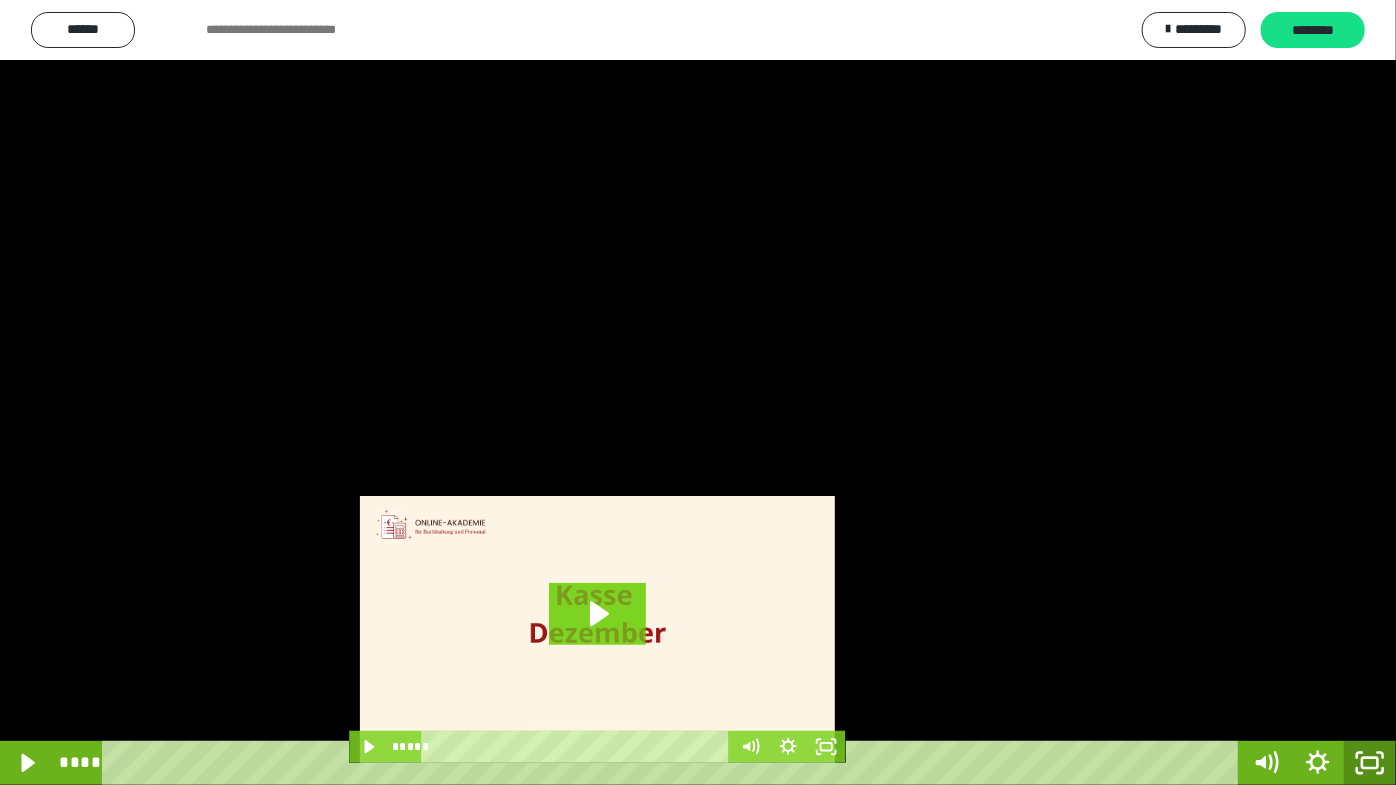 click 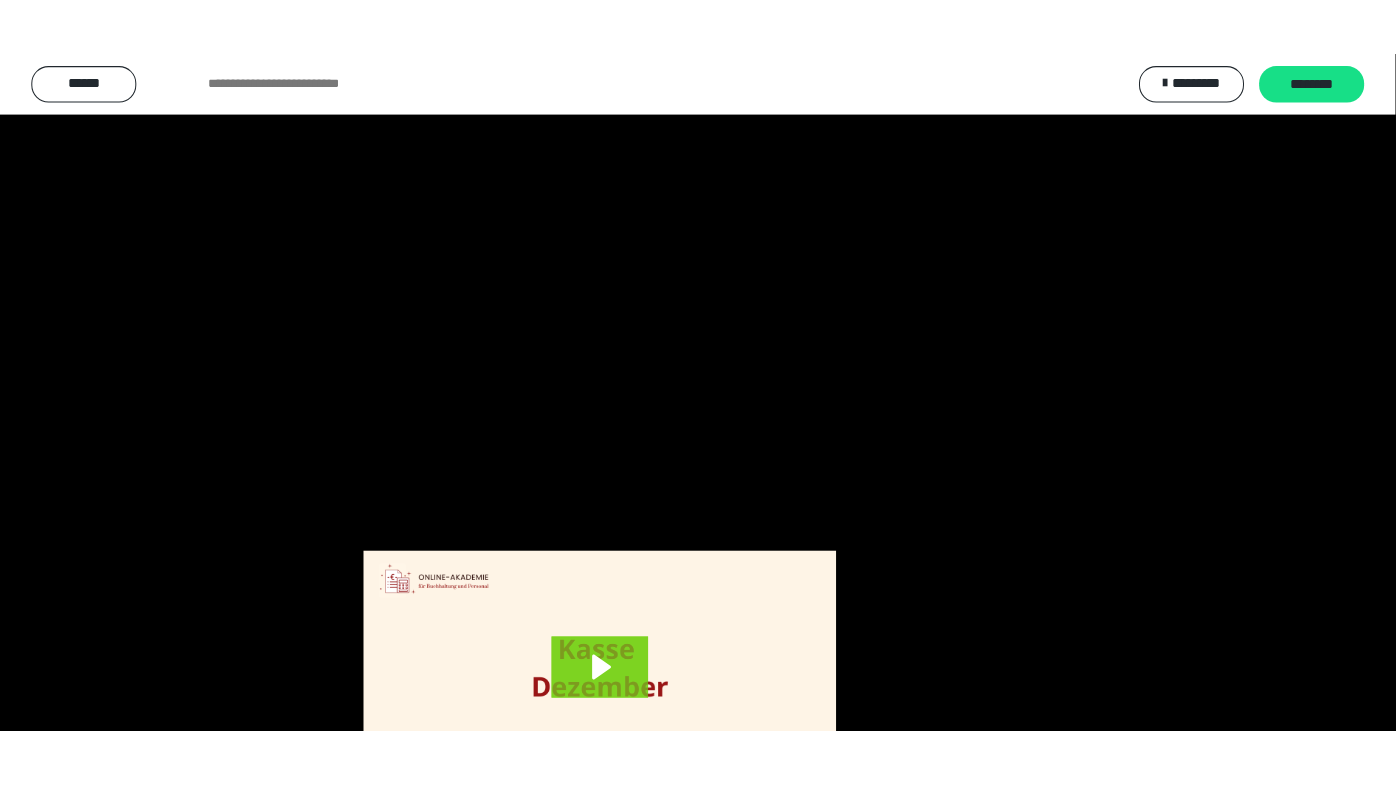 scroll, scrollTop: 3820, scrollLeft: 0, axis: vertical 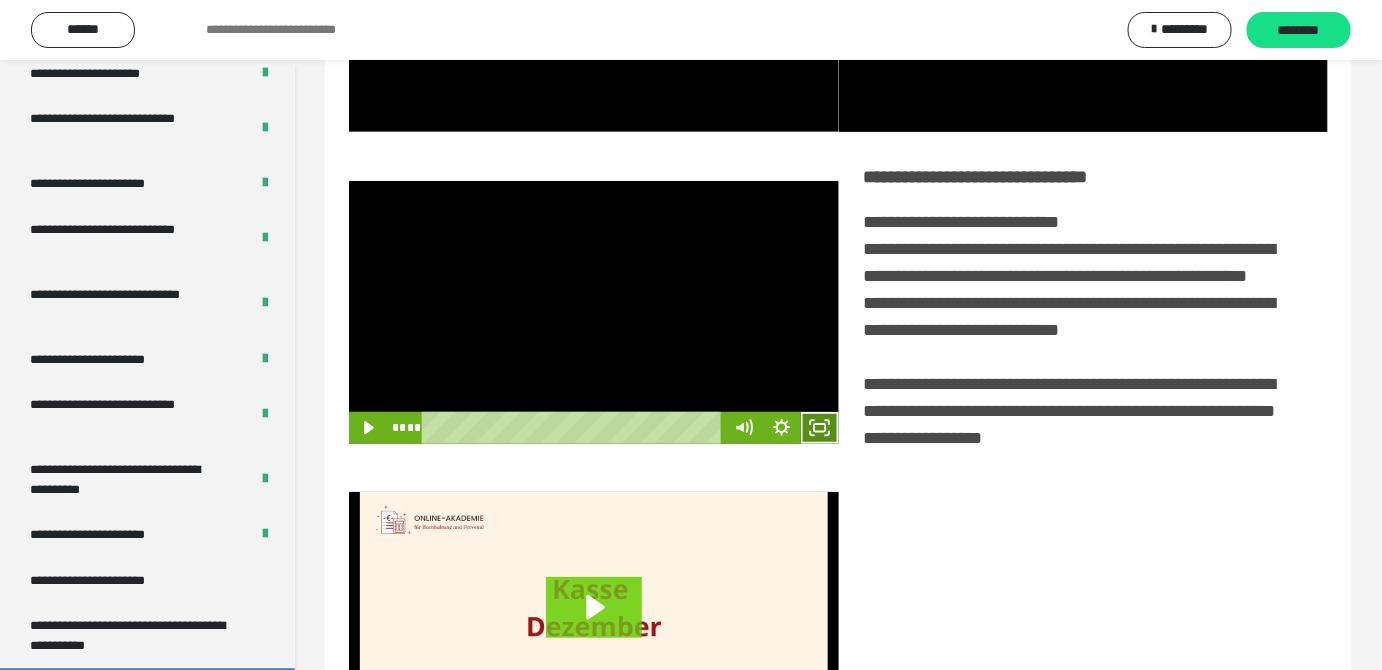 click 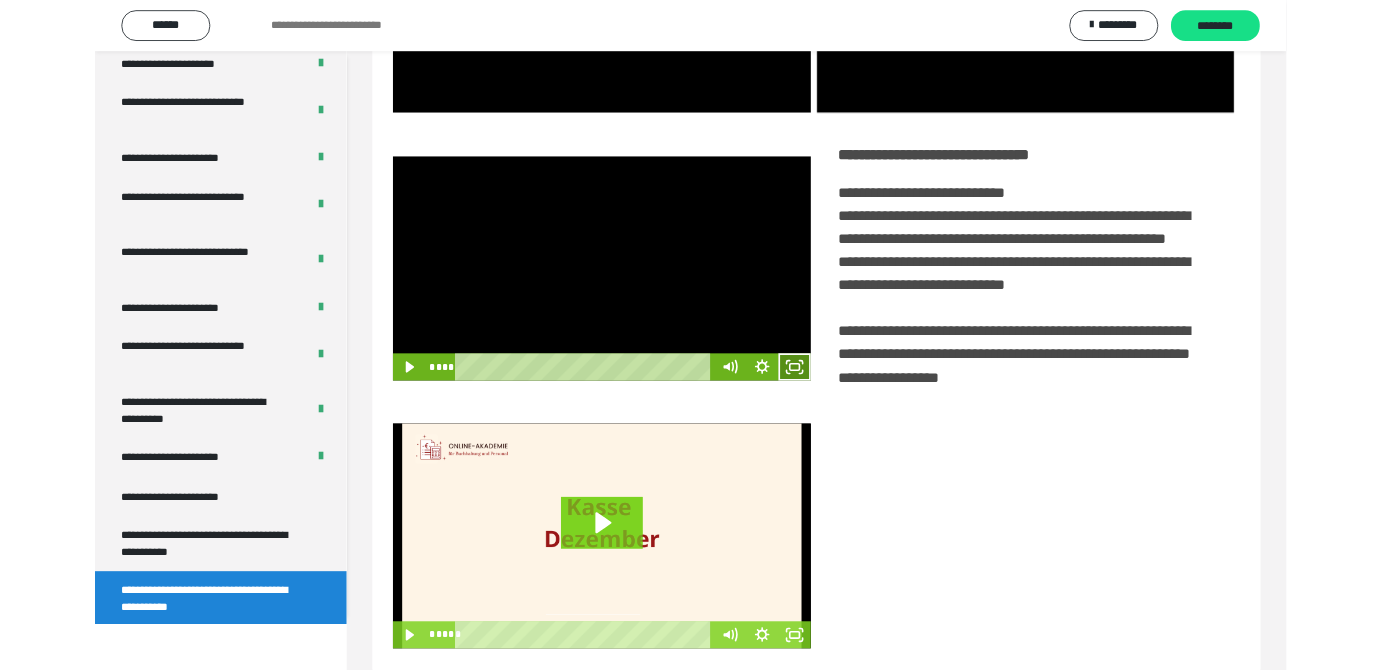scroll, scrollTop: 3771, scrollLeft: 0, axis: vertical 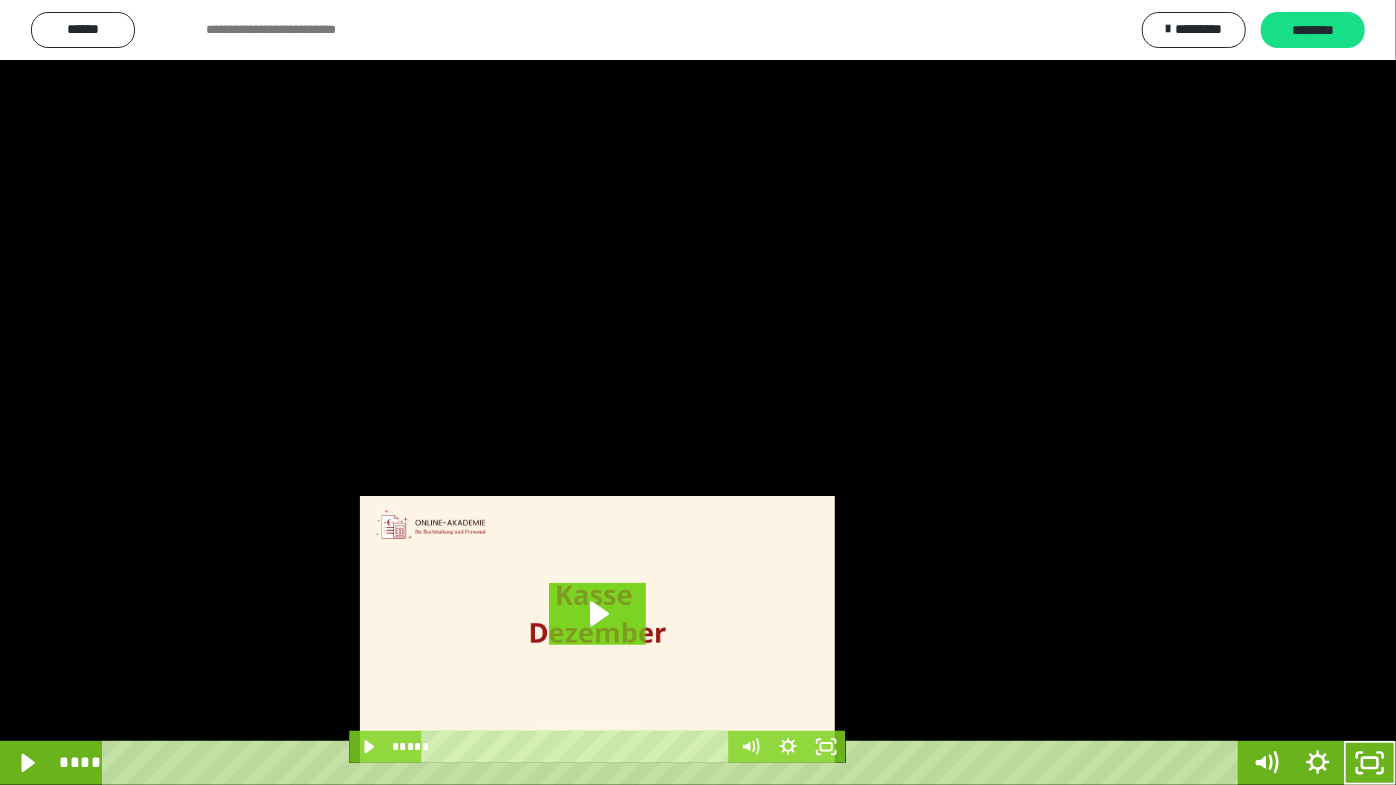 click at bounding box center [698, 392] 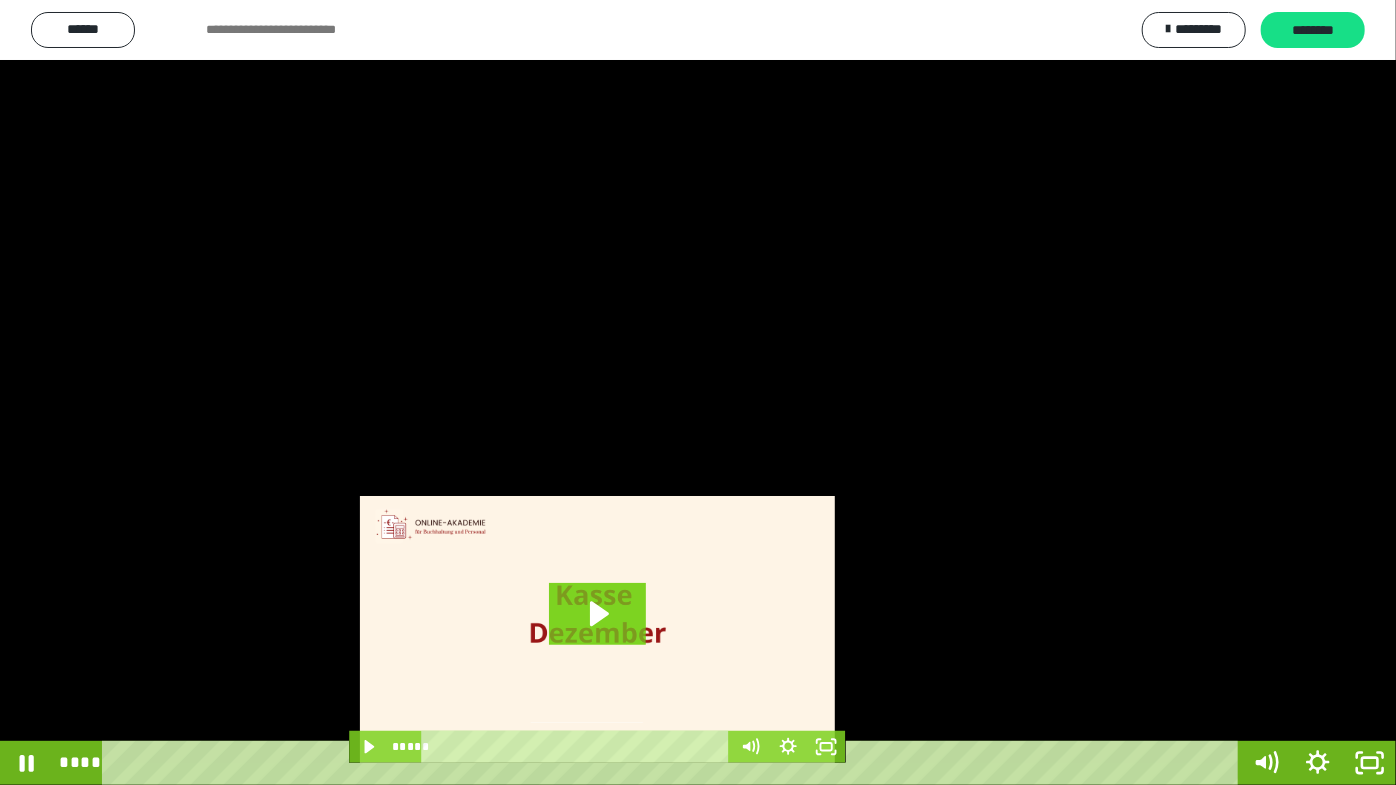 click at bounding box center (698, 392) 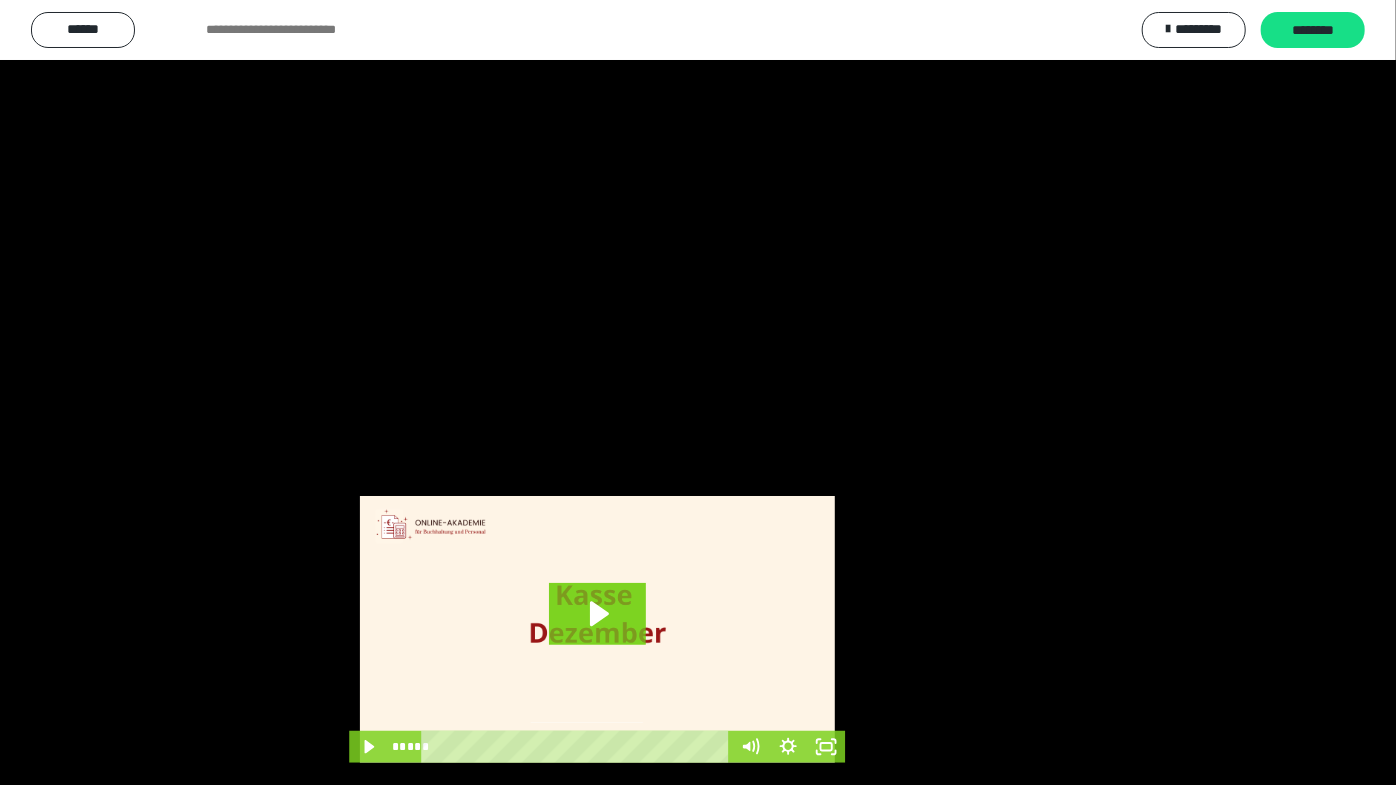 click at bounding box center [698, 392] 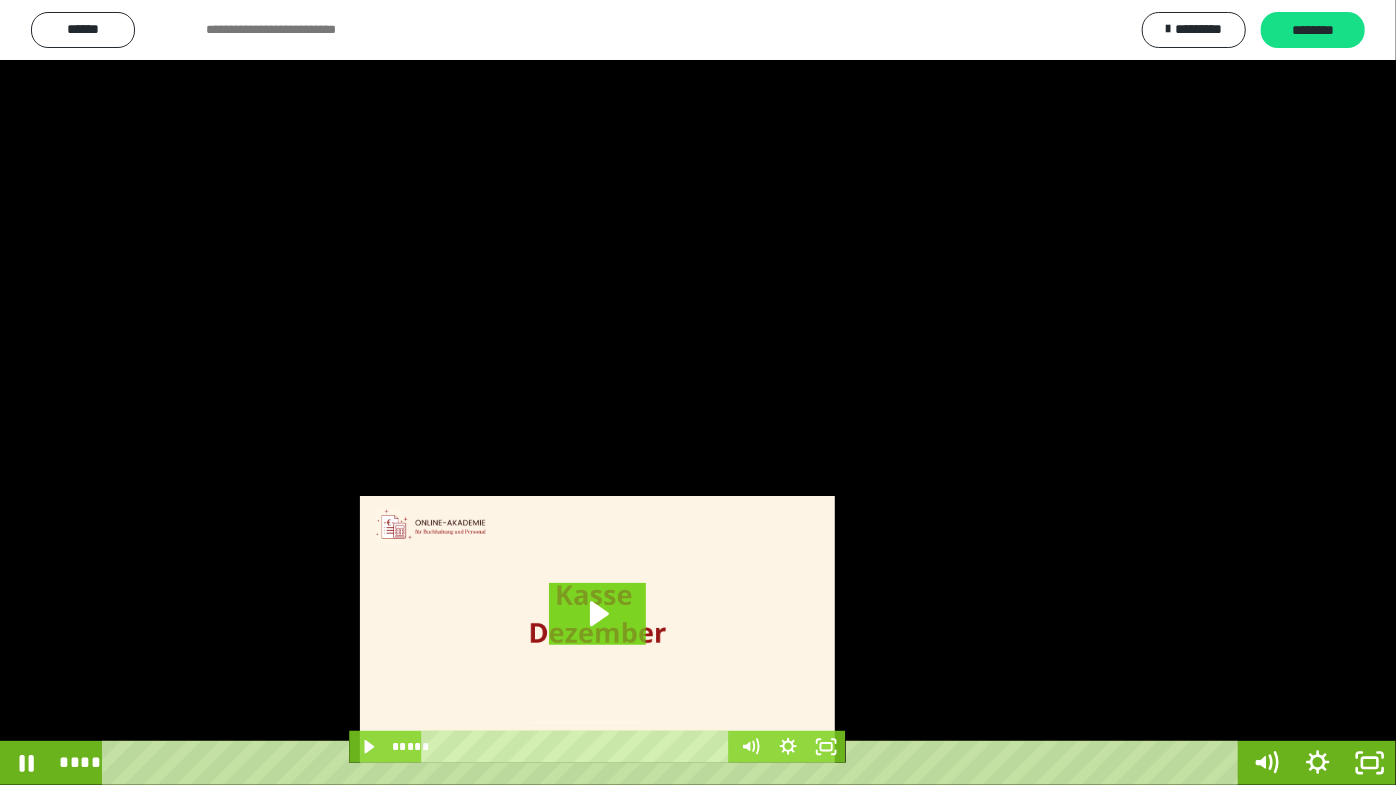 click at bounding box center (698, 392) 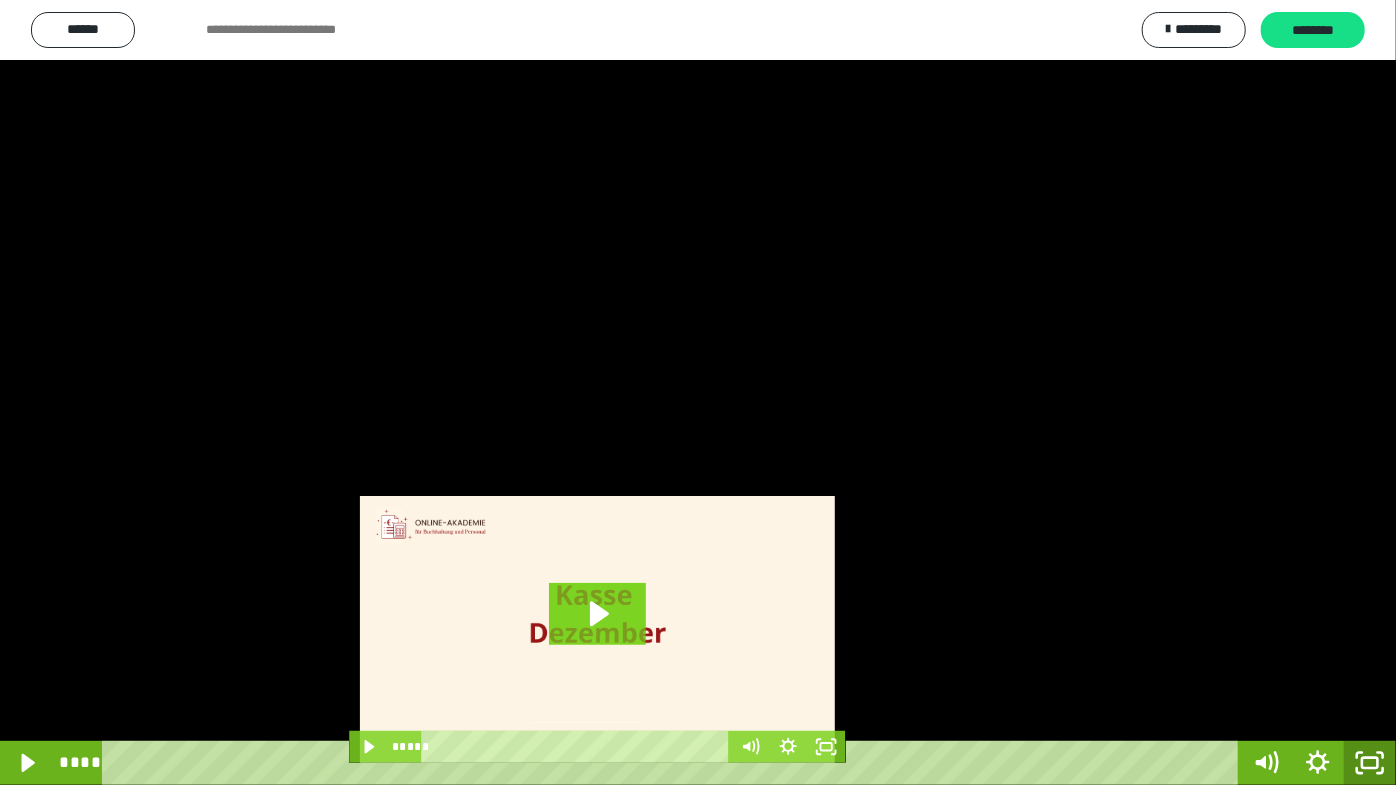 click 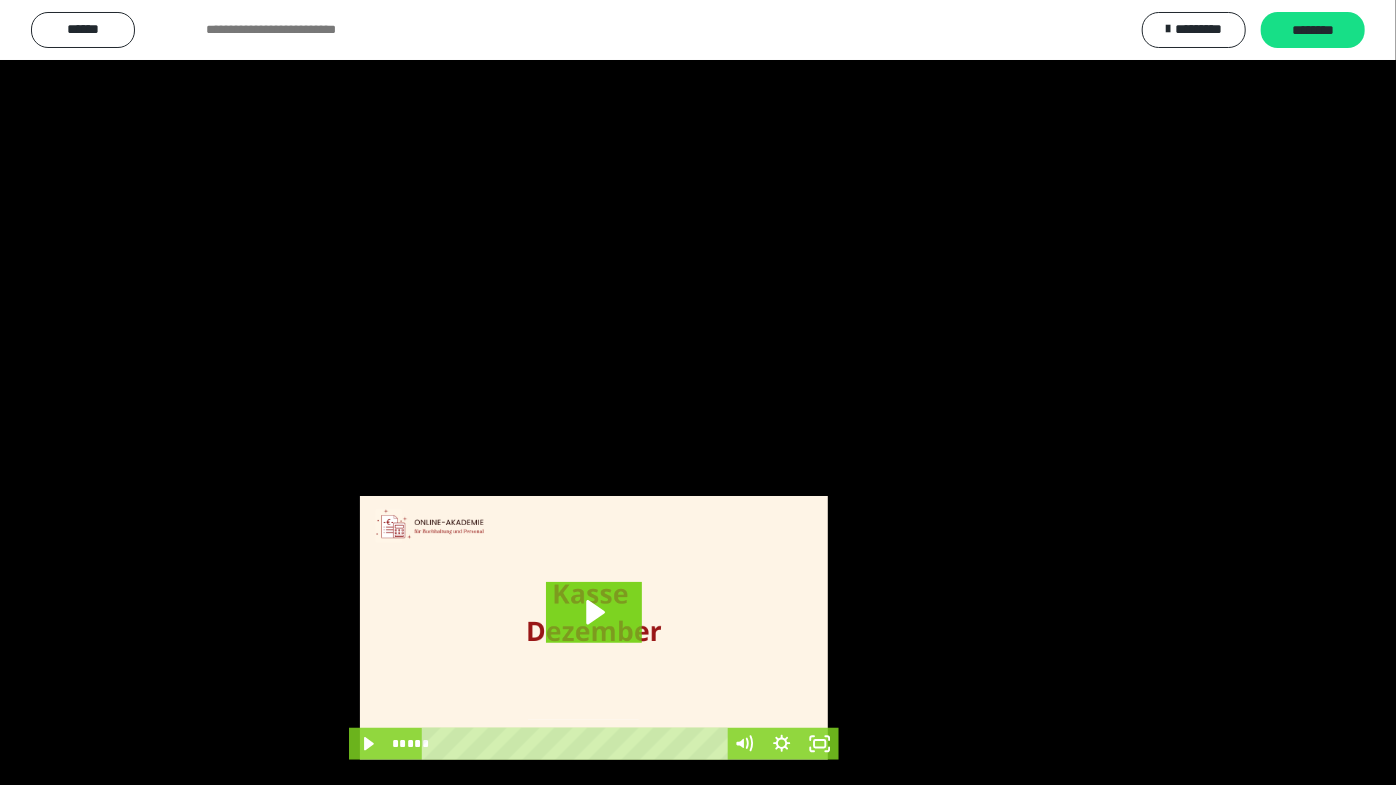 scroll, scrollTop: 3820, scrollLeft: 0, axis: vertical 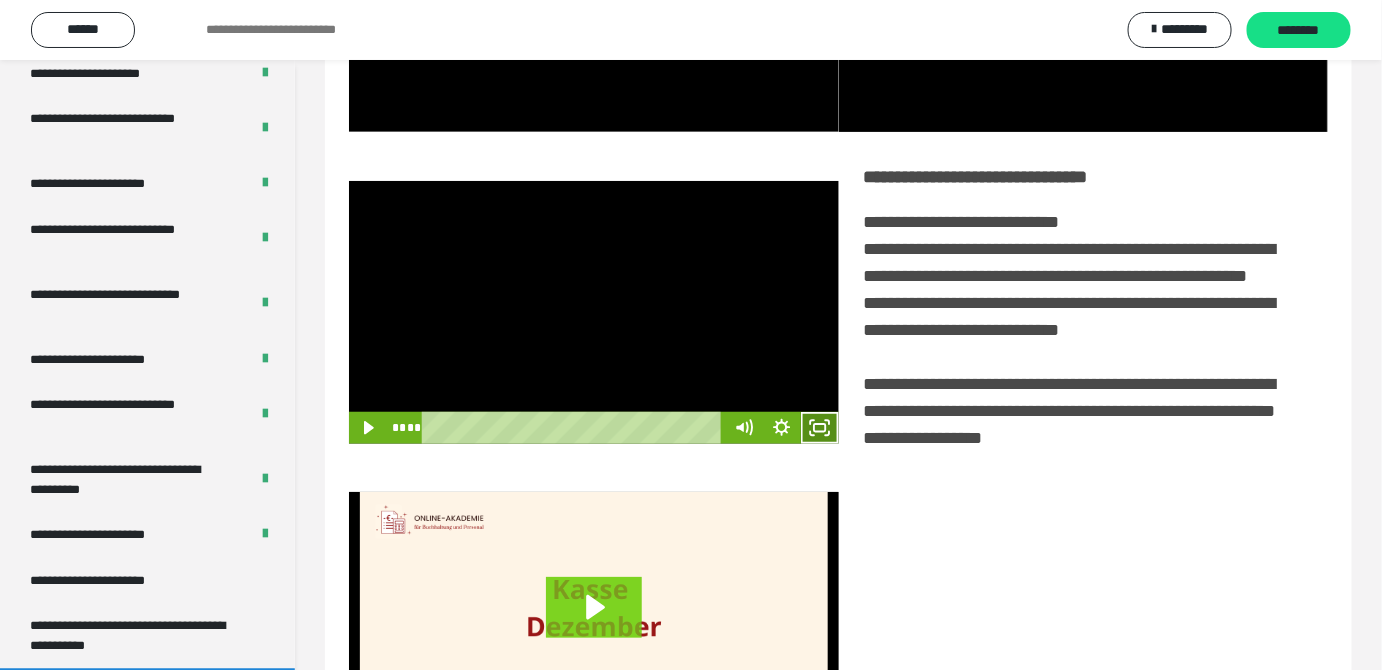 click 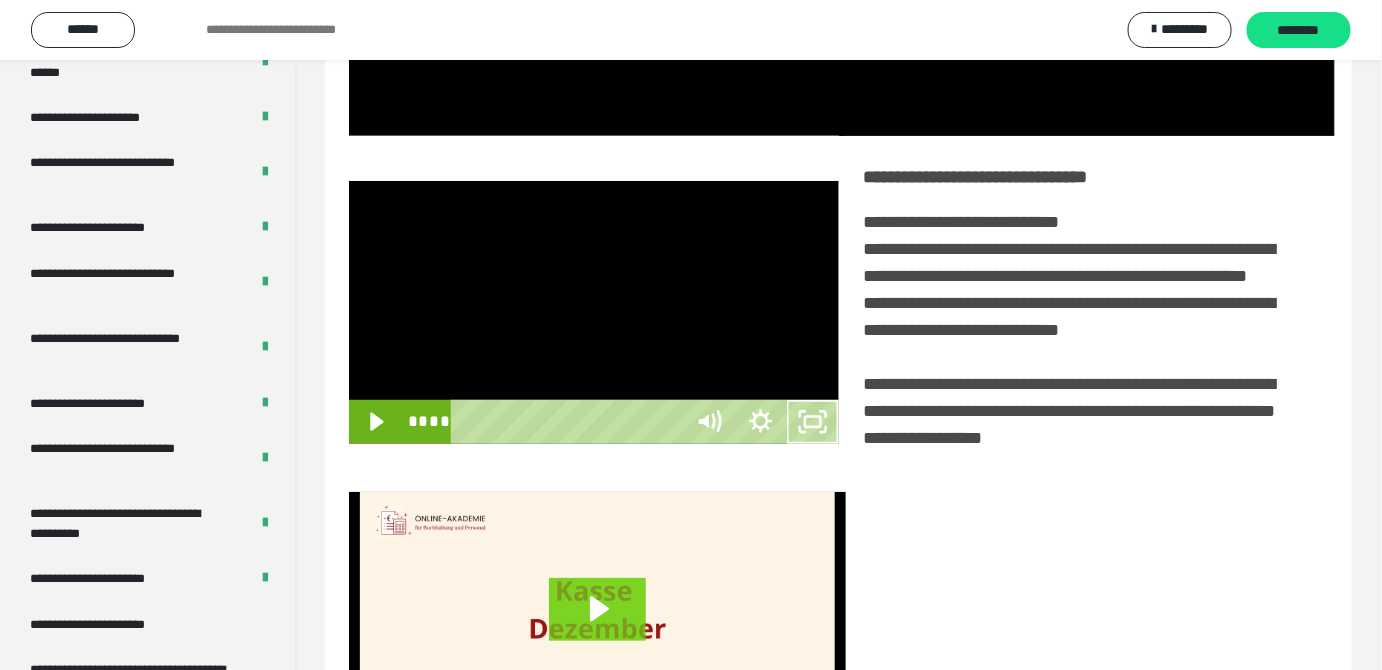 scroll, scrollTop: 3771, scrollLeft: 0, axis: vertical 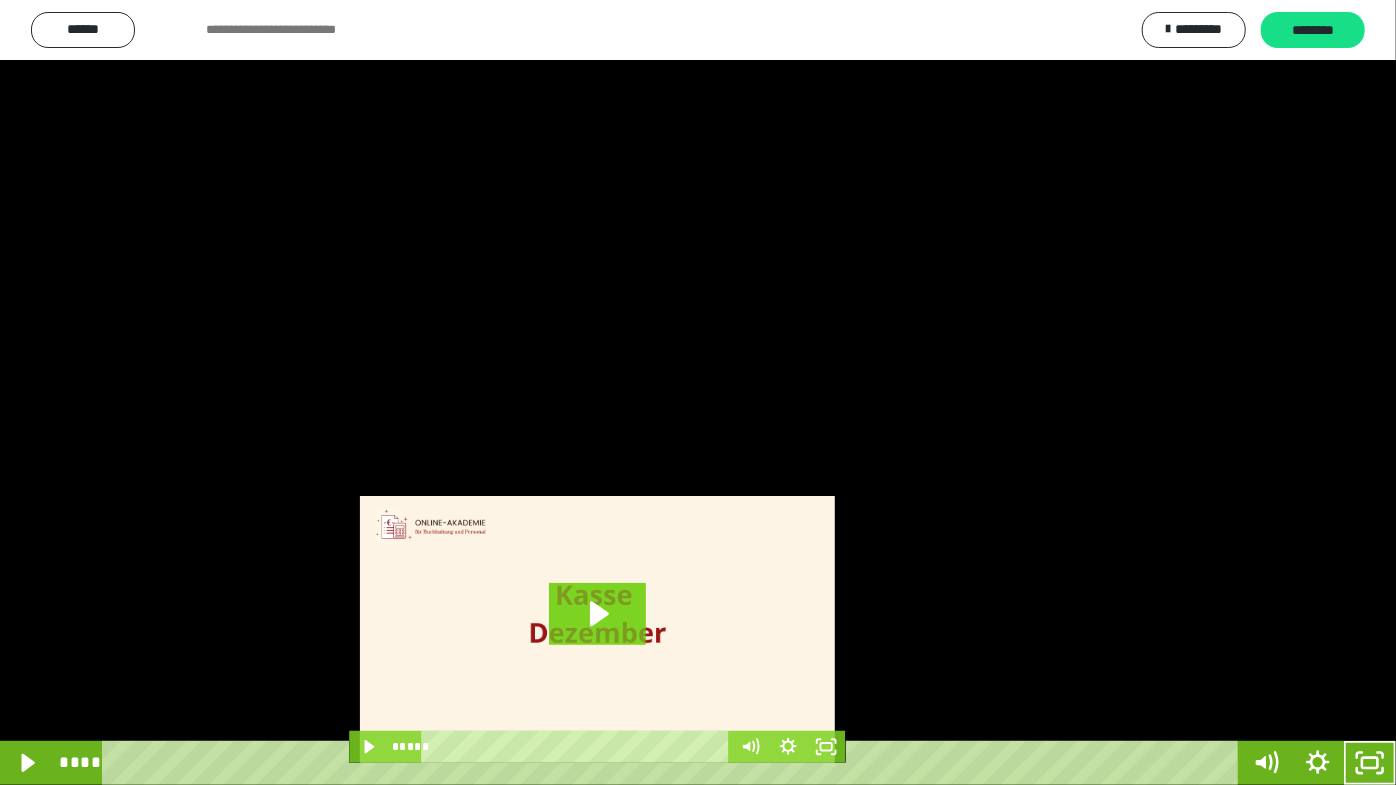 click at bounding box center [698, 392] 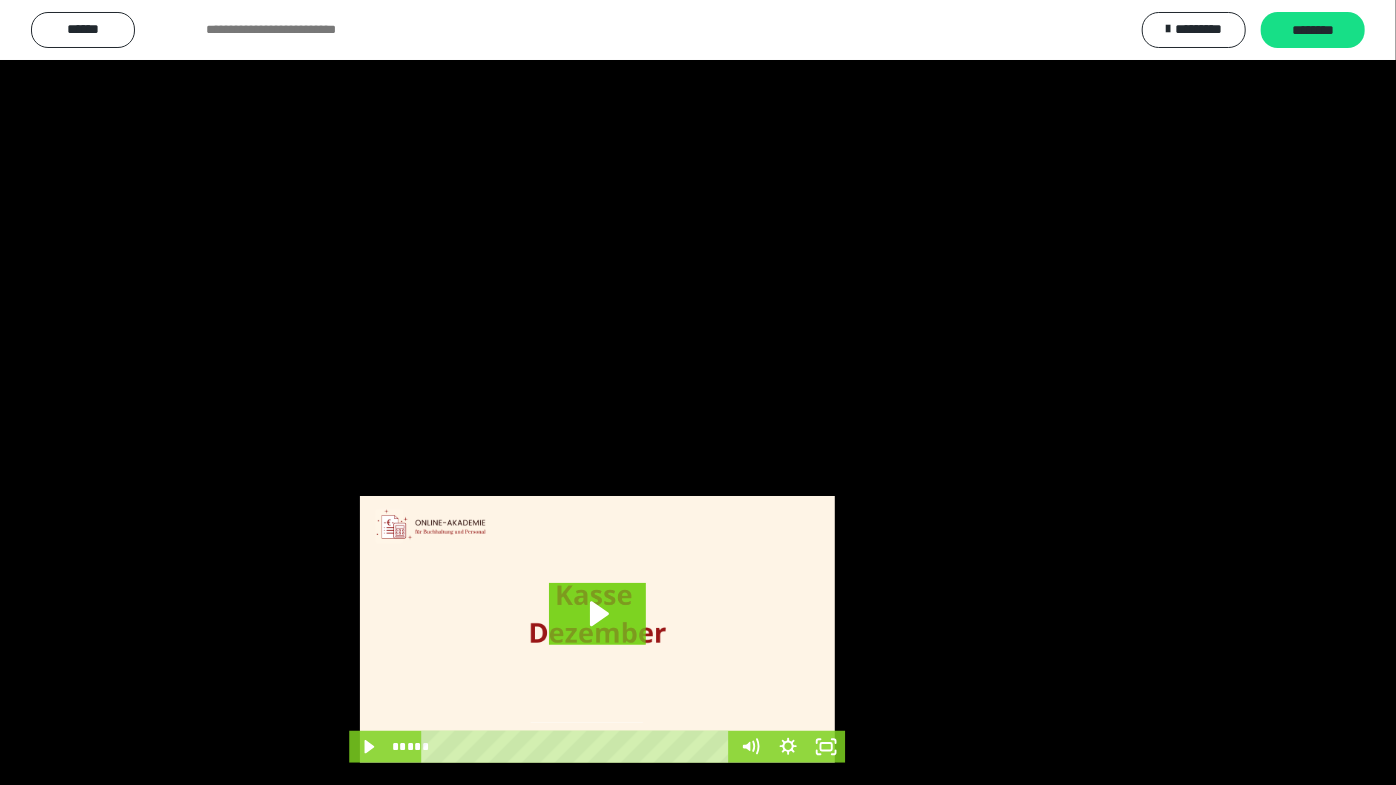 click at bounding box center (698, 392) 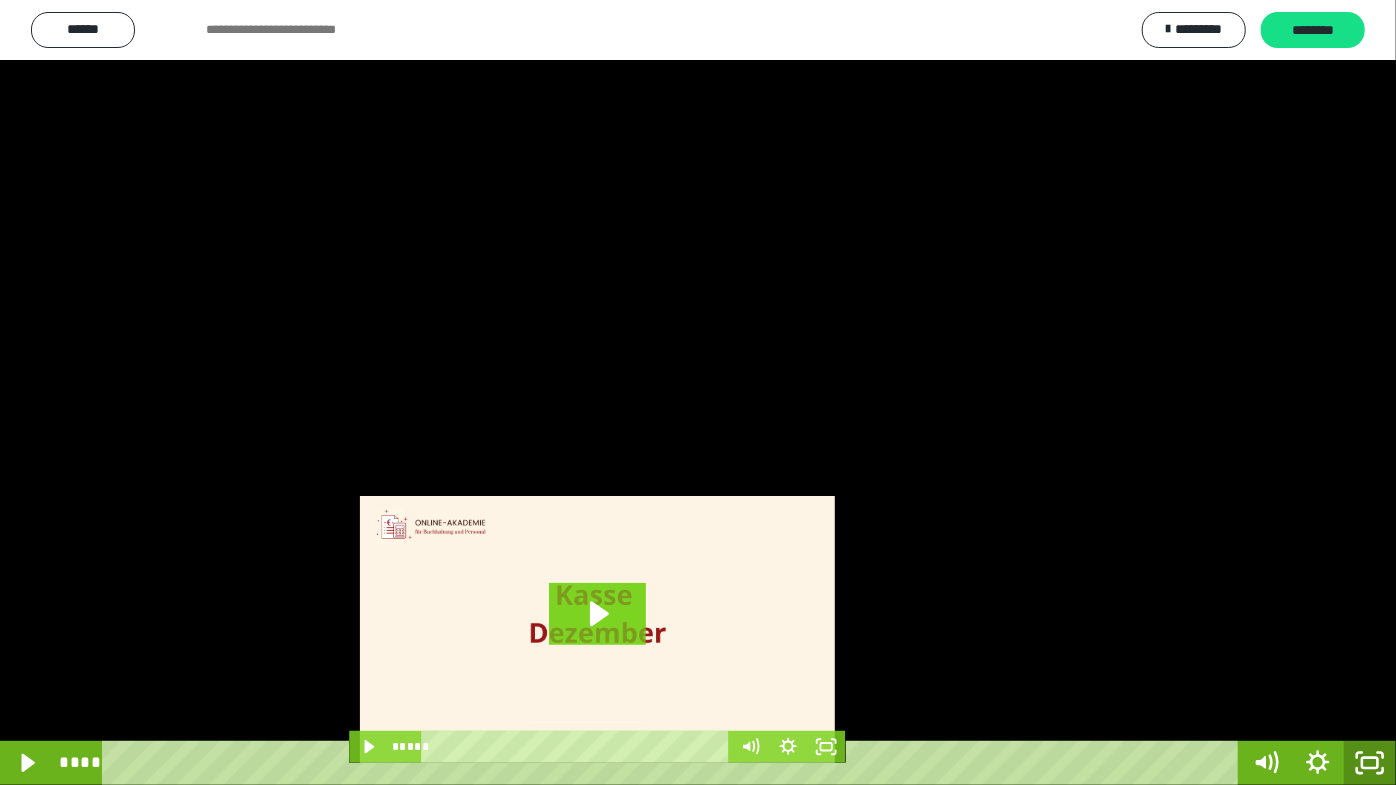 click 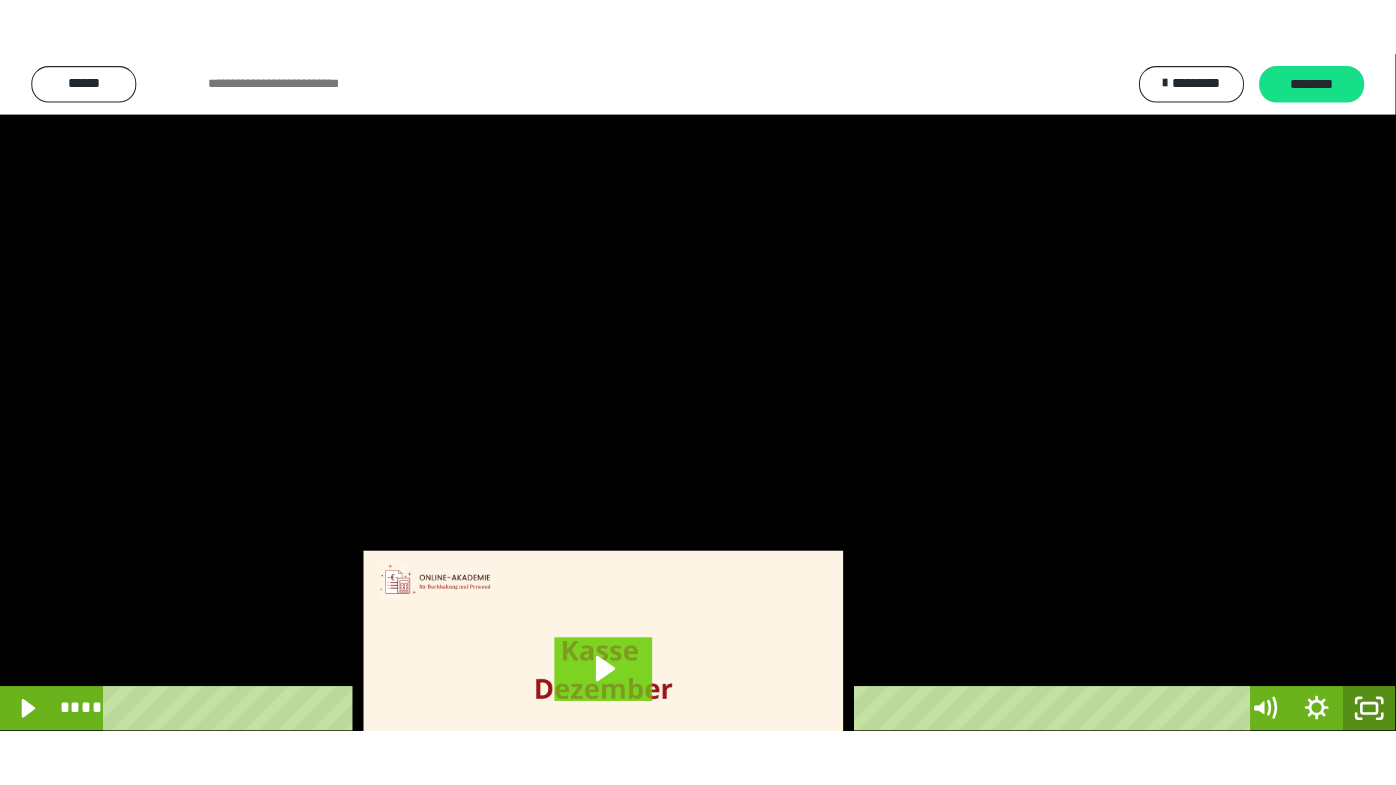 scroll, scrollTop: 3820, scrollLeft: 0, axis: vertical 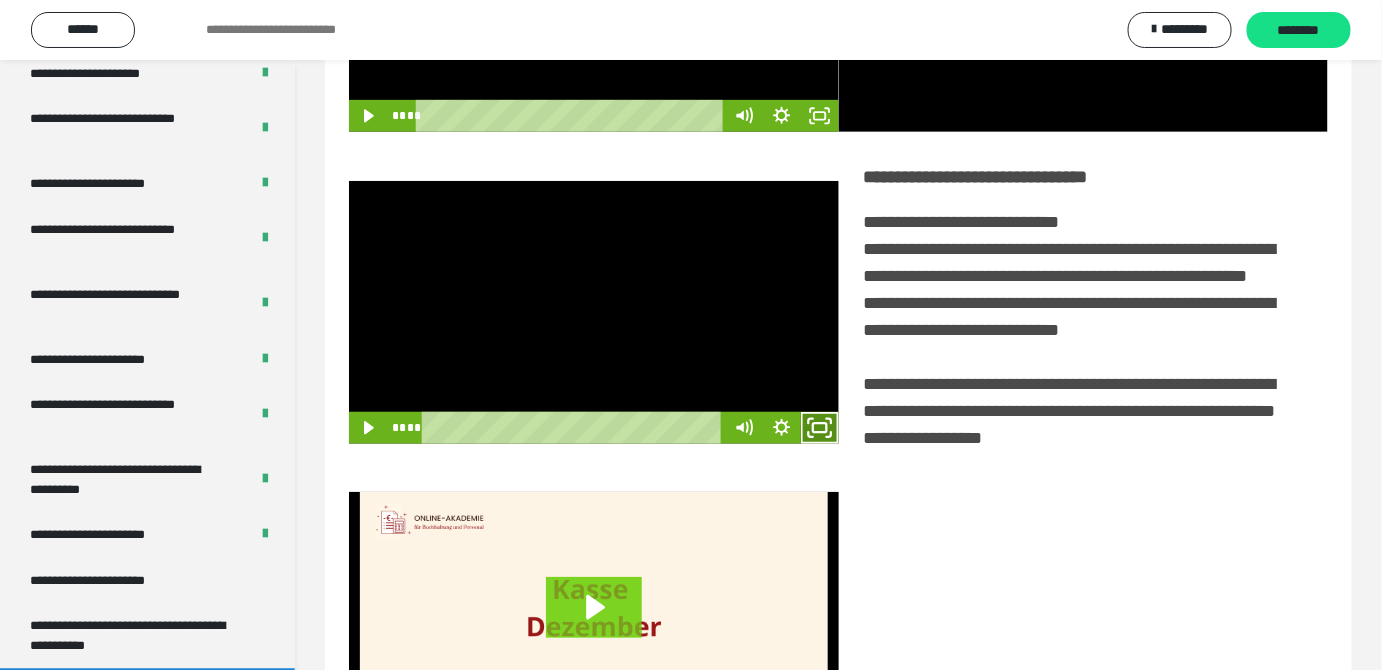 drag, startPoint x: 826, startPoint y: 456, endPoint x: 742, endPoint y: 514, distance: 102.0784 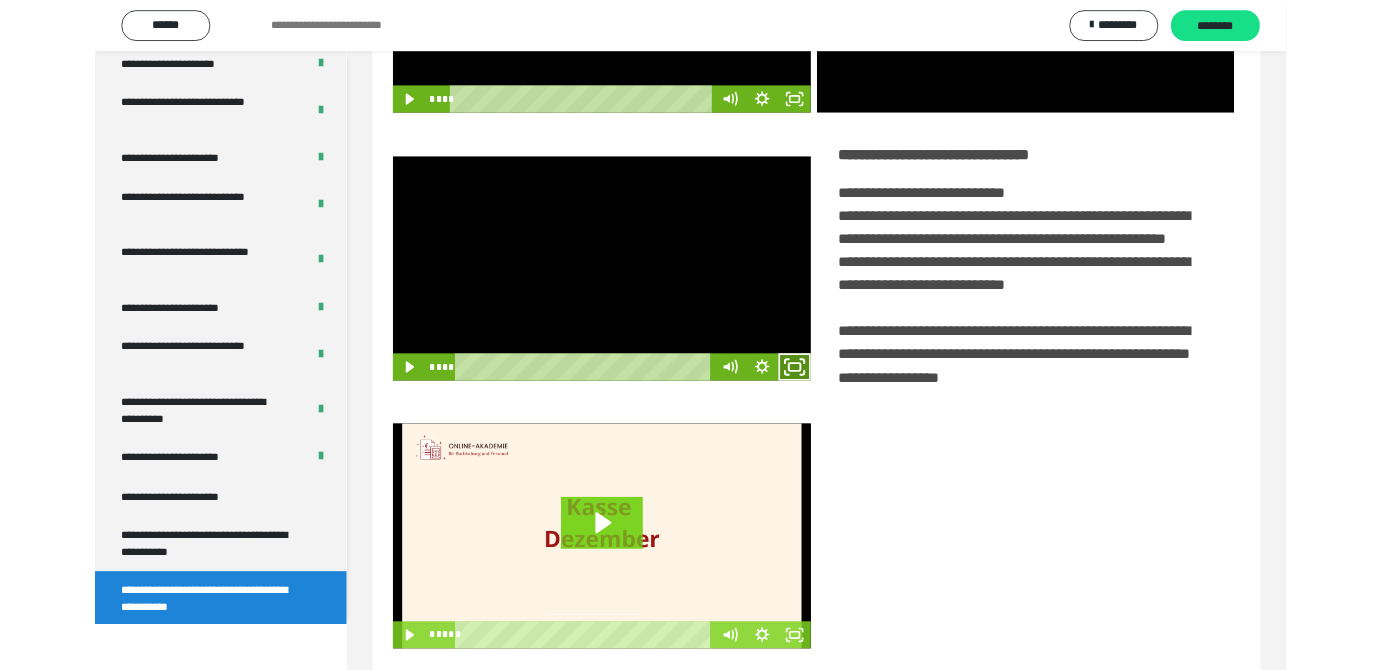 scroll, scrollTop: 3771, scrollLeft: 0, axis: vertical 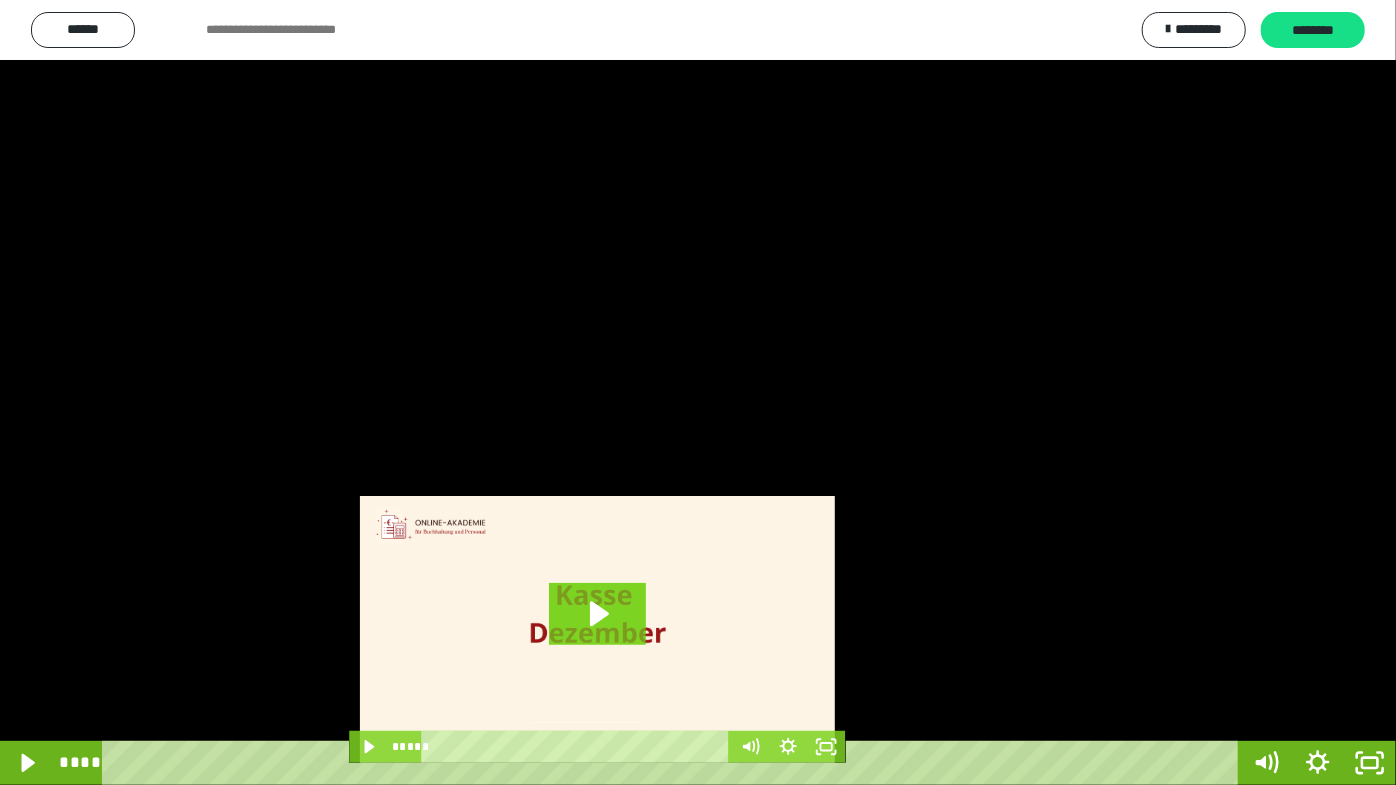 drag, startPoint x: 661, startPoint y: 473, endPoint x: 719, endPoint y: 507, distance: 67.23094 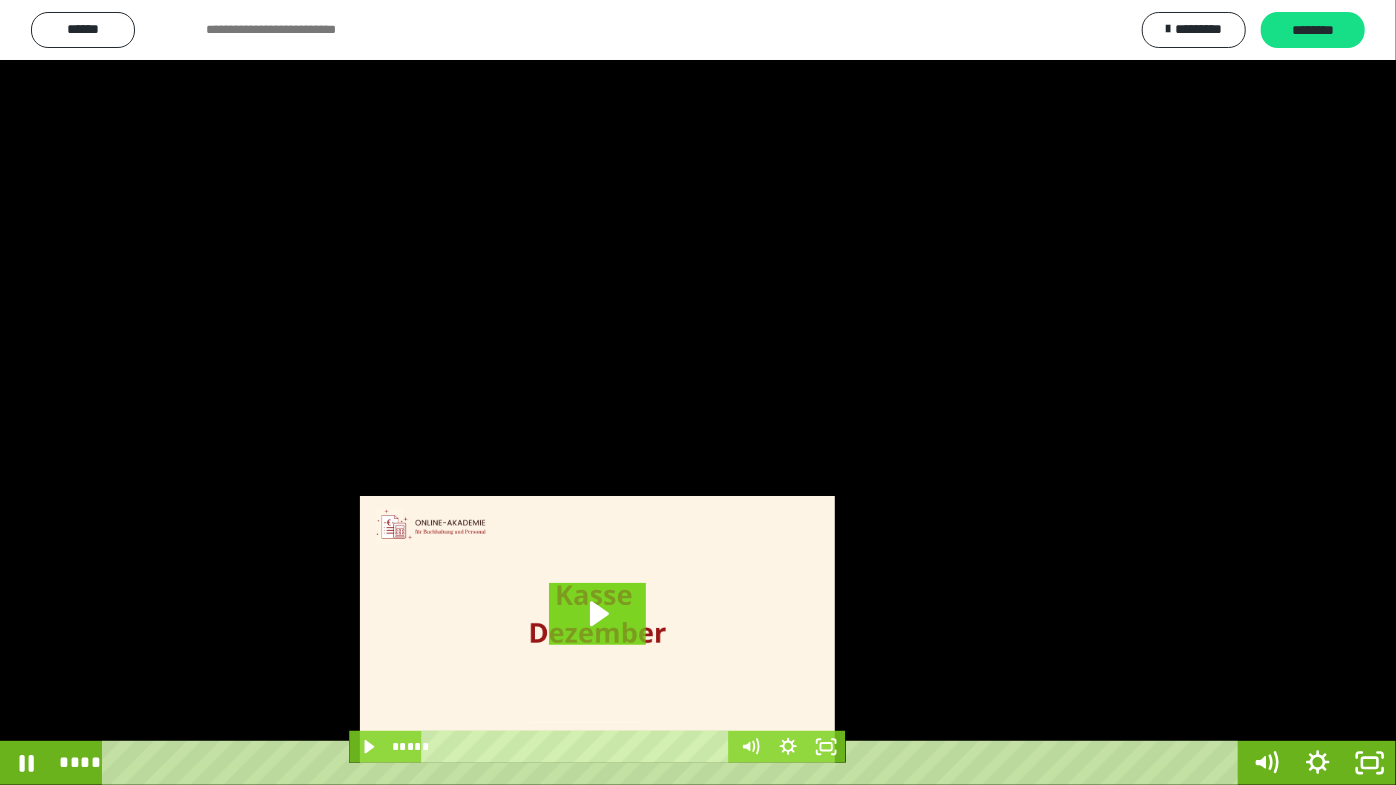 click at bounding box center (698, 392) 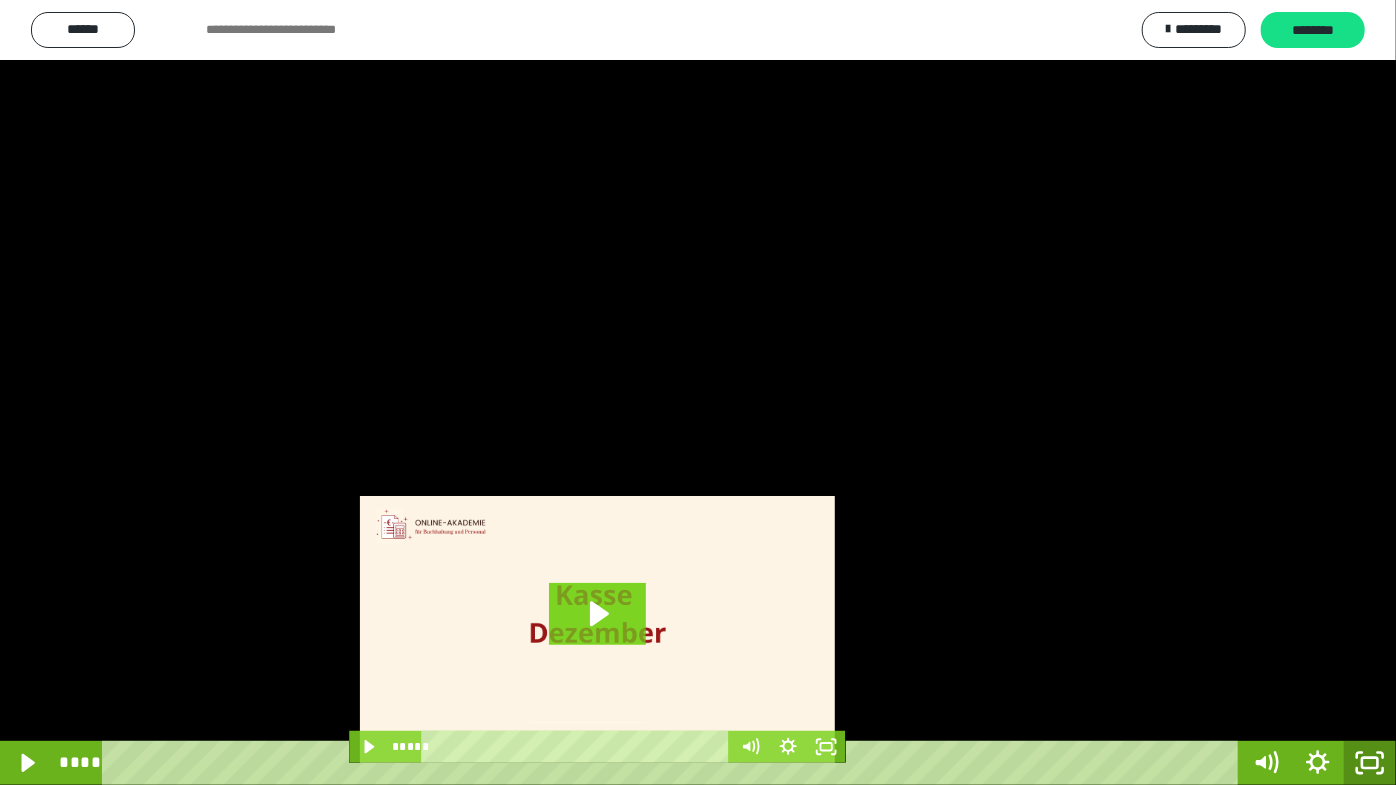 drag, startPoint x: 1365, startPoint y: 776, endPoint x: 1169, endPoint y: 465, distance: 367.60983 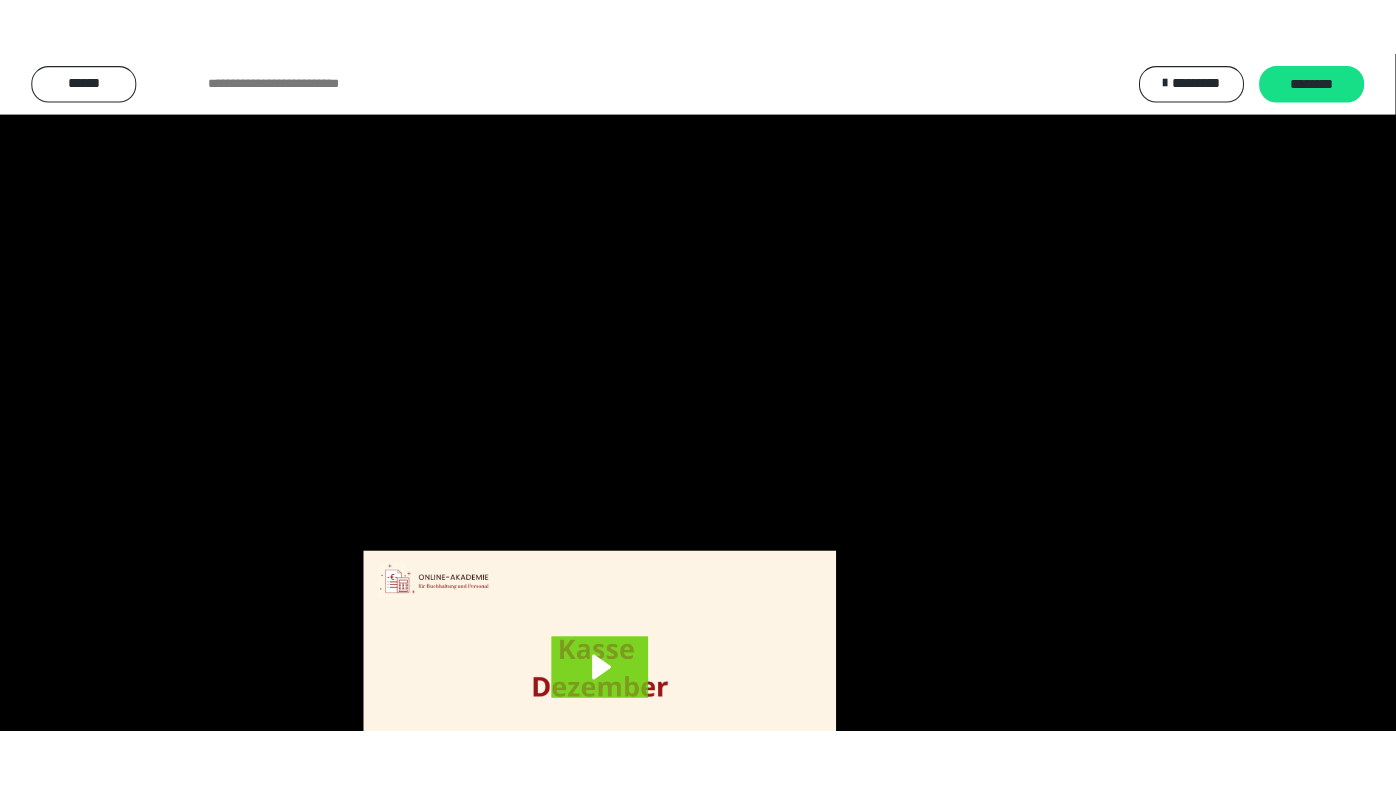 scroll, scrollTop: 3820, scrollLeft: 0, axis: vertical 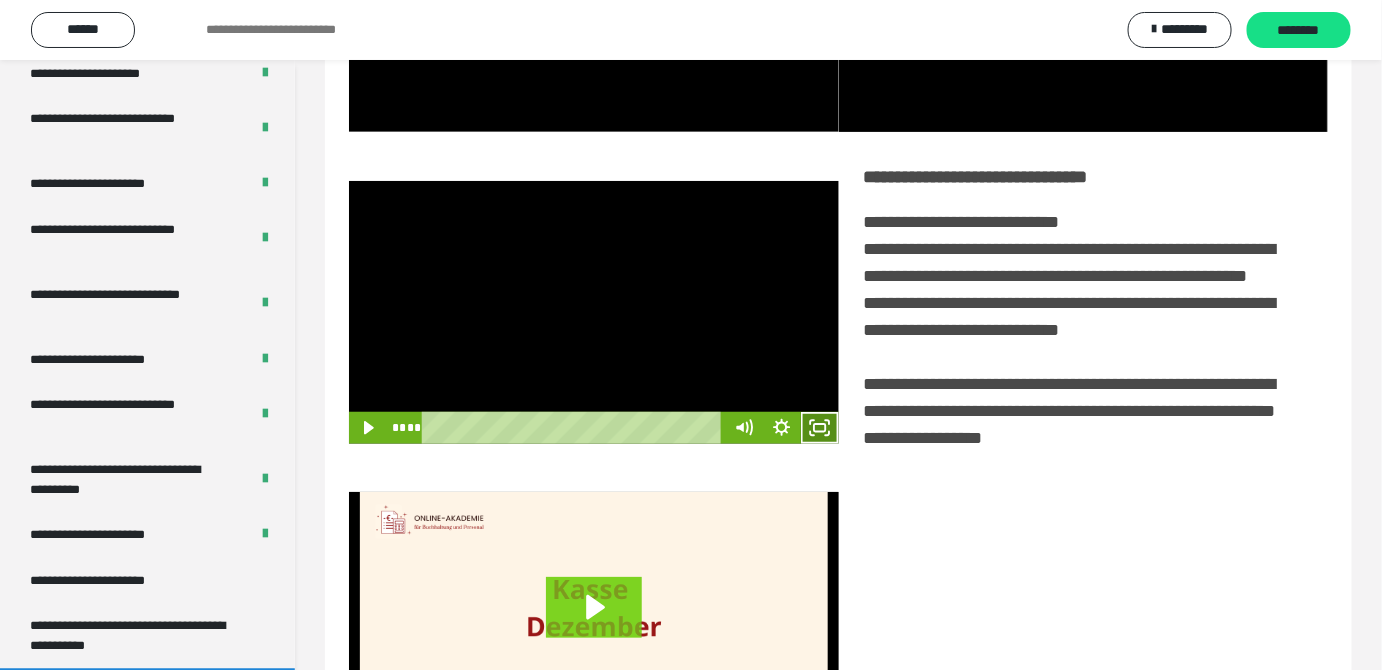 drag, startPoint x: 810, startPoint y: 463, endPoint x: 767, endPoint y: 527, distance: 77.10383 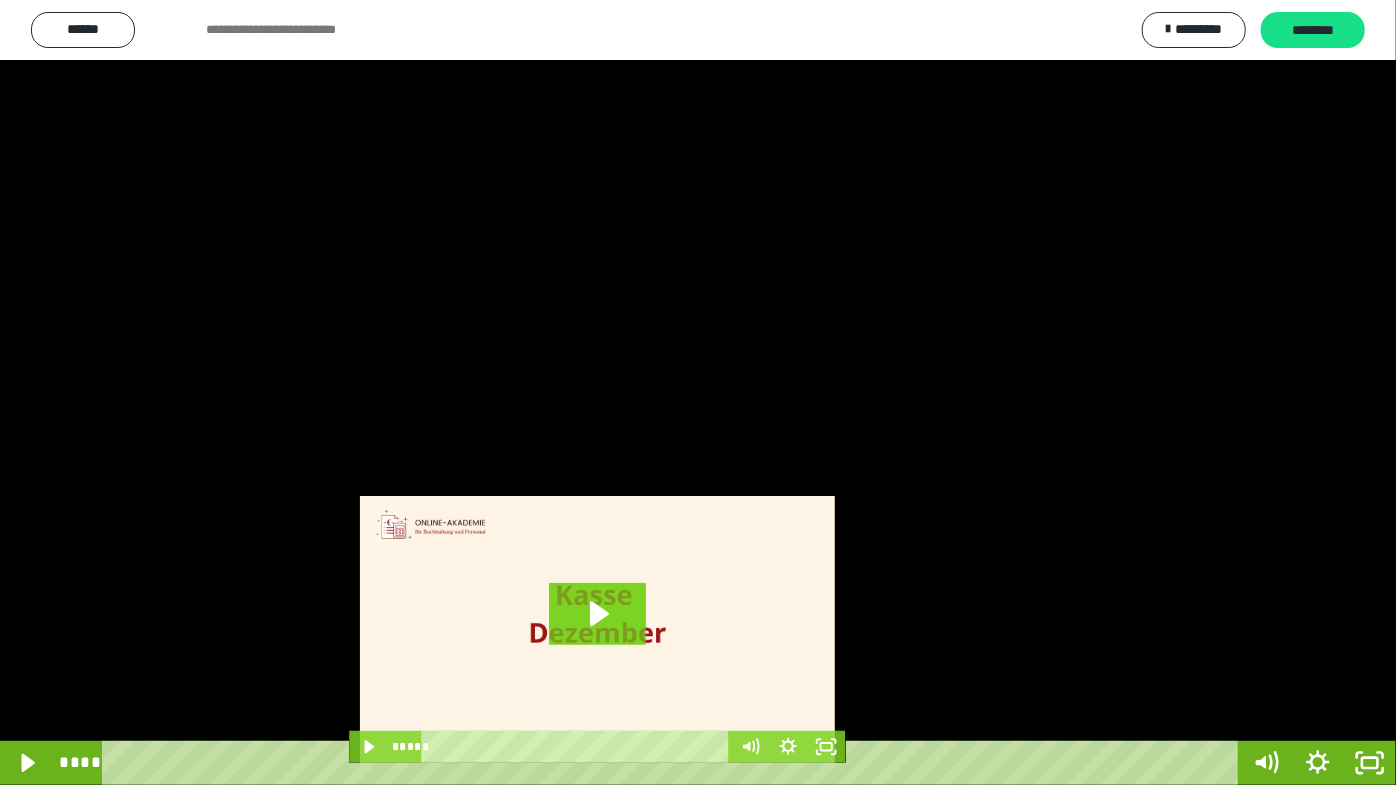 click at bounding box center [698, 392] 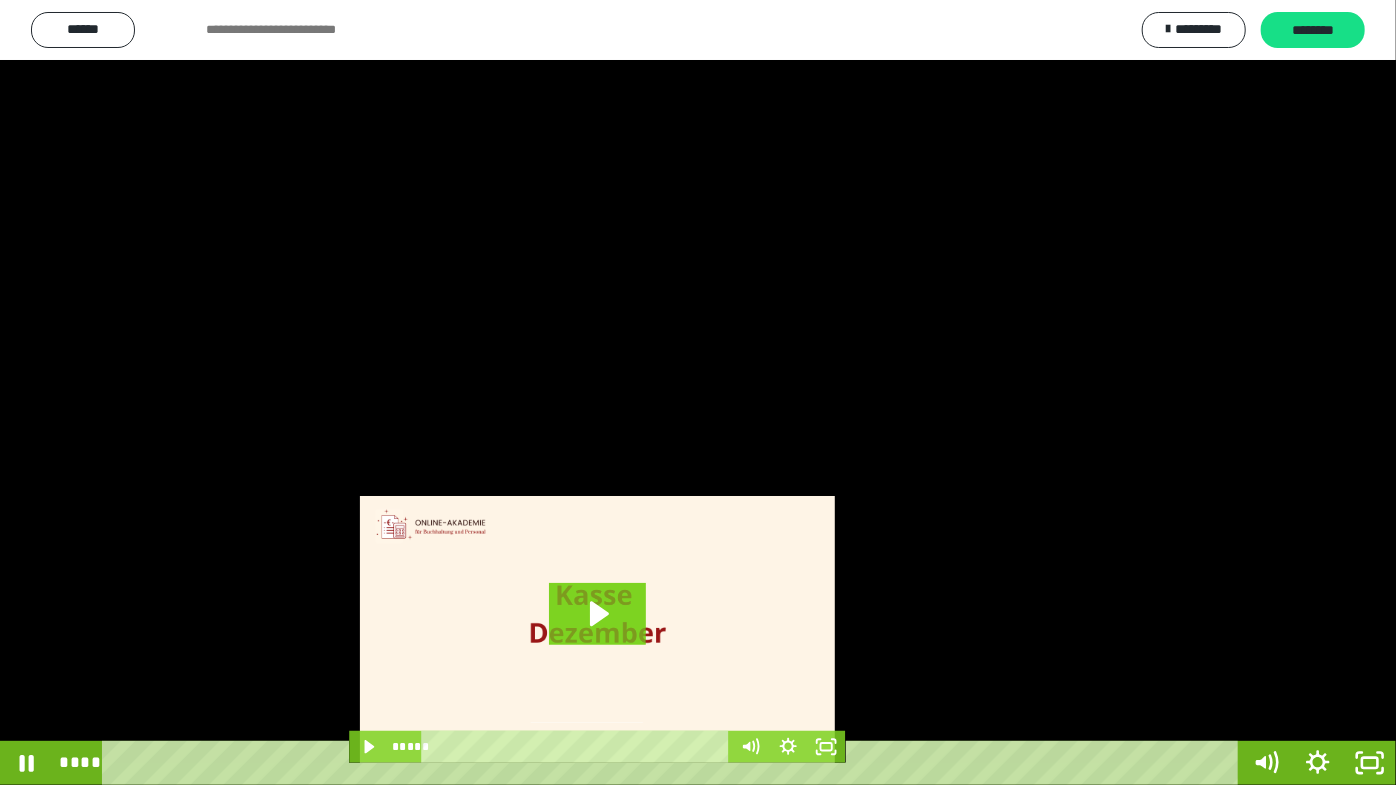 click at bounding box center [698, 392] 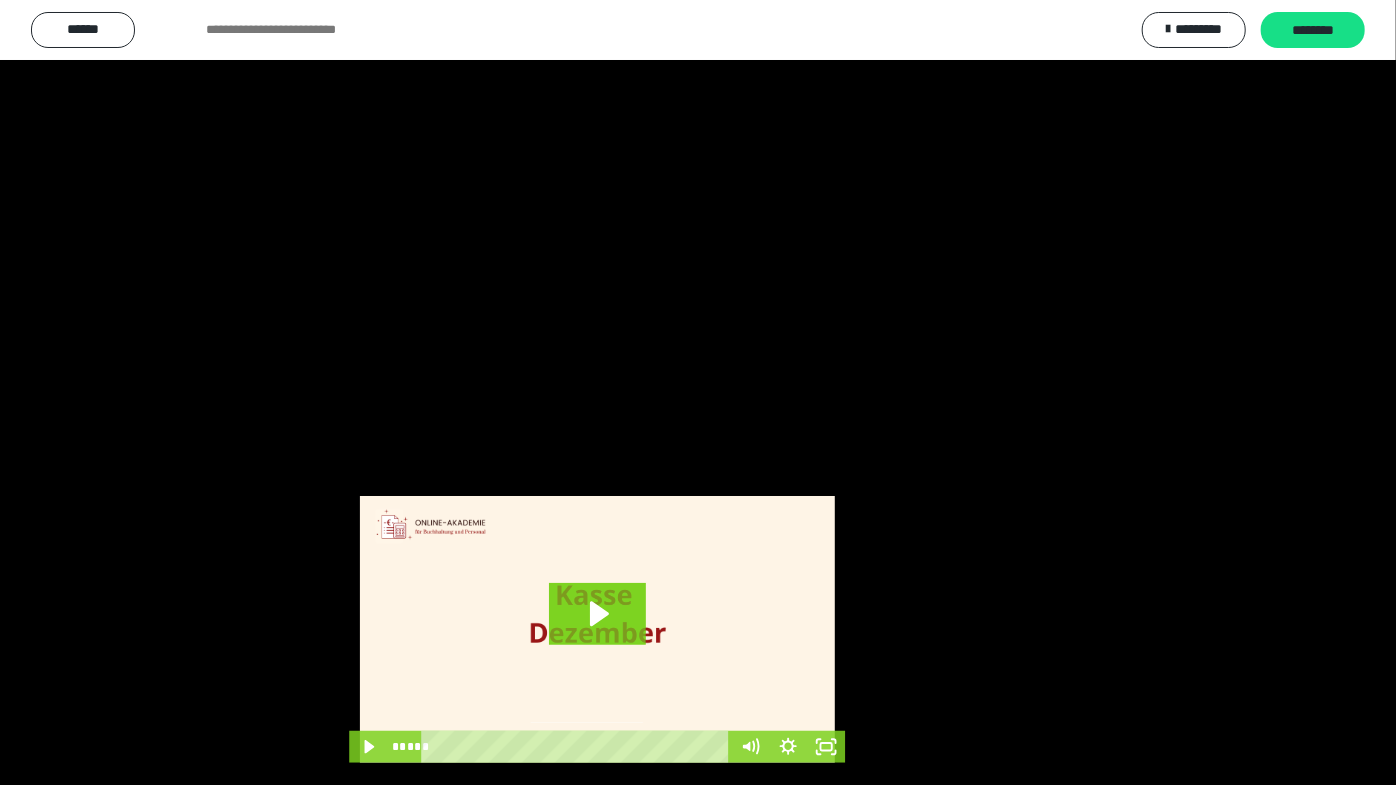 click at bounding box center [698, 392] 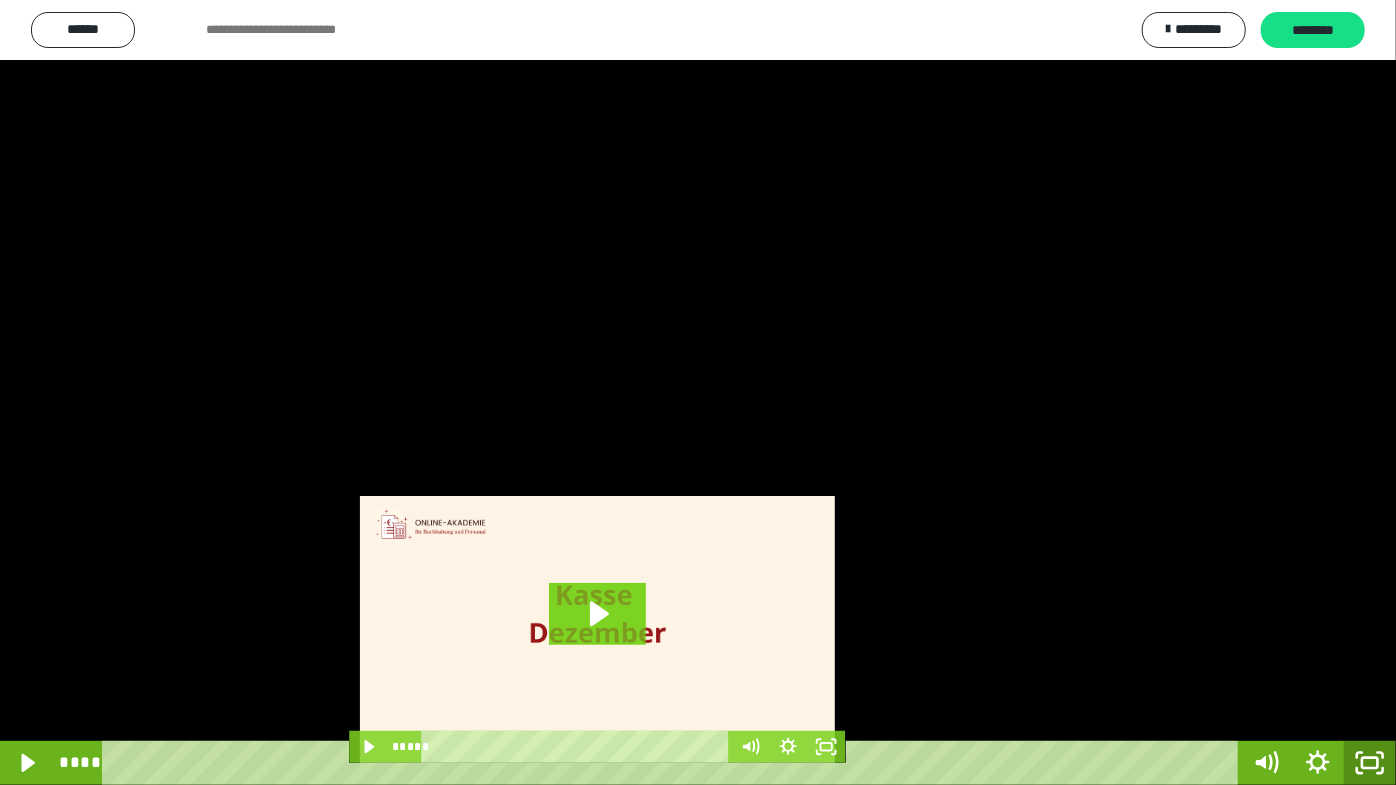 click 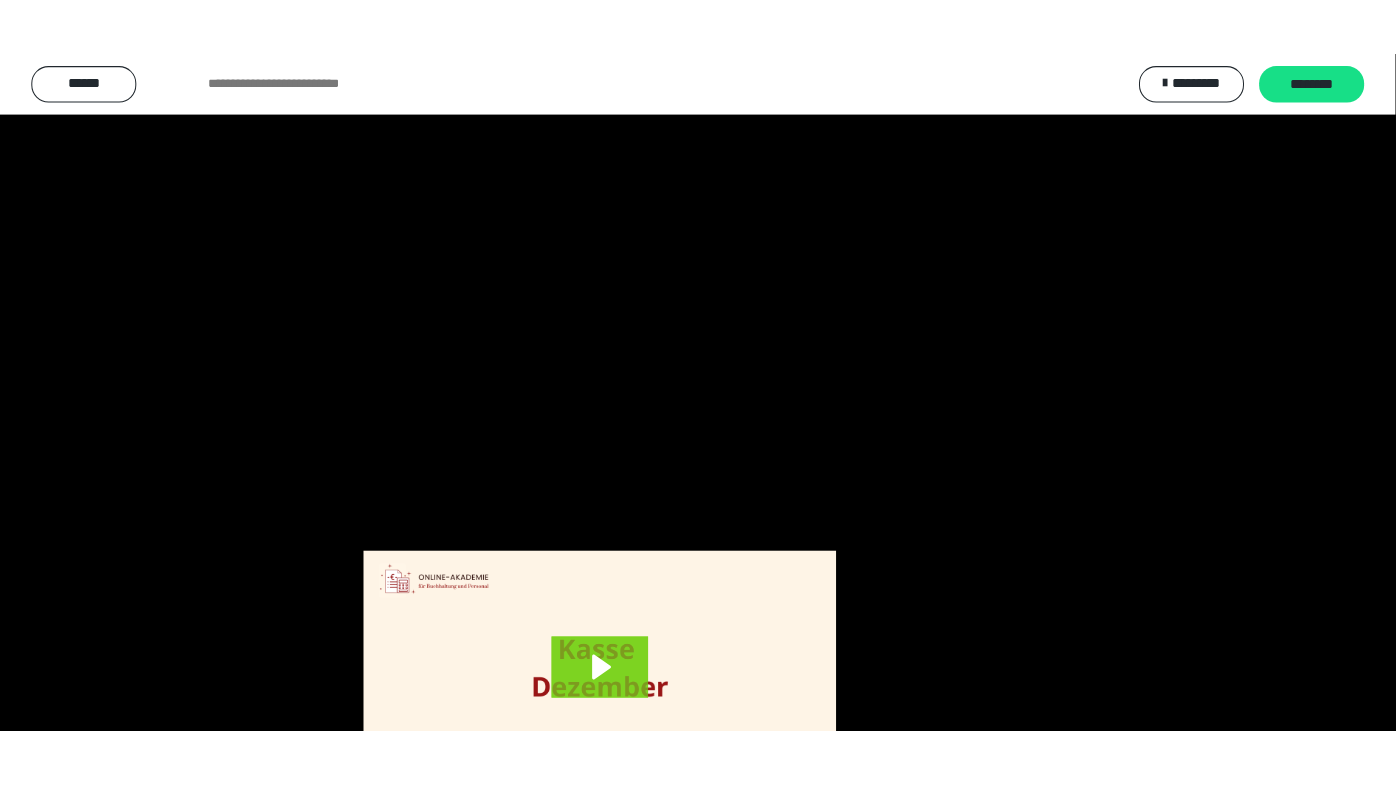 scroll, scrollTop: 3820, scrollLeft: 0, axis: vertical 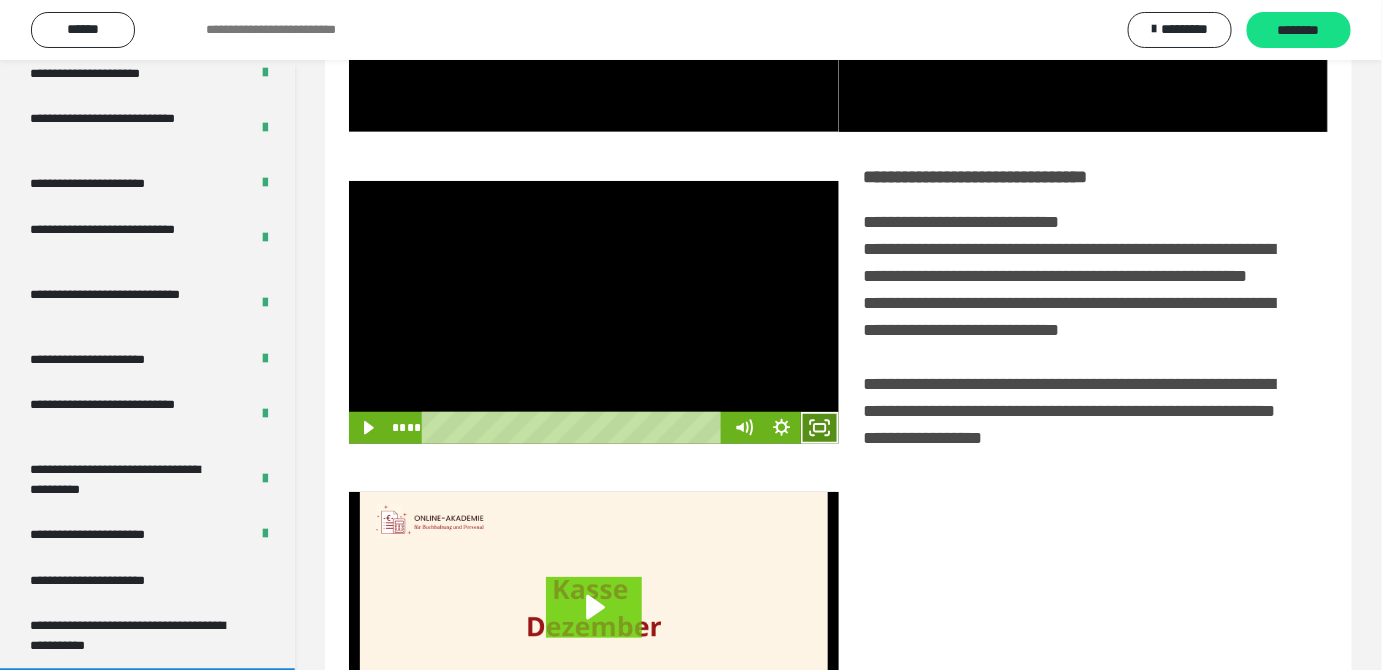drag, startPoint x: 818, startPoint y: 462, endPoint x: 811, endPoint y: 530, distance: 68.359344 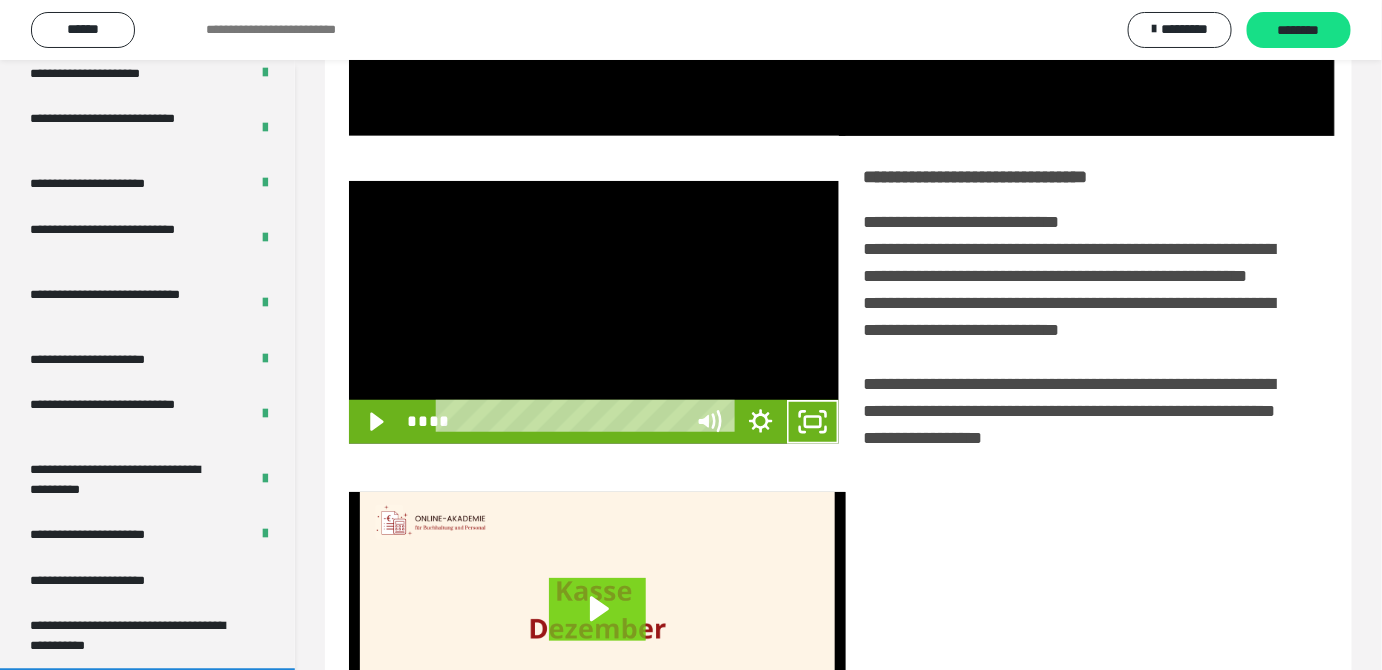 scroll, scrollTop: 3771, scrollLeft: 0, axis: vertical 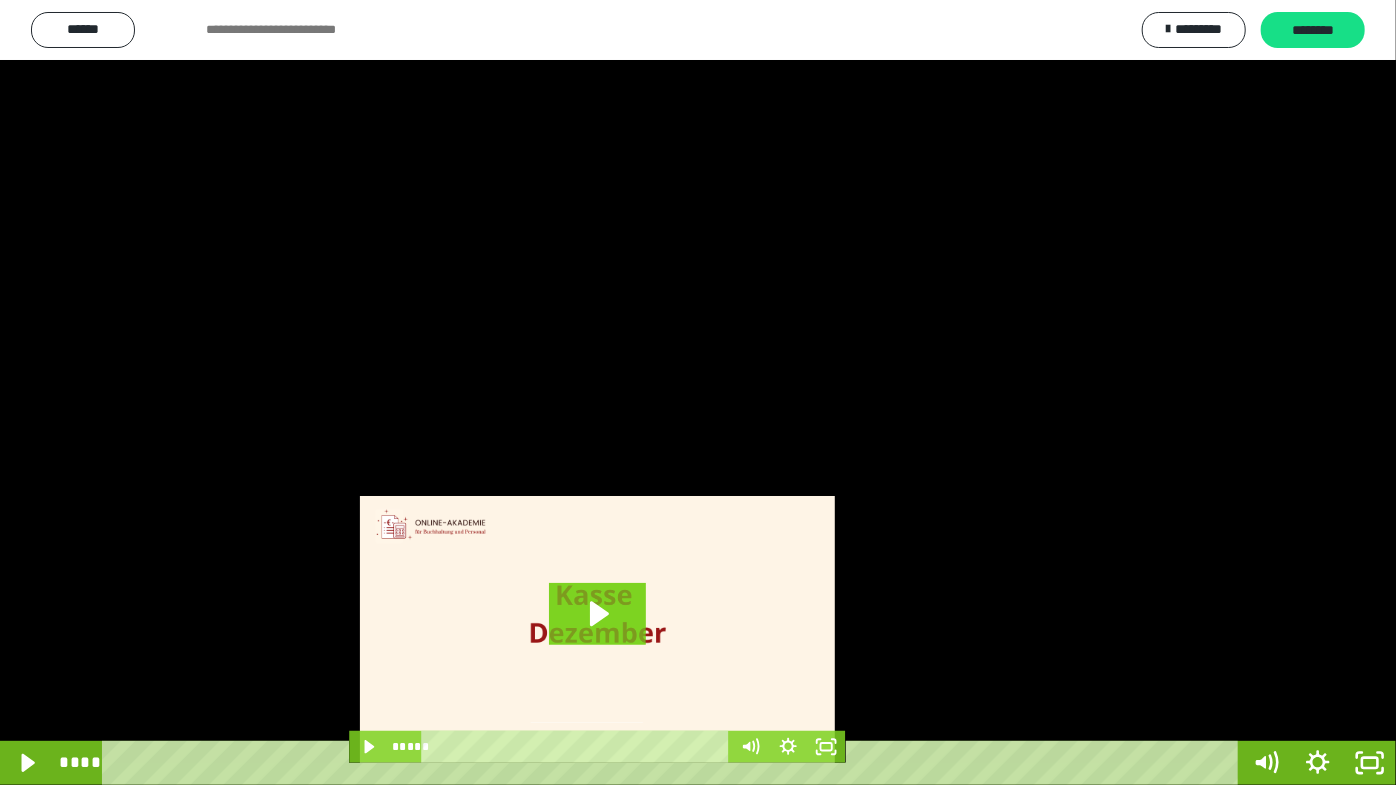 click at bounding box center (698, 392) 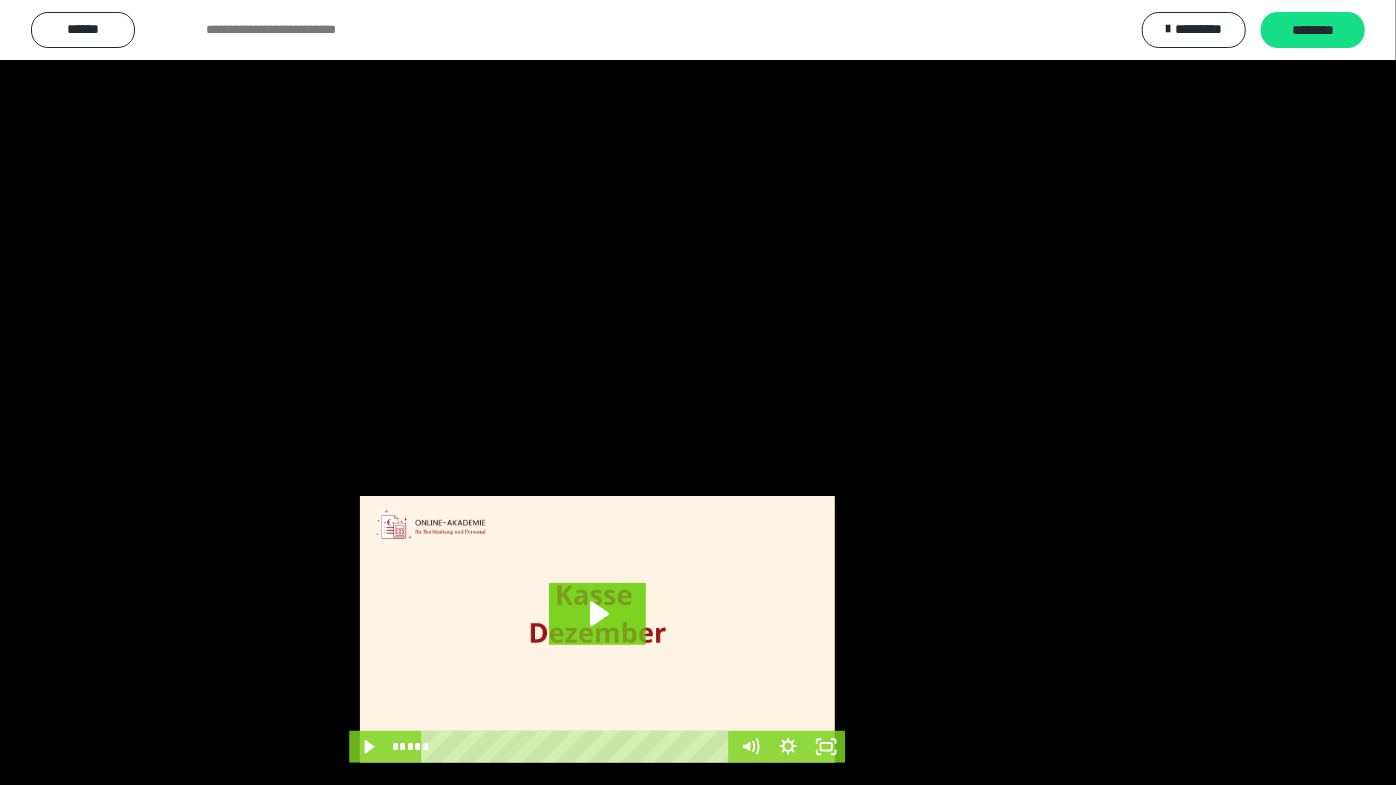 drag, startPoint x: 816, startPoint y: 469, endPoint x: 836, endPoint y: 503, distance: 39.446167 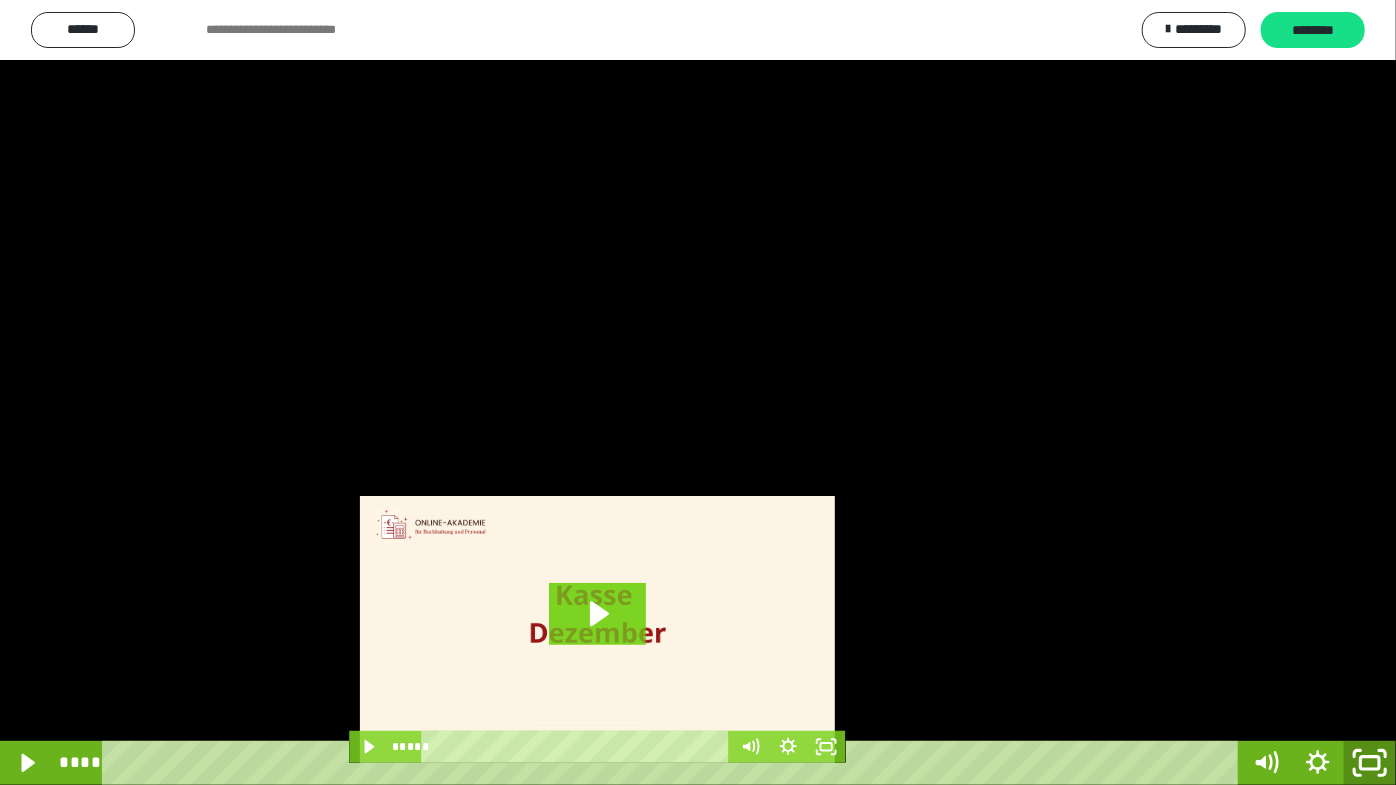 click 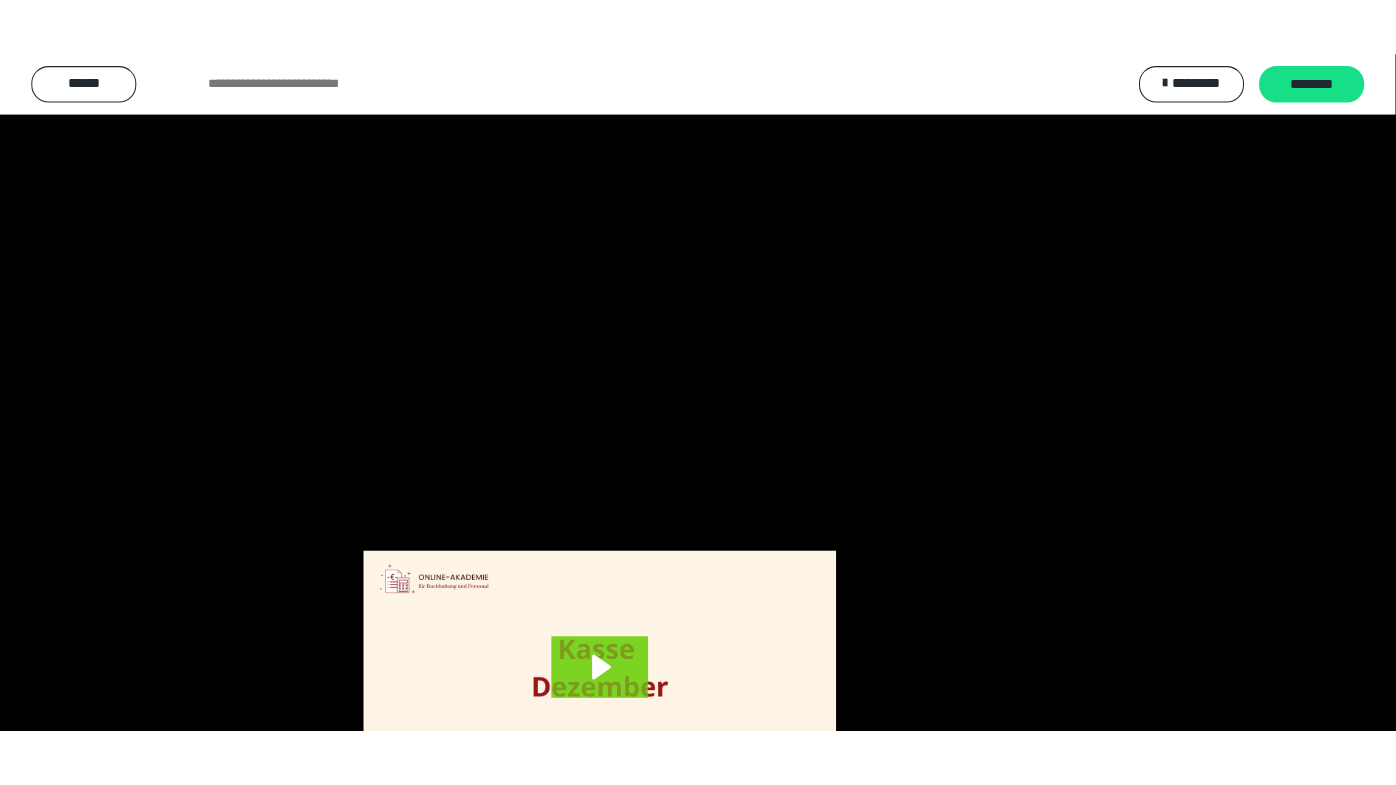scroll, scrollTop: 3820, scrollLeft: 0, axis: vertical 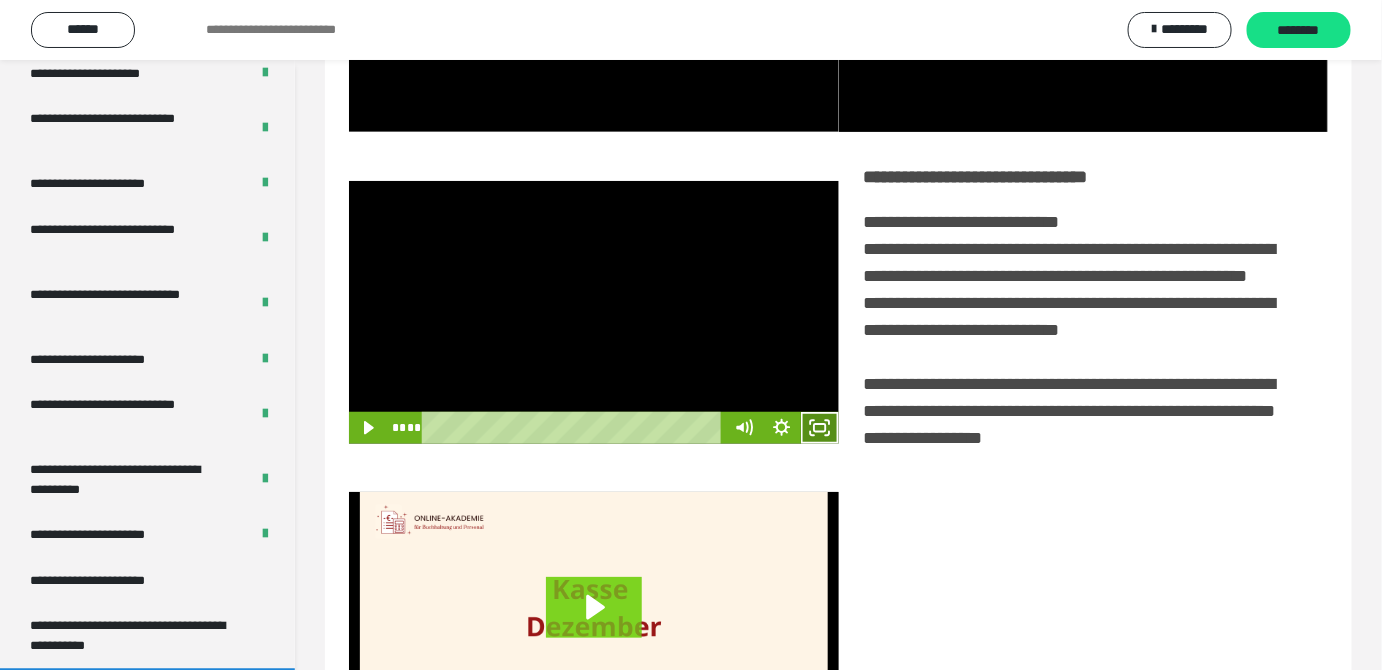 click 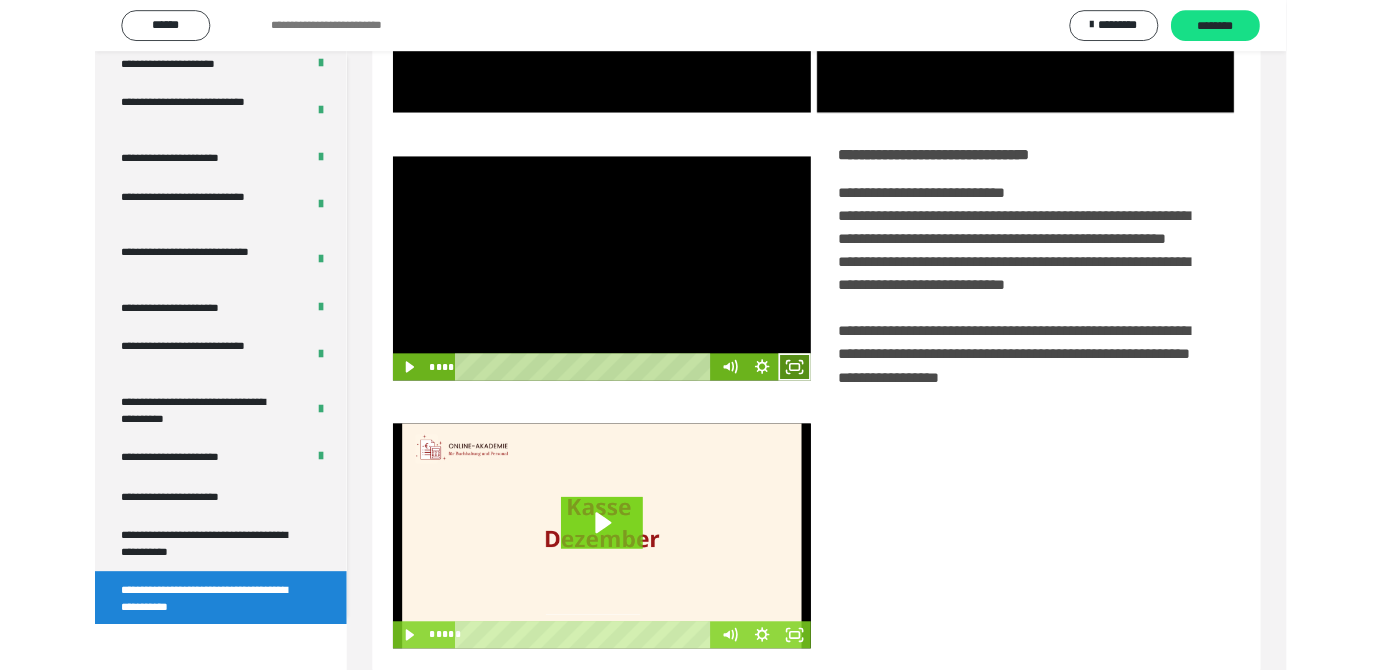 scroll, scrollTop: 3771, scrollLeft: 0, axis: vertical 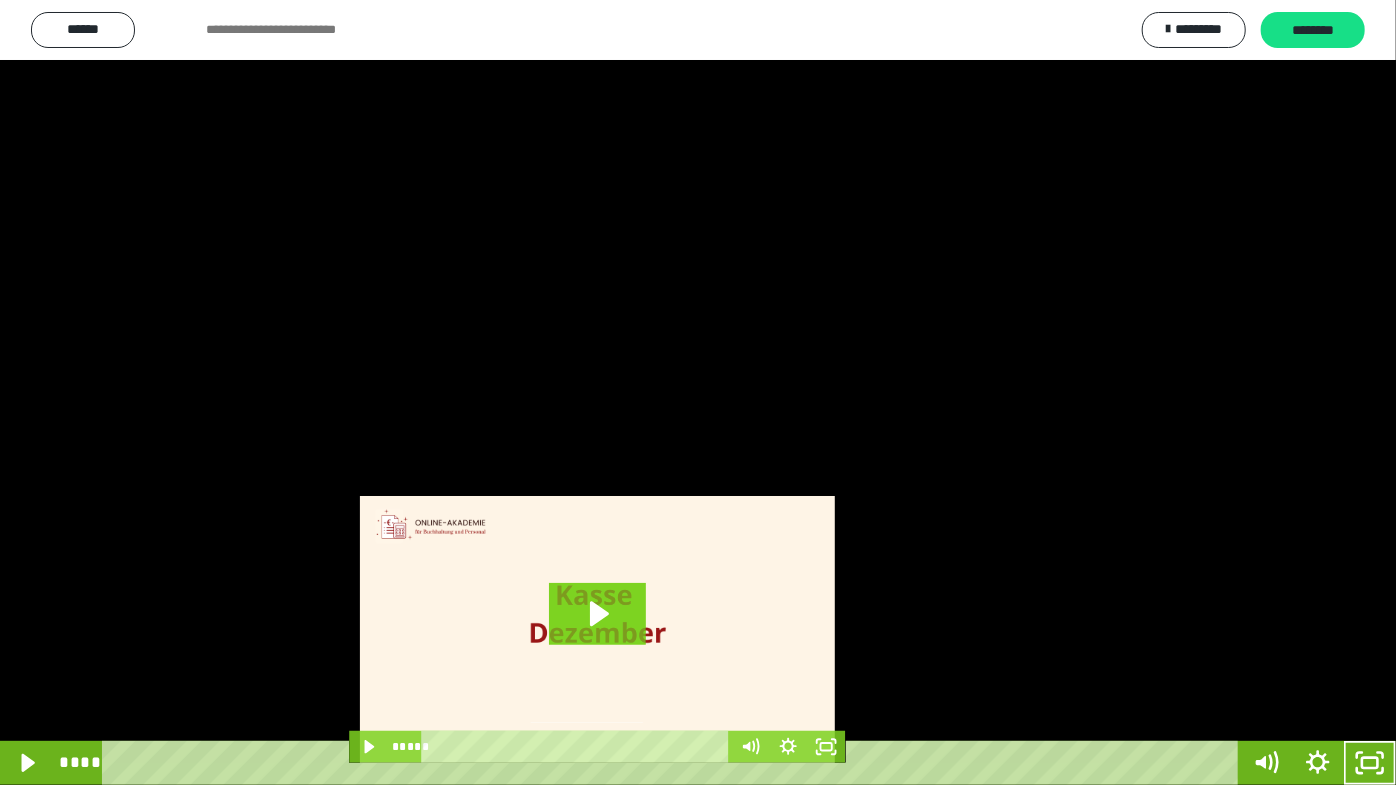 drag, startPoint x: 595, startPoint y: 437, endPoint x: 621, endPoint y: 461, distance: 35.383614 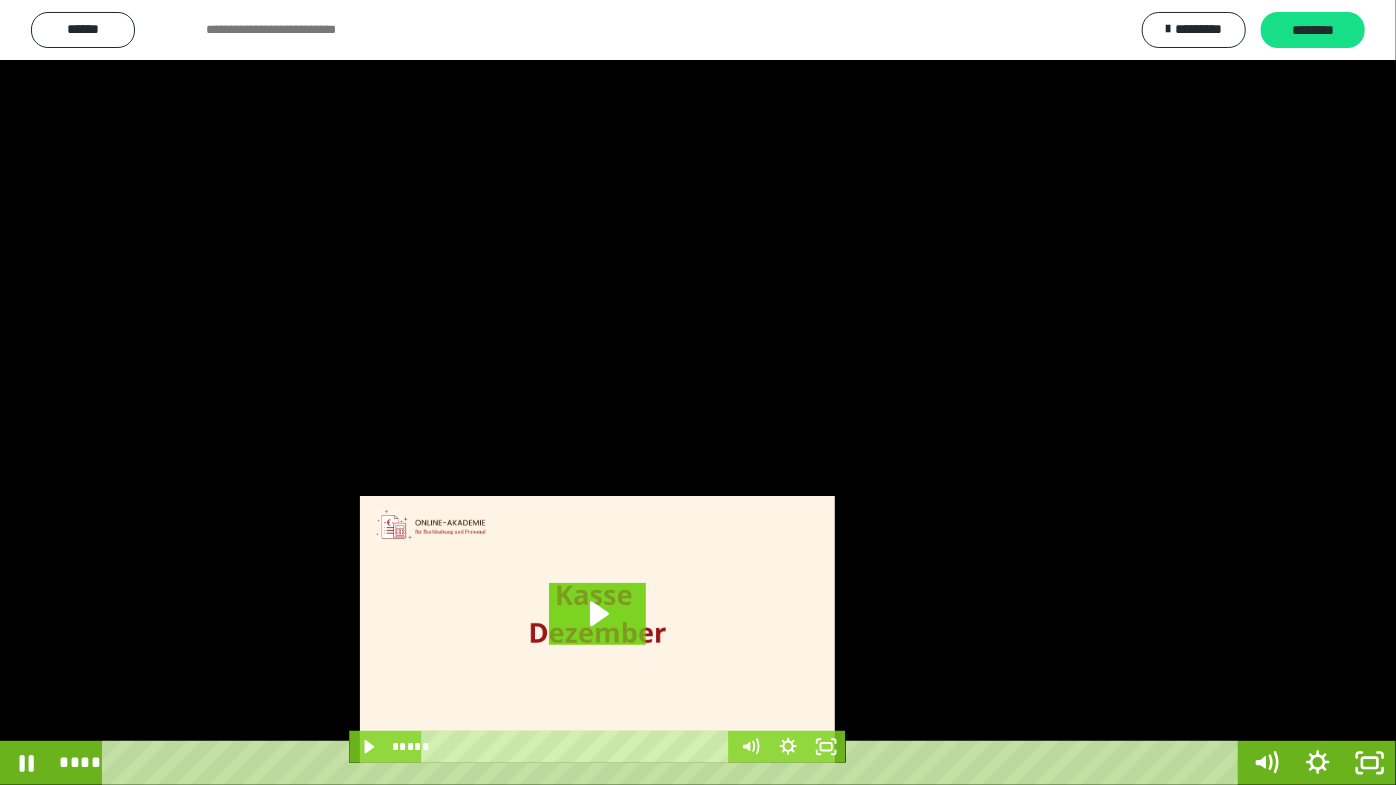 click at bounding box center [698, 392] 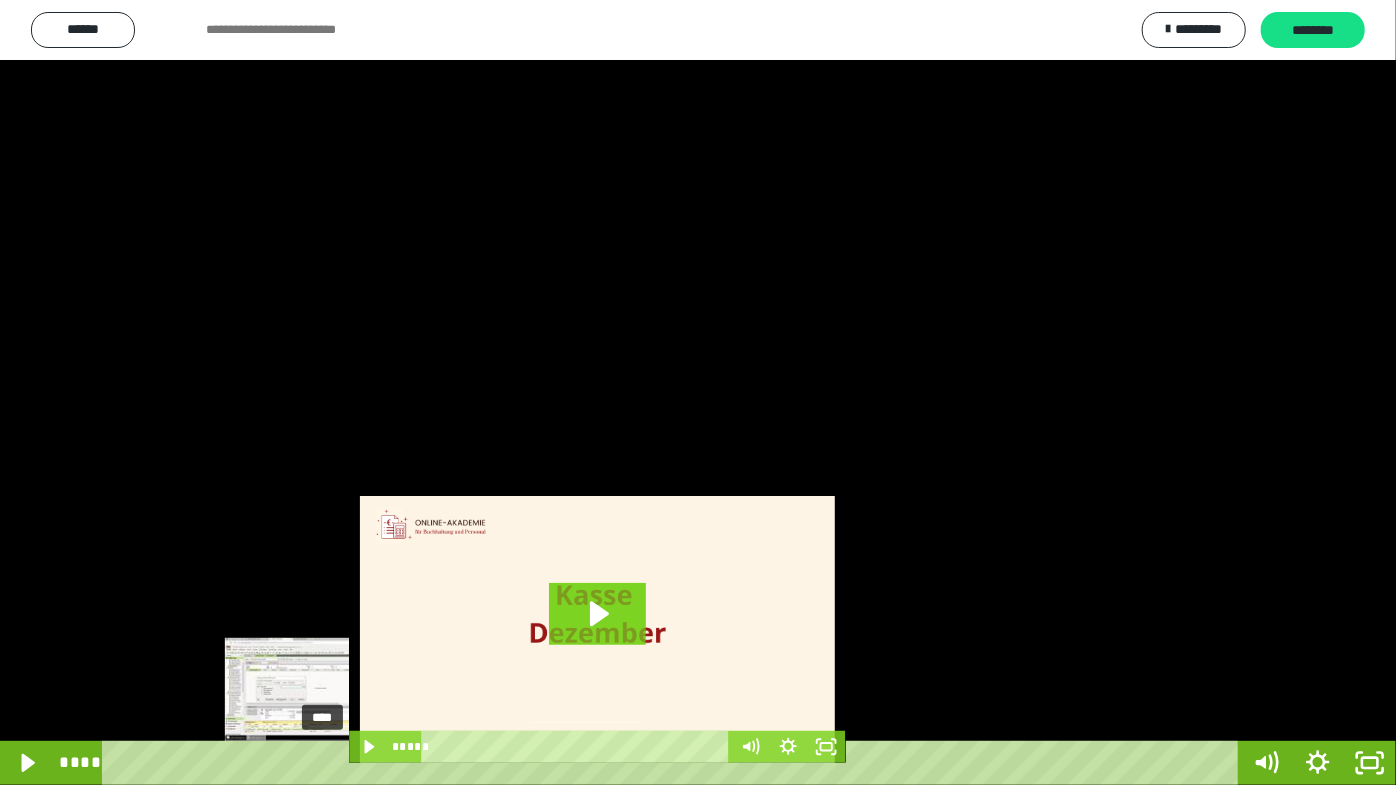 click on "****" at bounding box center [674, 763] 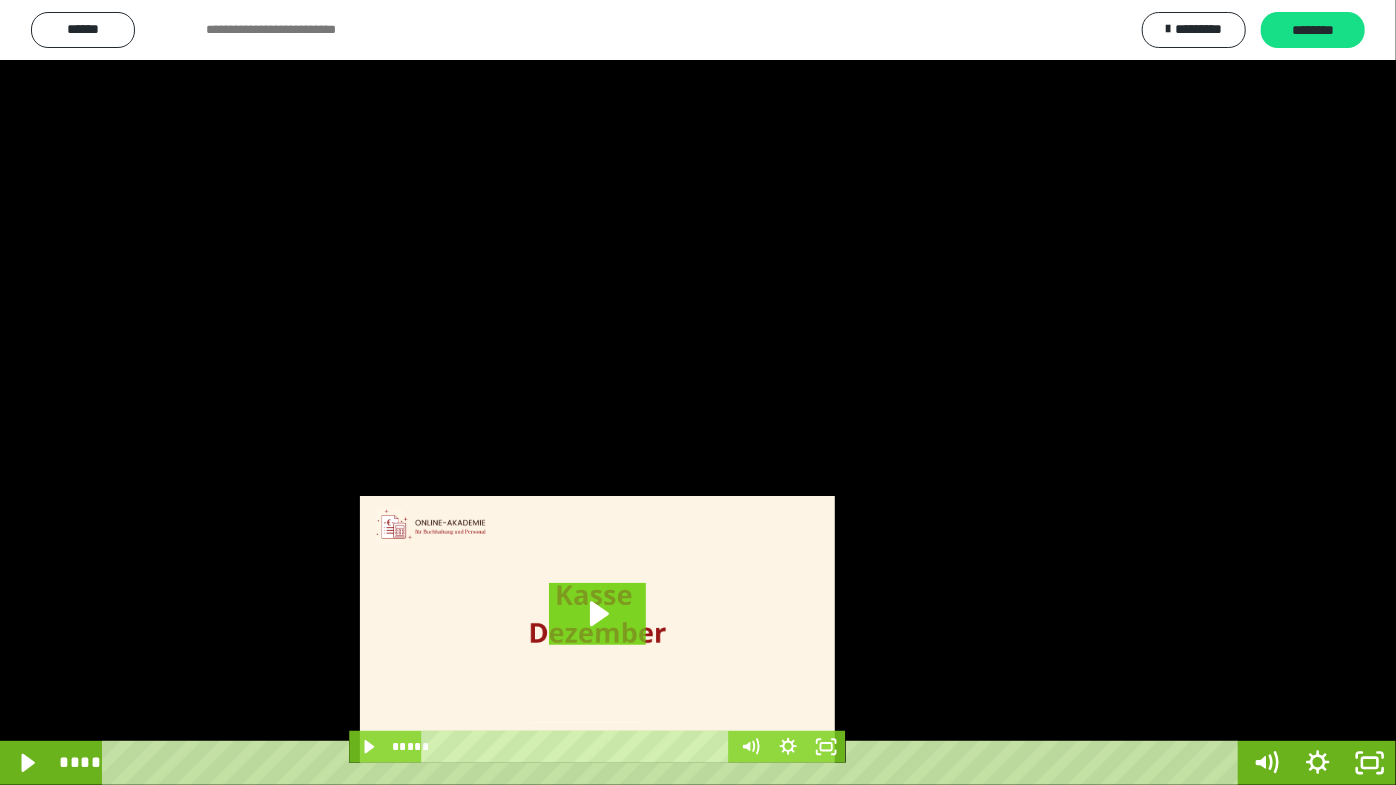 click at bounding box center [698, 392] 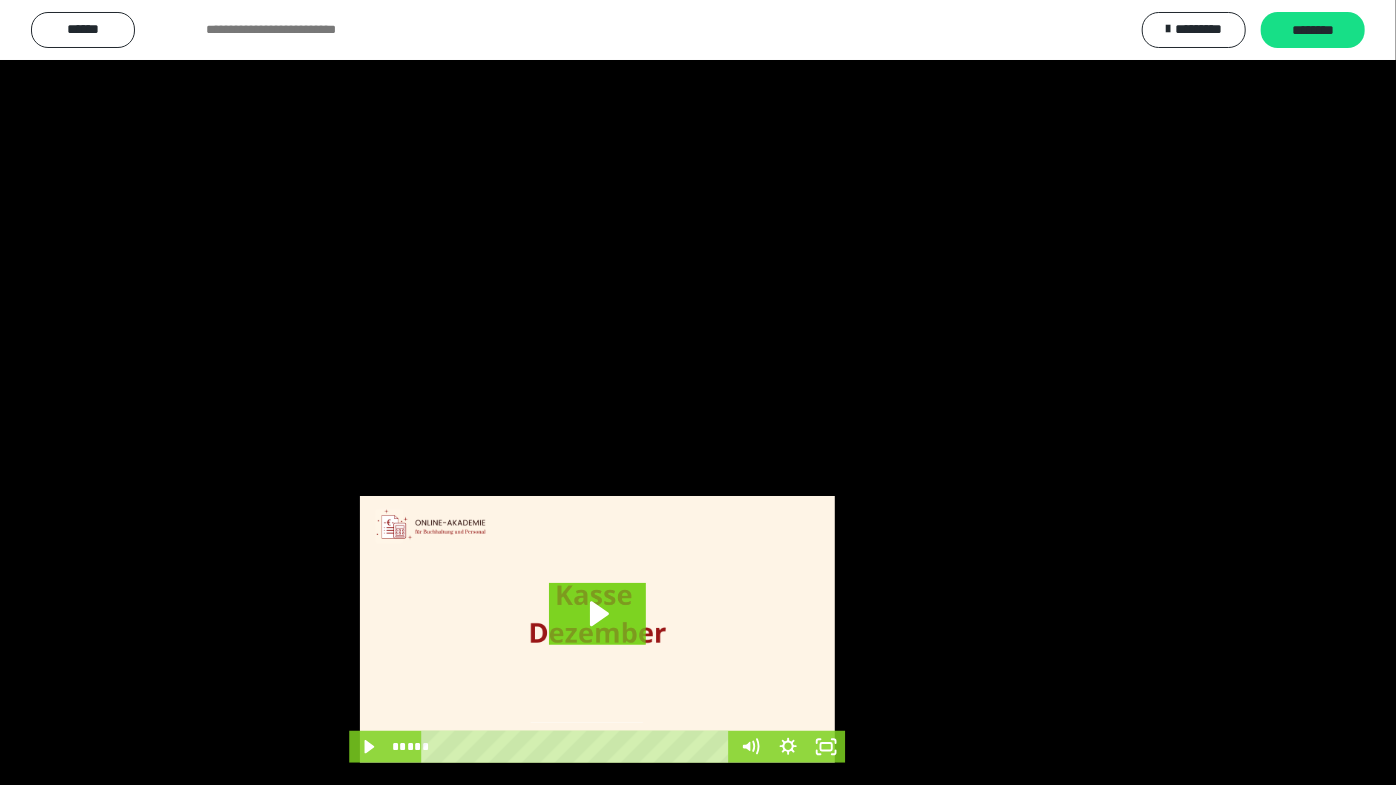 click at bounding box center [698, 392] 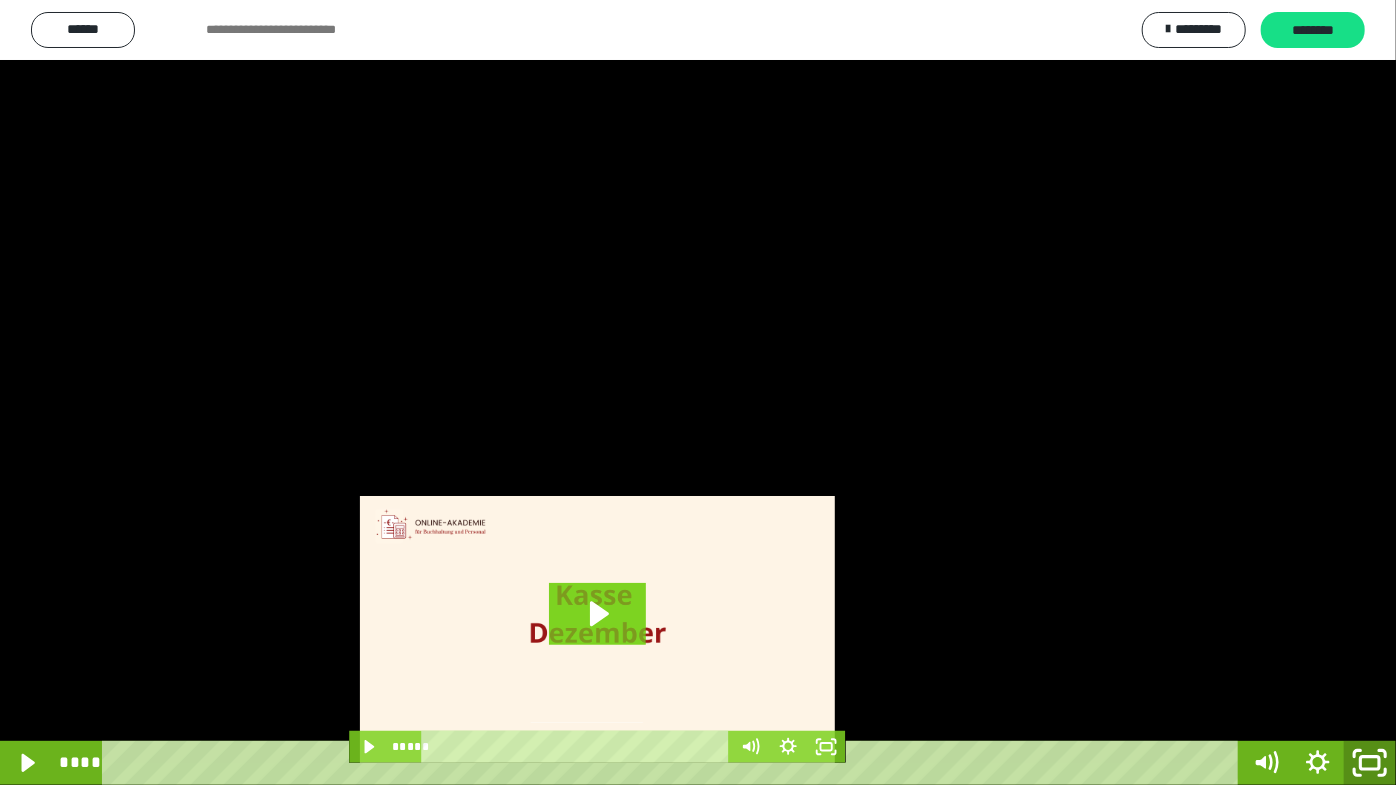 drag, startPoint x: 1378, startPoint y: 764, endPoint x: 1330, endPoint y: 643, distance: 130.17296 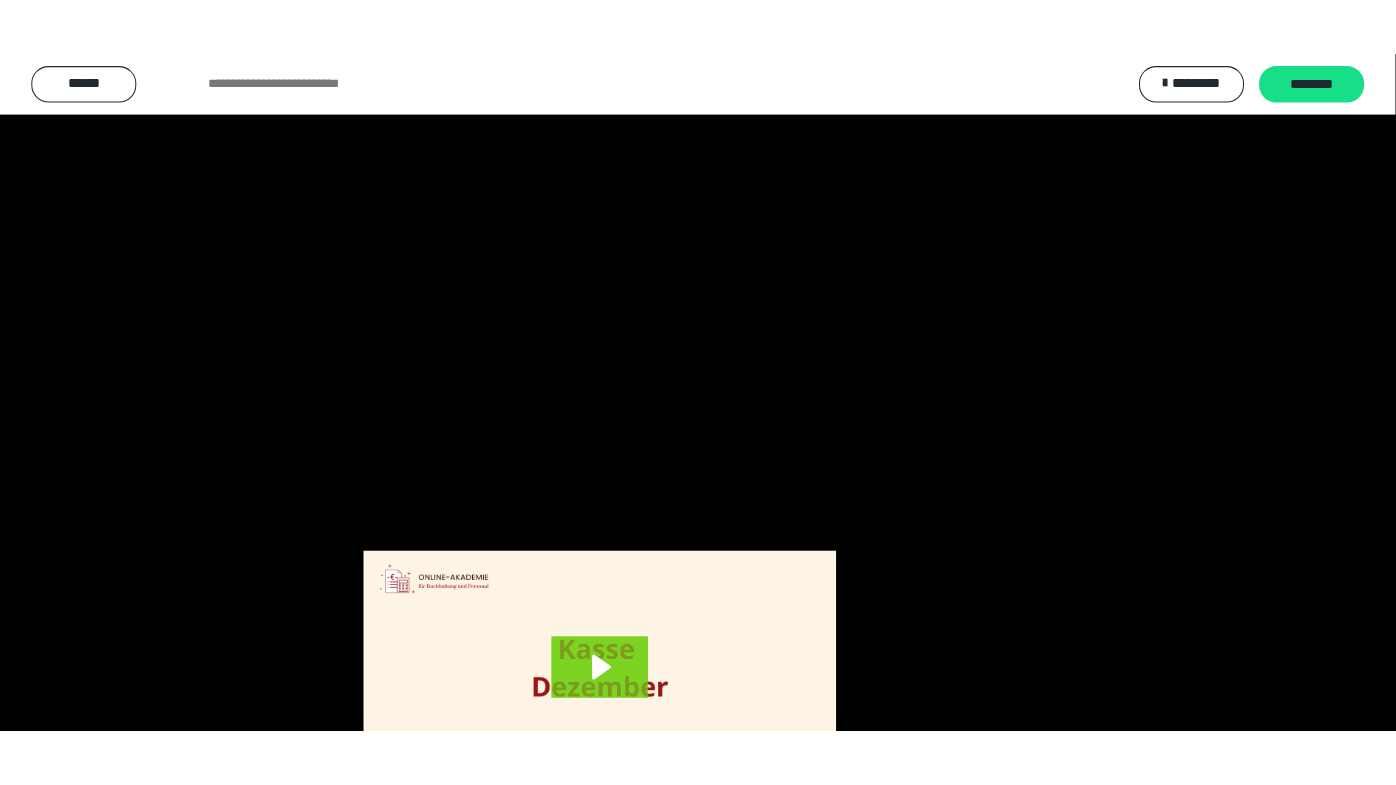scroll, scrollTop: 3820, scrollLeft: 0, axis: vertical 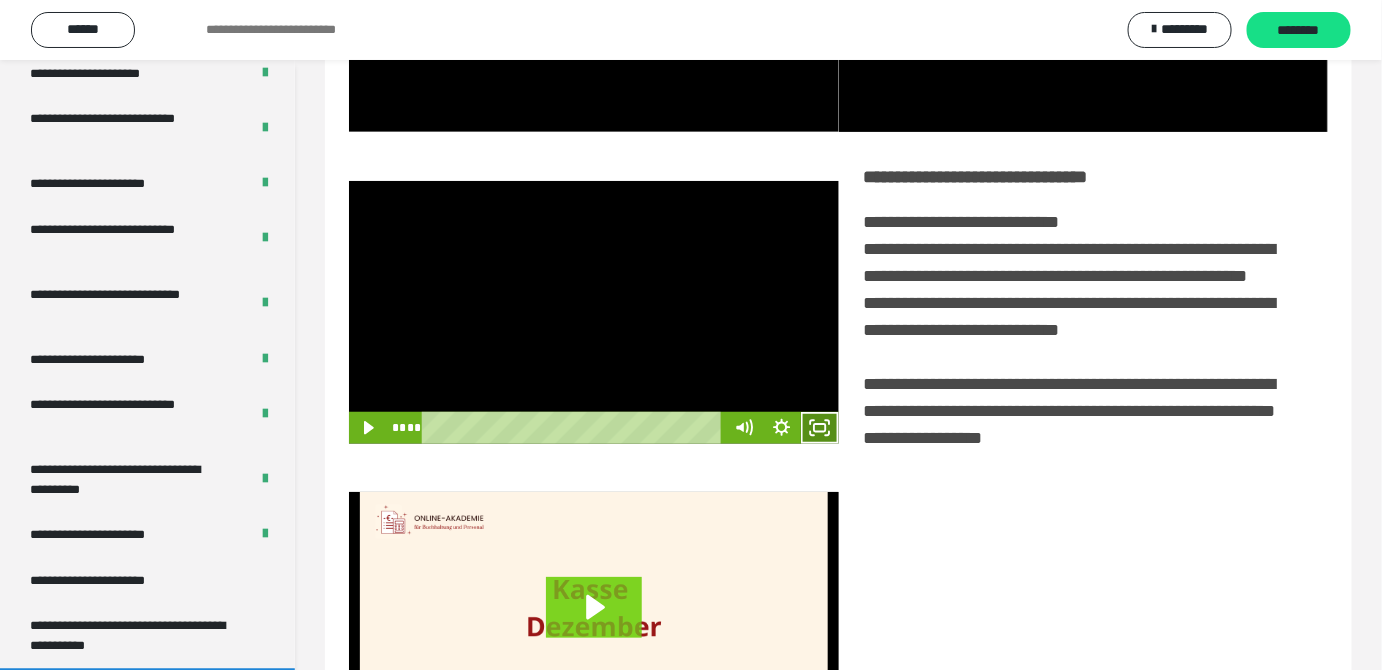 click 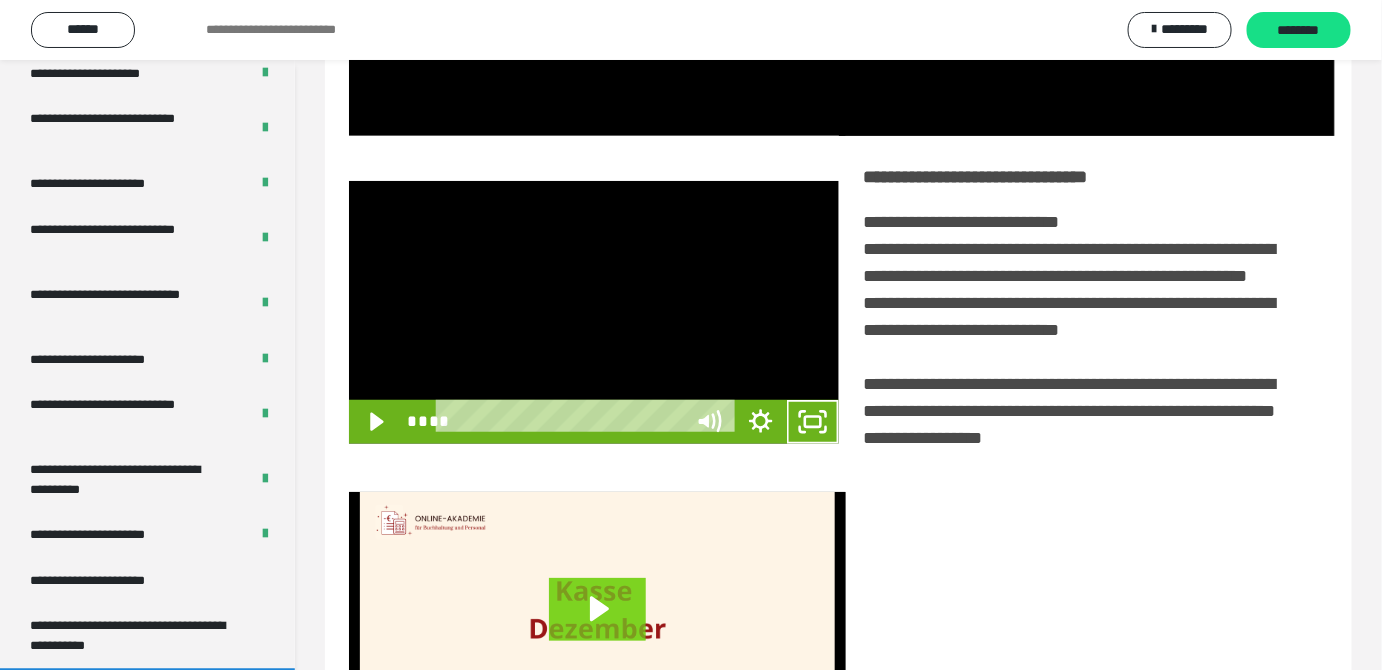 scroll, scrollTop: 3771, scrollLeft: 0, axis: vertical 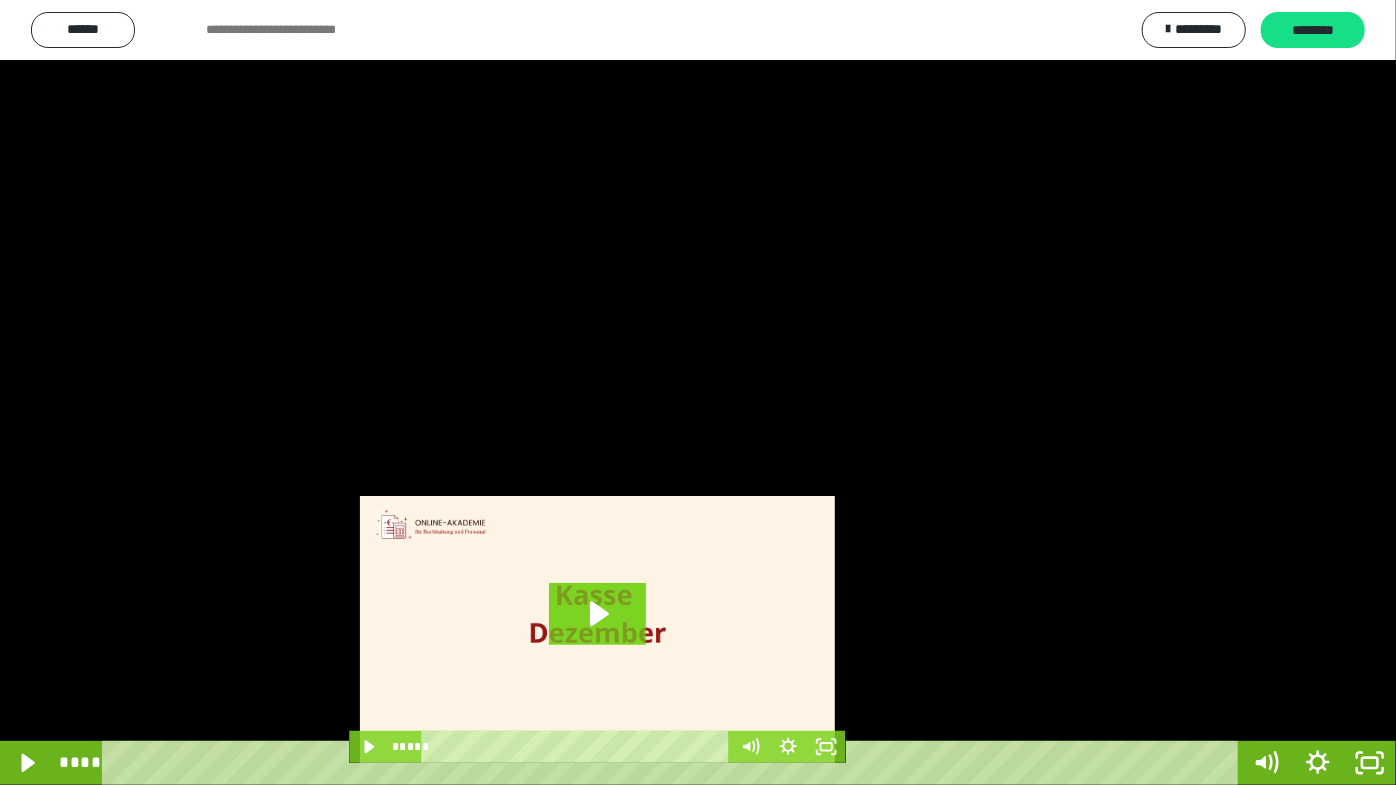 click at bounding box center [698, 392] 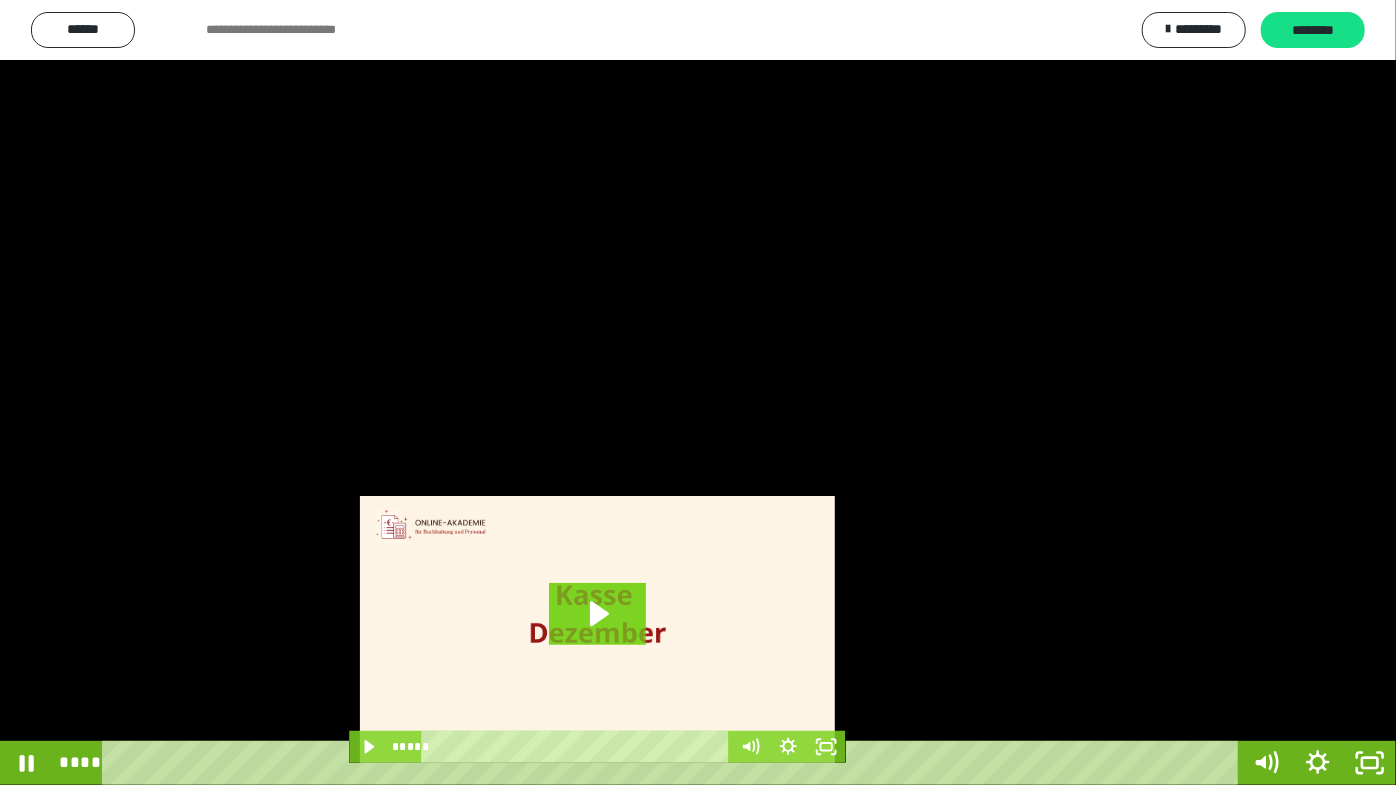 click at bounding box center (698, 392) 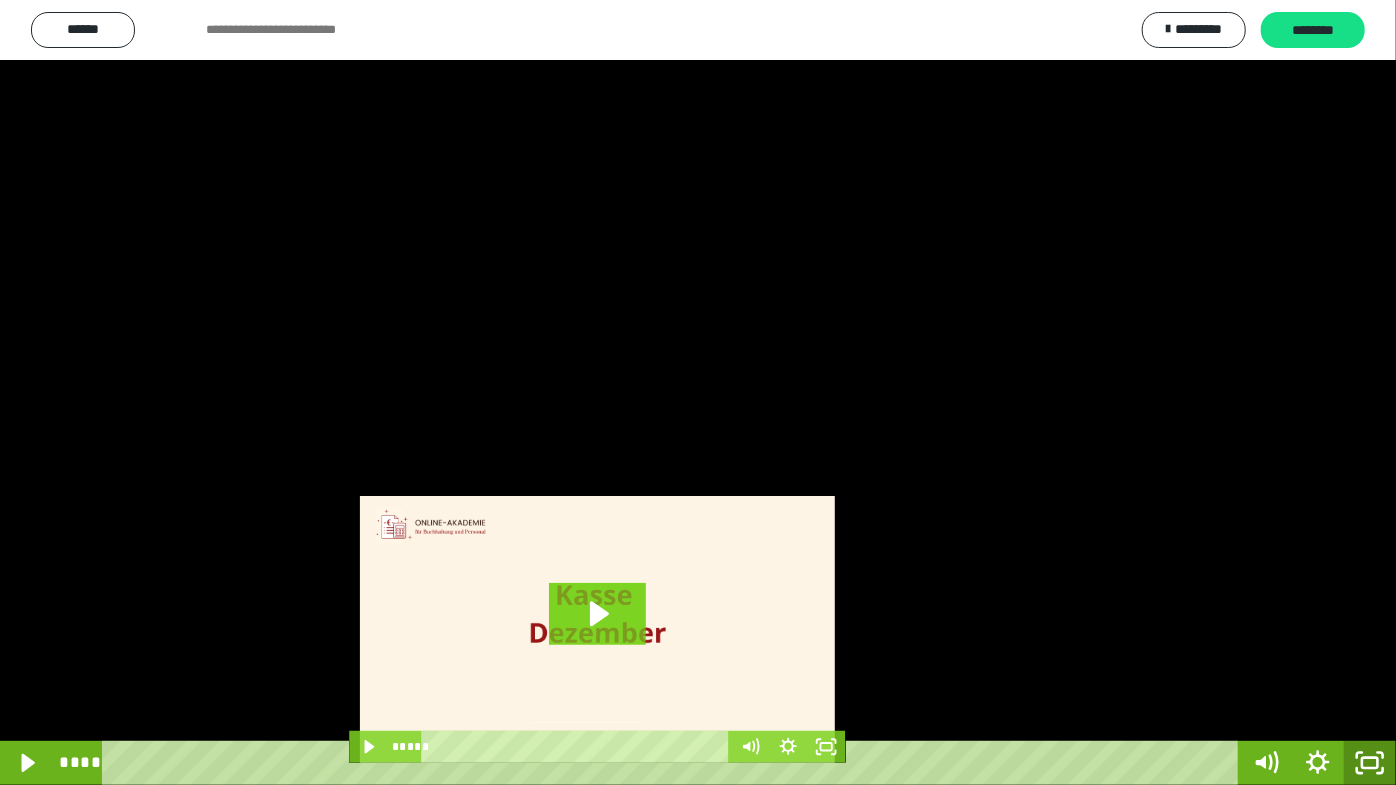 click 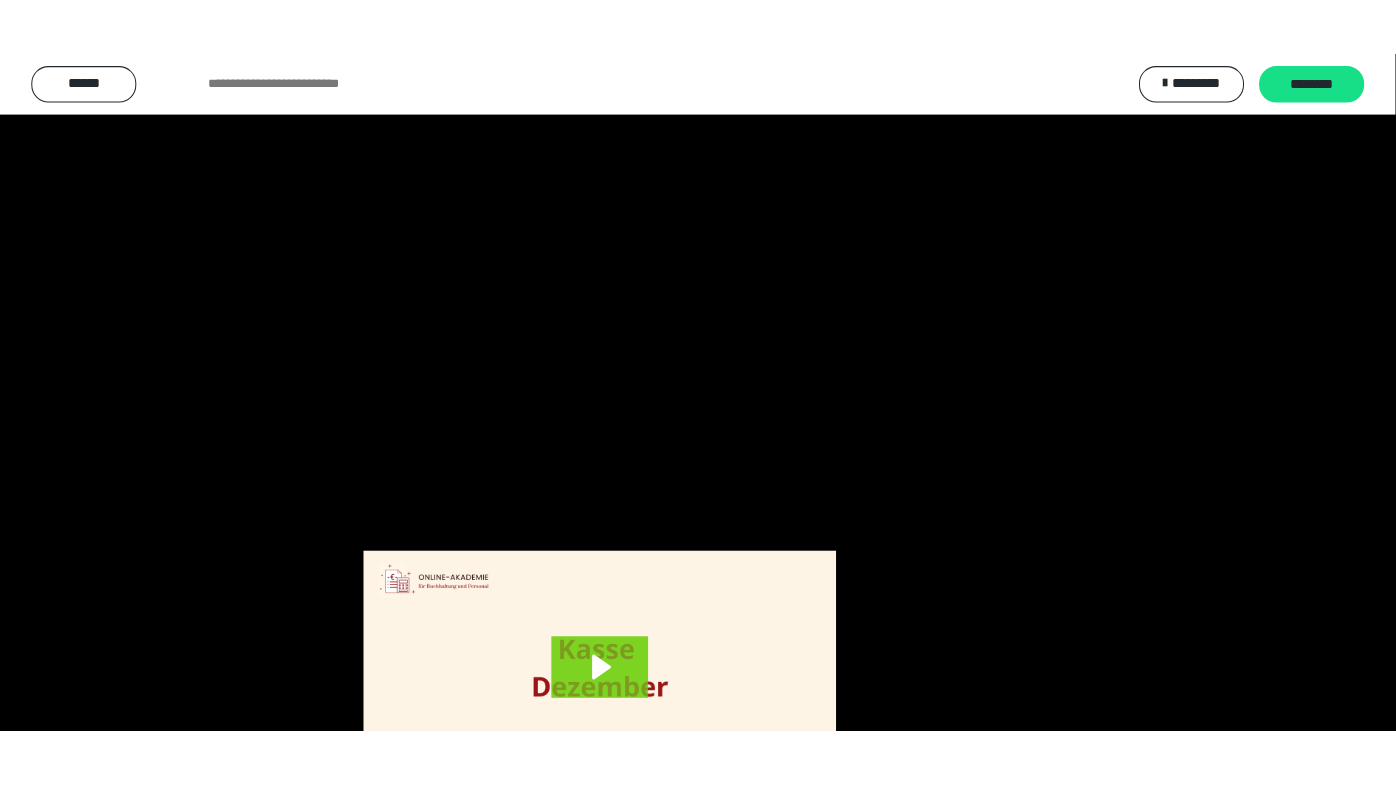 scroll, scrollTop: 3820, scrollLeft: 0, axis: vertical 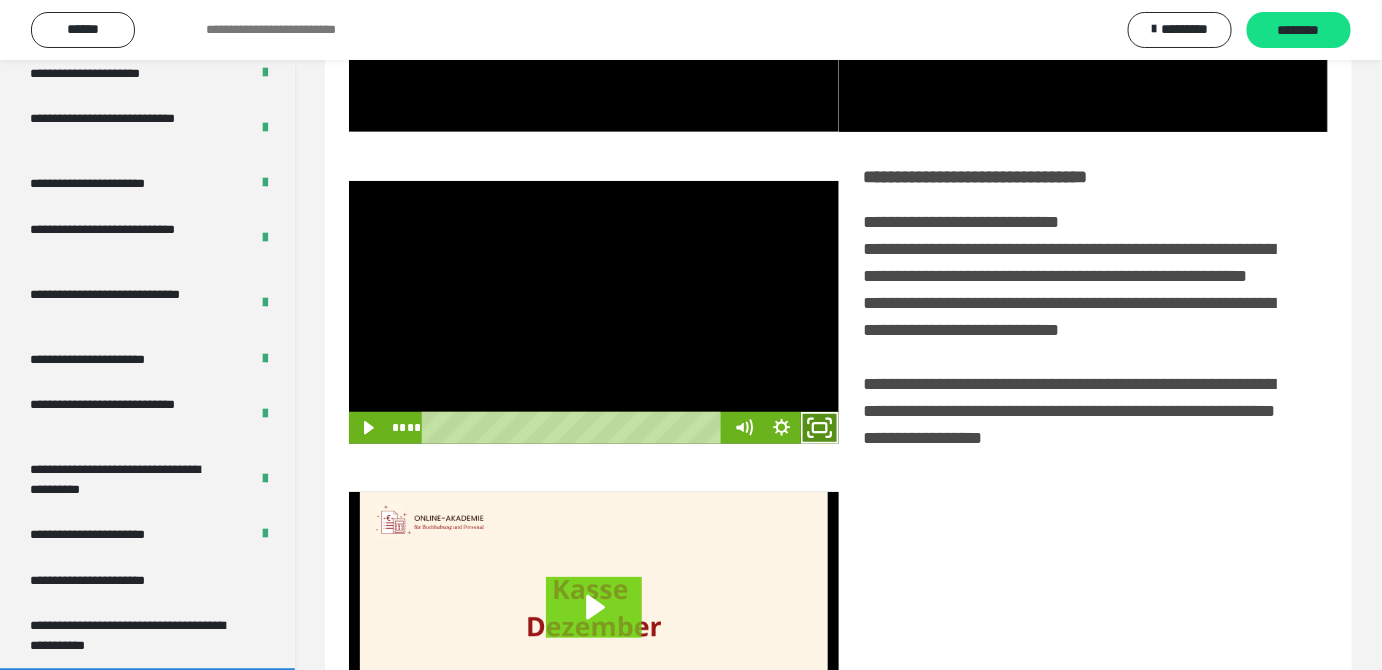 click 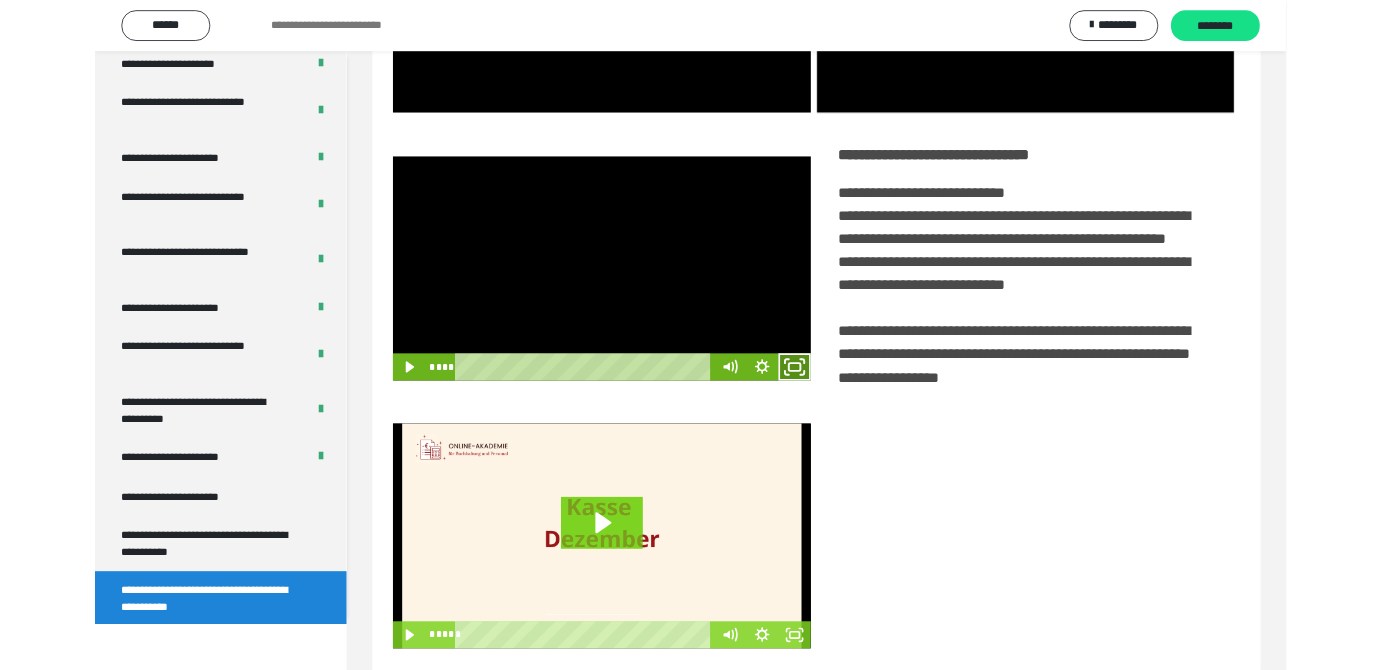 scroll, scrollTop: 3771, scrollLeft: 0, axis: vertical 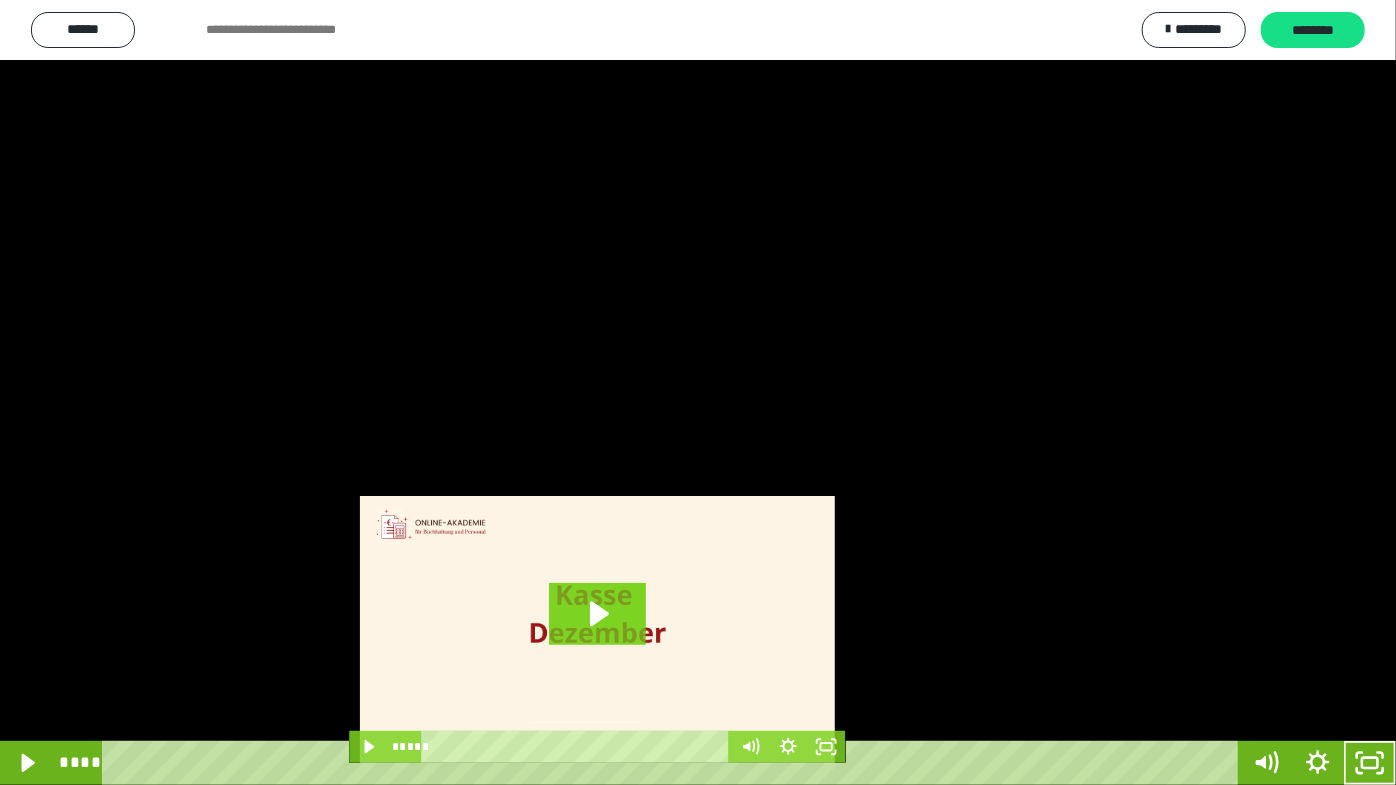 click at bounding box center (698, 392) 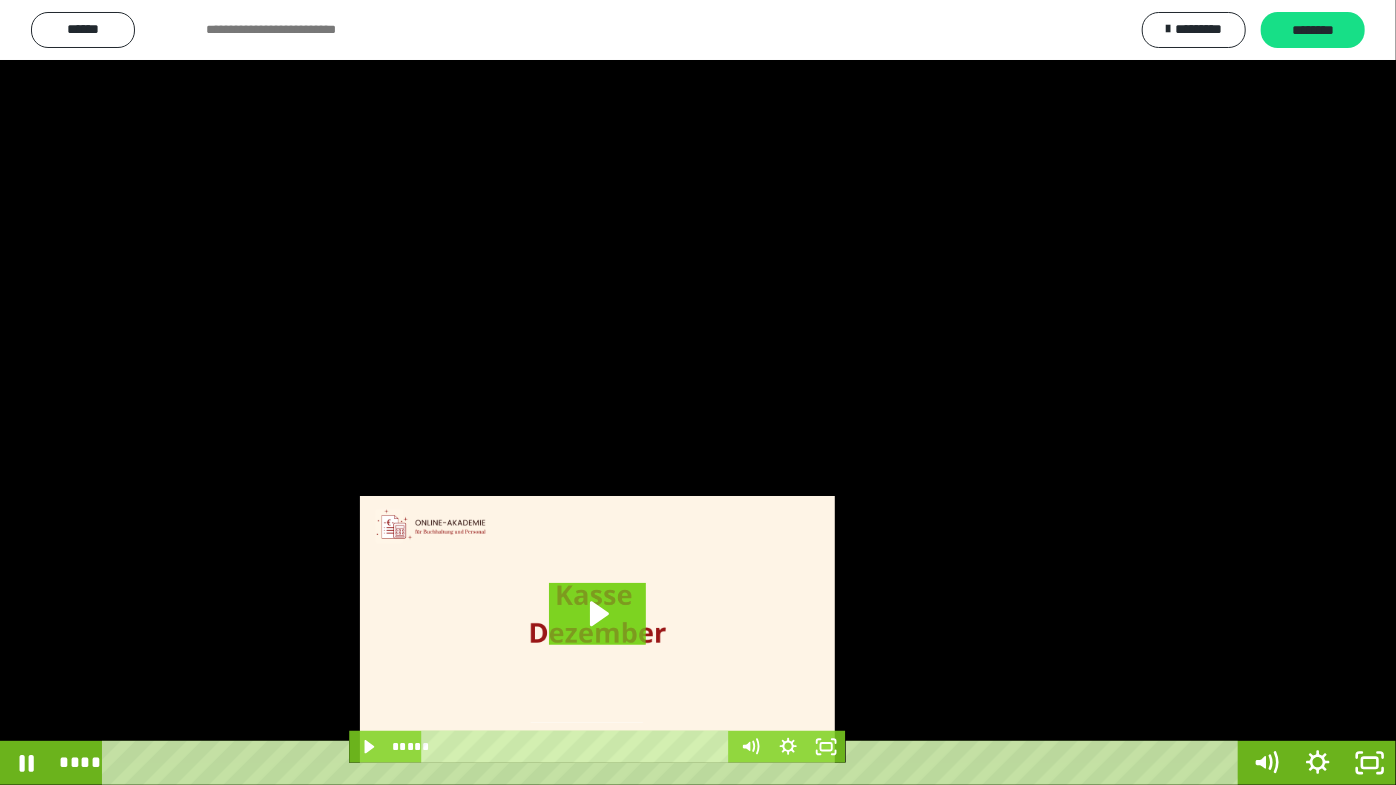 drag, startPoint x: 825, startPoint y: 400, endPoint x: 825, endPoint y: 424, distance: 24 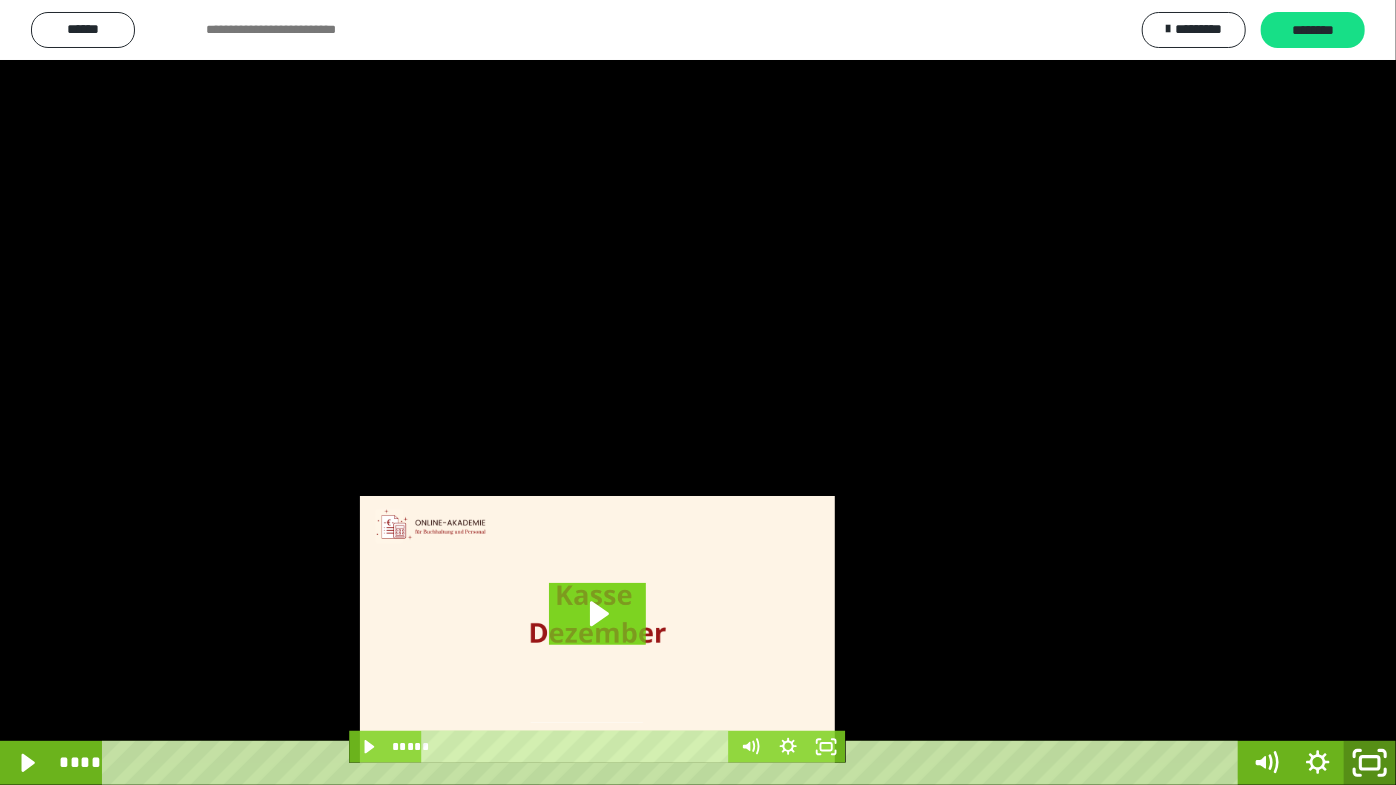 click 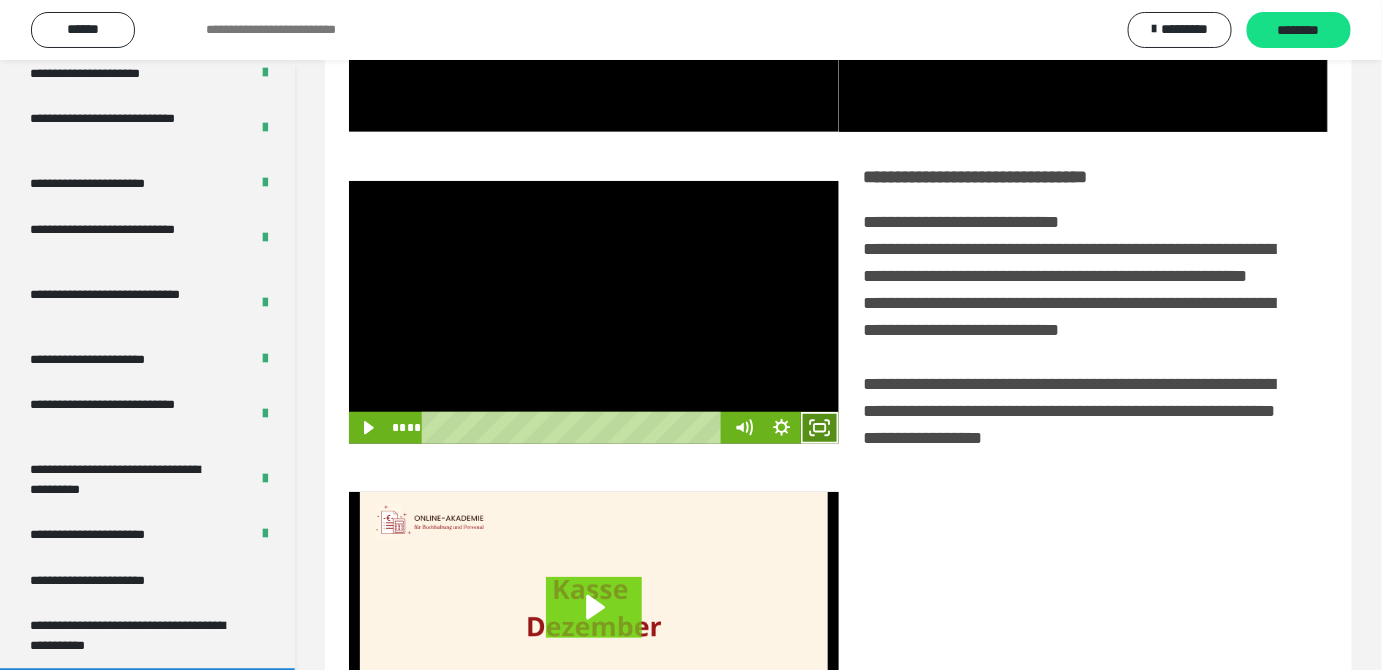 drag, startPoint x: 821, startPoint y: 467, endPoint x: 842, endPoint y: 549, distance: 84.646324 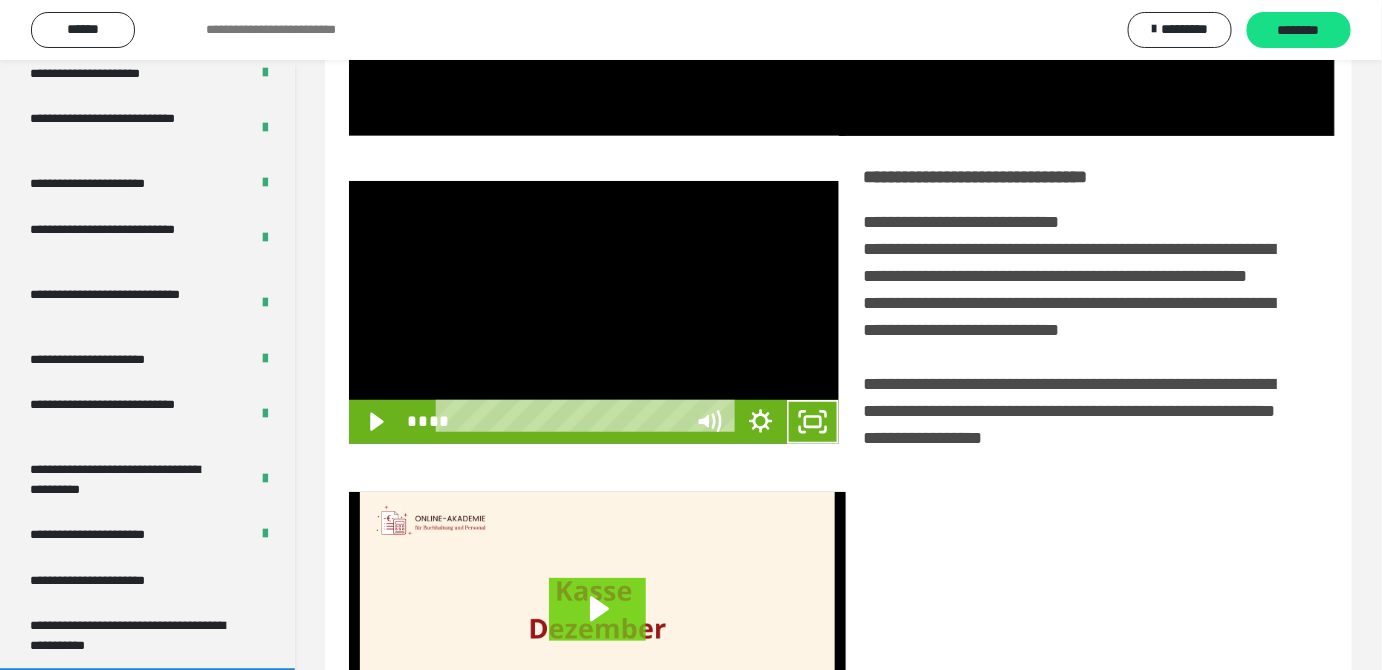 scroll, scrollTop: 3771, scrollLeft: 0, axis: vertical 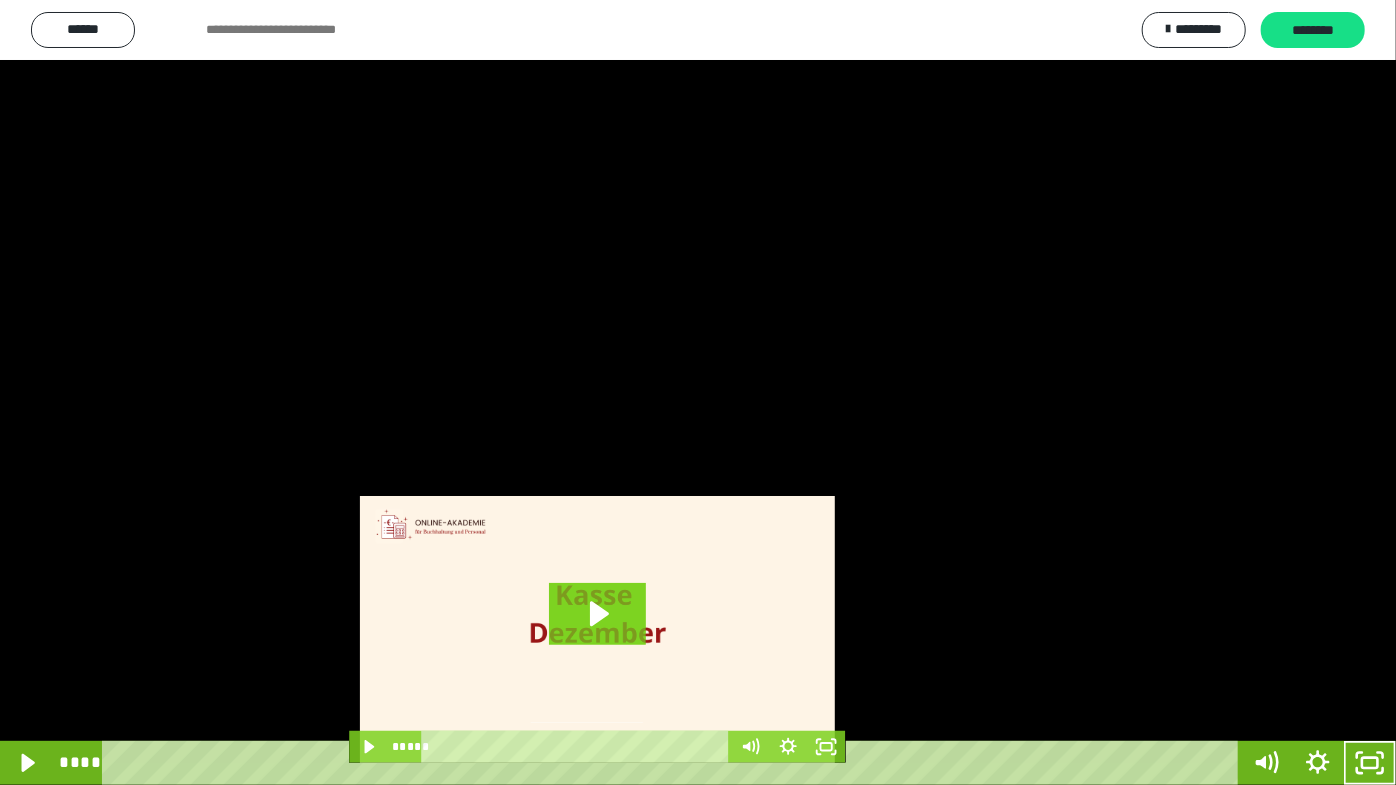 drag, startPoint x: 757, startPoint y: 482, endPoint x: 827, endPoint y: 493, distance: 70.85902 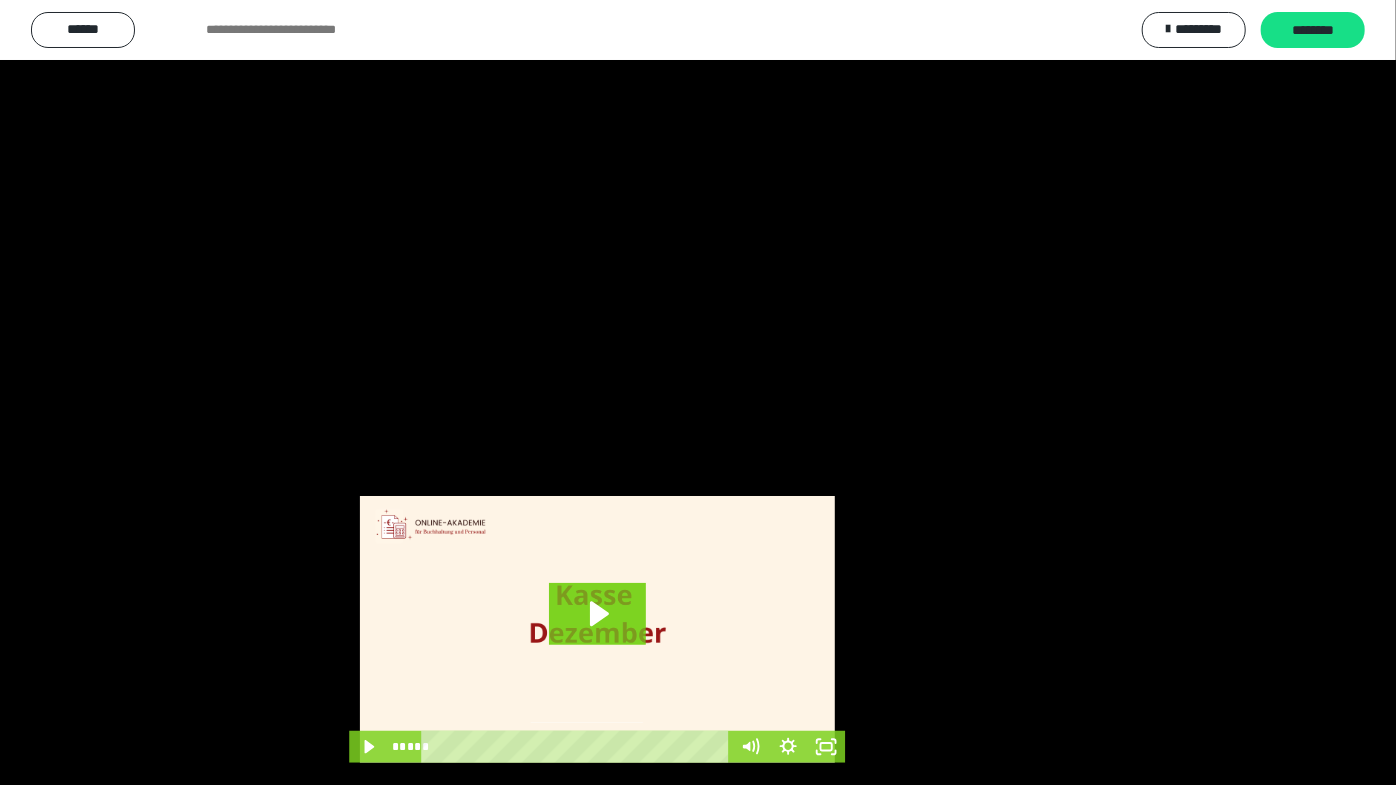 click at bounding box center [698, 392] 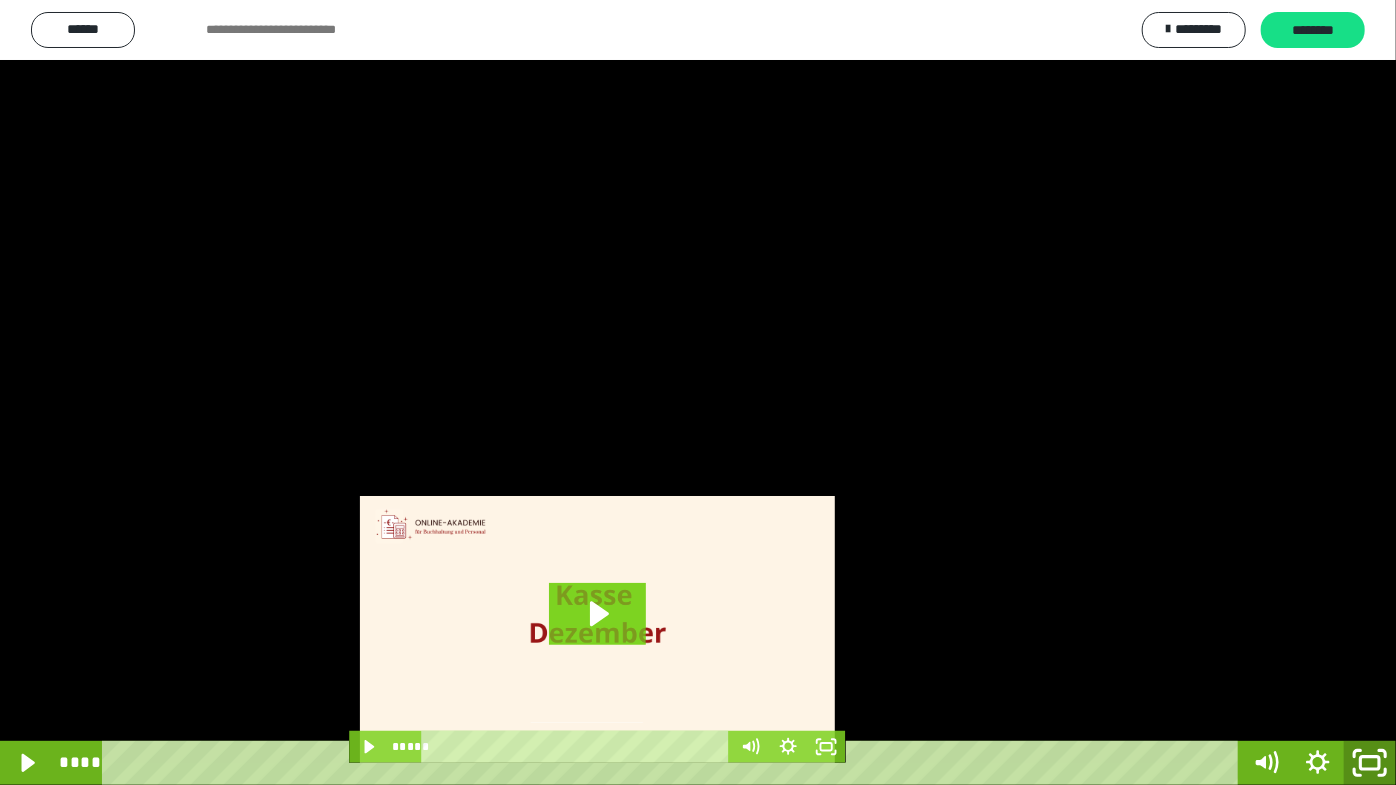 click 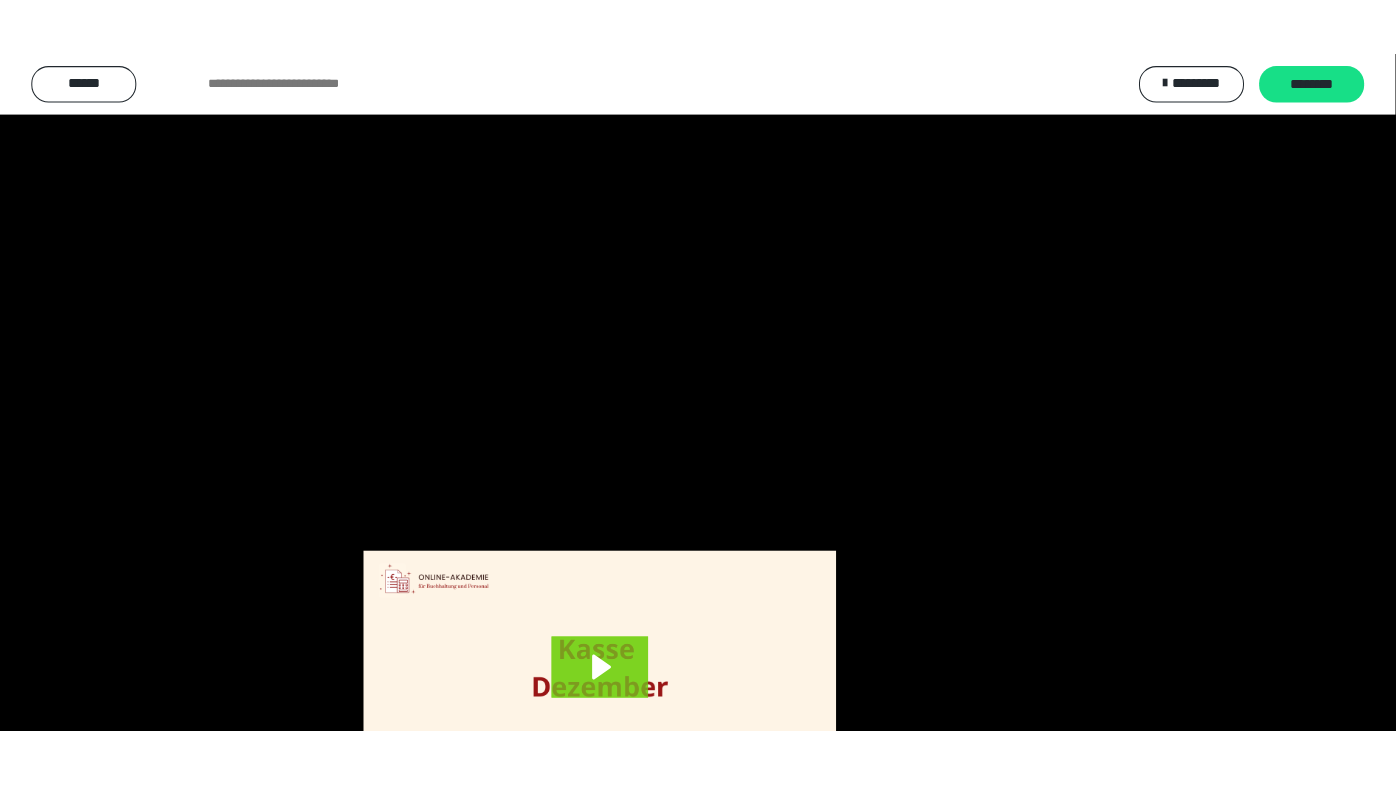 scroll, scrollTop: 3820, scrollLeft: 0, axis: vertical 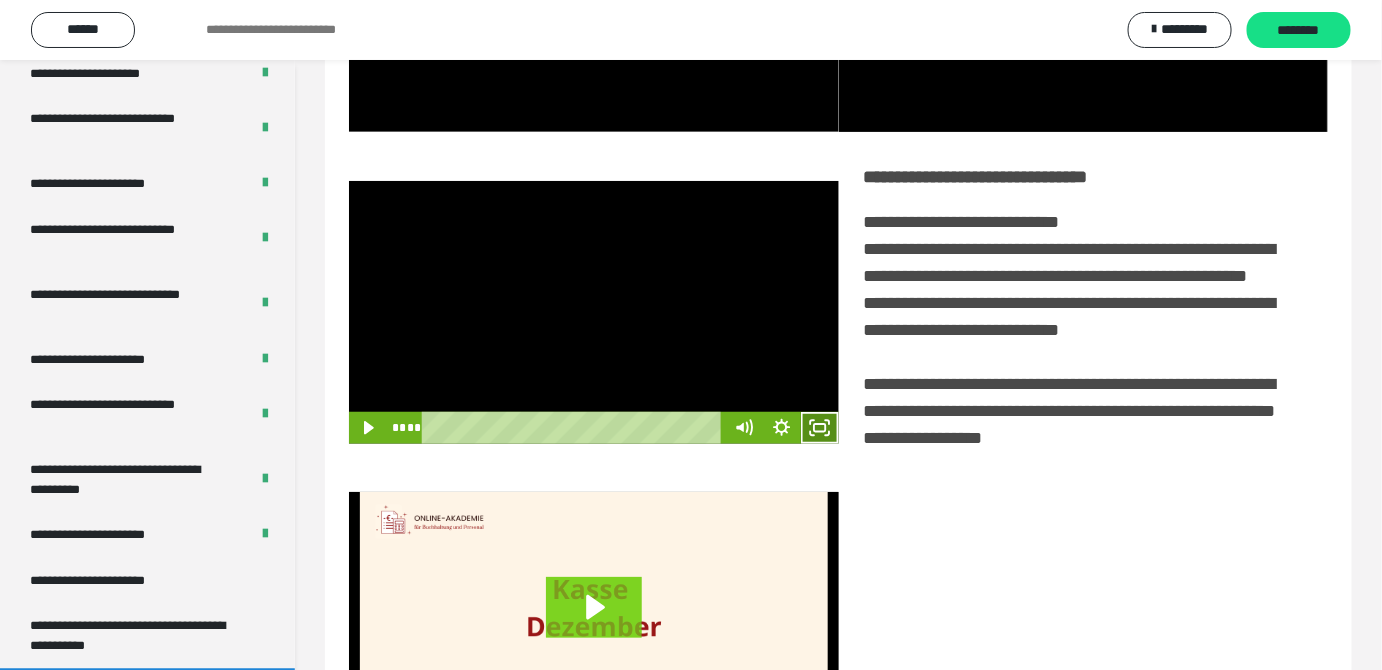 click 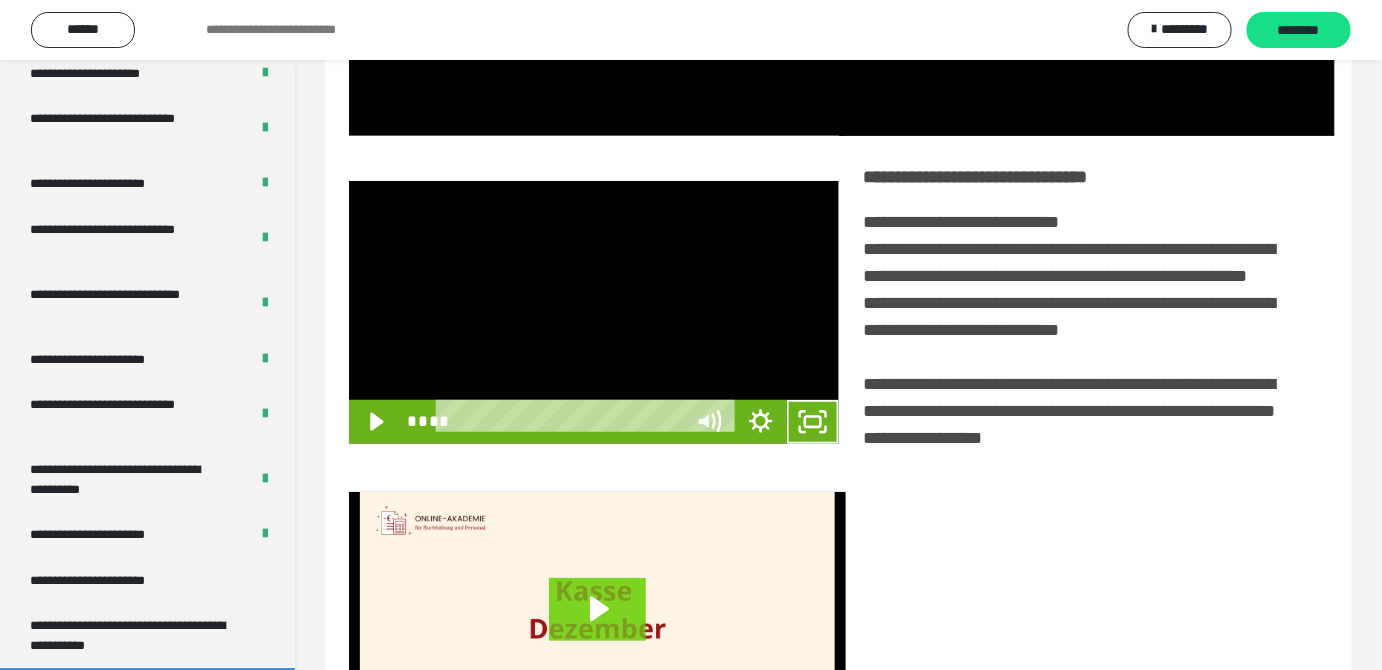 scroll, scrollTop: 3771, scrollLeft: 0, axis: vertical 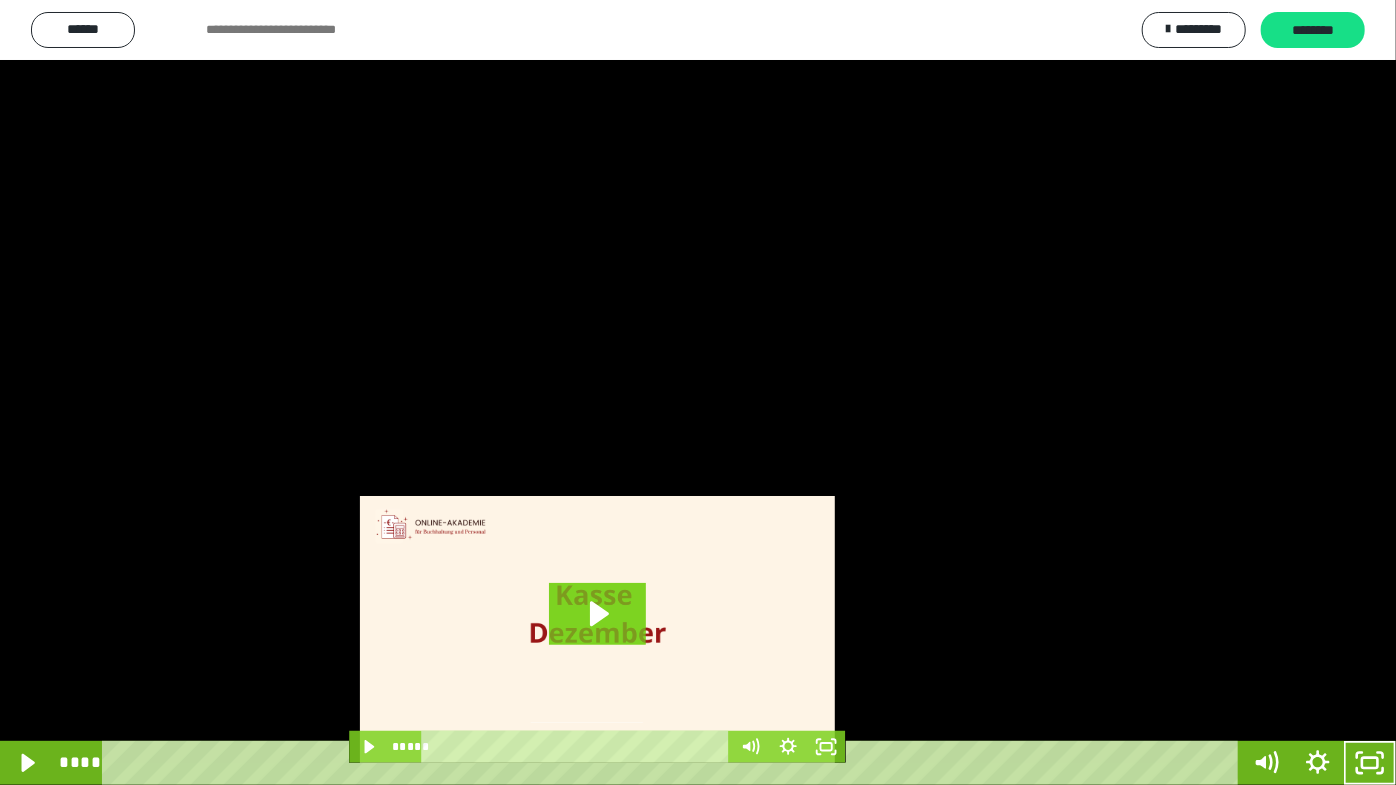 click at bounding box center (698, 392) 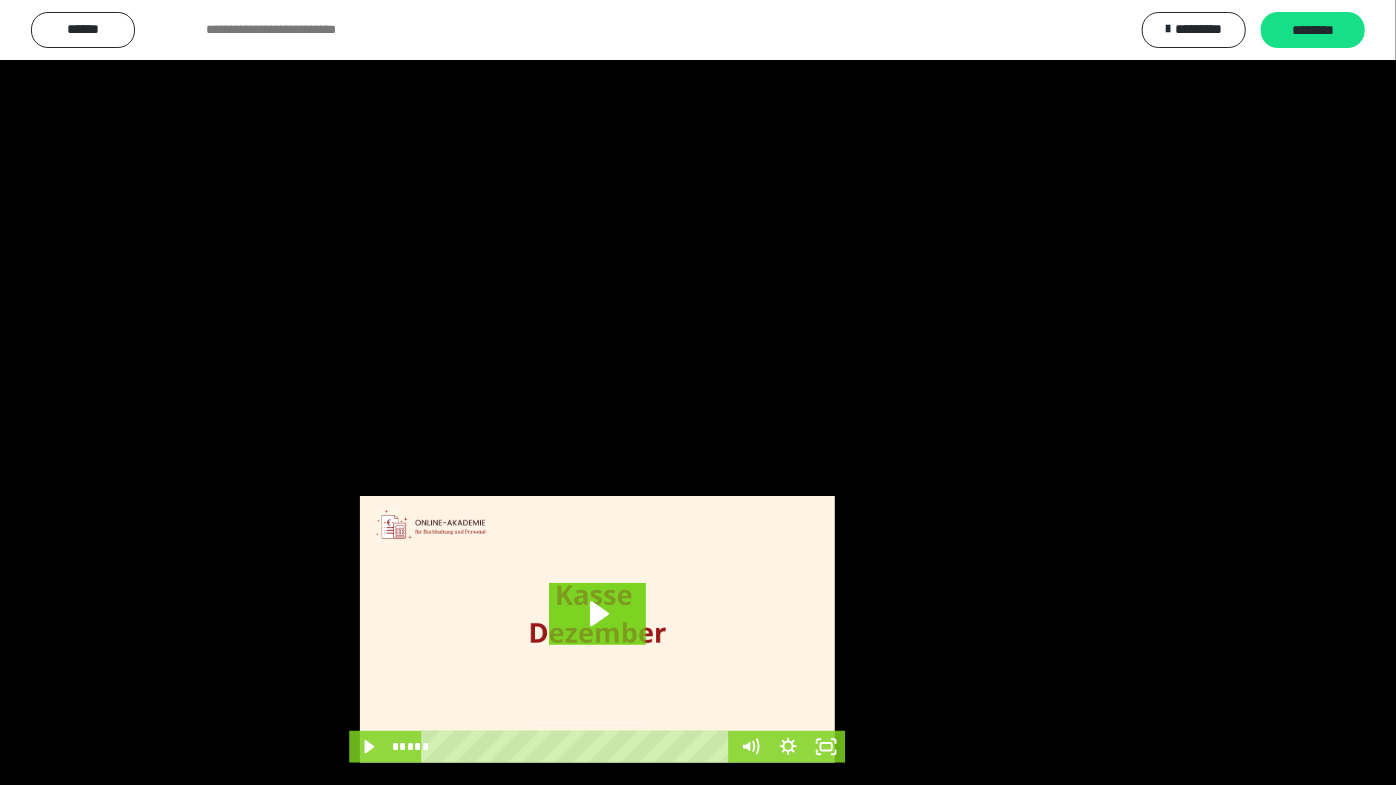 click at bounding box center (698, 392) 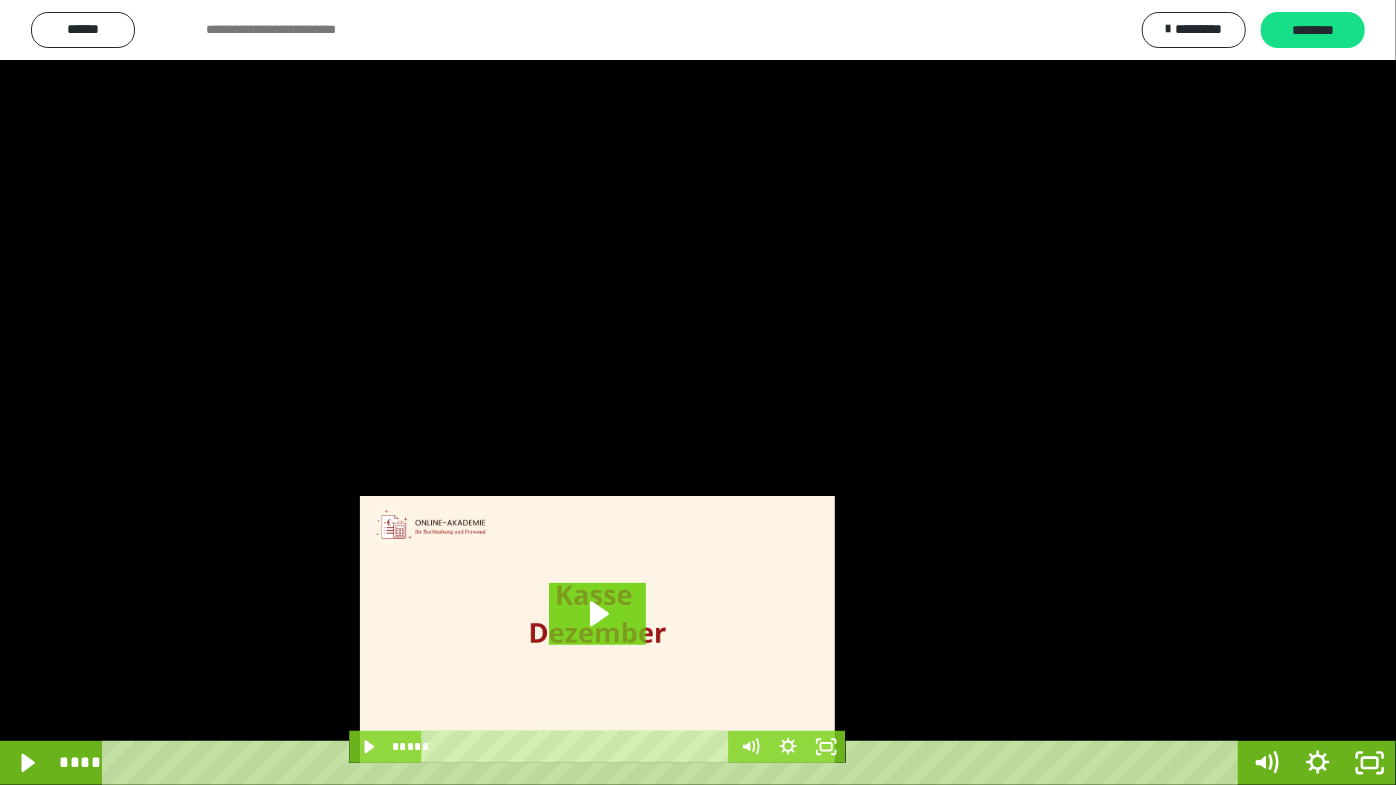 click at bounding box center (698, 392) 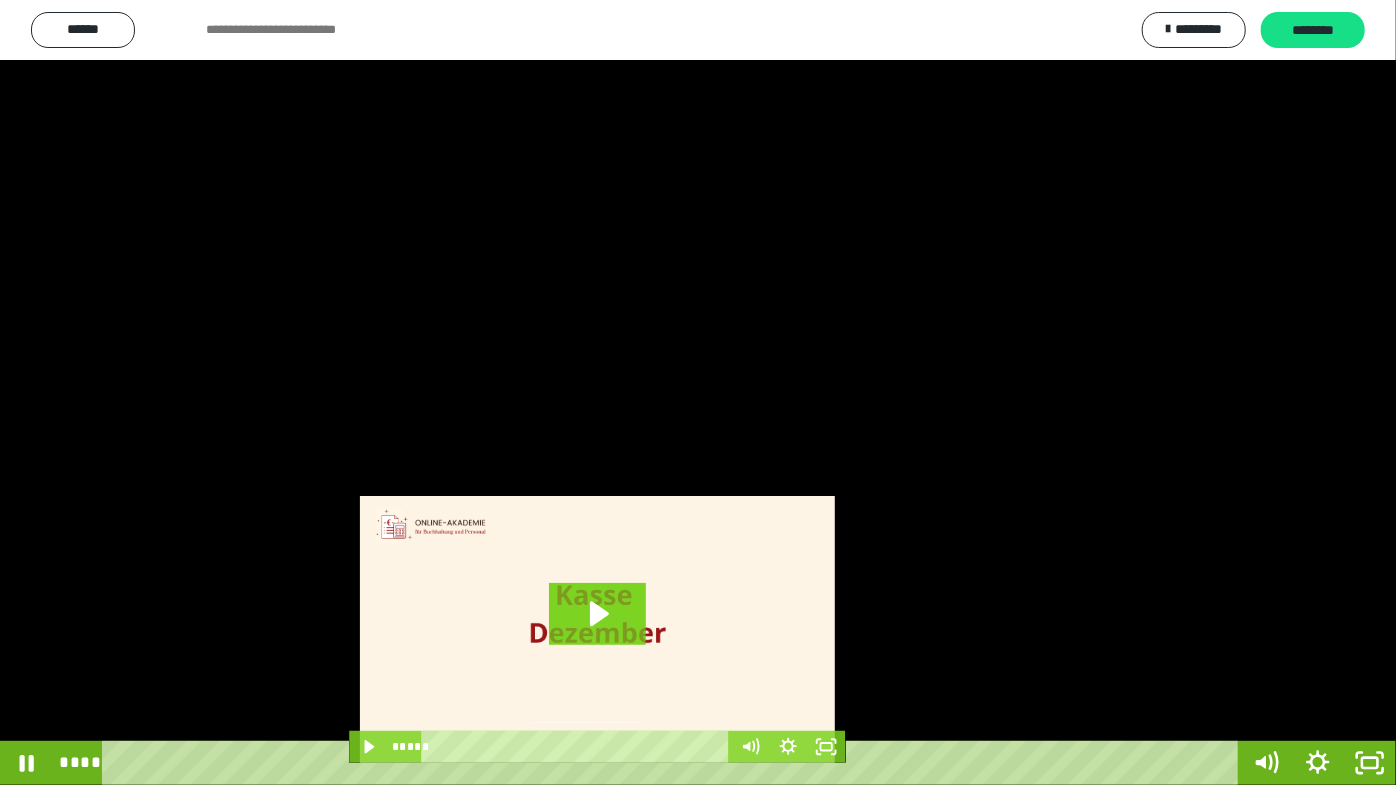 click at bounding box center (698, 392) 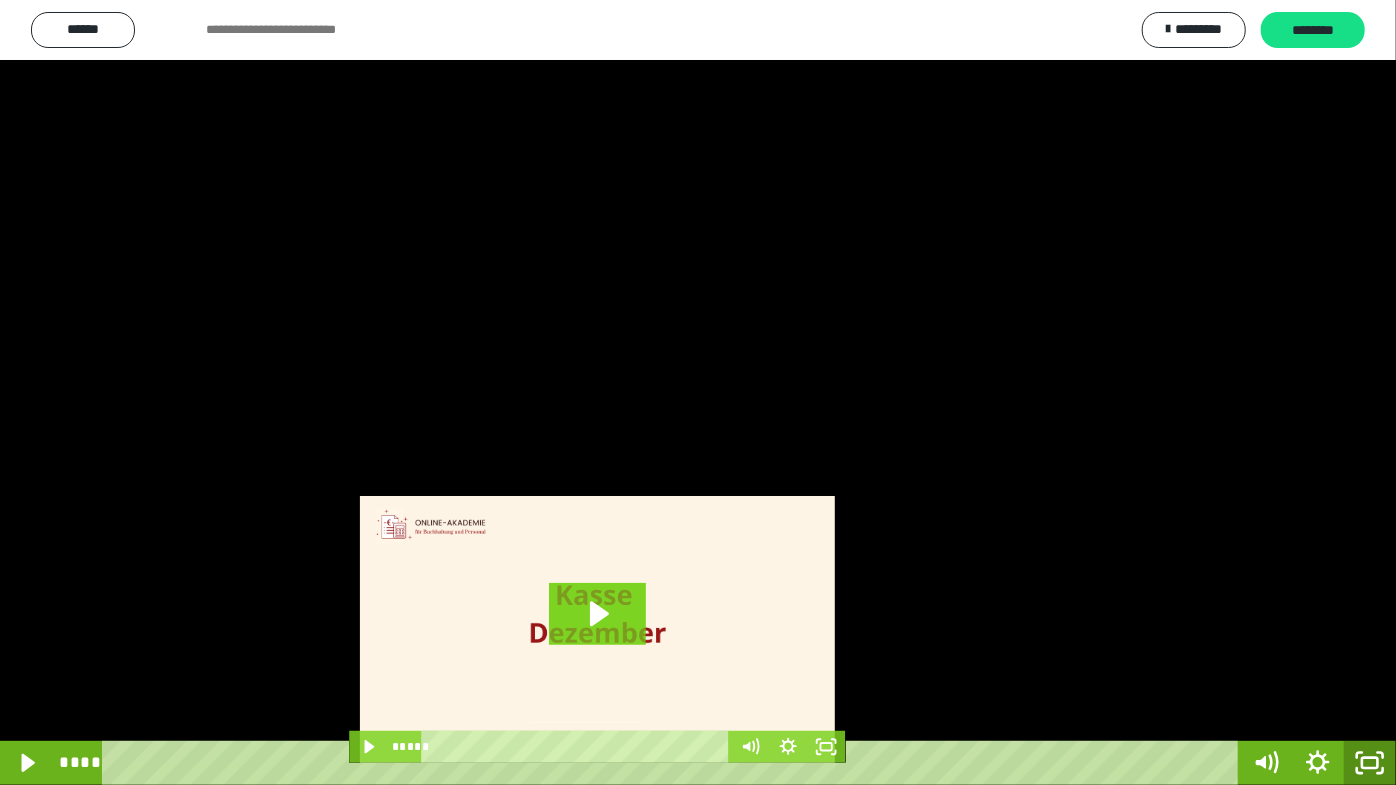 click 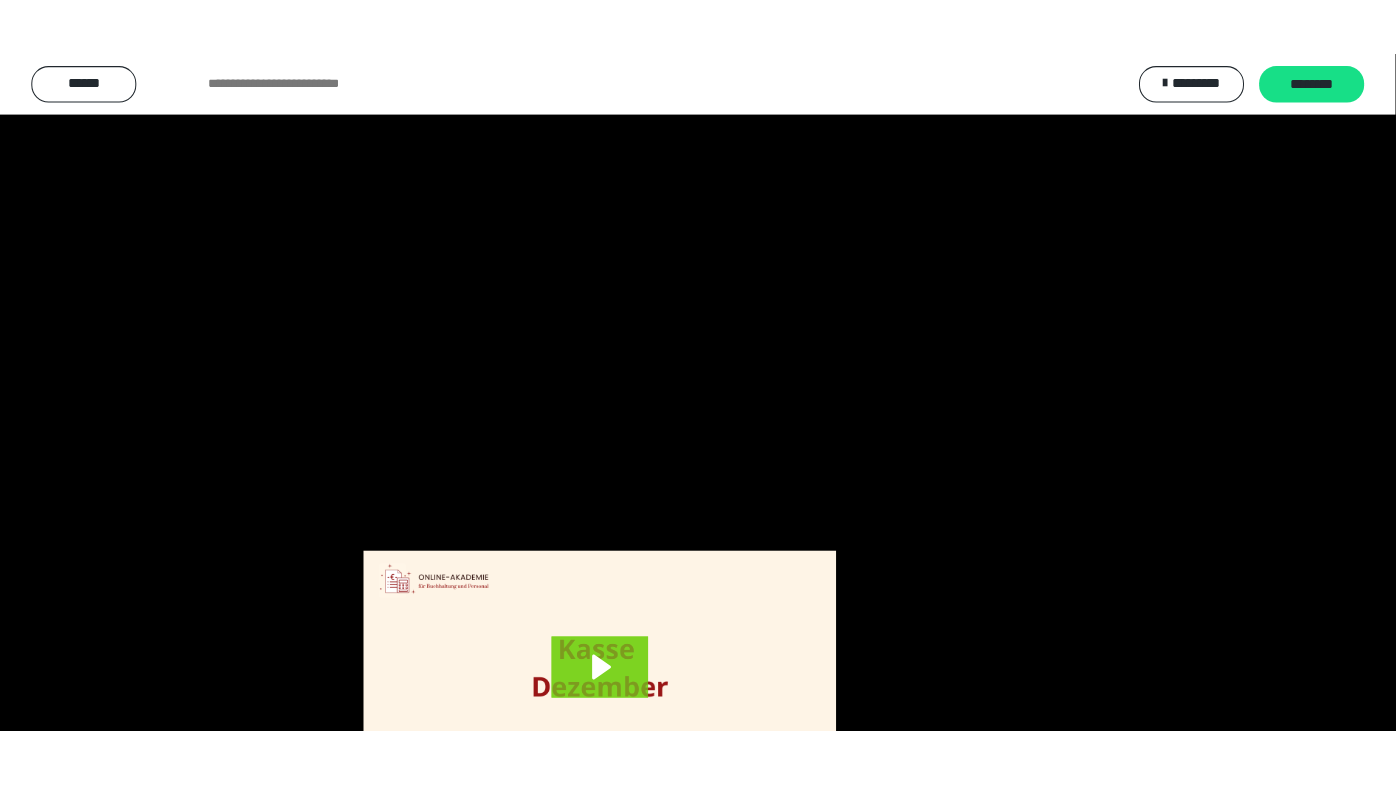 scroll, scrollTop: 3820, scrollLeft: 0, axis: vertical 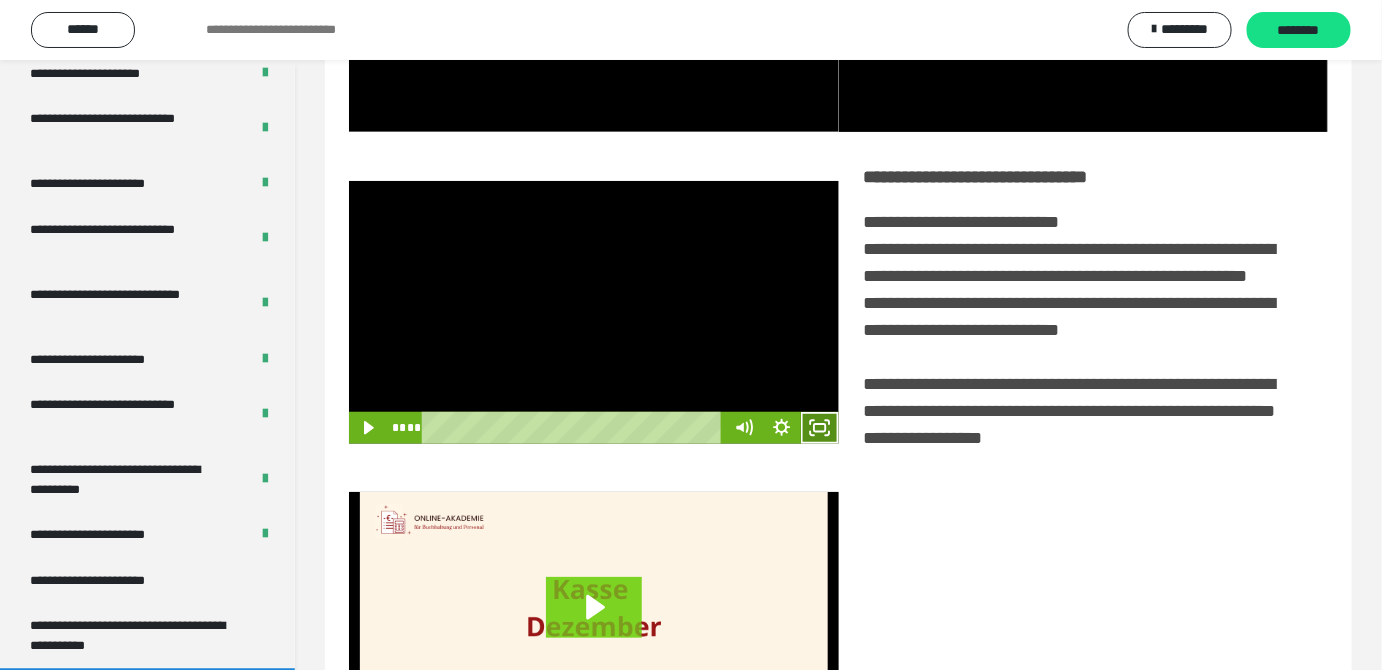 click 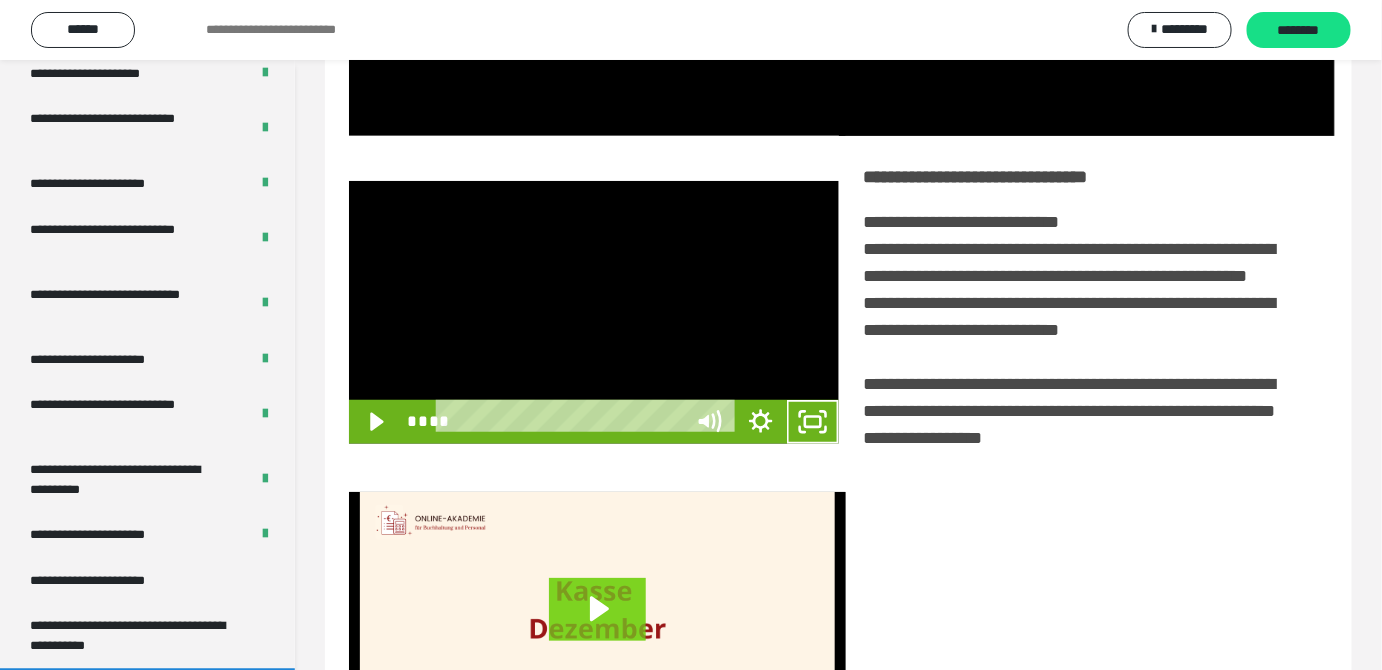 scroll, scrollTop: 3771, scrollLeft: 0, axis: vertical 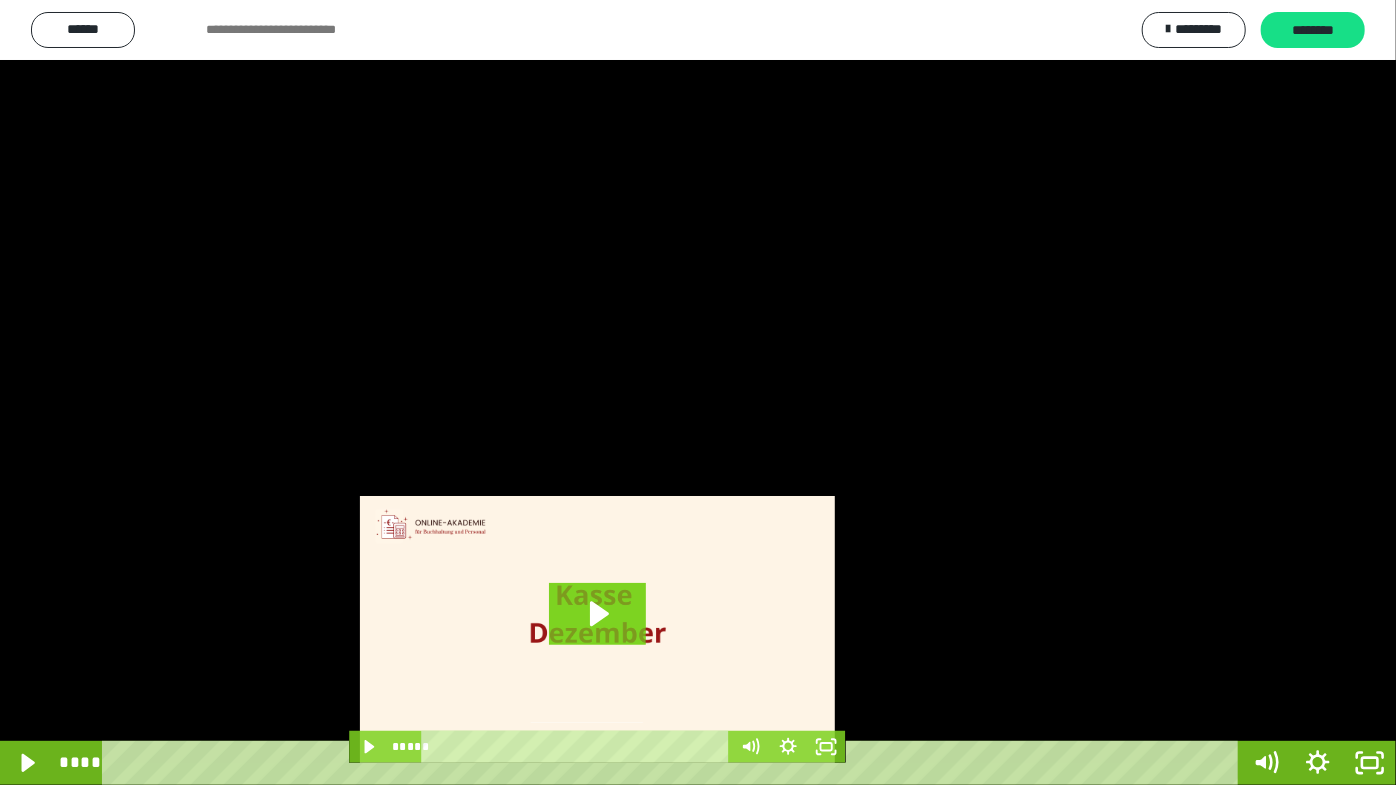 click at bounding box center [698, 392] 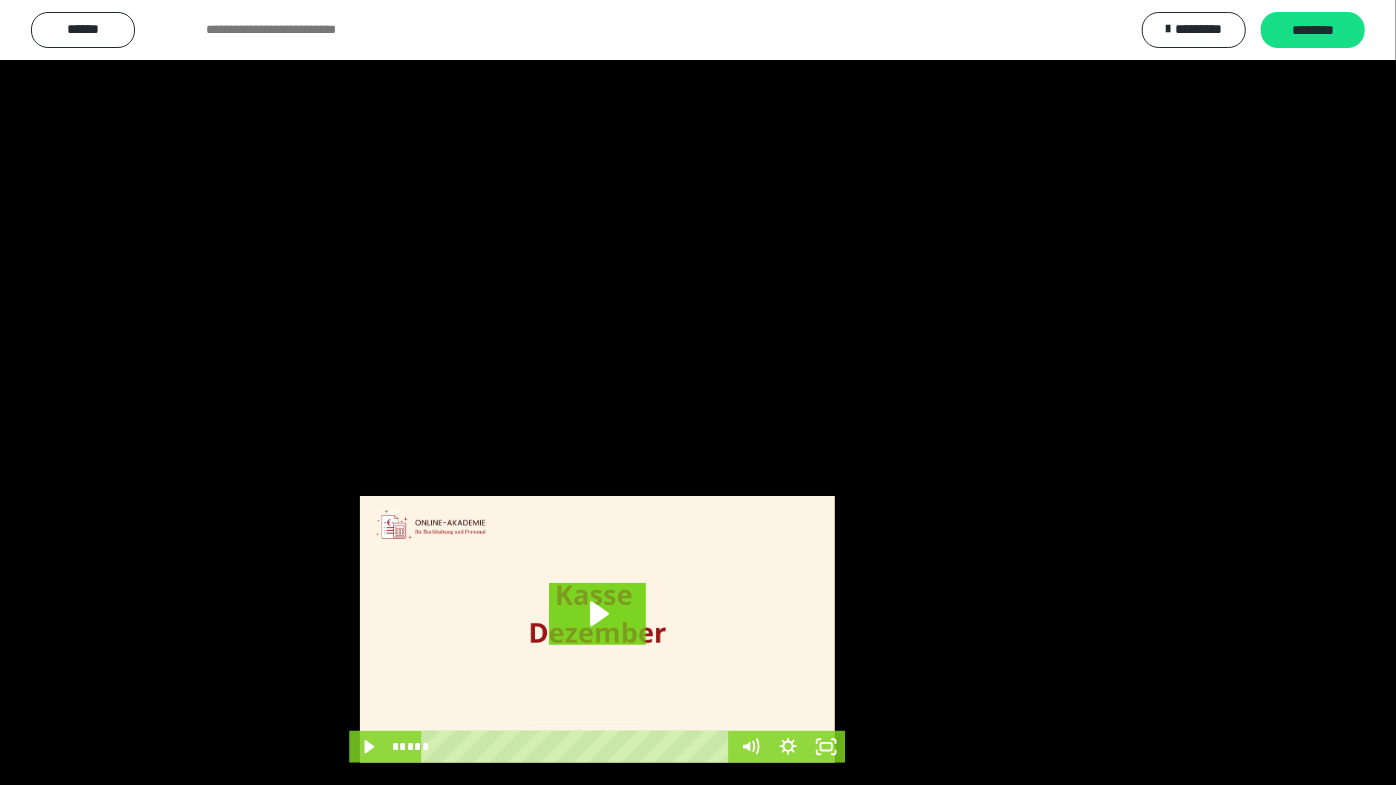 click at bounding box center [698, 392] 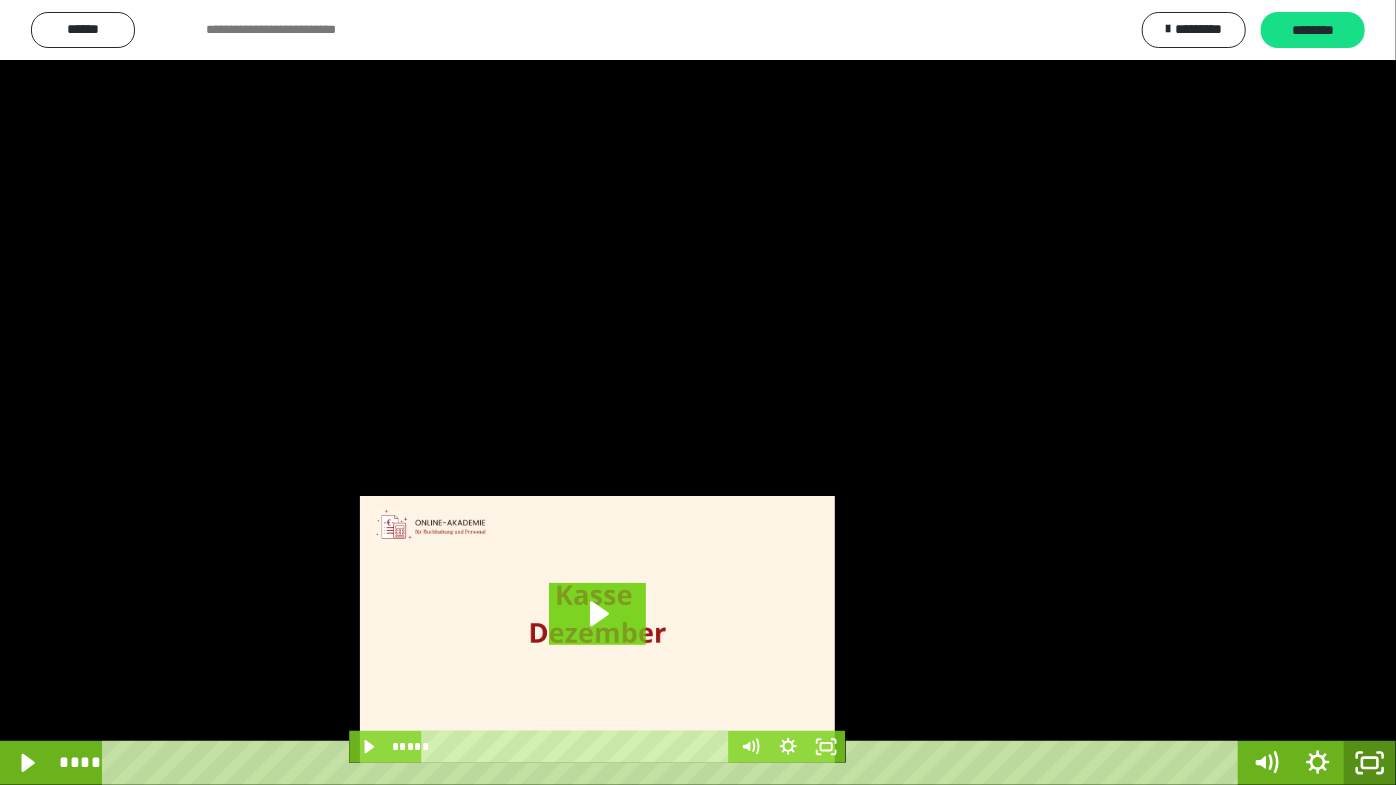 click 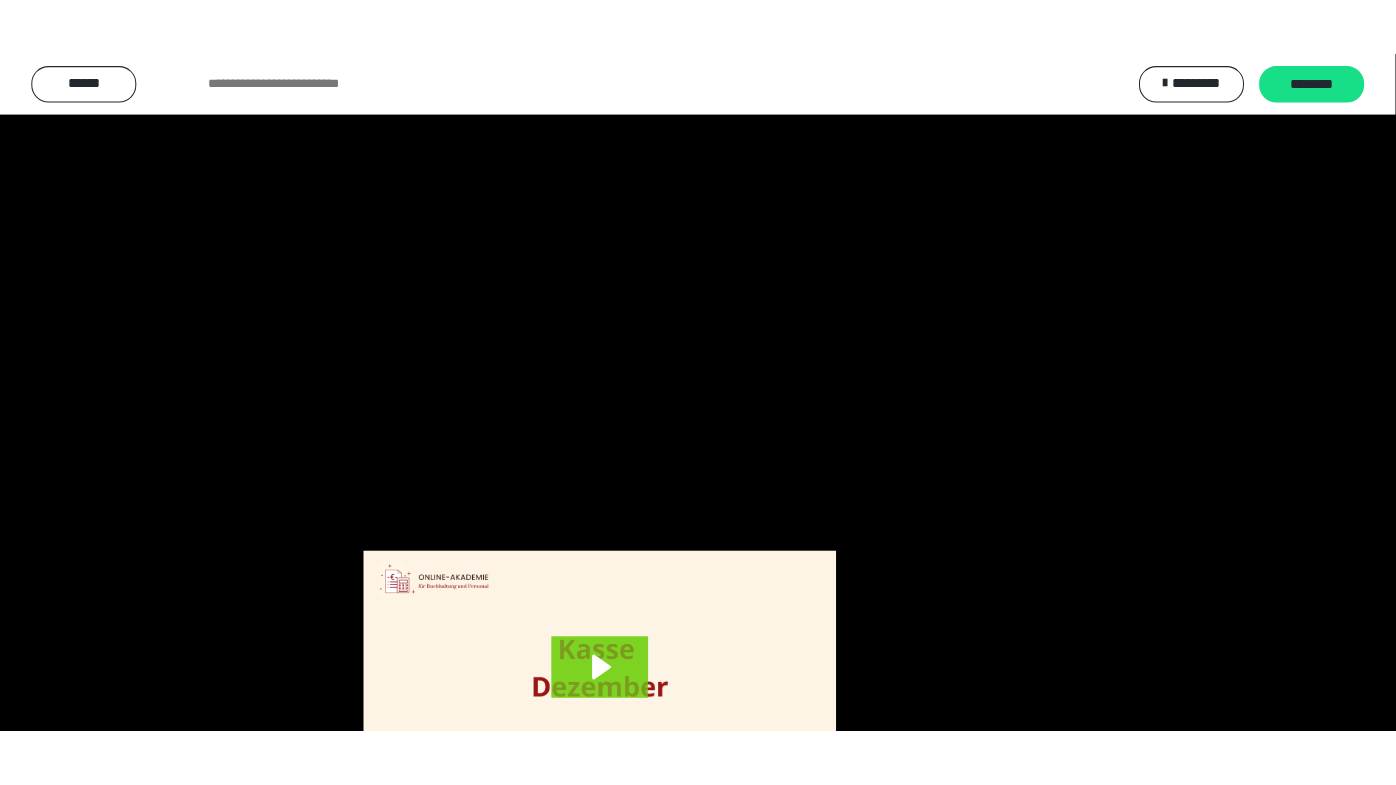 scroll, scrollTop: 3820, scrollLeft: 0, axis: vertical 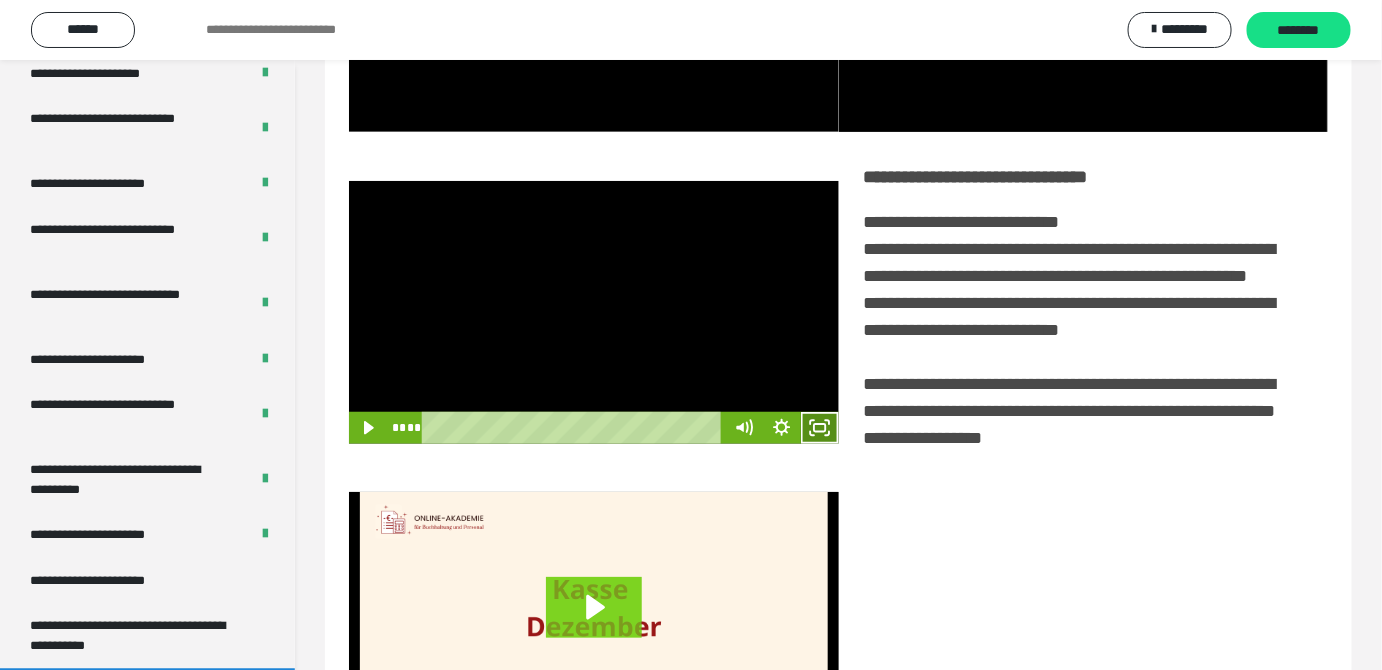 click 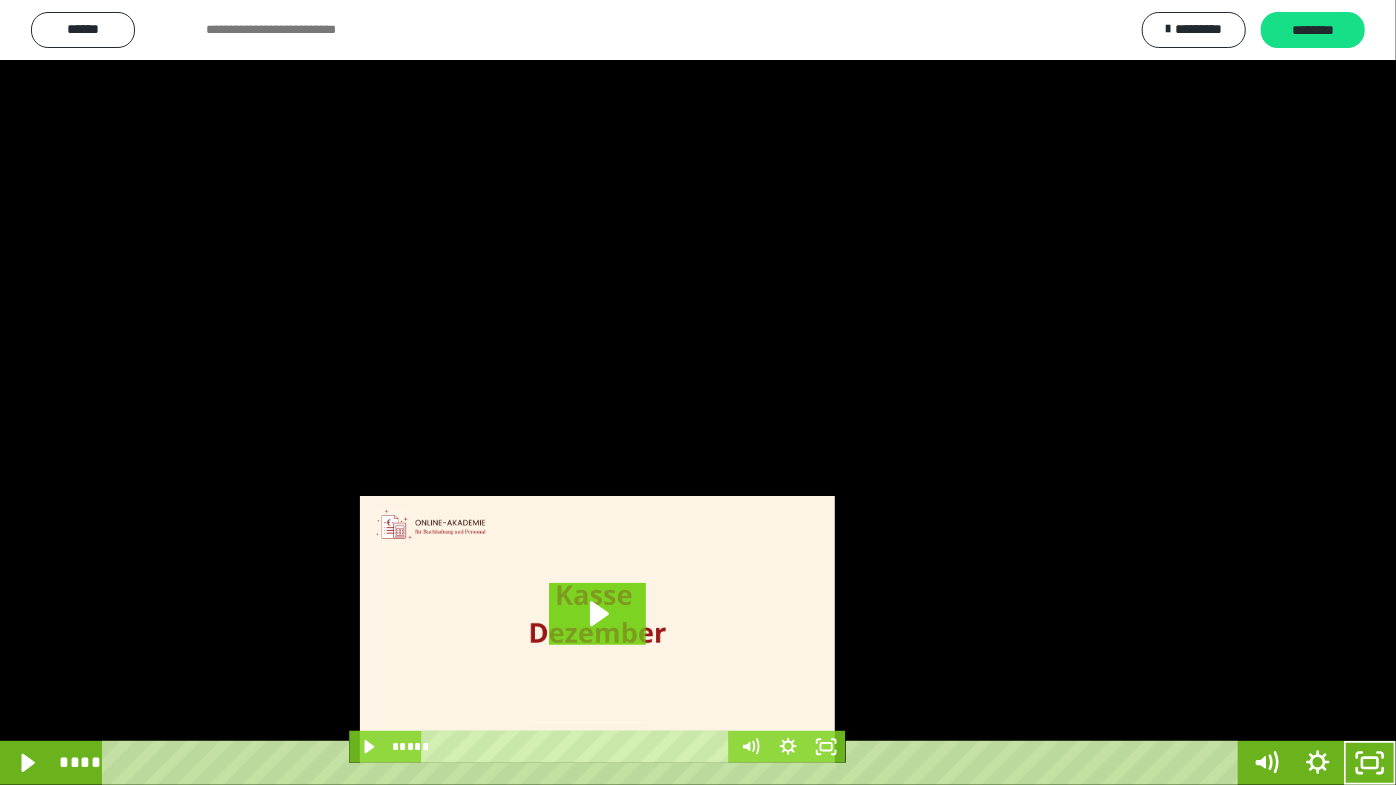 click at bounding box center [698, 392] 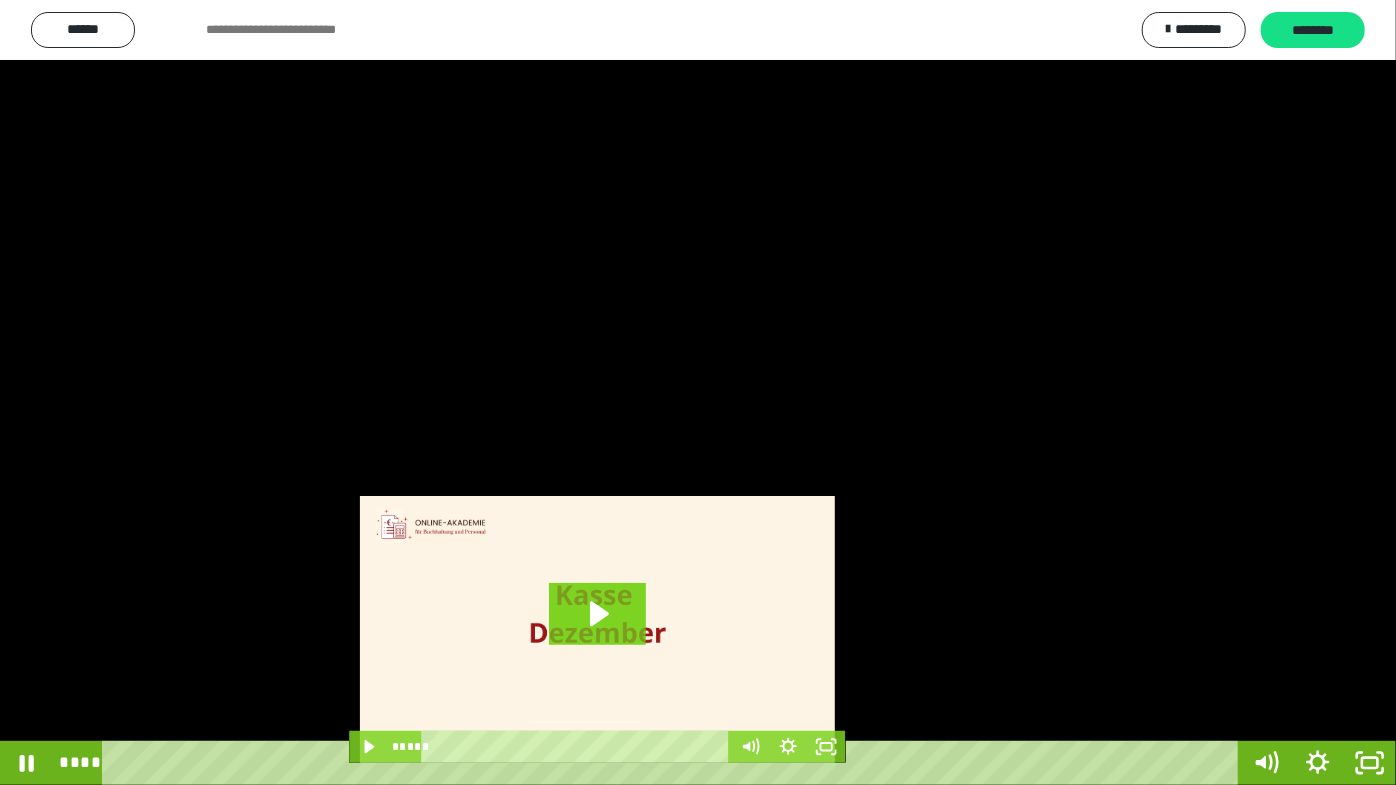 click at bounding box center (698, 392) 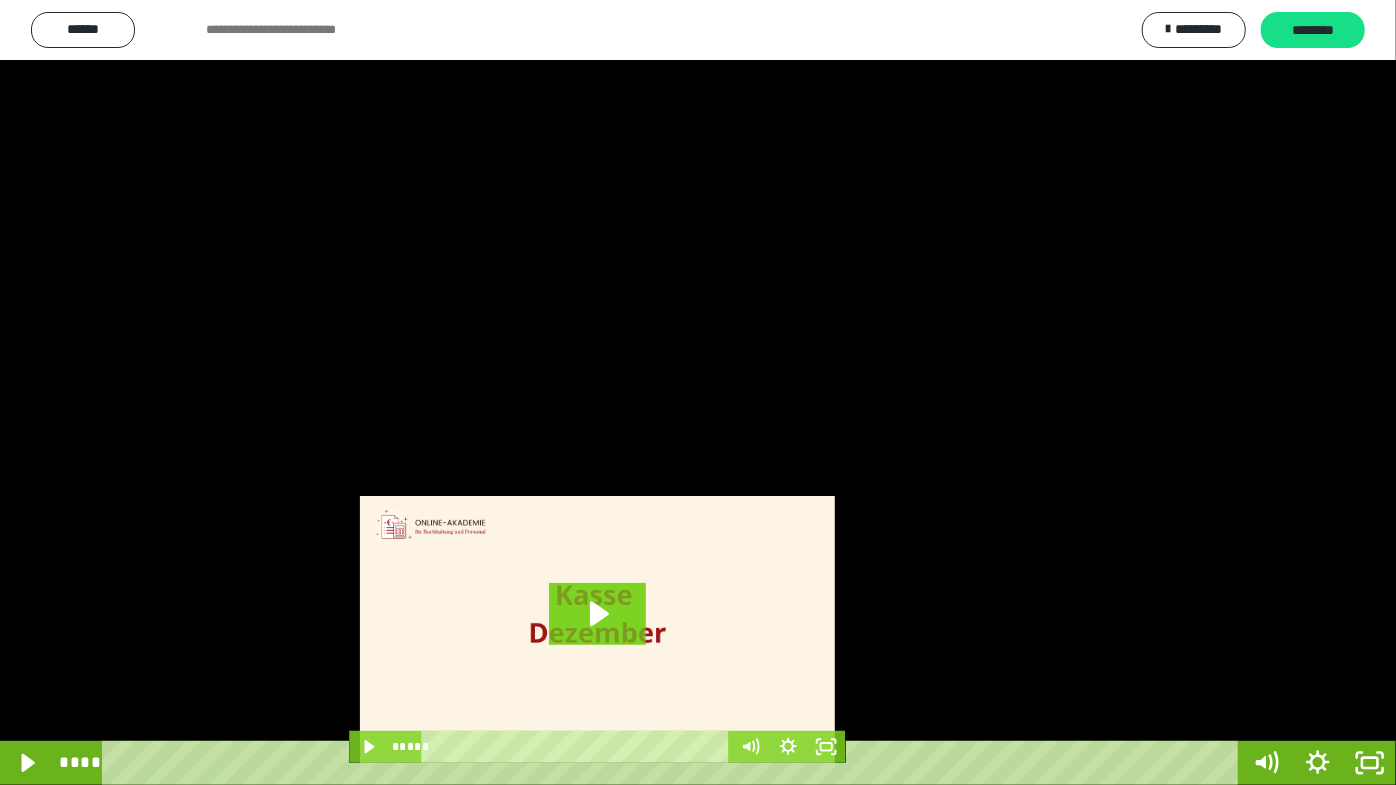 click at bounding box center (698, 392) 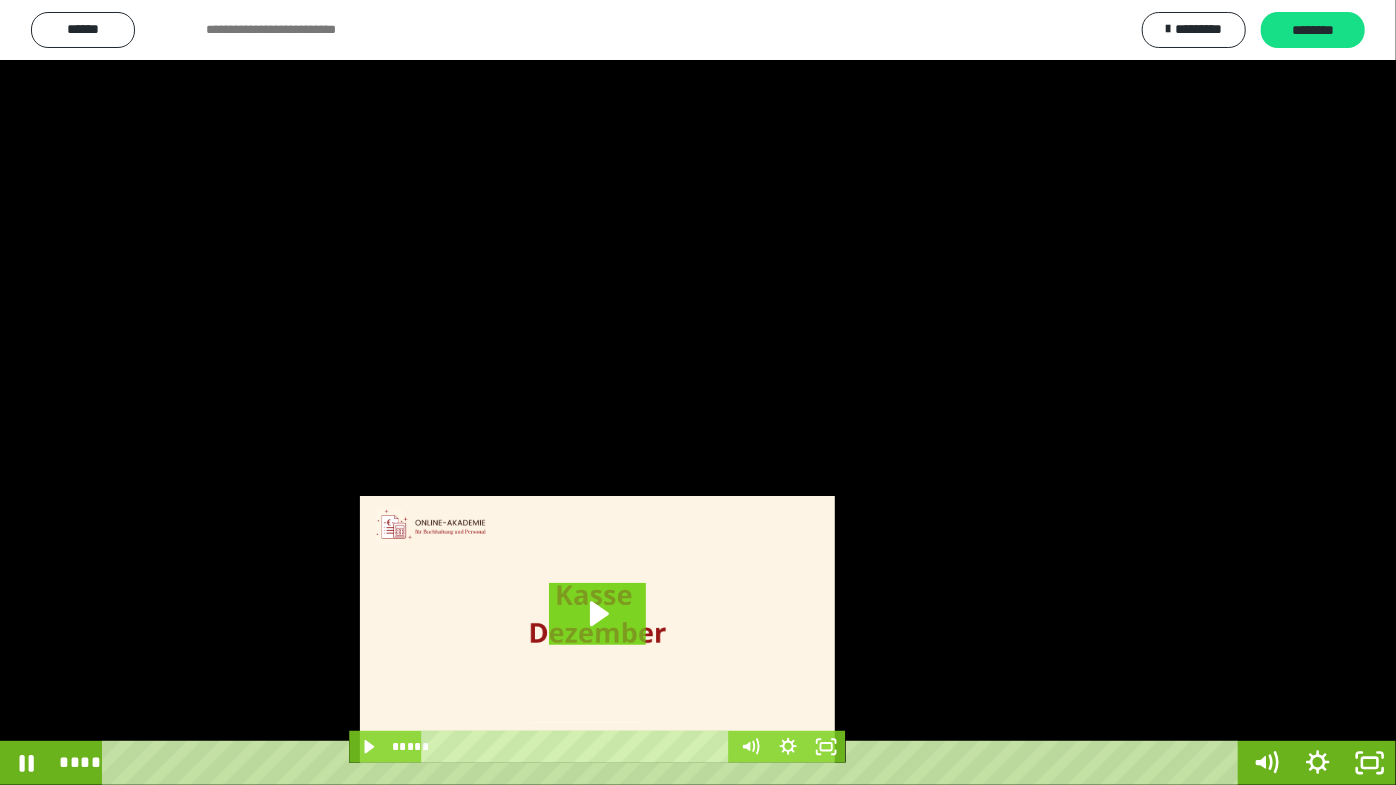 click at bounding box center [698, 392] 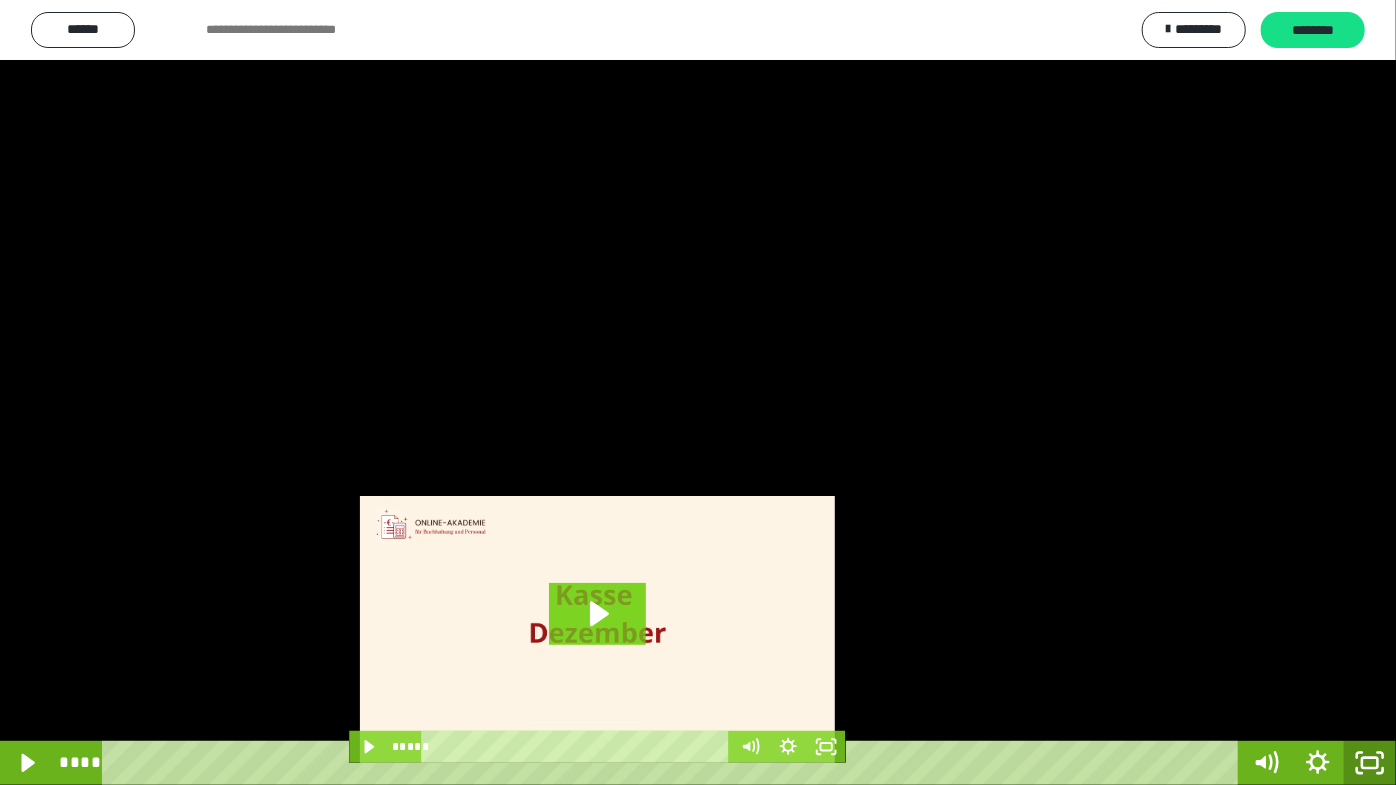 click 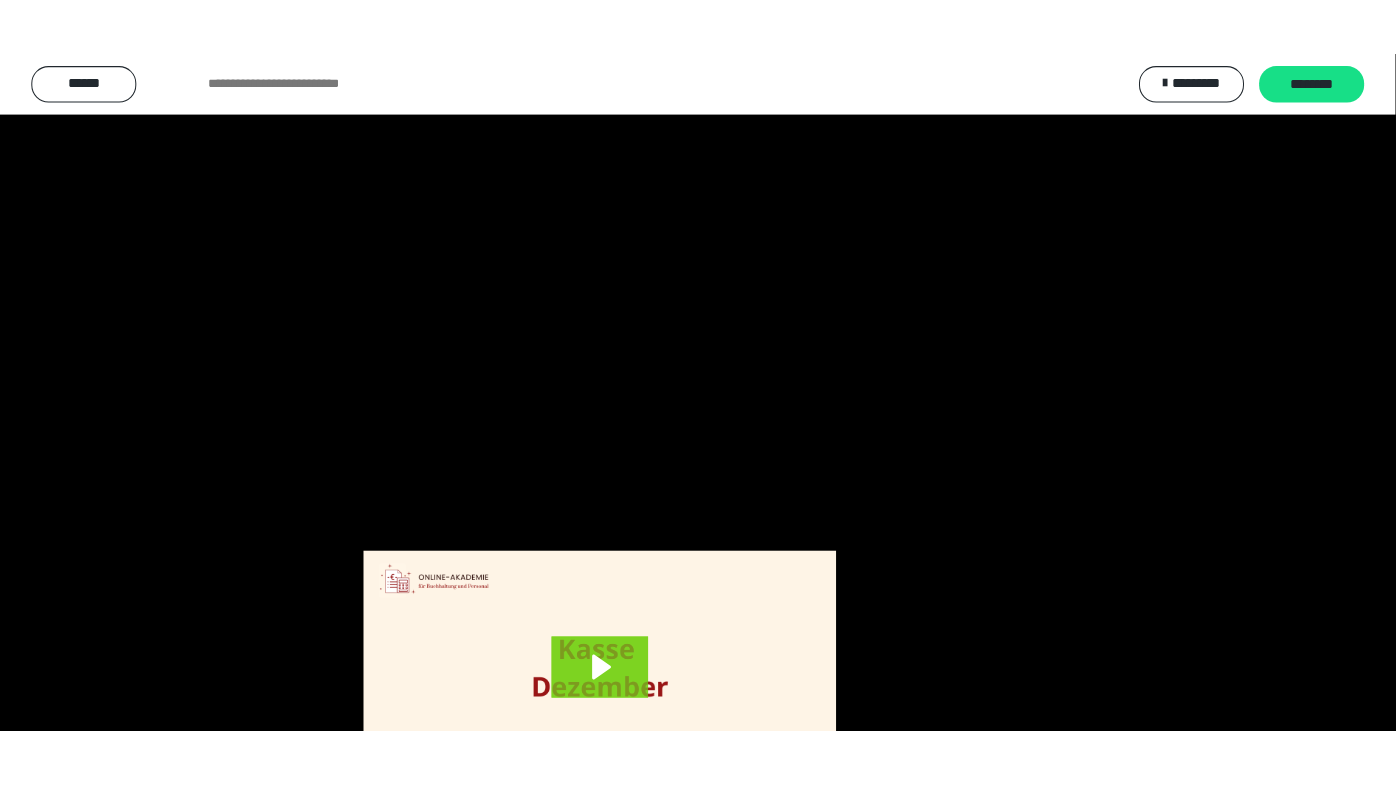 scroll, scrollTop: 3820, scrollLeft: 0, axis: vertical 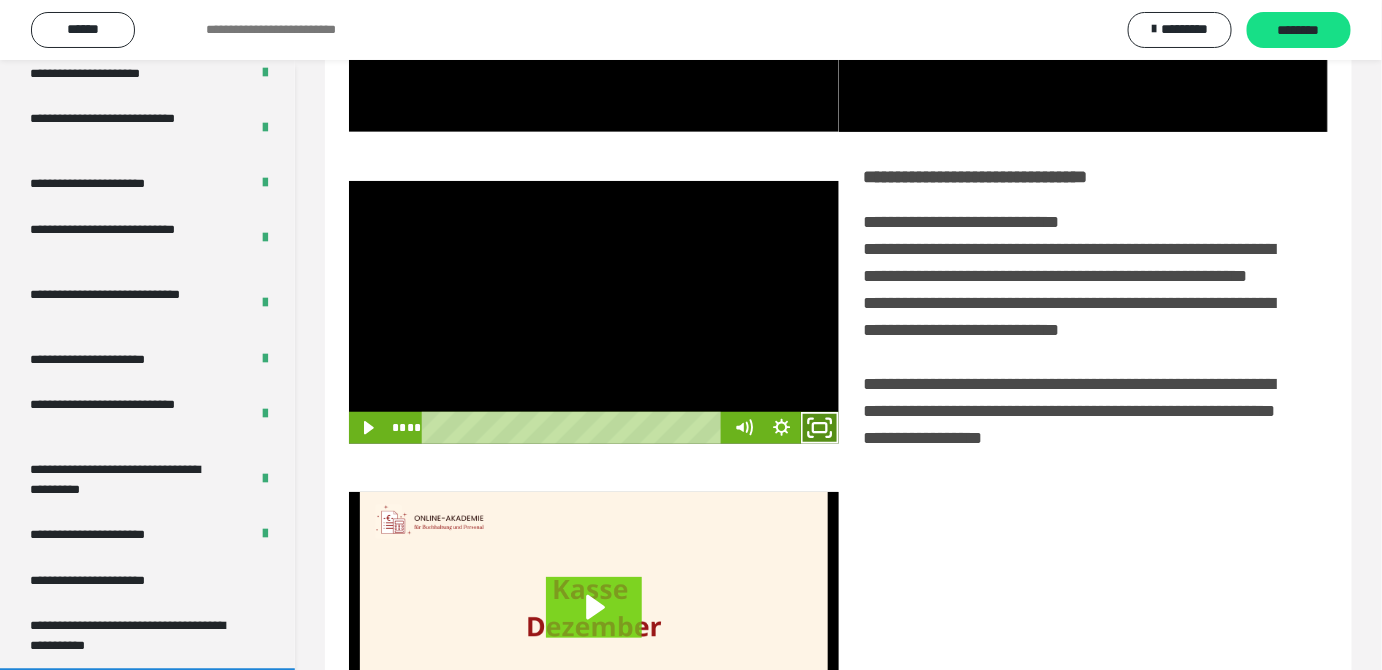 click 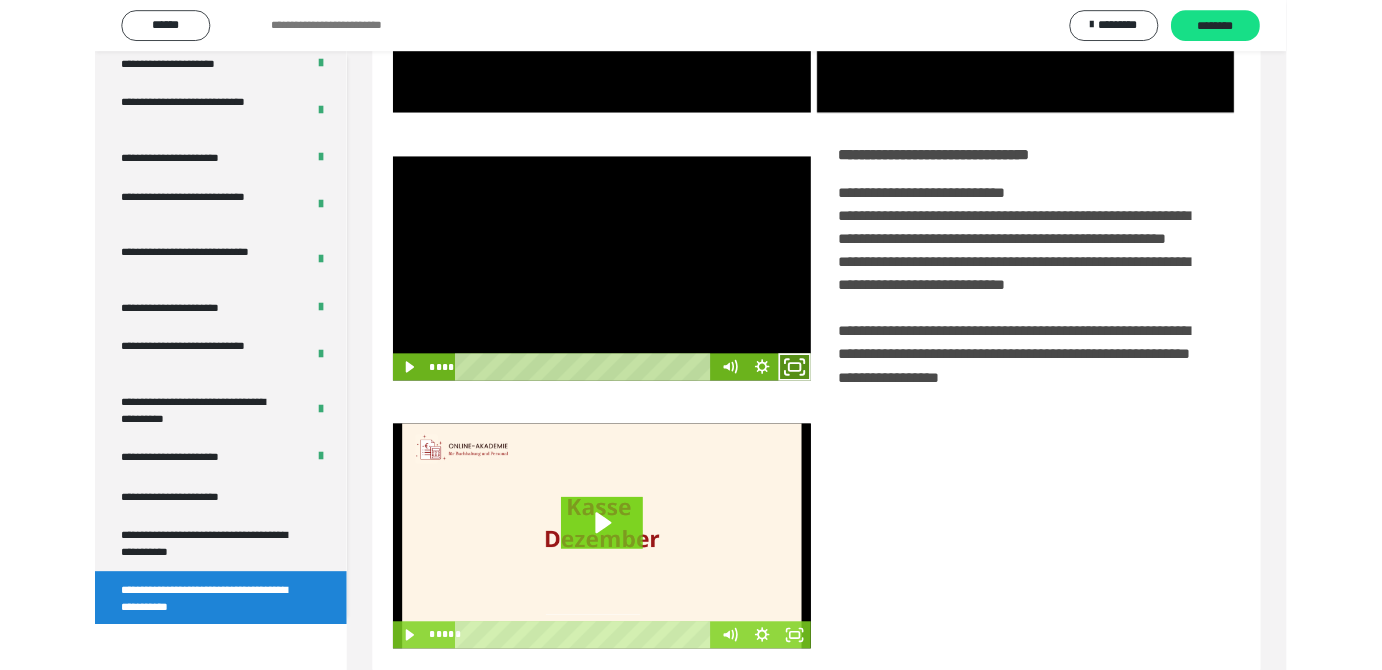 scroll, scrollTop: 3771, scrollLeft: 0, axis: vertical 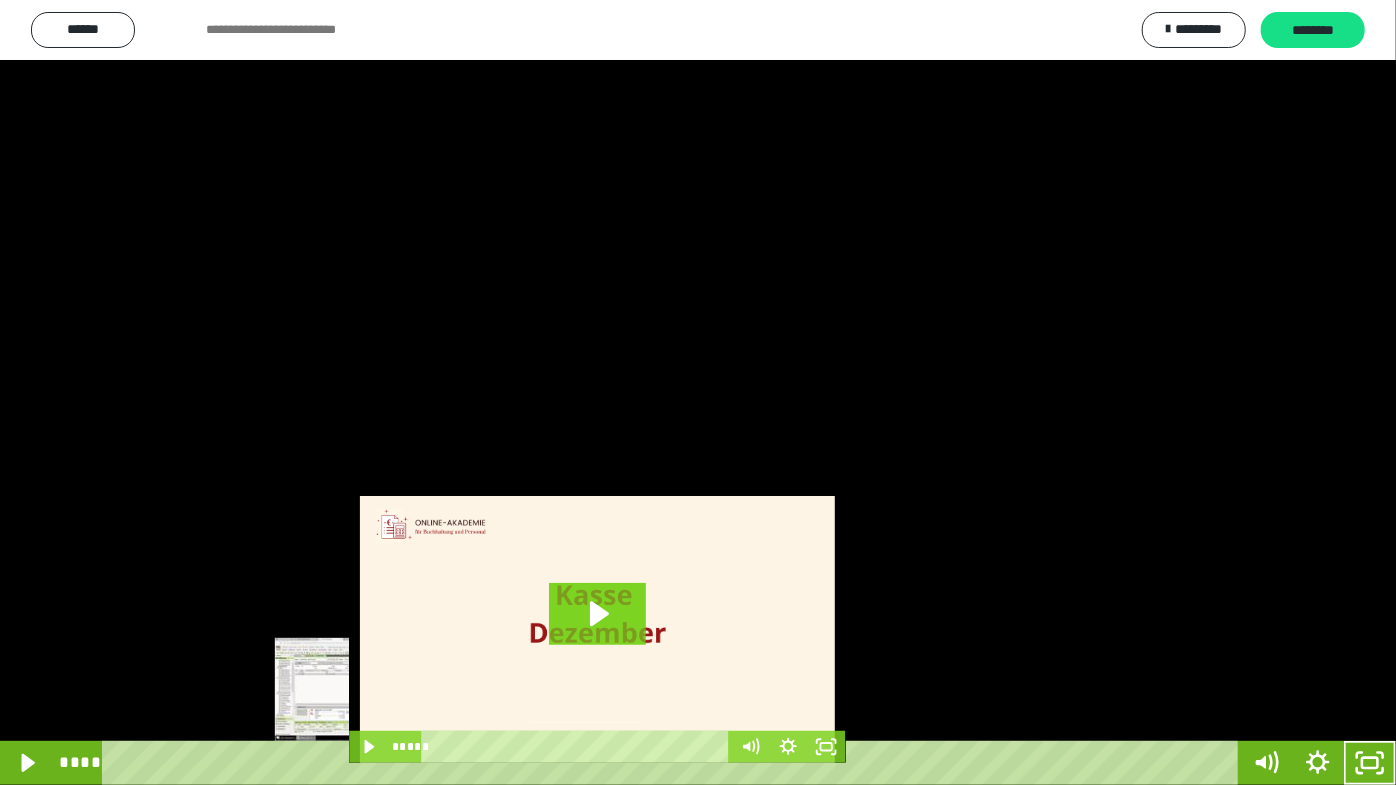 click on "****" at bounding box center [674, 763] 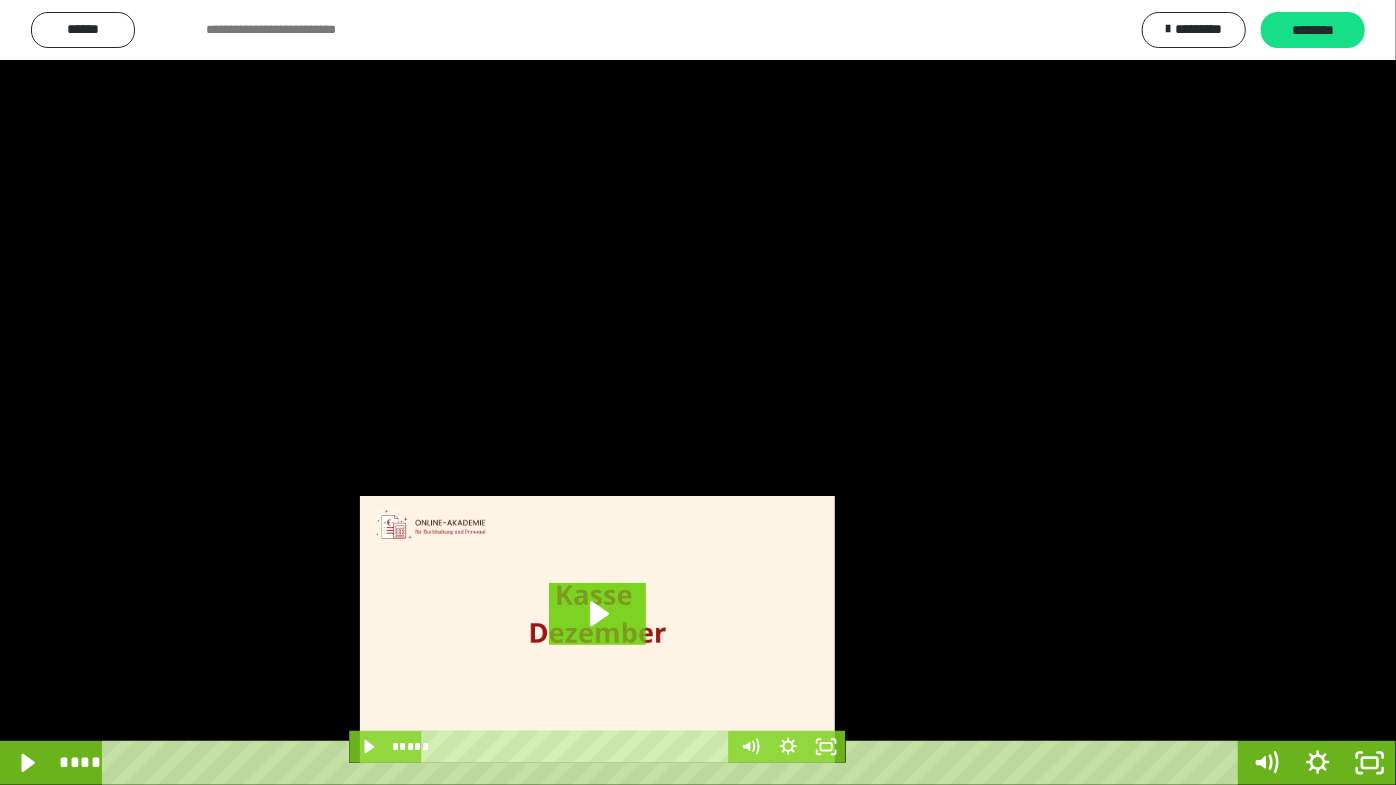 click at bounding box center [698, 392] 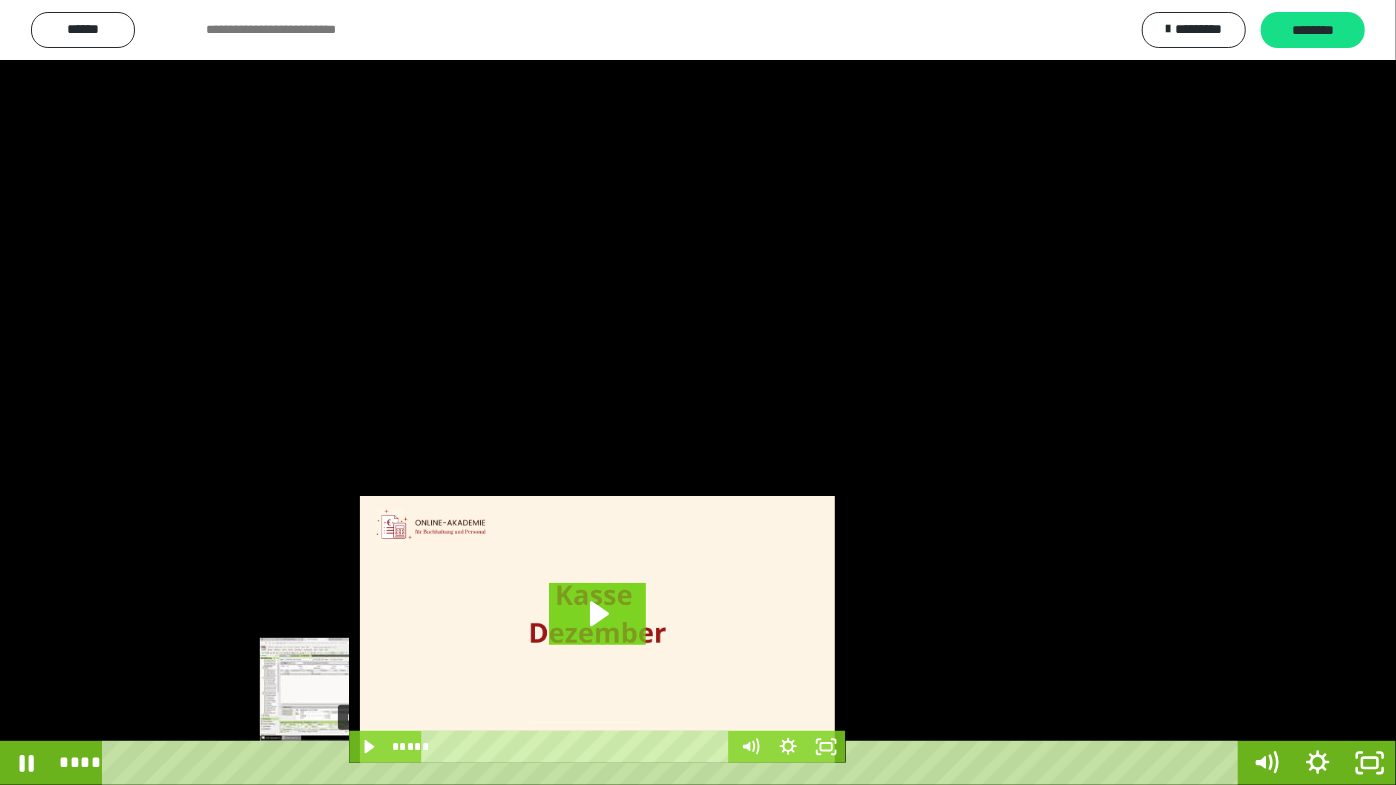 click on "****" at bounding box center (674, 763) 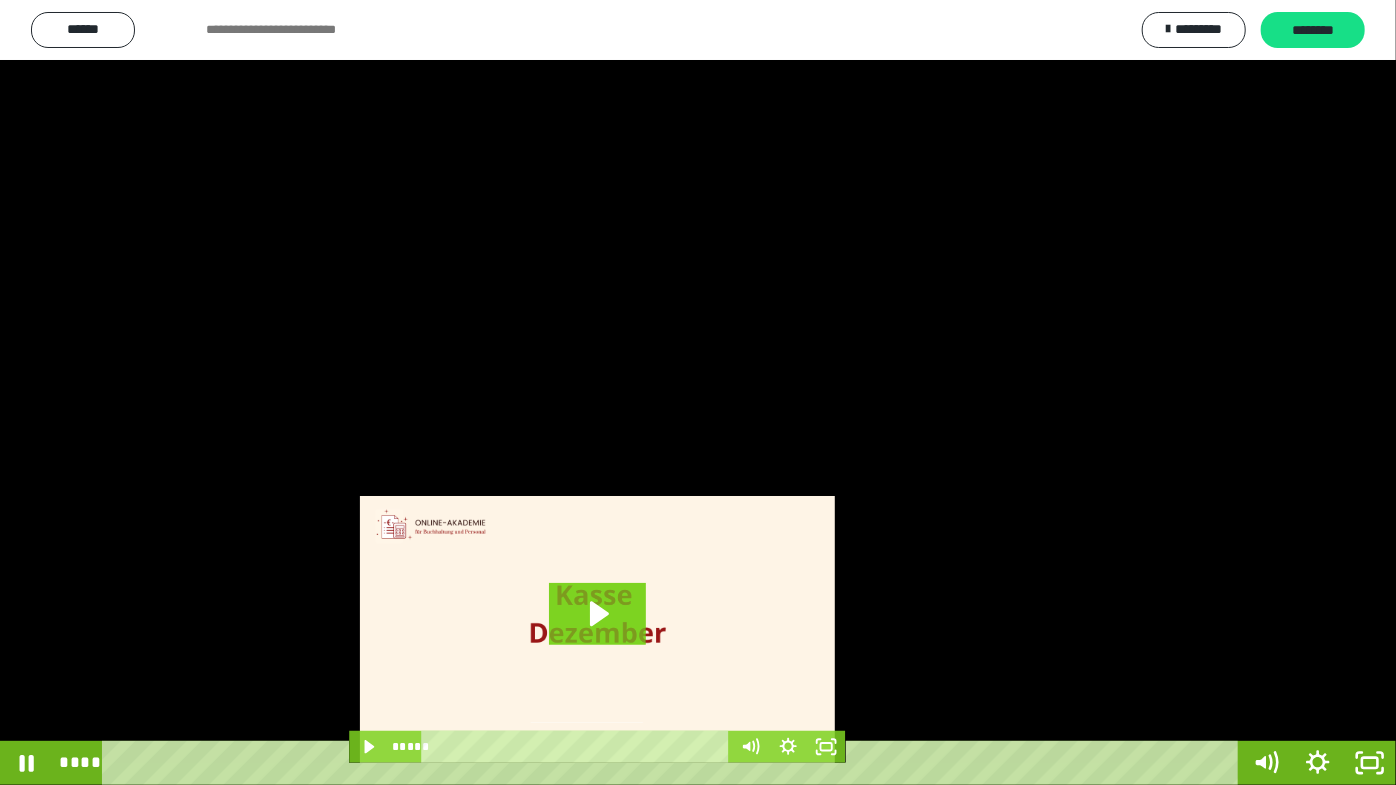 drag, startPoint x: 662, startPoint y: 425, endPoint x: 725, endPoint y: 498, distance: 96.42614 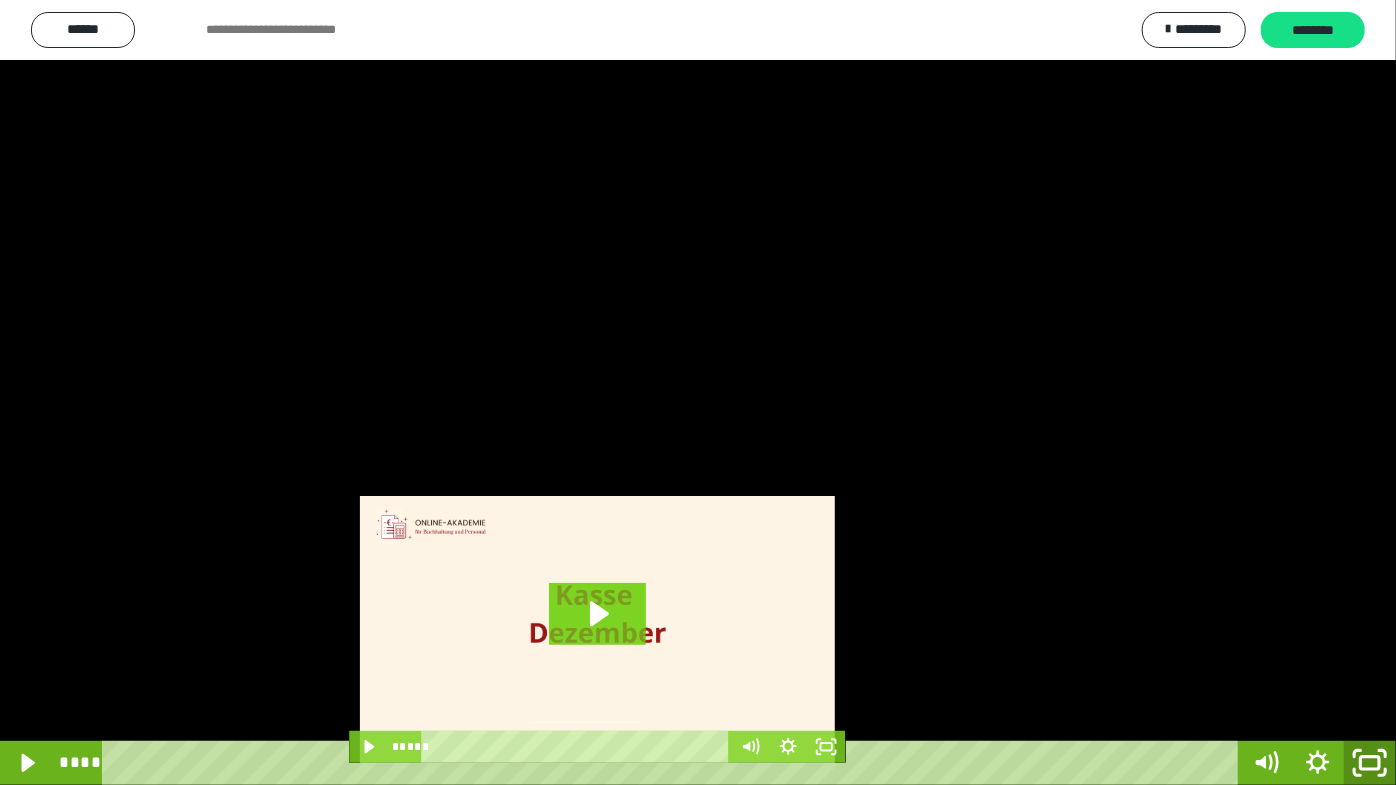 drag, startPoint x: 1366, startPoint y: 768, endPoint x: 1147, endPoint y: 531, distance: 322.6918 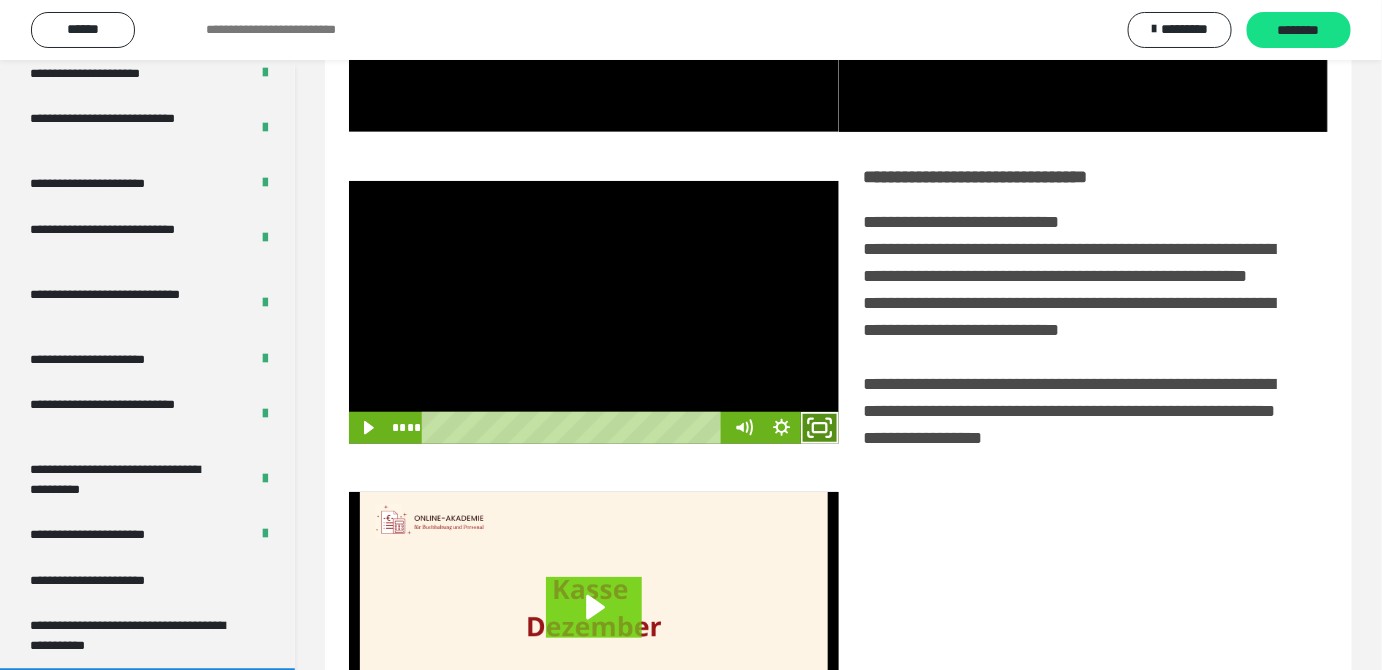 click 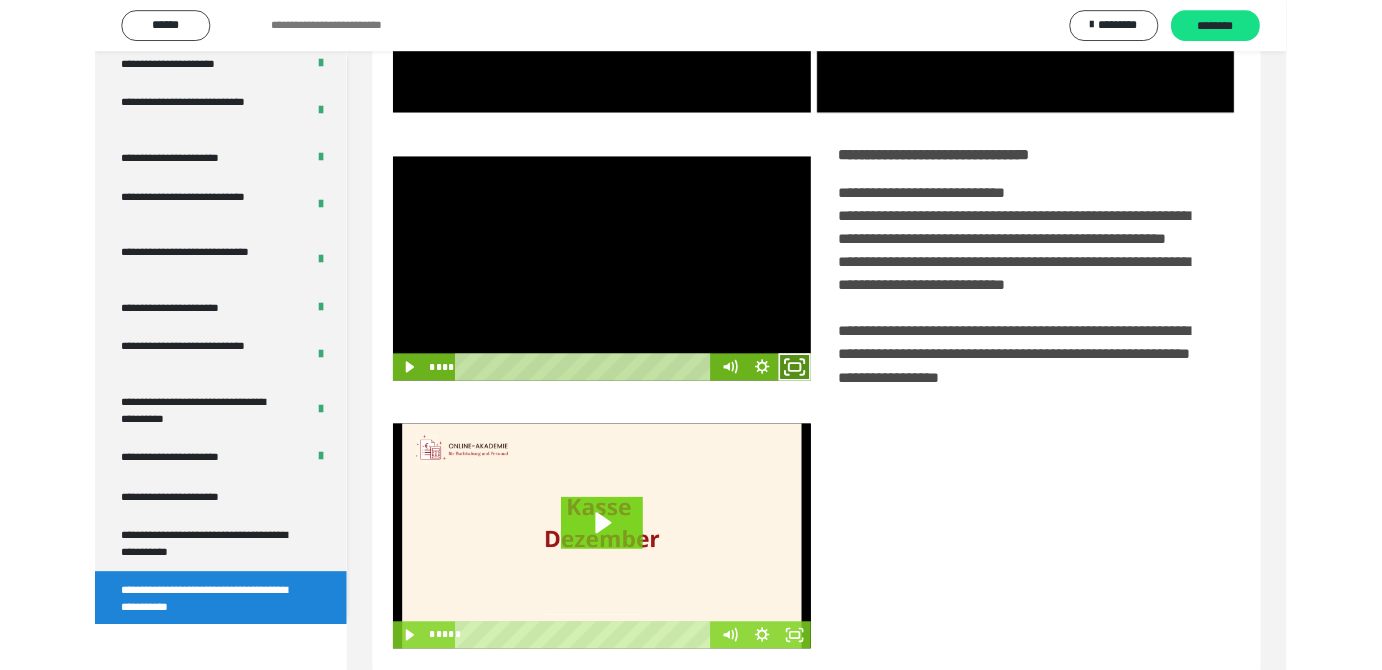 scroll, scrollTop: 3771, scrollLeft: 0, axis: vertical 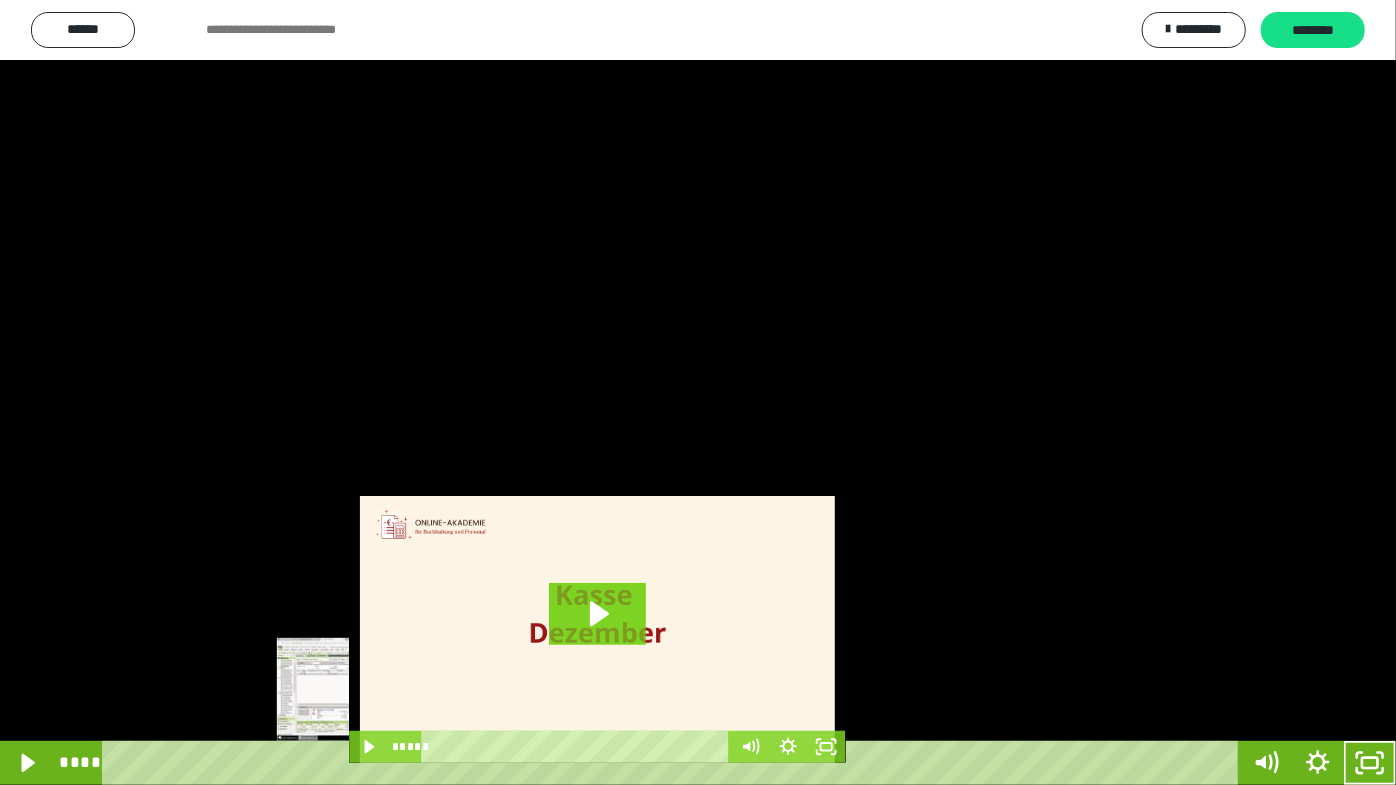 click on "****" at bounding box center (674, 763) 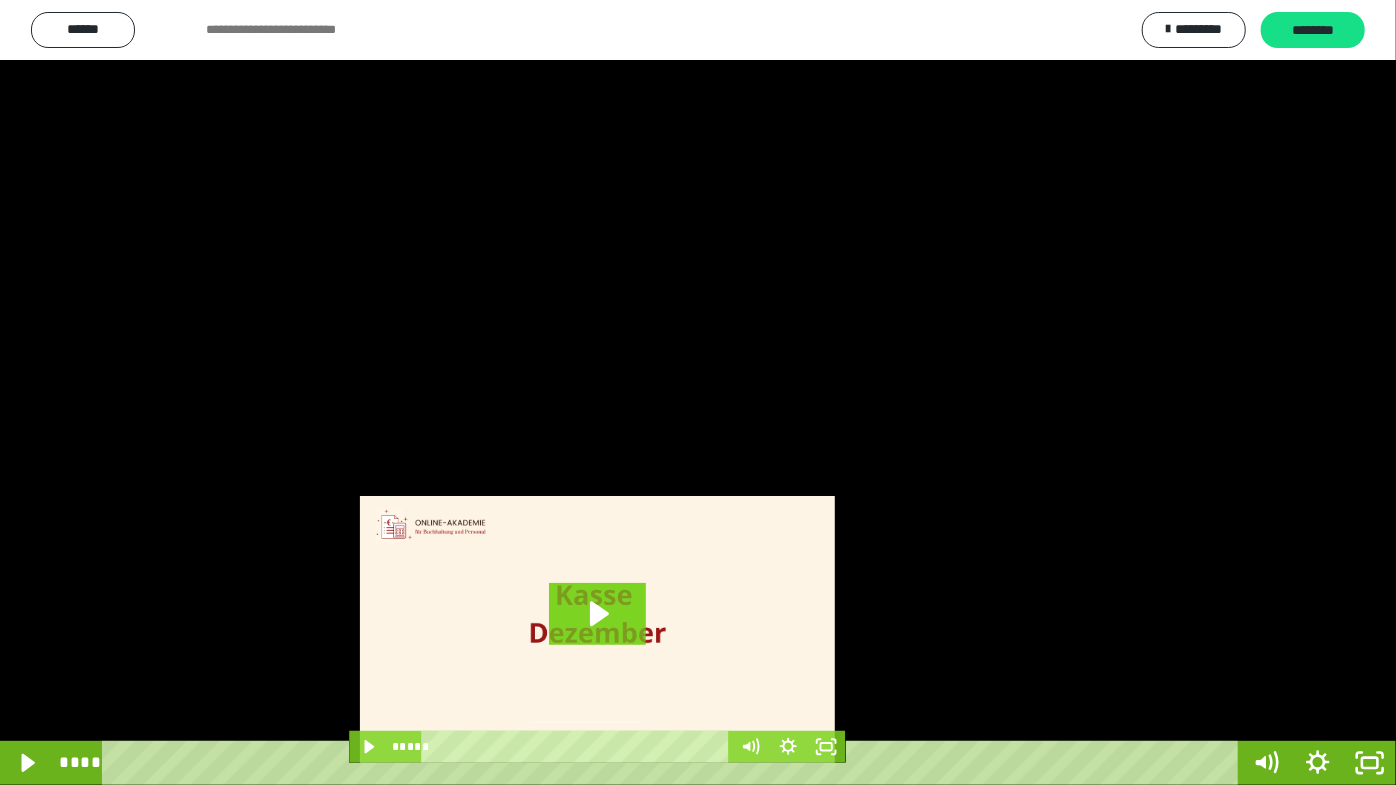click at bounding box center [698, 392] 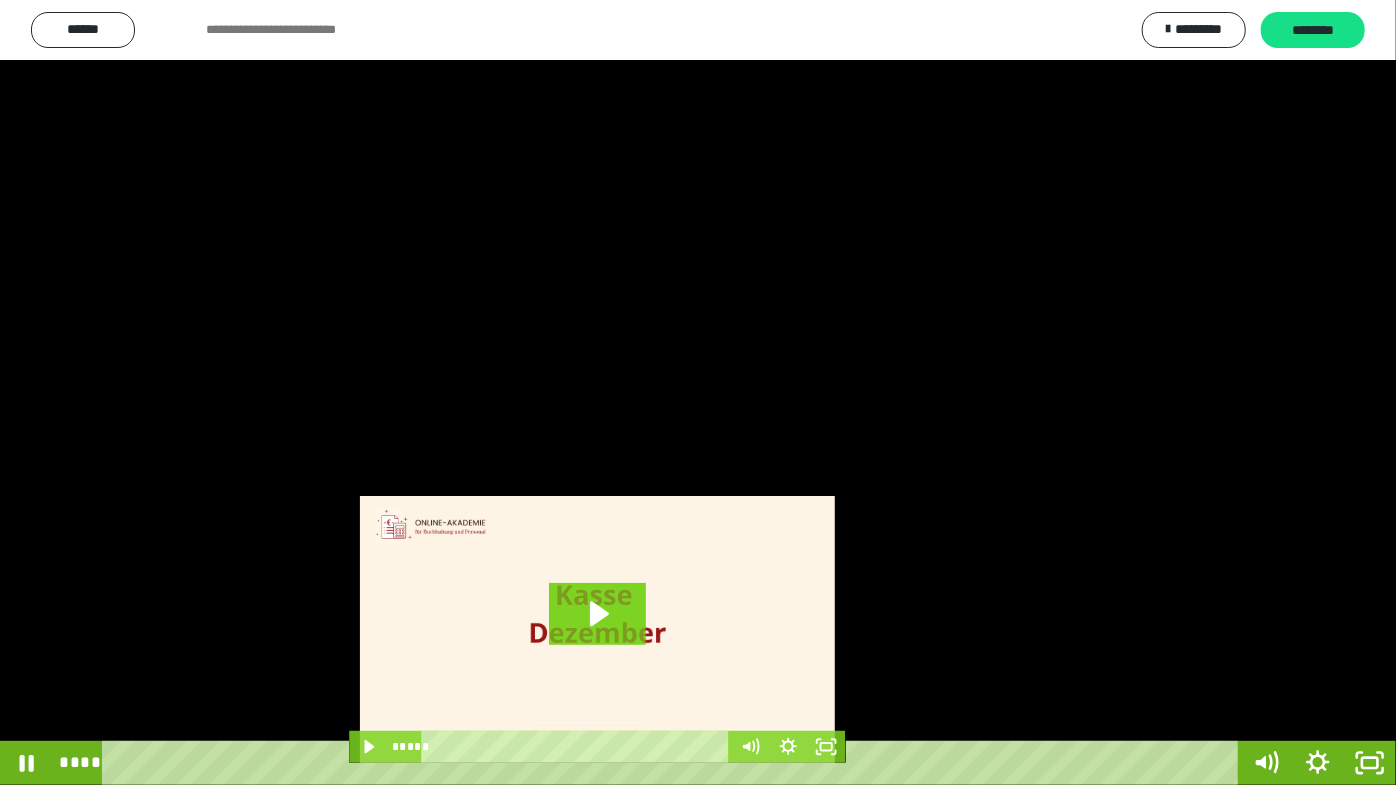 click at bounding box center [698, 392] 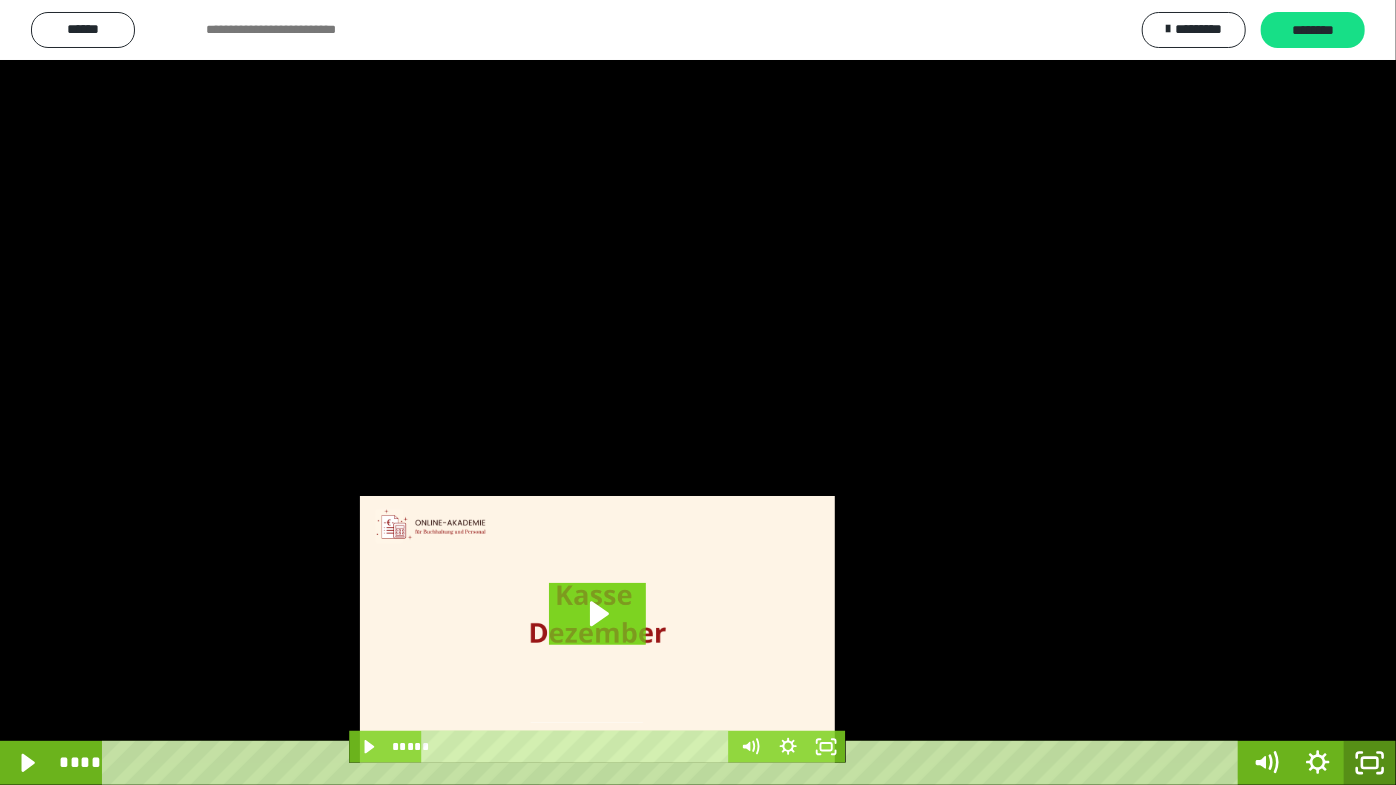 click 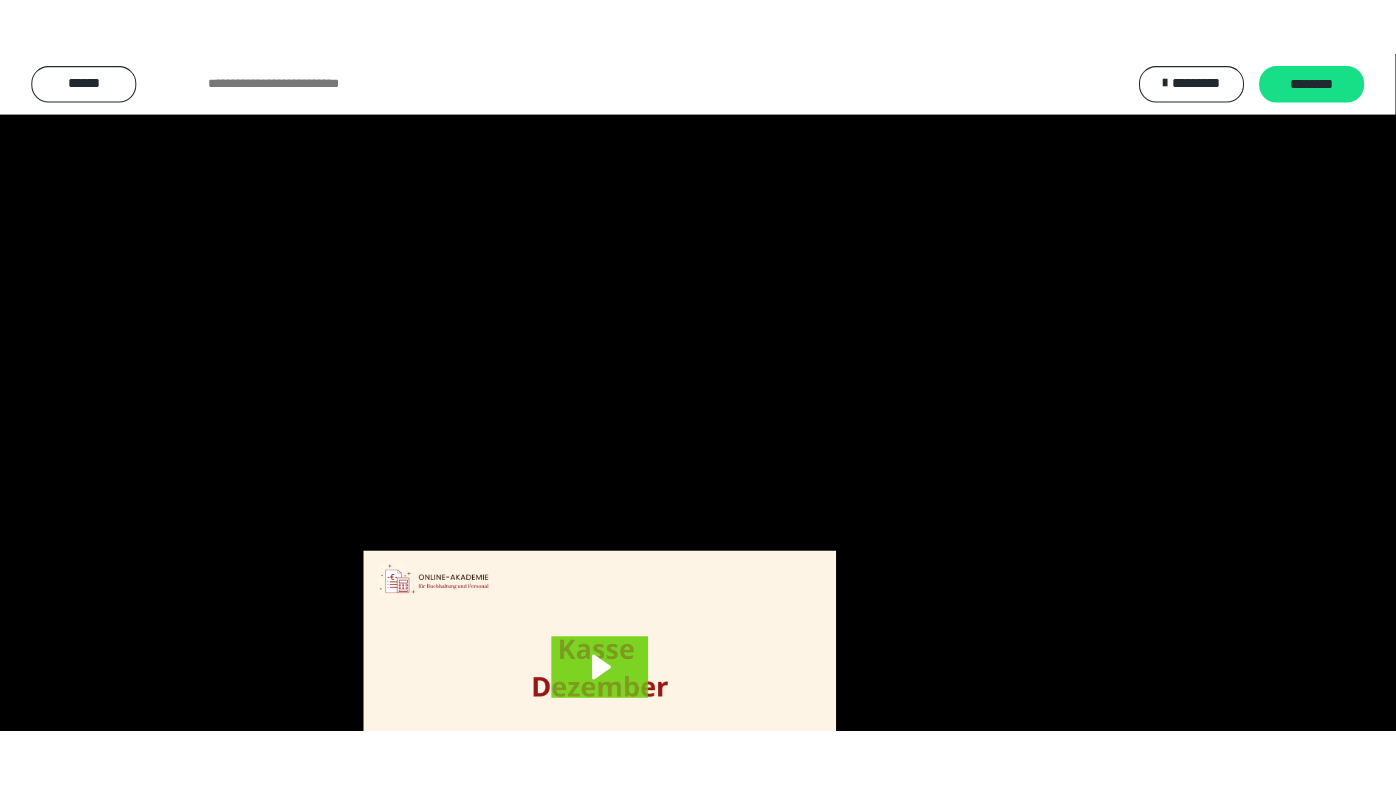 scroll, scrollTop: 3820, scrollLeft: 0, axis: vertical 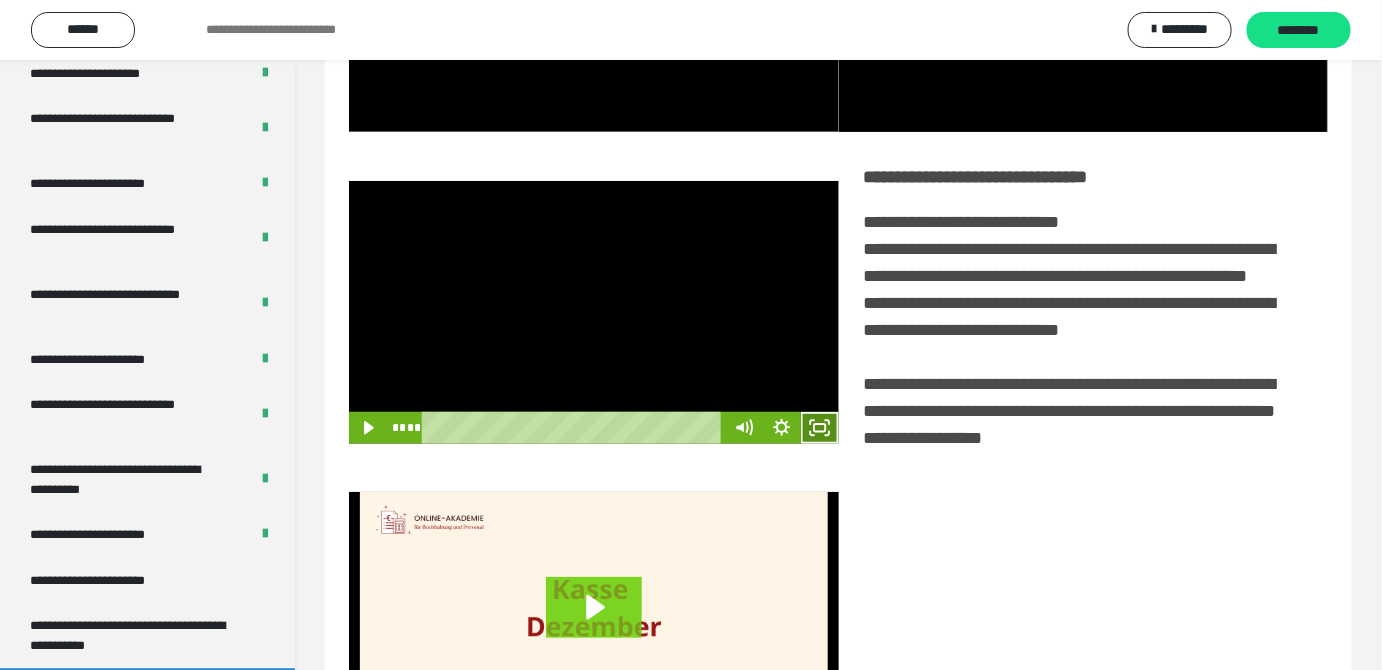 click 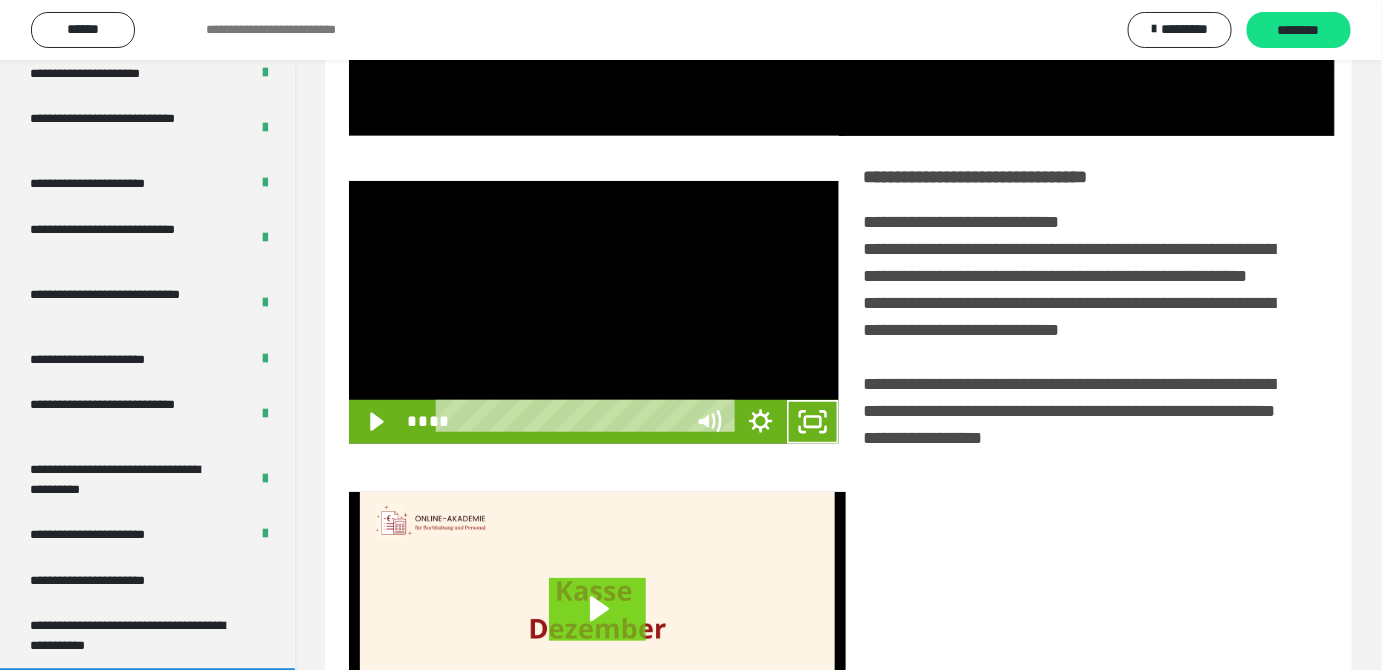 scroll, scrollTop: 3771, scrollLeft: 0, axis: vertical 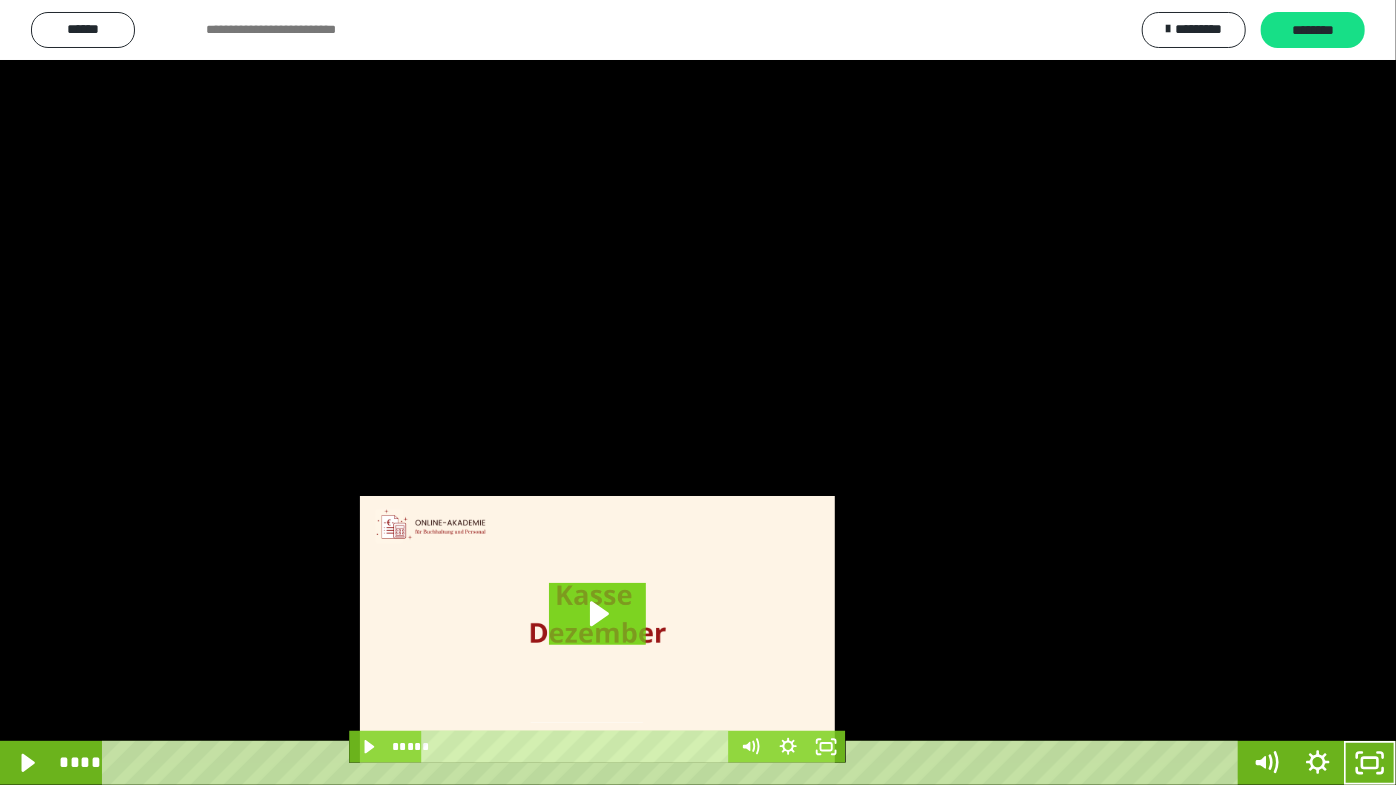 click at bounding box center [698, 392] 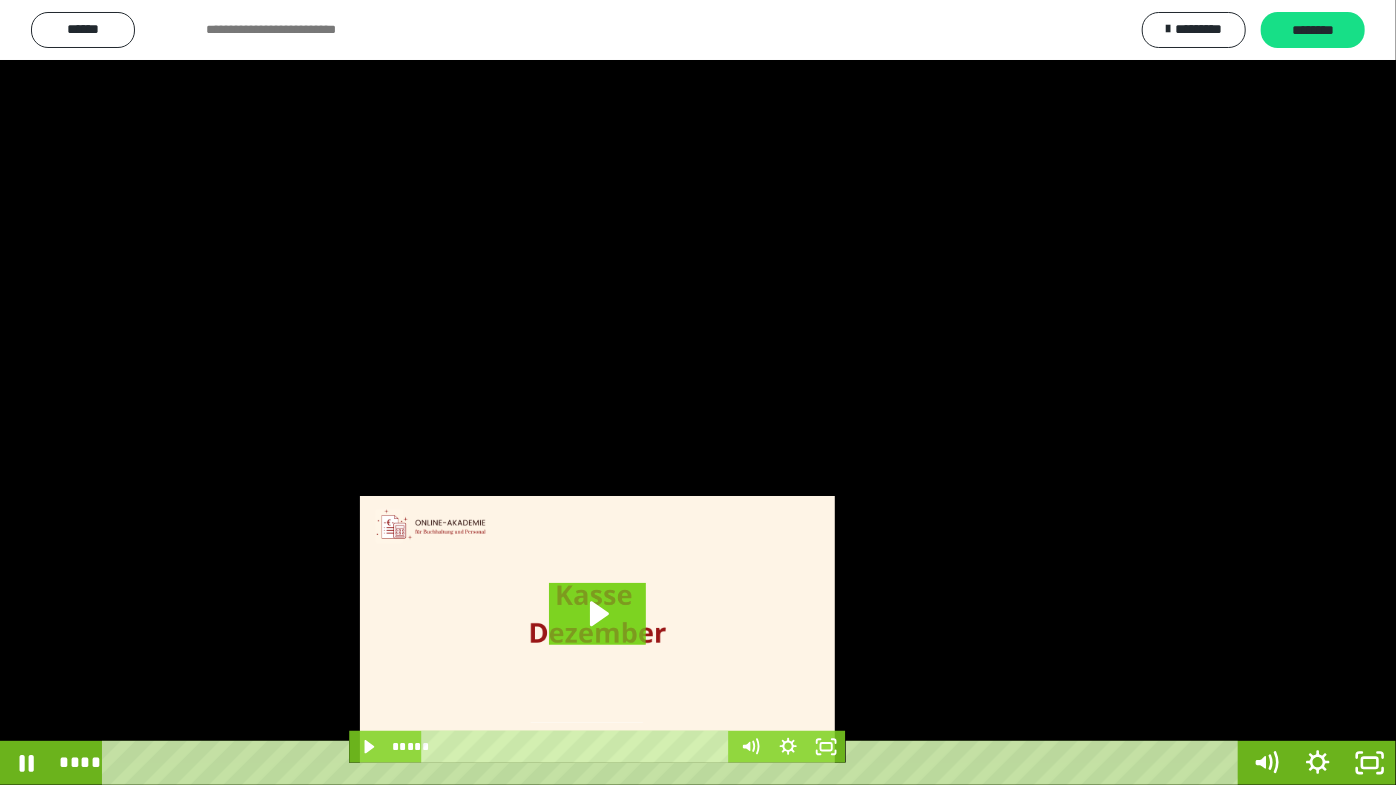 drag, startPoint x: 785, startPoint y: 416, endPoint x: 805, endPoint y: 426, distance: 22.36068 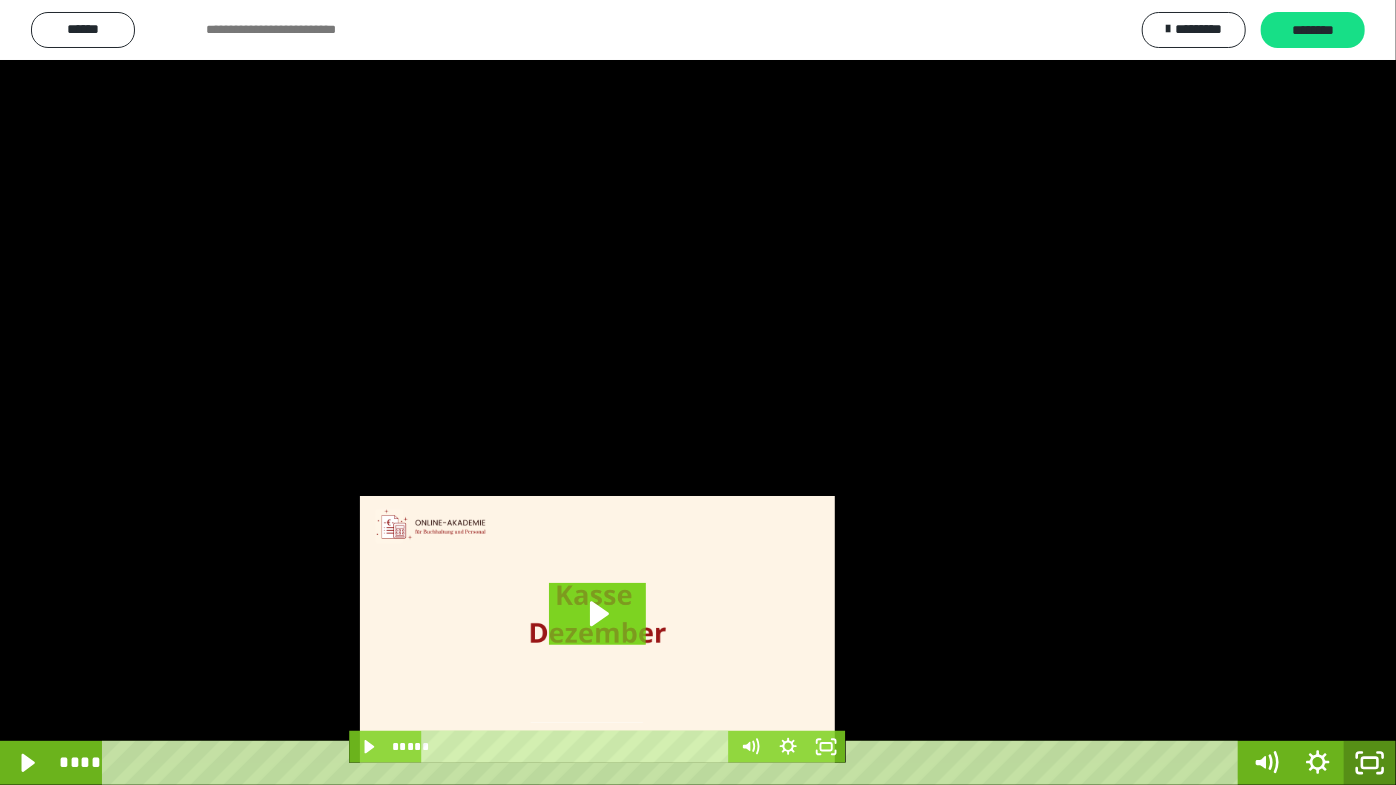 click 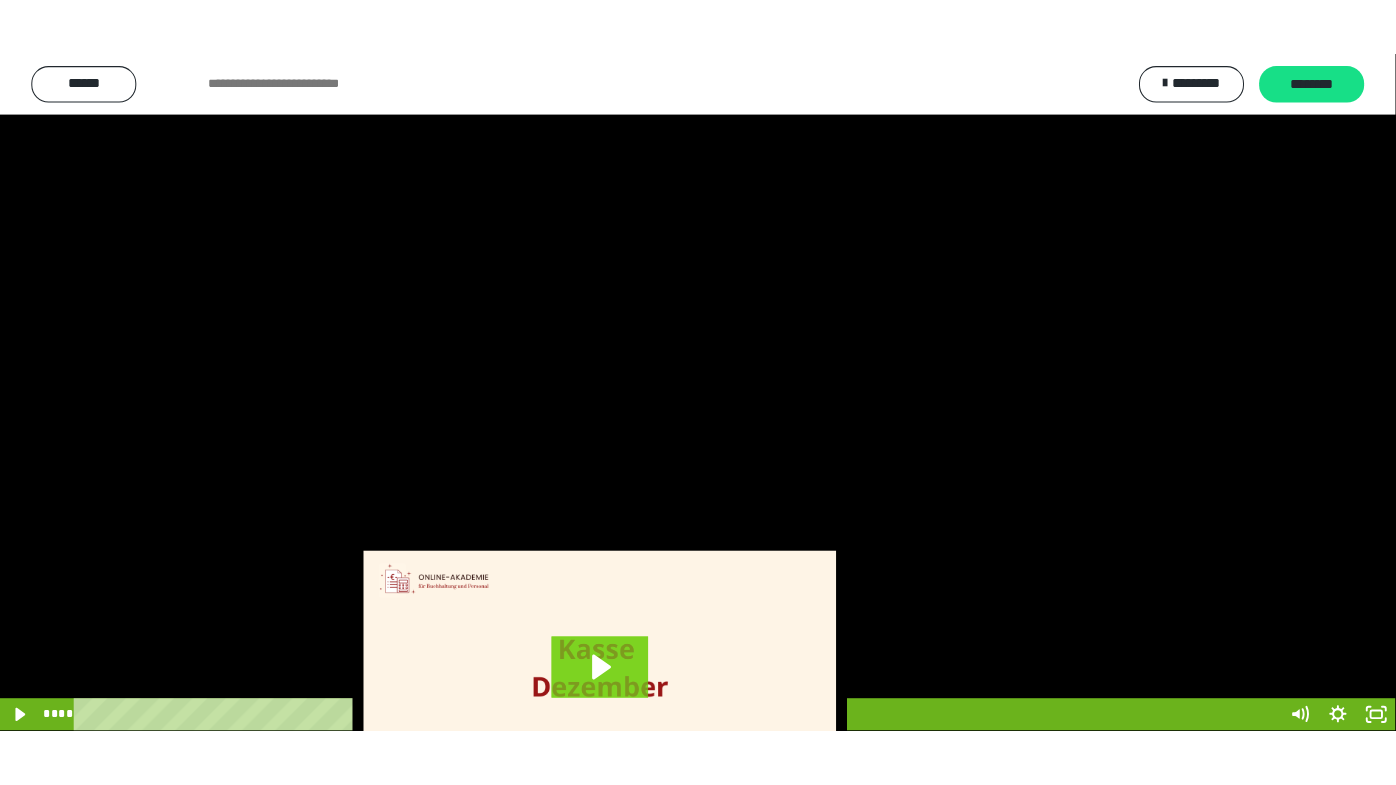 scroll, scrollTop: 3820, scrollLeft: 0, axis: vertical 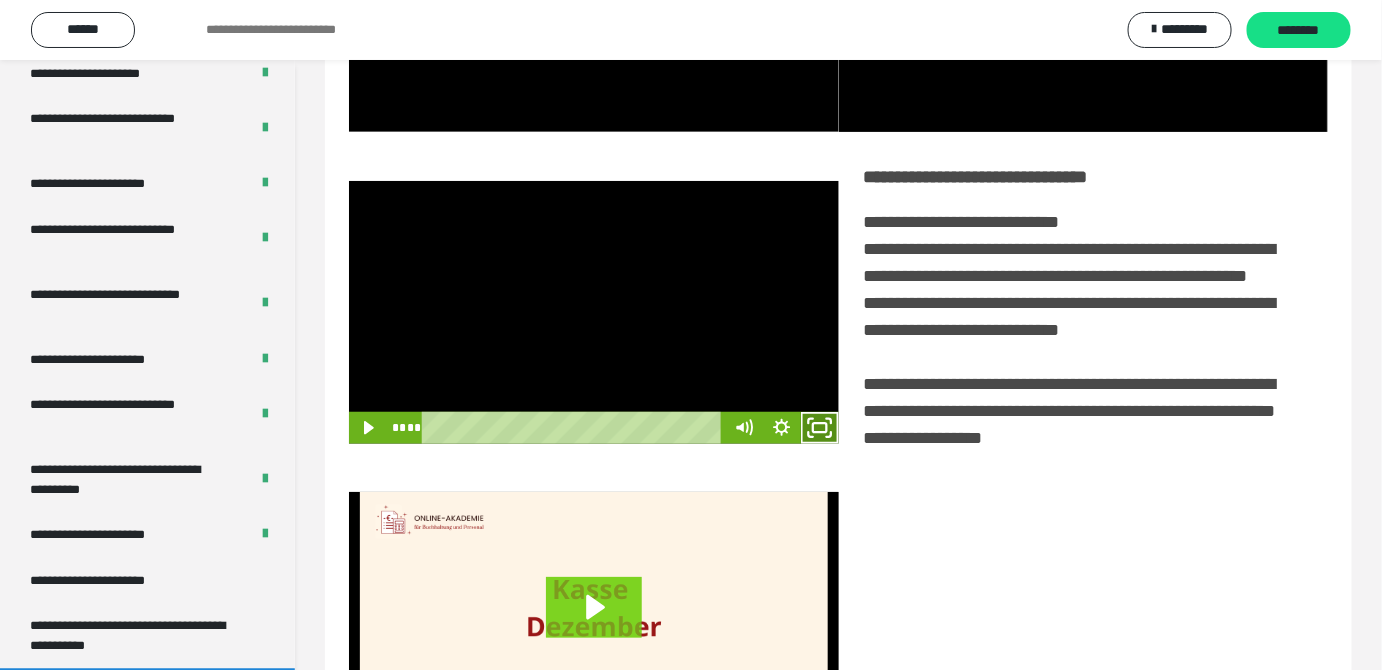 drag, startPoint x: 824, startPoint y: 455, endPoint x: 830, endPoint y: 536, distance: 81.22192 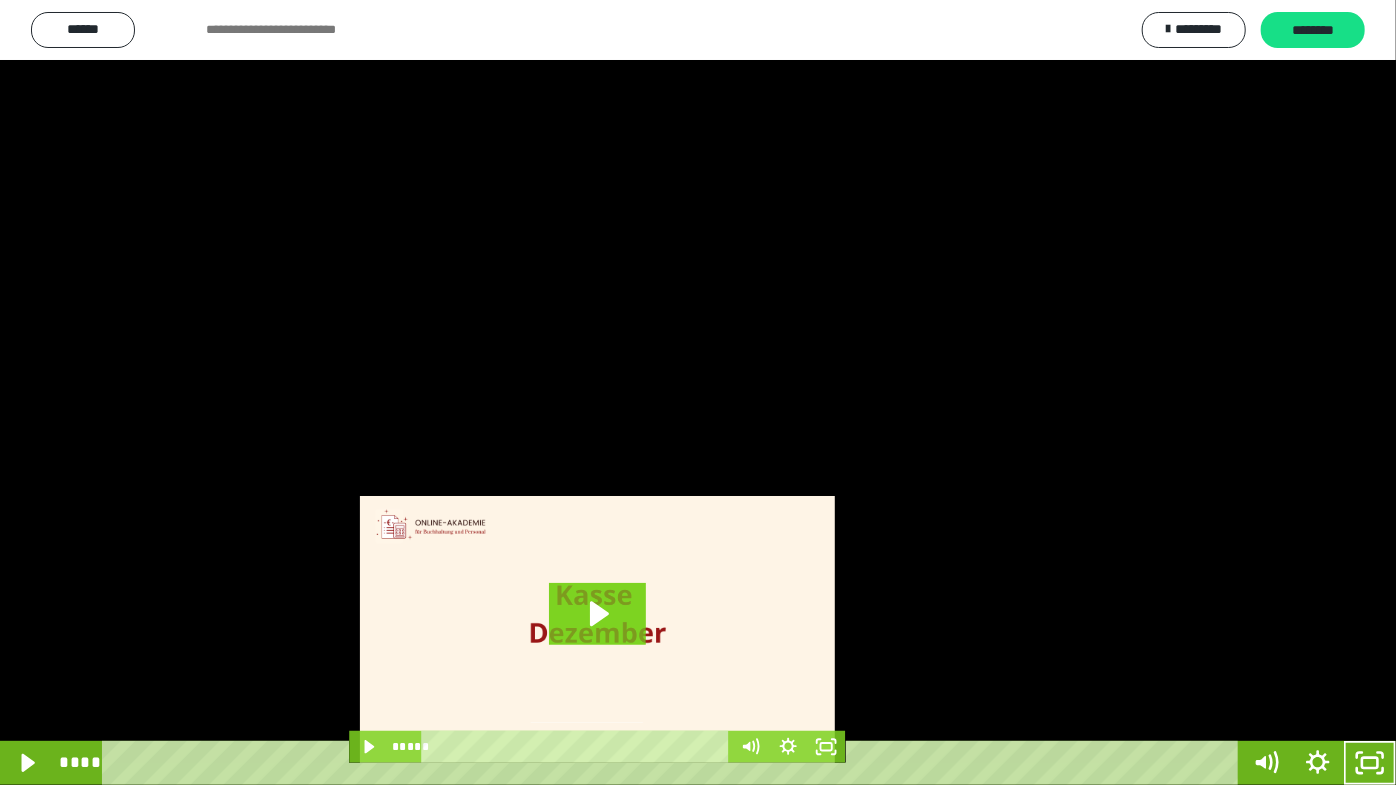 click at bounding box center [698, 392] 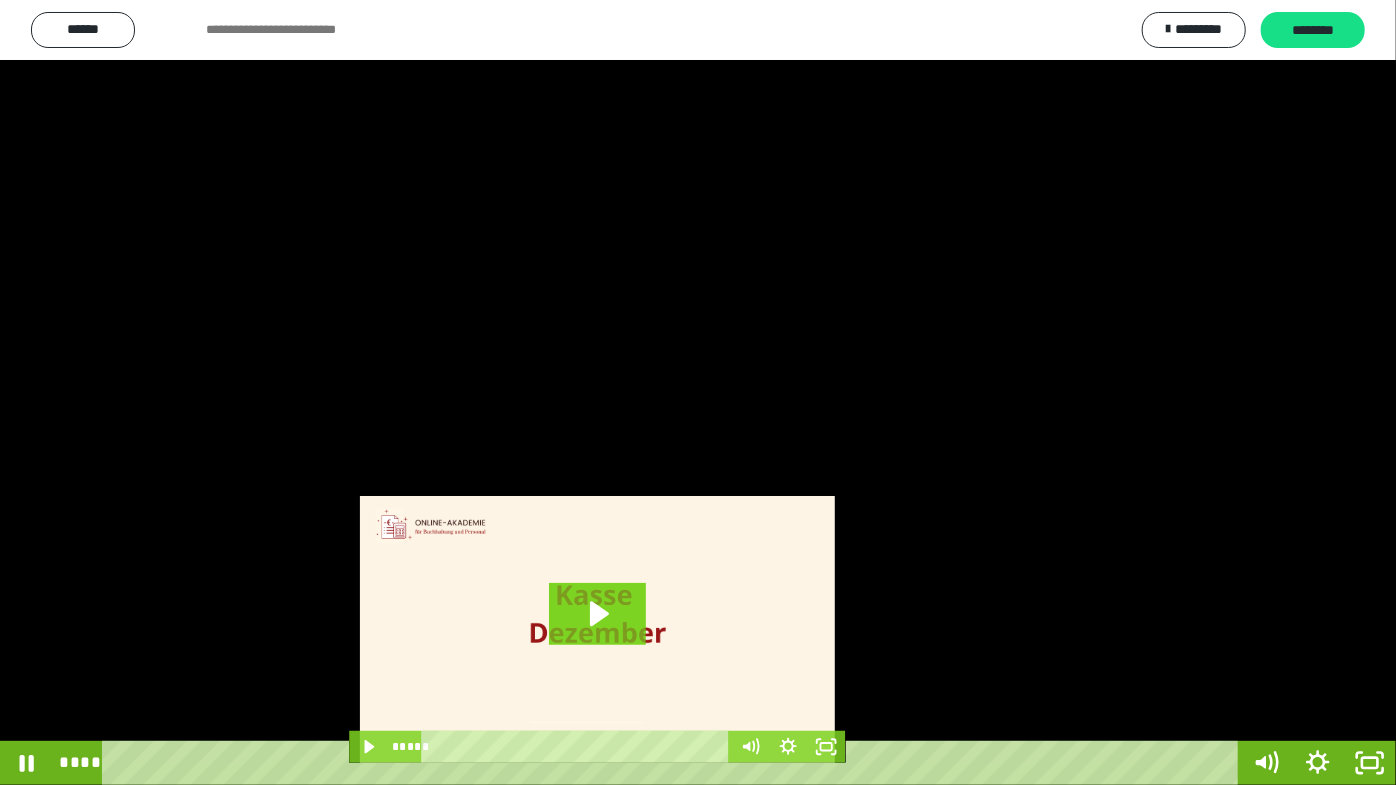 drag, startPoint x: 740, startPoint y: 476, endPoint x: 820, endPoint y: 578, distance: 129.63025 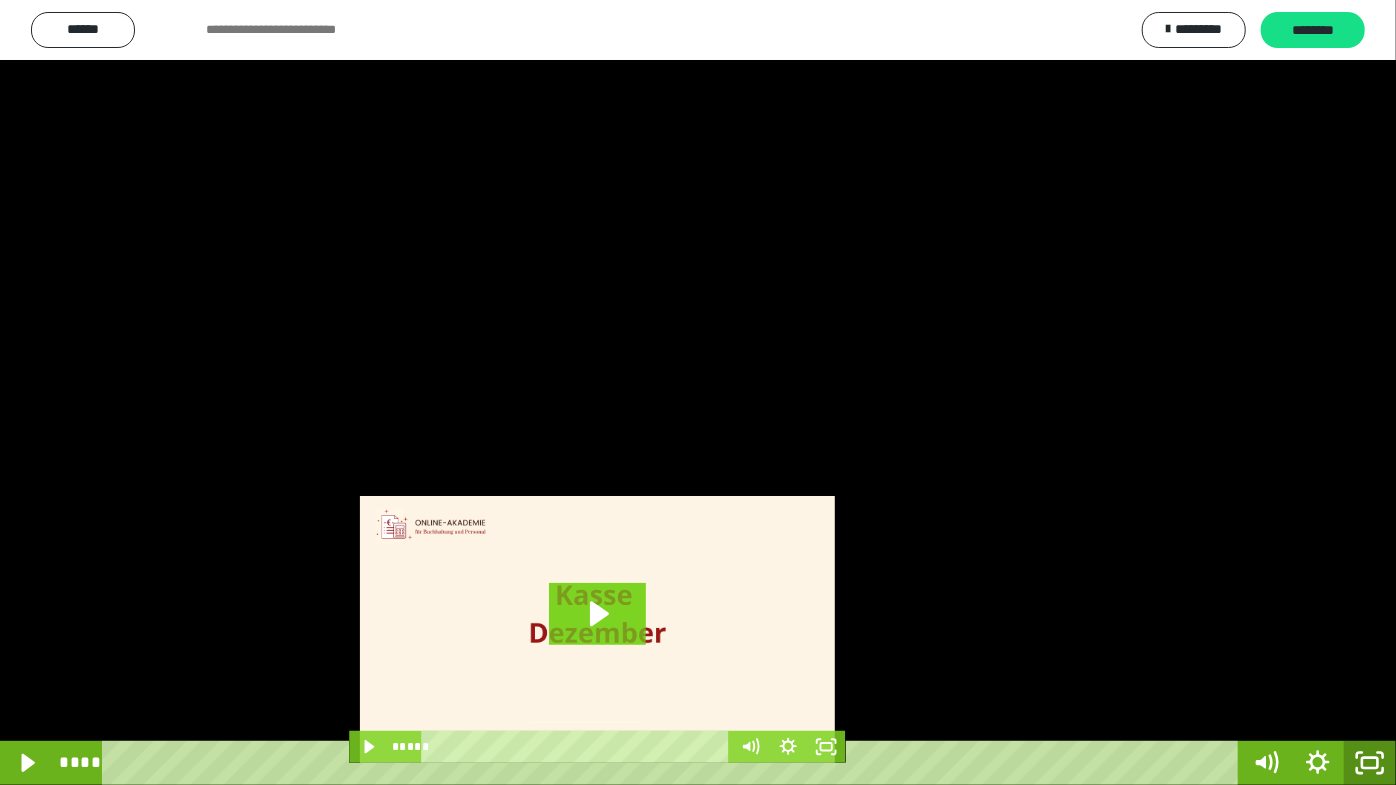click 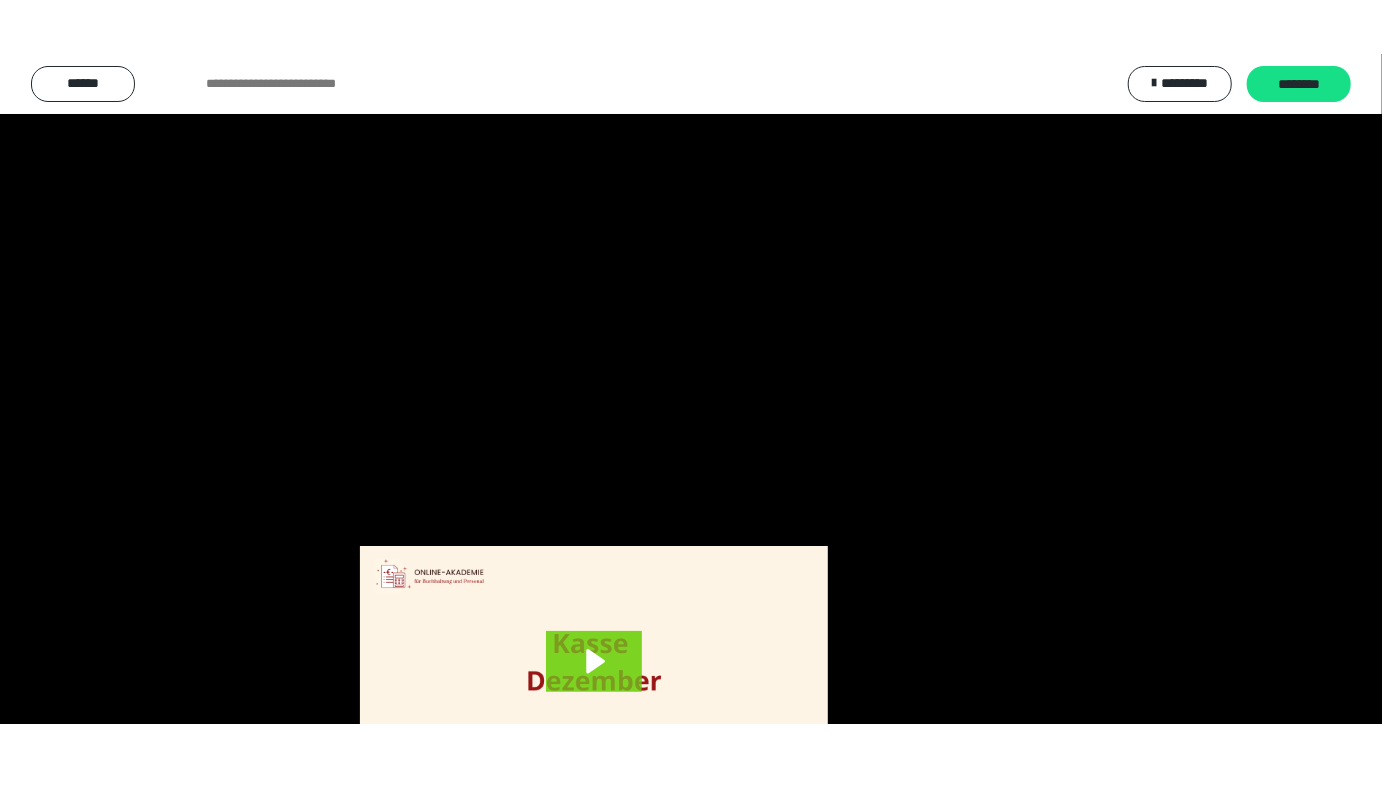 scroll, scrollTop: 3820, scrollLeft: 0, axis: vertical 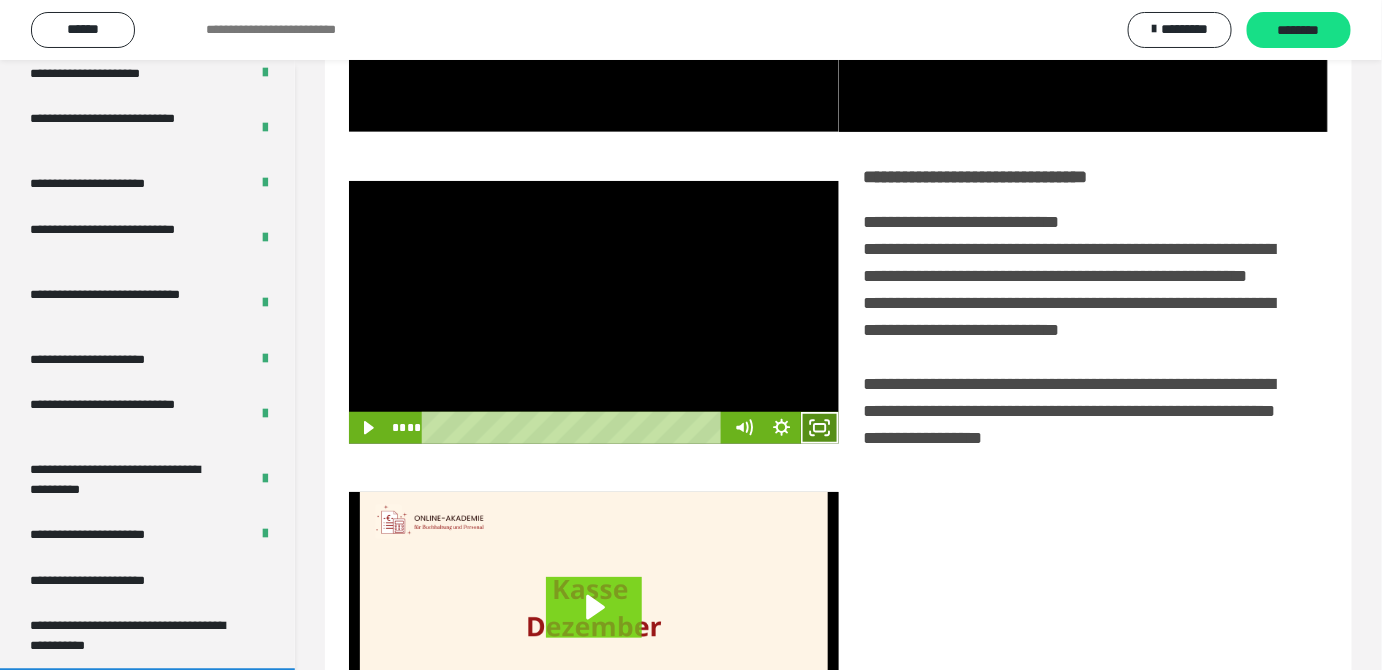 click 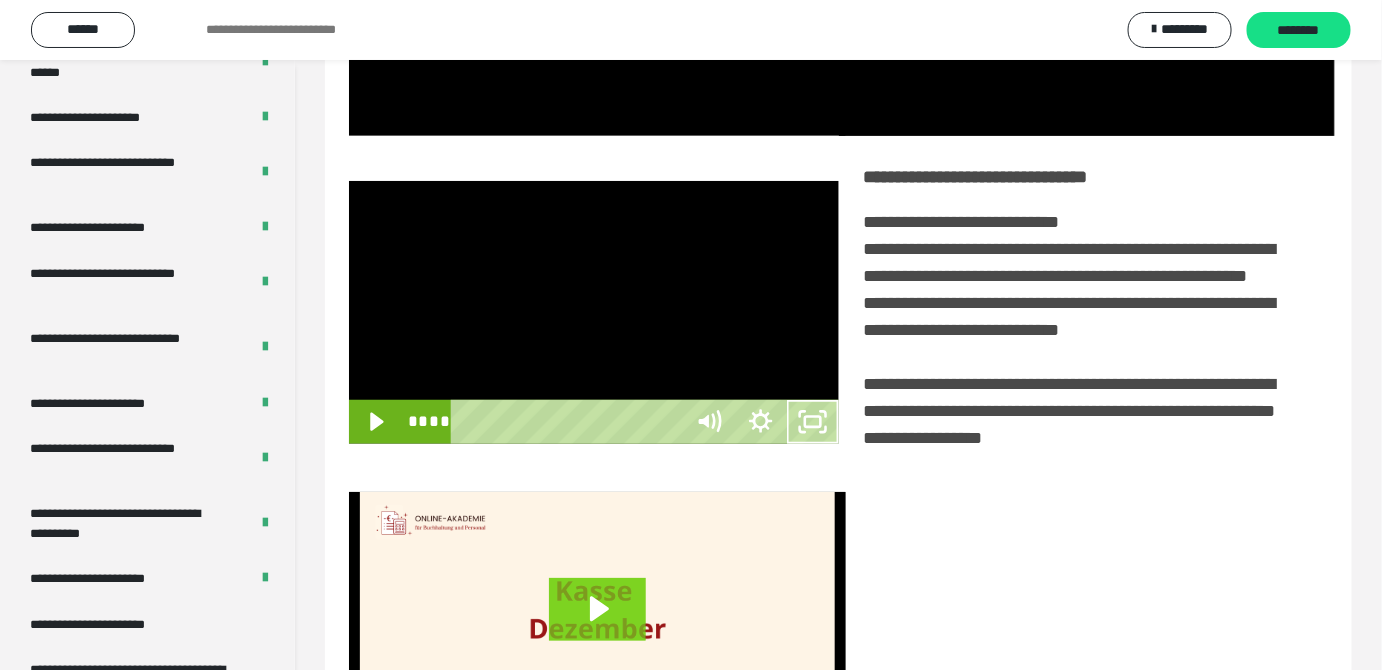 scroll, scrollTop: 3771, scrollLeft: 0, axis: vertical 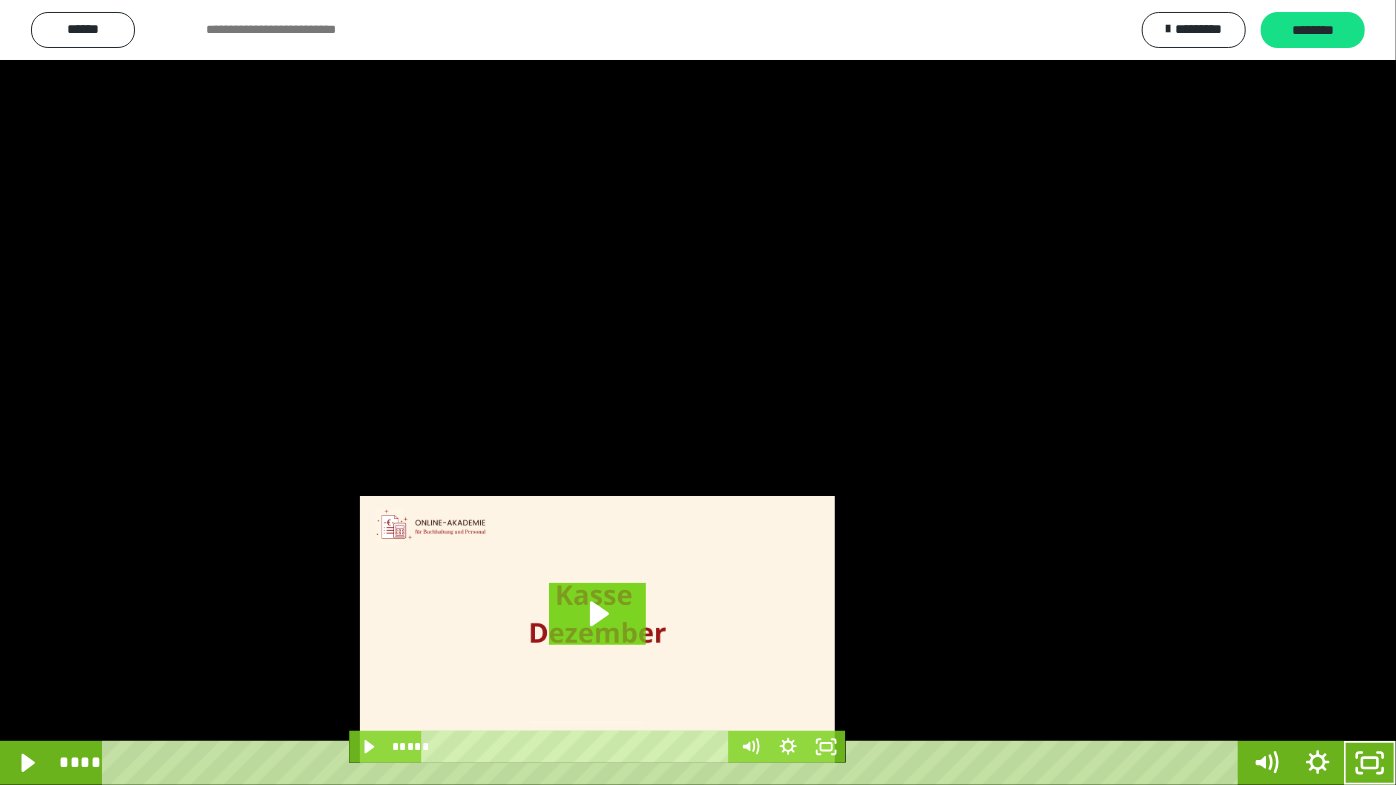 click at bounding box center [698, 392] 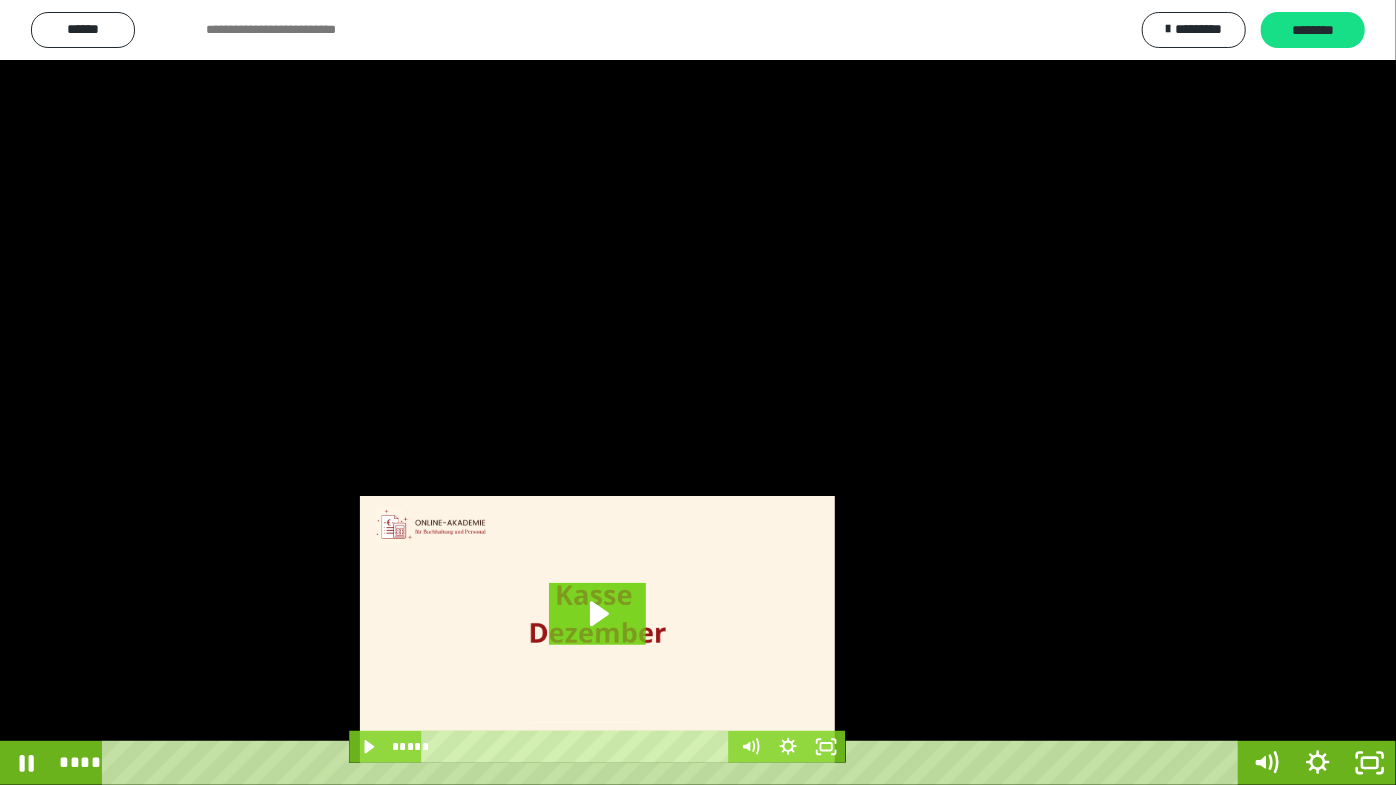 drag, startPoint x: 728, startPoint y: 457, endPoint x: 745, endPoint y: 473, distance: 23.345236 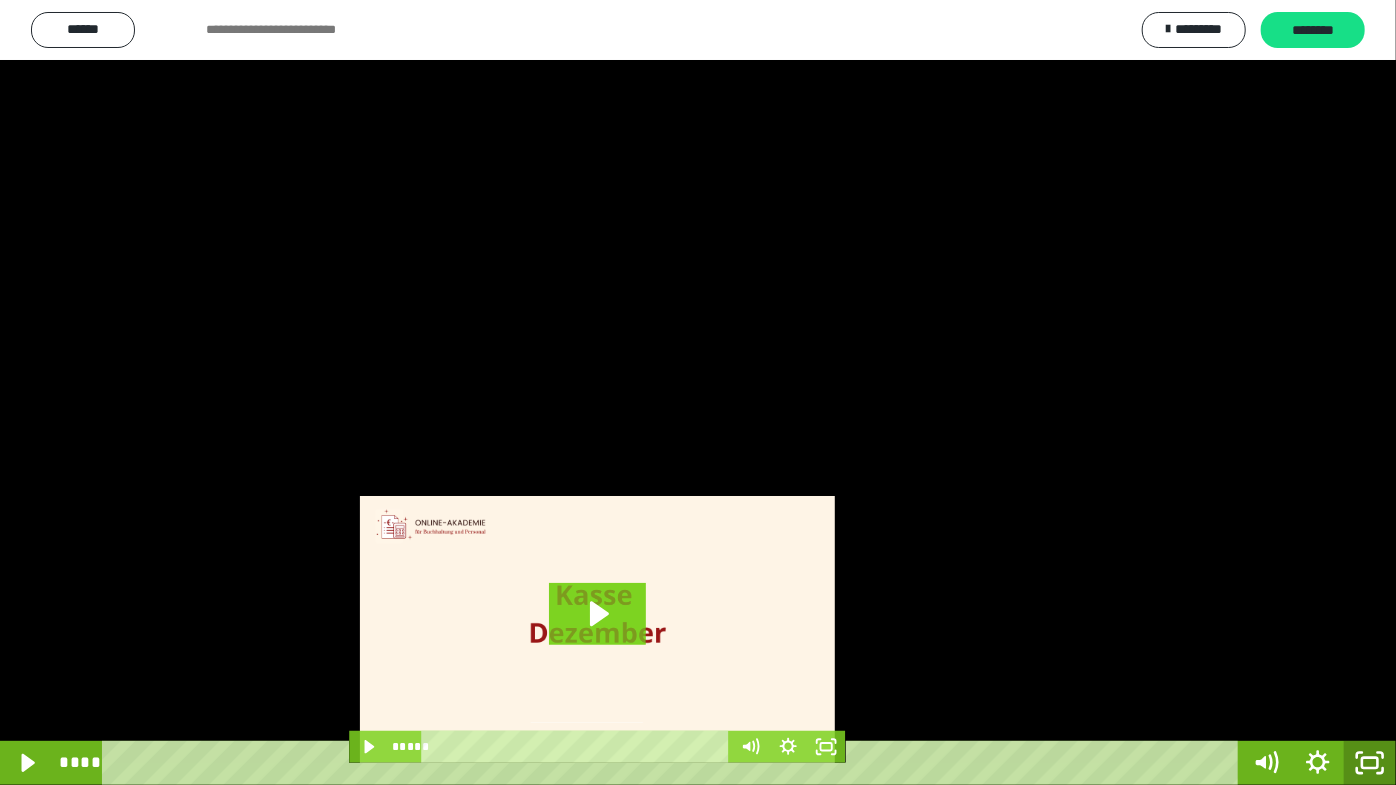click 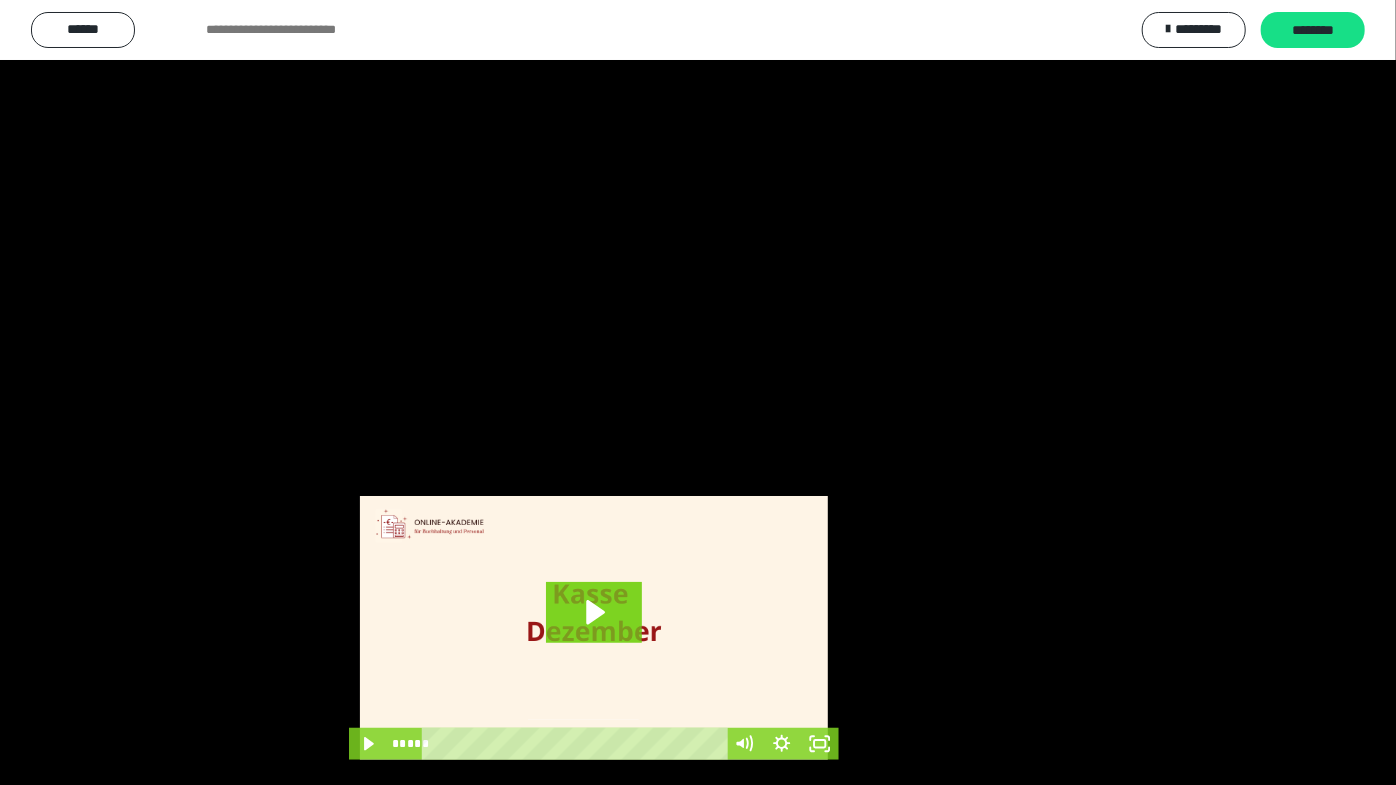 scroll, scrollTop: 3820, scrollLeft: 0, axis: vertical 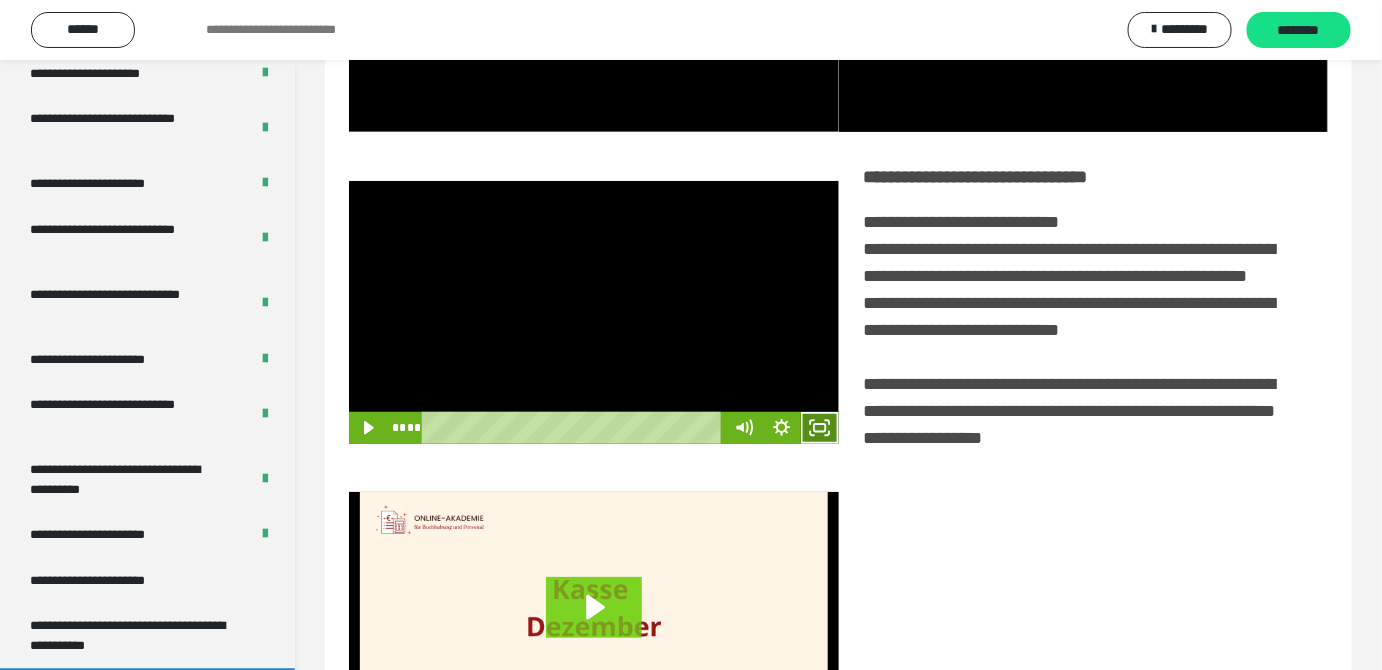 click 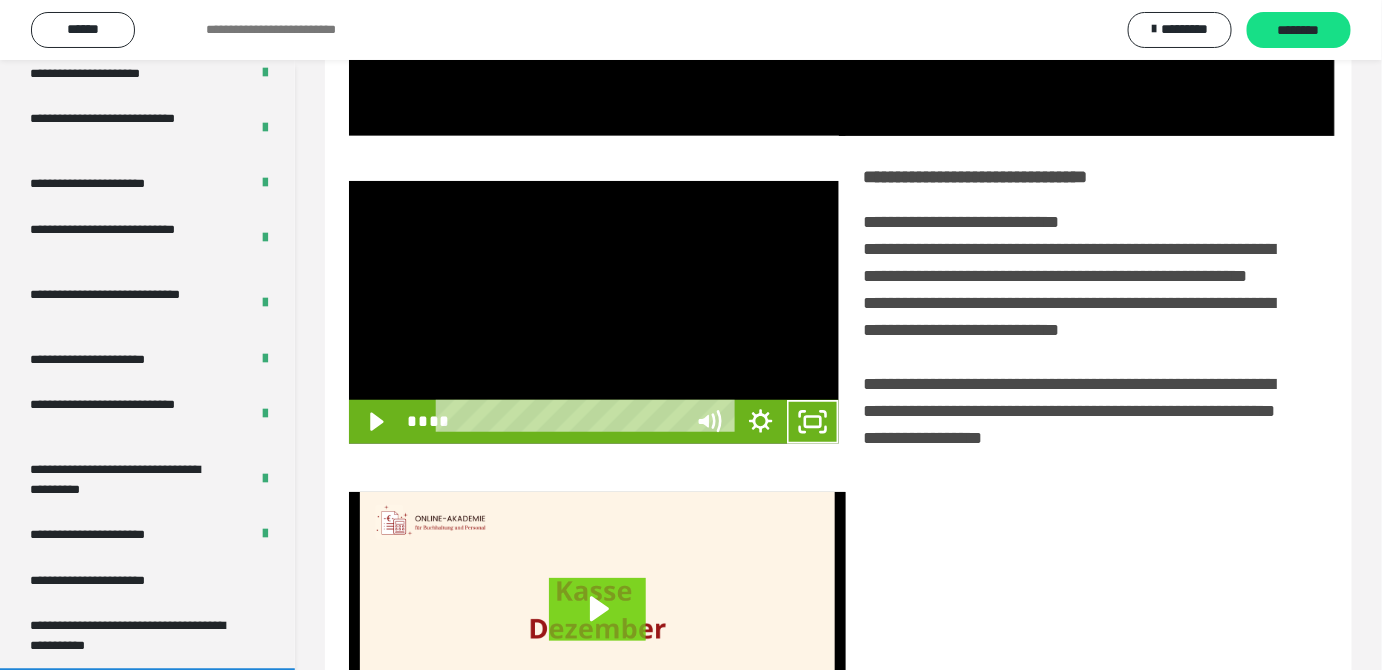 scroll, scrollTop: 3771, scrollLeft: 0, axis: vertical 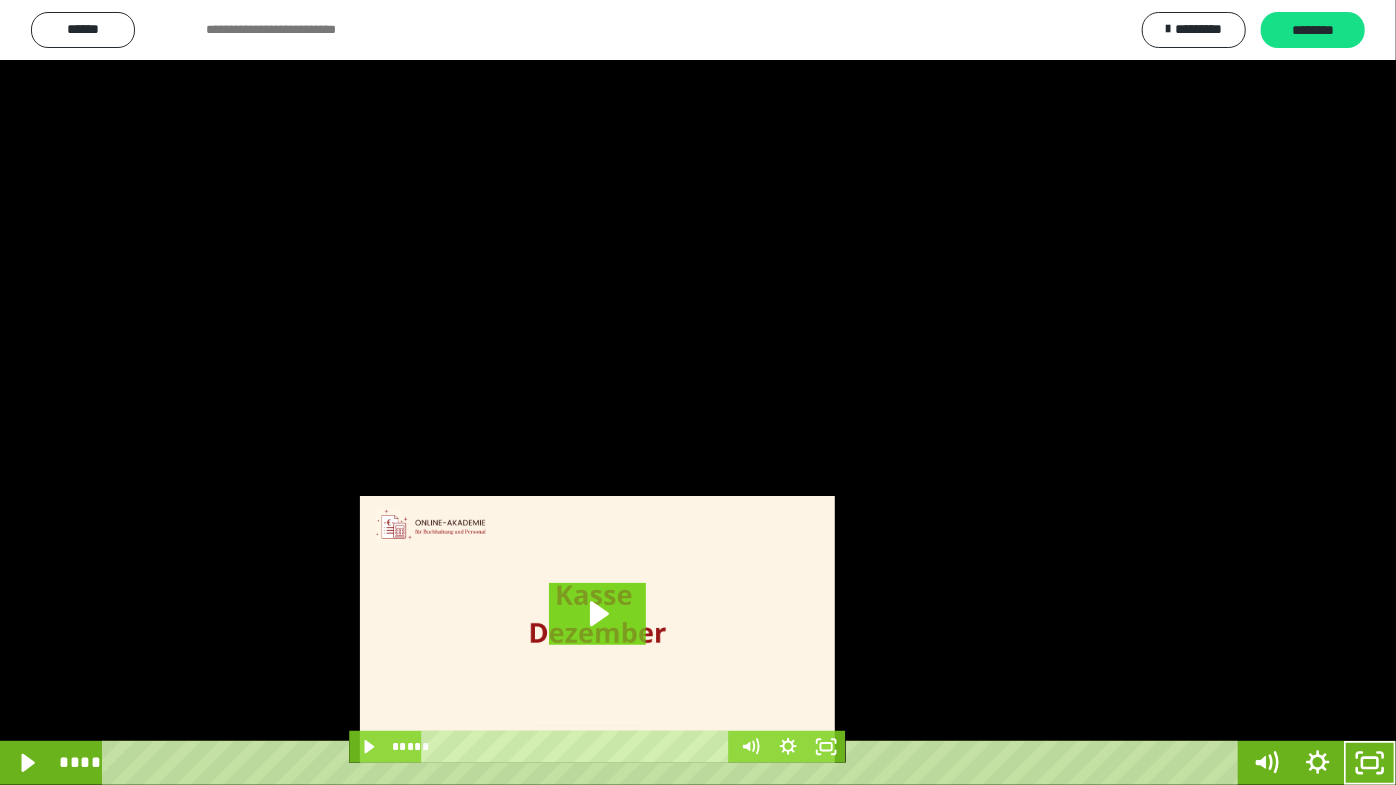 drag, startPoint x: 690, startPoint y: 457, endPoint x: 701, endPoint y: 462, distance: 12.083046 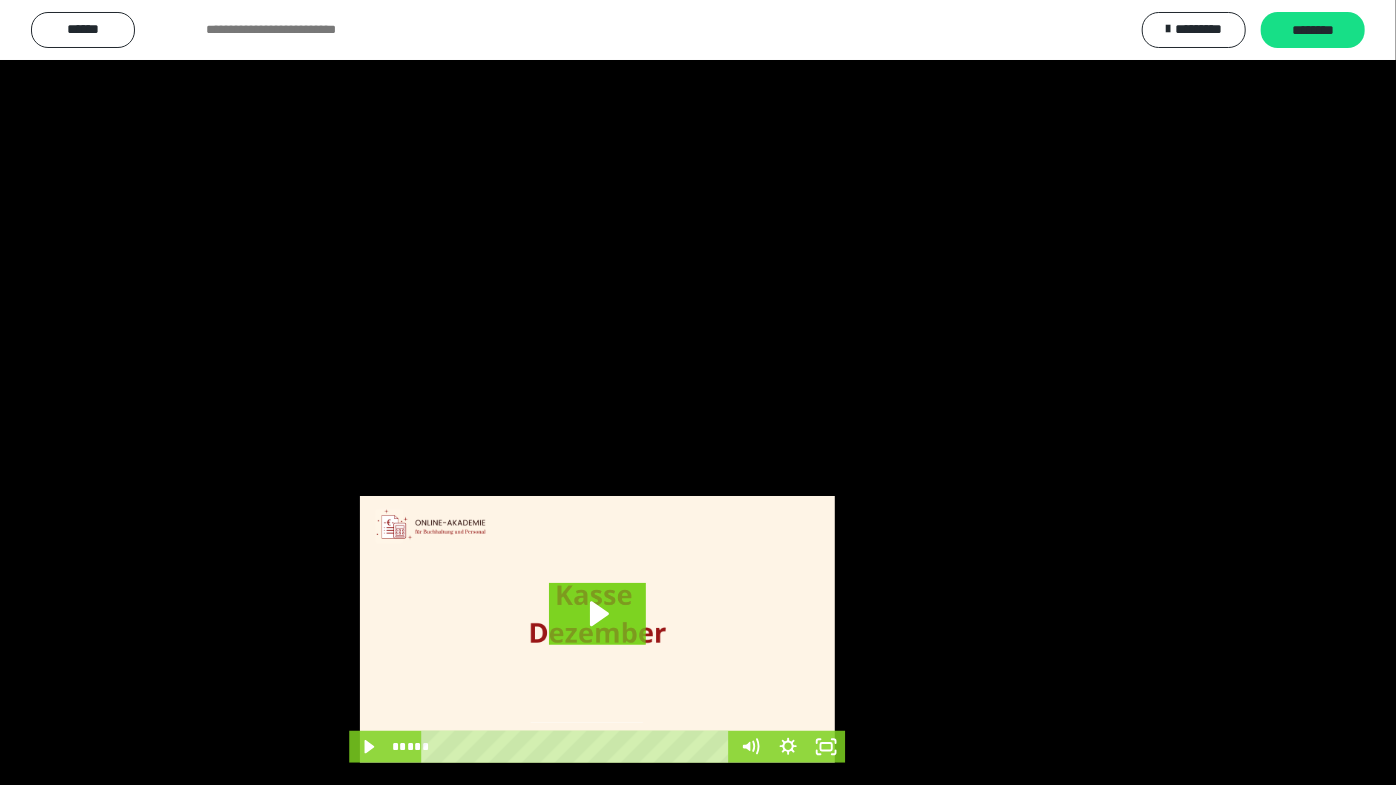 click at bounding box center (698, 392) 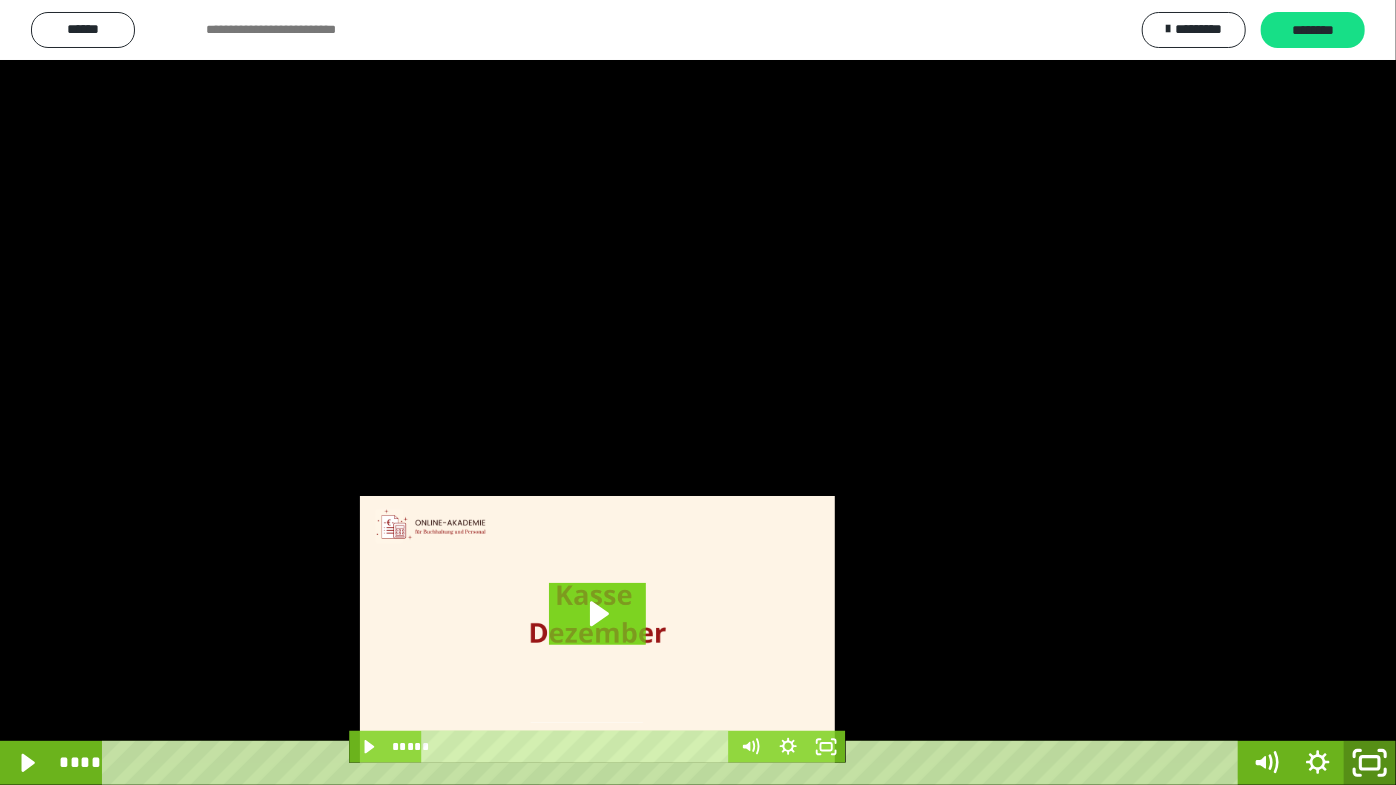 drag, startPoint x: 1374, startPoint y: 763, endPoint x: 1227, endPoint y: 571, distance: 241.8119 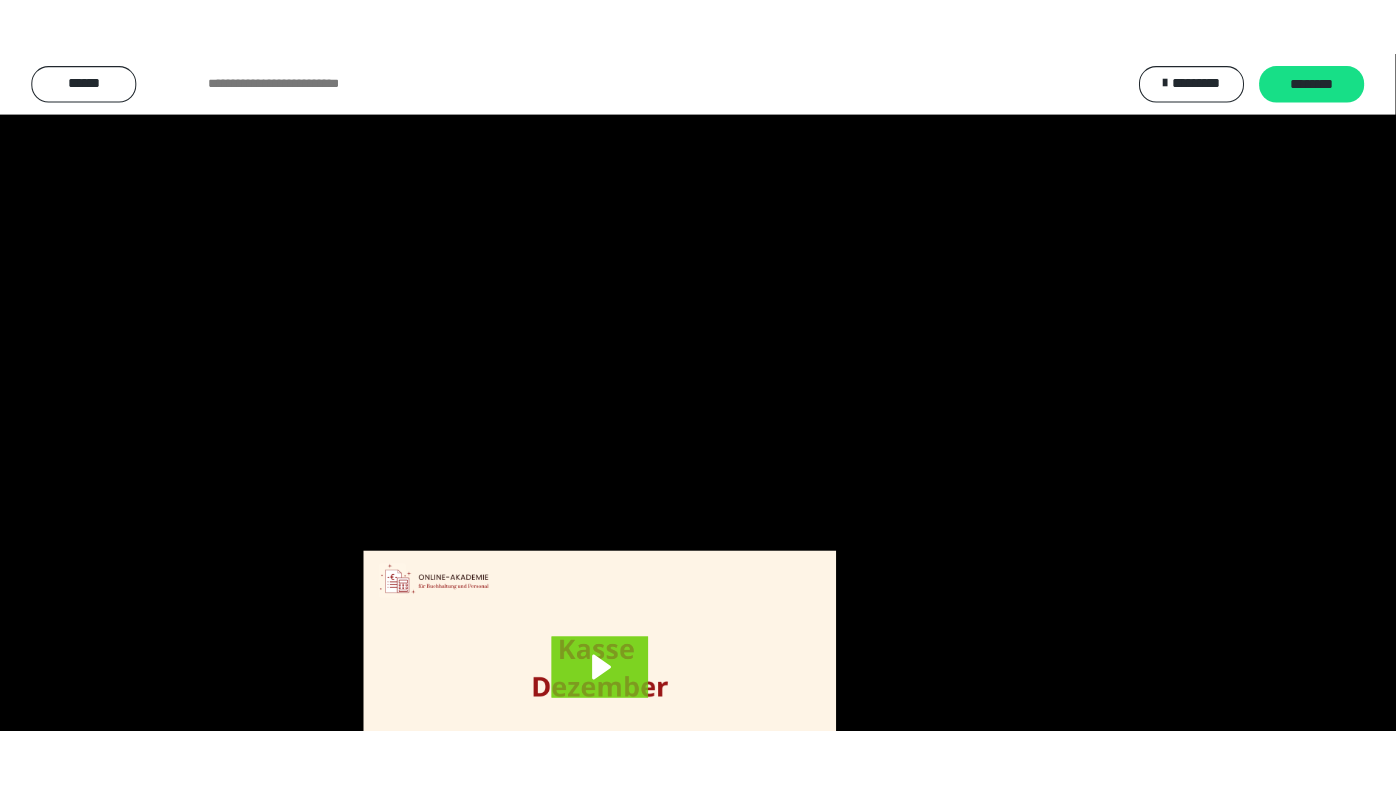 scroll, scrollTop: 3820, scrollLeft: 0, axis: vertical 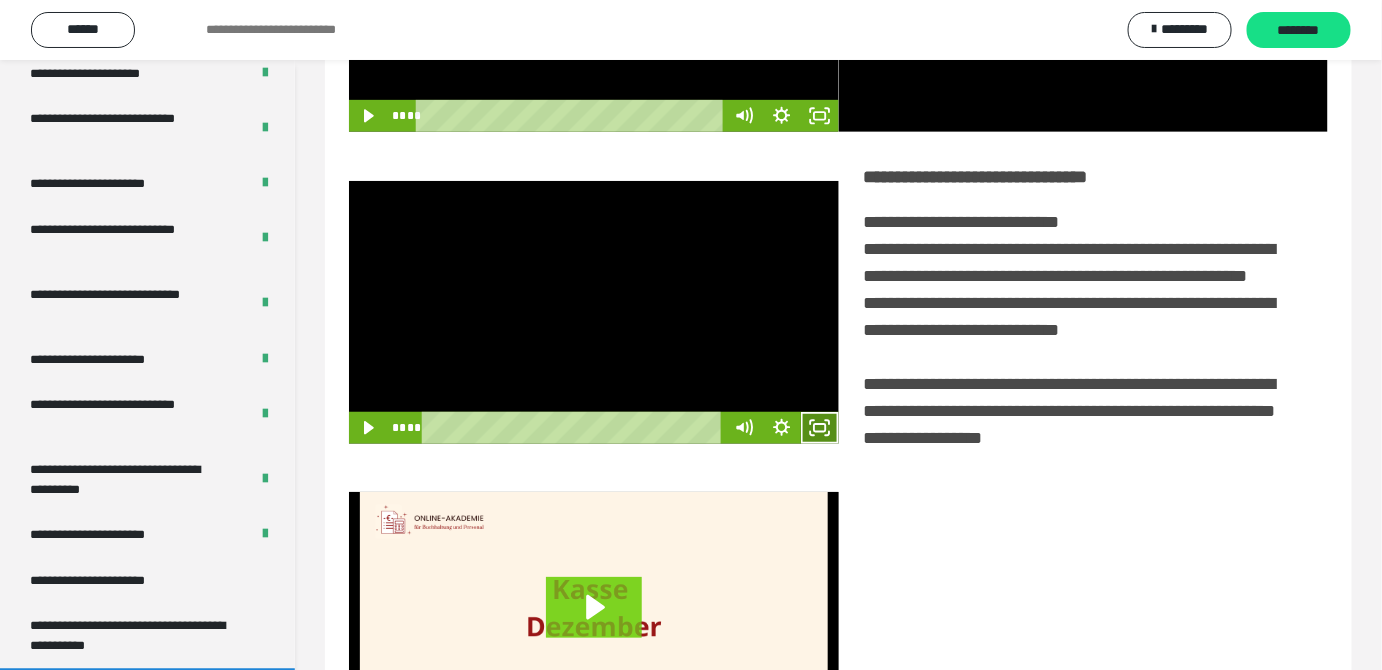 drag, startPoint x: 834, startPoint y: 459, endPoint x: 832, endPoint y: 544, distance: 85.02353 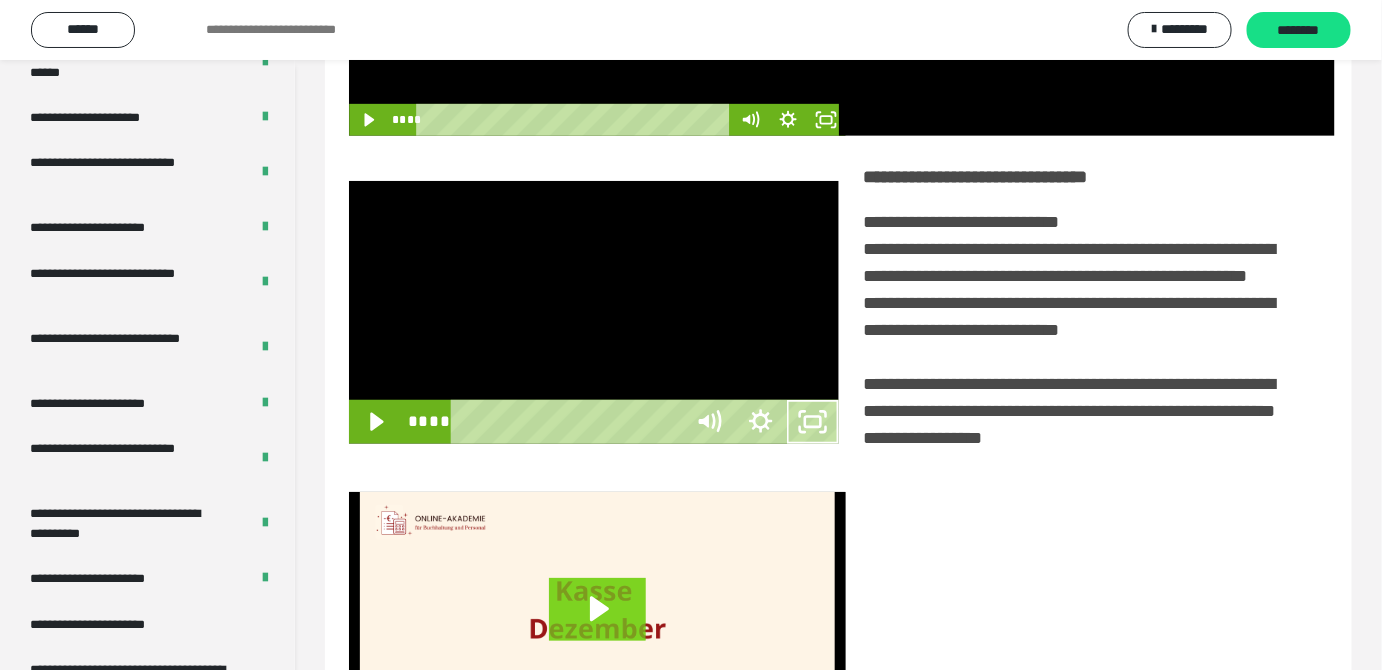 scroll, scrollTop: 3771, scrollLeft: 0, axis: vertical 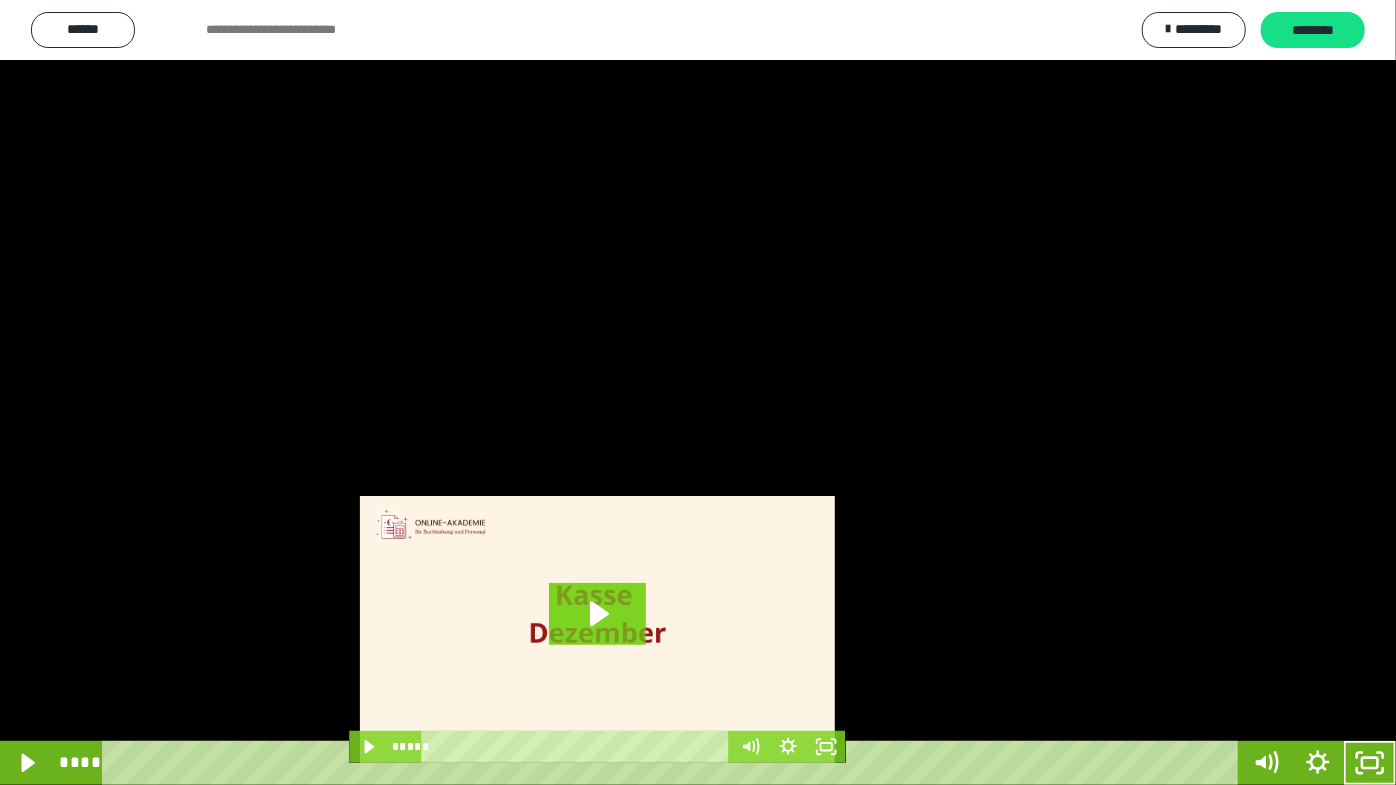 click at bounding box center (698, 392) 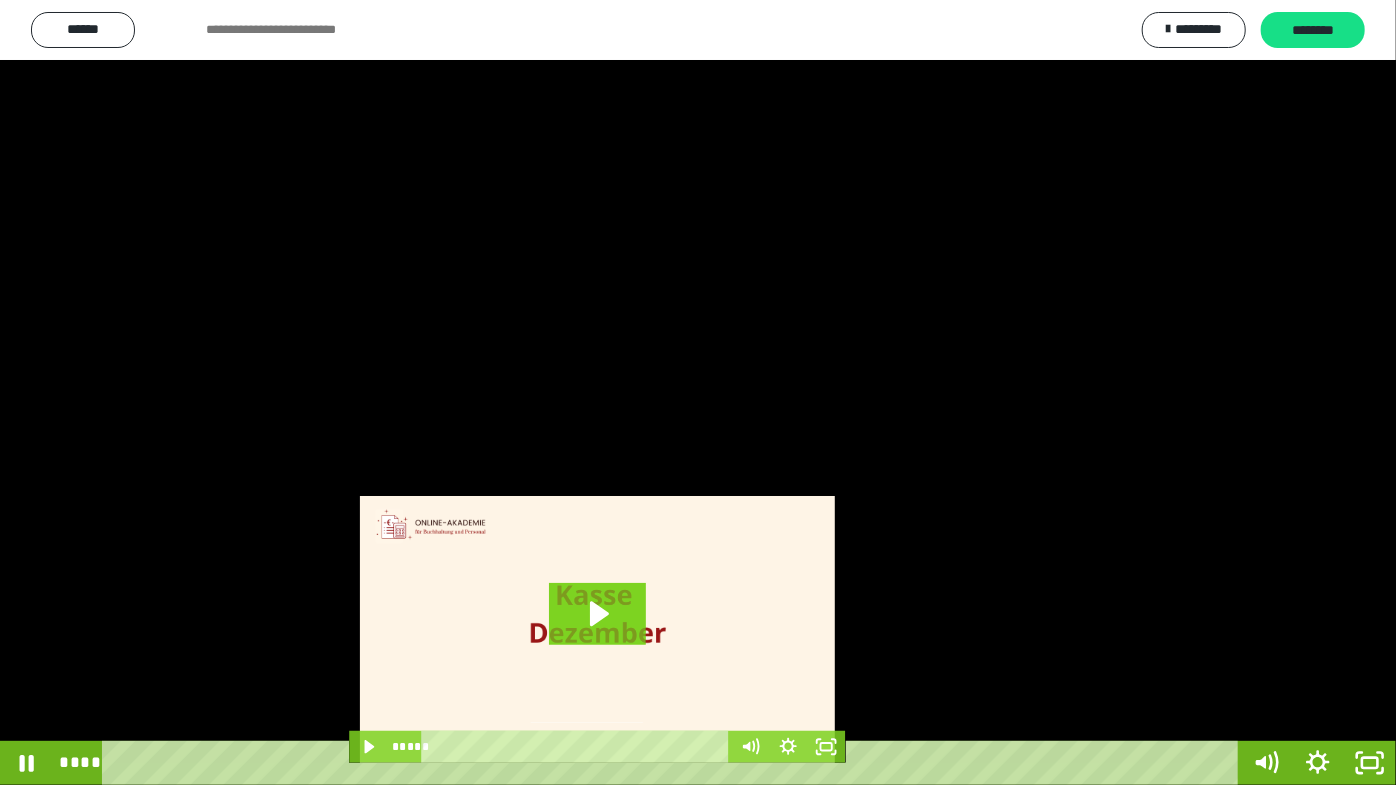 click at bounding box center (698, 392) 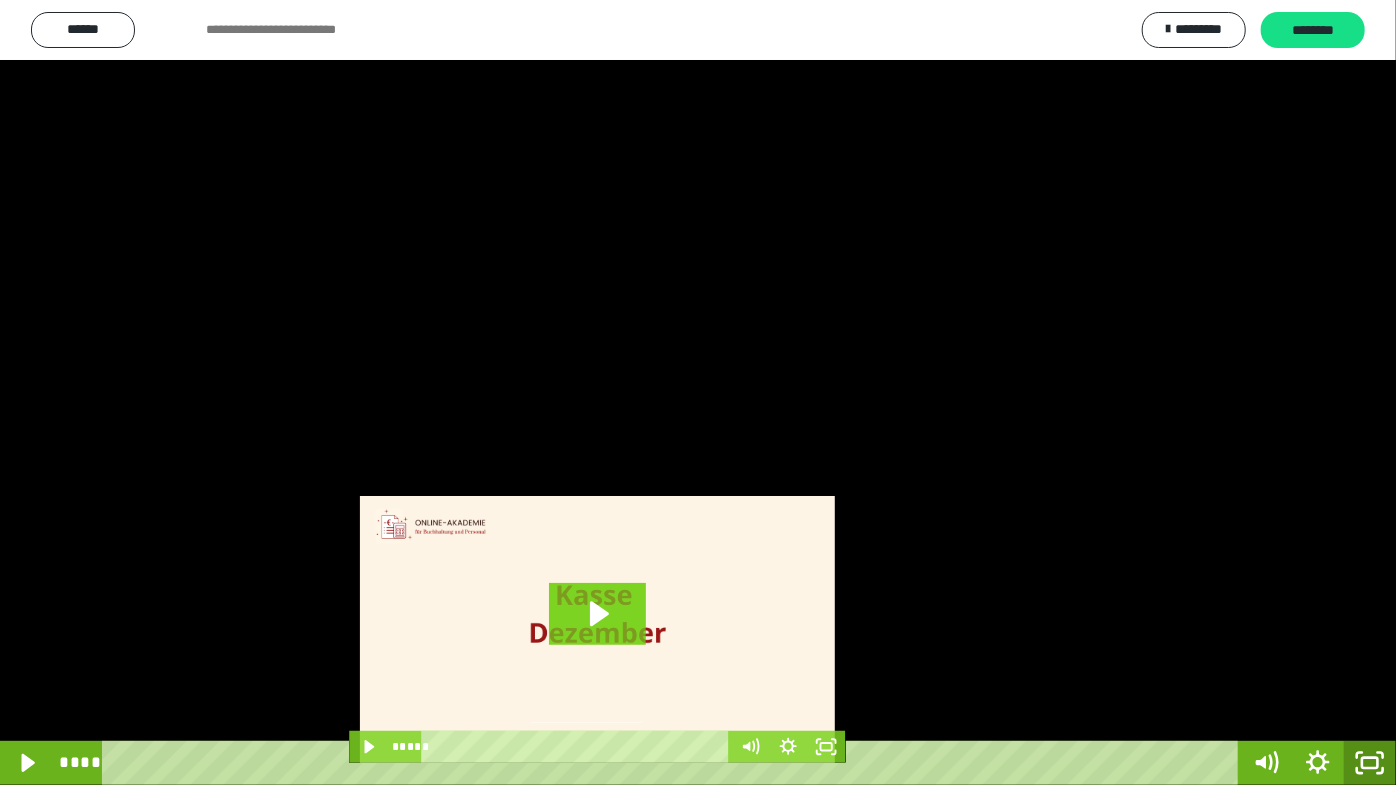 click 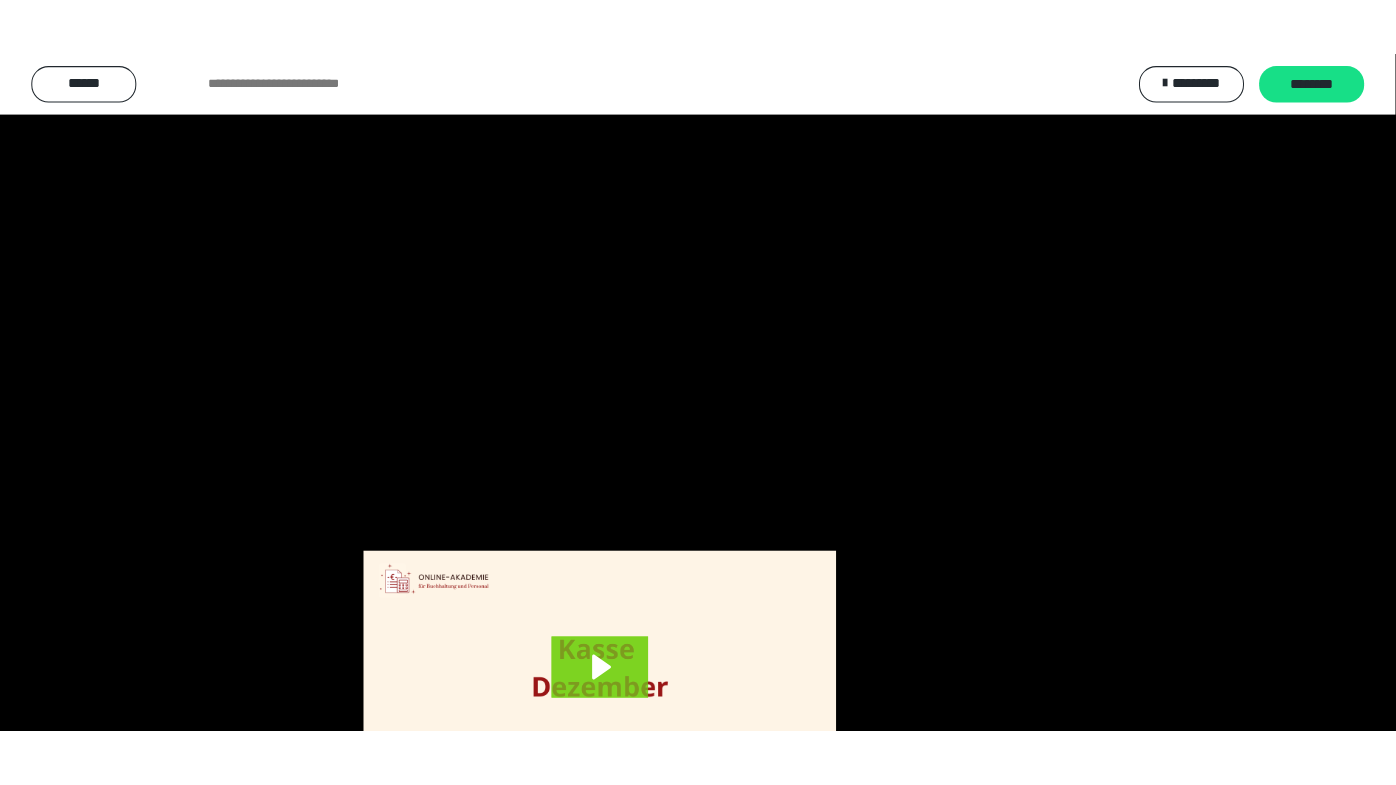 scroll, scrollTop: 3820, scrollLeft: 0, axis: vertical 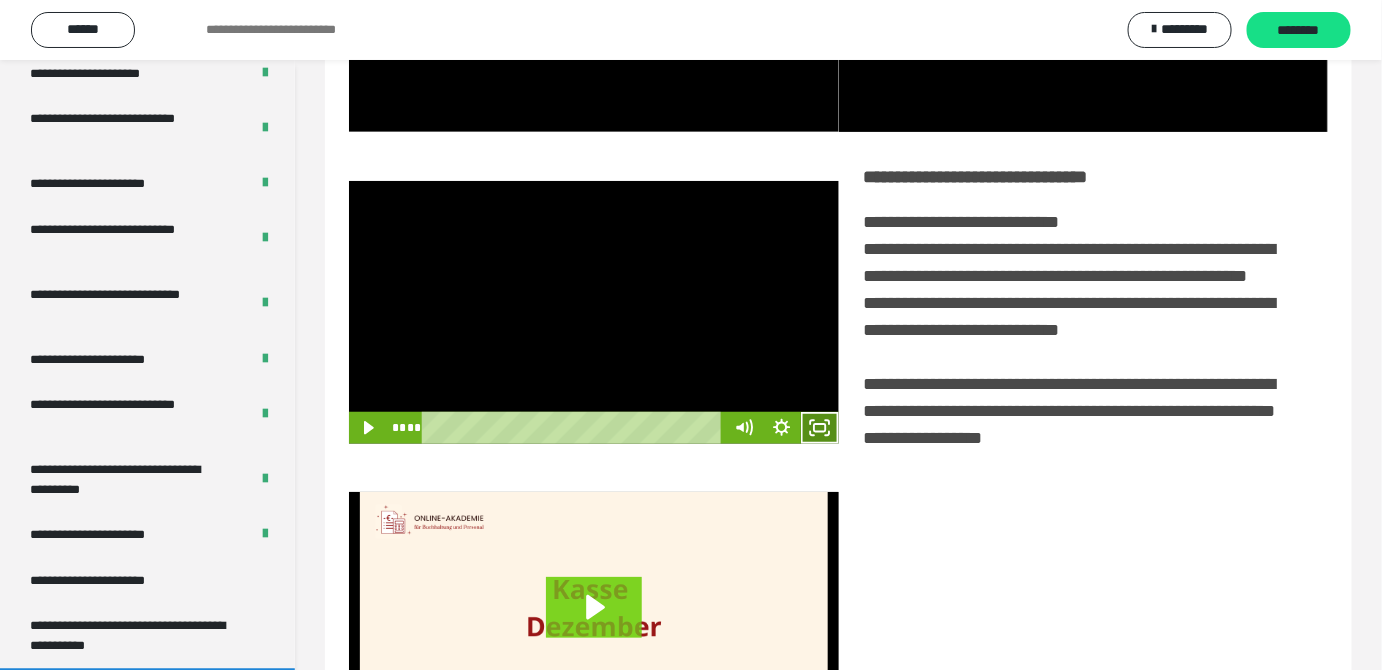drag, startPoint x: 827, startPoint y: 456, endPoint x: 822, endPoint y: 522, distance: 66.189125 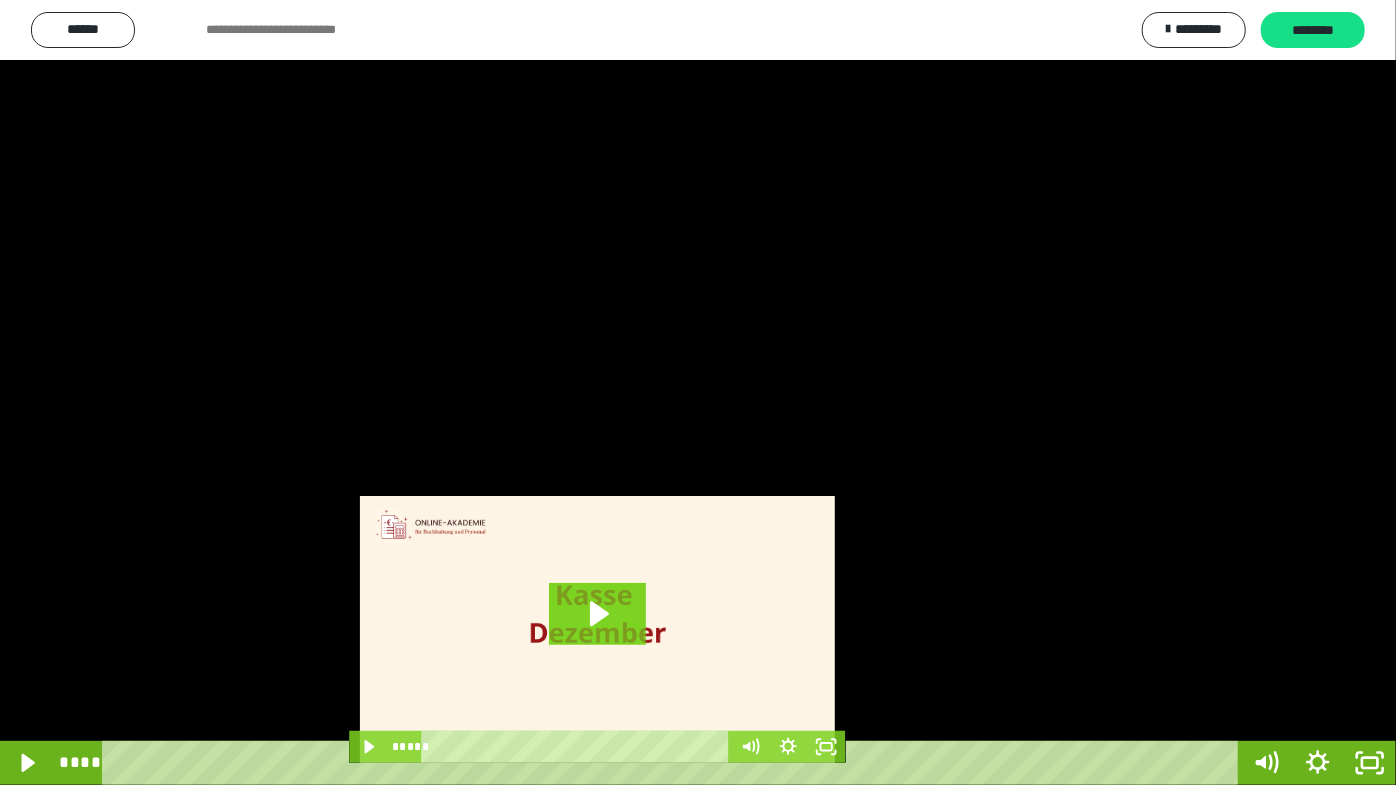 click at bounding box center [698, 392] 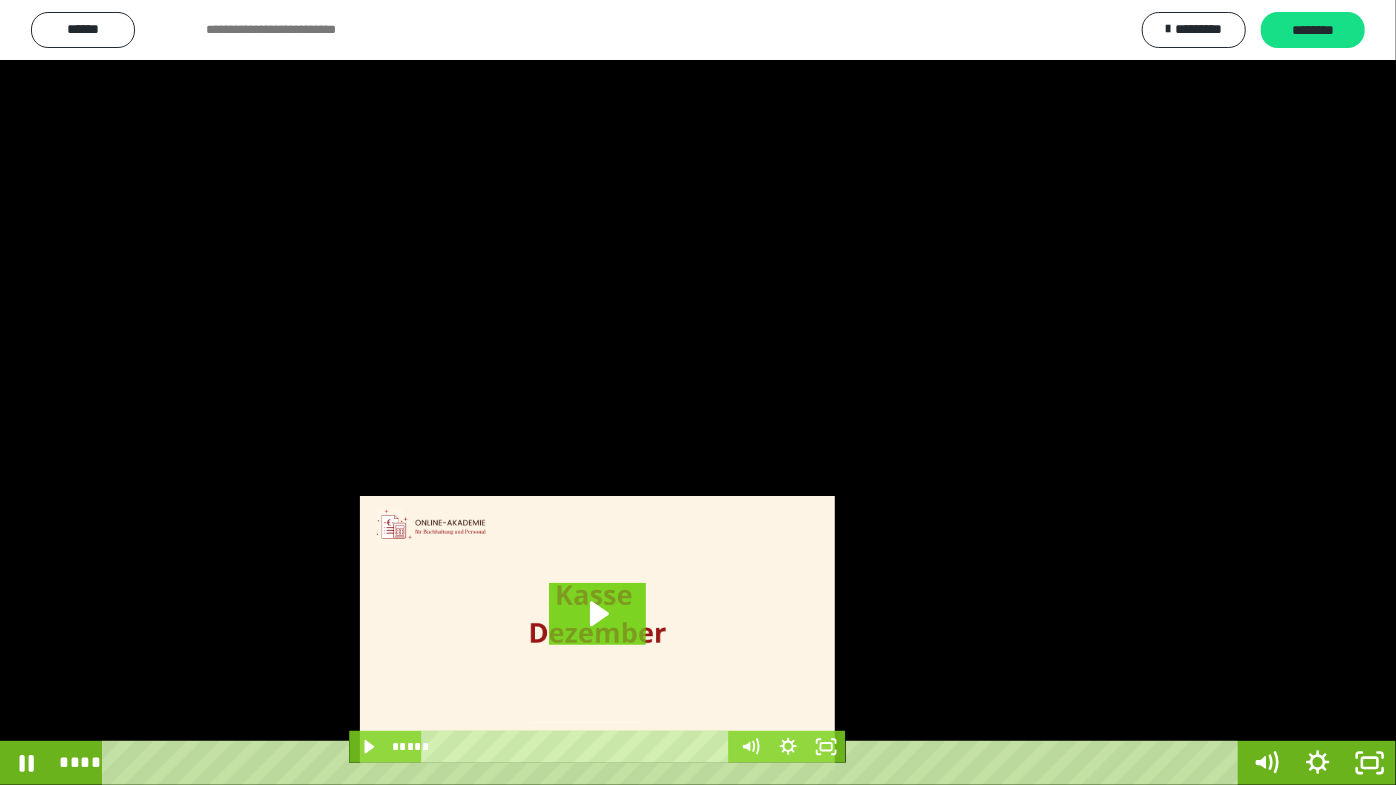 click at bounding box center [698, 392] 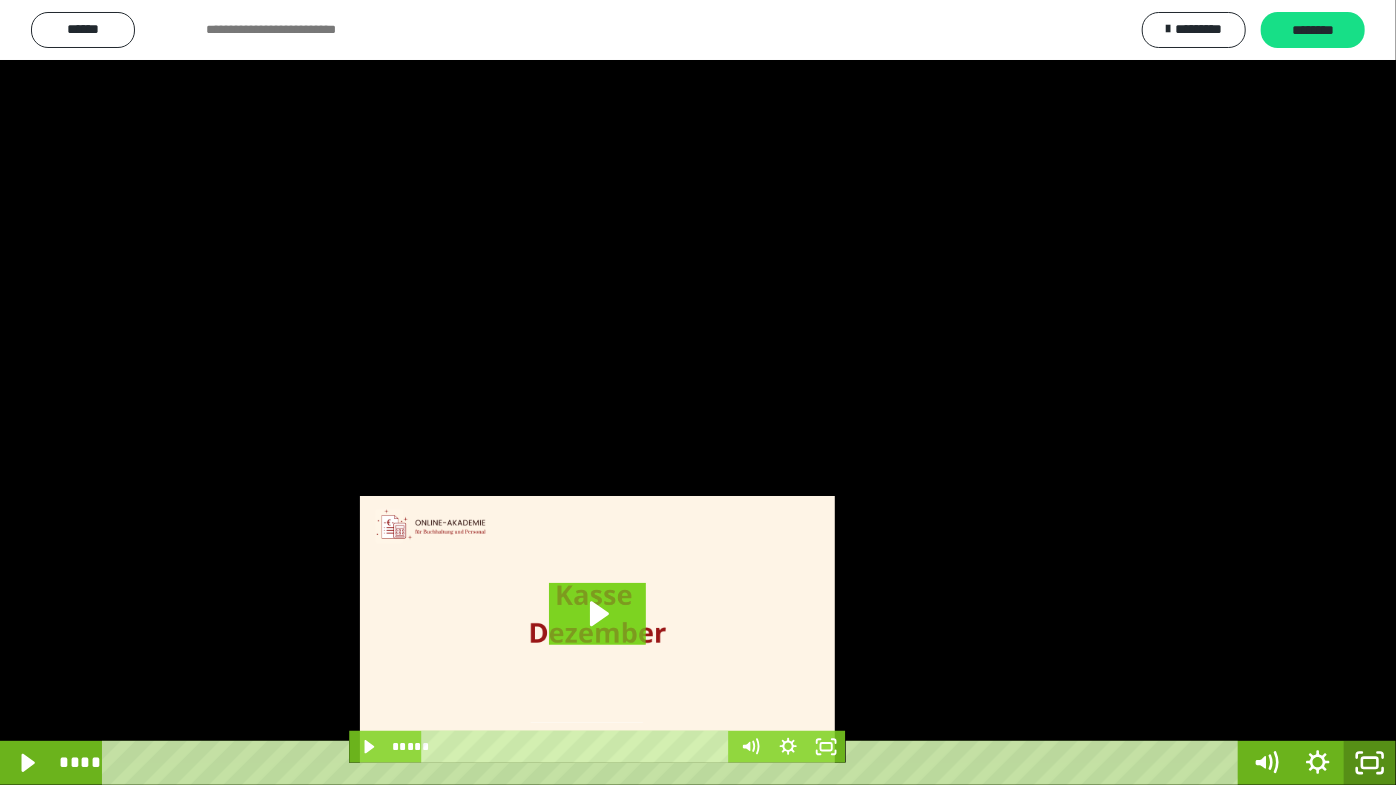 drag, startPoint x: 1381, startPoint y: 765, endPoint x: 1344, endPoint y: 664, distance: 107.563934 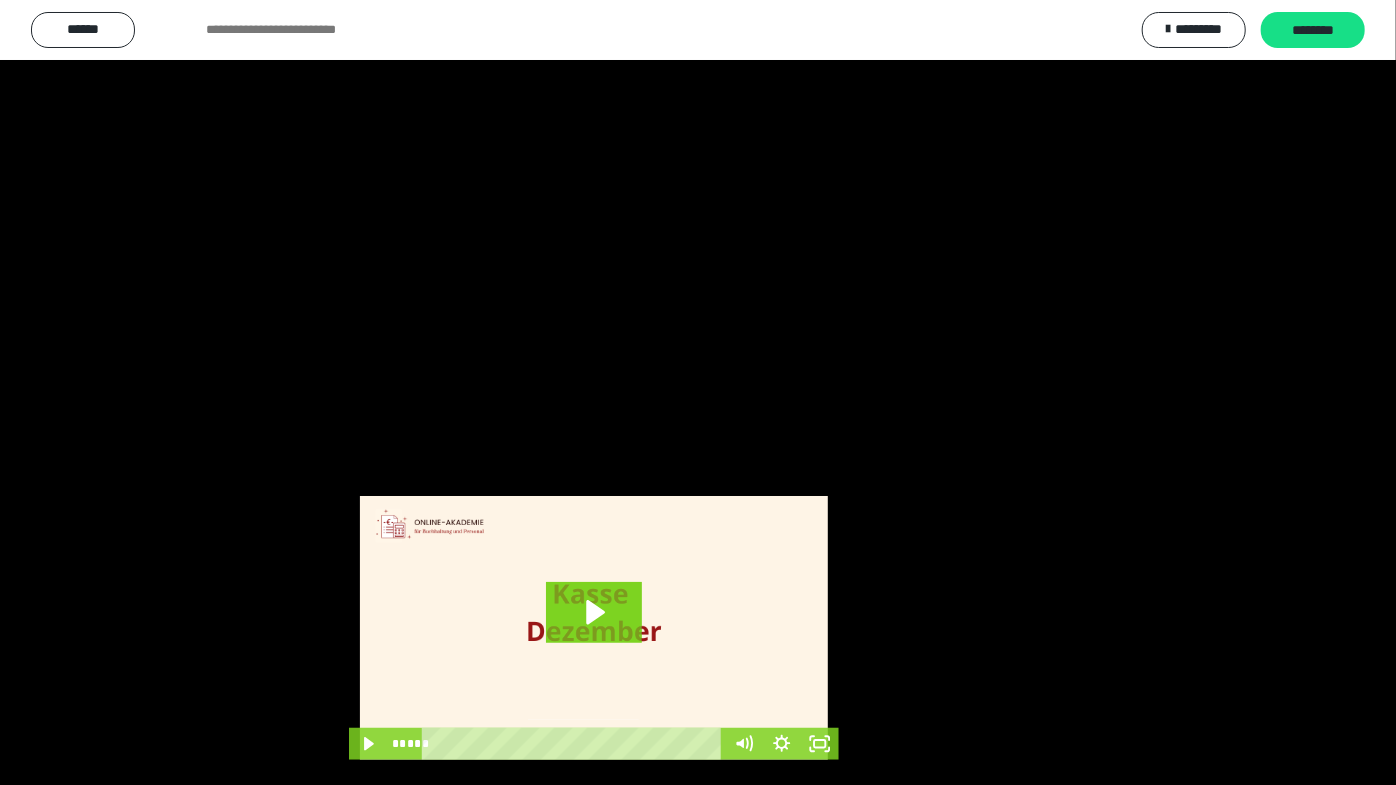 scroll, scrollTop: 3820, scrollLeft: 0, axis: vertical 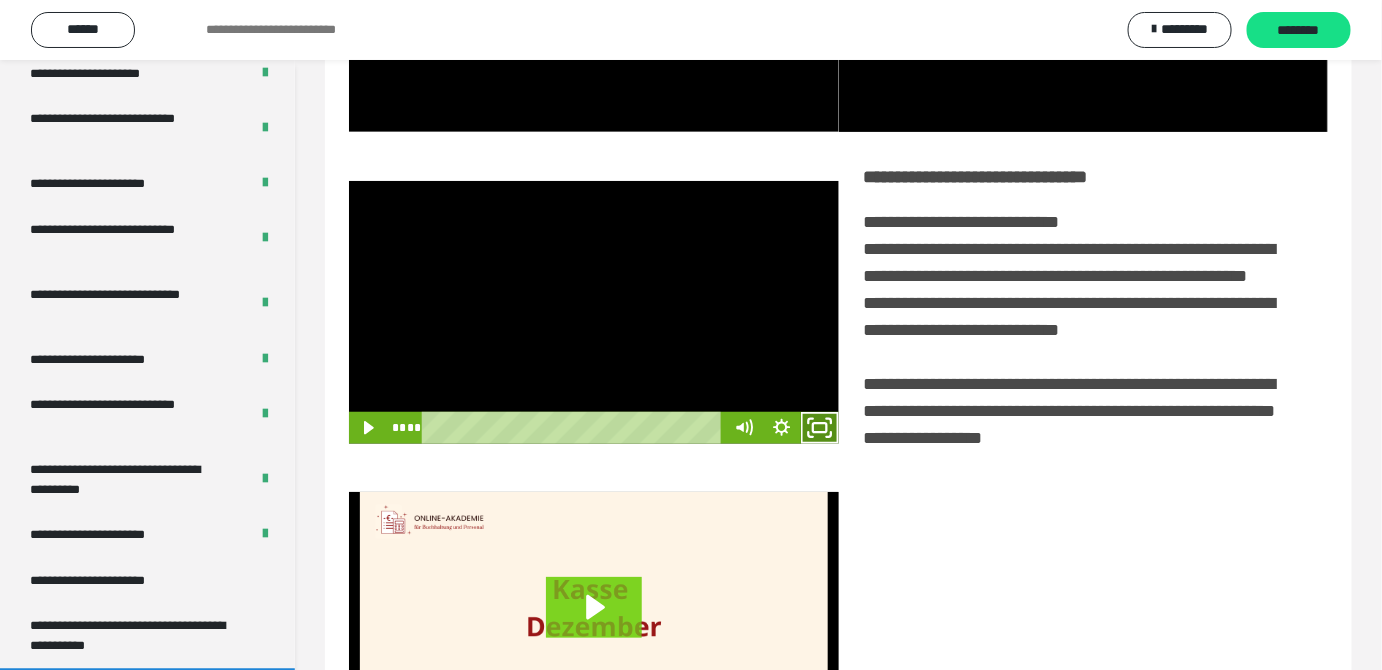 drag, startPoint x: 824, startPoint y: 454, endPoint x: 715, endPoint y: 498, distance: 117.54574 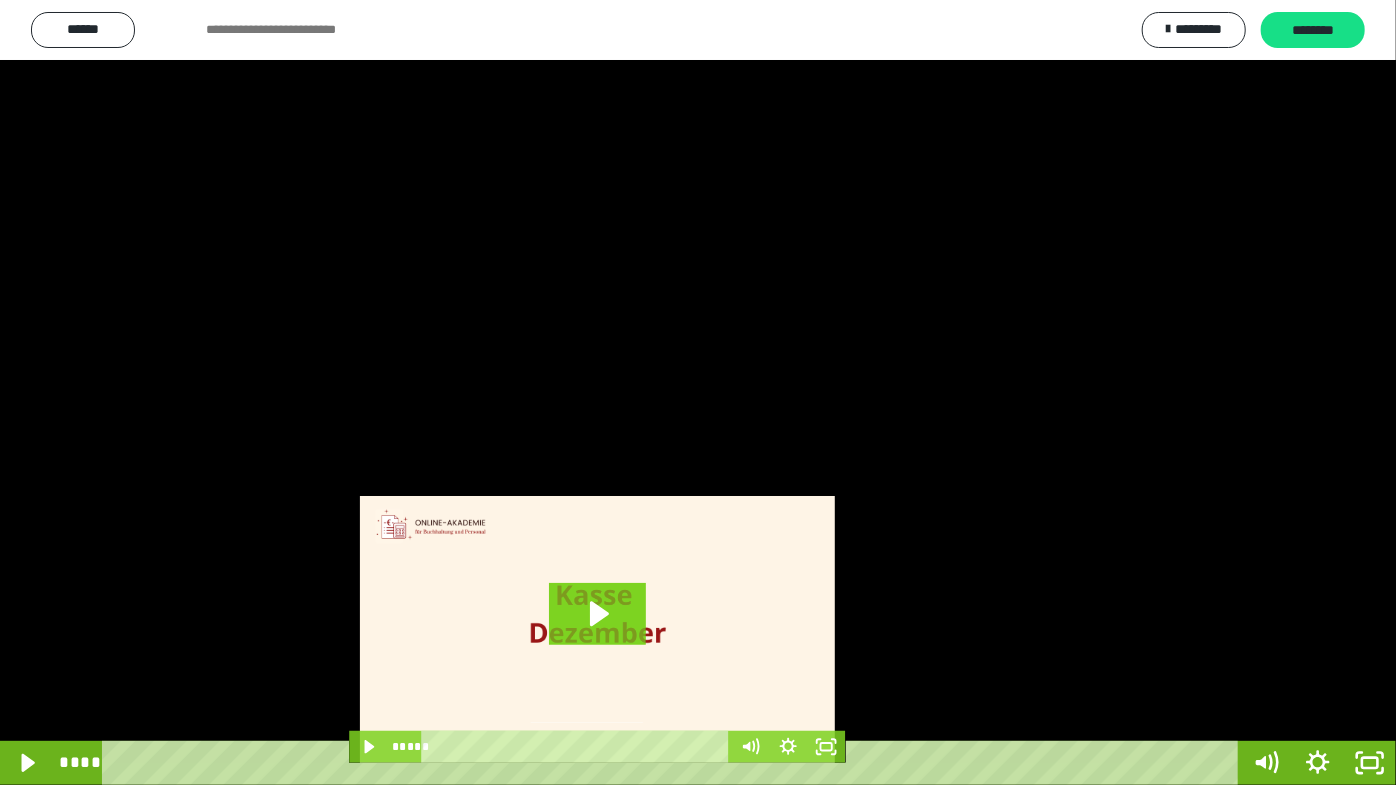 click at bounding box center [698, 392] 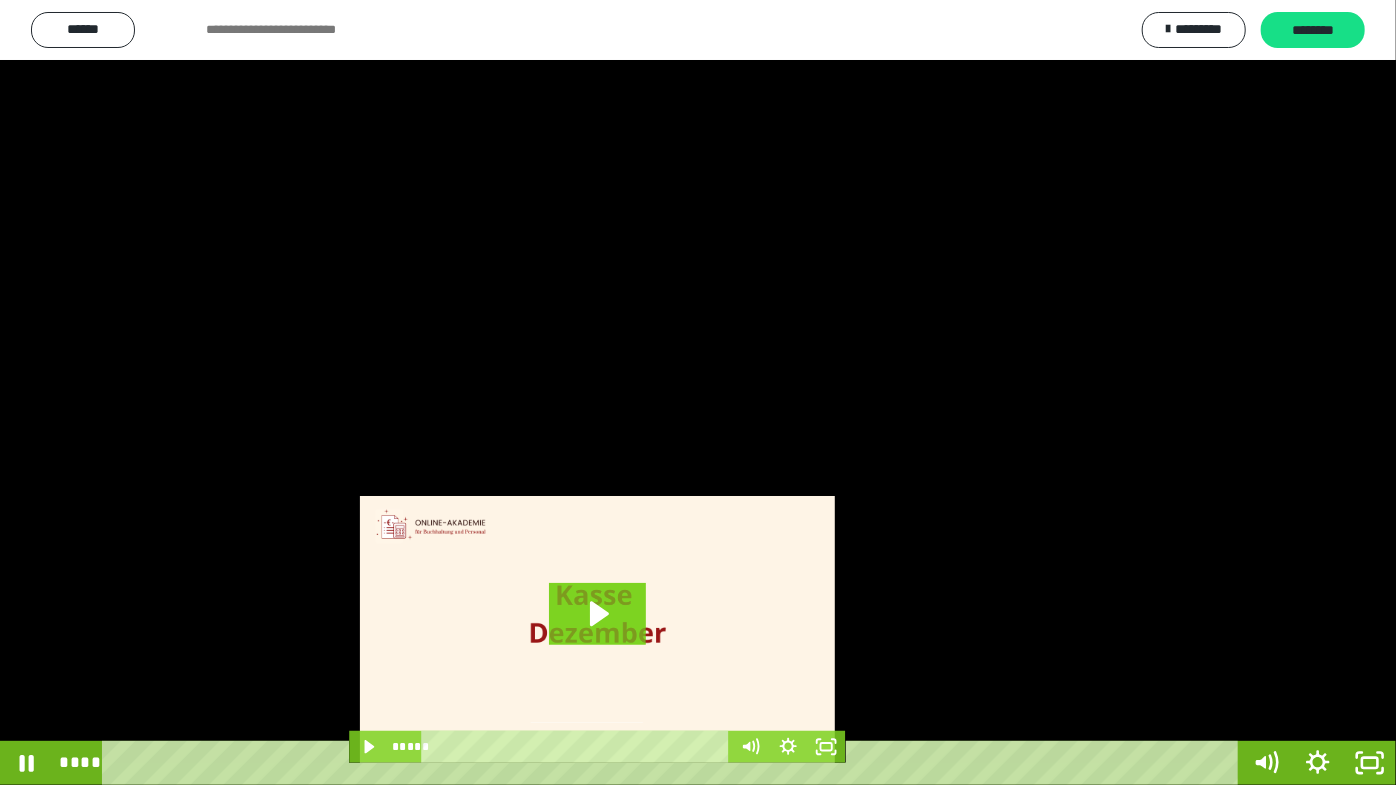 click at bounding box center (698, 392) 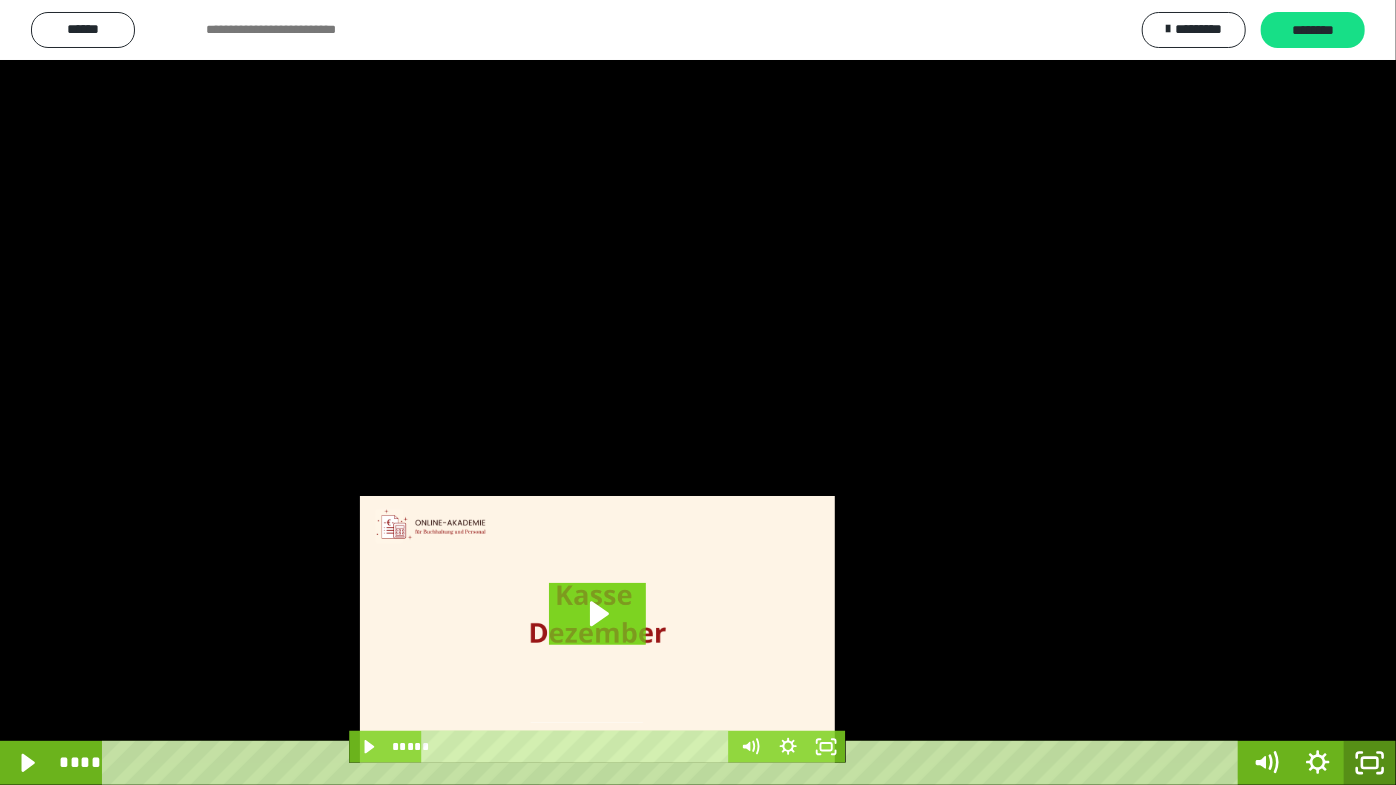click 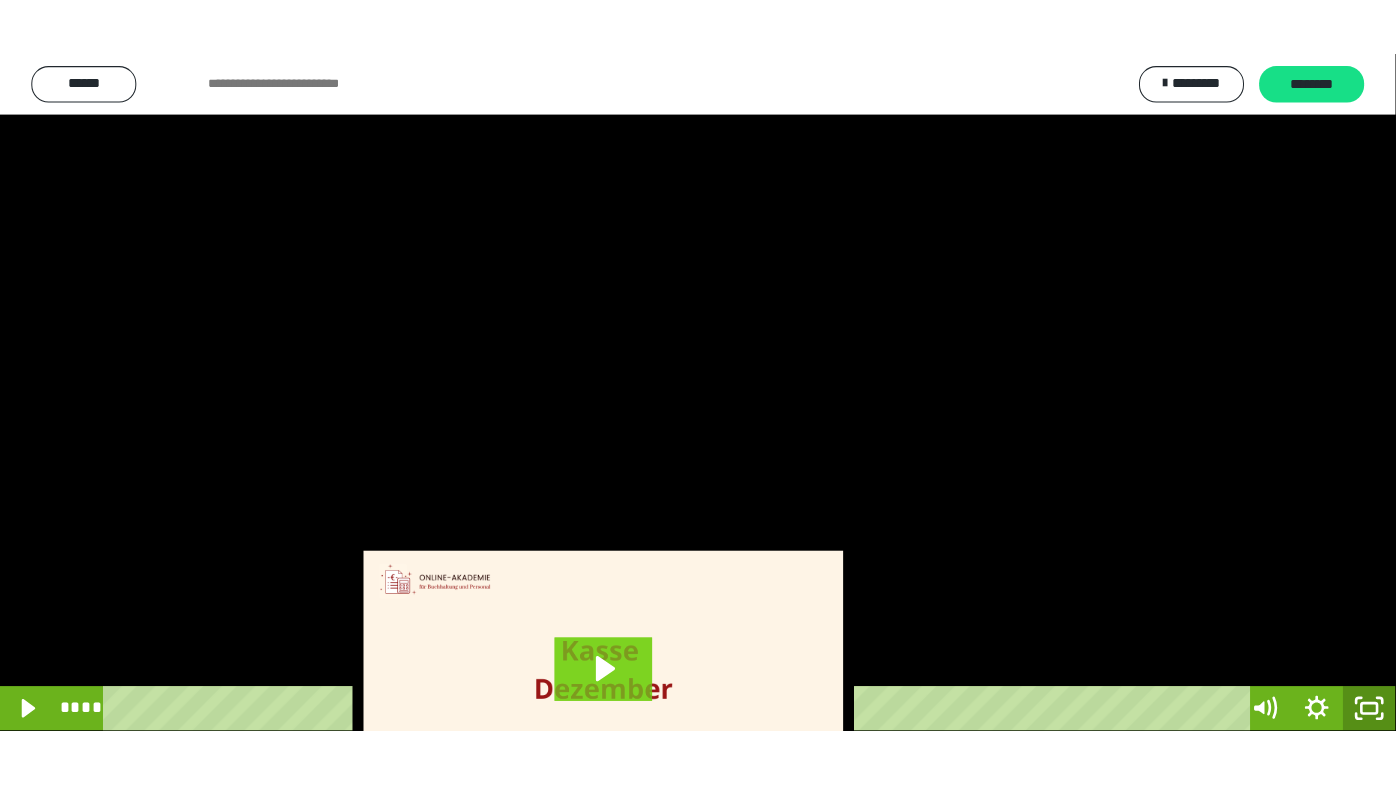 scroll, scrollTop: 3820, scrollLeft: 0, axis: vertical 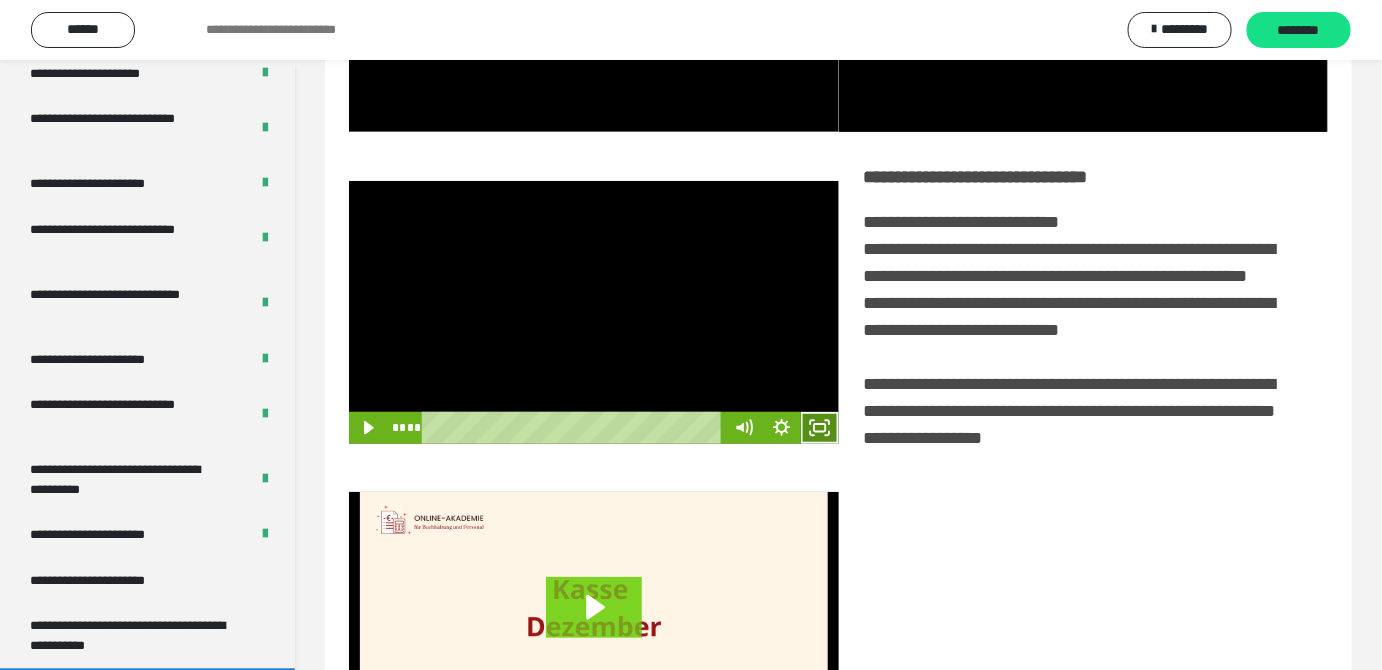drag, startPoint x: 826, startPoint y: 460, endPoint x: 824, endPoint y: 545, distance: 85.02353 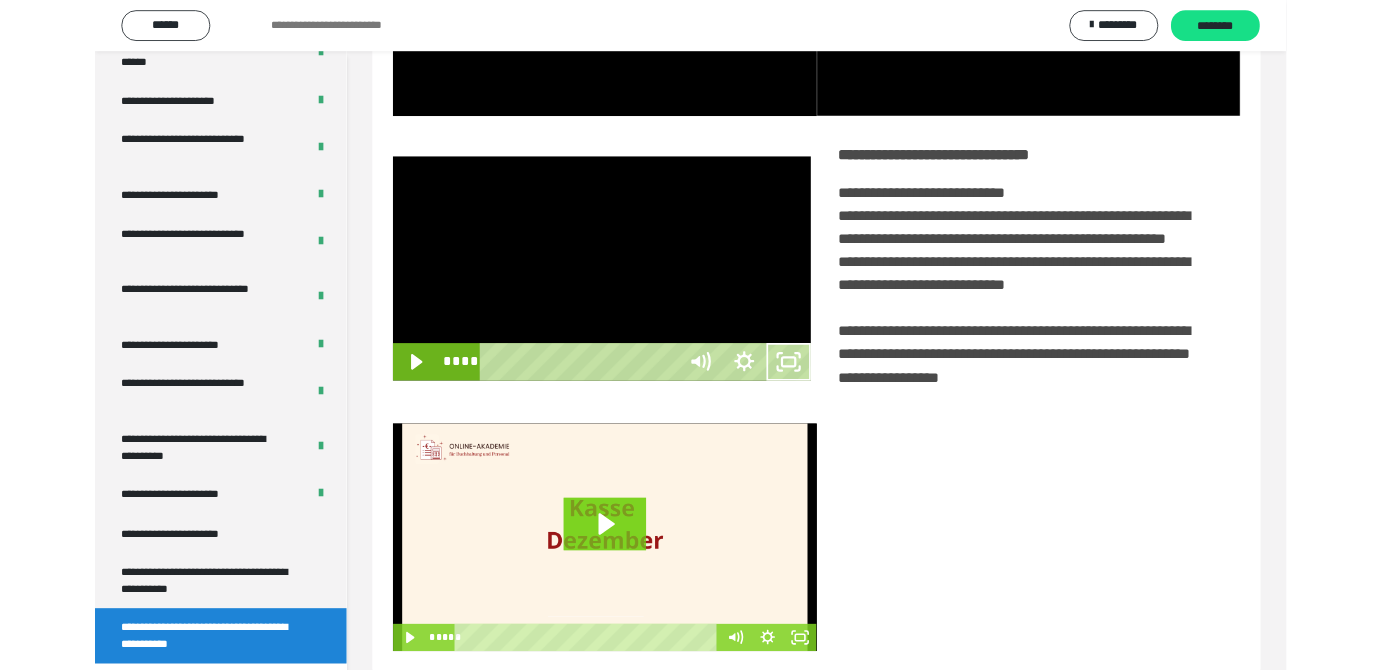 scroll, scrollTop: 3771, scrollLeft: 0, axis: vertical 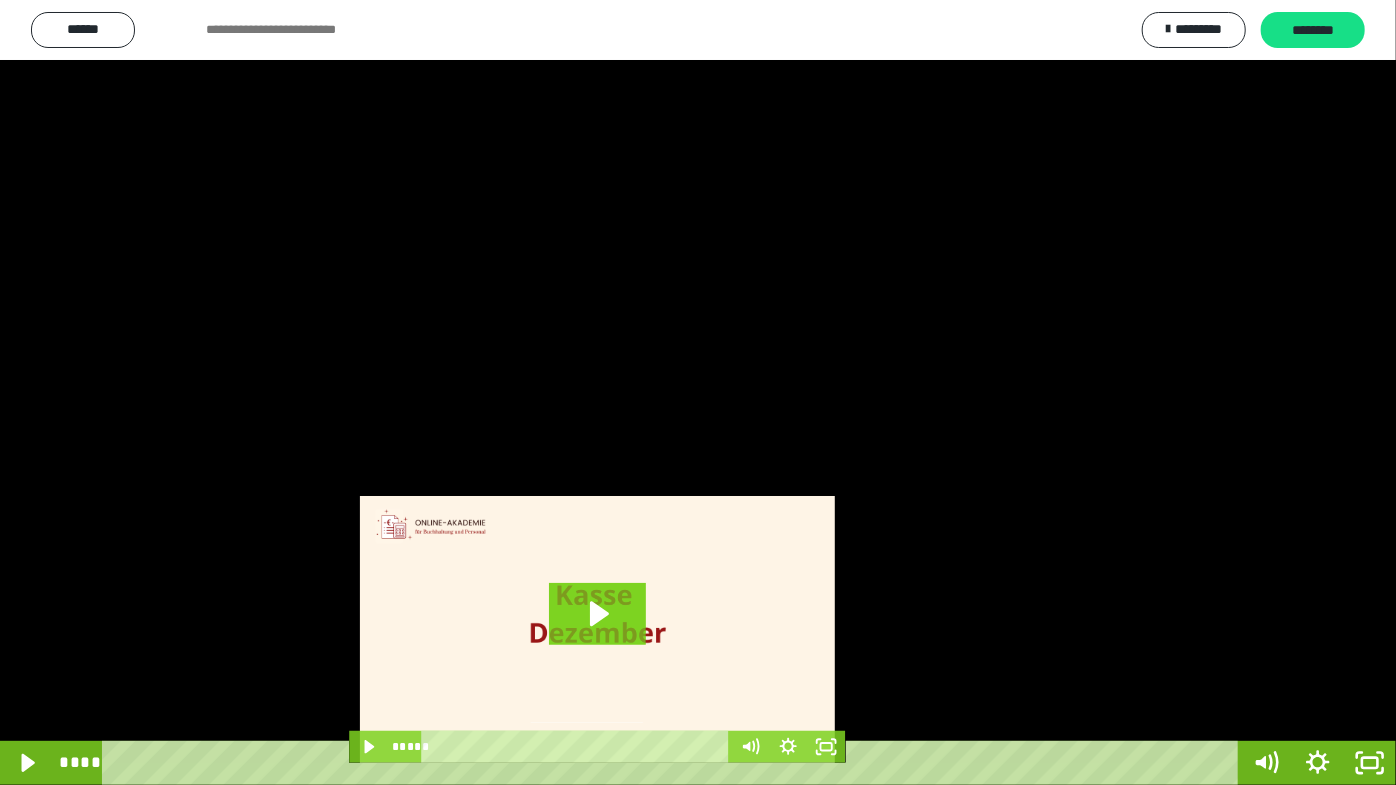 click at bounding box center (698, 392) 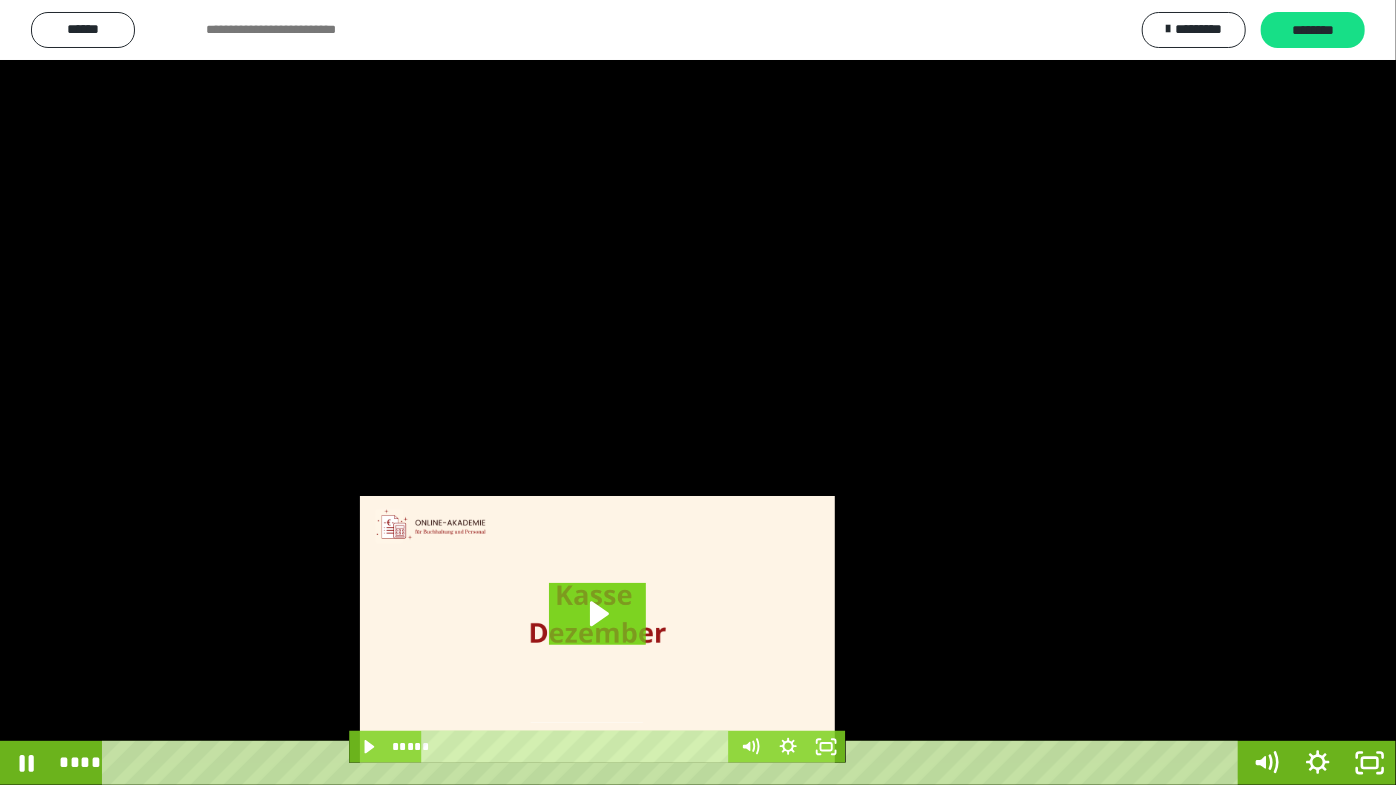click on "****" at bounding box center [674, 763] 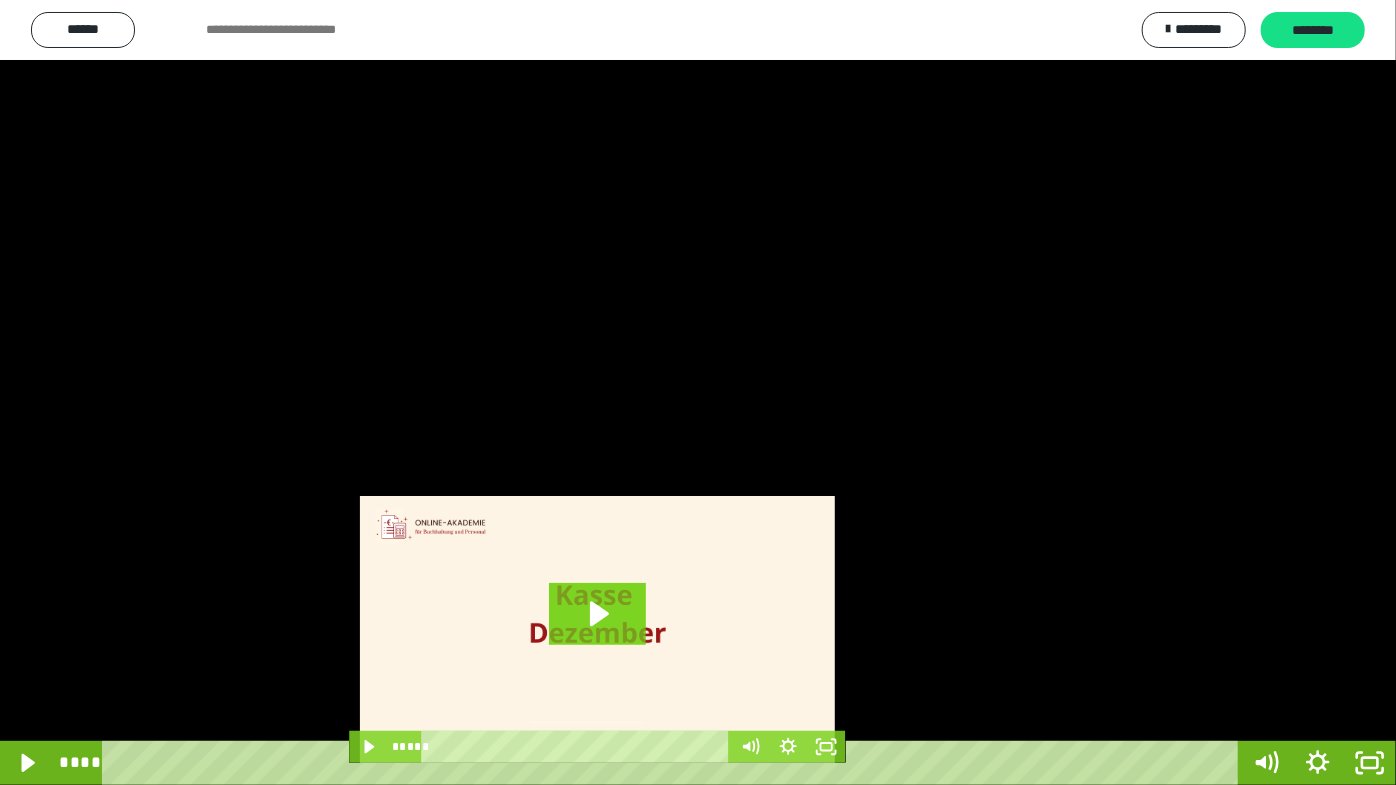 click at bounding box center [698, 392] 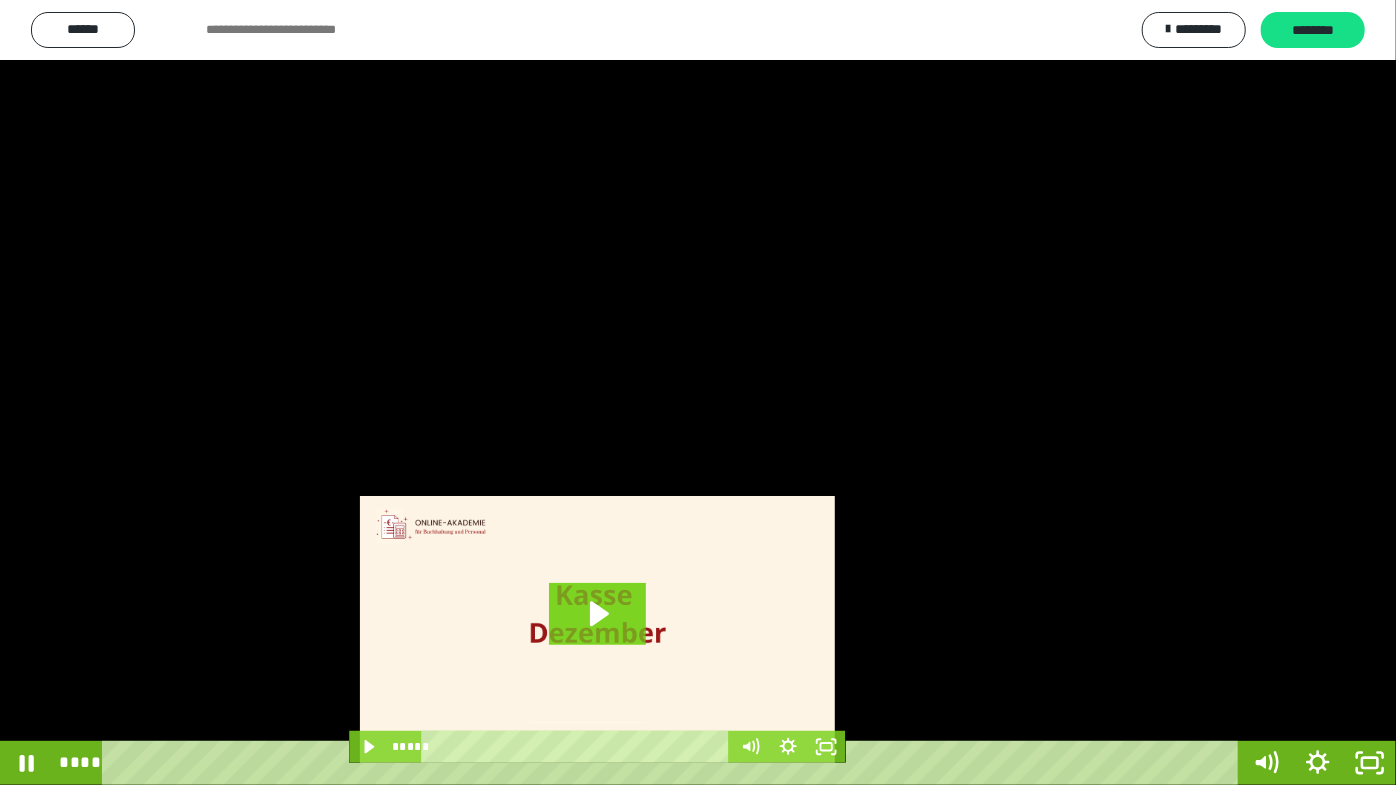 drag, startPoint x: 848, startPoint y: 340, endPoint x: 838, endPoint y: 358, distance: 20.59126 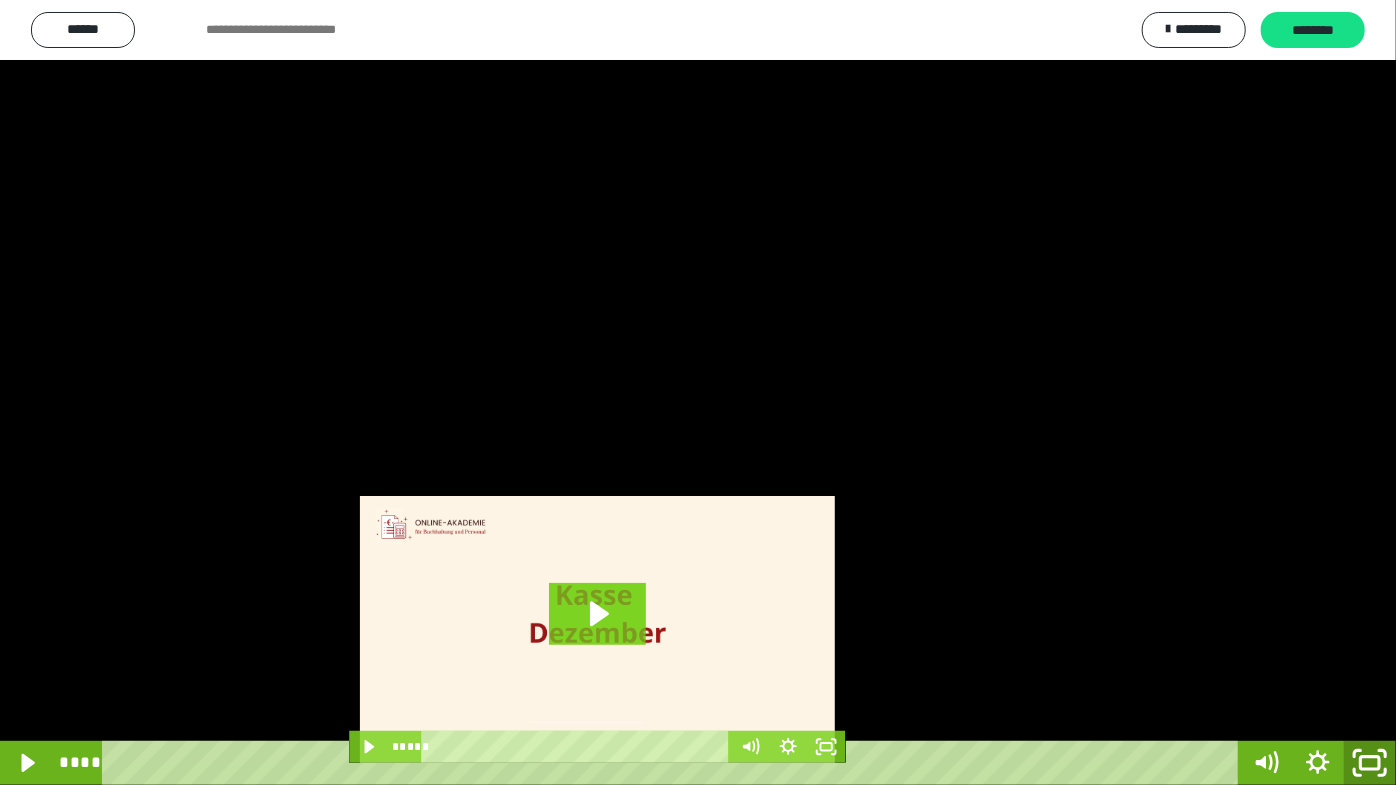 click 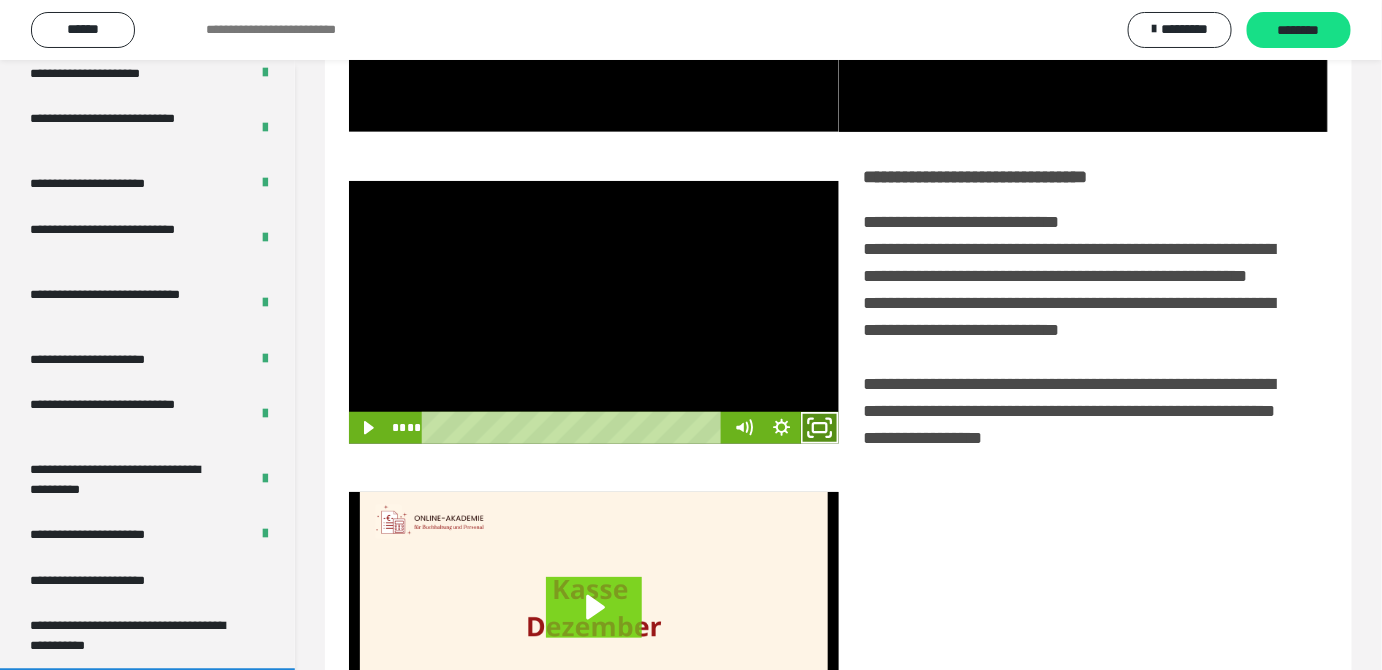 click 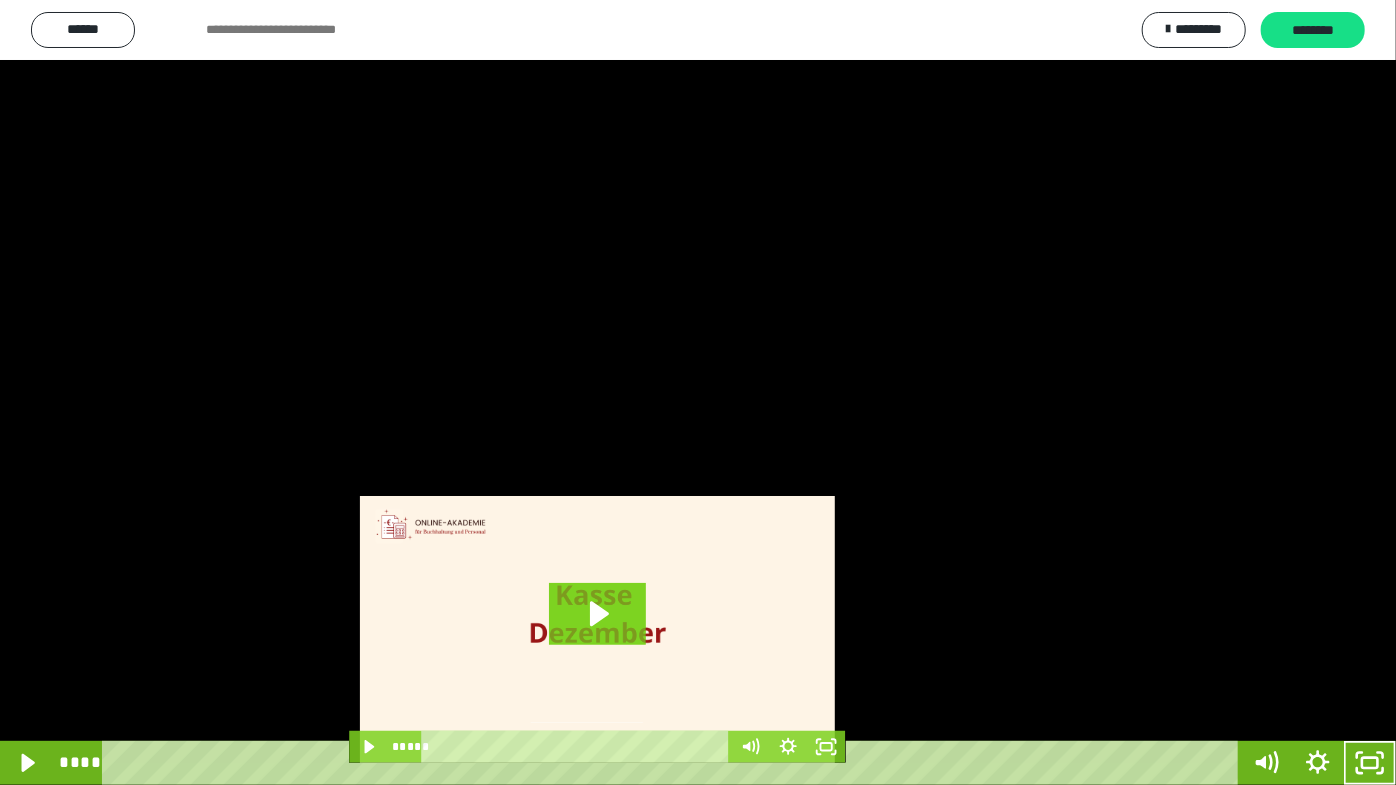 click at bounding box center (698, 392) 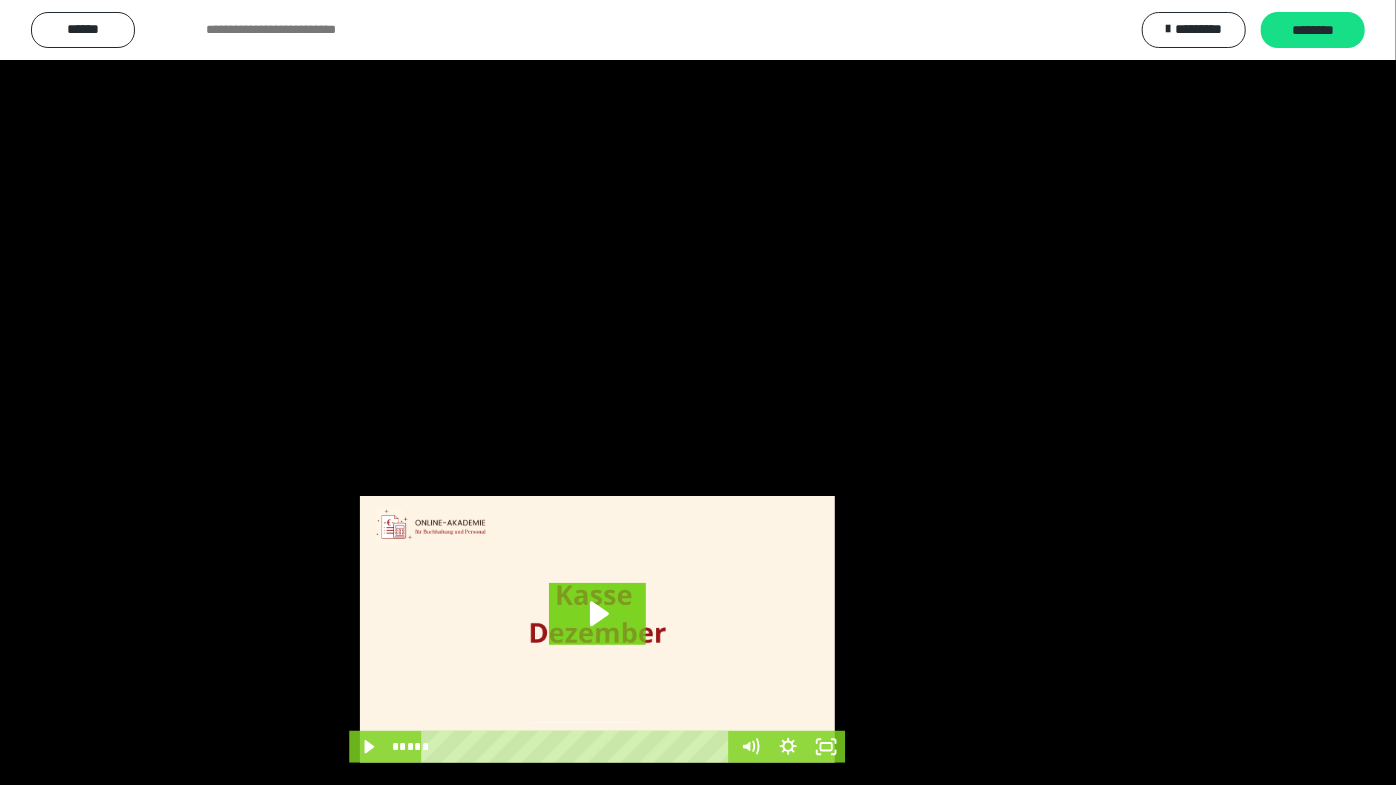 click at bounding box center [698, 392] 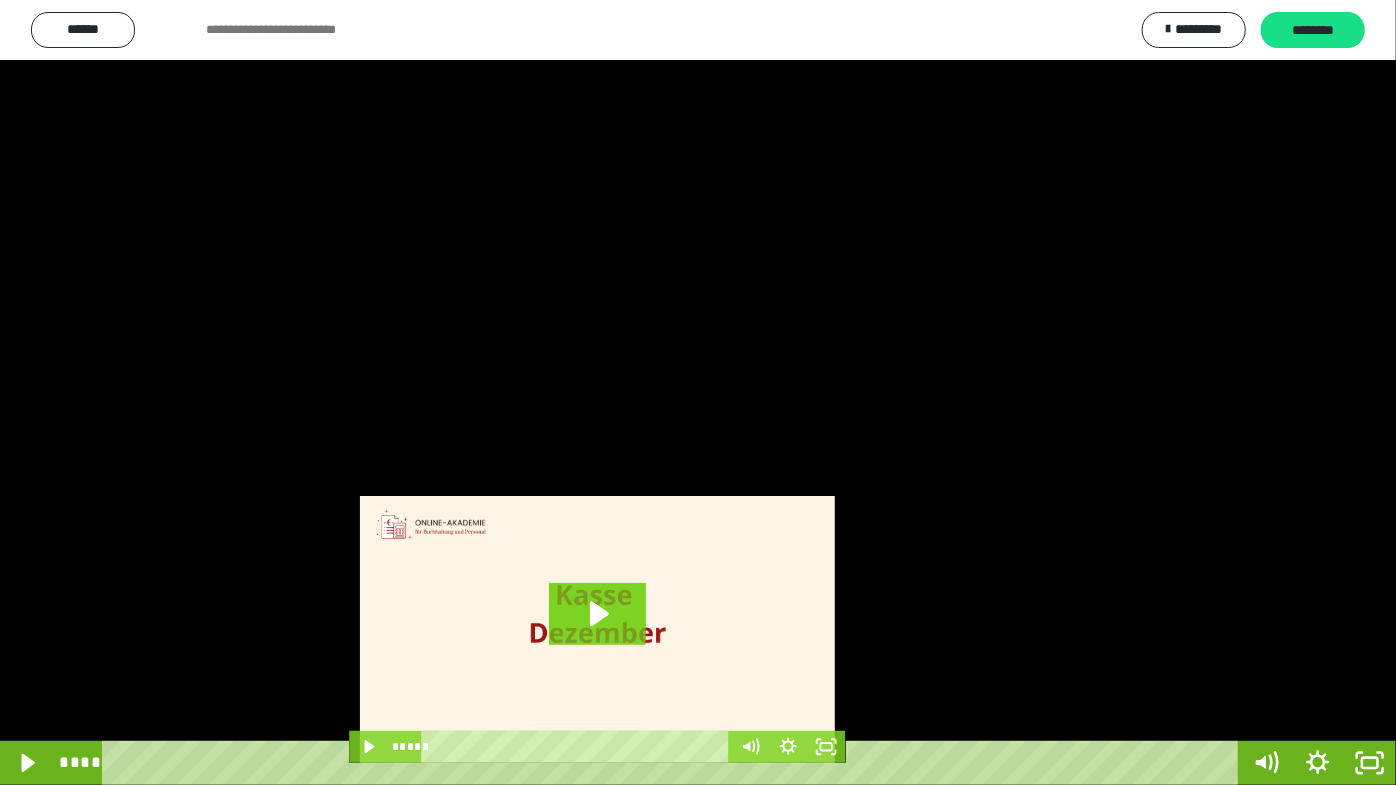 click at bounding box center [698, 392] 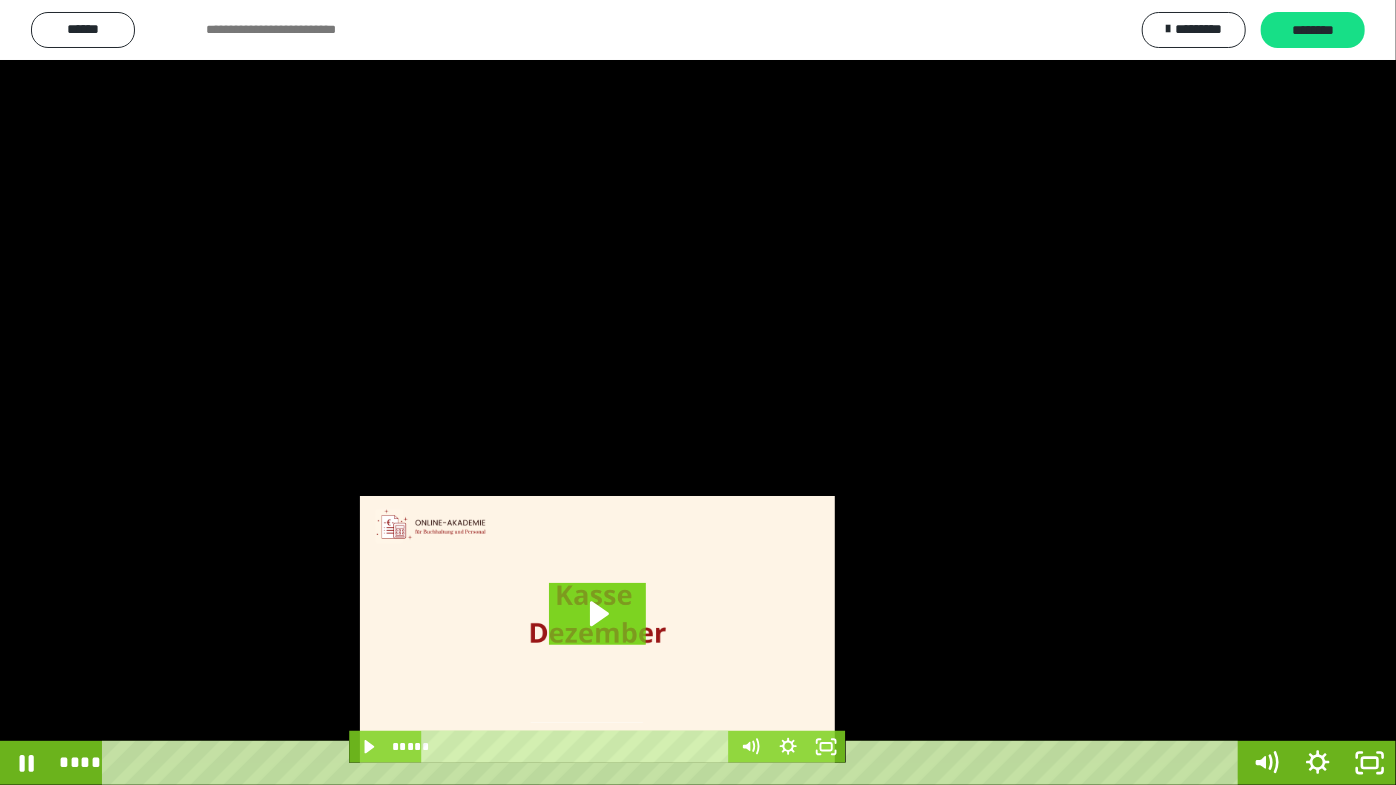 click at bounding box center [698, 392] 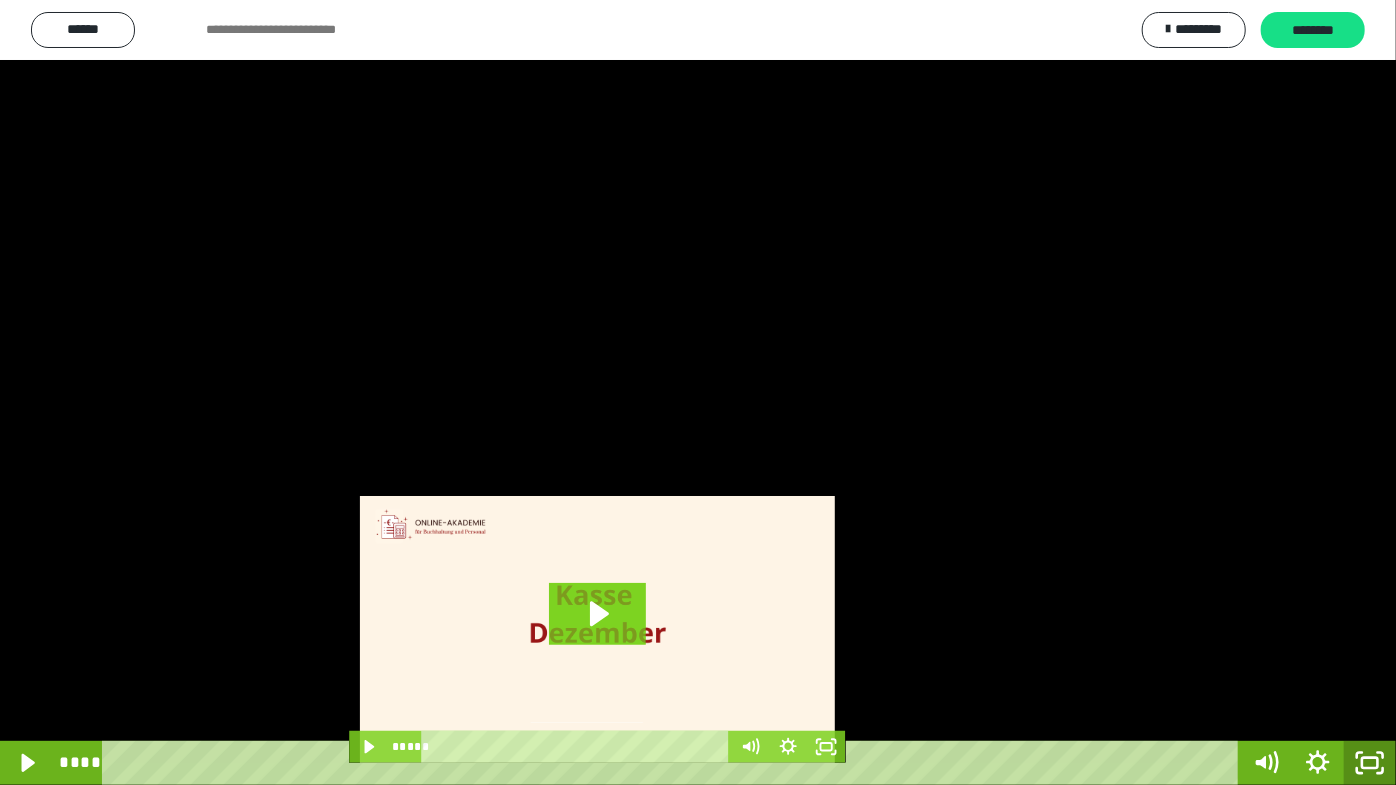 drag, startPoint x: 1365, startPoint y: 762, endPoint x: 1064, endPoint y: 374, distance: 491.06516 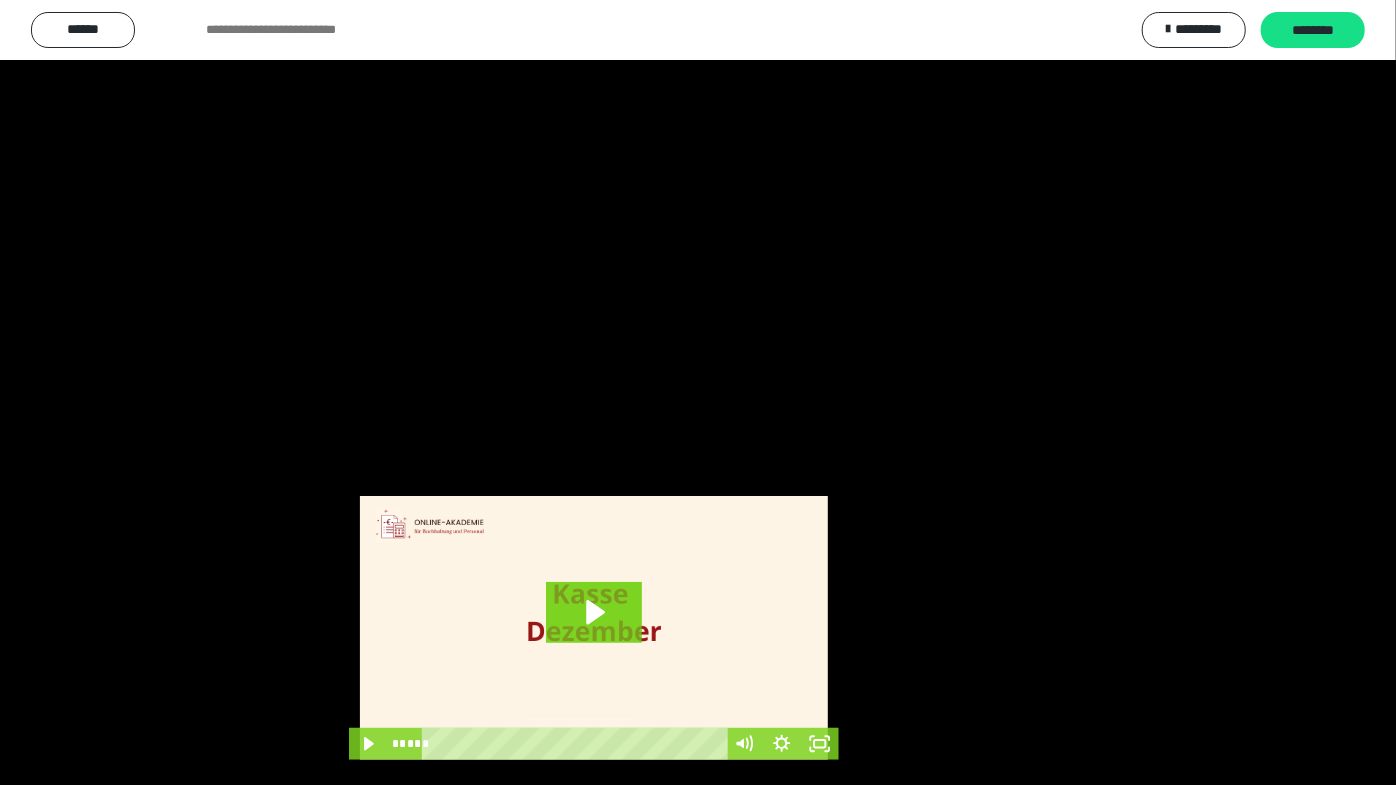 scroll, scrollTop: 3820, scrollLeft: 0, axis: vertical 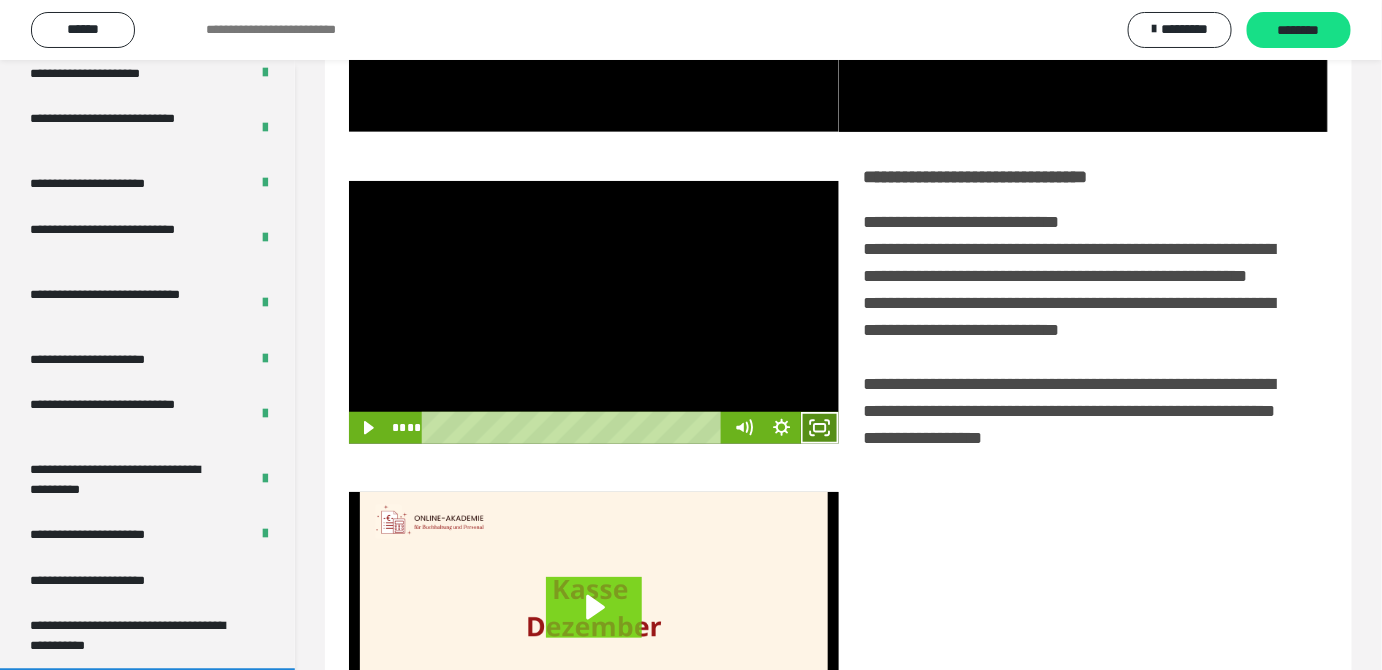 click 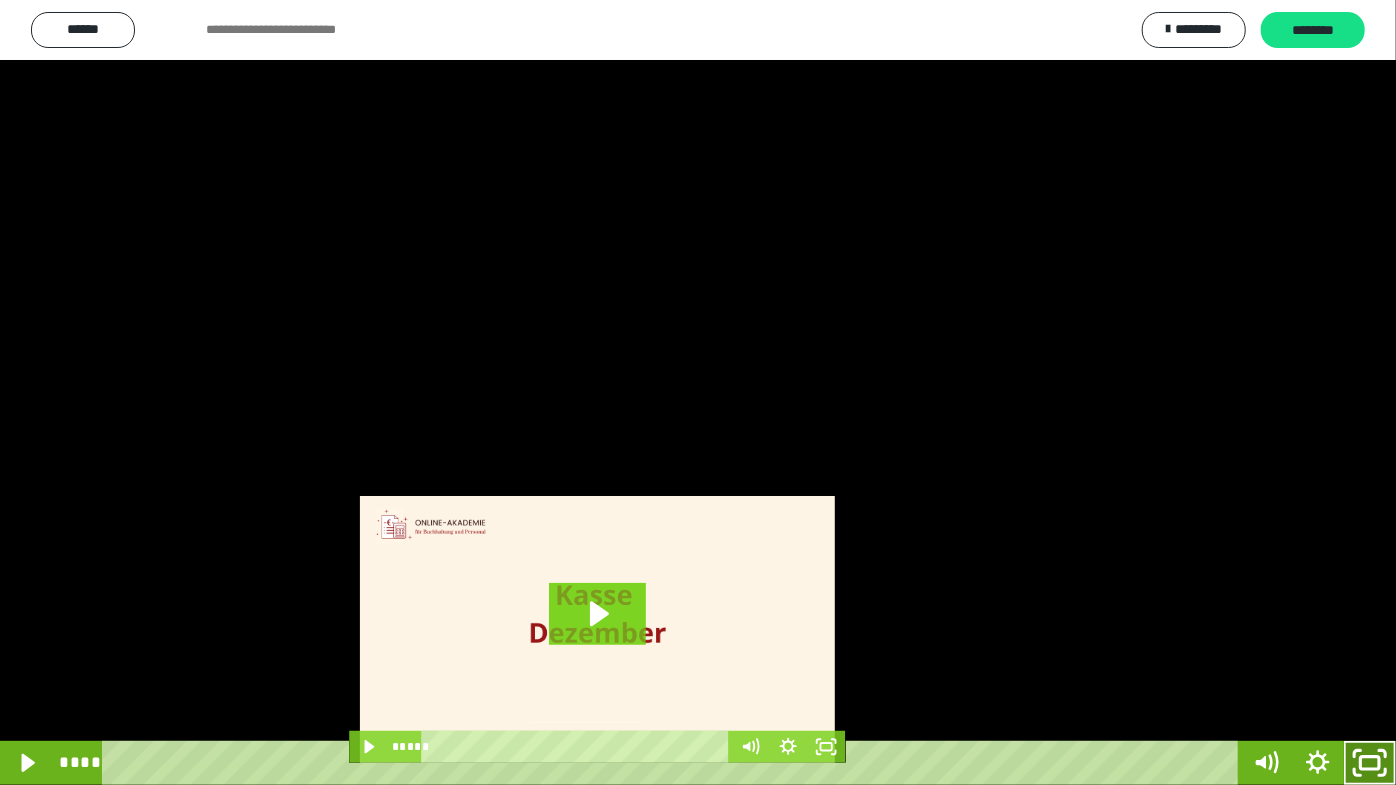 click 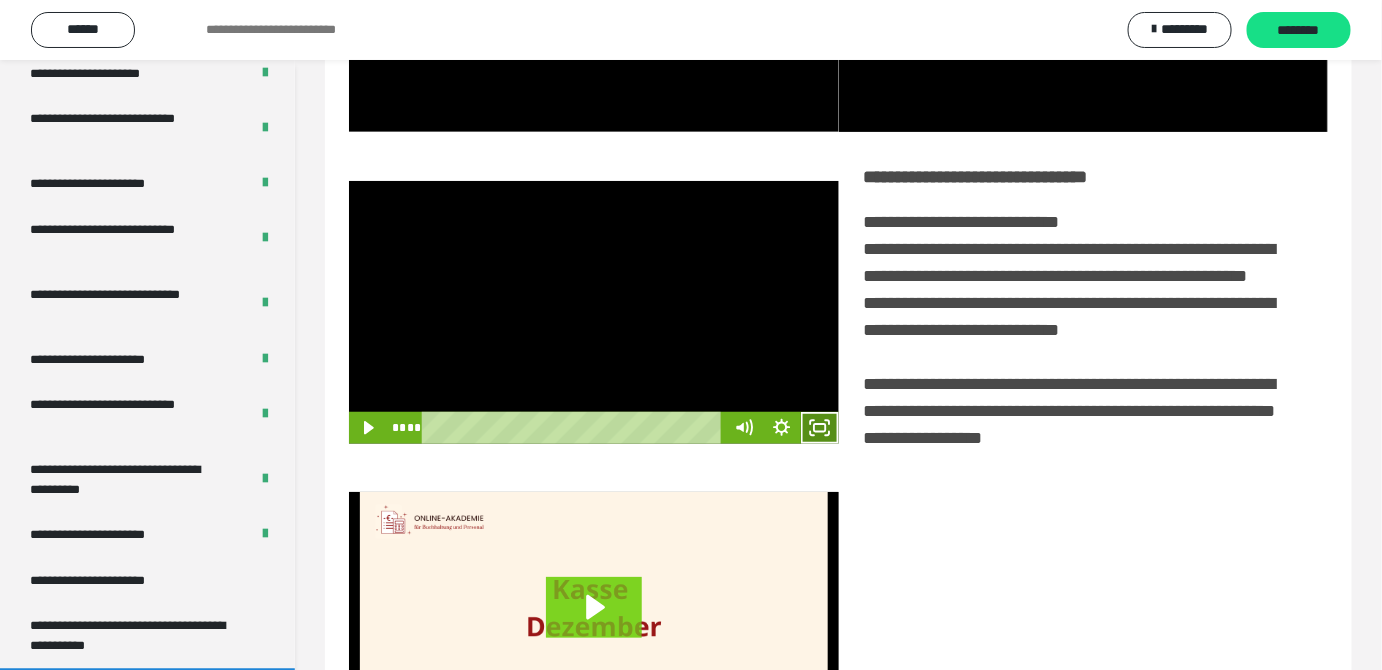click 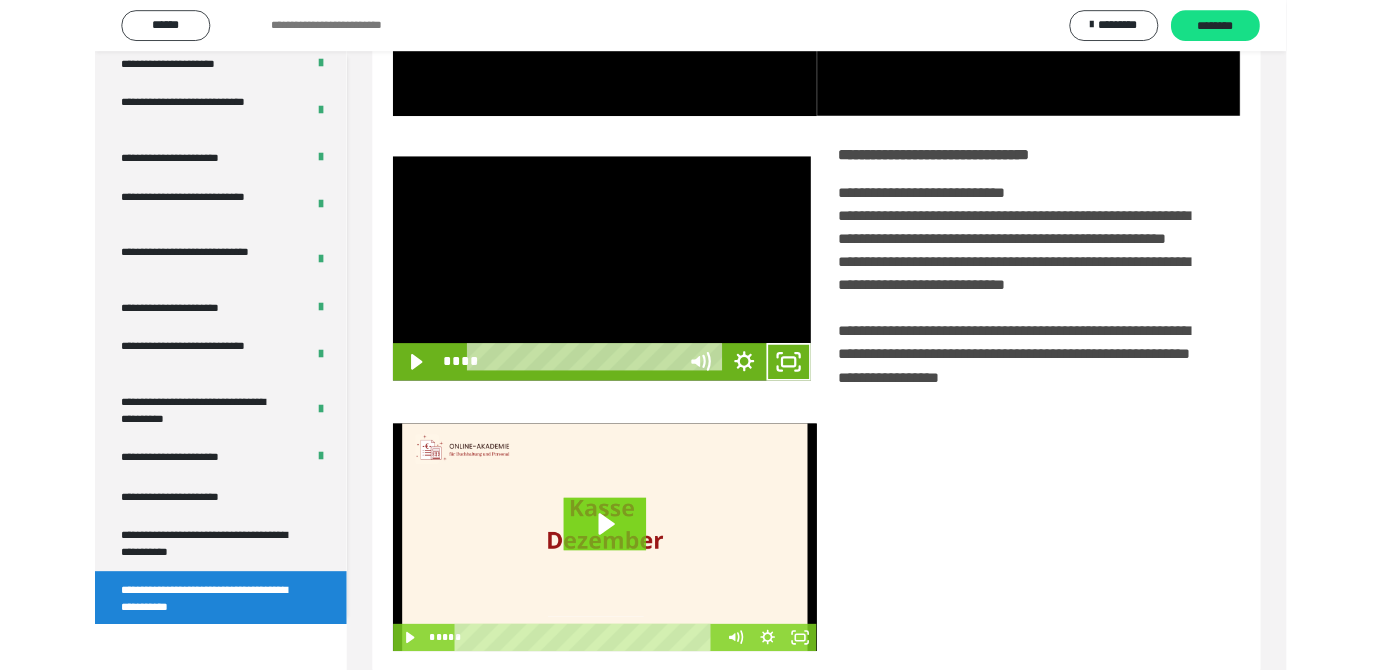 scroll, scrollTop: 3771, scrollLeft: 0, axis: vertical 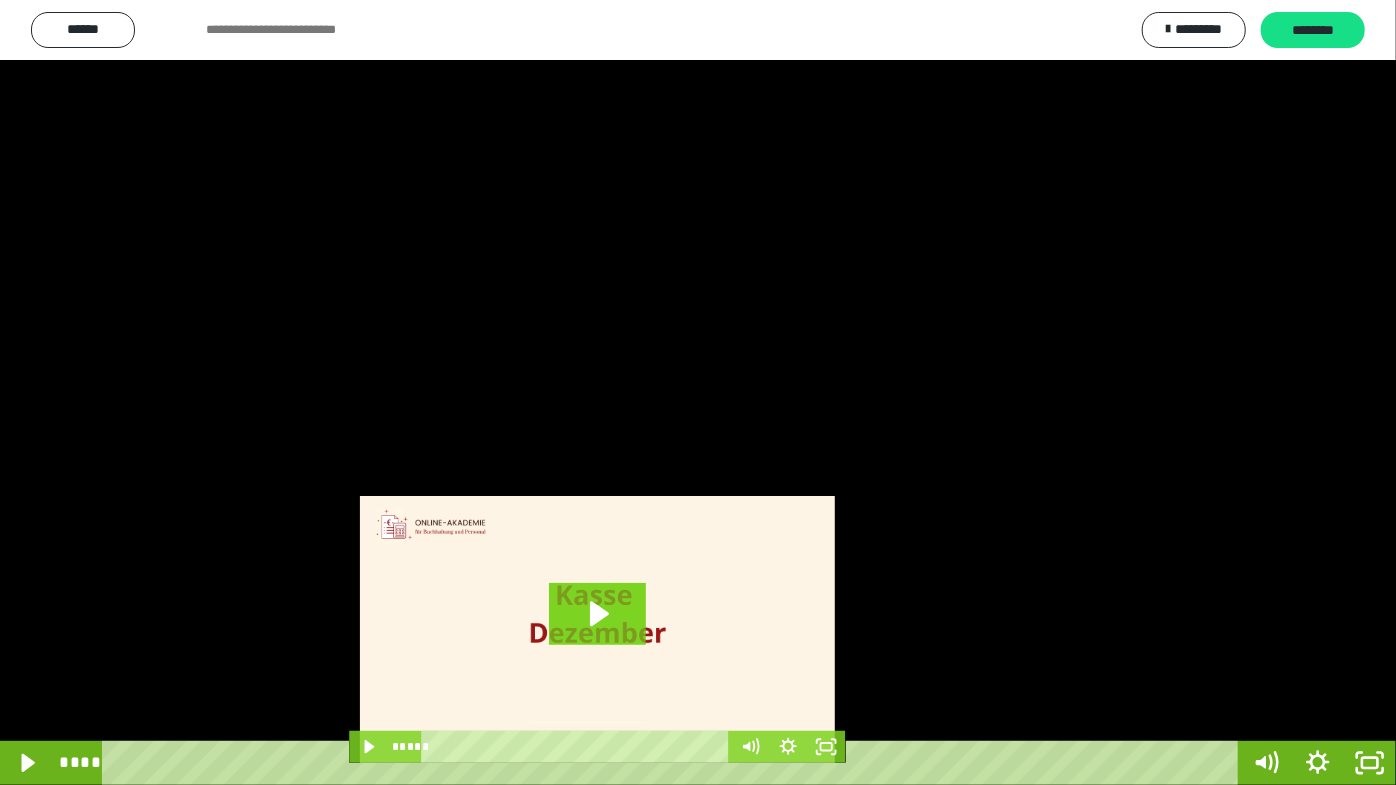click at bounding box center (698, 392) 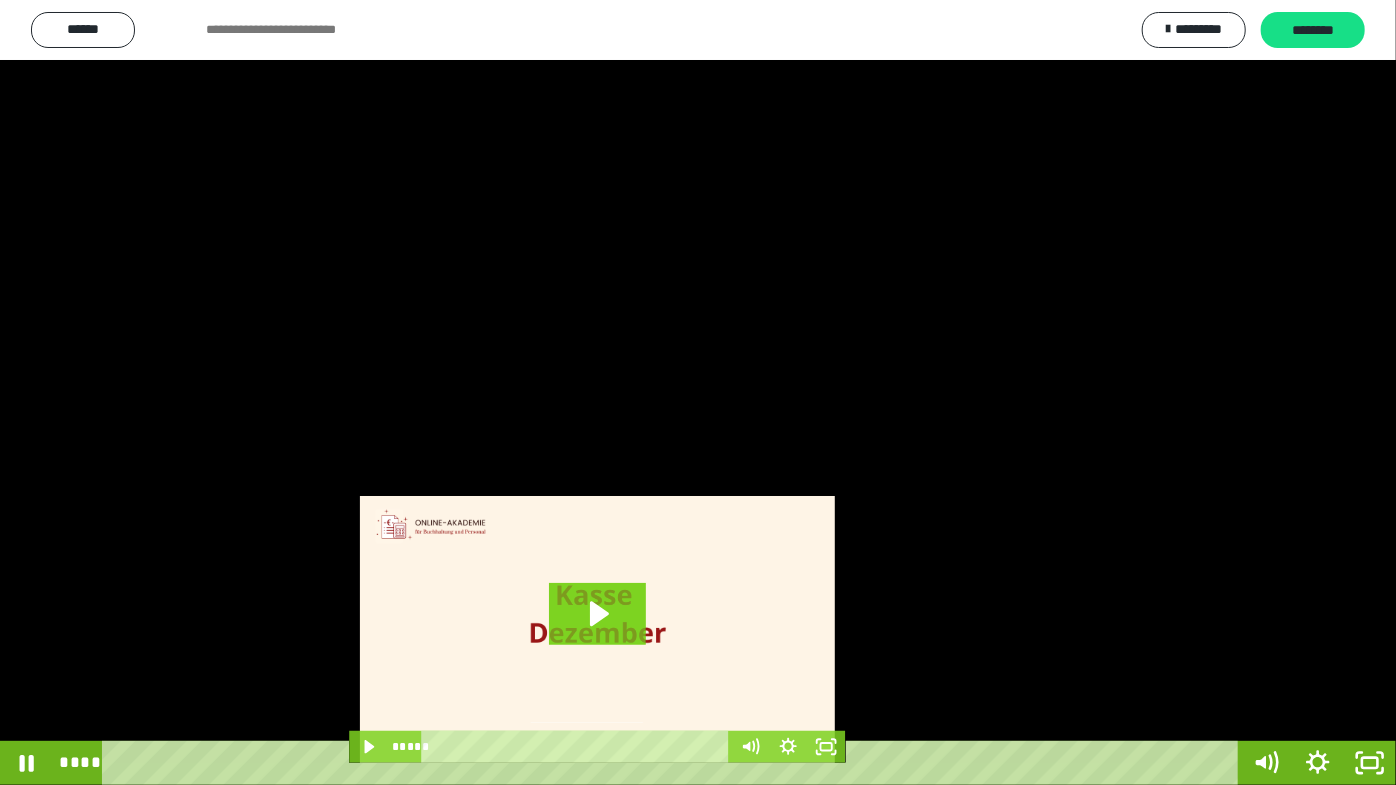 click at bounding box center [698, 392] 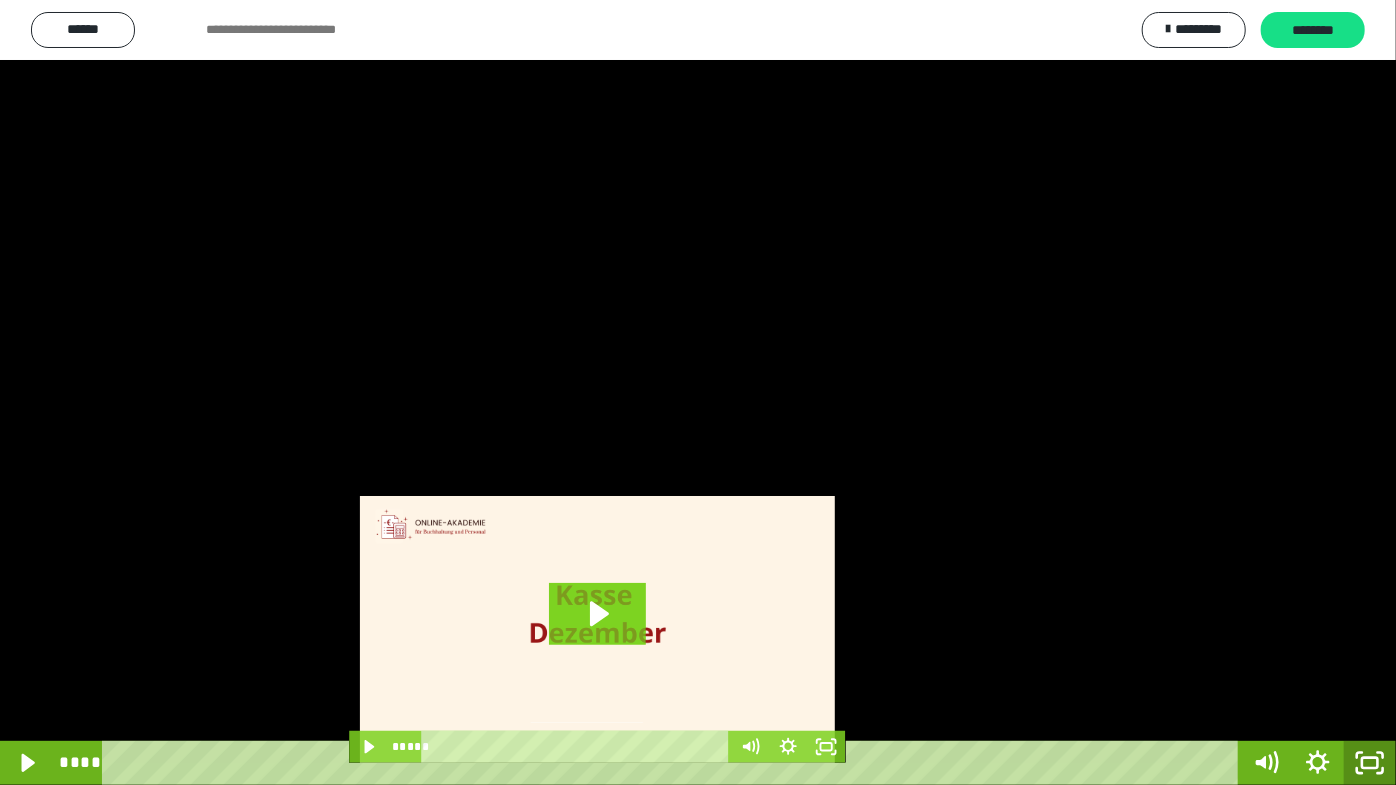 click 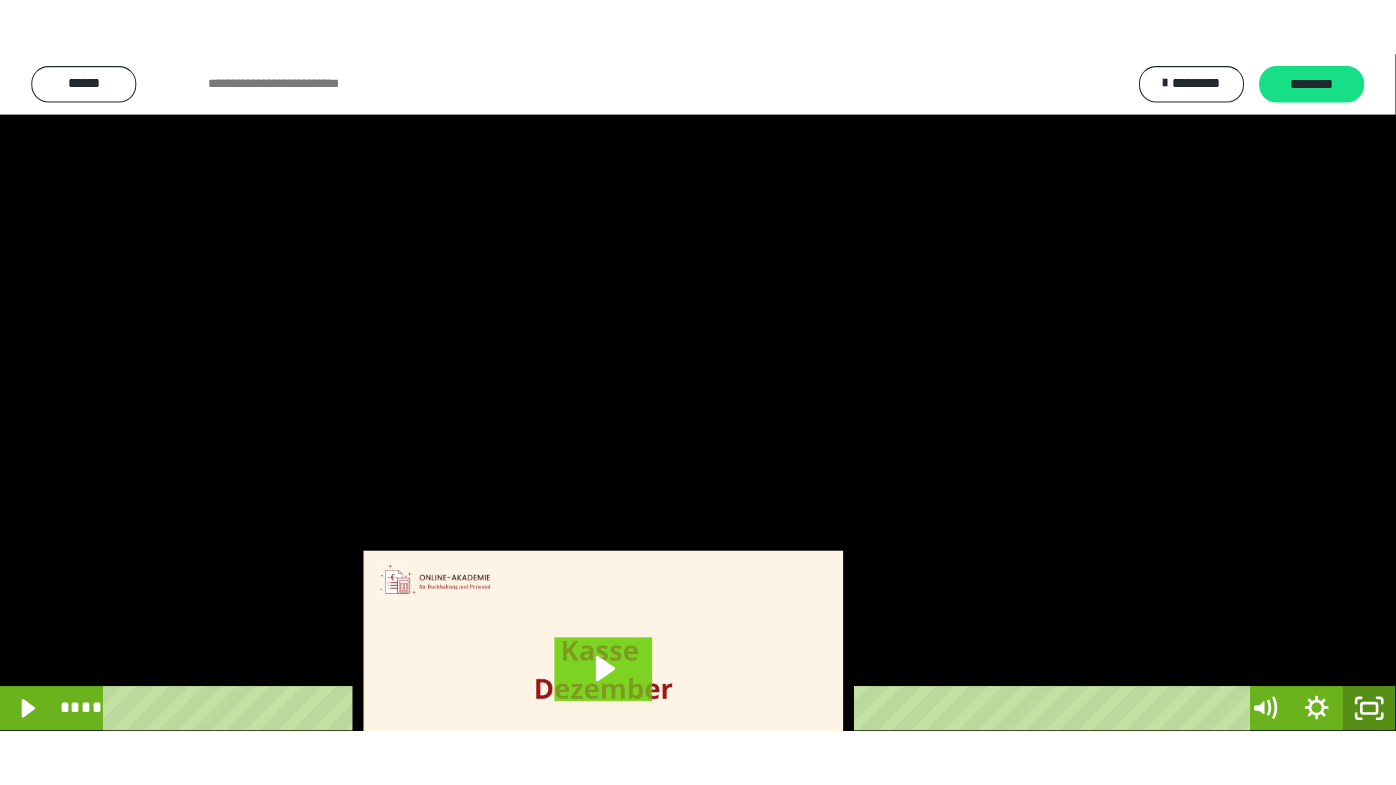 scroll, scrollTop: 3820, scrollLeft: 0, axis: vertical 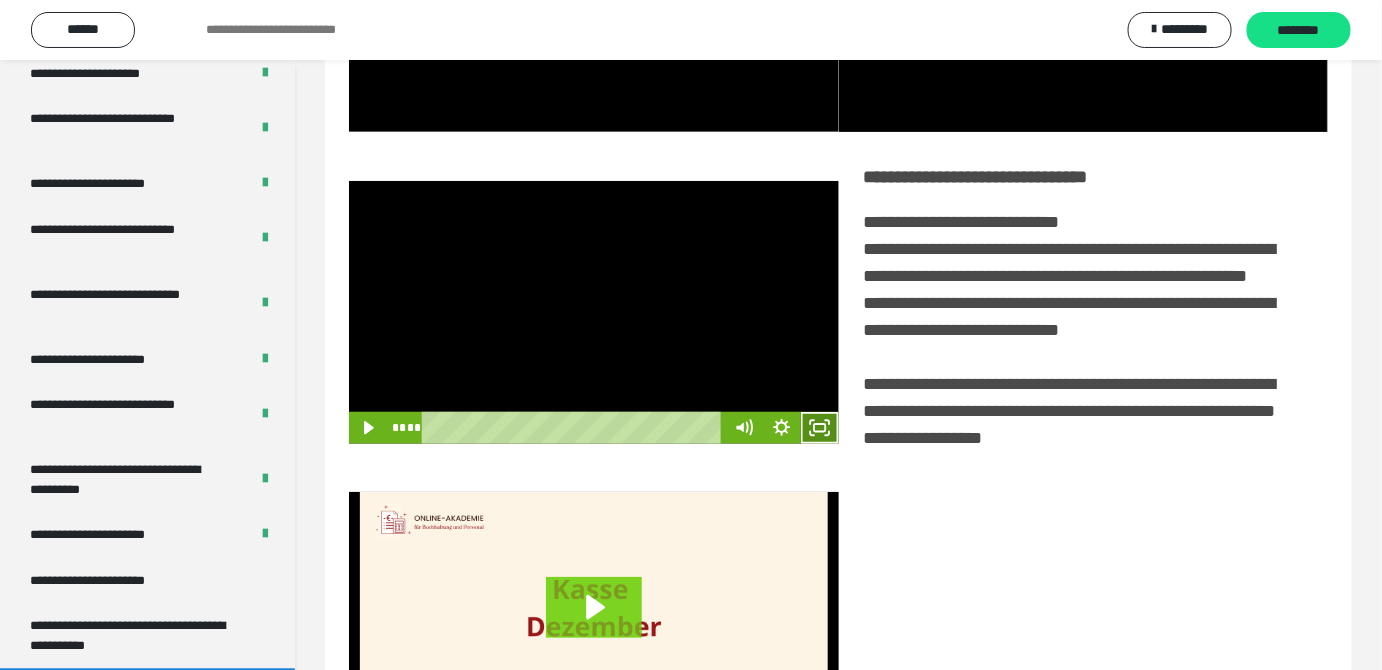 click 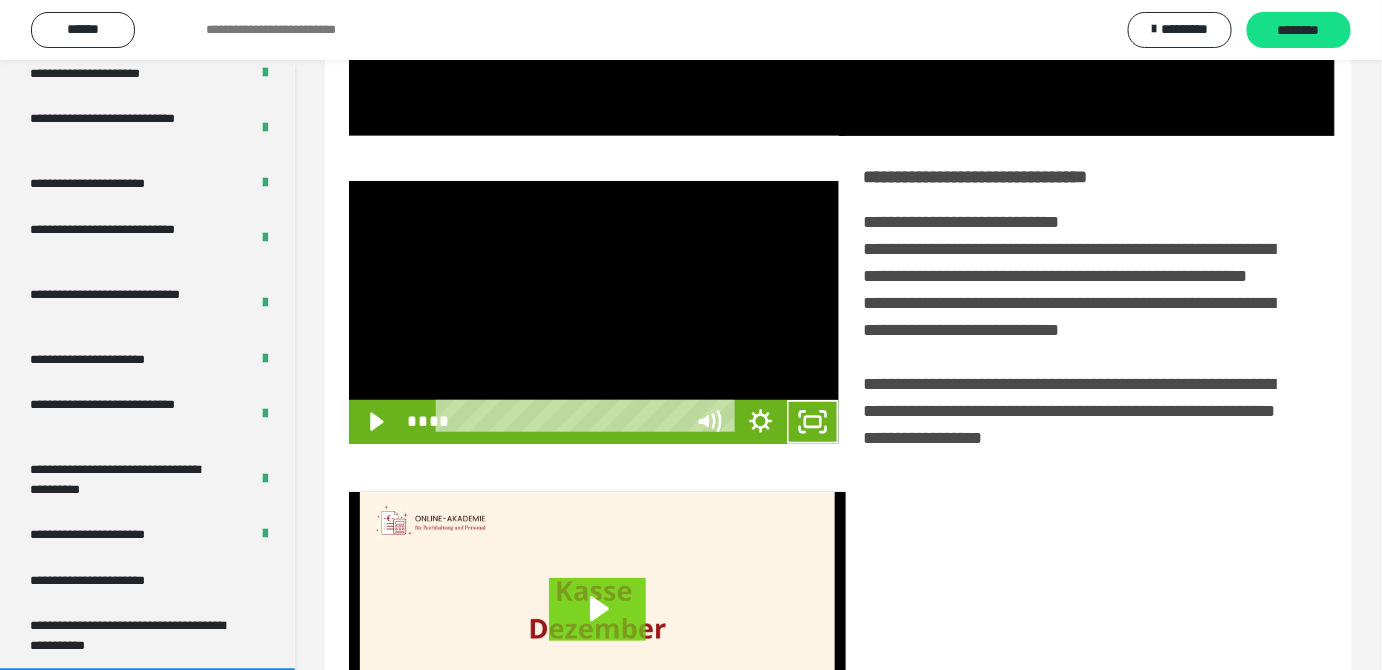 scroll, scrollTop: 3771, scrollLeft: 0, axis: vertical 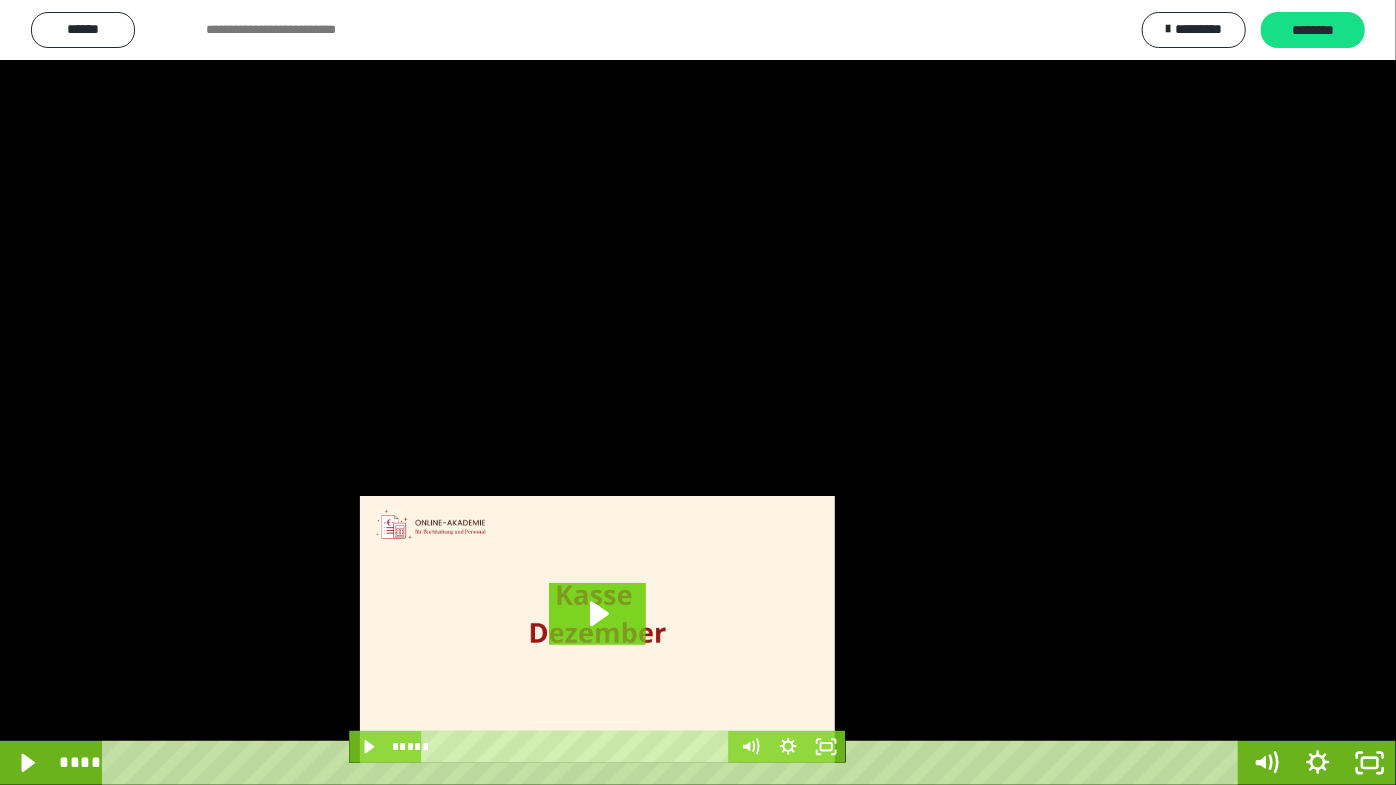 click at bounding box center (698, 392) 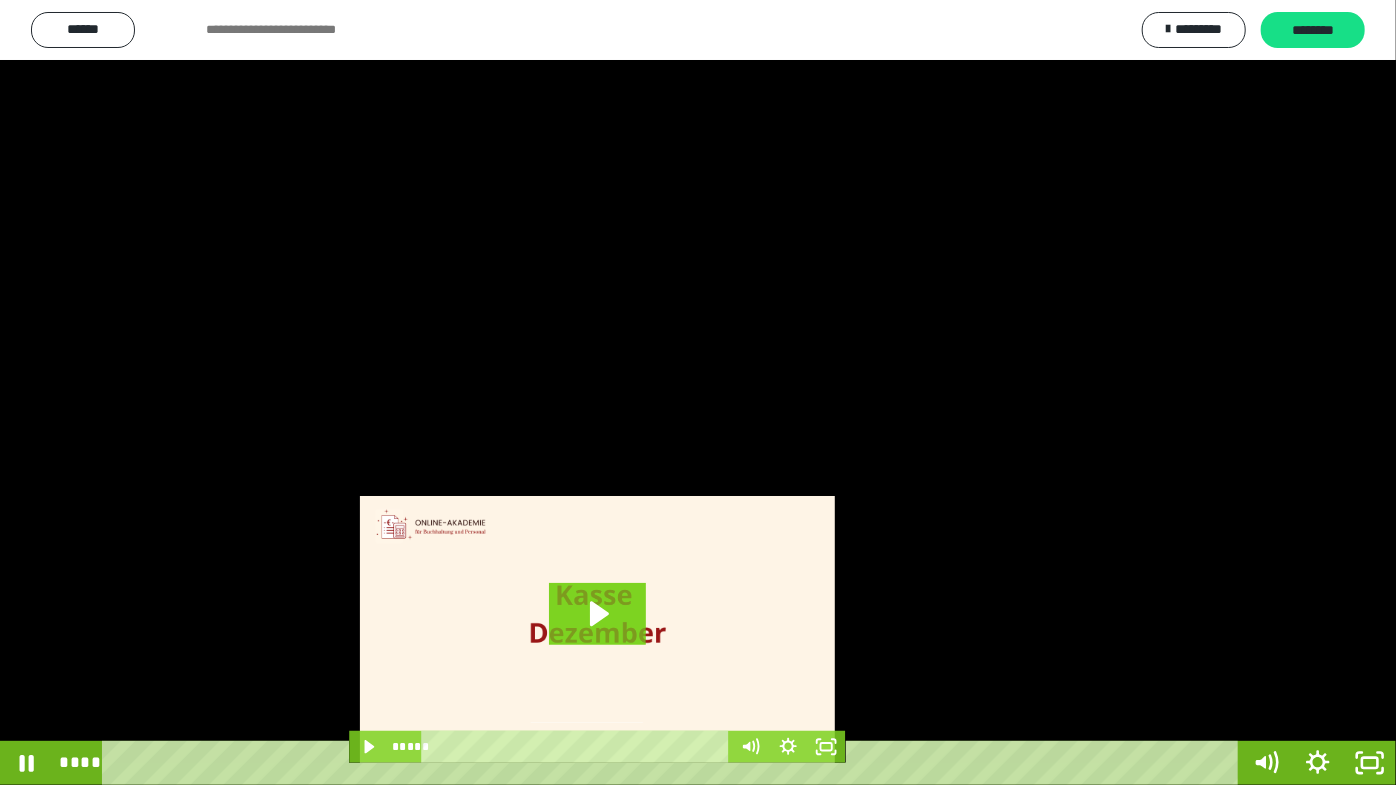 drag, startPoint x: 883, startPoint y: 492, endPoint x: 922, endPoint y: 514, distance: 44.777225 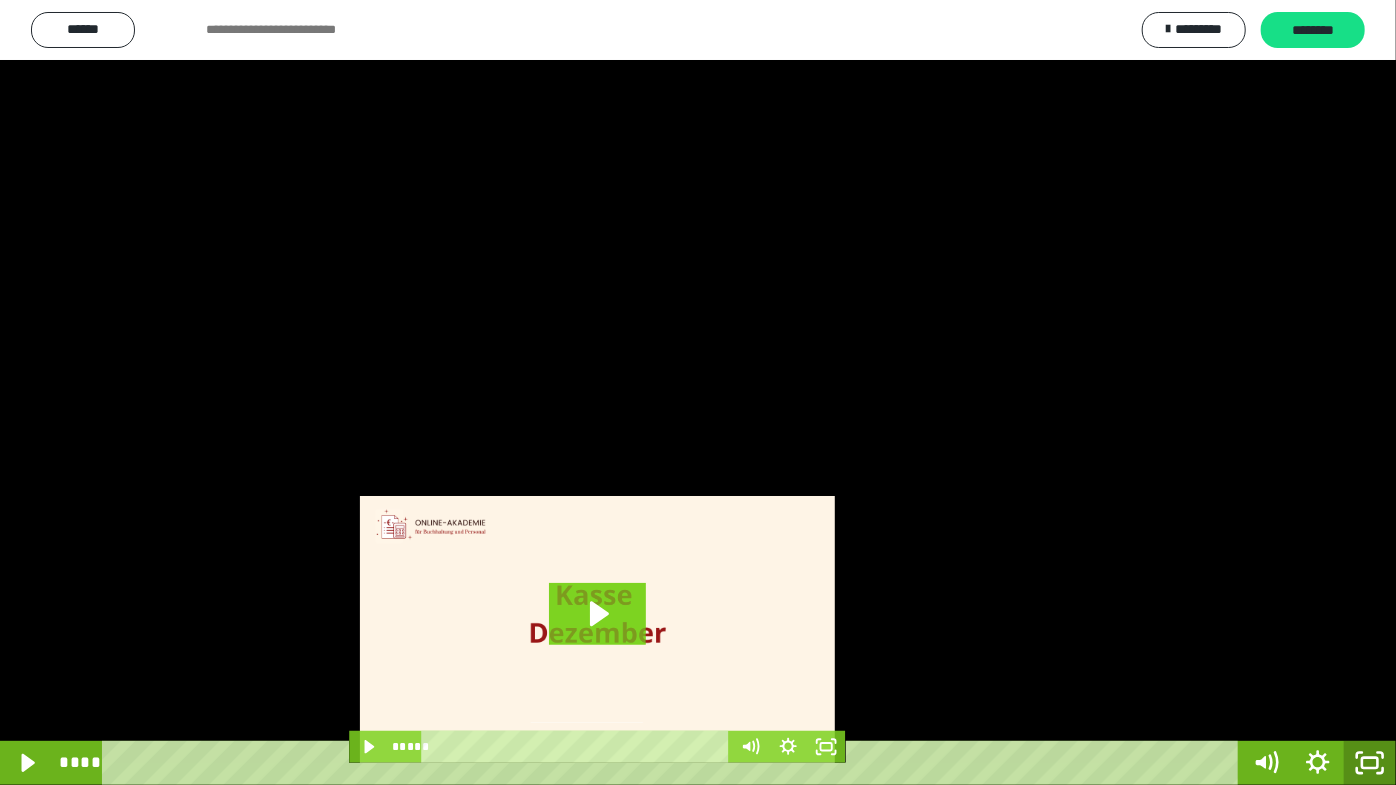 drag, startPoint x: 1373, startPoint y: 765, endPoint x: 887, endPoint y: 240, distance: 715.4167 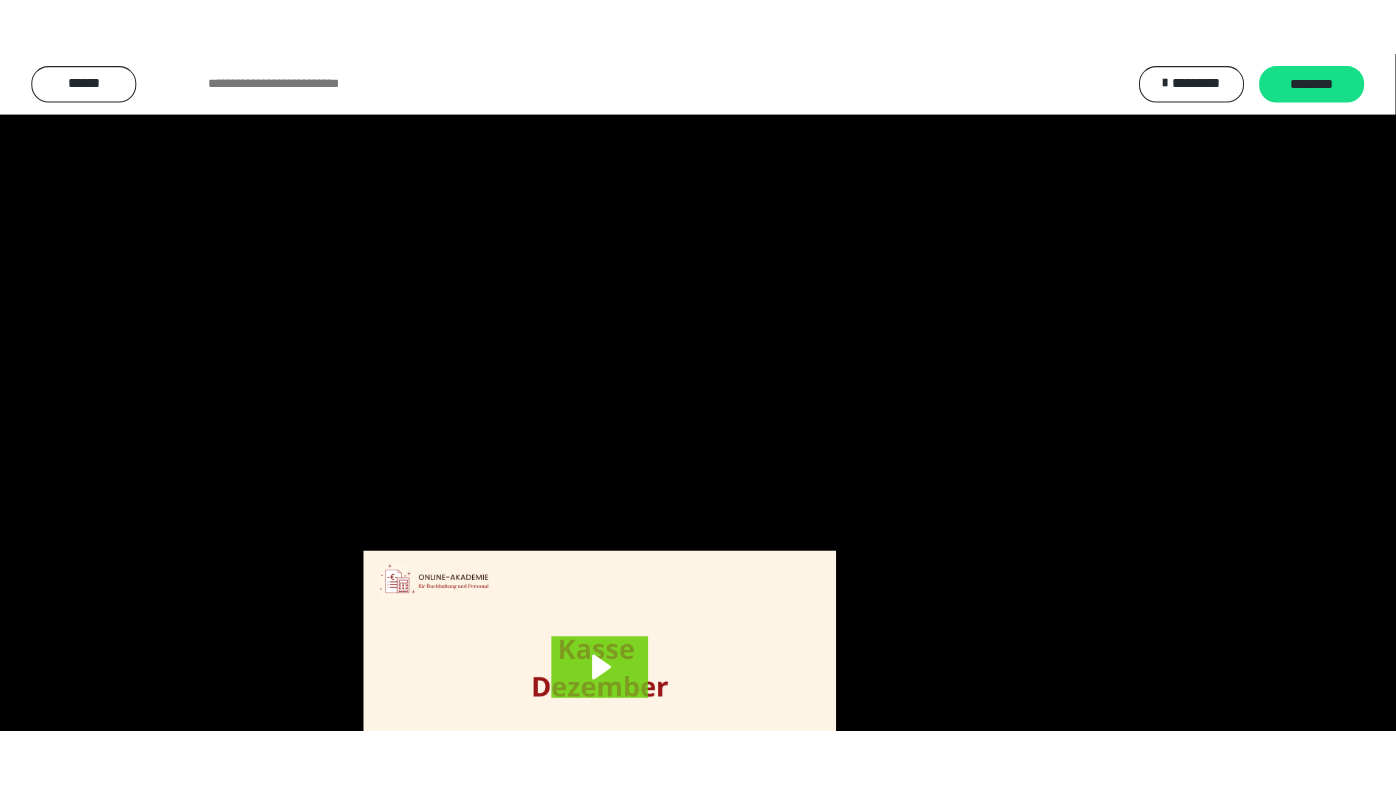 scroll, scrollTop: 3820, scrollLeft: 0, axis: vertical 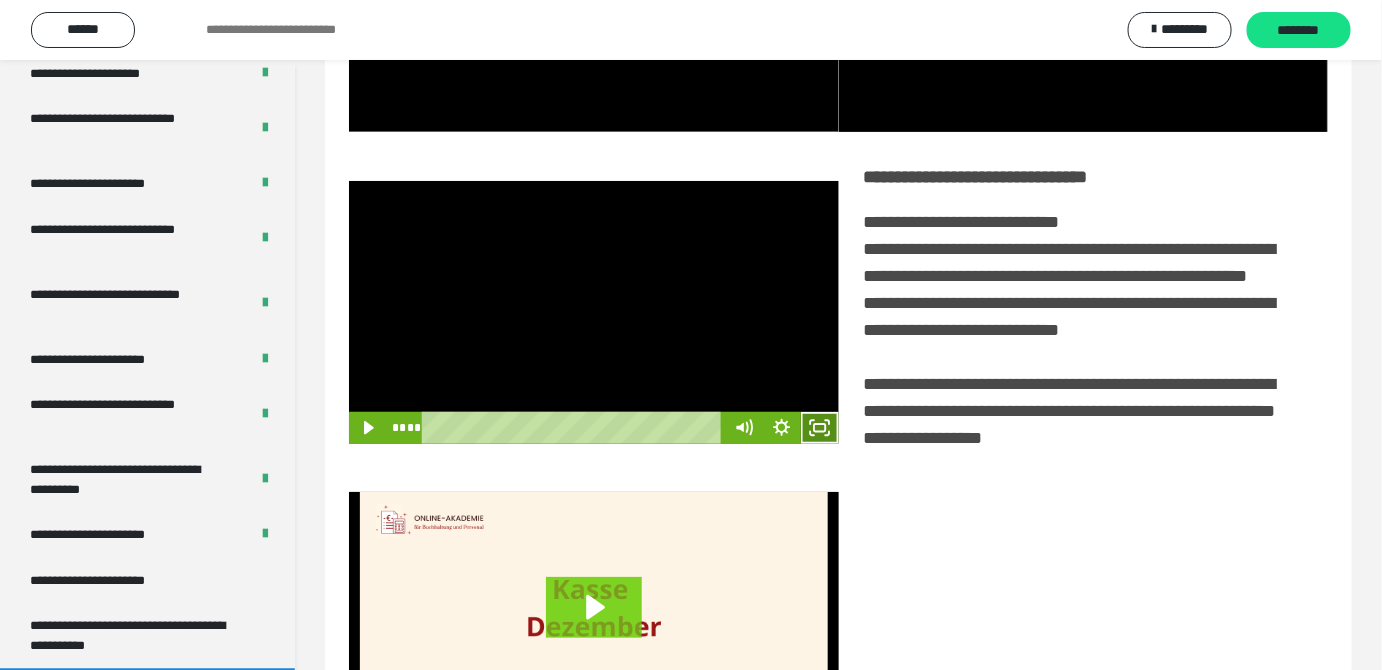 click 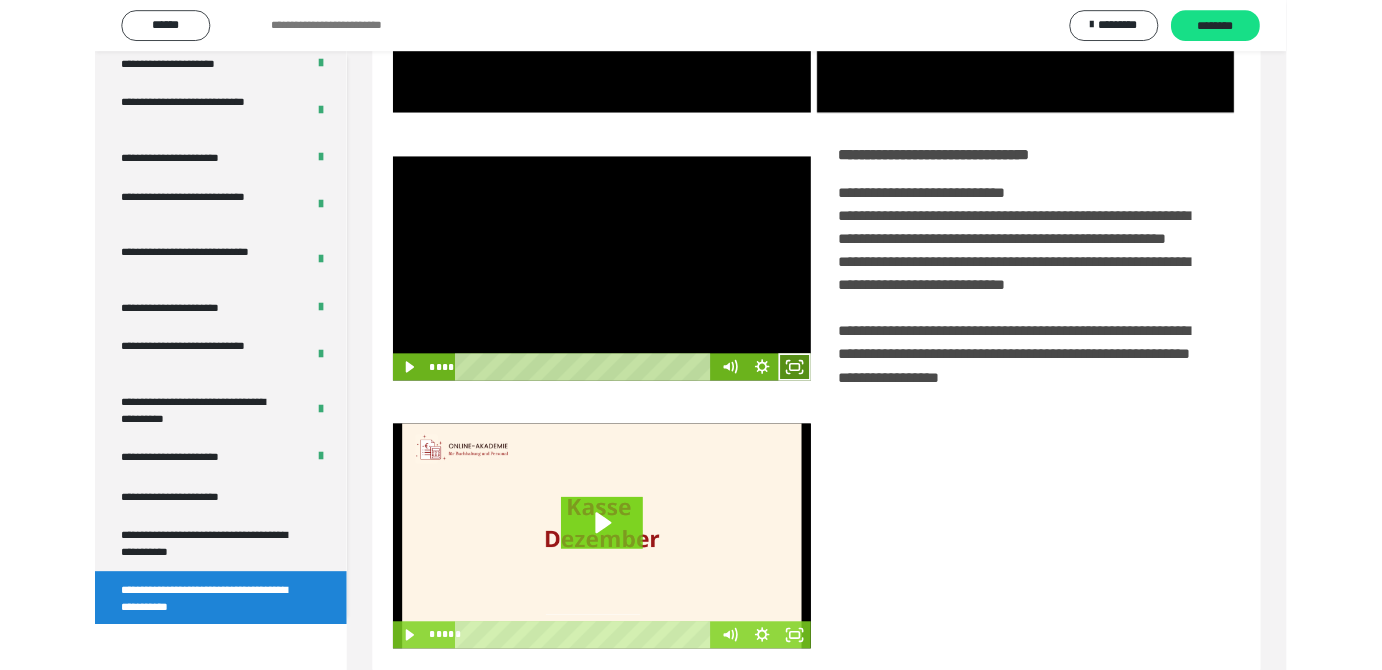 scroll, scrollTop: 3771, scrollLeft: 0, axis: vertical 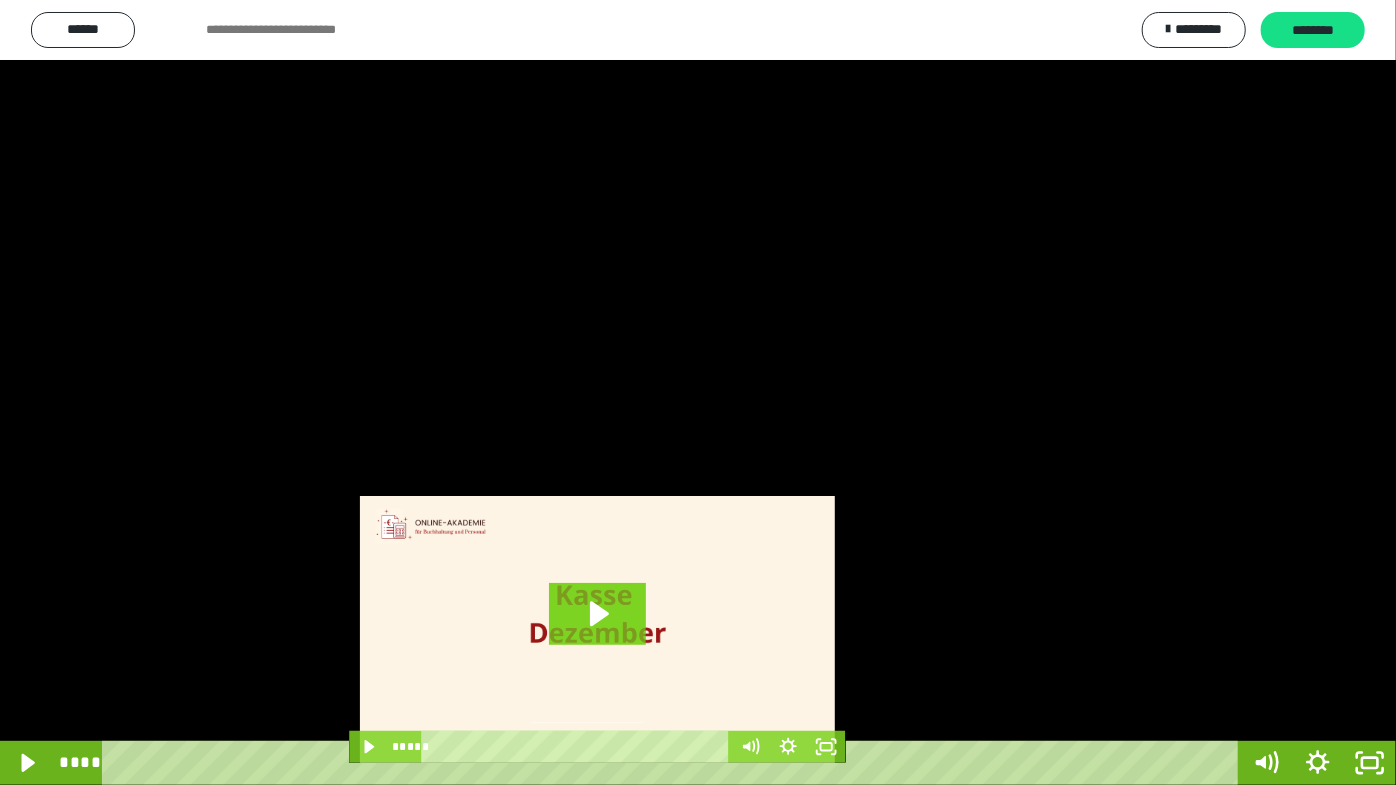 click at bounding box center [698, 392] 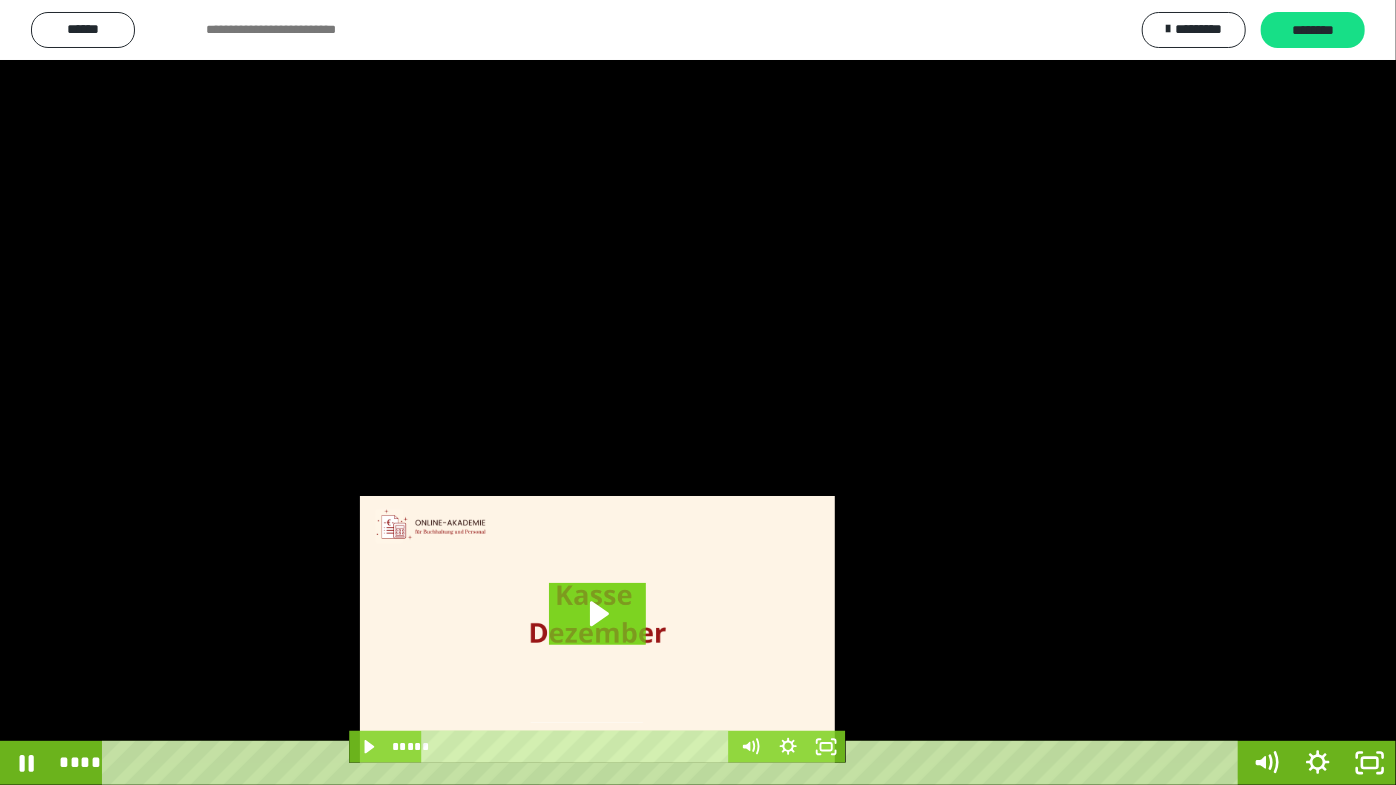 click on "****" at bounding box center (674, 763) 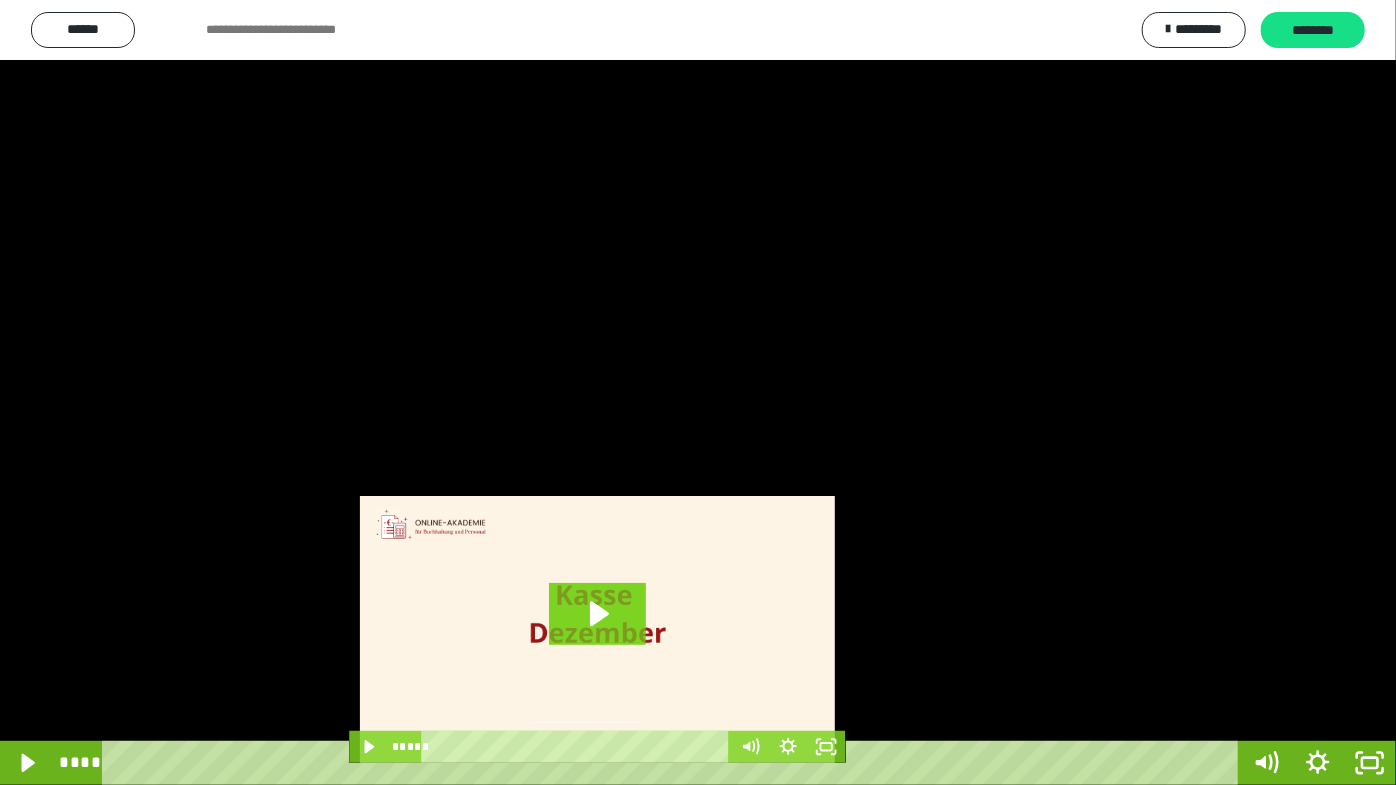 click at bounding box center (698, 392) 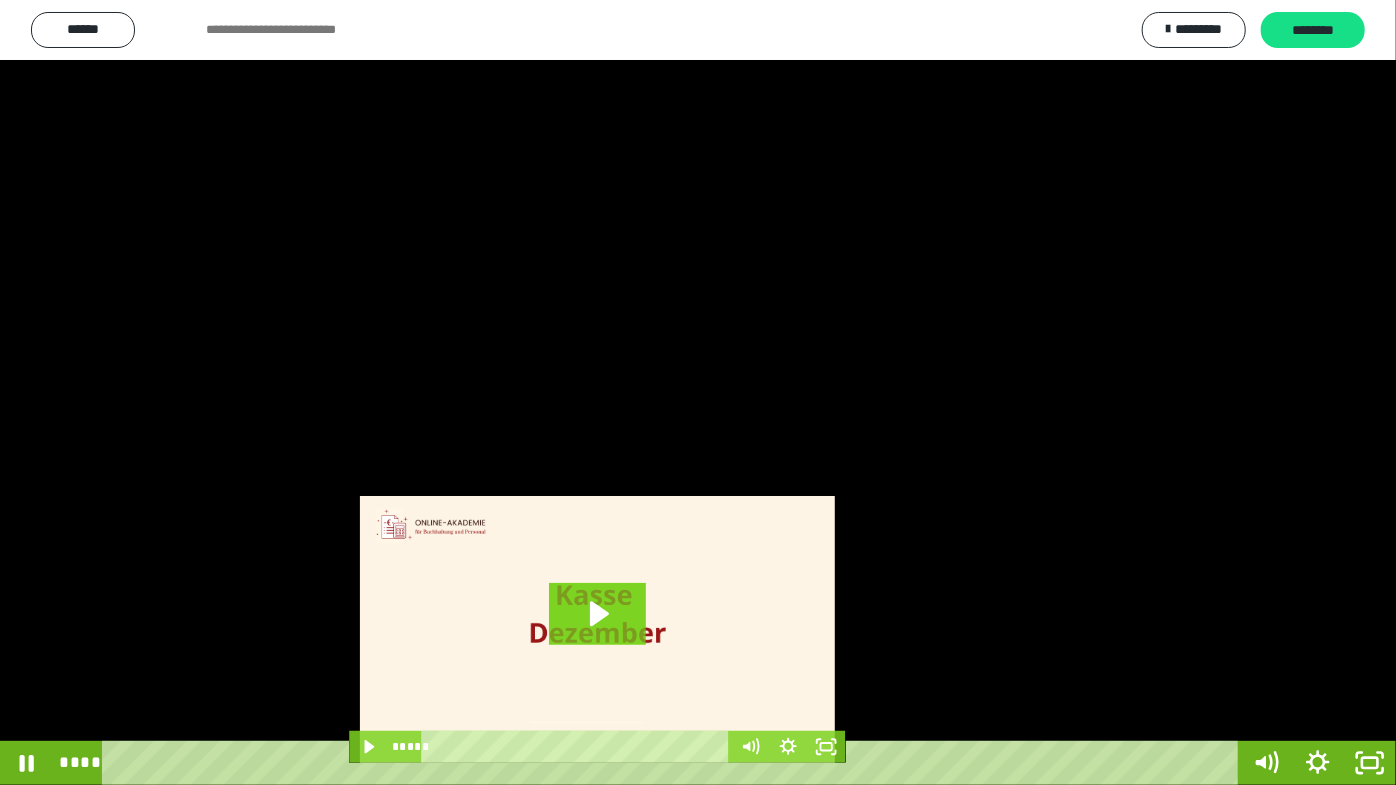 click at bounding box center [698, 392] 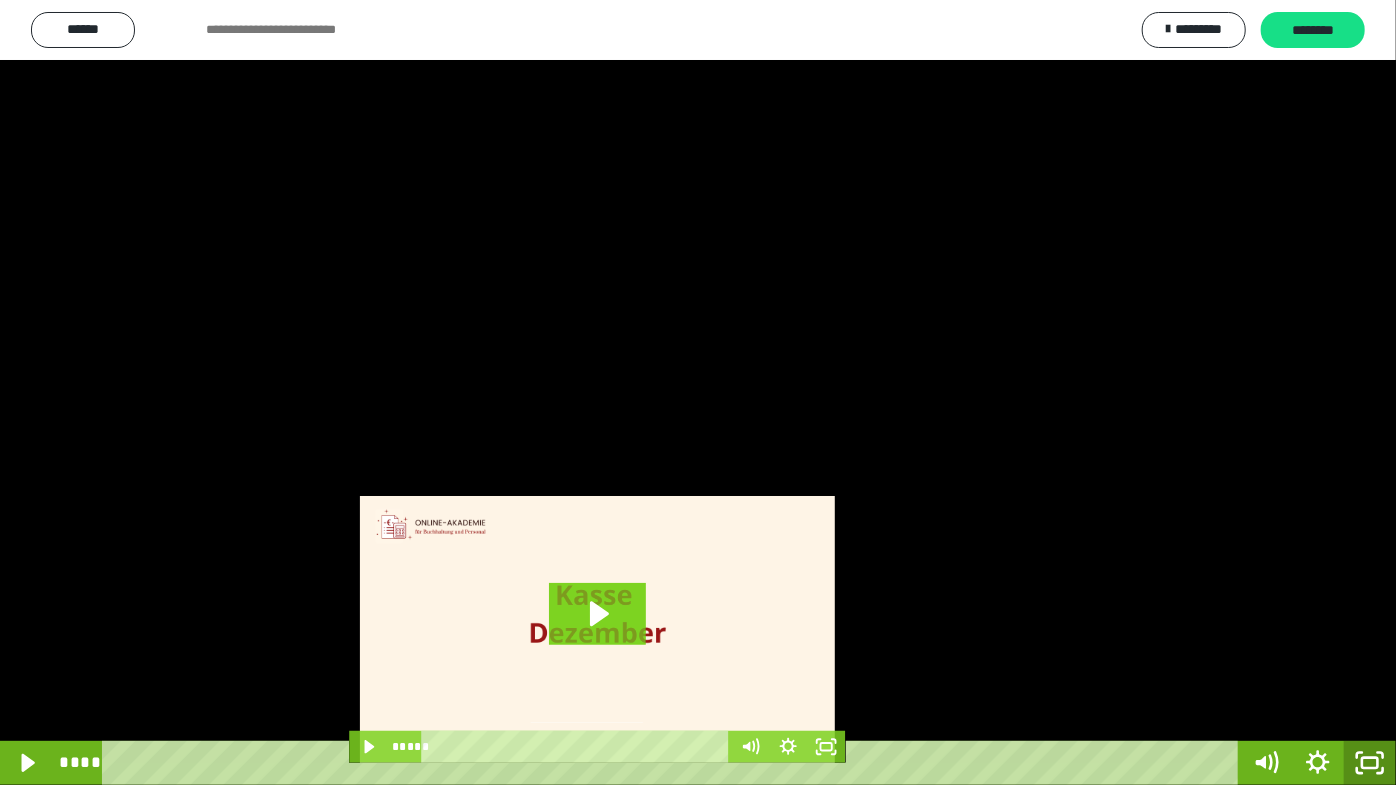 click 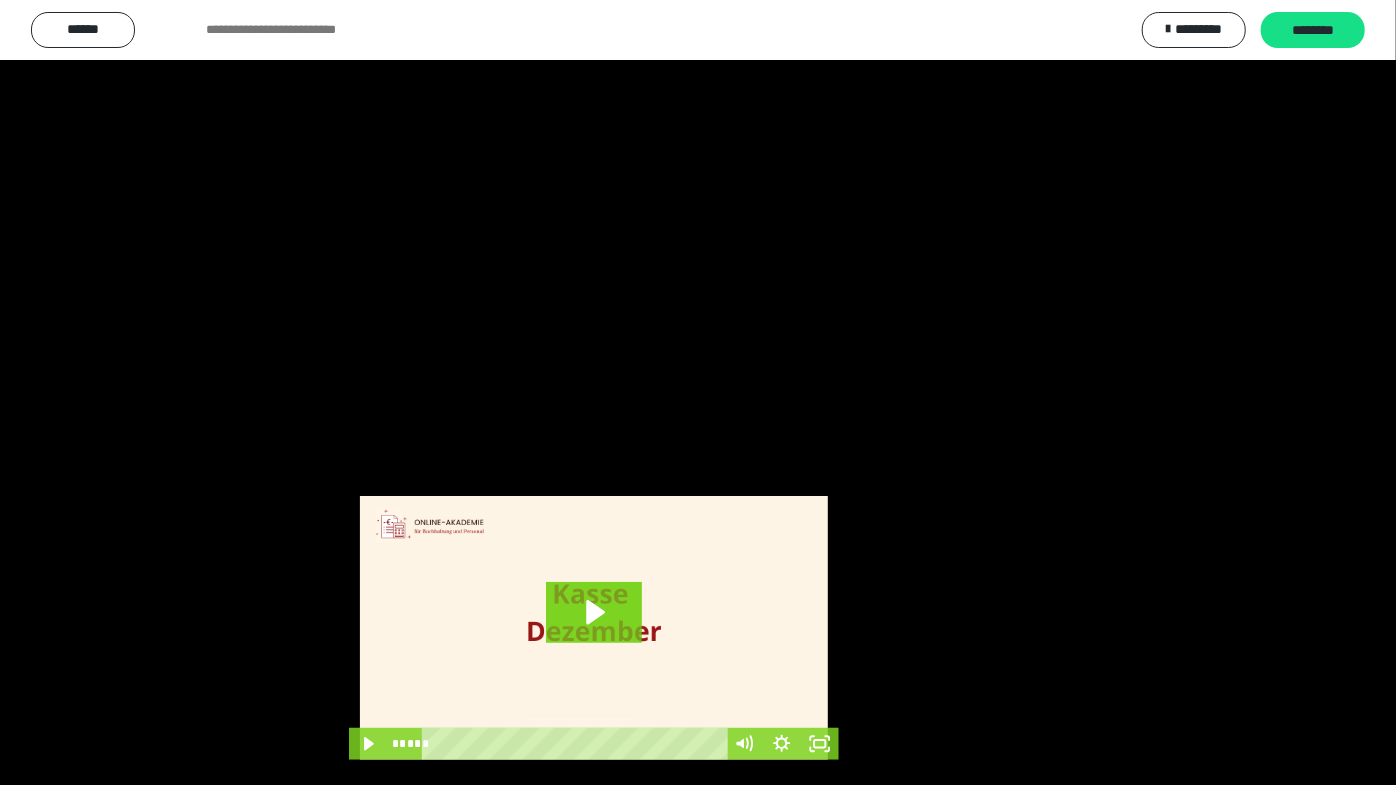 scroll, scrollTop: 3820, scrollLeft: 0, axis: vertical 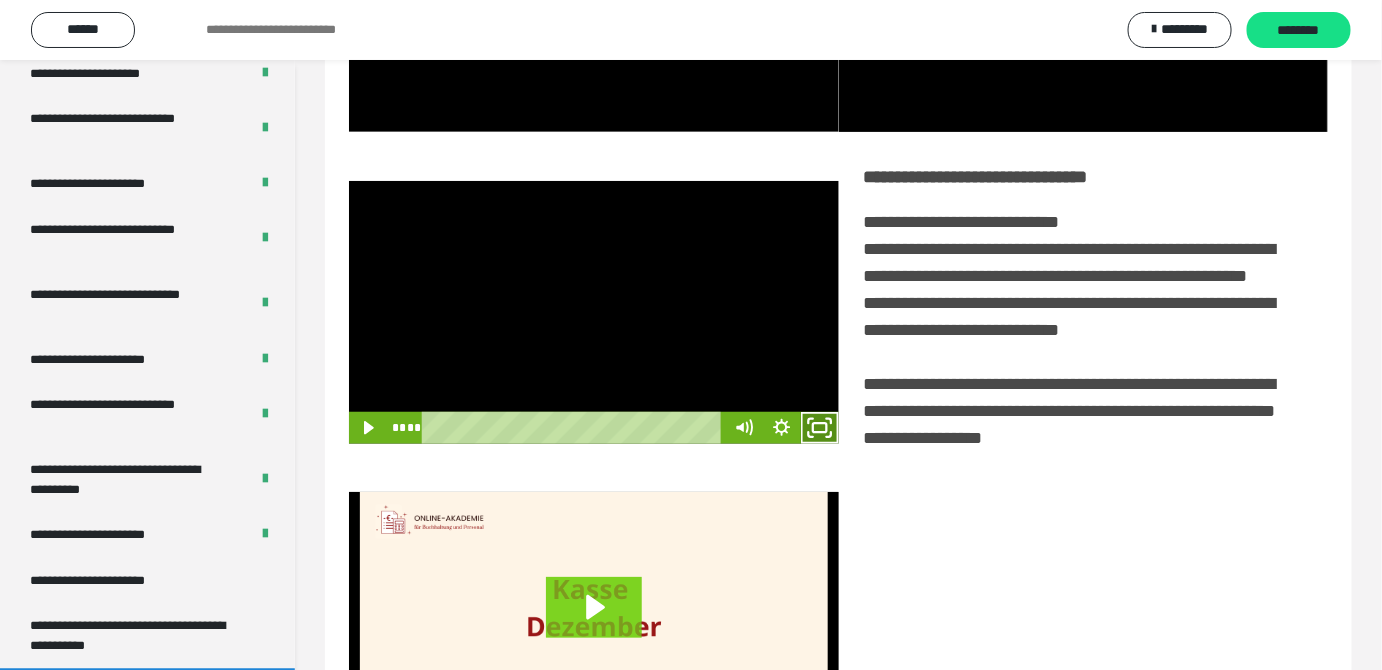 click 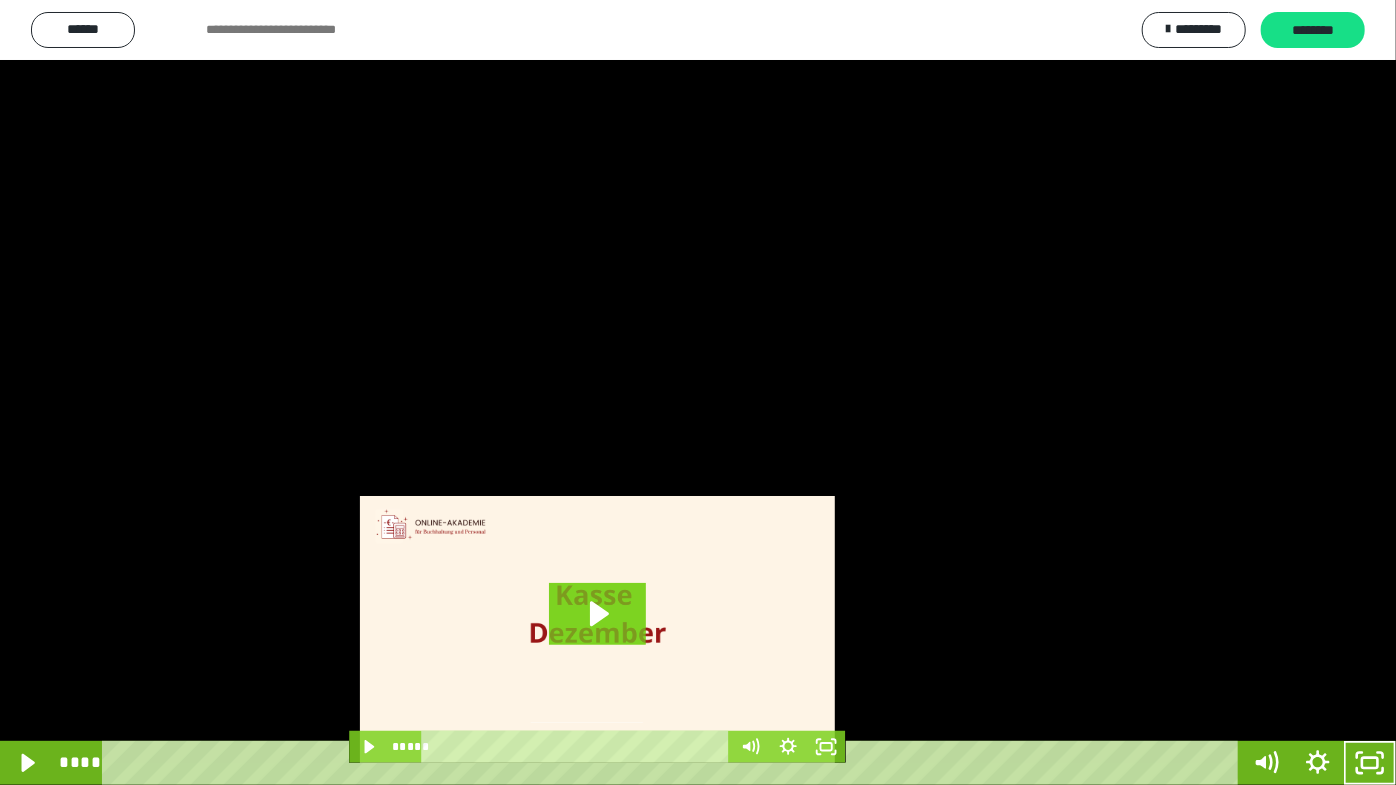 click at bounding box center [698, 392] 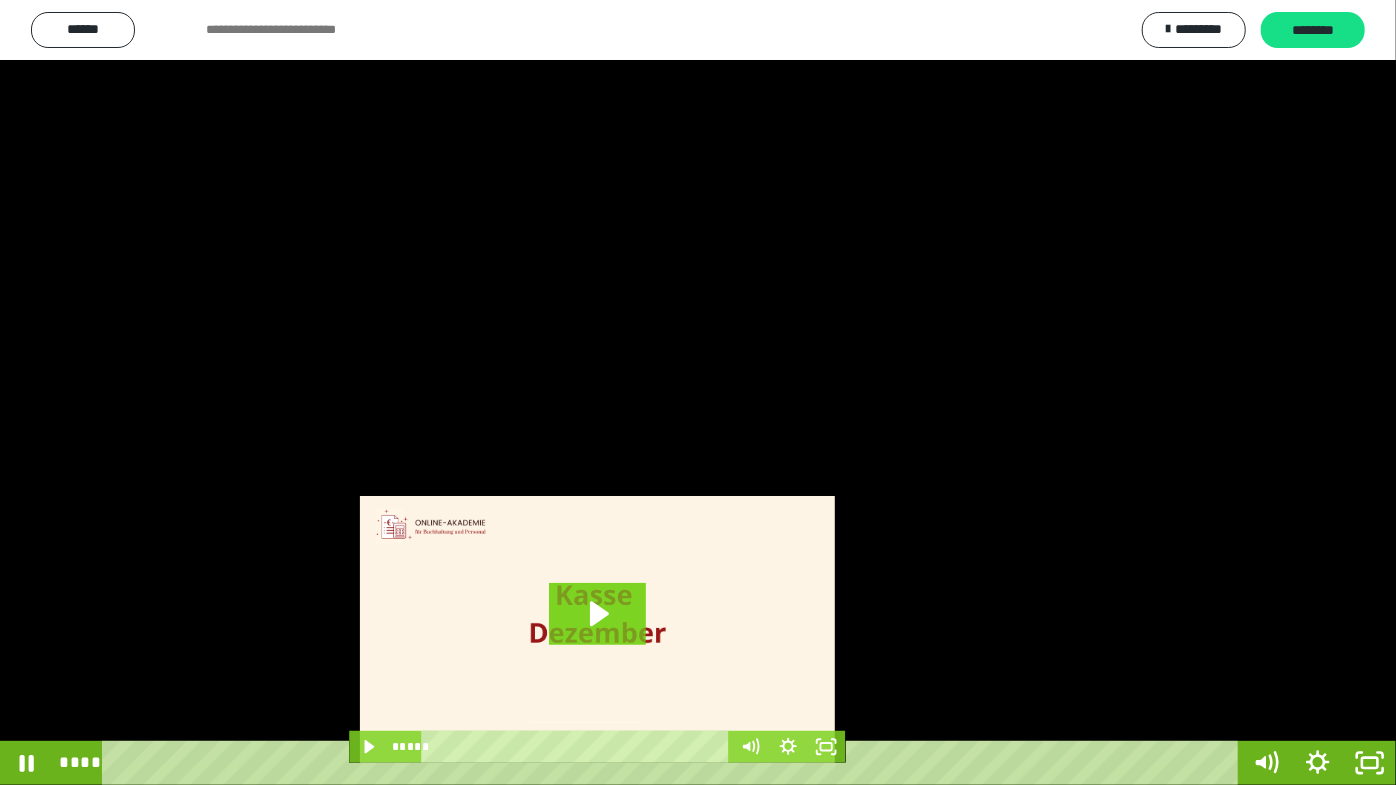 click at bounding box center (698, 392) 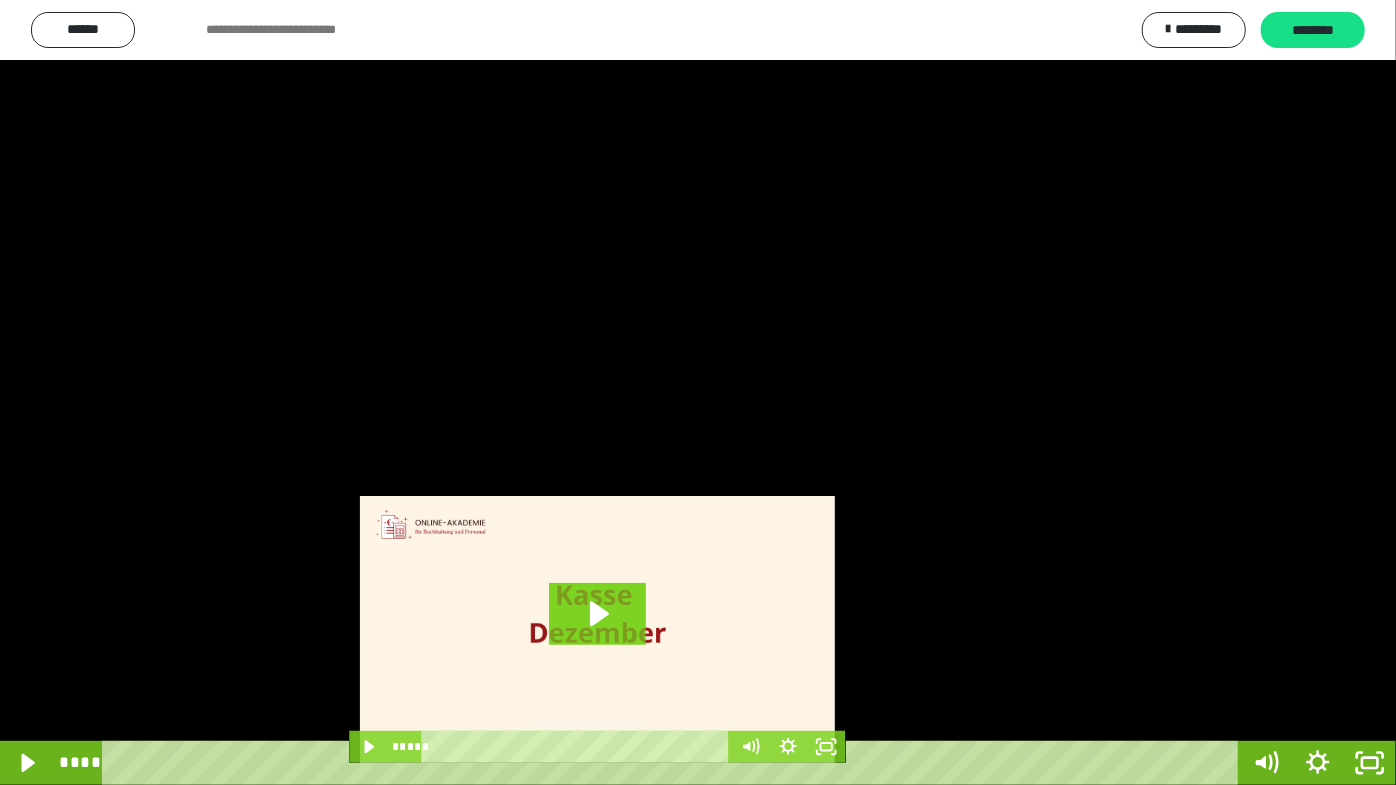 click at bounding box center (698, 392) 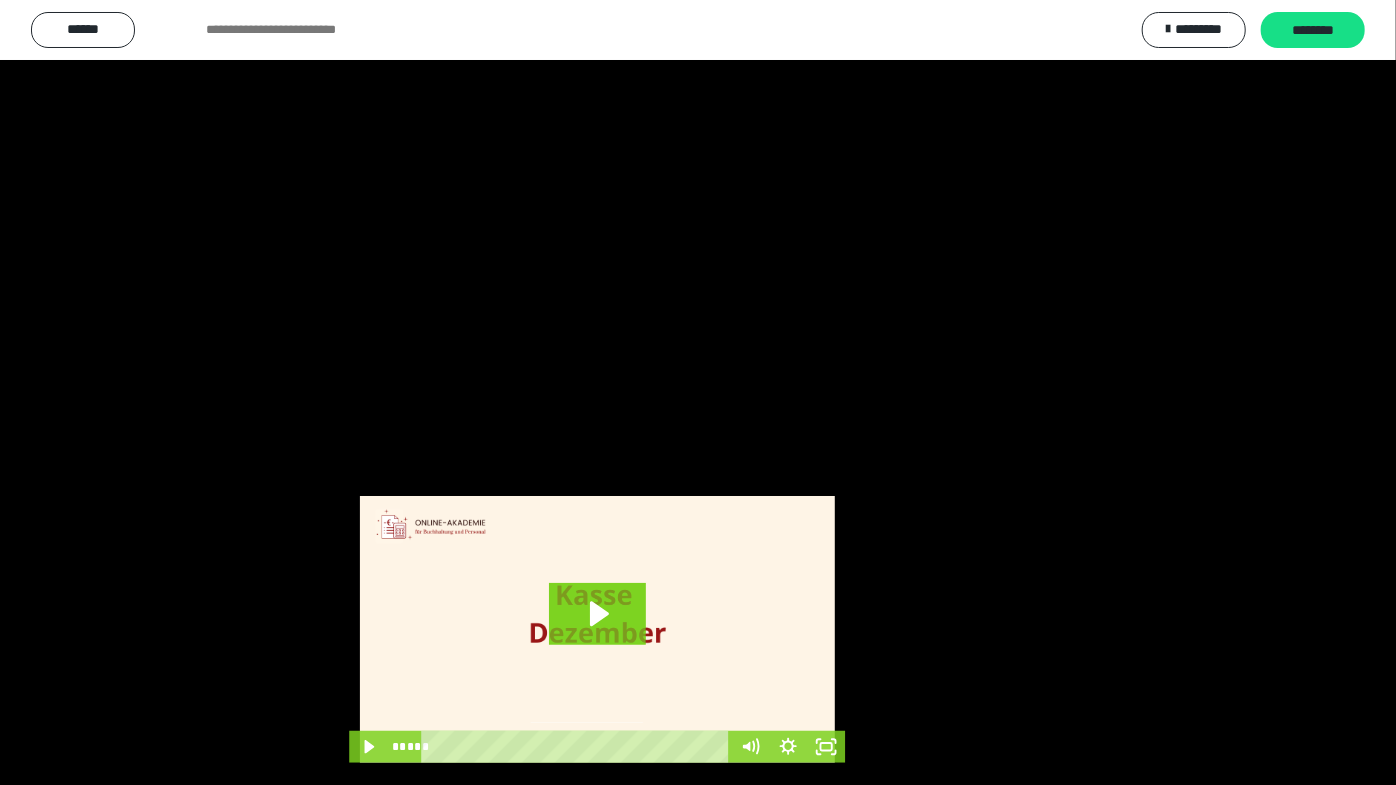 click at bounding box center (698, 392) 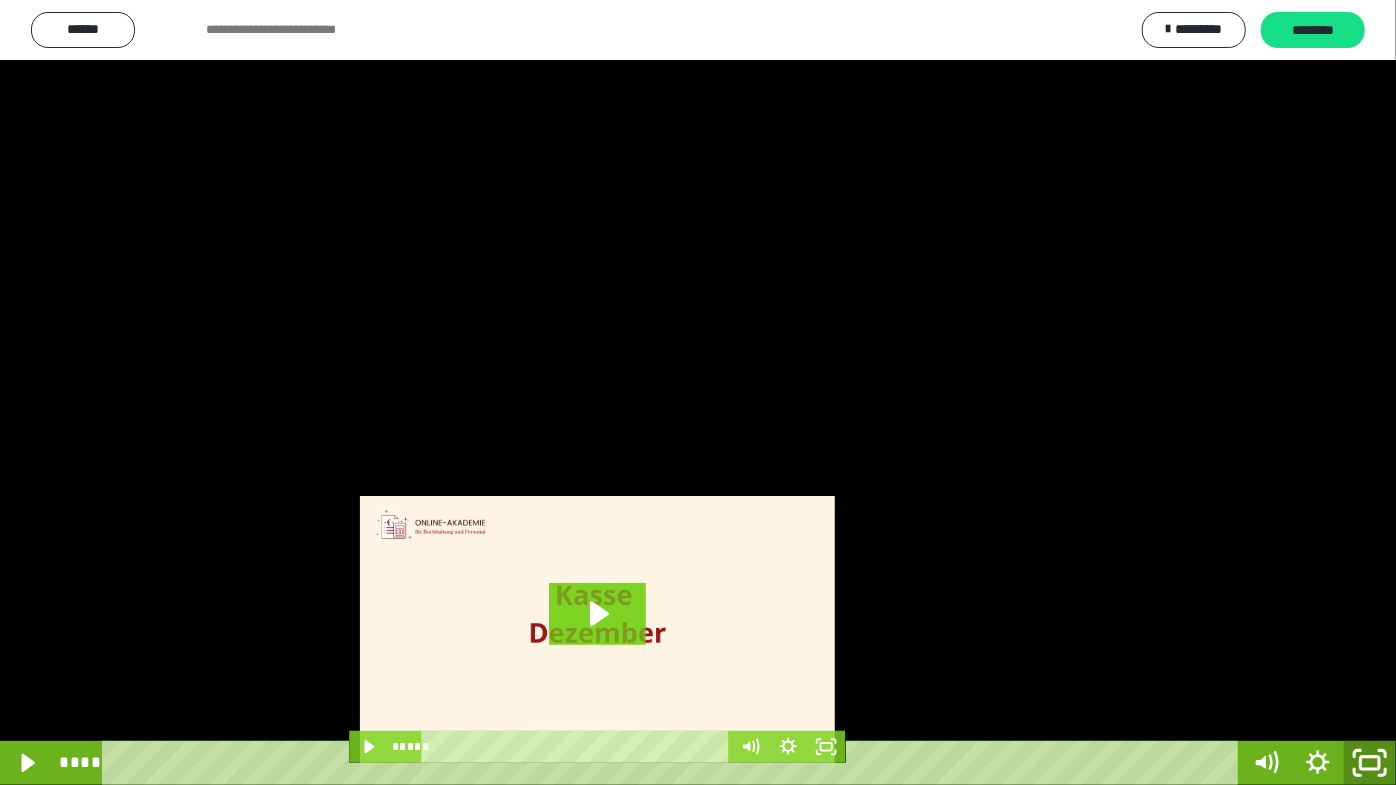 click 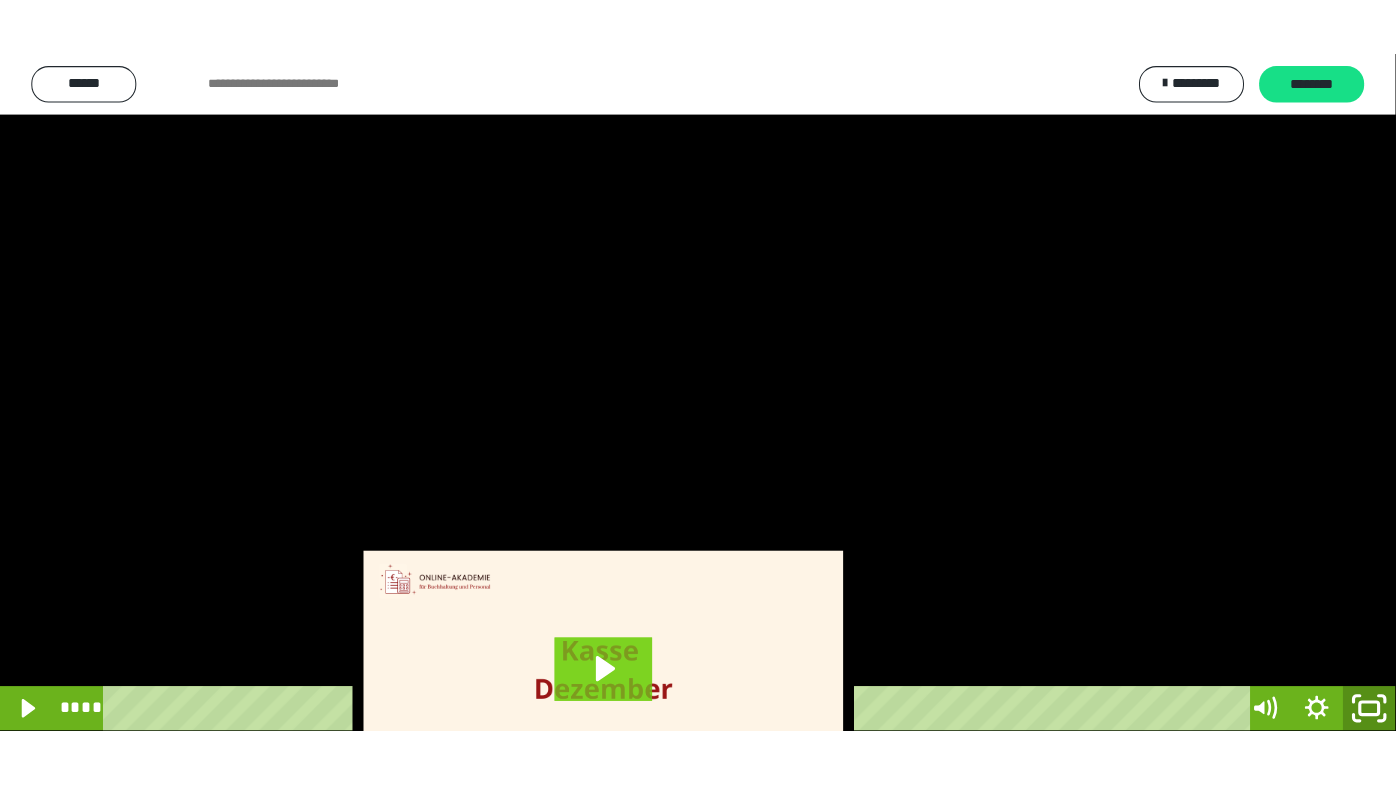 scroll, scrollTop: 3820, scrollLeft: 0, axis: vertical 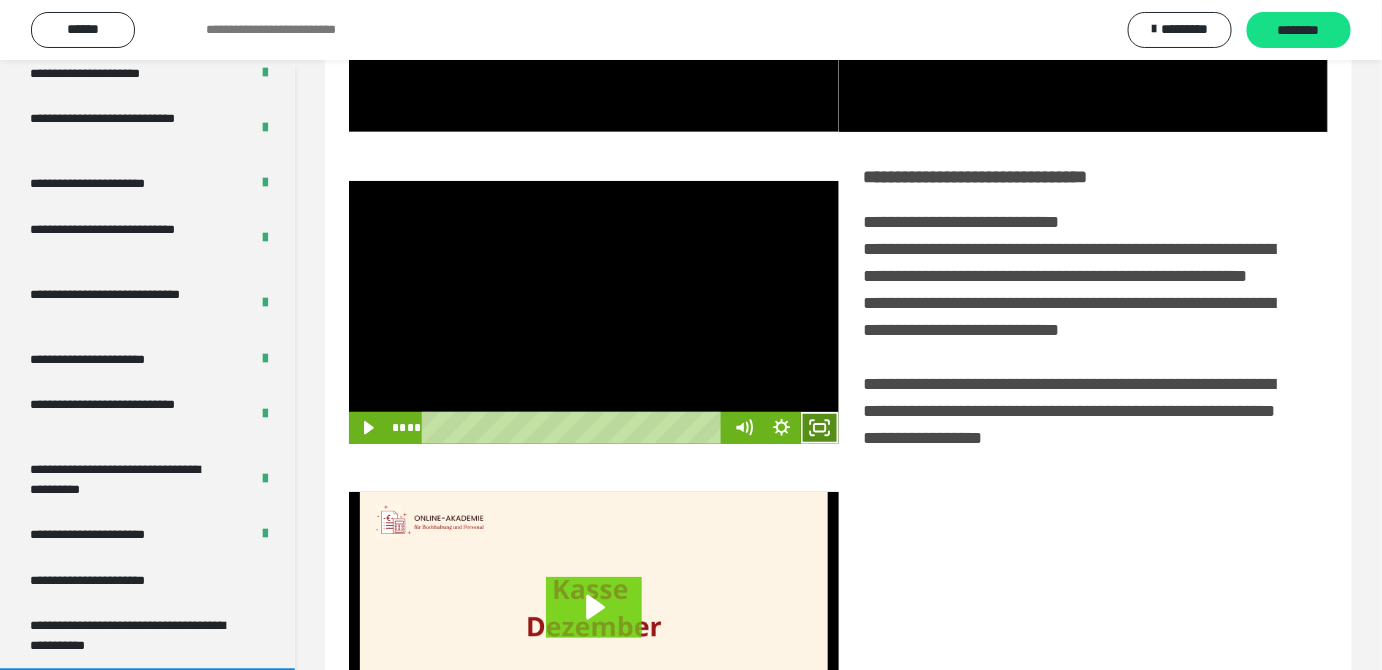 drag, startPoint x: 824, startPoint y: 459, endPoint x: 789, endPoint y: 494, distance: 49.497475 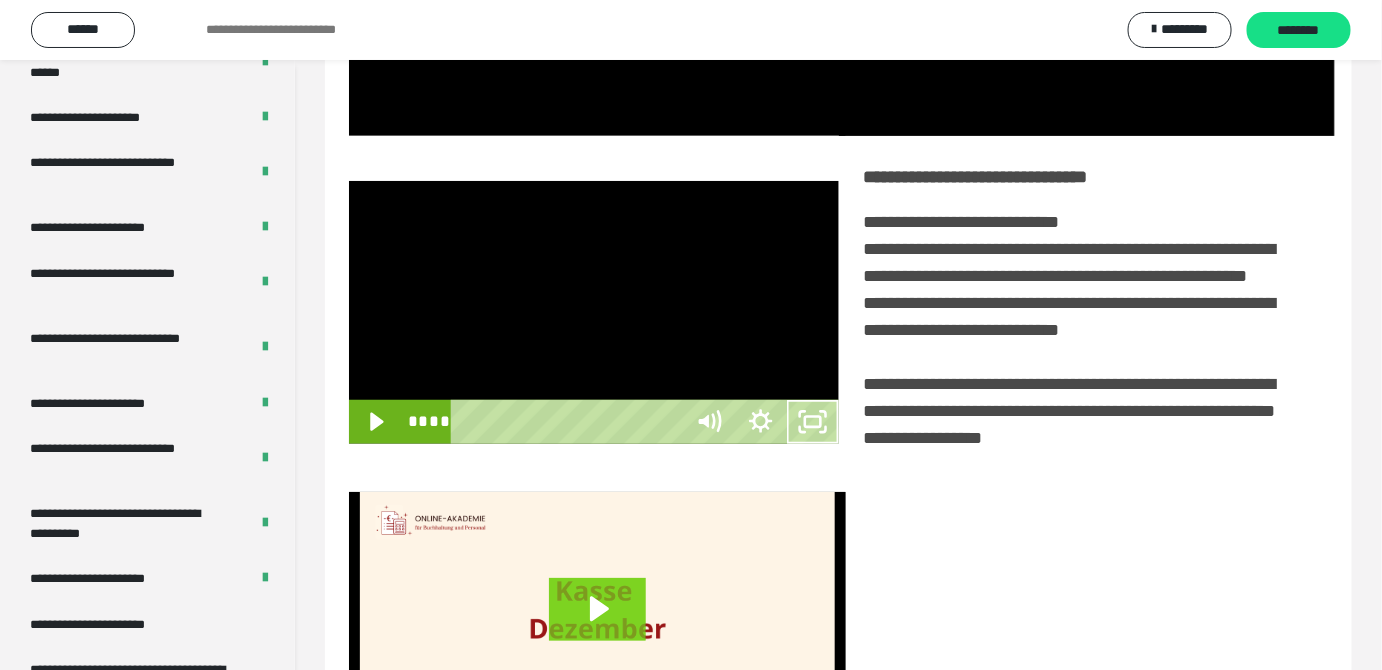 scroll, scrollTop: 3771, scrollLeft: 0, axis: vertical 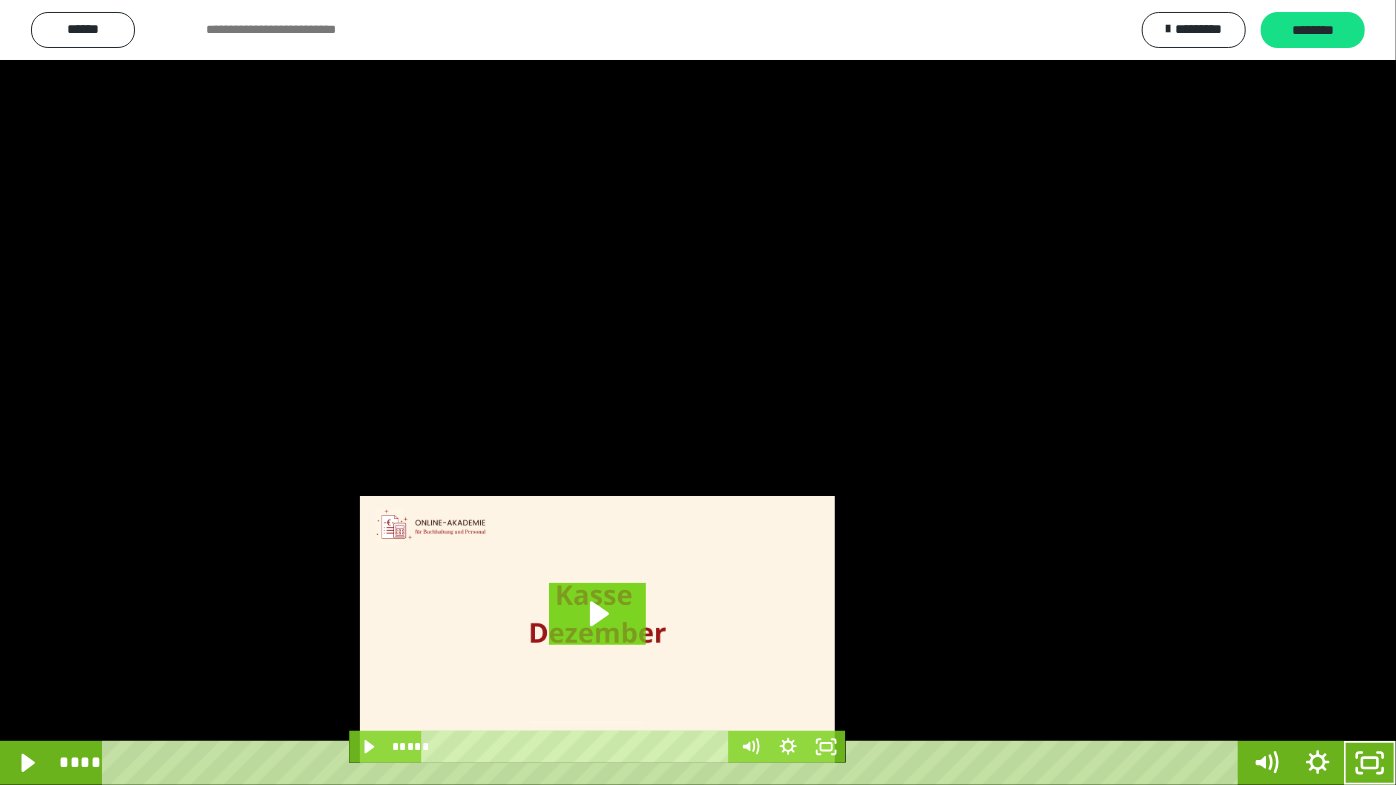 click at bounding box center (698, 392) 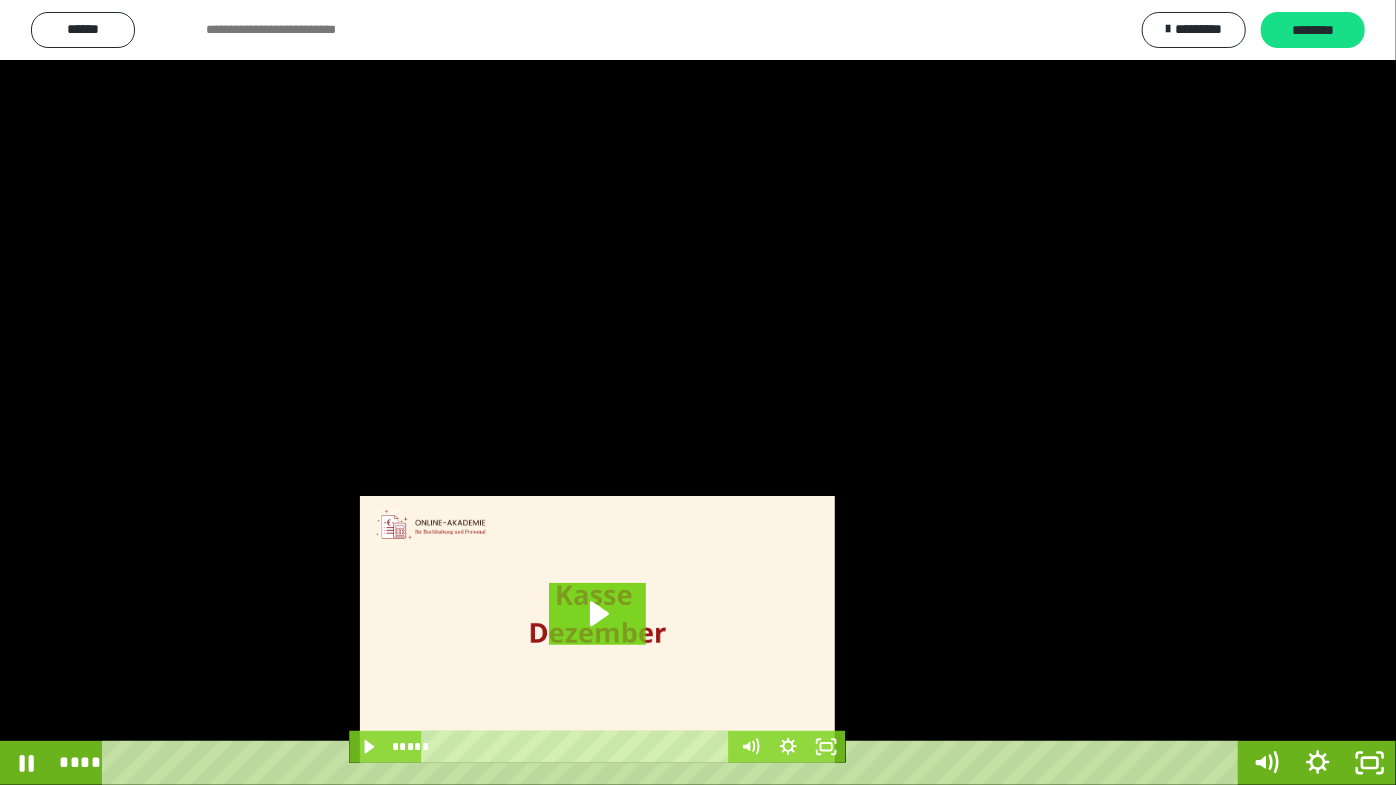 click at bounding box center [698, 392] 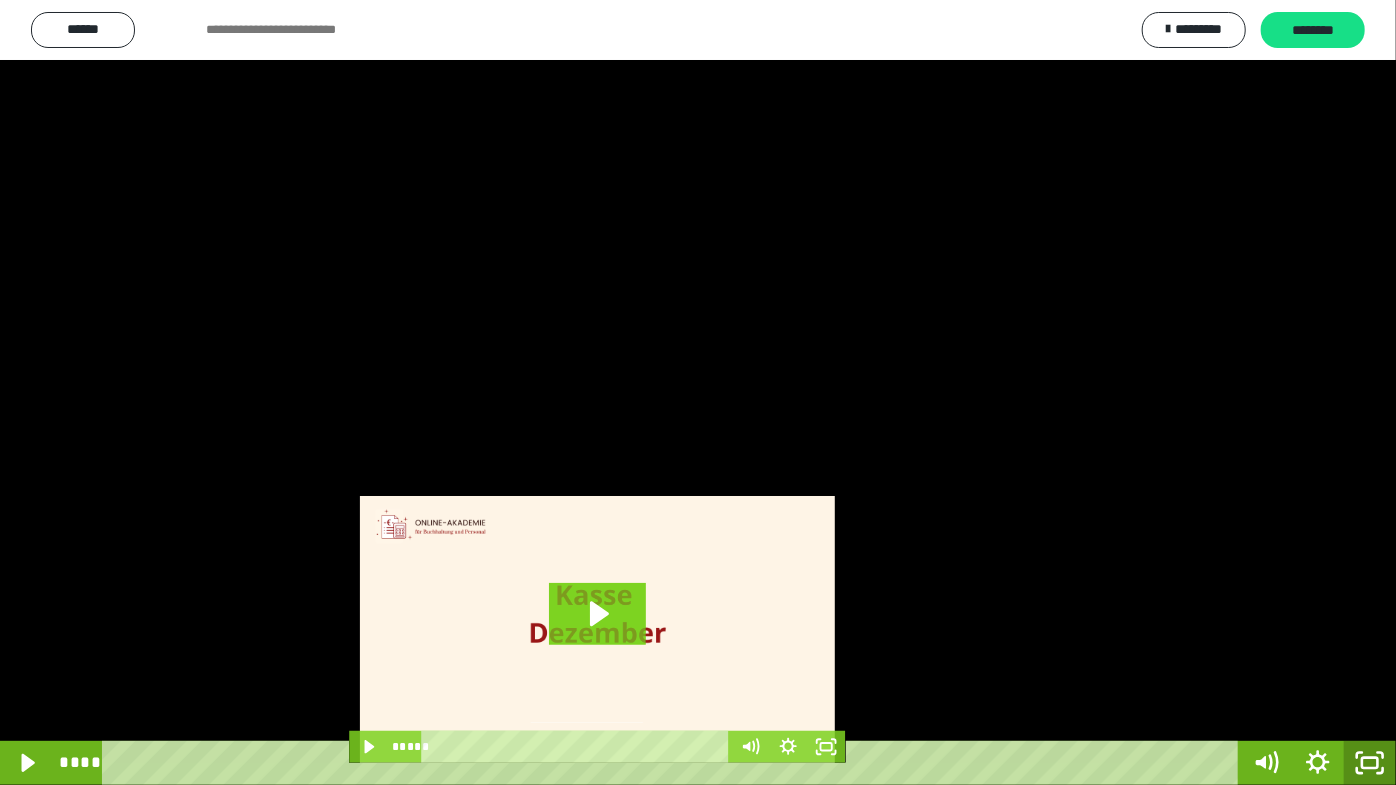 drag, startPoint x: 1366, startPoint y: 766, endPoint x: 773, endPoint y: 331, distance: 735.44135 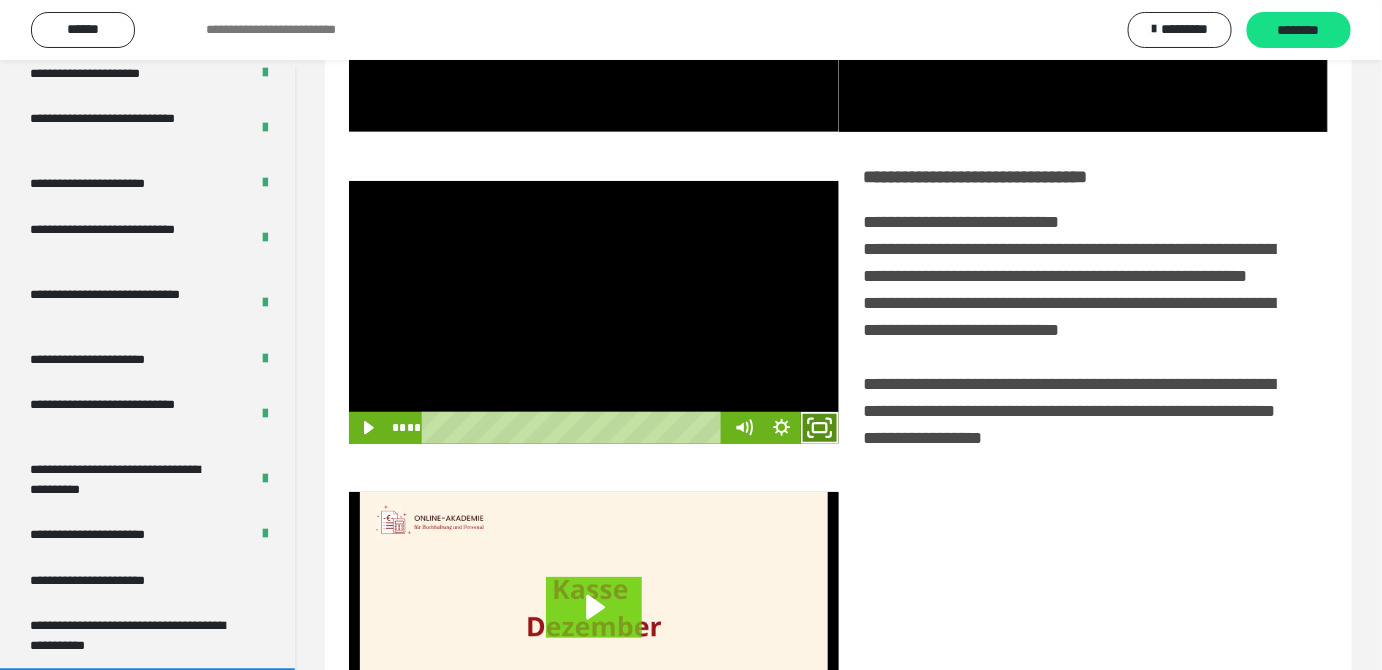 click 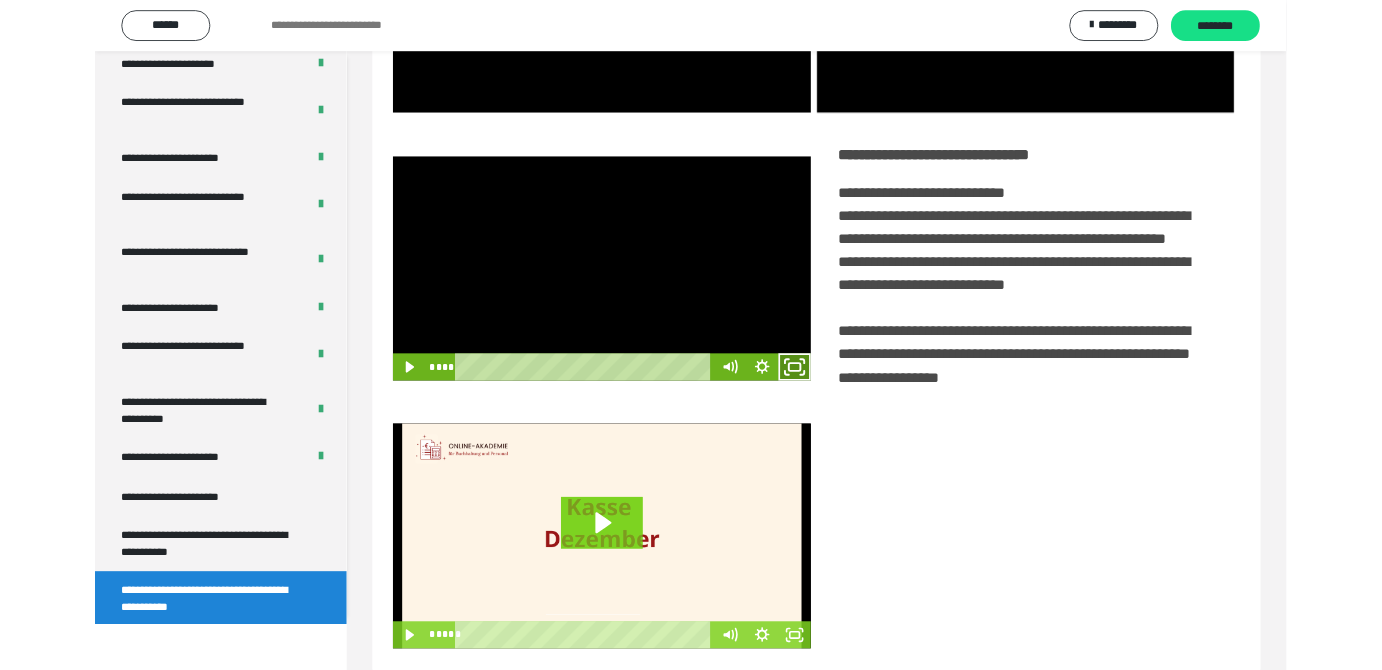 scroll, scrollTop: 3771, scrollLeft: 0, axis: vertical 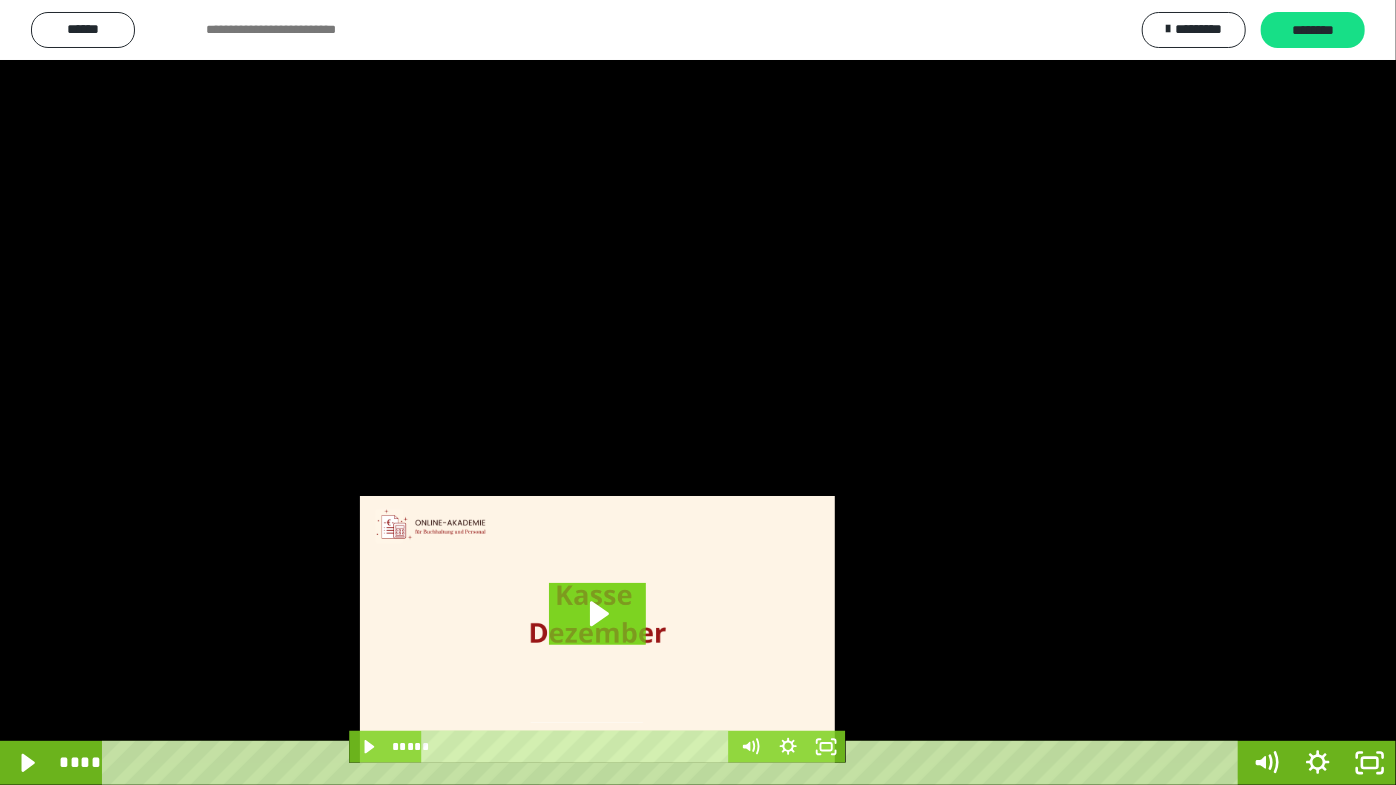 click at bounding box center [698, 392] 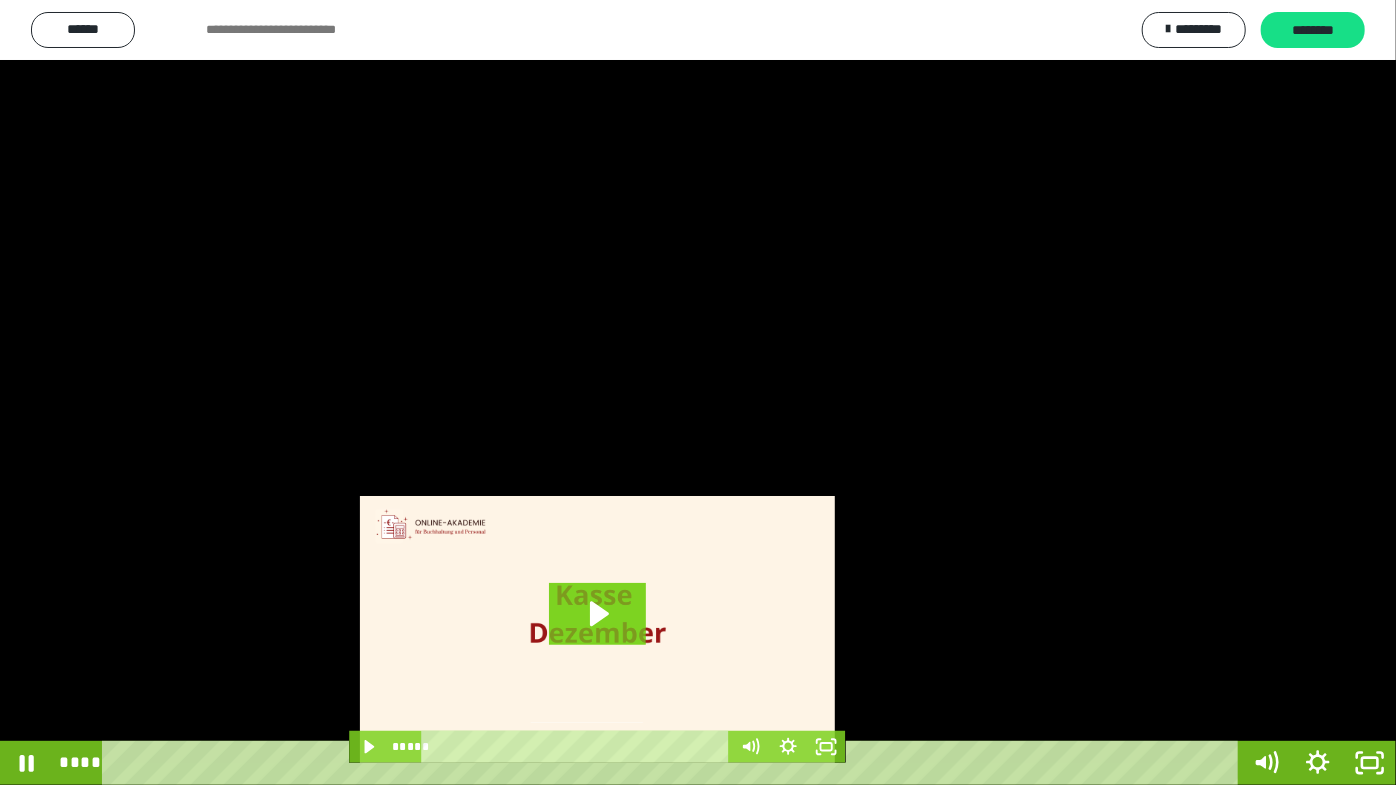 click at bounding box center (698, 392) 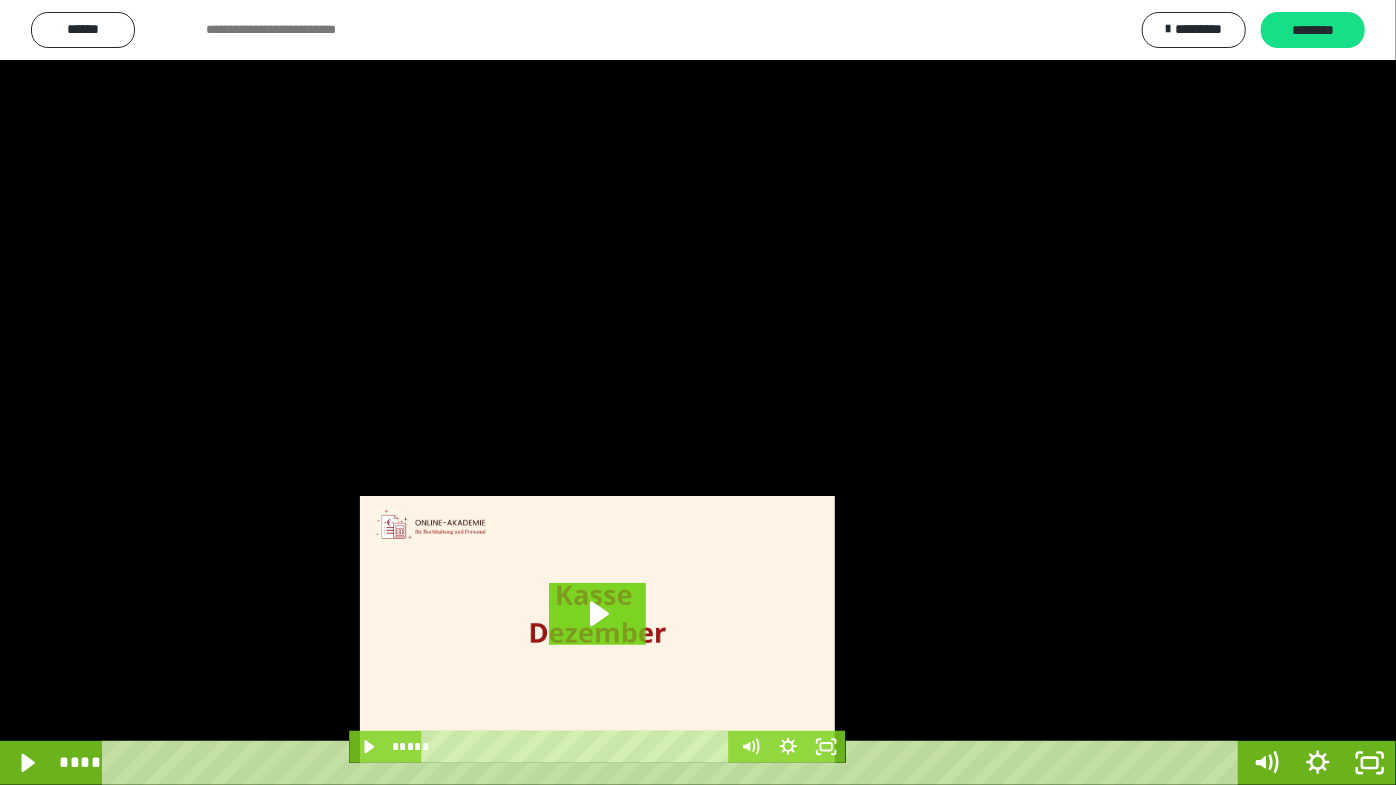 click at bounding box center [698, 392] 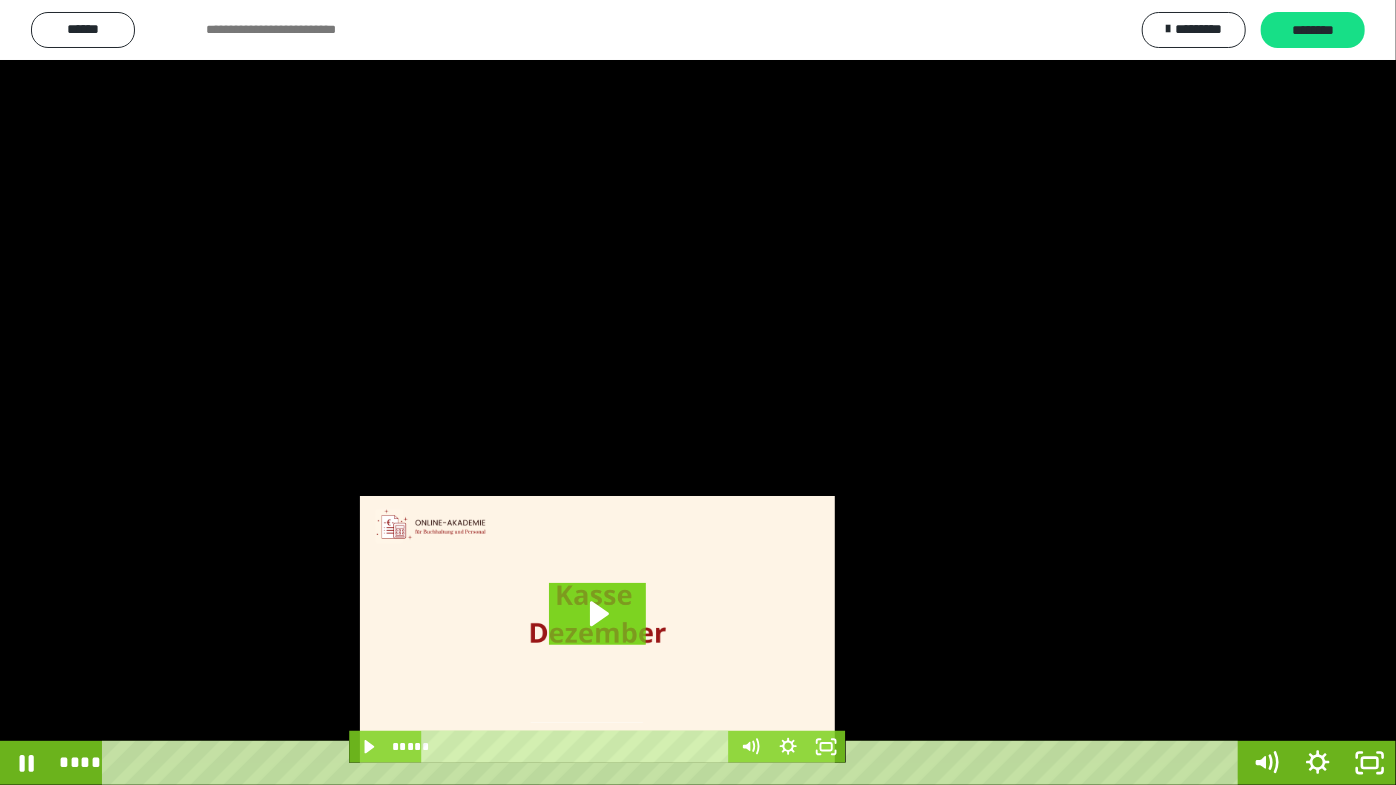 click at bounding box center (698, 392) 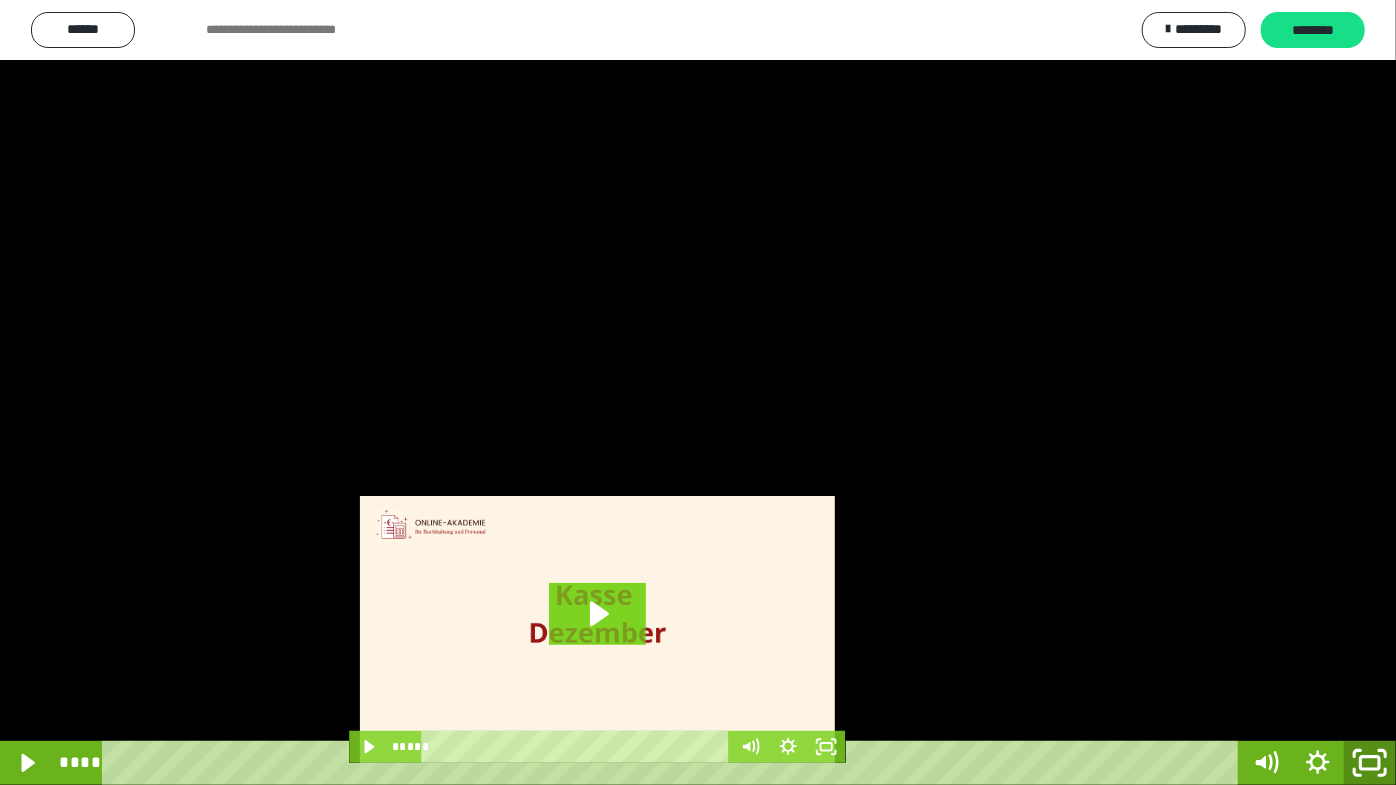 click 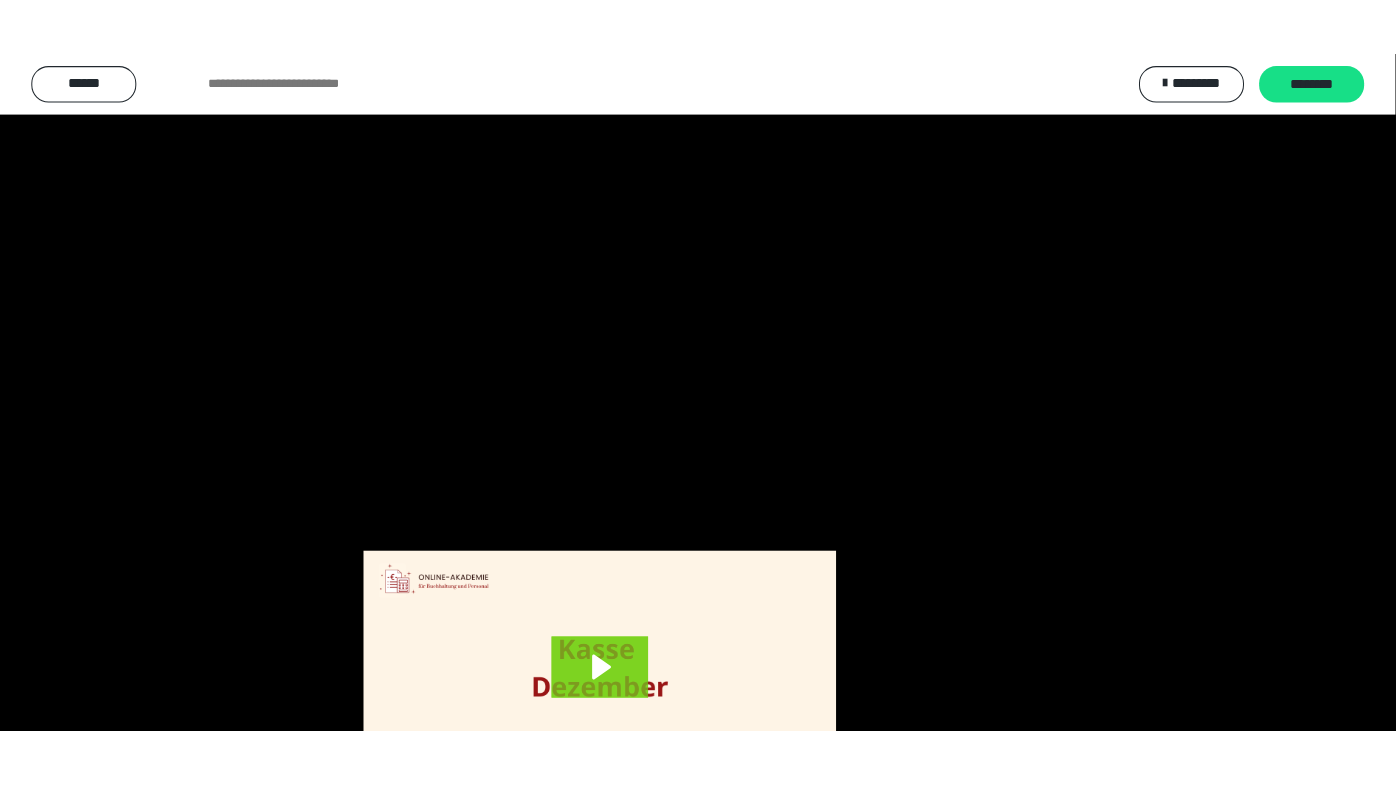 scroll, scrollTop: 3820, scrollLeft: 0, axis: vertical 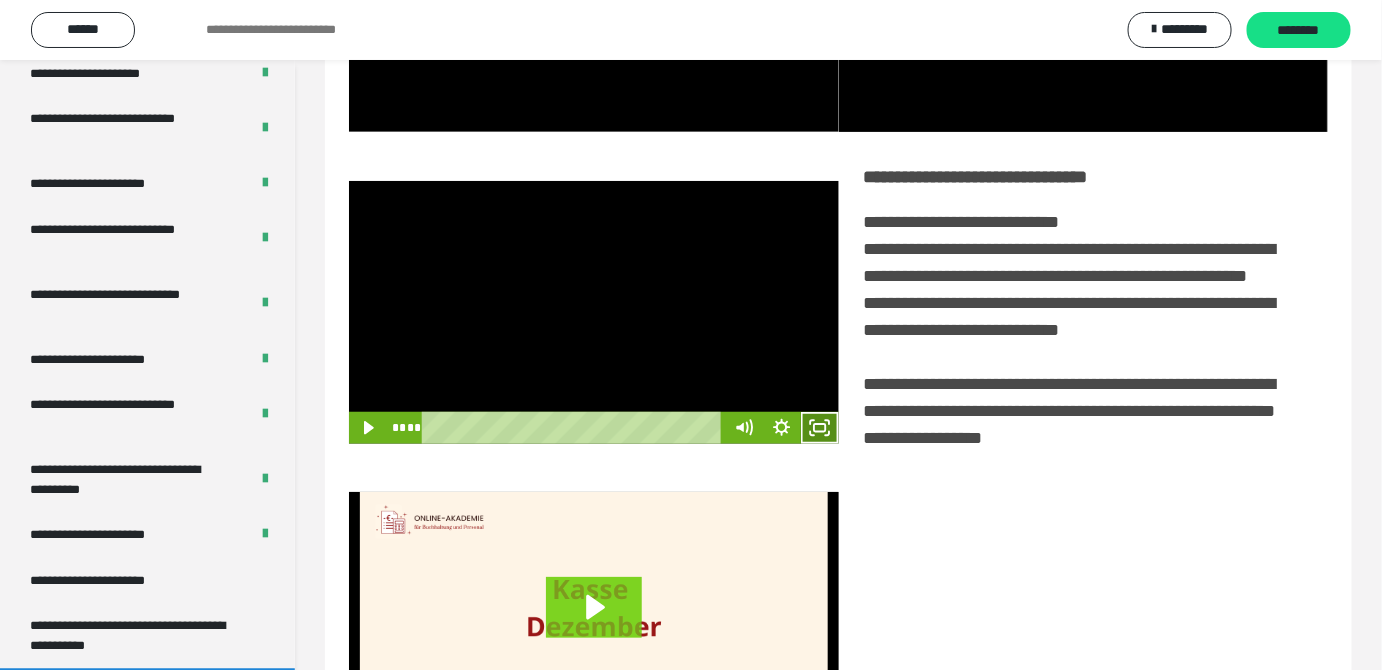 click 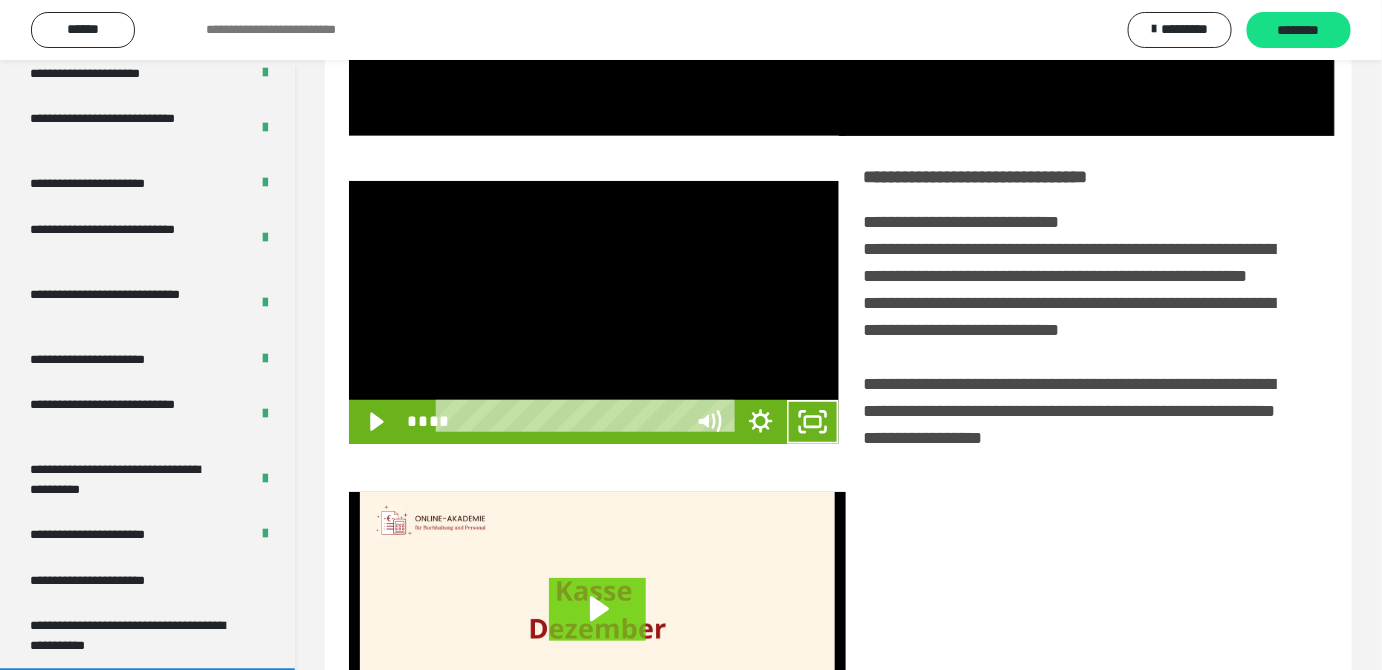 scroll, scrollTop: 3771, scrollLeft: 0, axis: vertical 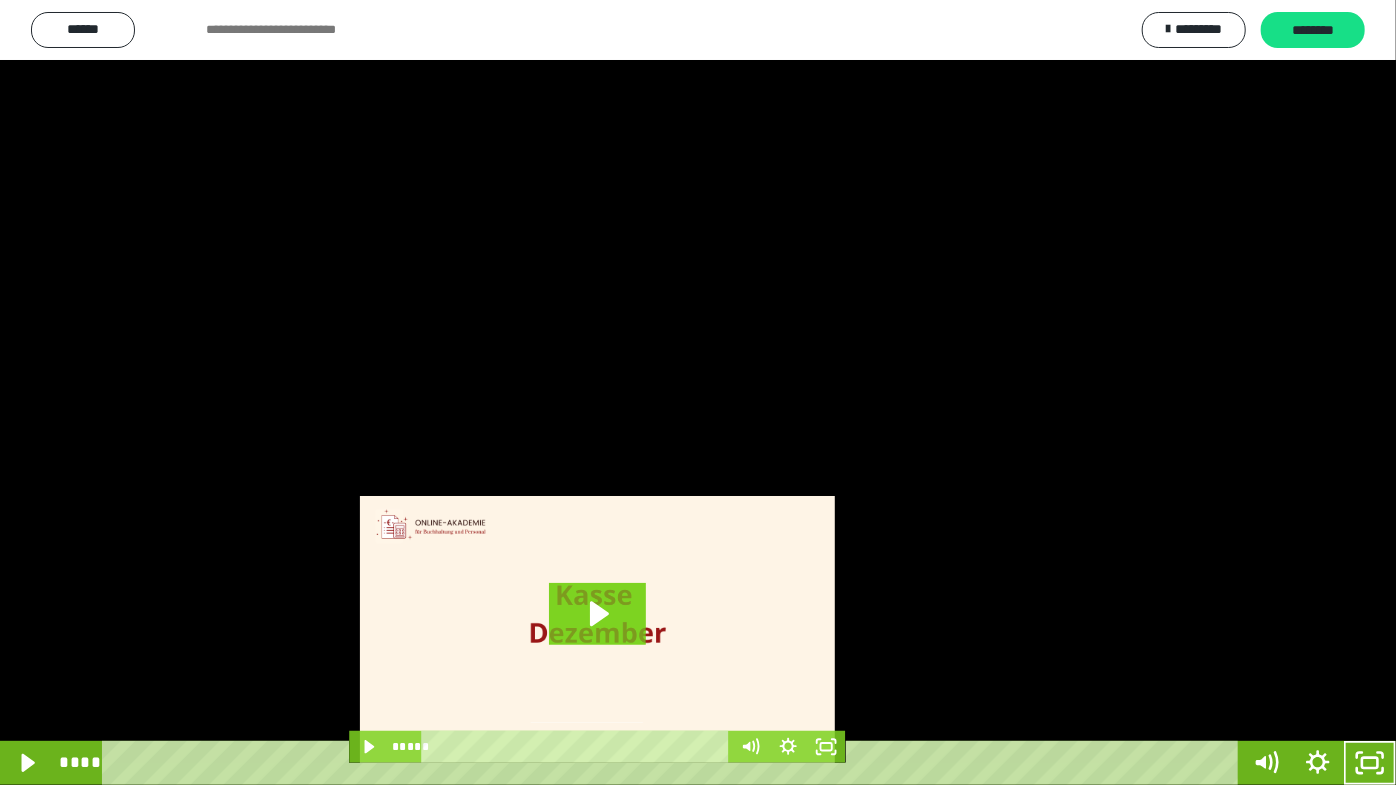 click at bounding box center [698, 392] 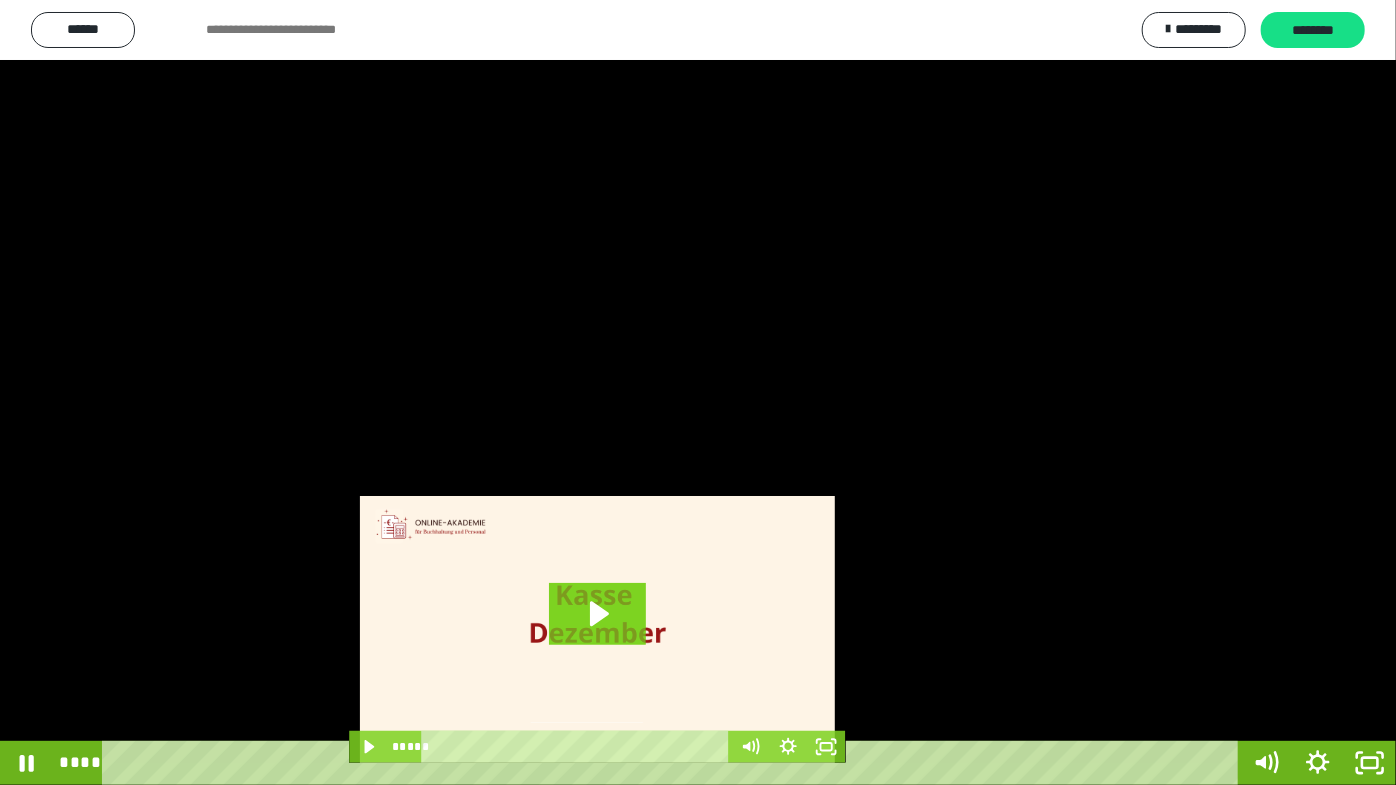 click at bounding box center [698, 392] 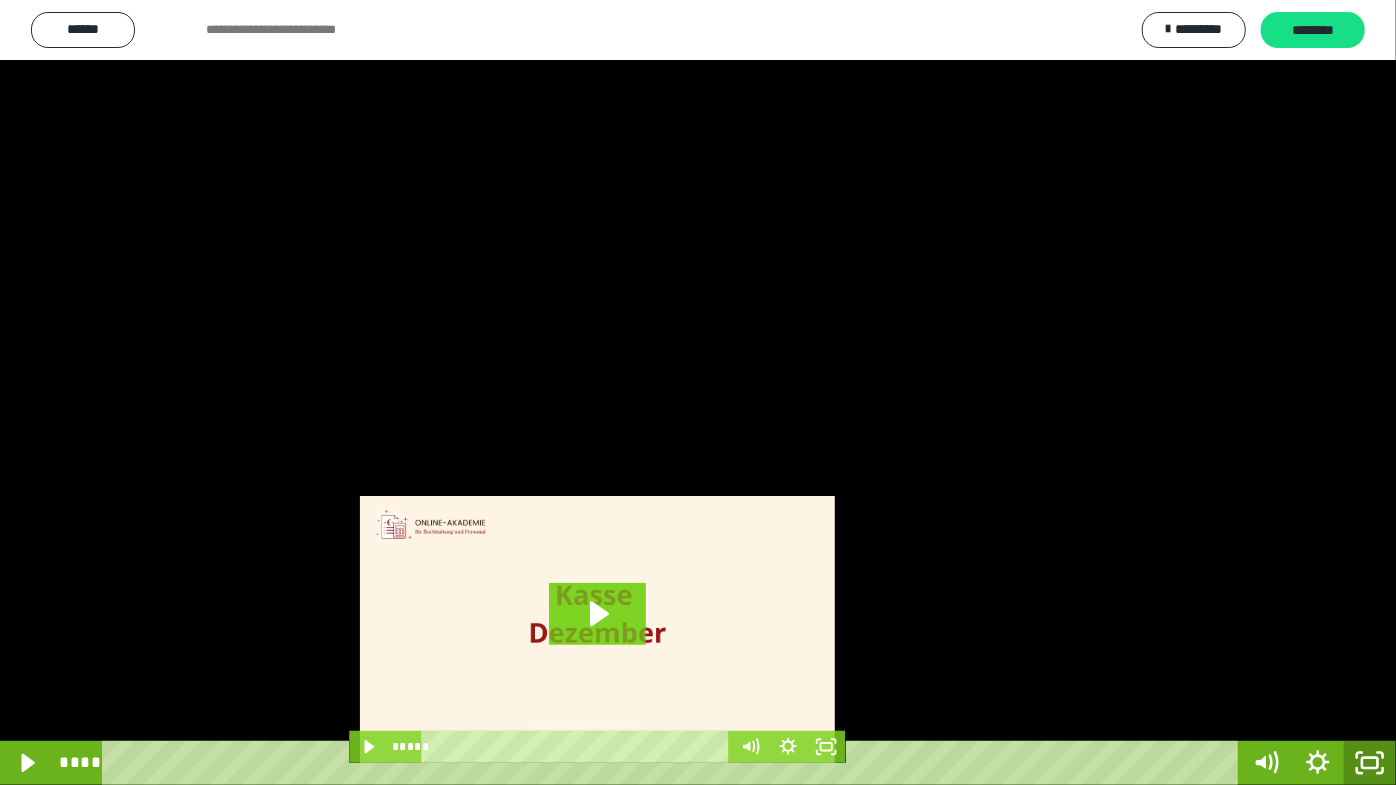click 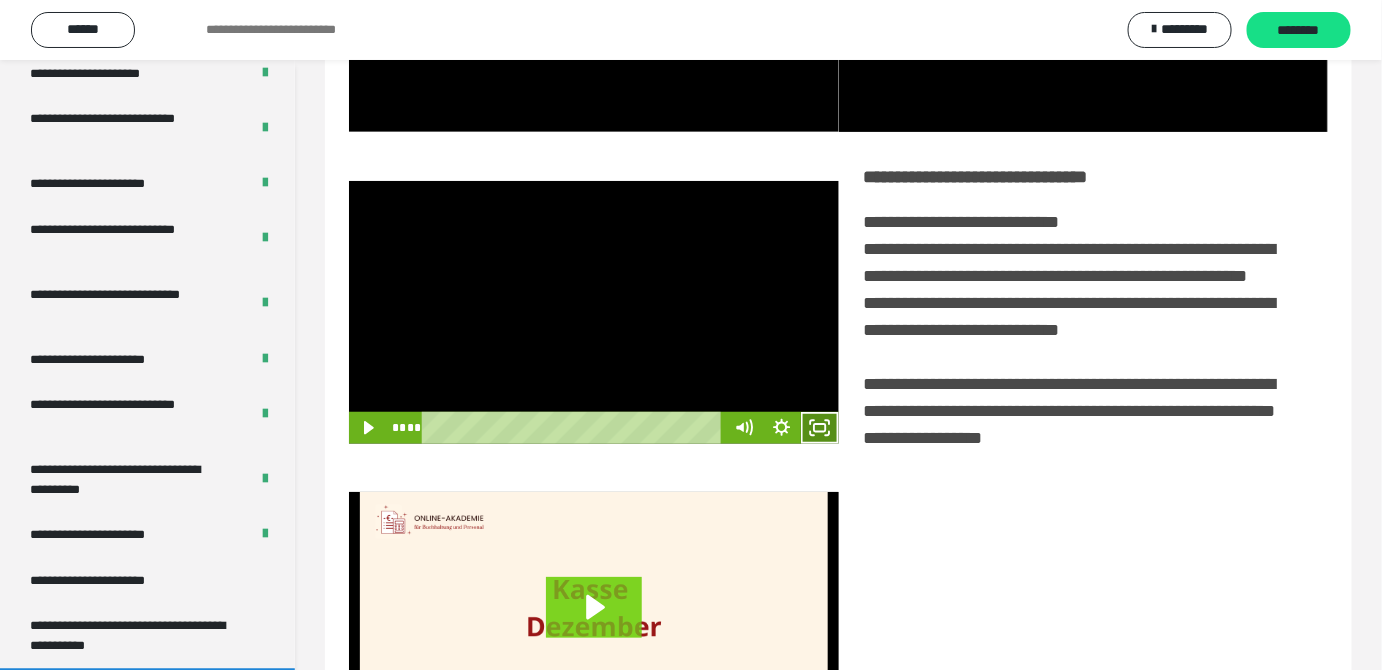 drag, startPoint x: 819, startPoint y: 461, endPoint x: 824, endPoint y: 536, distance: 75.16648 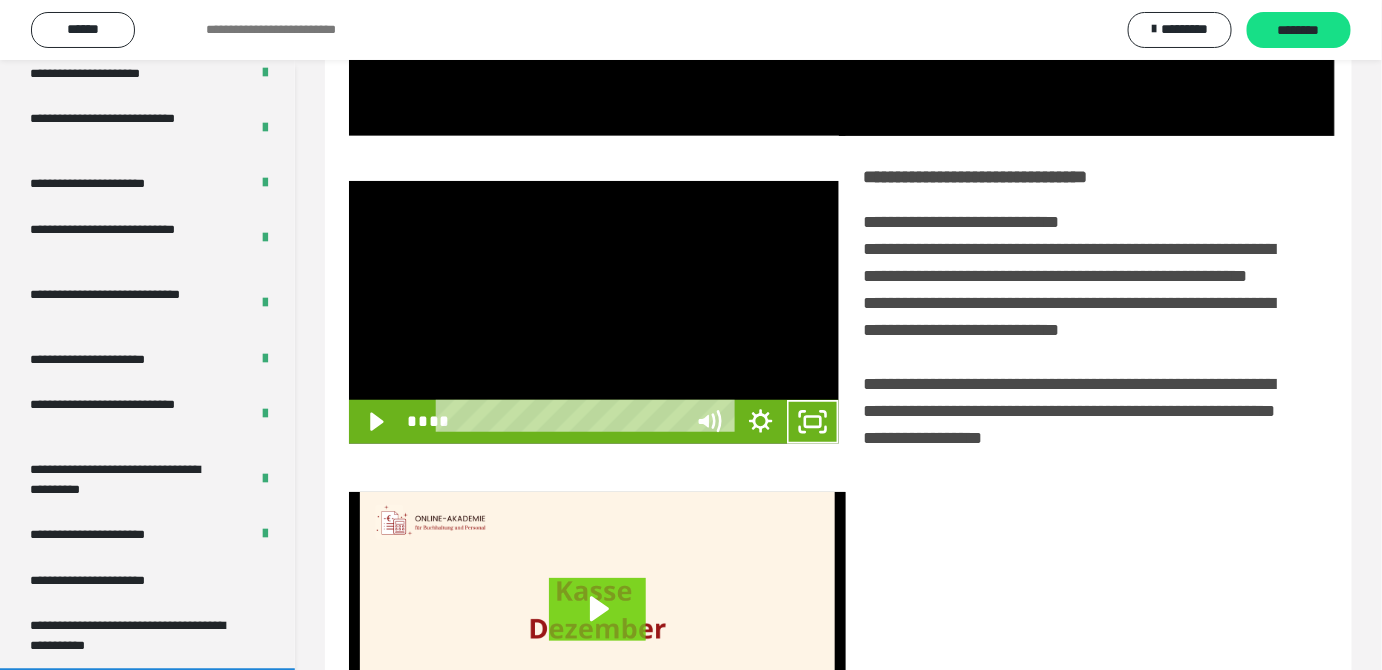 scroll, scrollTop: 3771, scrollLeft: 0, axis: vertical 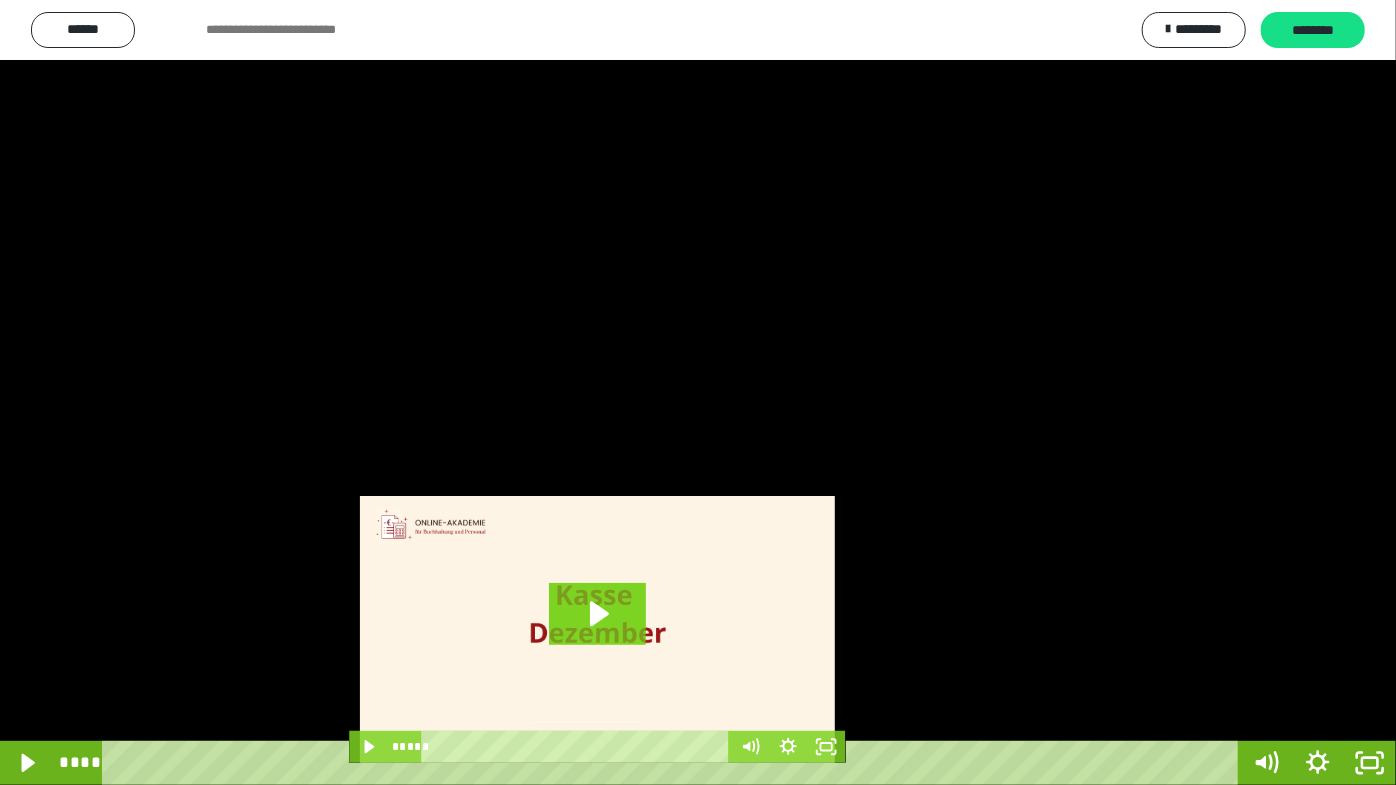click at bounding box center (698, 392) 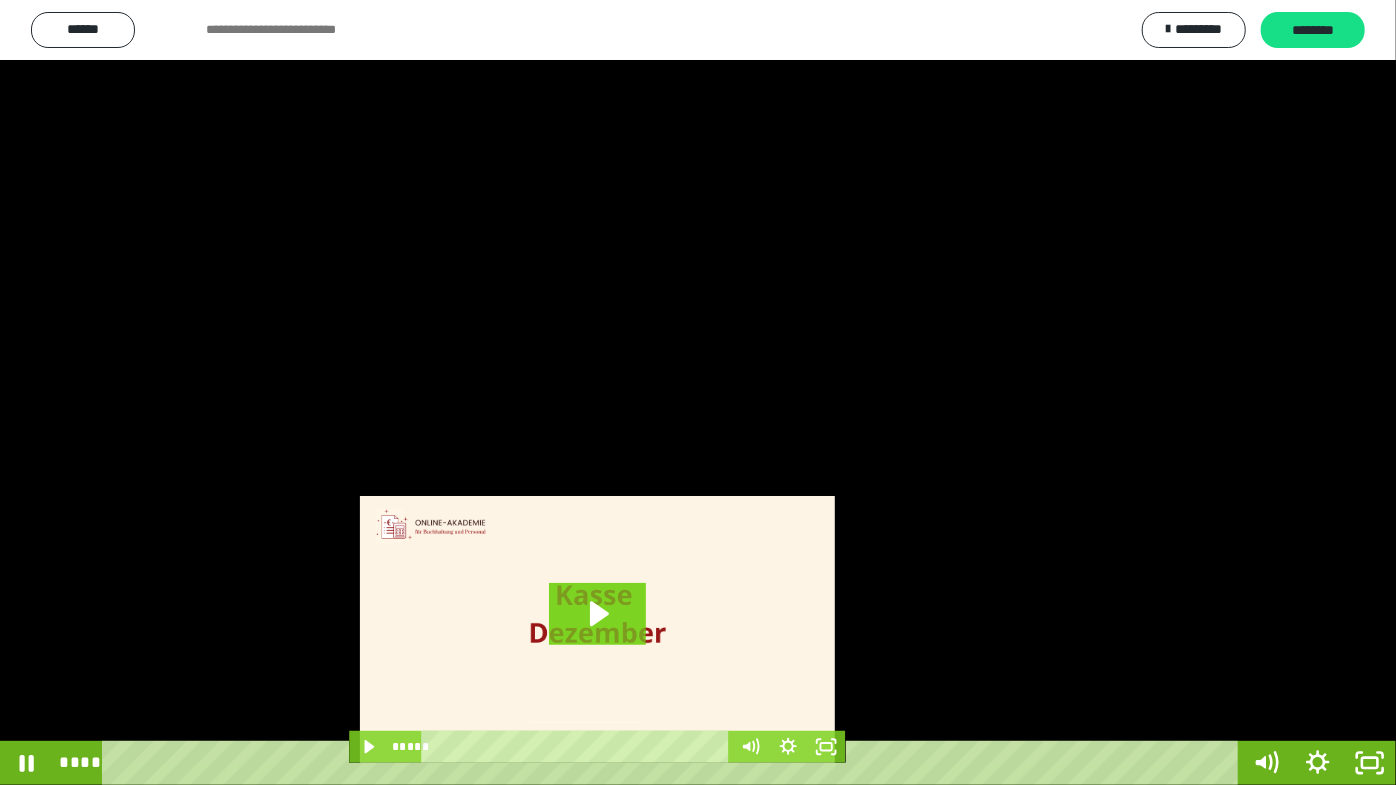 click at bounding box center [698, 392] 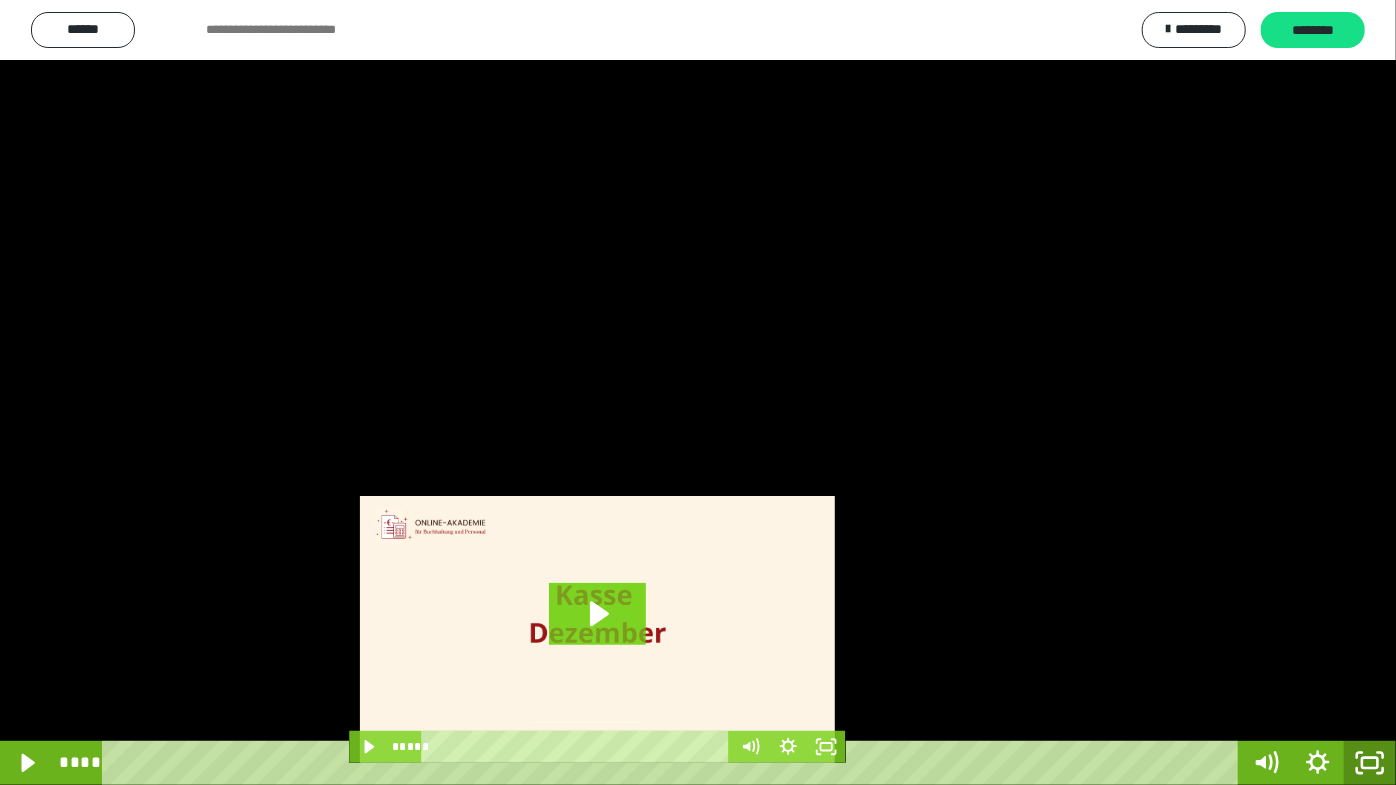 click 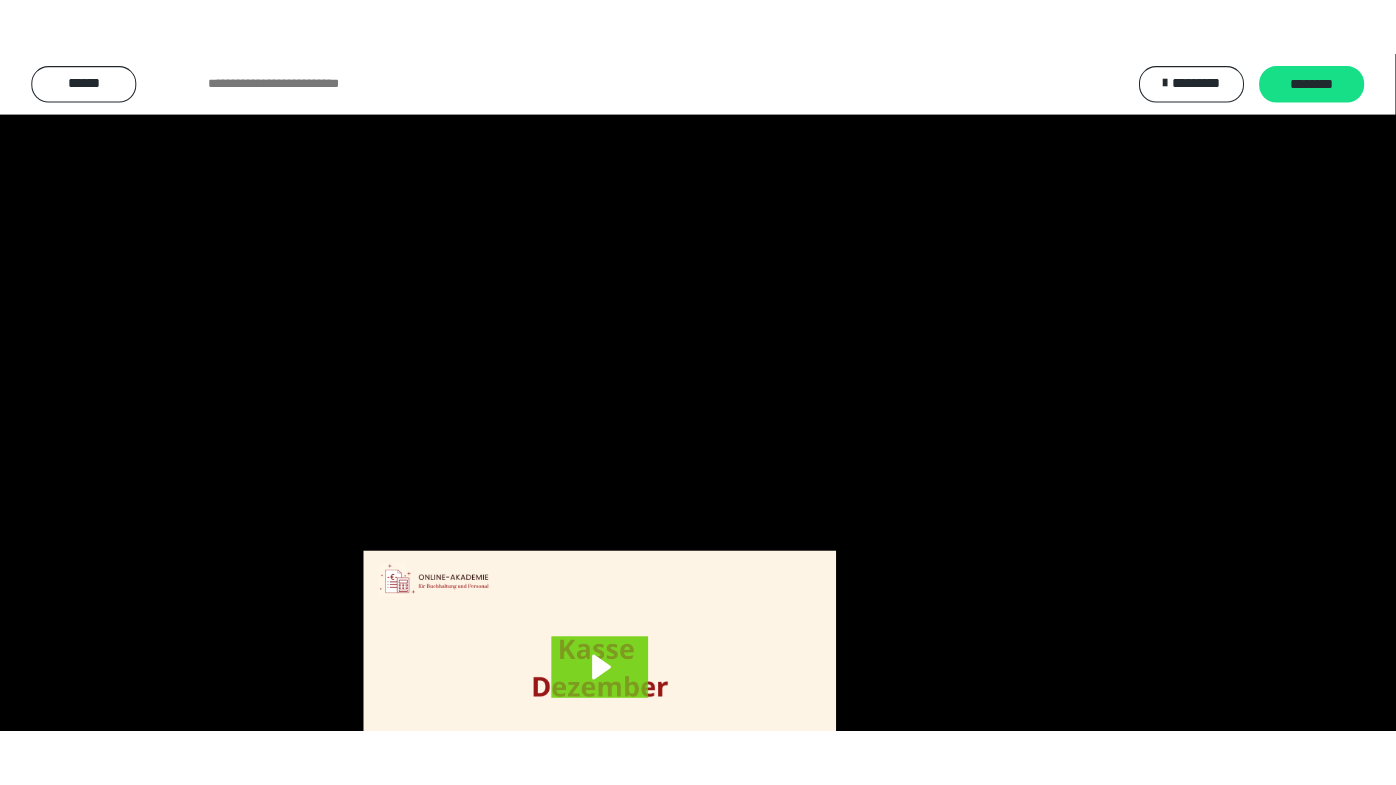 scroll, scrollTop: 3820, scrollLeft: 0, axis: vertical 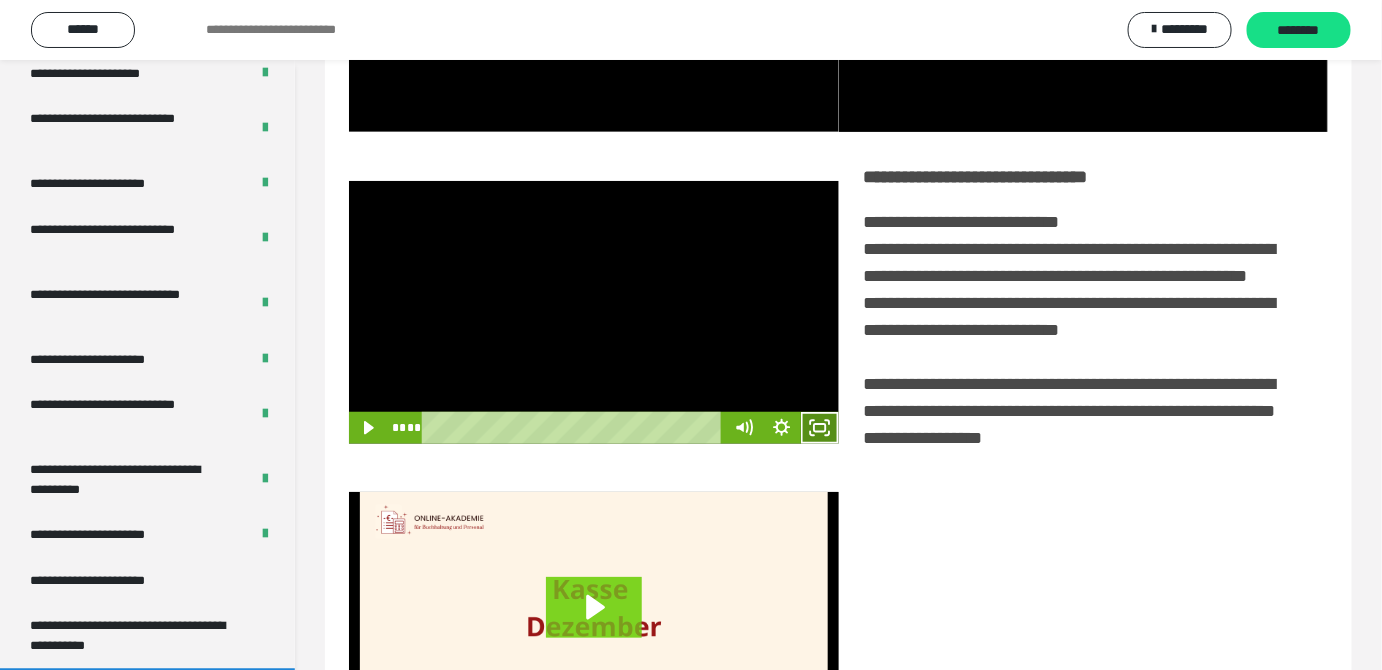 click 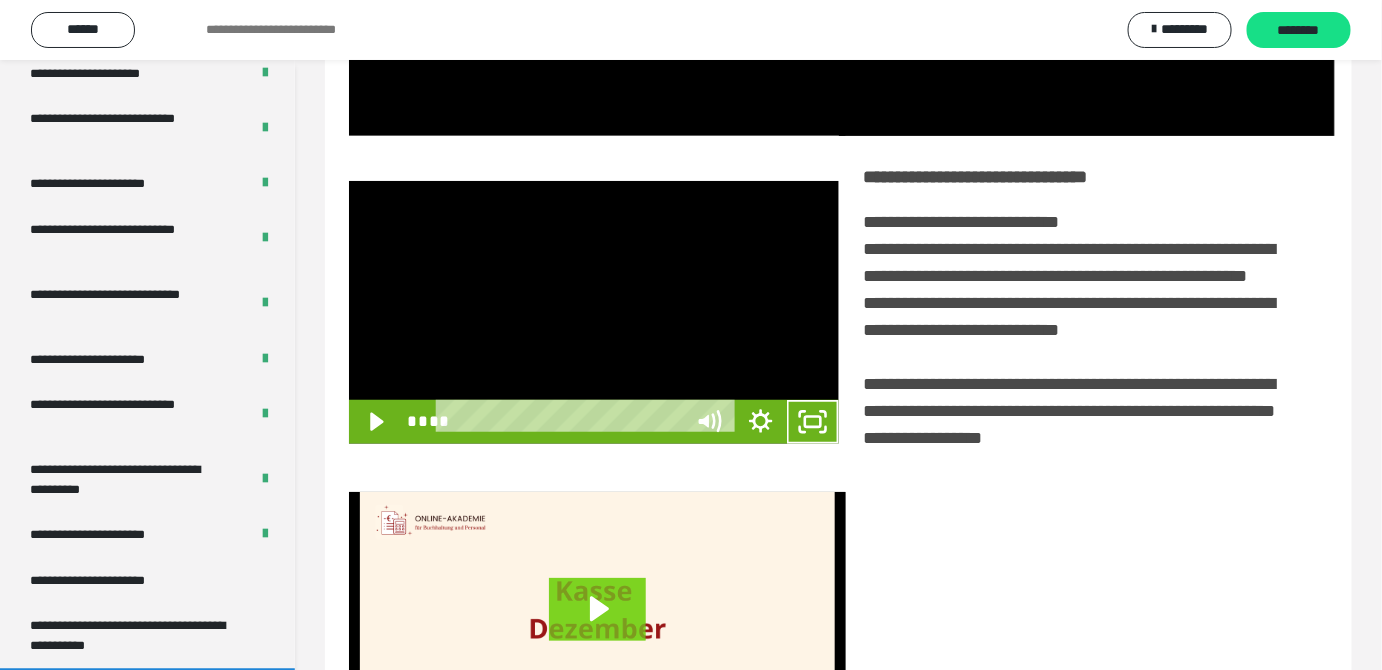 scroll, scrollTop: 3771, scrollLeft: 0, axis: vertical 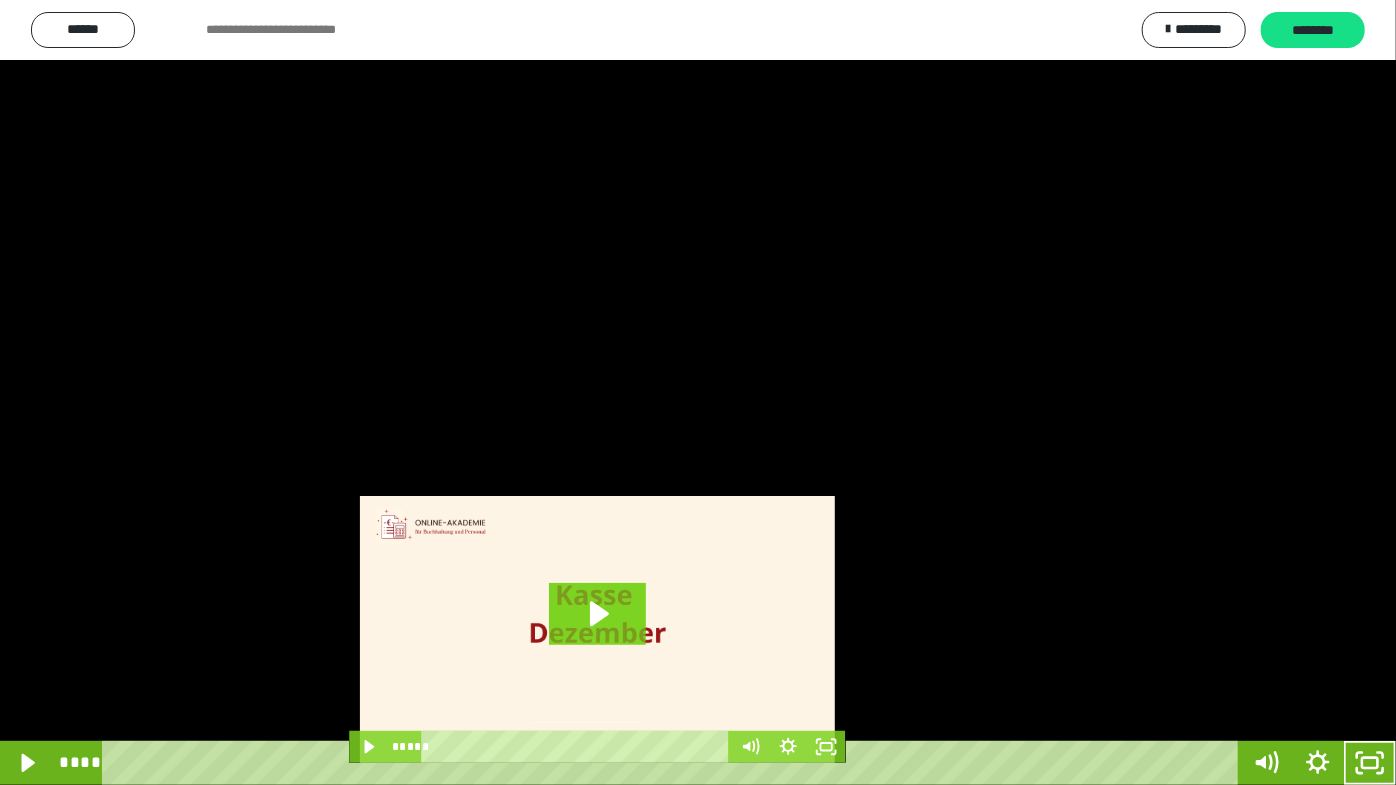 click at bounding box center (698, 392) 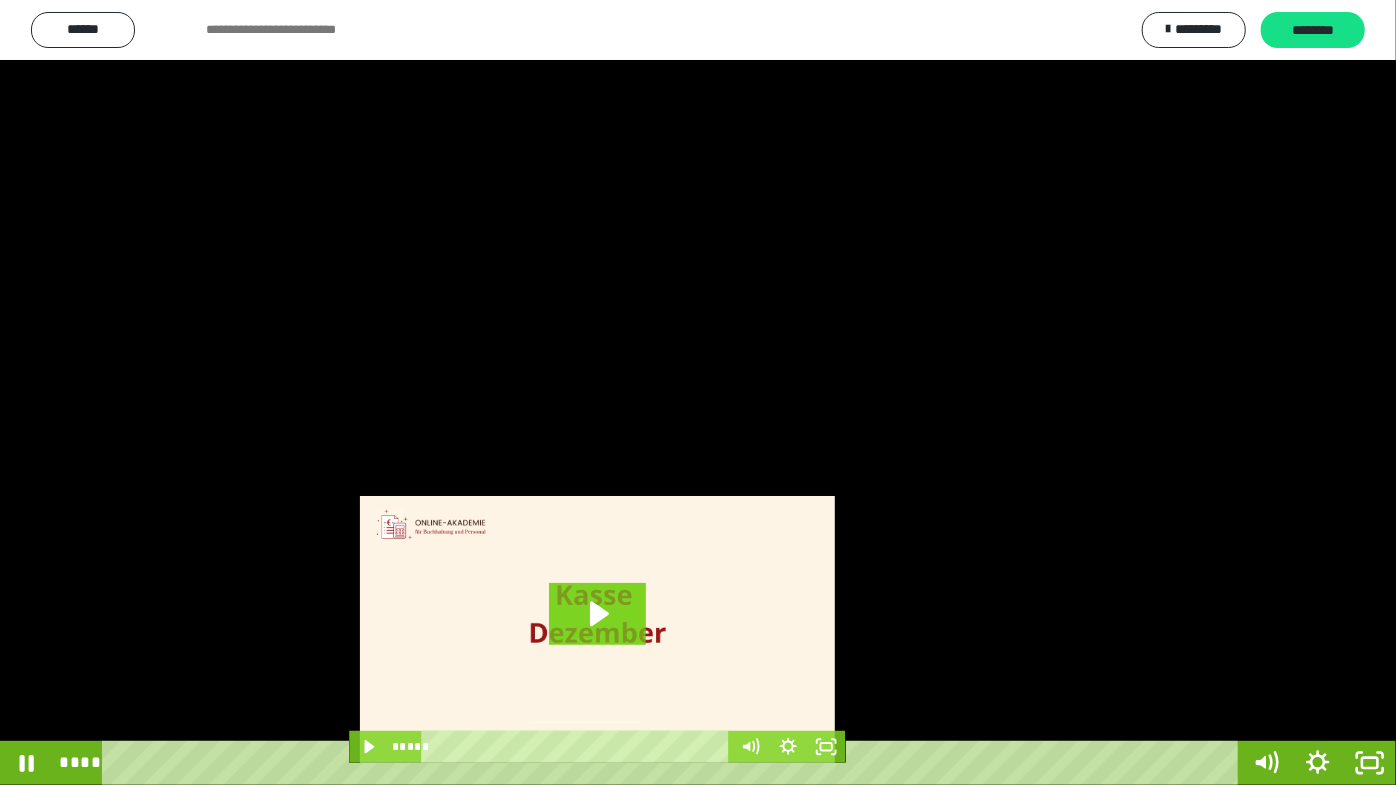 click at bounding box center [698, 392] 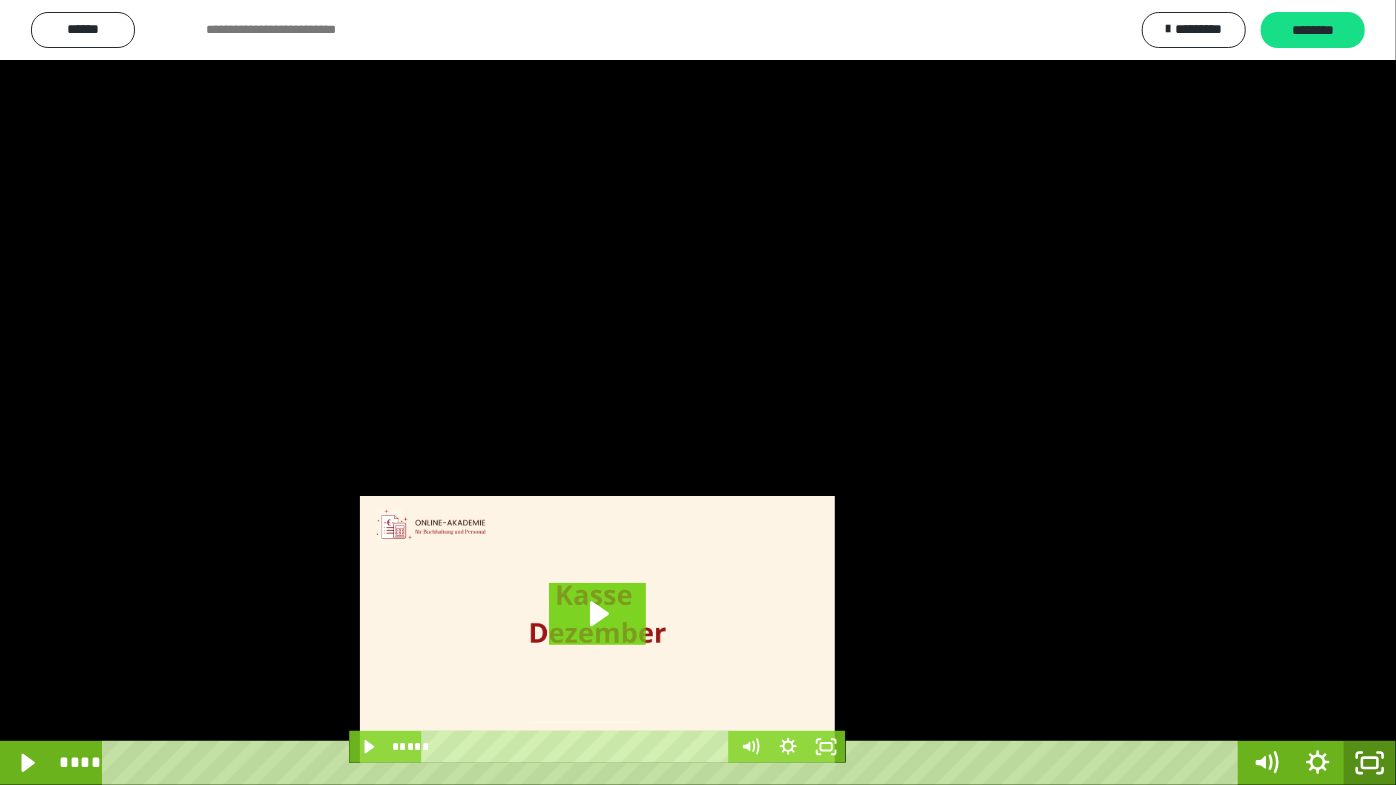 click 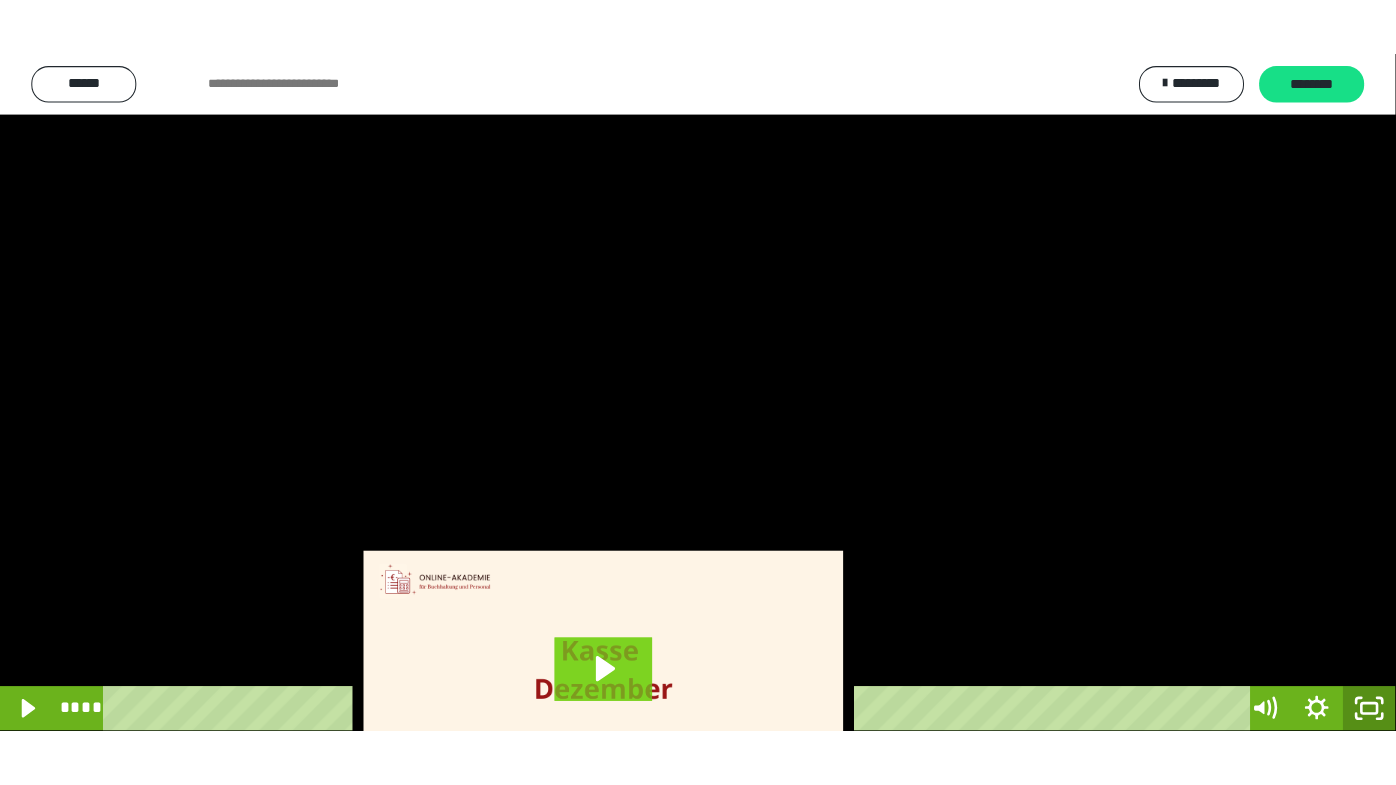 scroll, scrollTop: 3820, scrollLeft: 0, axis: vertical 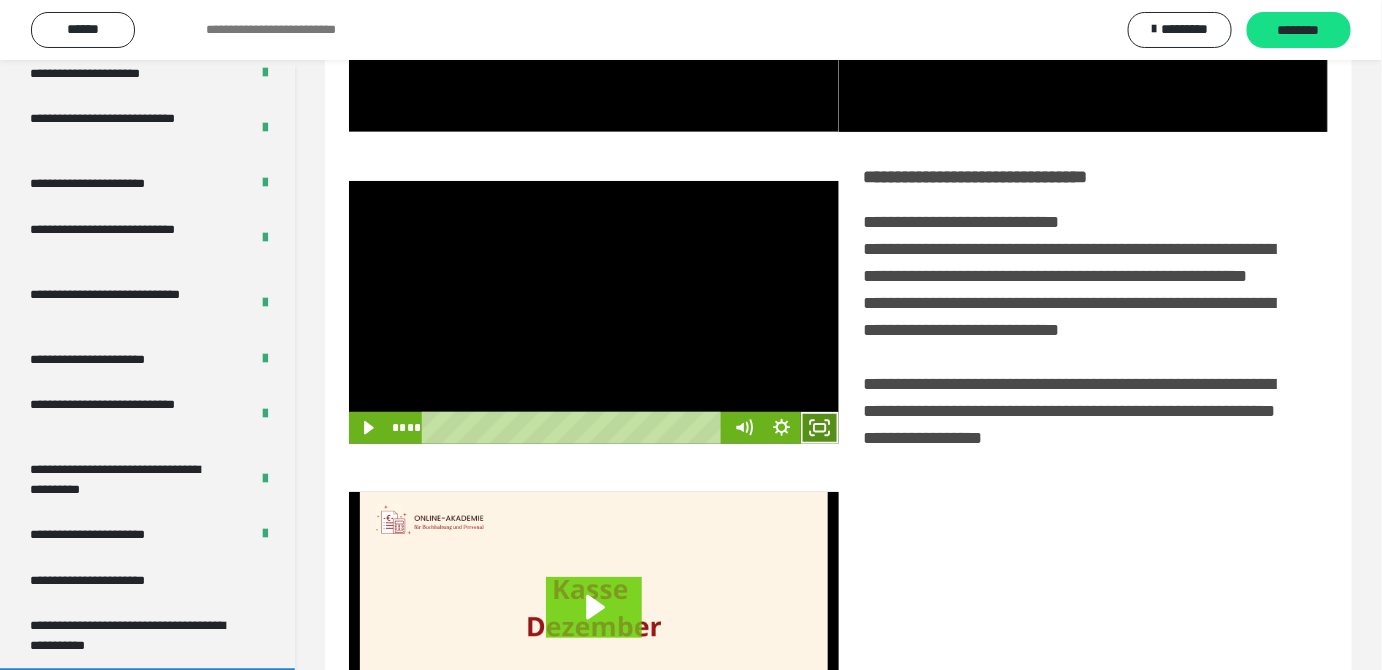 click 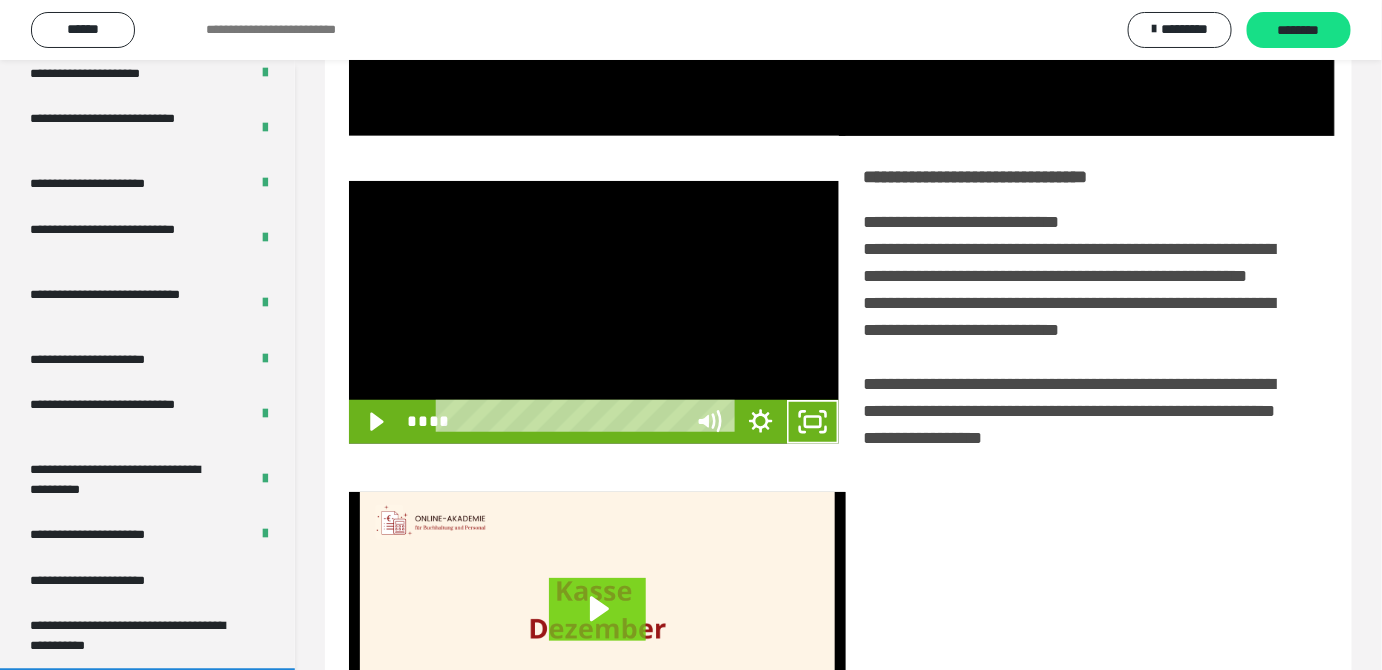 scroll, scrollTop: 3771, scrollLeft: 0, axis: vertical 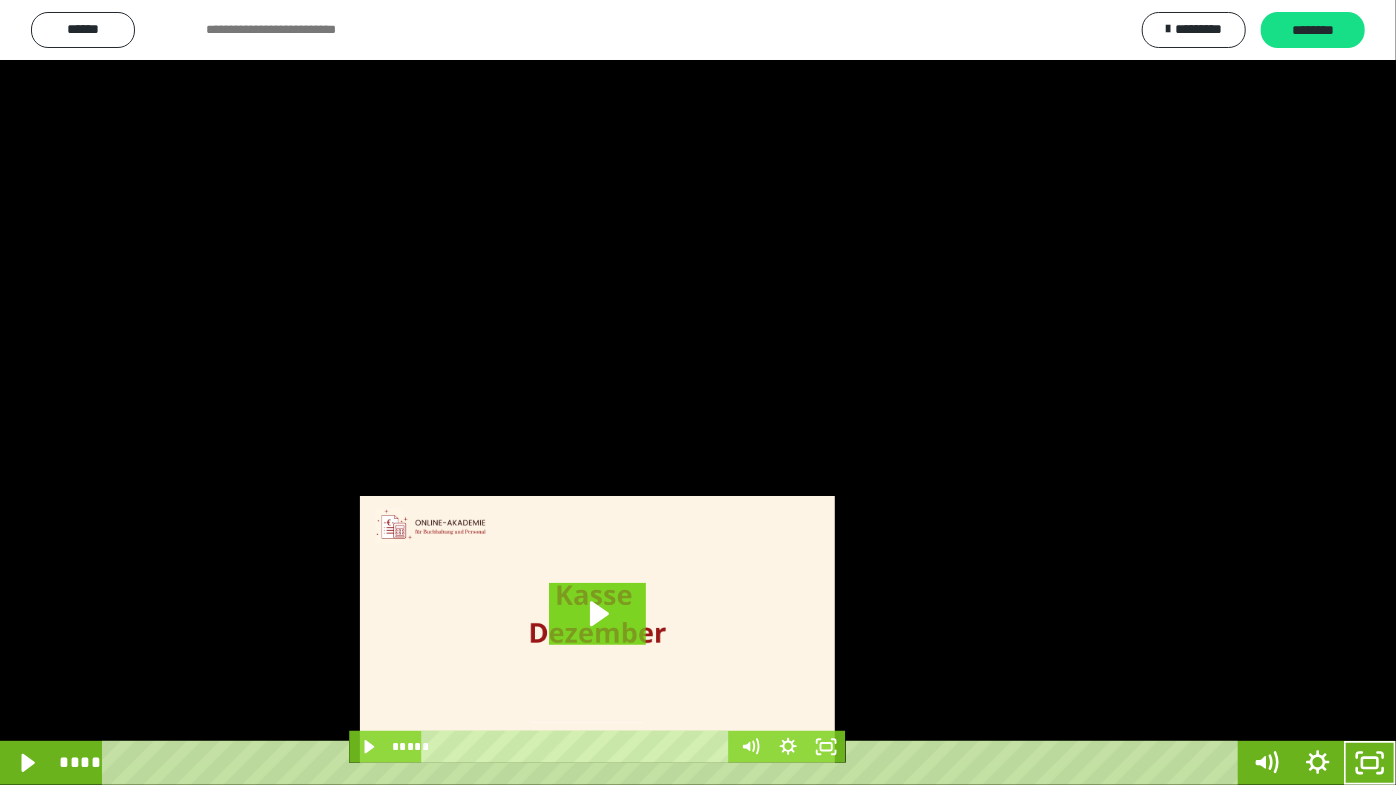 click at bounding box center [698, 392] 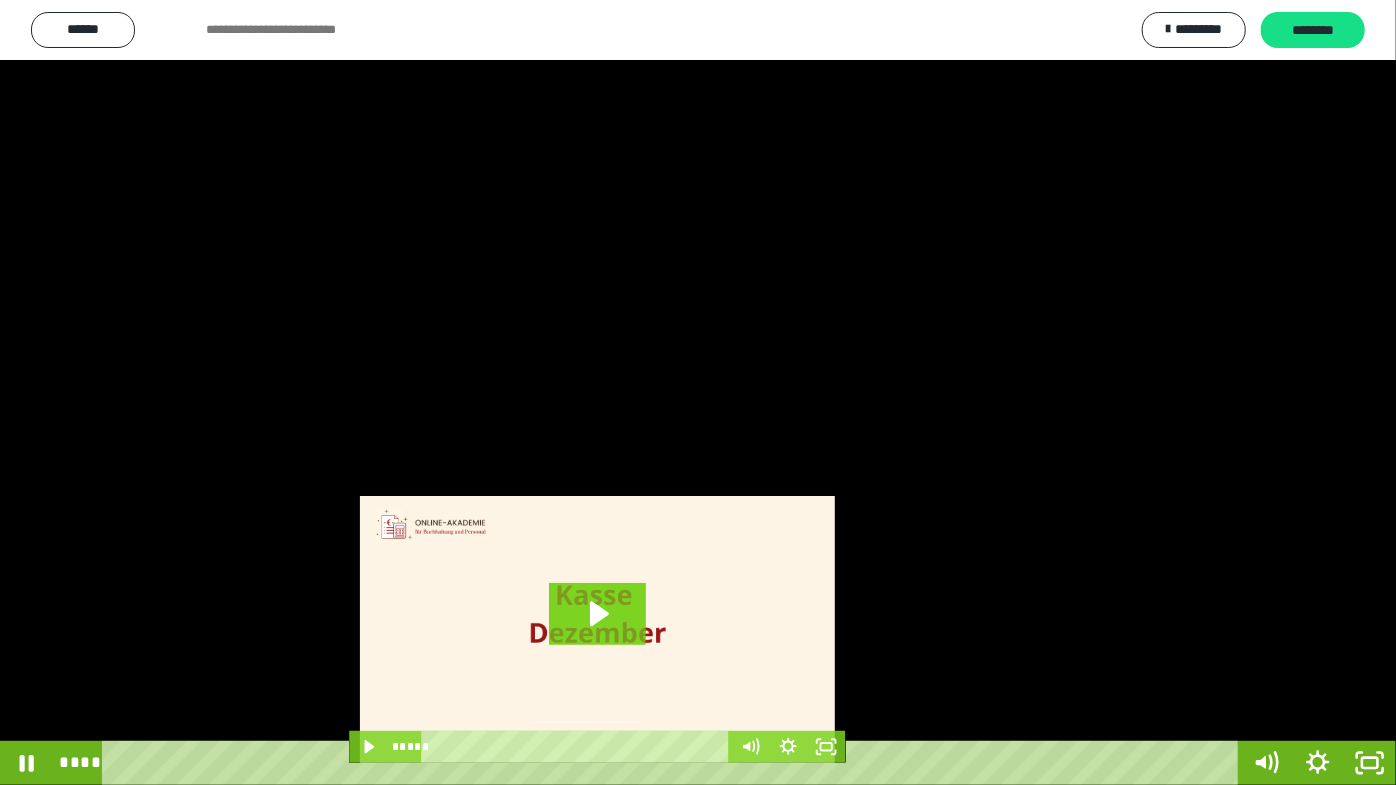 click at bounding box center (698, 392) 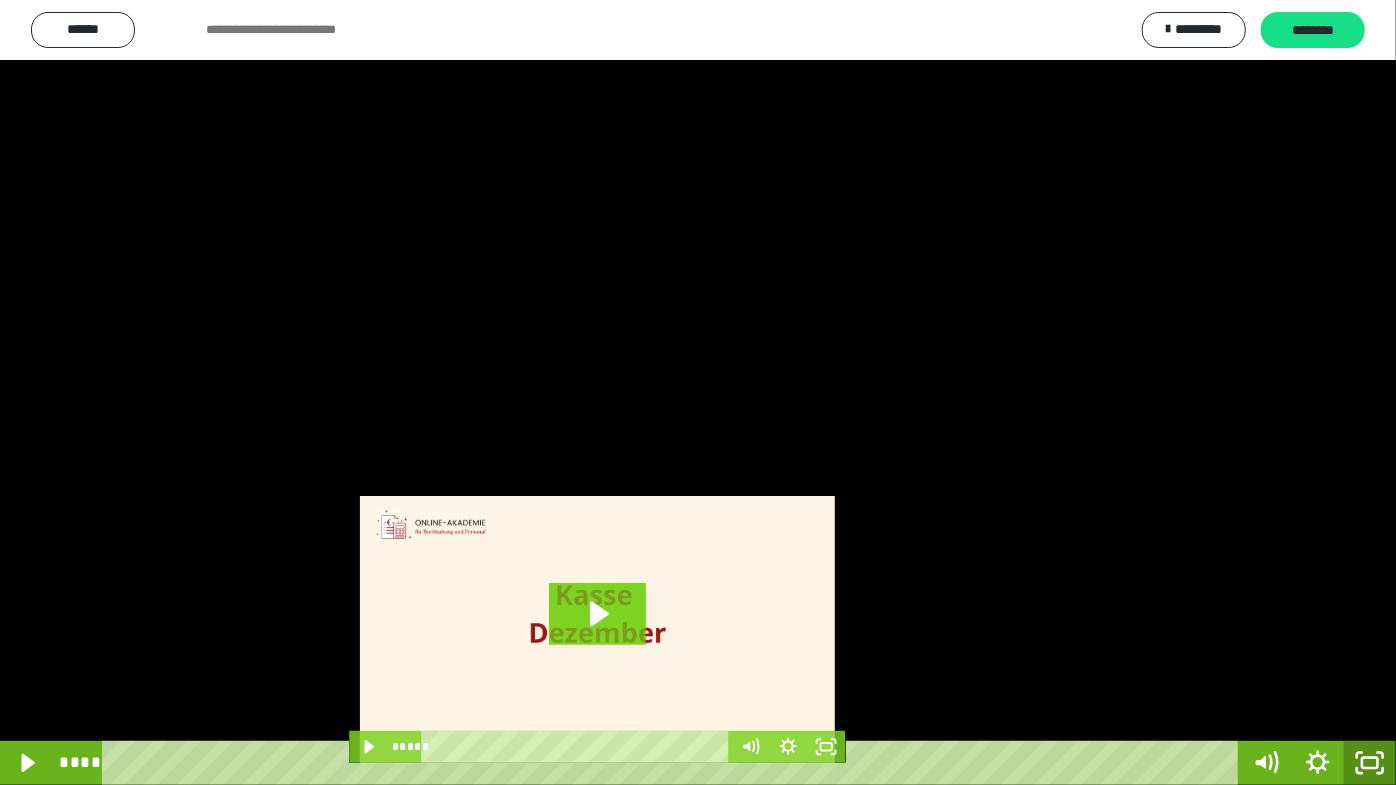 drag, startPoint x: 1378, startPoint y: 776, endPoint x: 1280, endPoint y: 620, distance: 184.22812 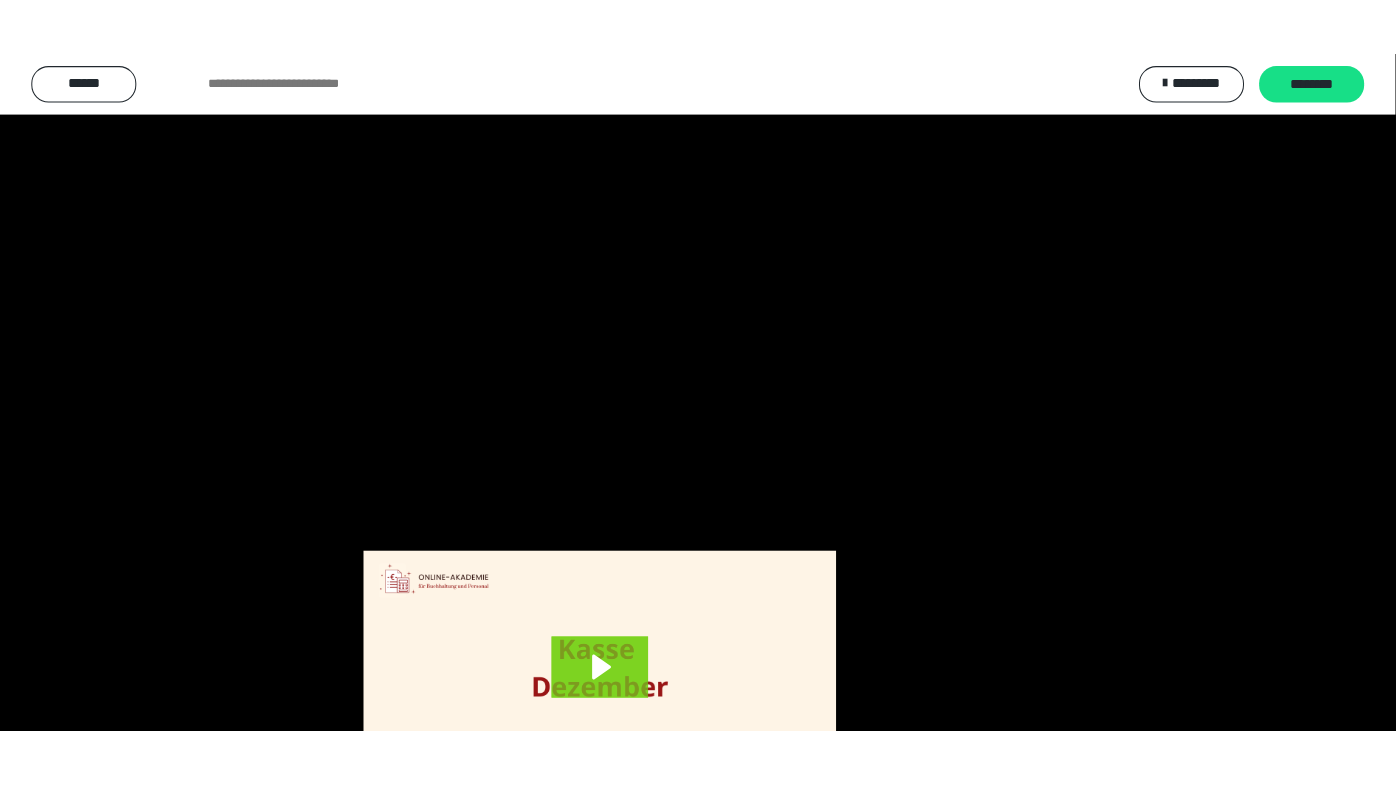 scroll, scrollTop: 3820, scrollLeft: 0, axis: vertical 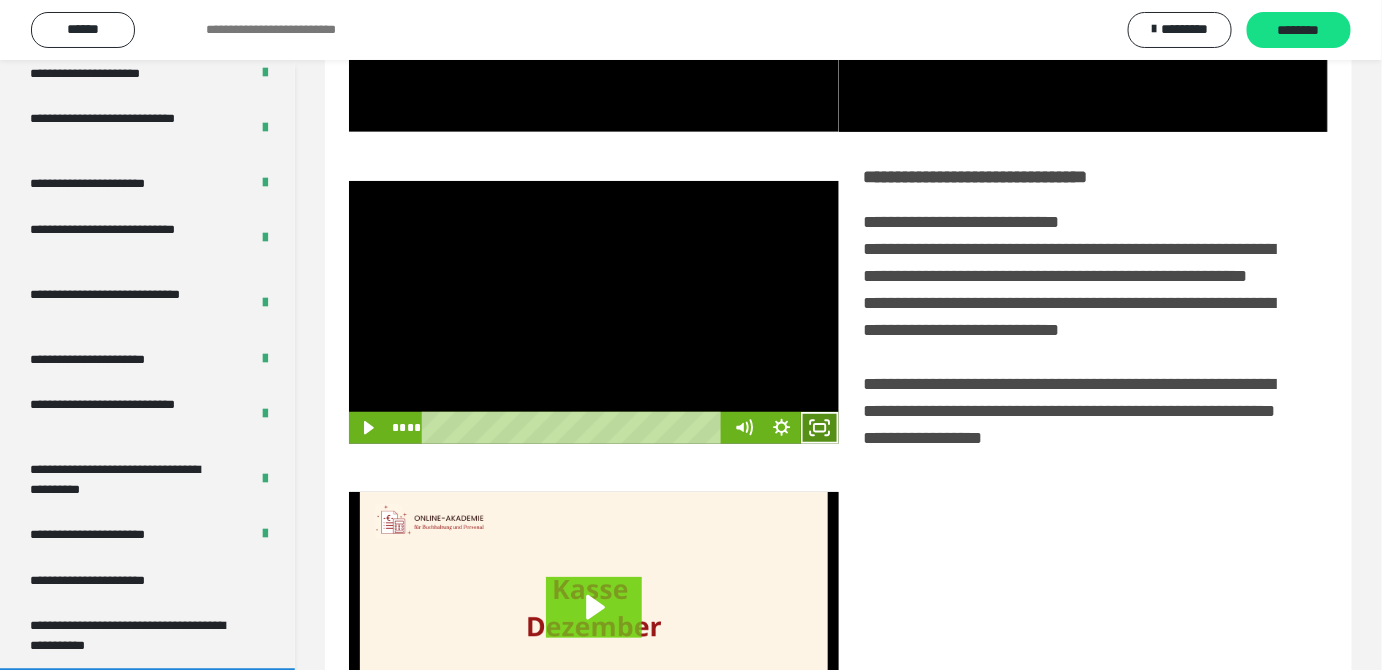 click 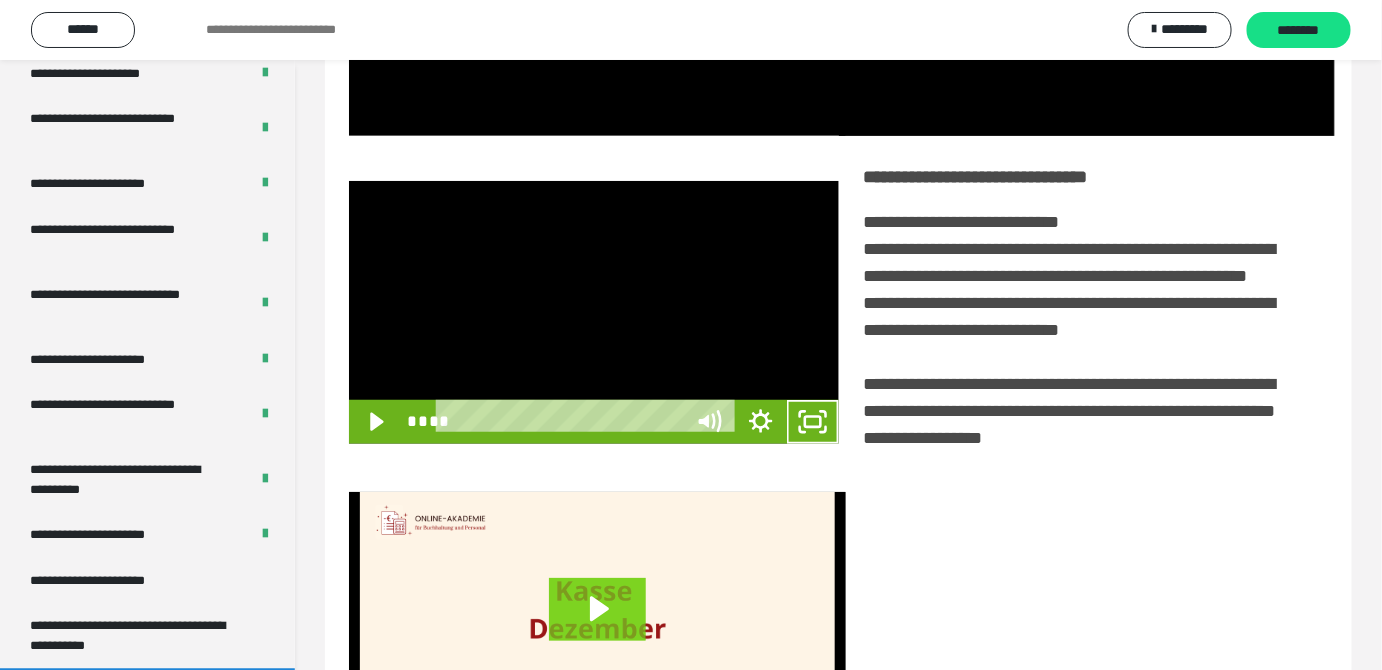 scroll, scrollTop: 3771, scrollLeft: 0, axis: vertical 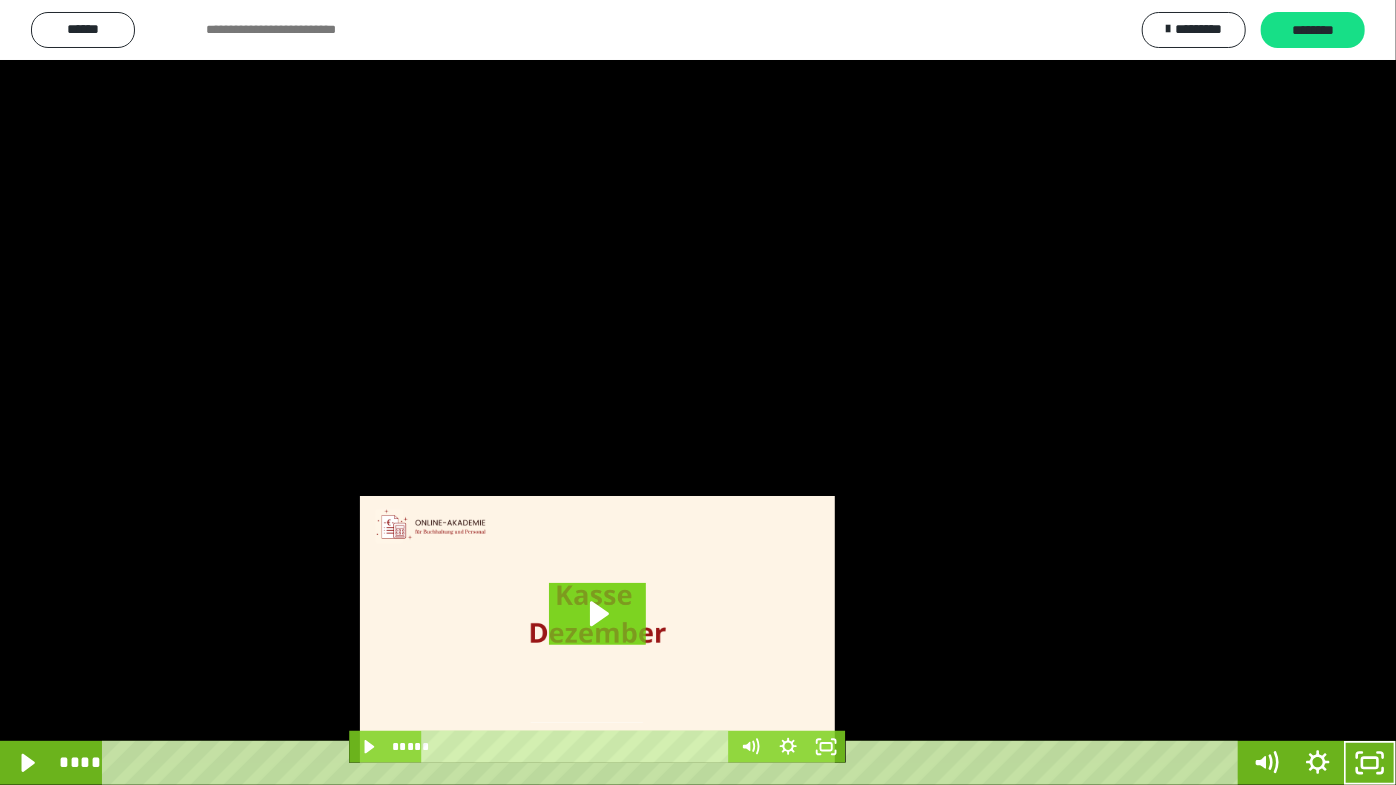 click at bounding box center [698, 392] 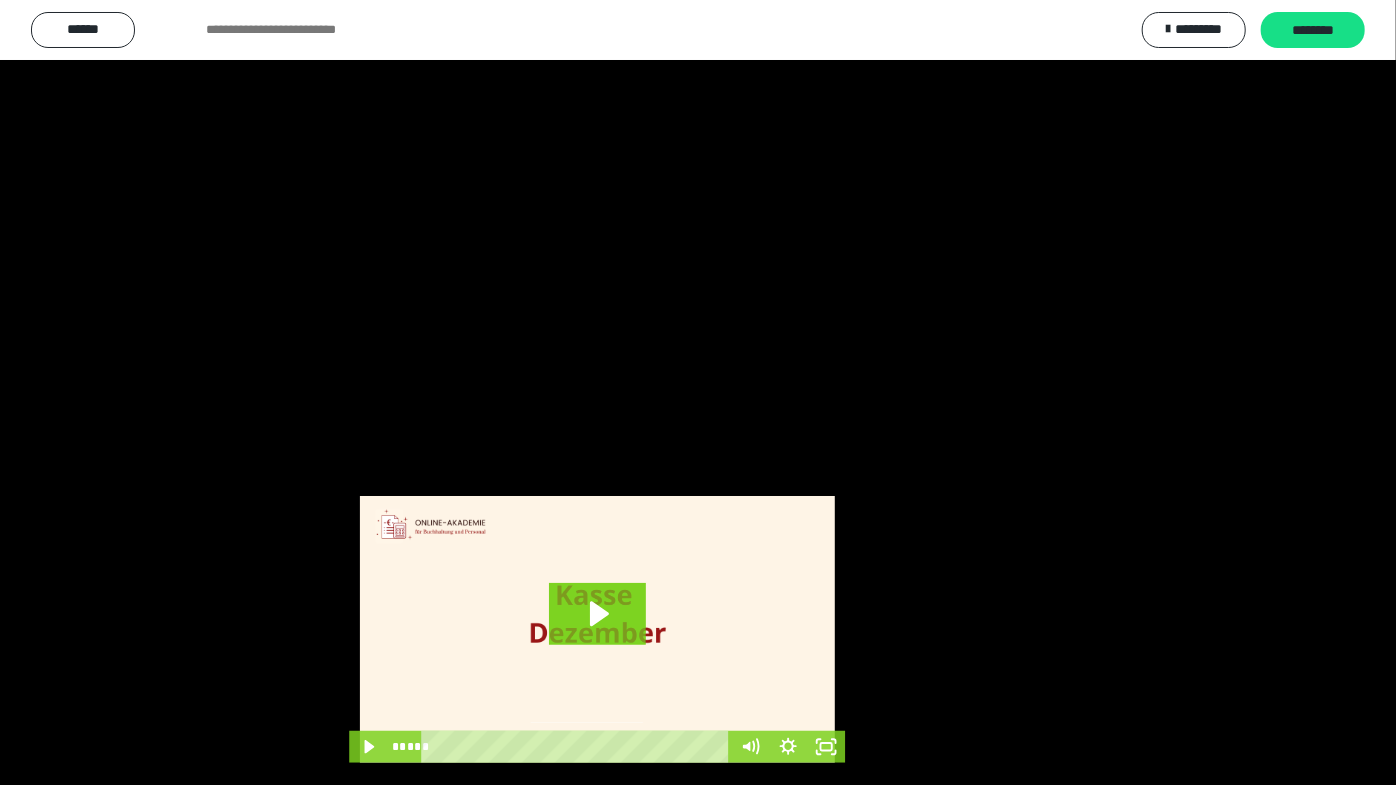 click at bounding box center (698, 392) 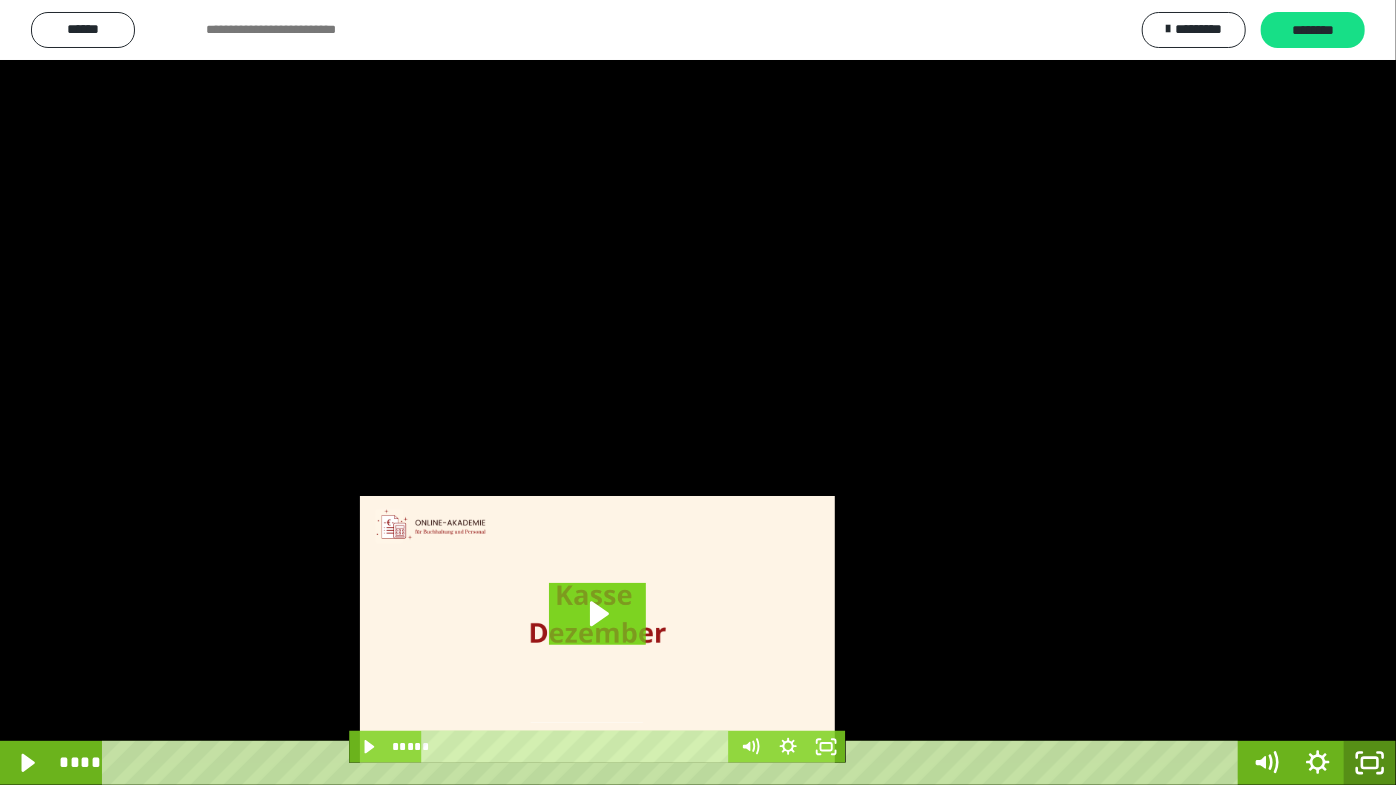 click 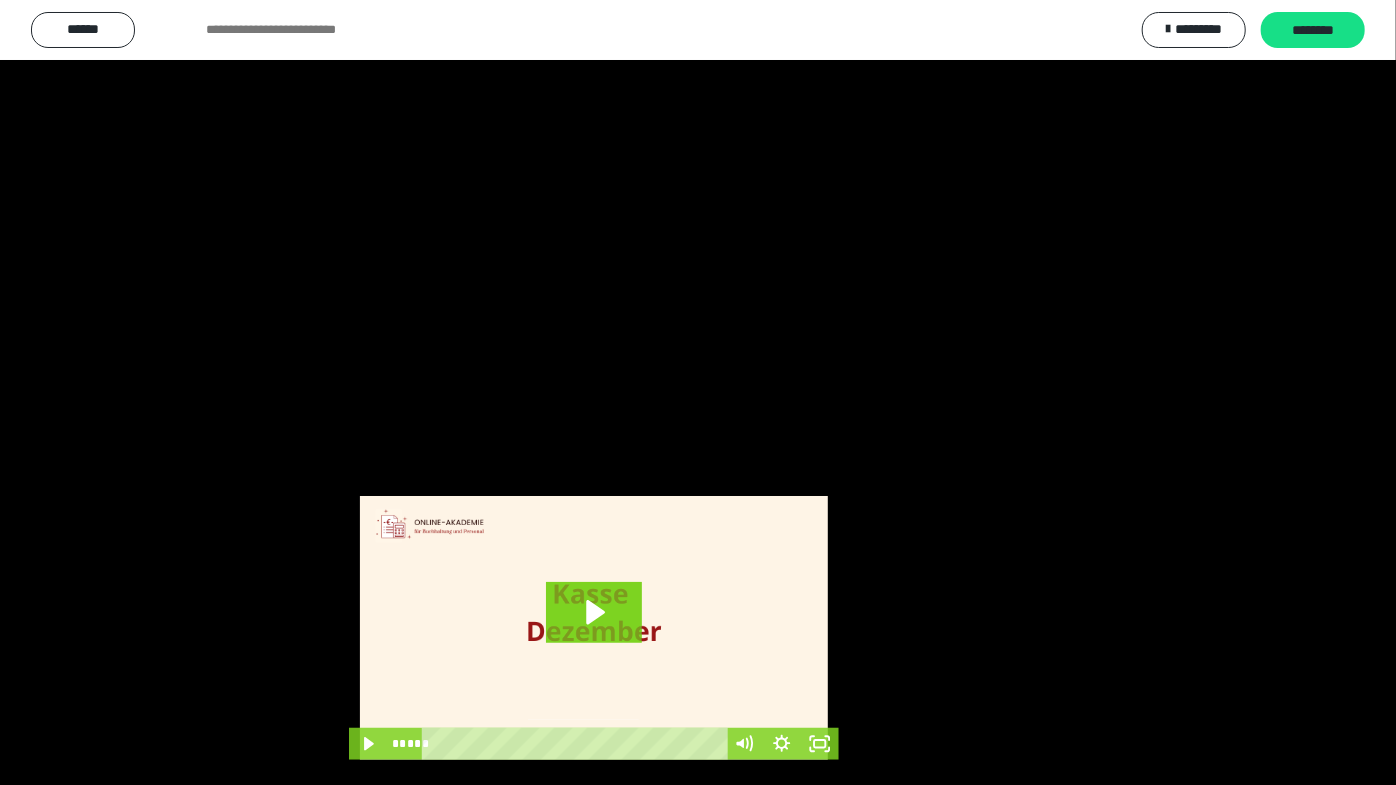 scroll, scrollTop: 3820, scrollLeft: 0, axis: vertical 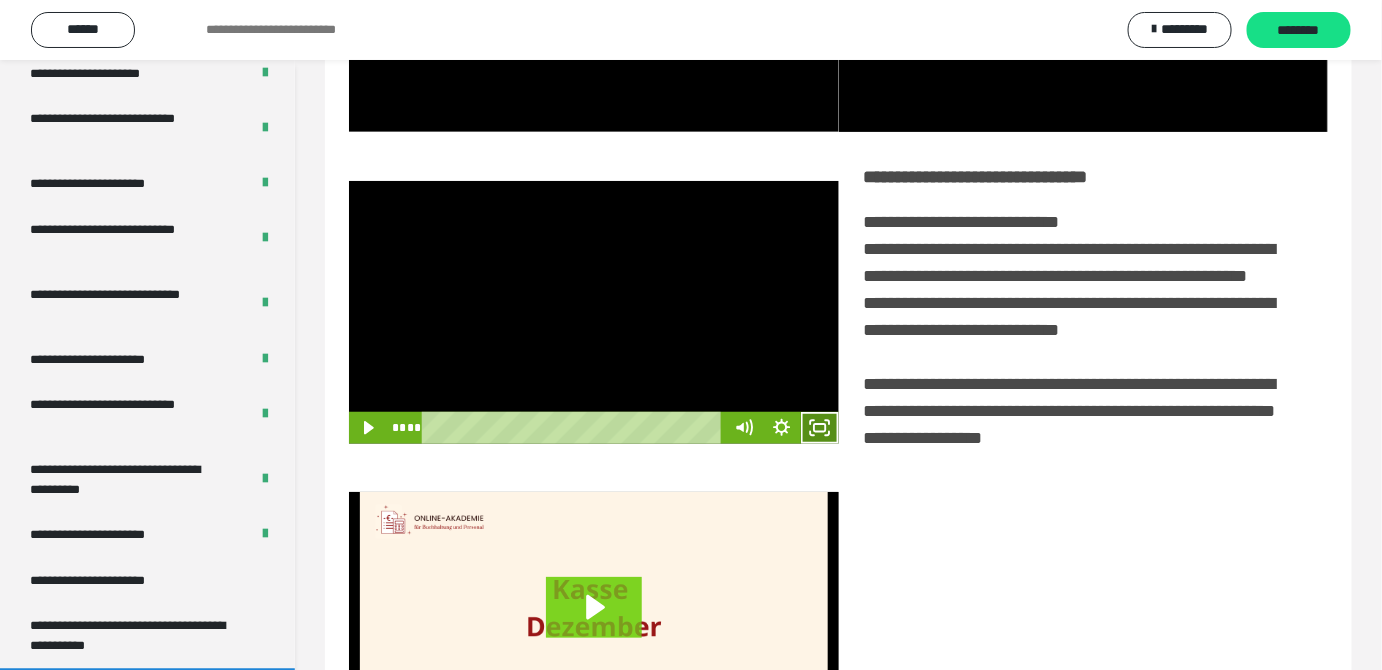 drag, startPoint x: 816, startPoint y: 456, endPoint x: 803, endPoint y: 543, distance: 87.965904 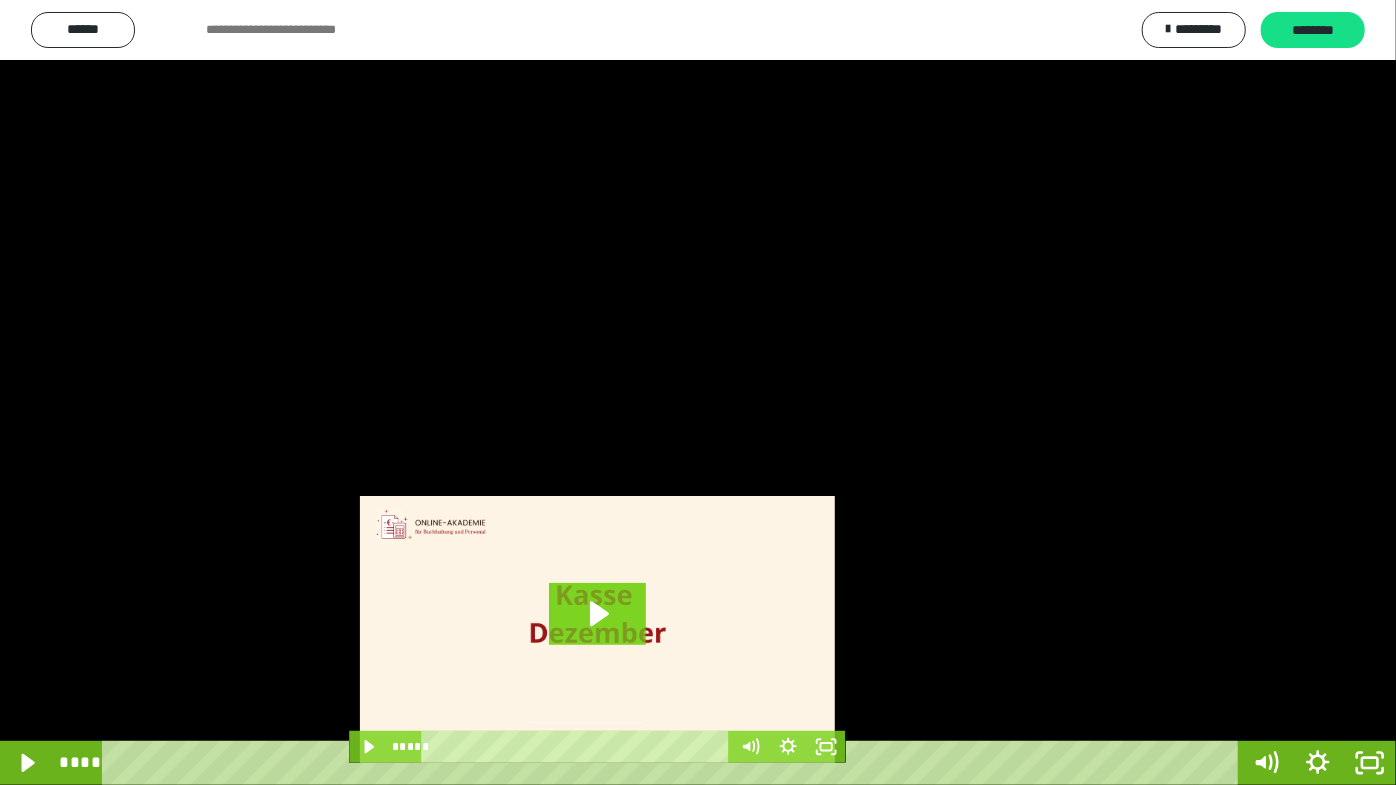 click at bounding box center (698, 392) 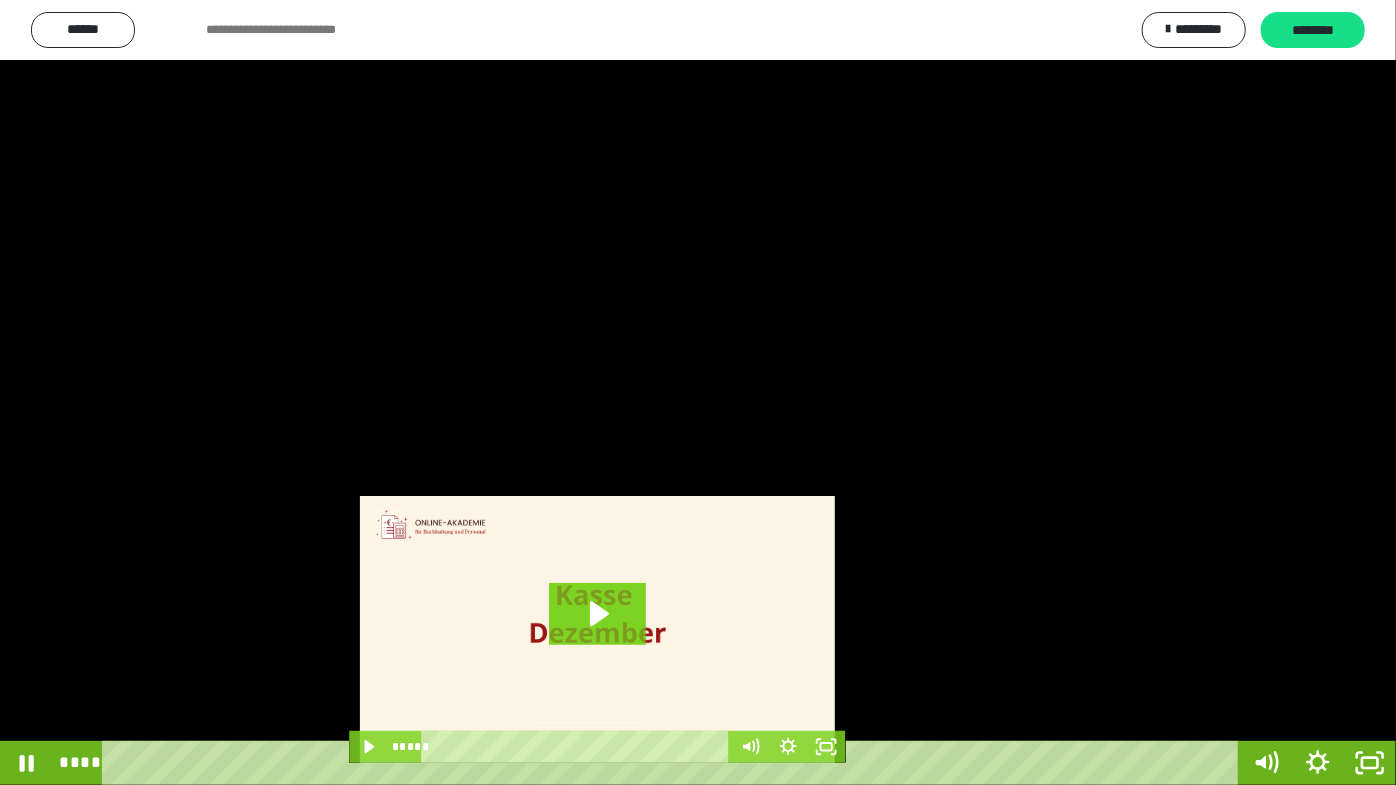 click at bounding box center (698, 392) 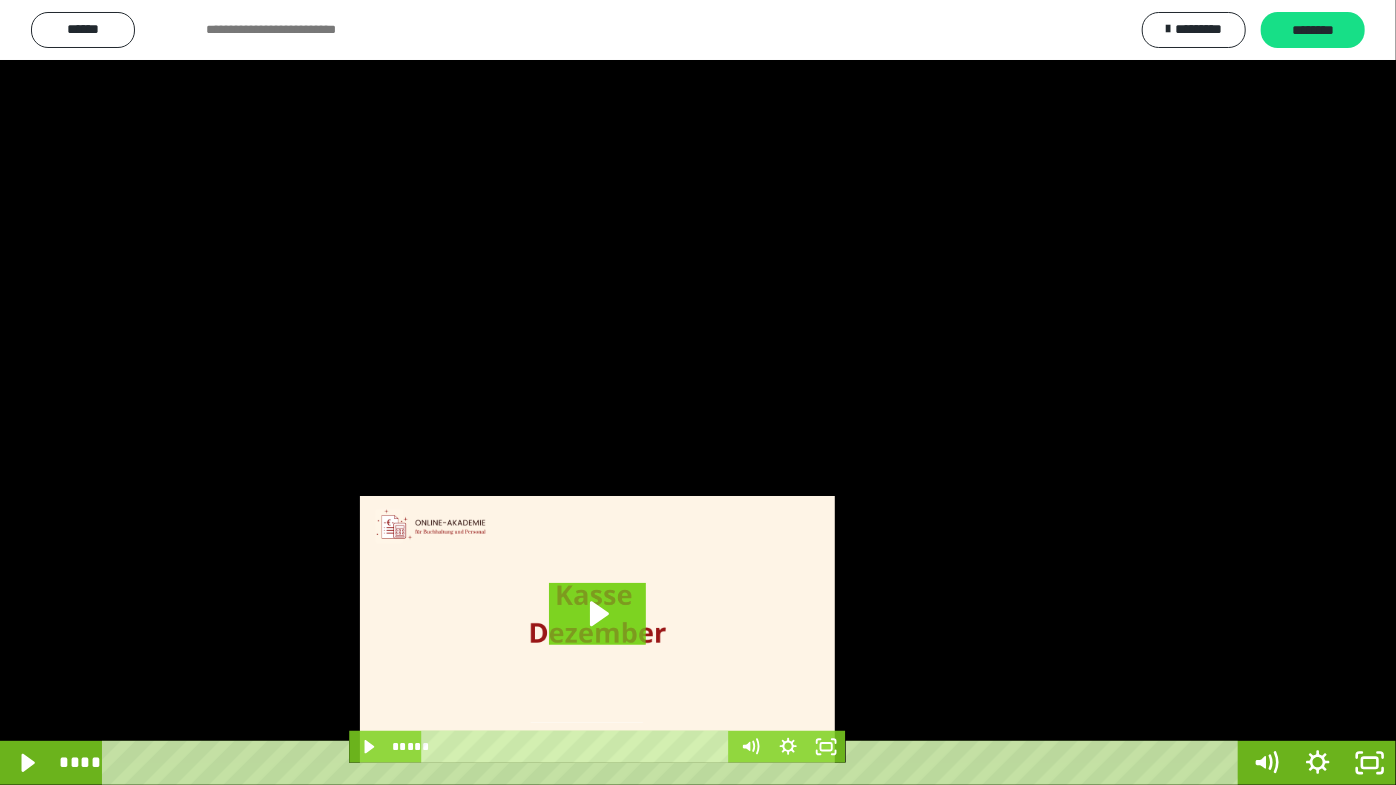 click at bounding box center [698, 392] 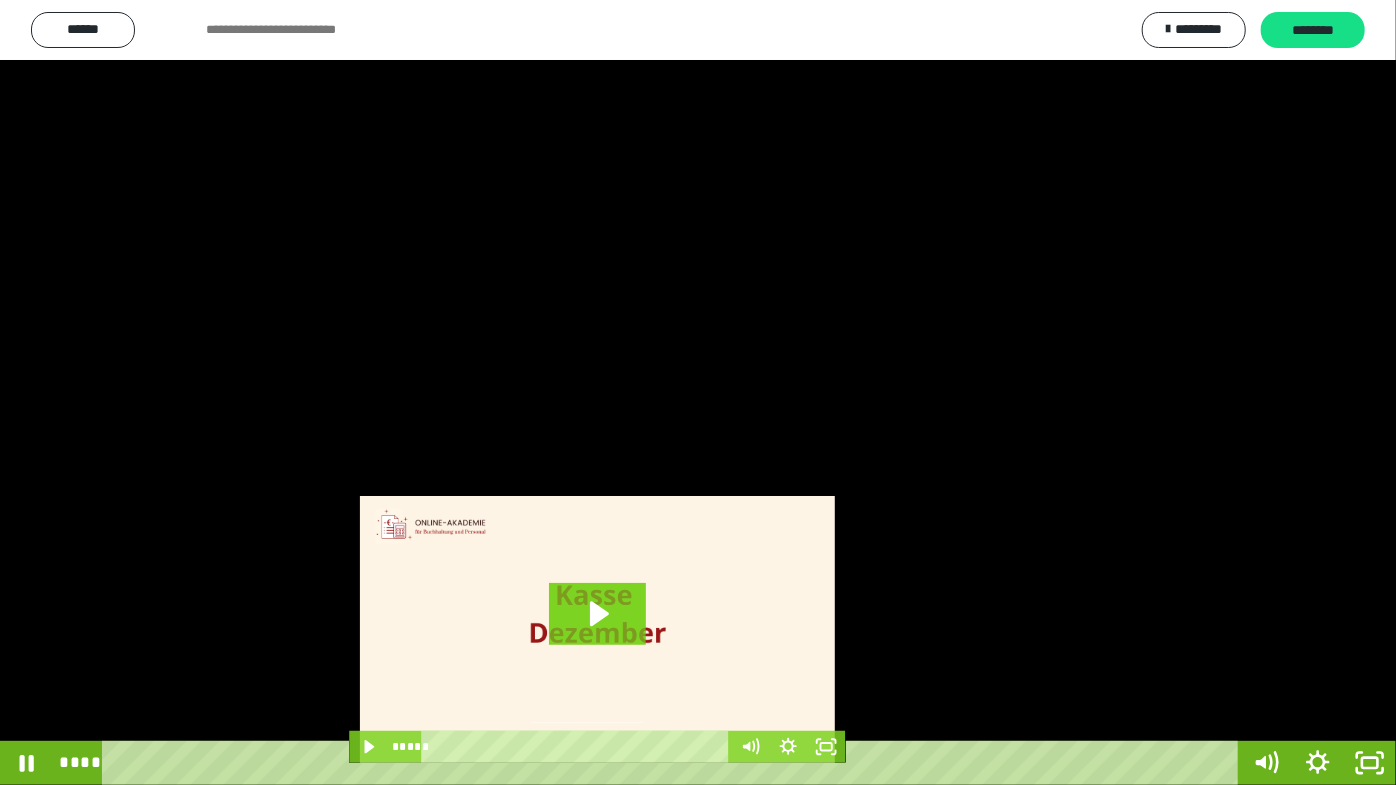 click at bounding box center [698, 392] 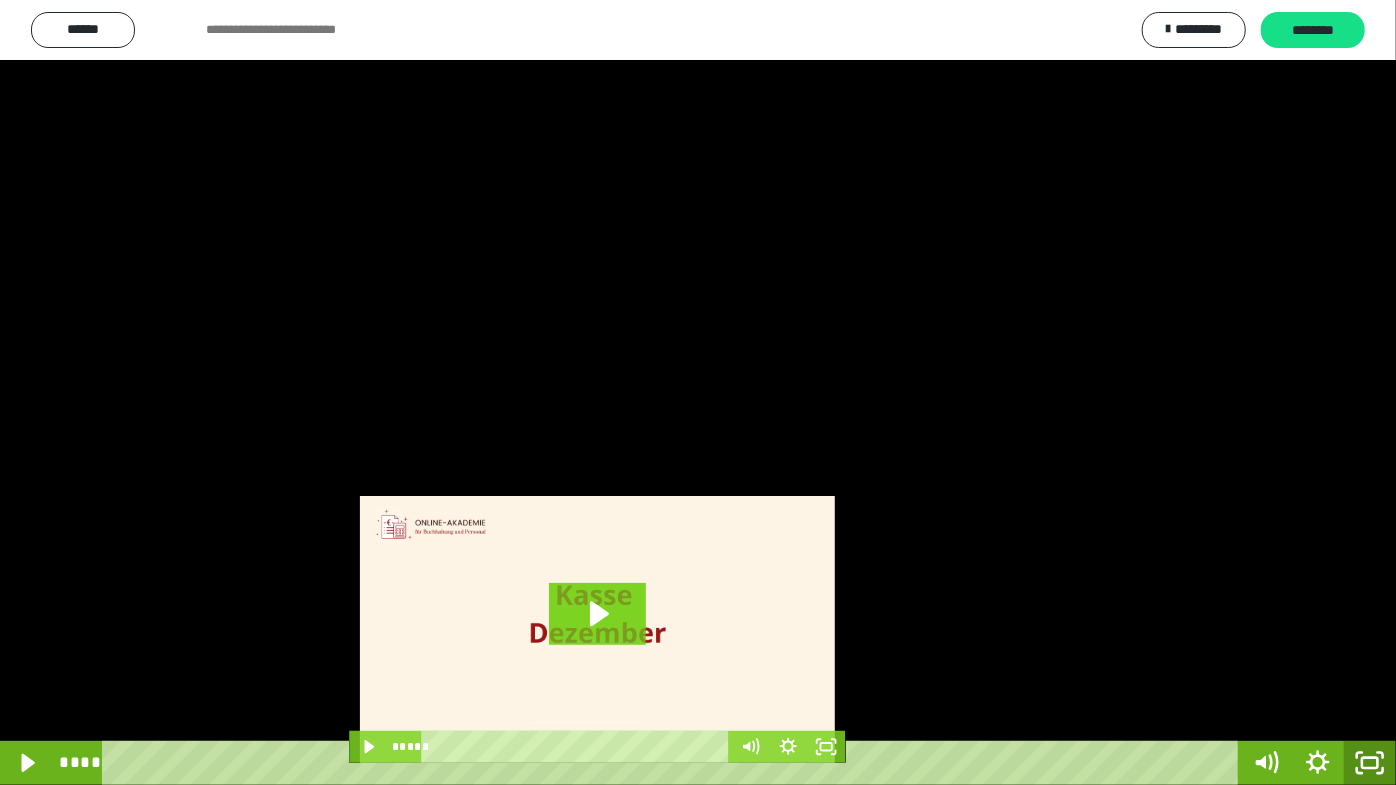 click 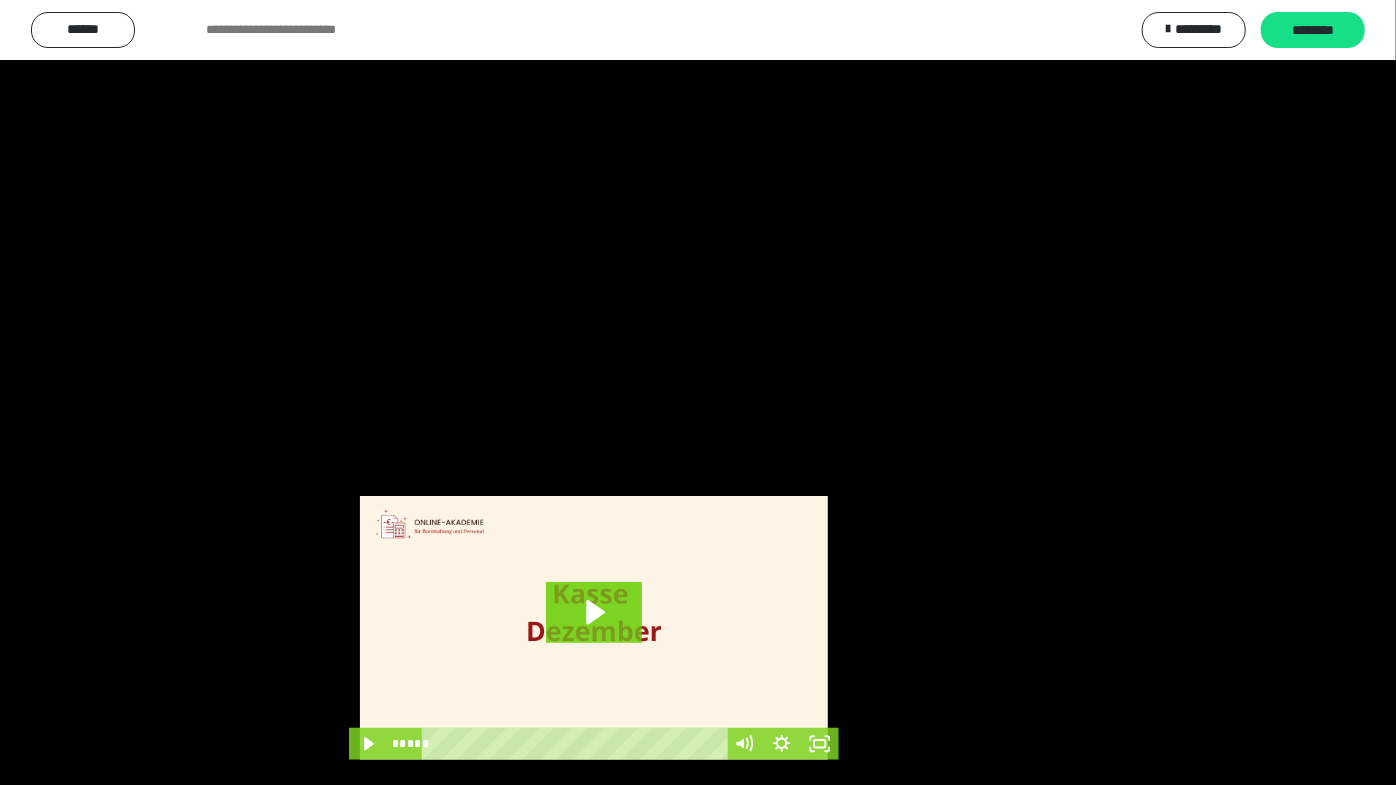 scroll, scrollTop: 3820, scrollLeft: 0, axis: vertical 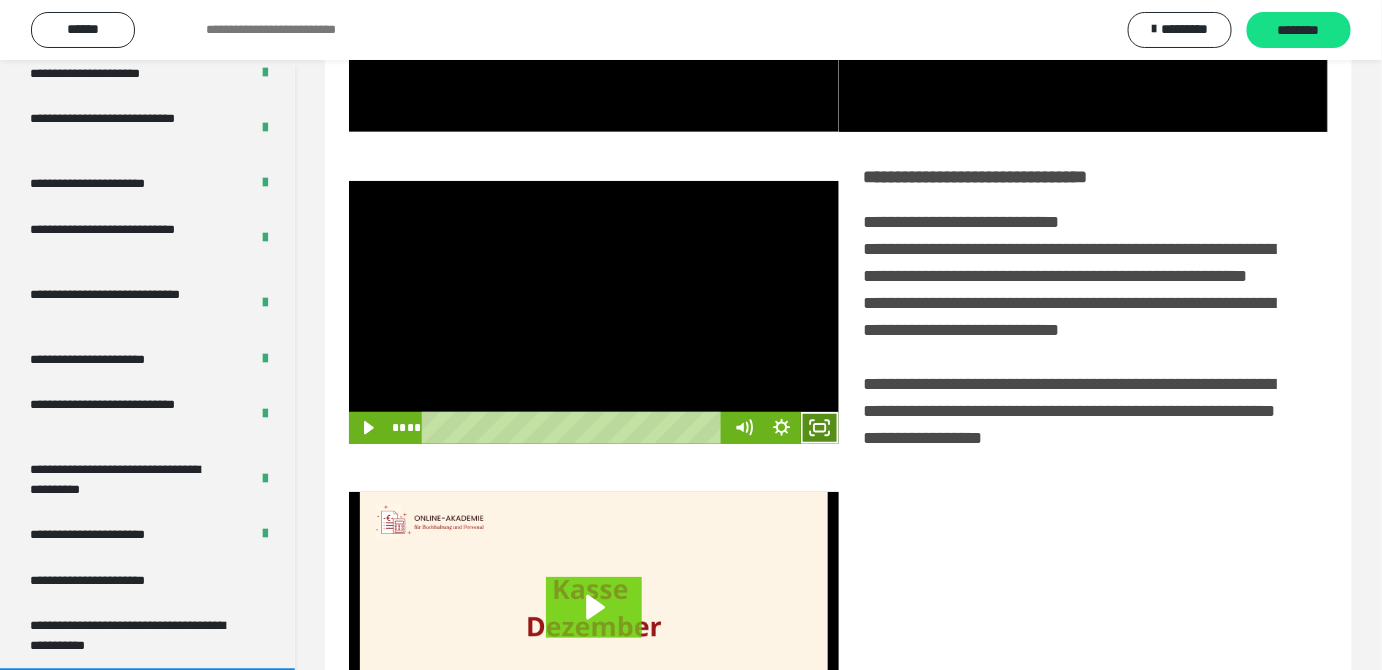 click 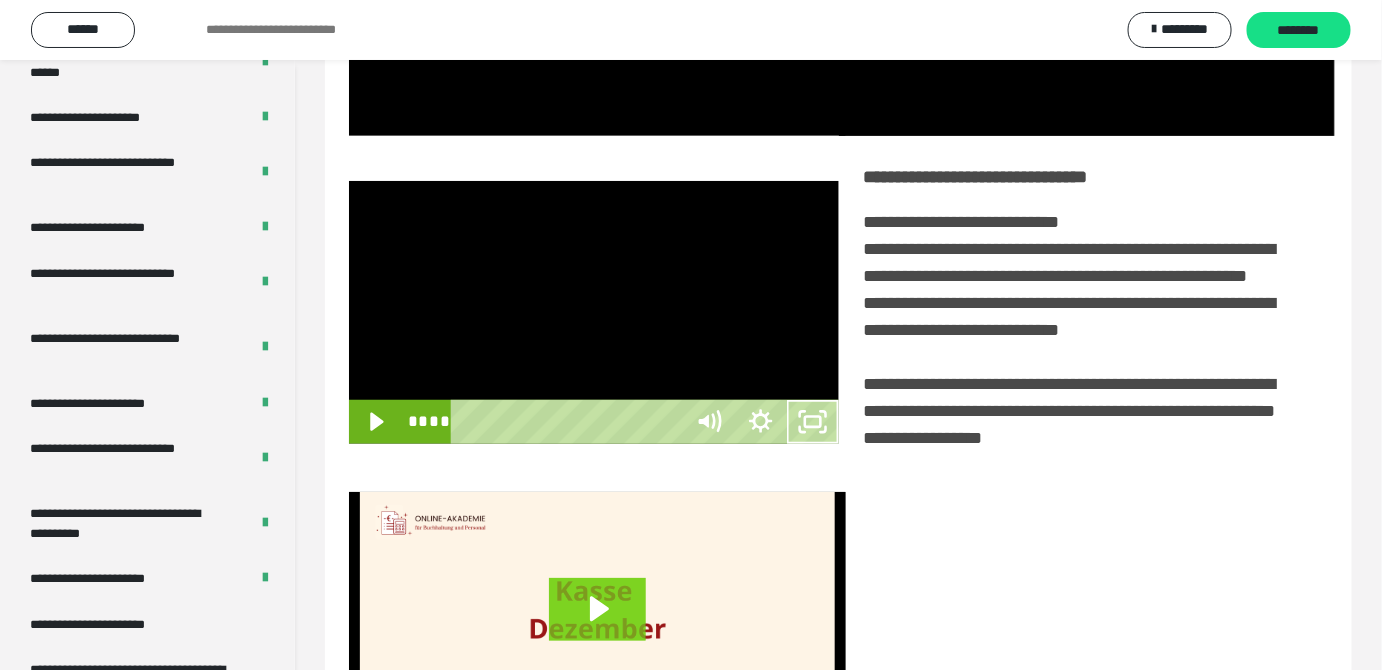 scroll, scrollTop: 3771, scrollLeft: 0, axis: vertical 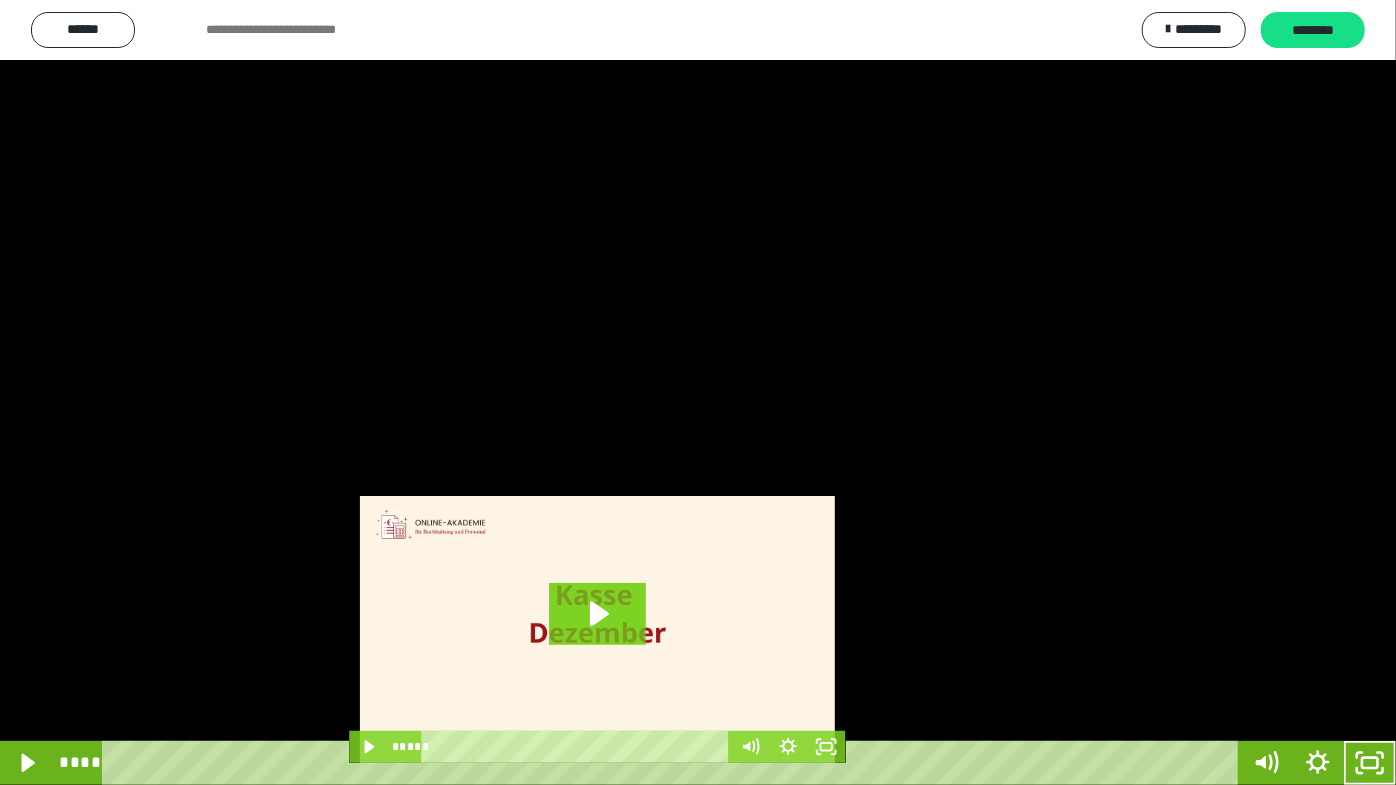 click at bounding box center [698, 392] 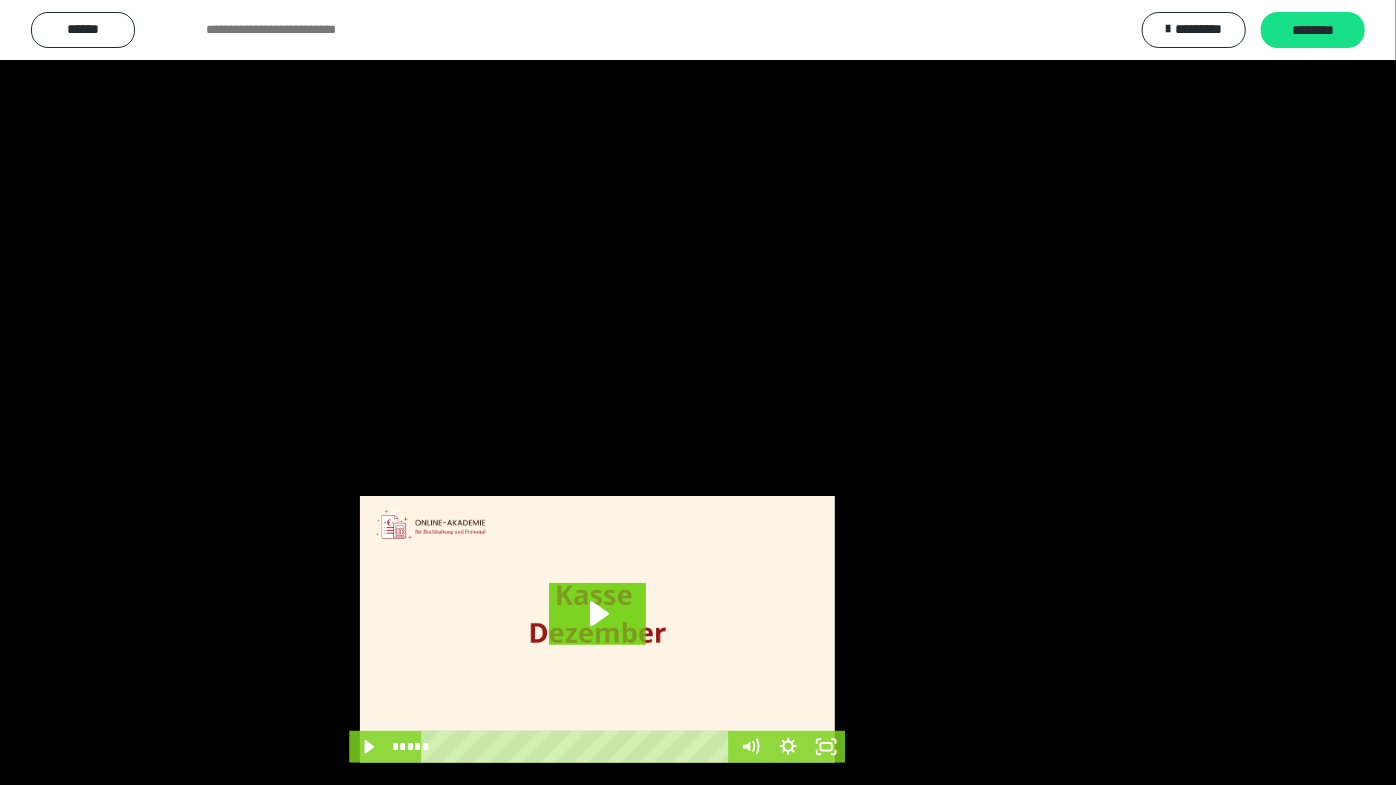 click at bounding box center (698, 392) 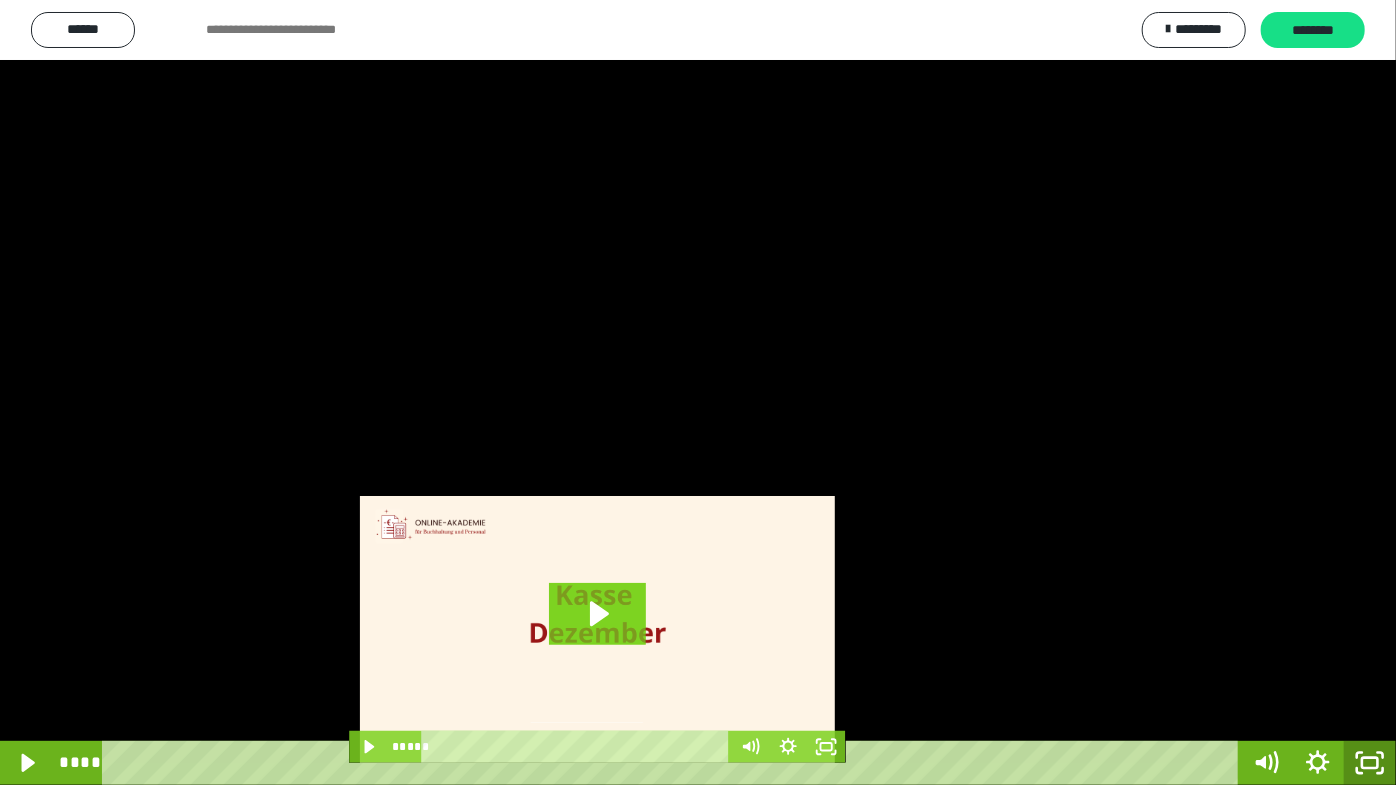click 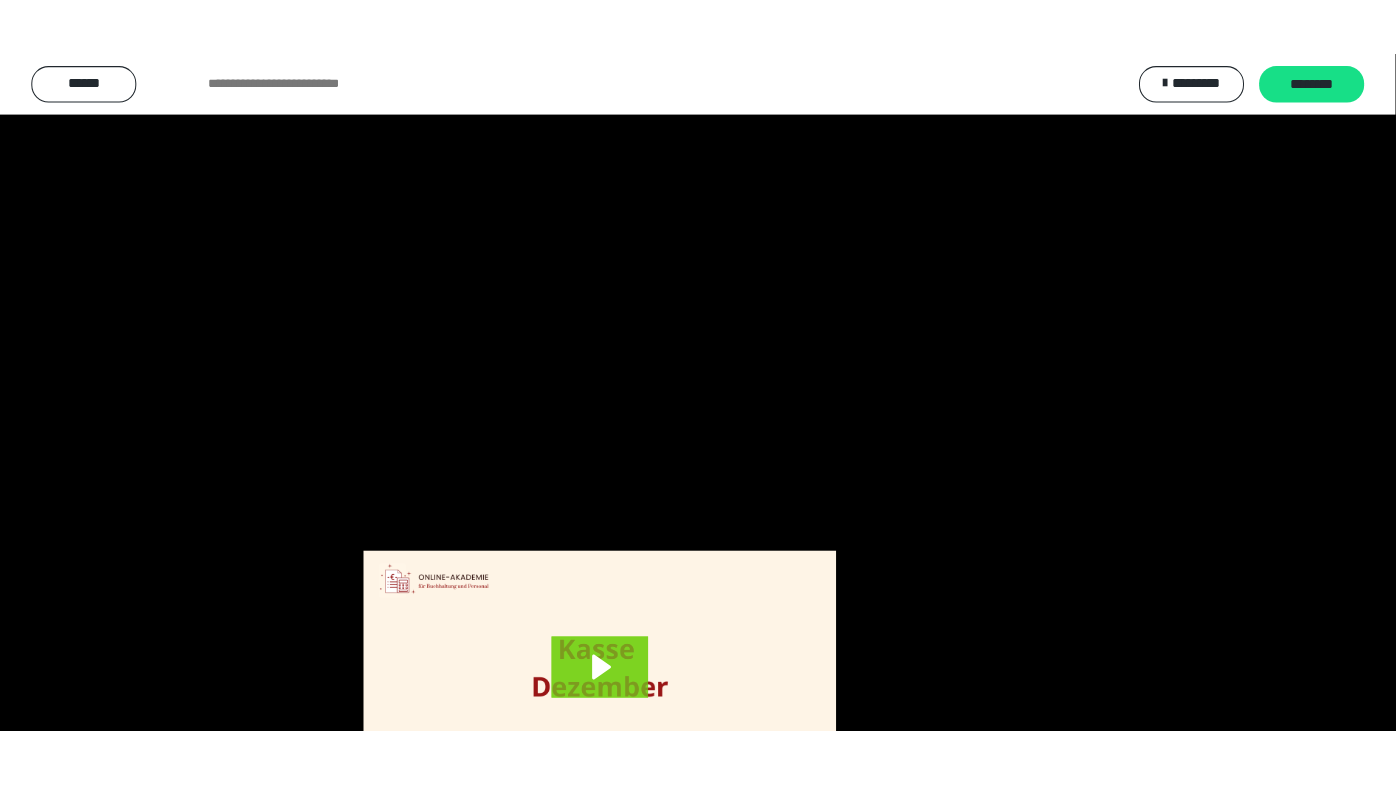 scroll, scrollTop: 3820, scrollLeft: 0, axis: vertical 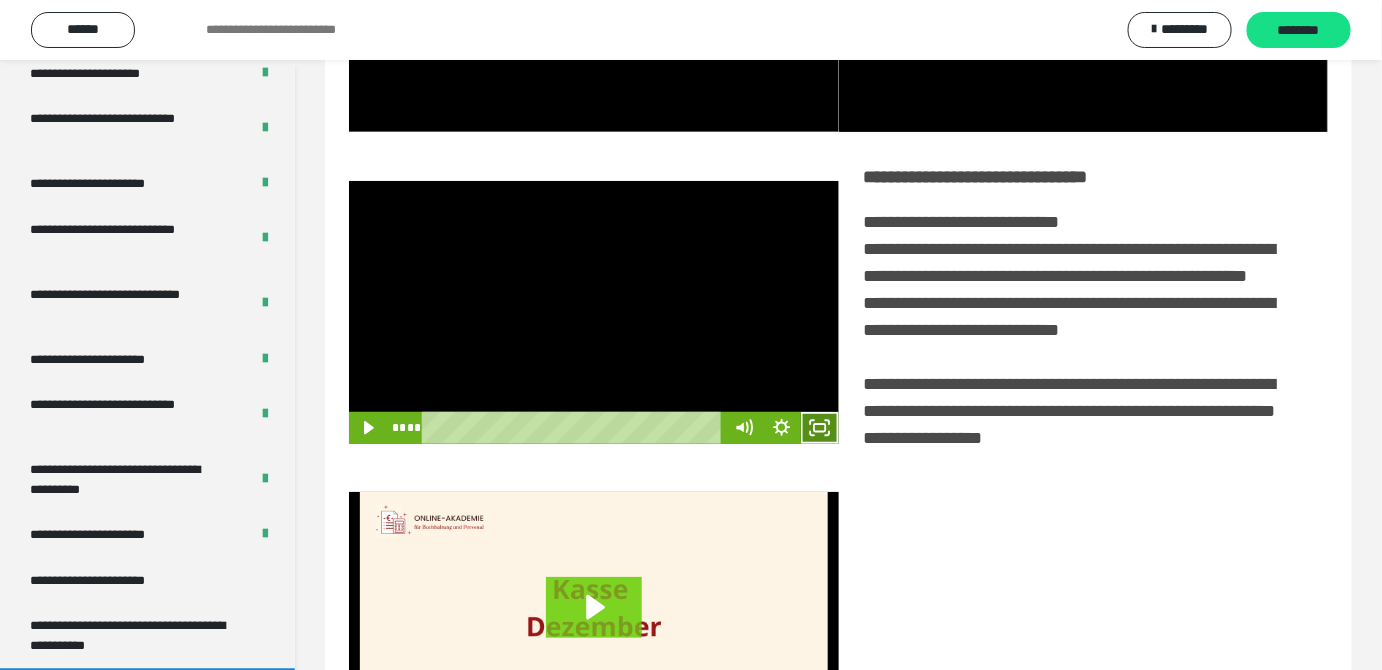 drag, startPoint x: 816, startPoint y: 455, endPoint x: 858, endPoint y: 542, distance: 96.60745 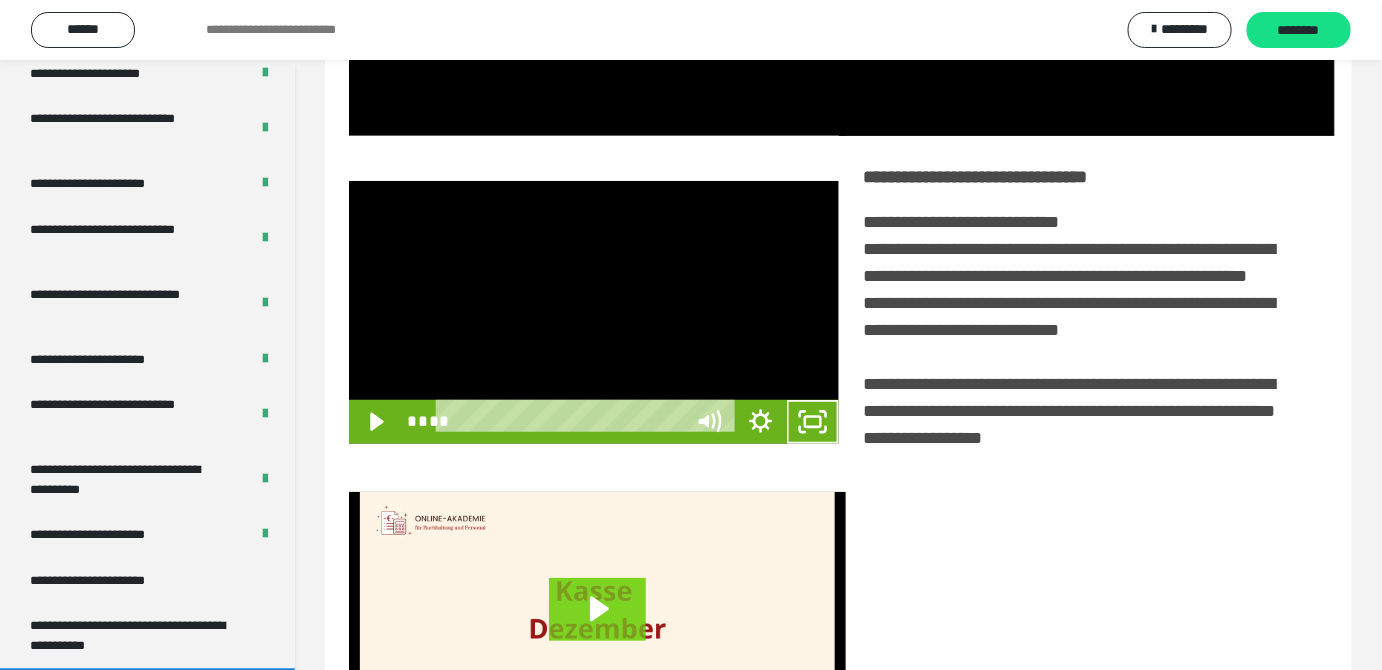 scroll, scrollTop: 3771, scrollLeft: 0, axis: vertical 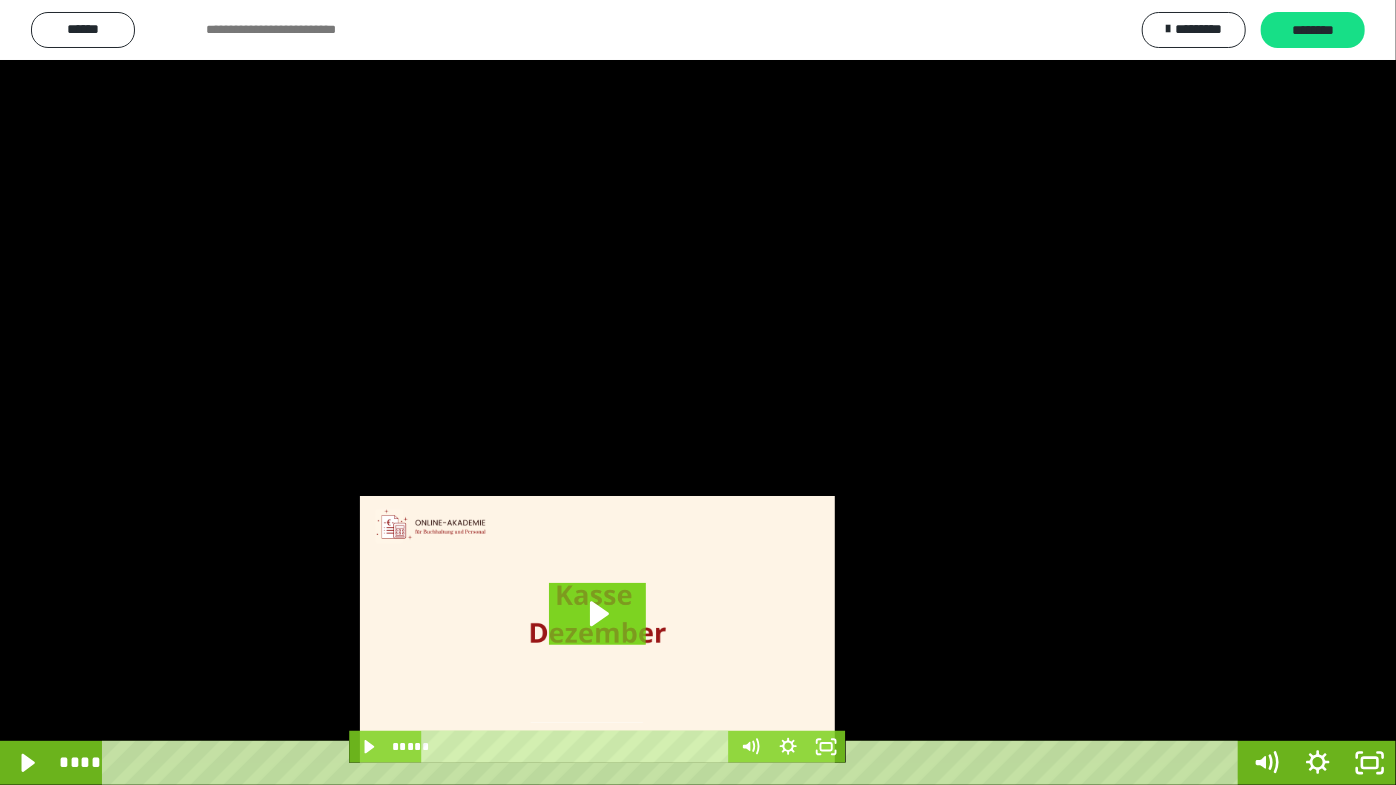 click at bounding box center [698, 392] 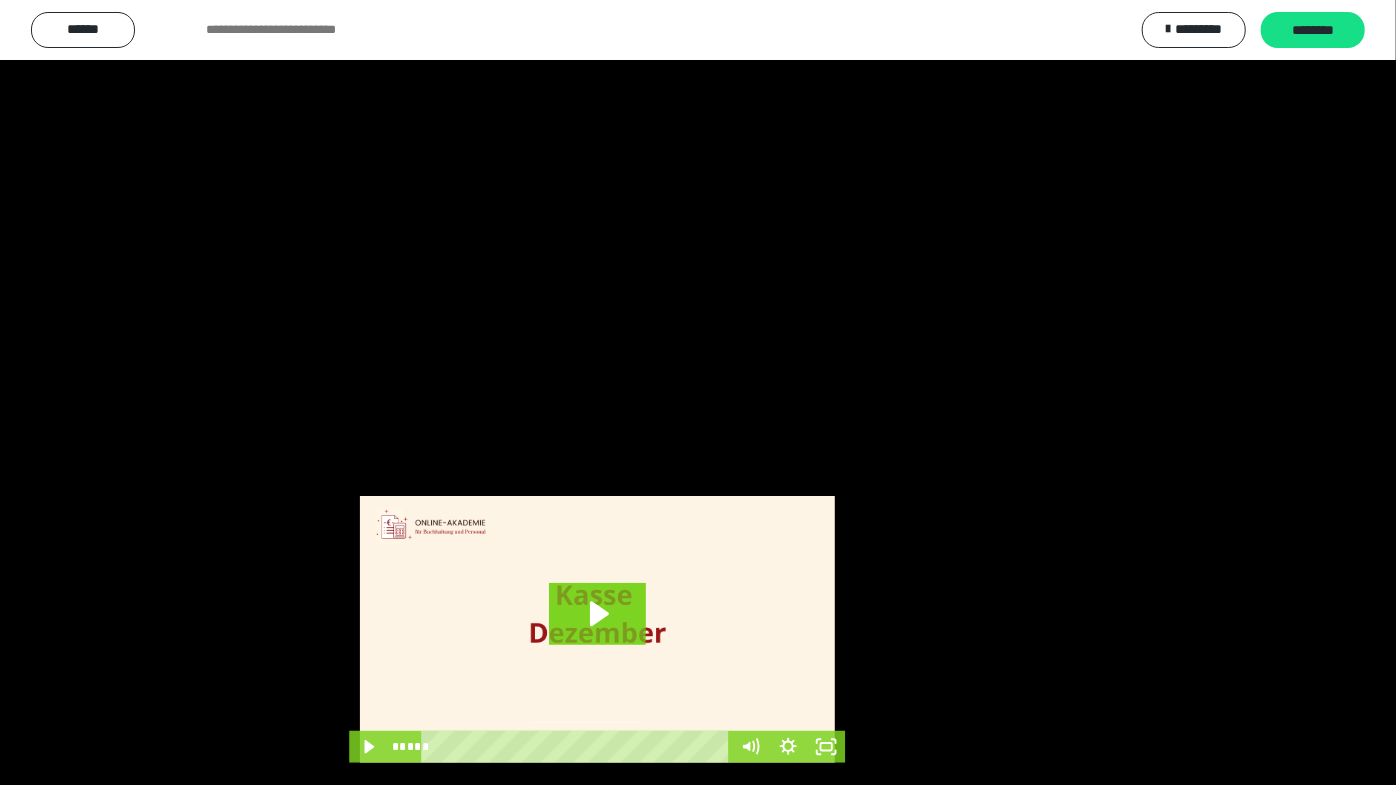 click at bounding box center [698, 392] 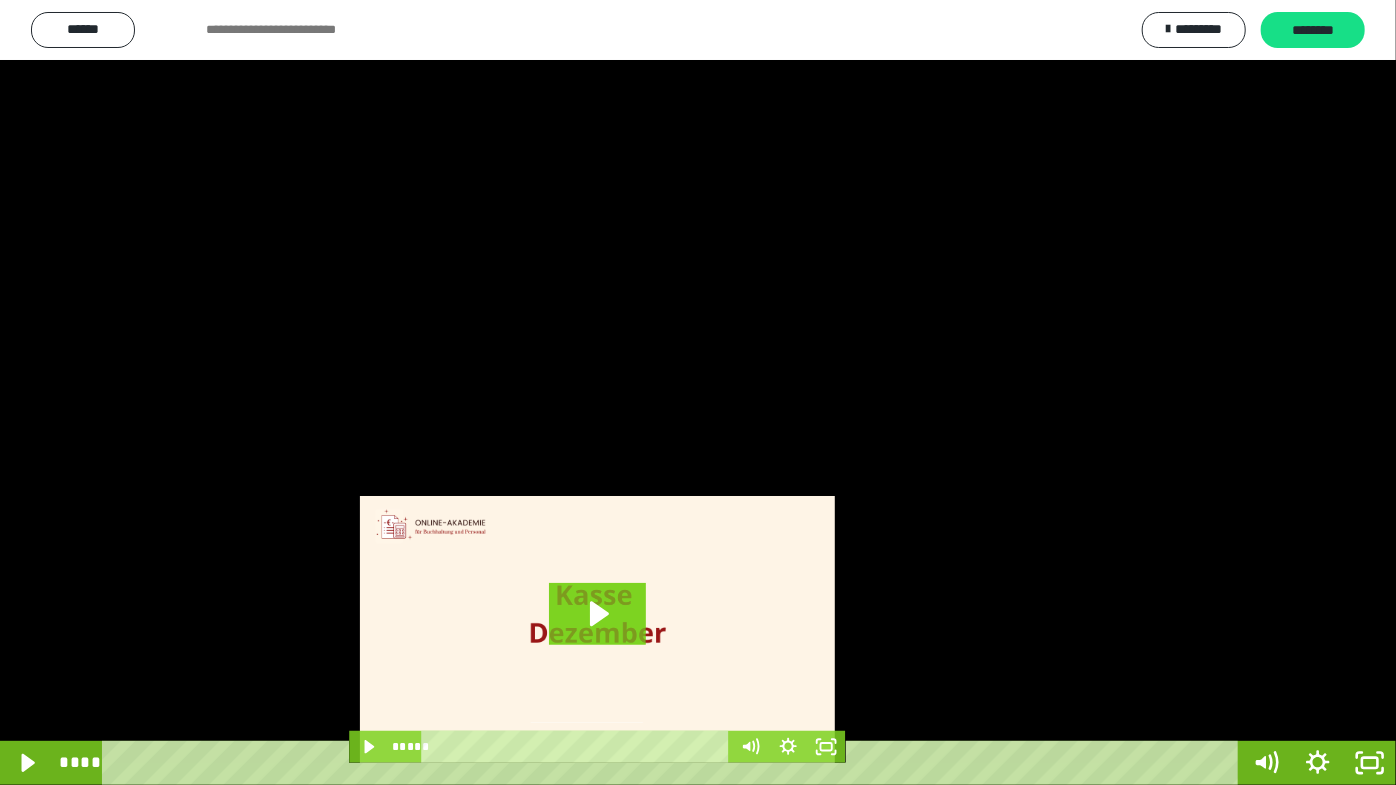 drag, startPoint x: 1006, startPoint y: 514, endPoint x: 1154, endPoint y: 594, distance: 168.23793 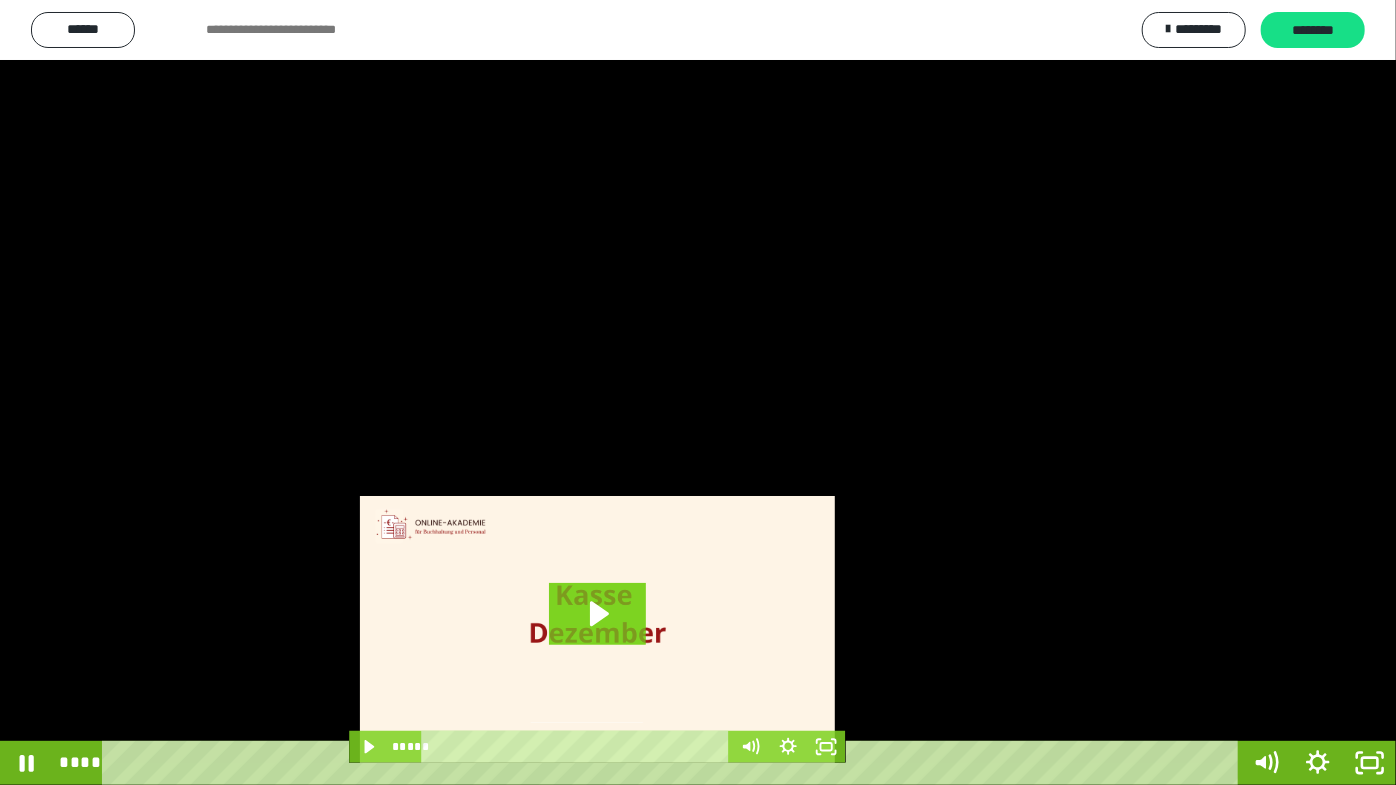 click at bounding box center [698, 392] 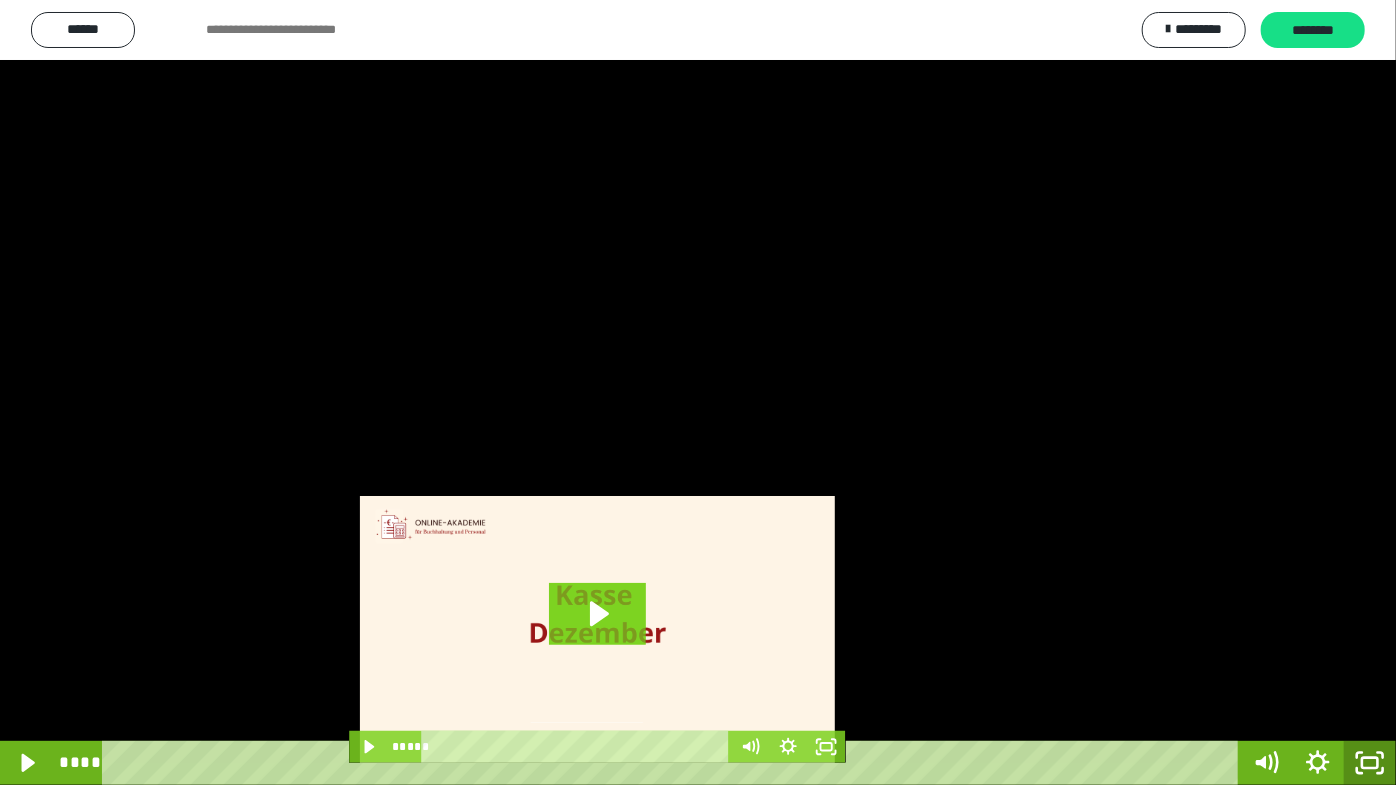 click 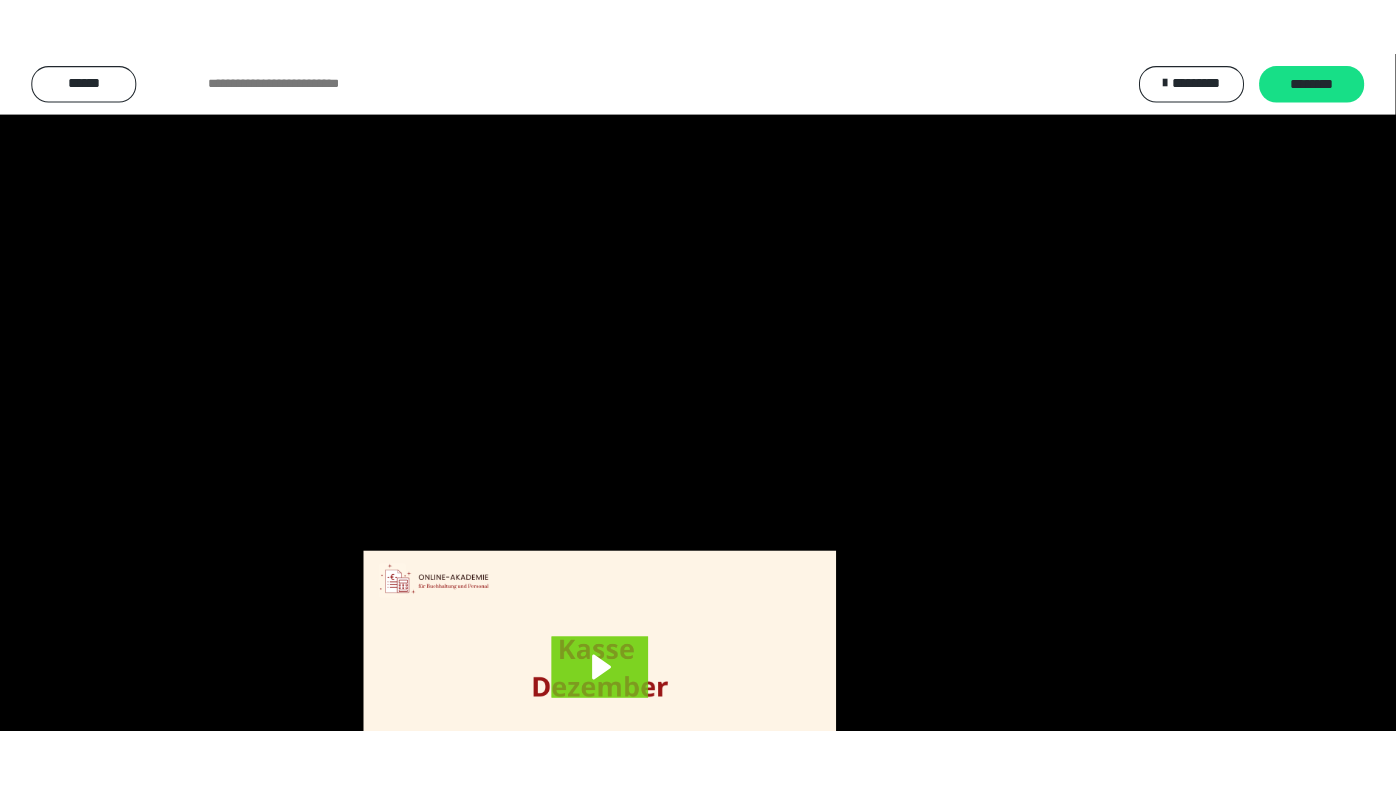 scroll, scrollTop: 3820, scrollLeft: 0, axis: vertical 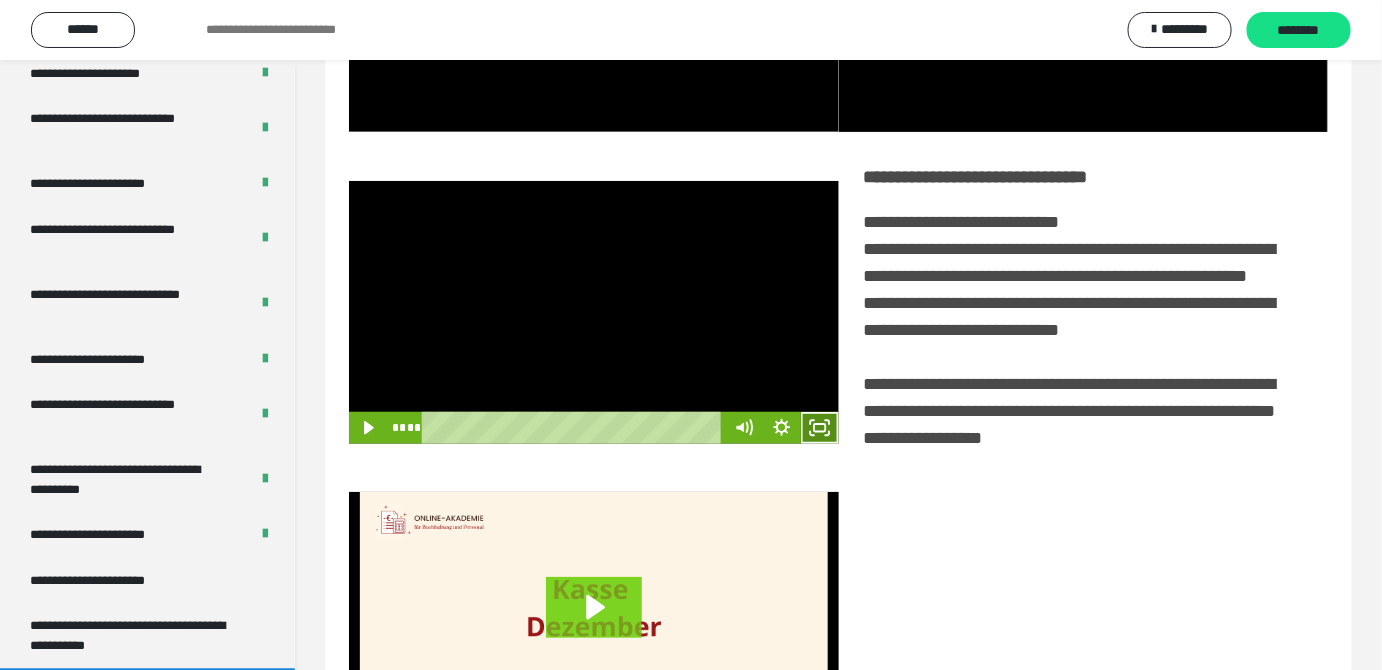 drag, startPoint x: 817, startPoint y: 462, endPoint x: 805, endPoint y: 536, distance: 74.96666 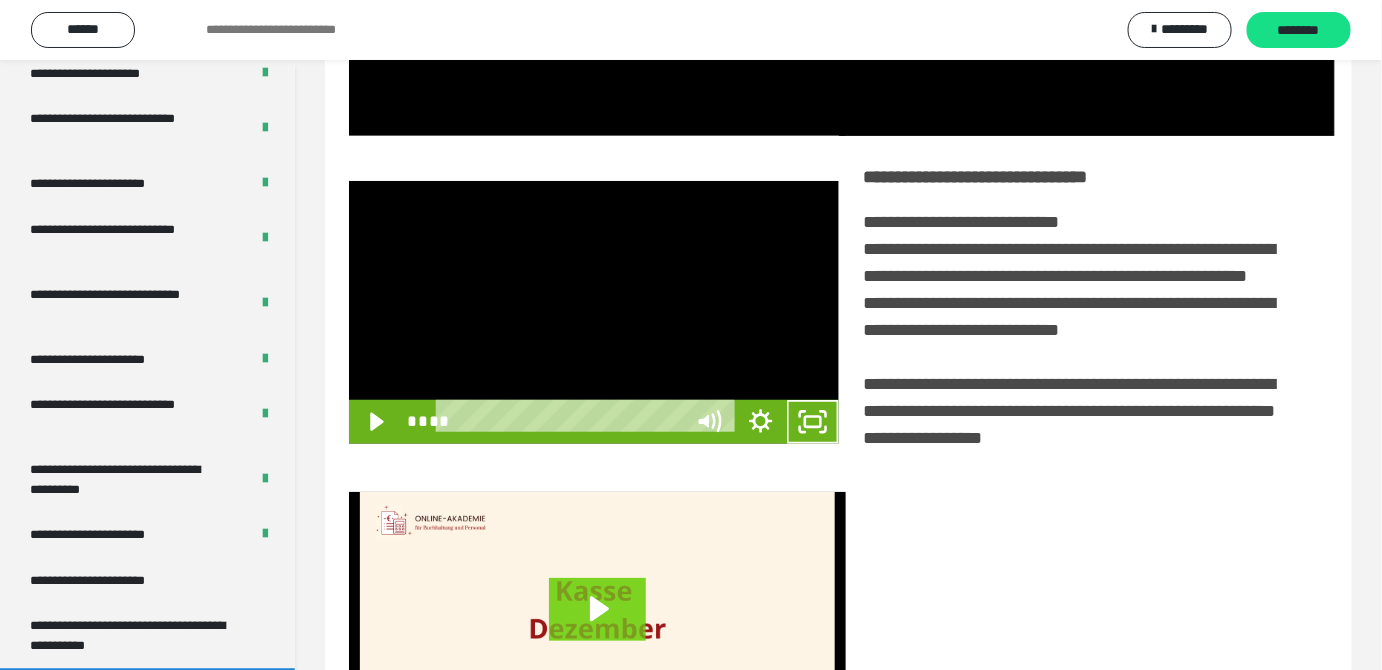 scroll, scrollTop: 3771, scrollLeft: 0, axis: vertical 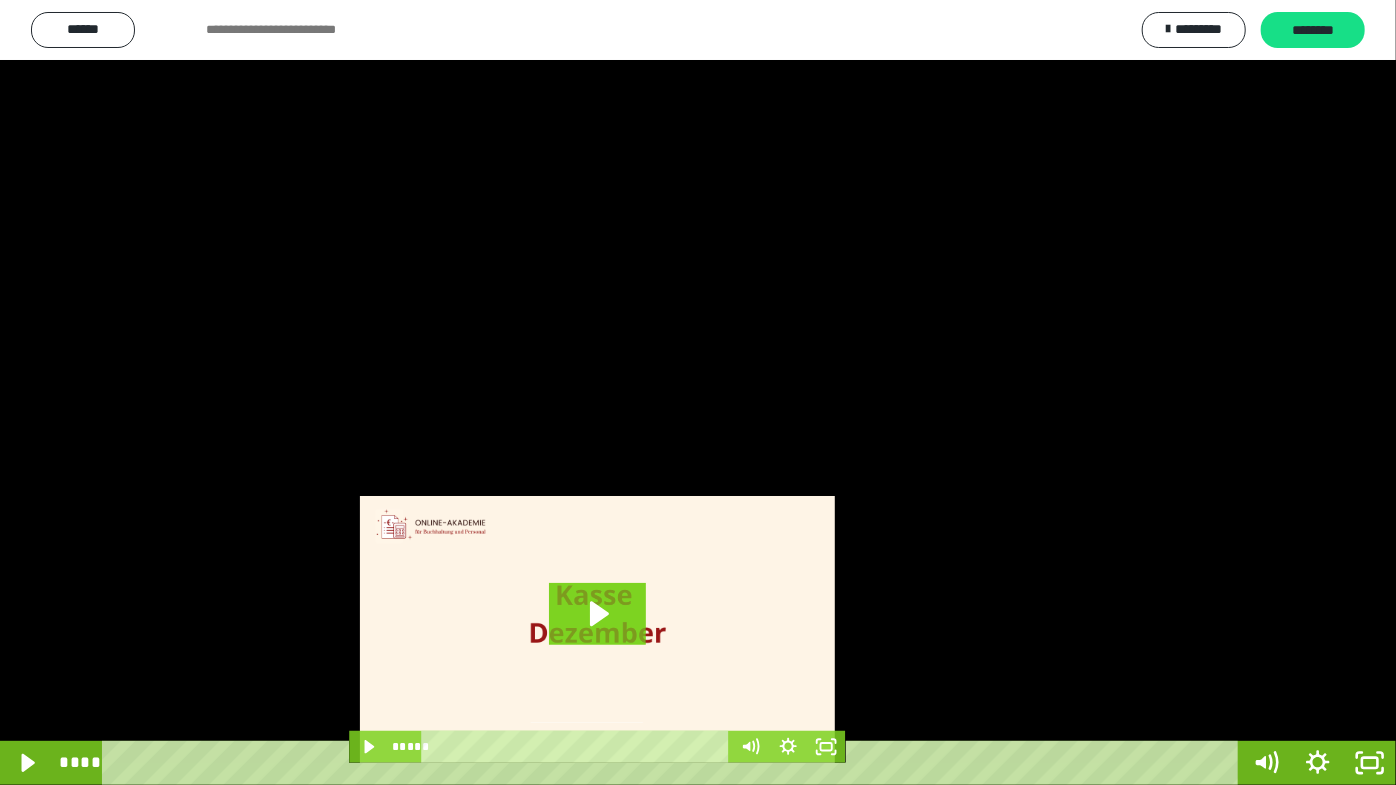 click at bounding box center [698, 392] 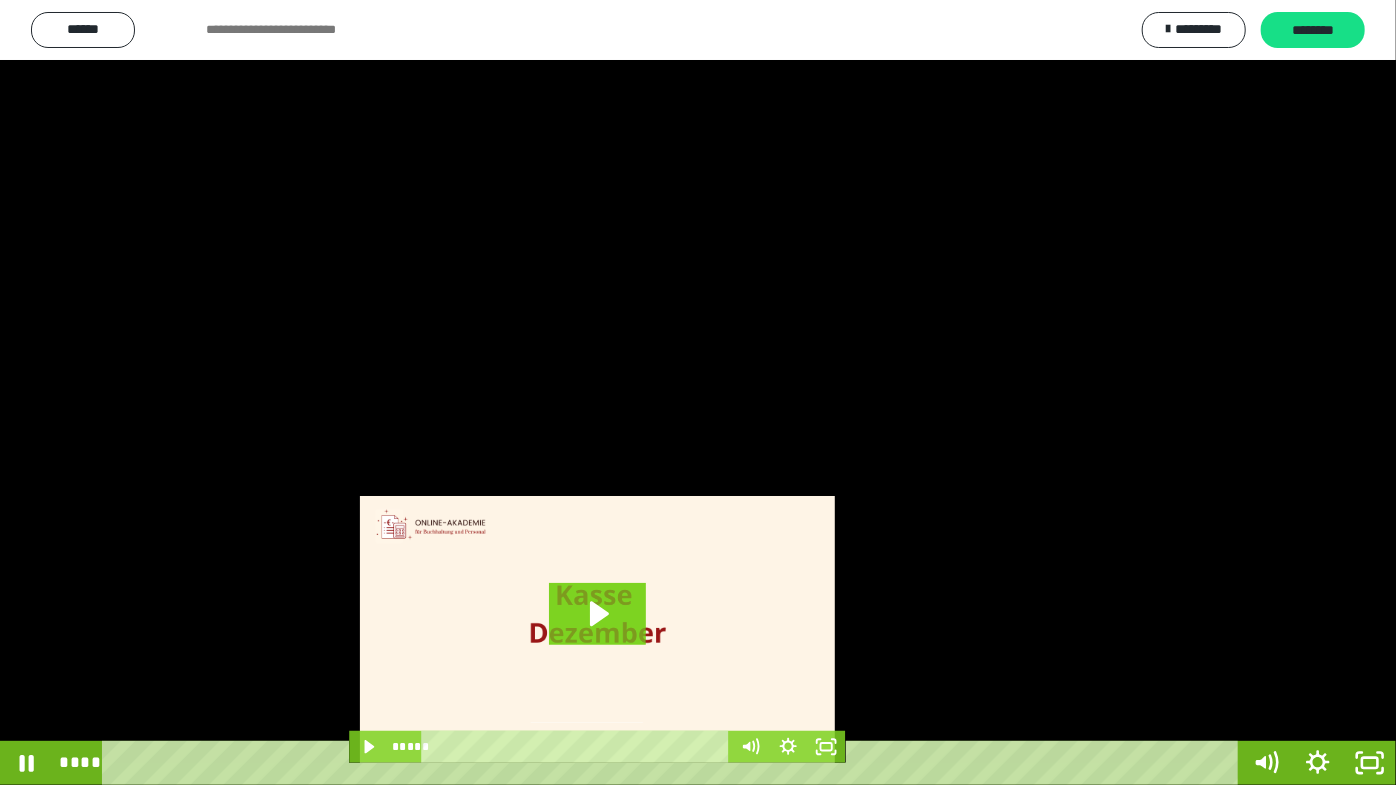 click at bounding box center [698, 392] 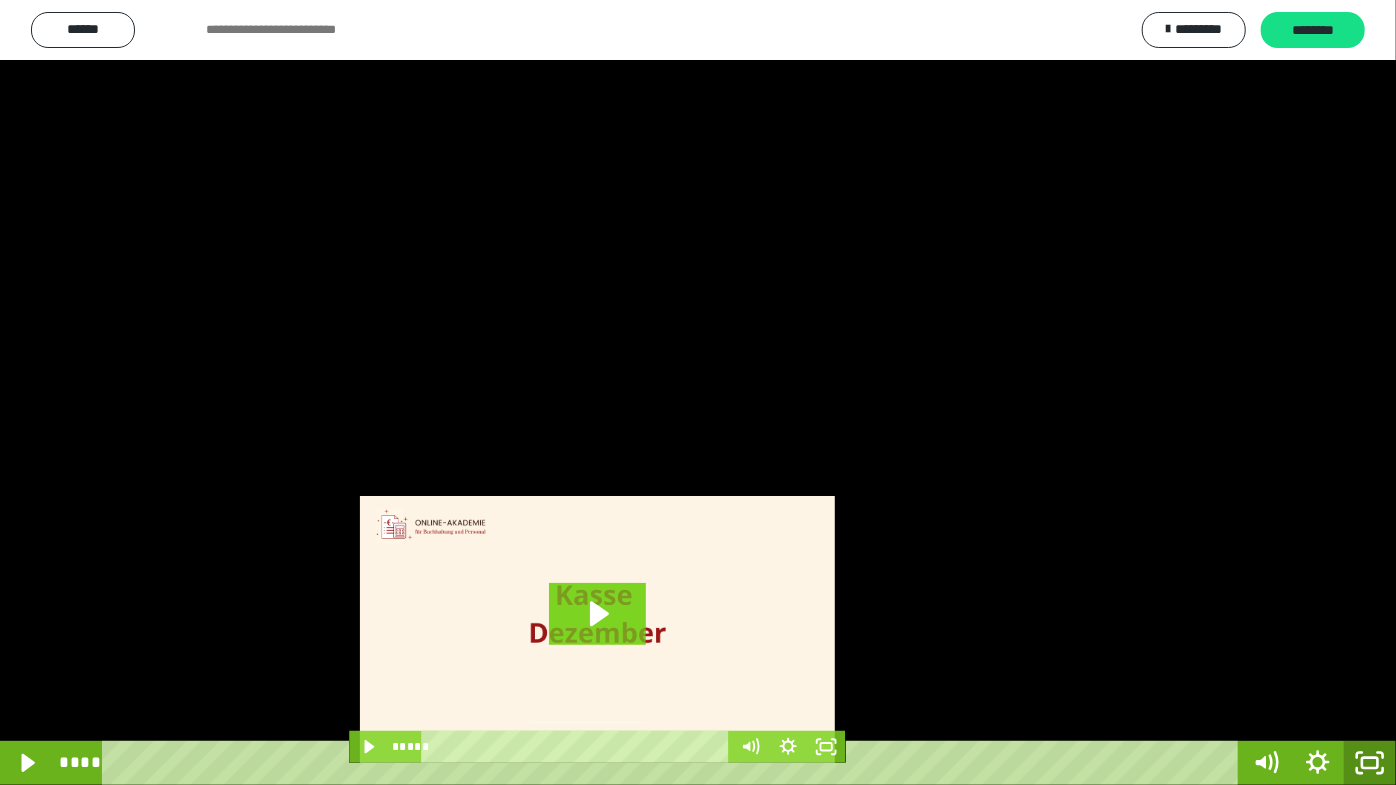 drag, startPoint x: 1370, startPoint y: 762, endPoint x: 910, endPoint y: 404, distance: 582.89276 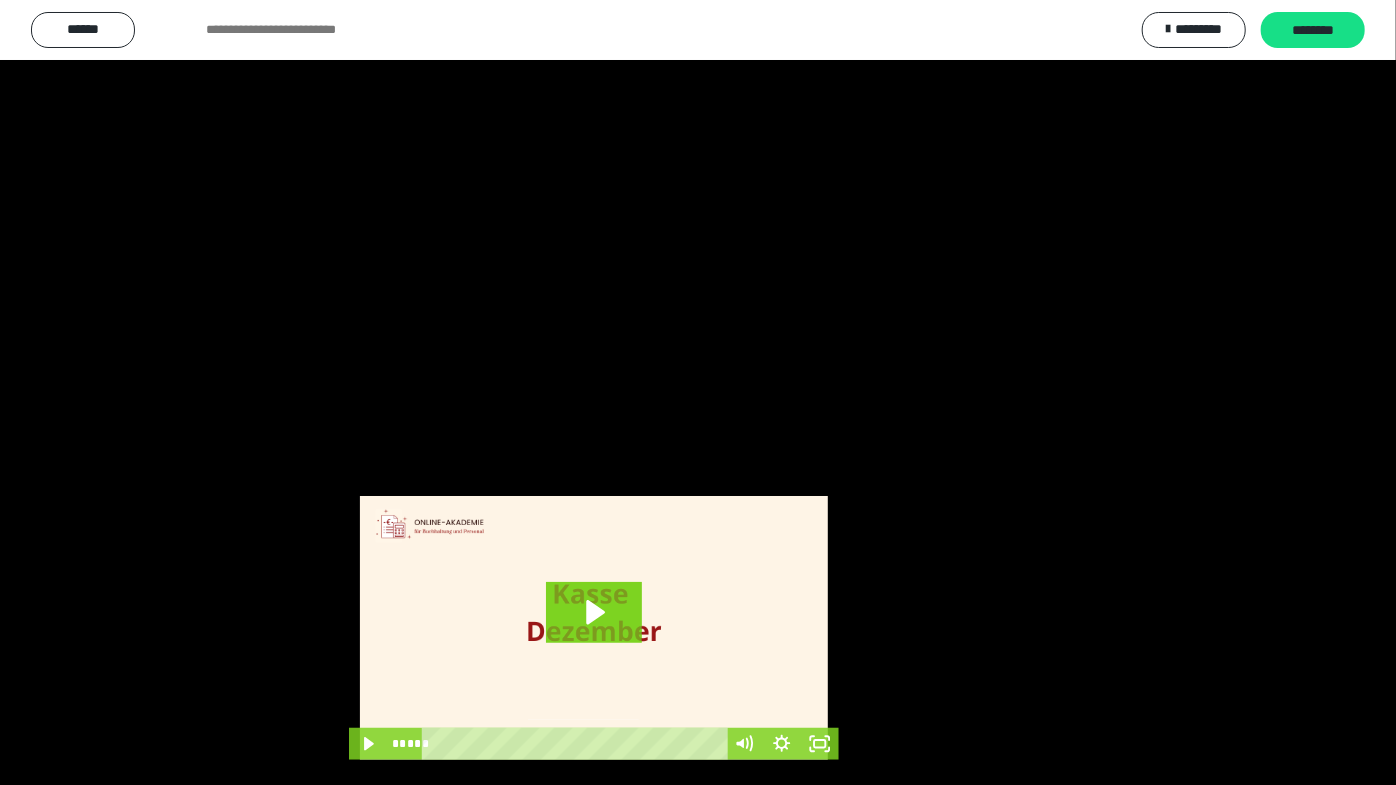 scroll, scrollTop: 3820, scrollLeft: 0, axis: vertical 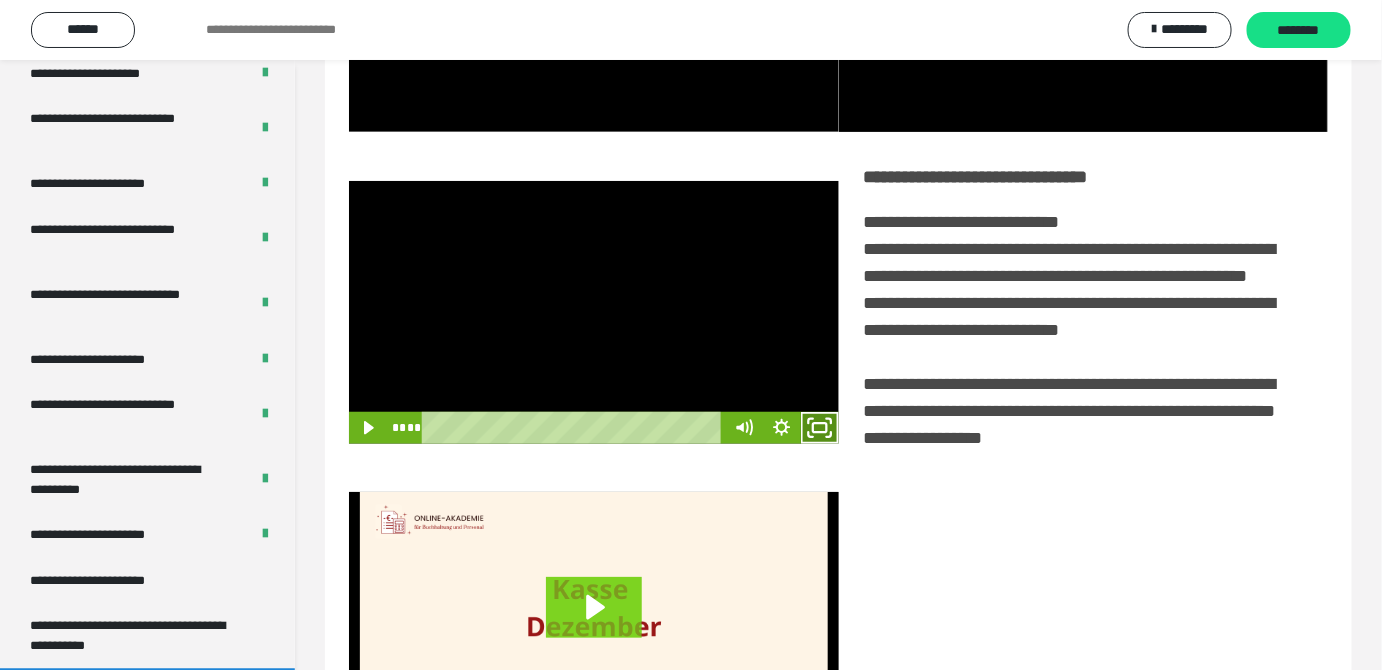 click 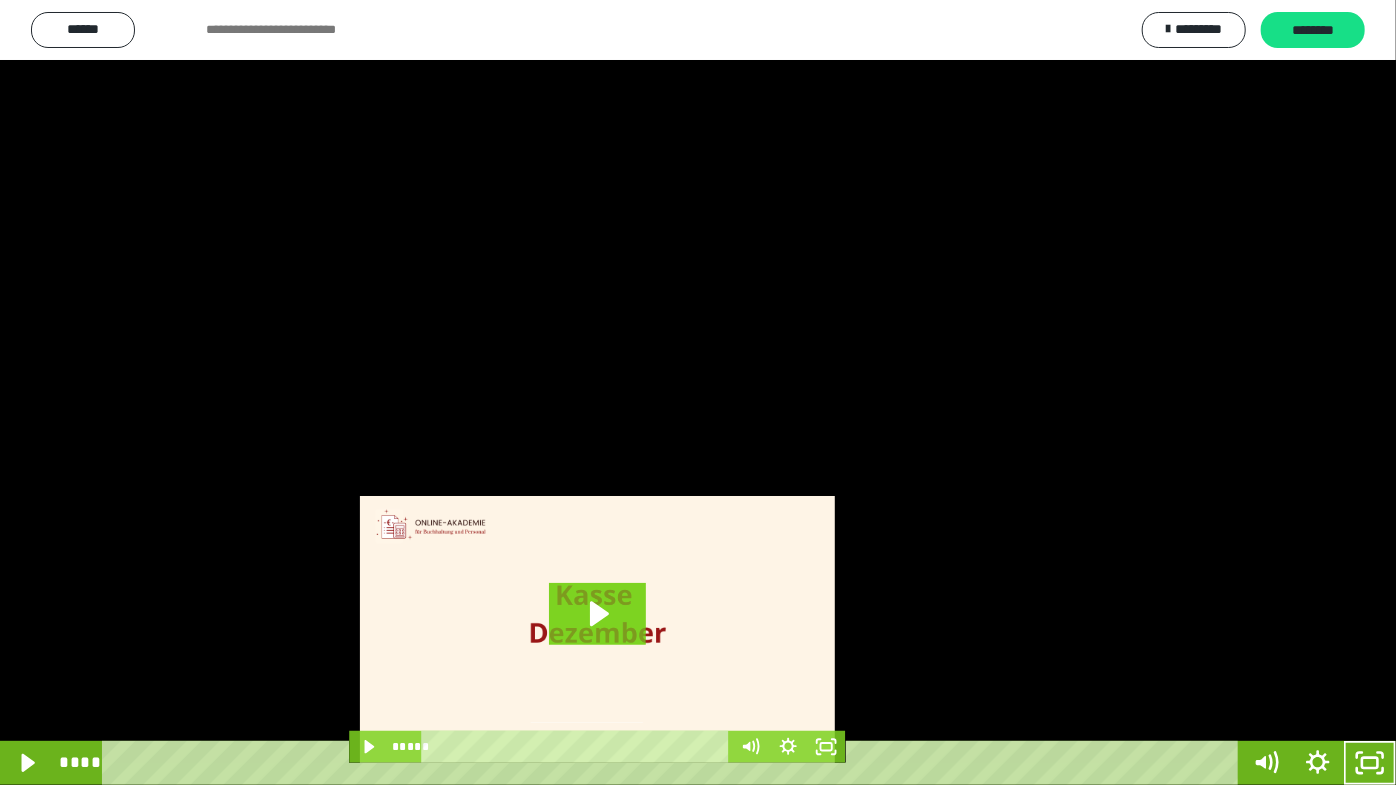 click at bounding box center [698, 392] 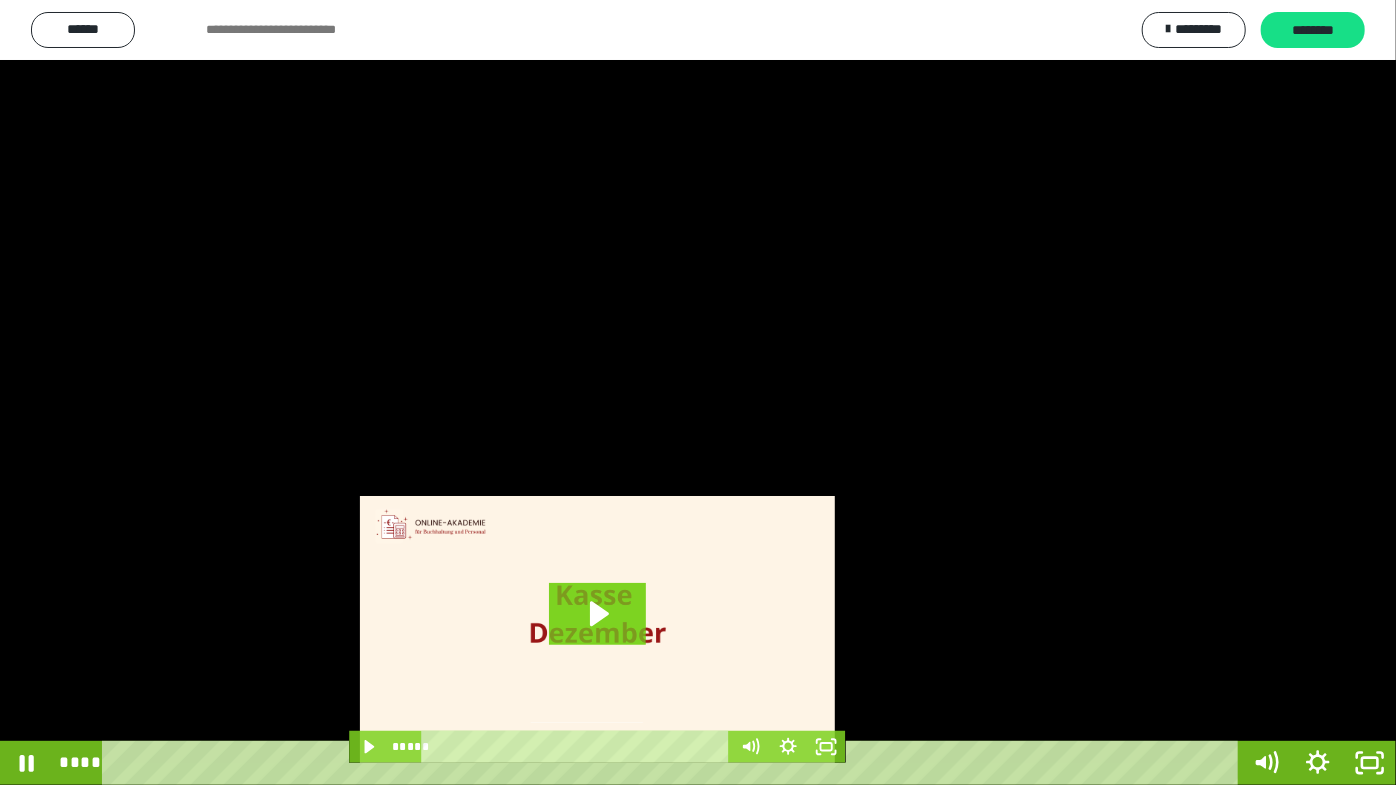 drag, startPoint x: 760, startPoint y: 448, endPoint x: 821, endPoint y: 474, distance: 66.309875 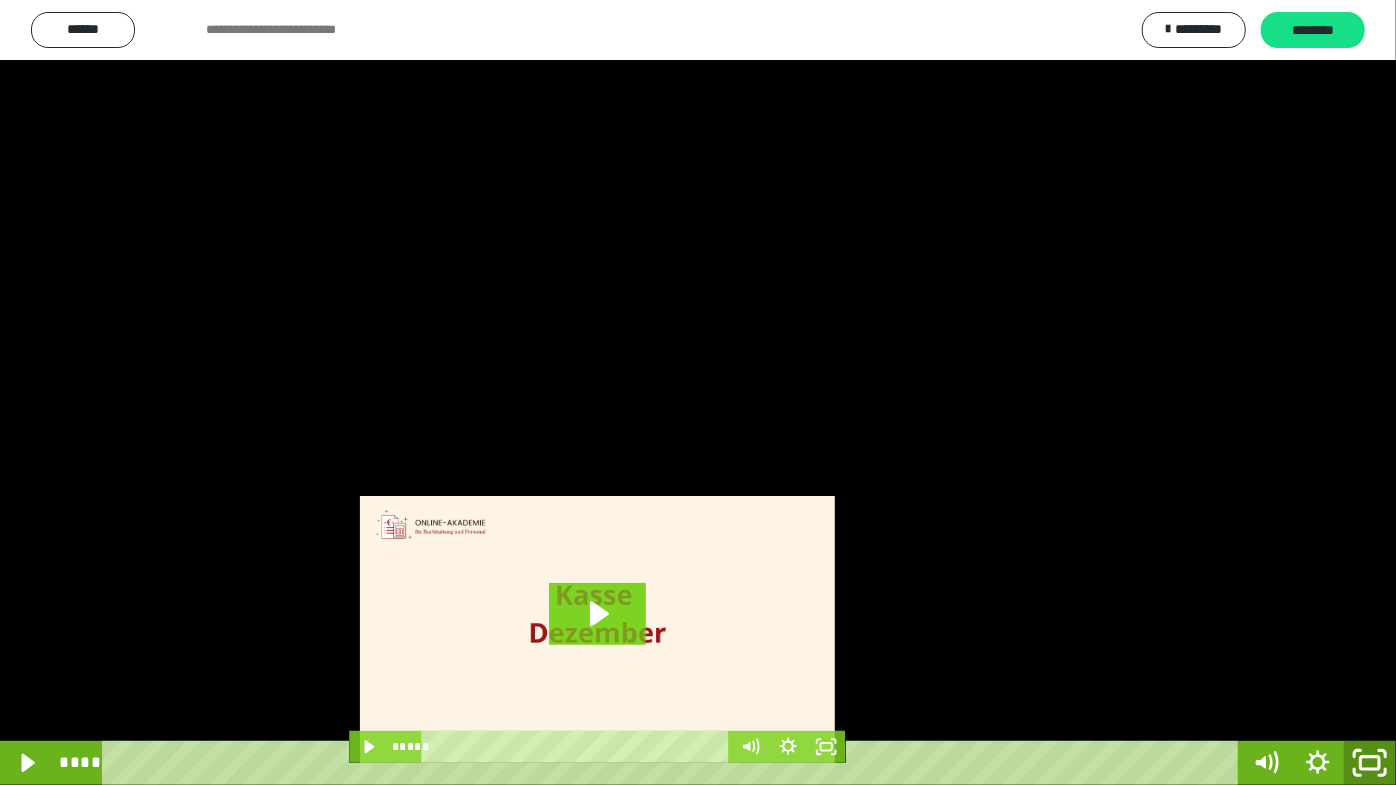click 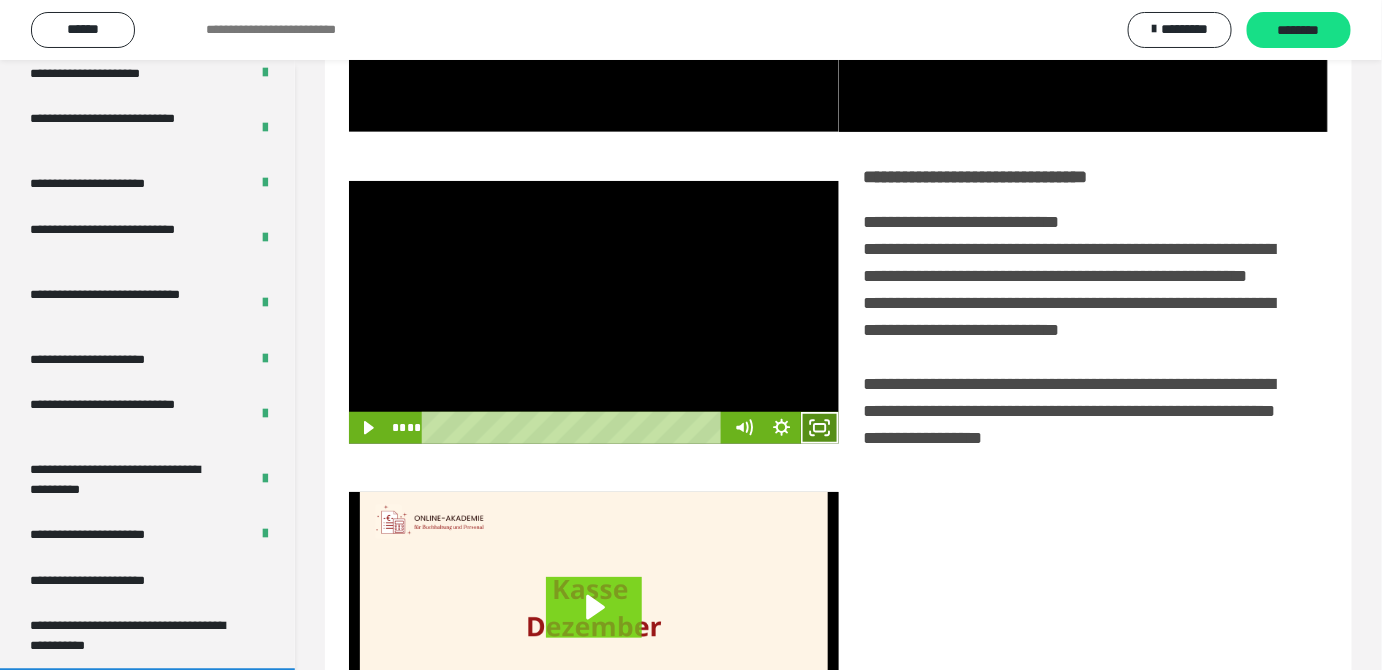 click 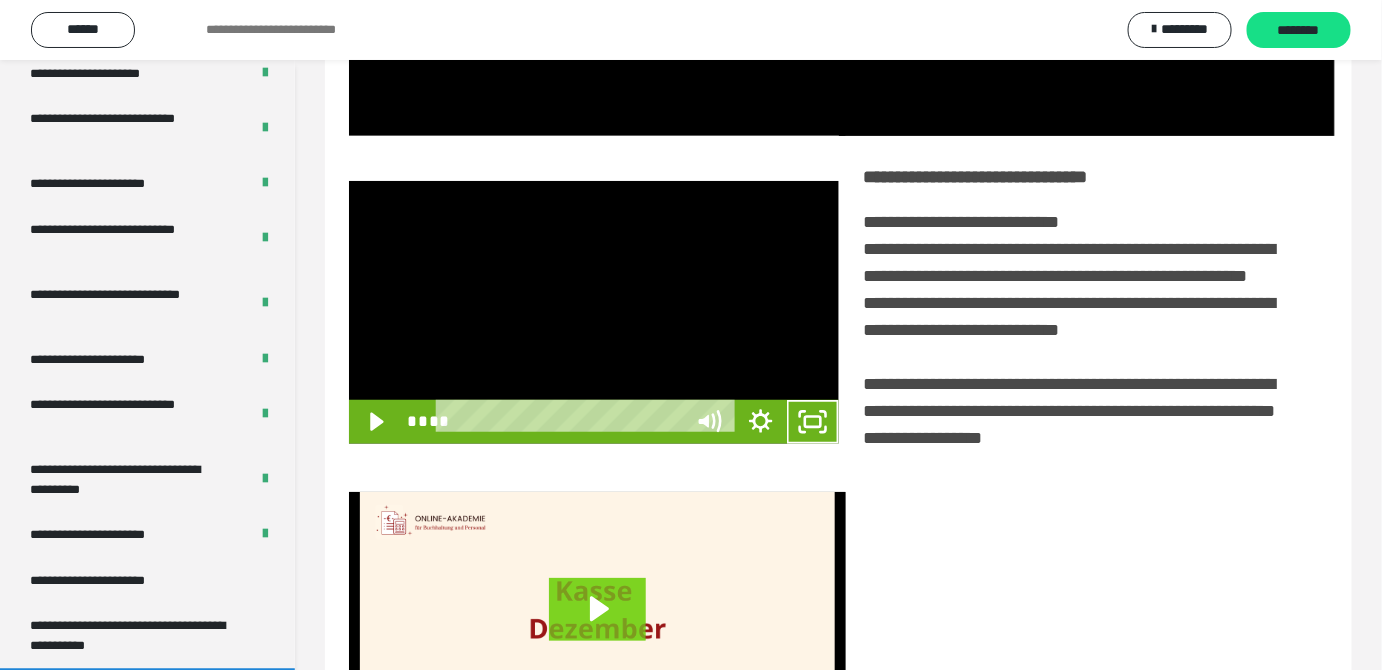 scroll, scrollTop: 3771, scrollLeft: 0, axis: vertical 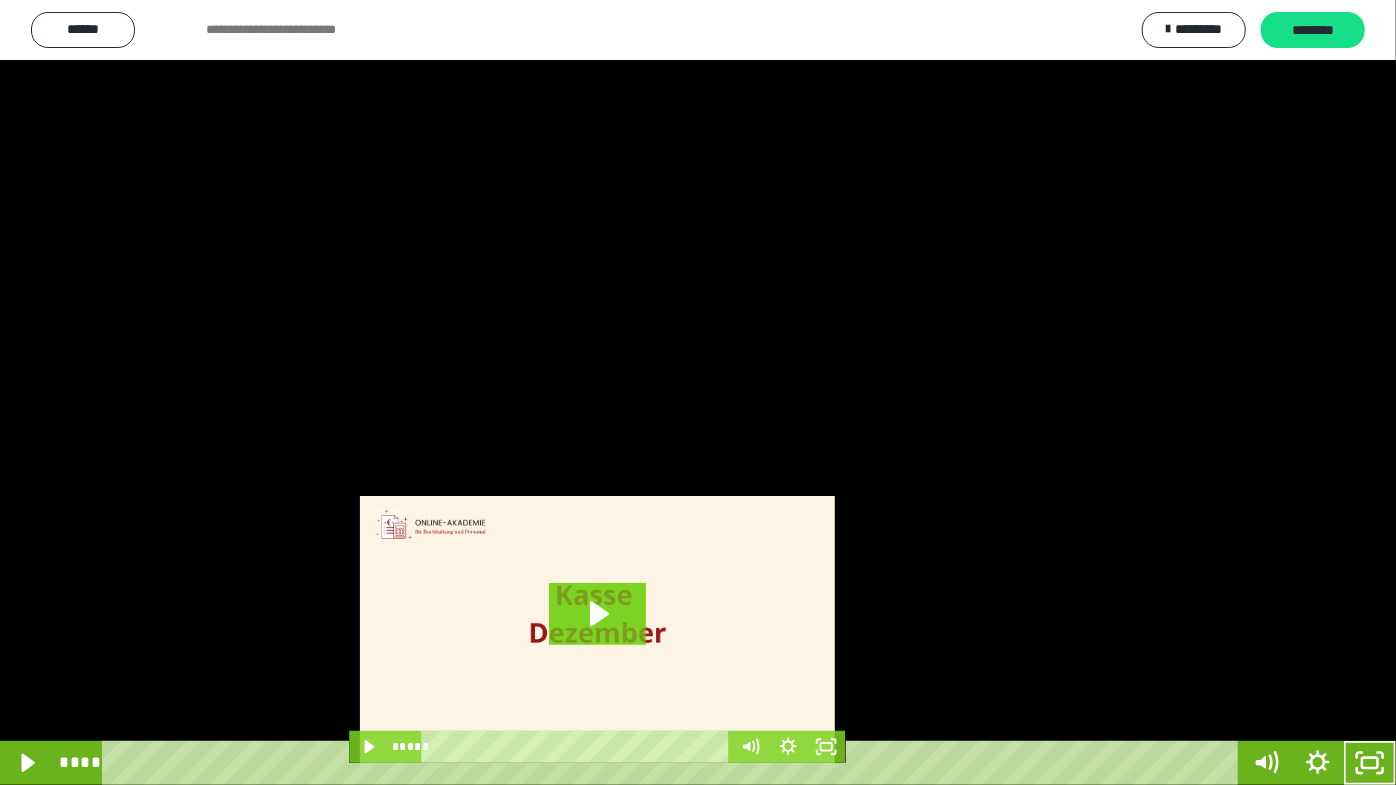 click at bounding box center [698, 392] 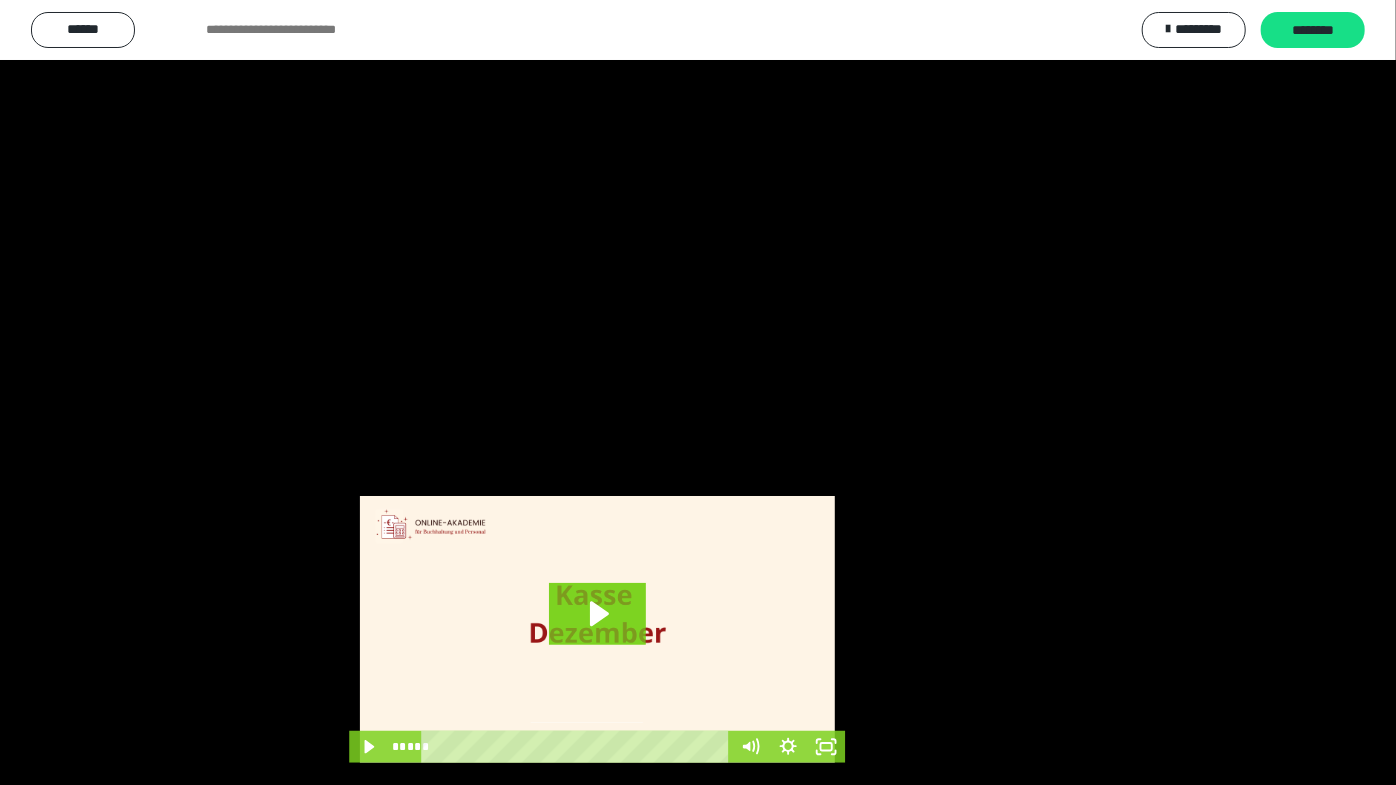 drag, startPoint x: 755, startPoint y: 453, endPoint x: 780, endPoint y: 472, distance: 31.400637 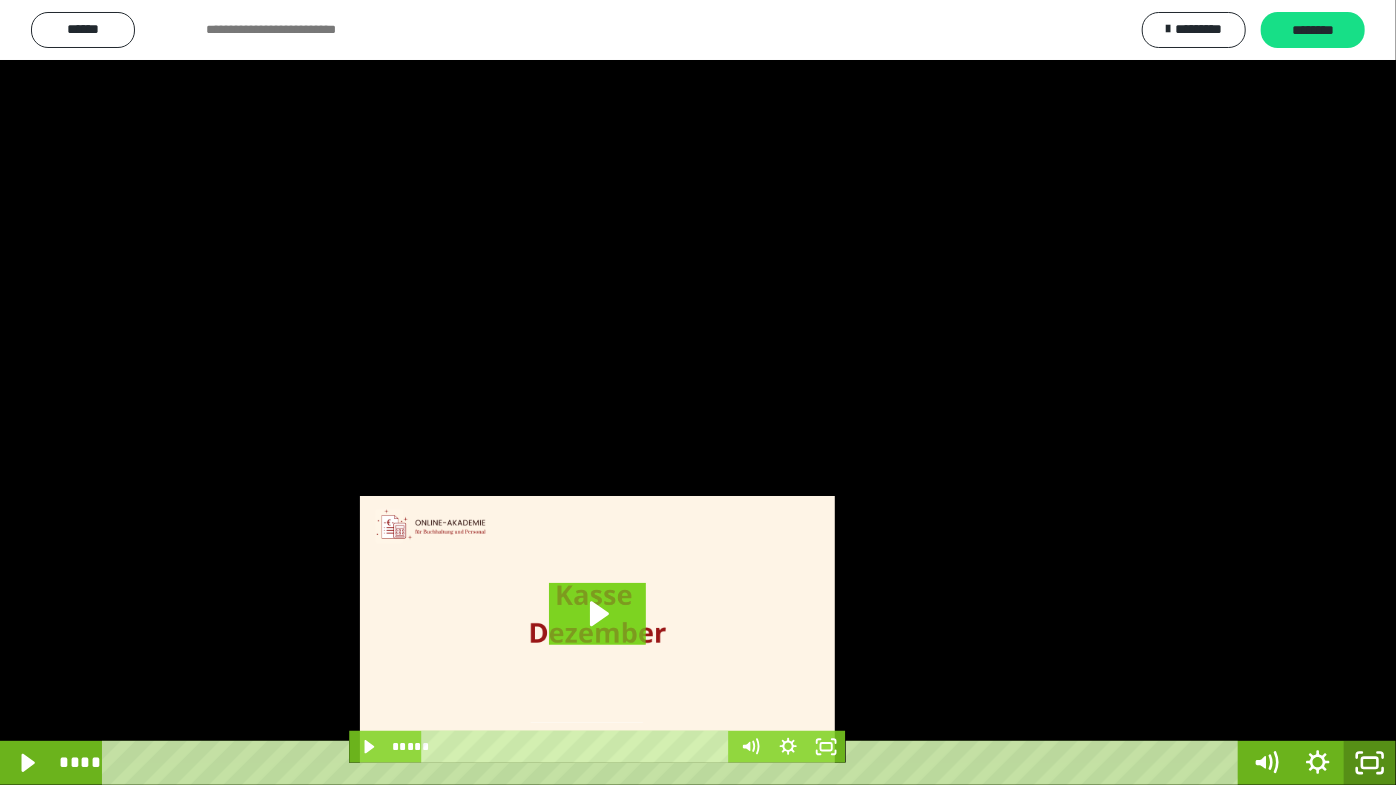 drag, startPoint x: 1374, startPoint y: 770, endPoint x: 1088, endPoint y: 441, distance: 435.93234 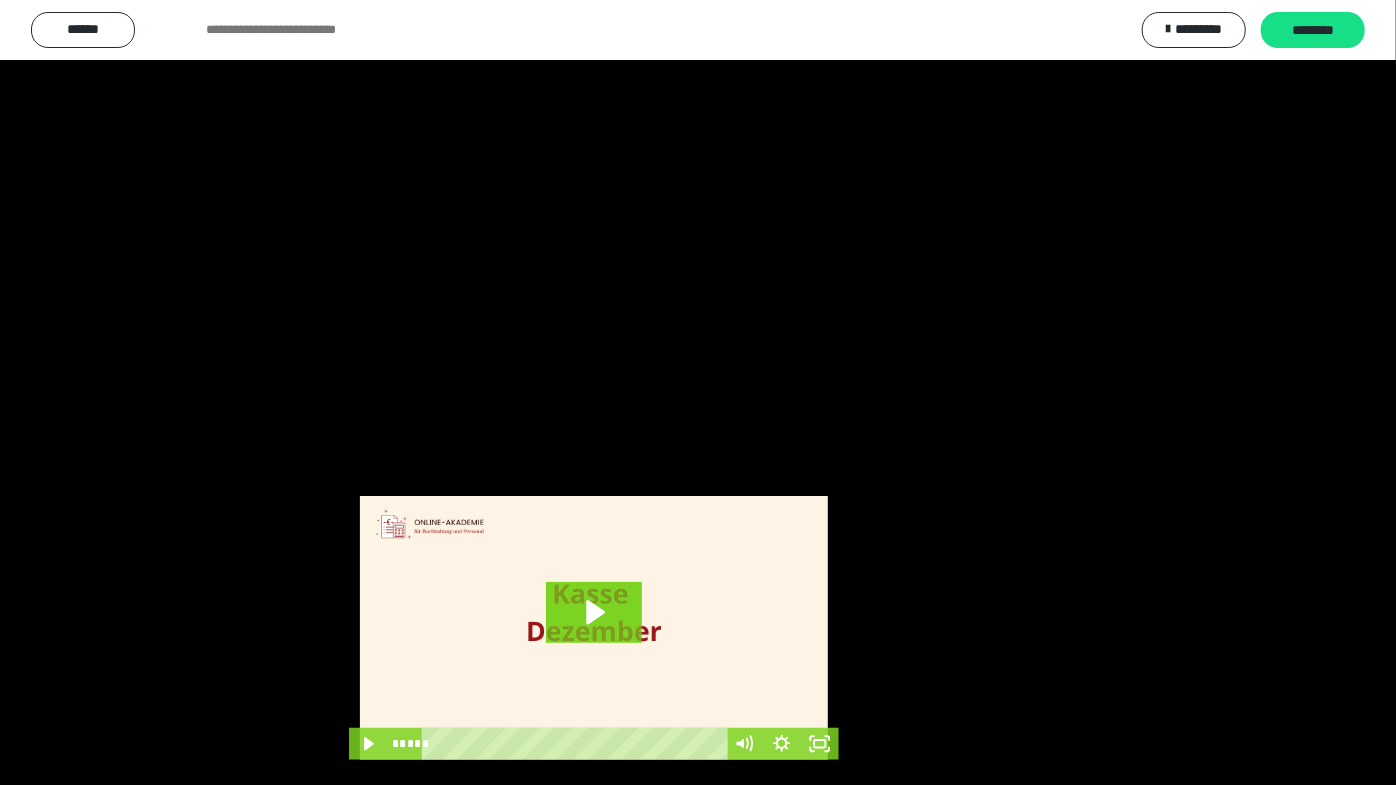 scroll, scrollTop: 3820, scrollLeft: 0, axis: vertical 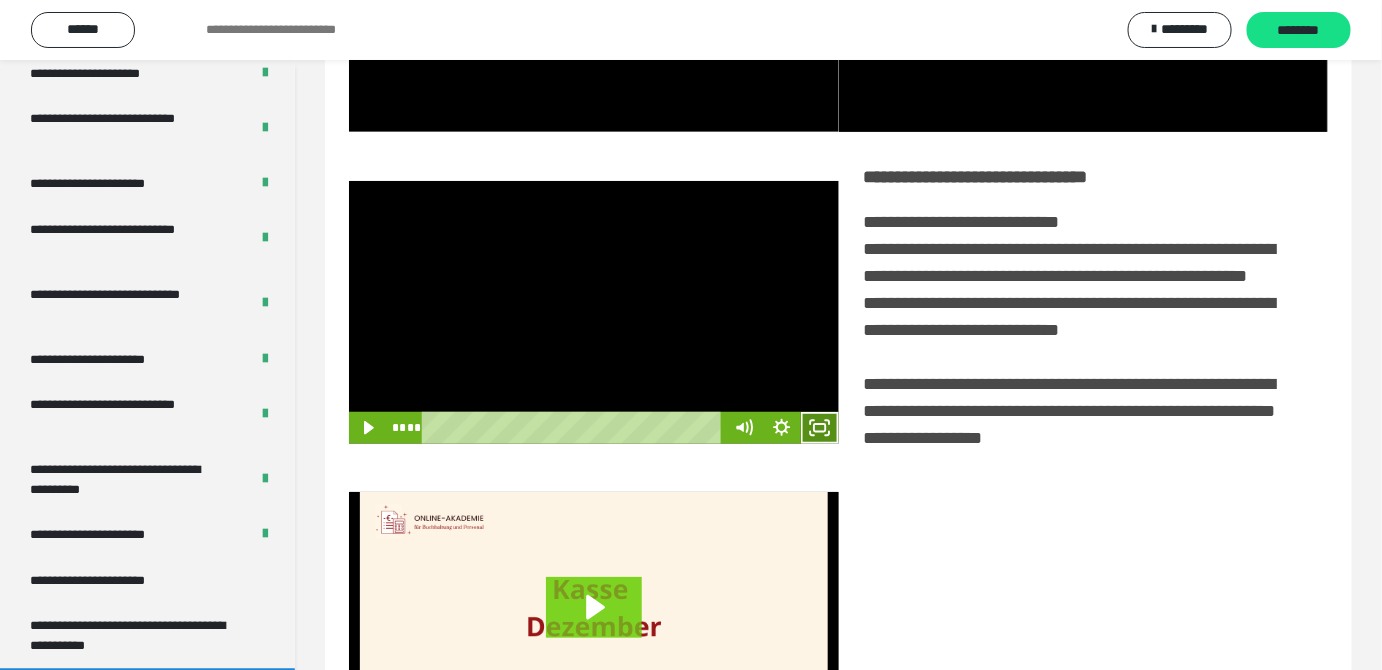 drag, startPoint x: 824, startPoint y: 458, endPoint x: 755, endPoint y: 507, distance: 84.6286 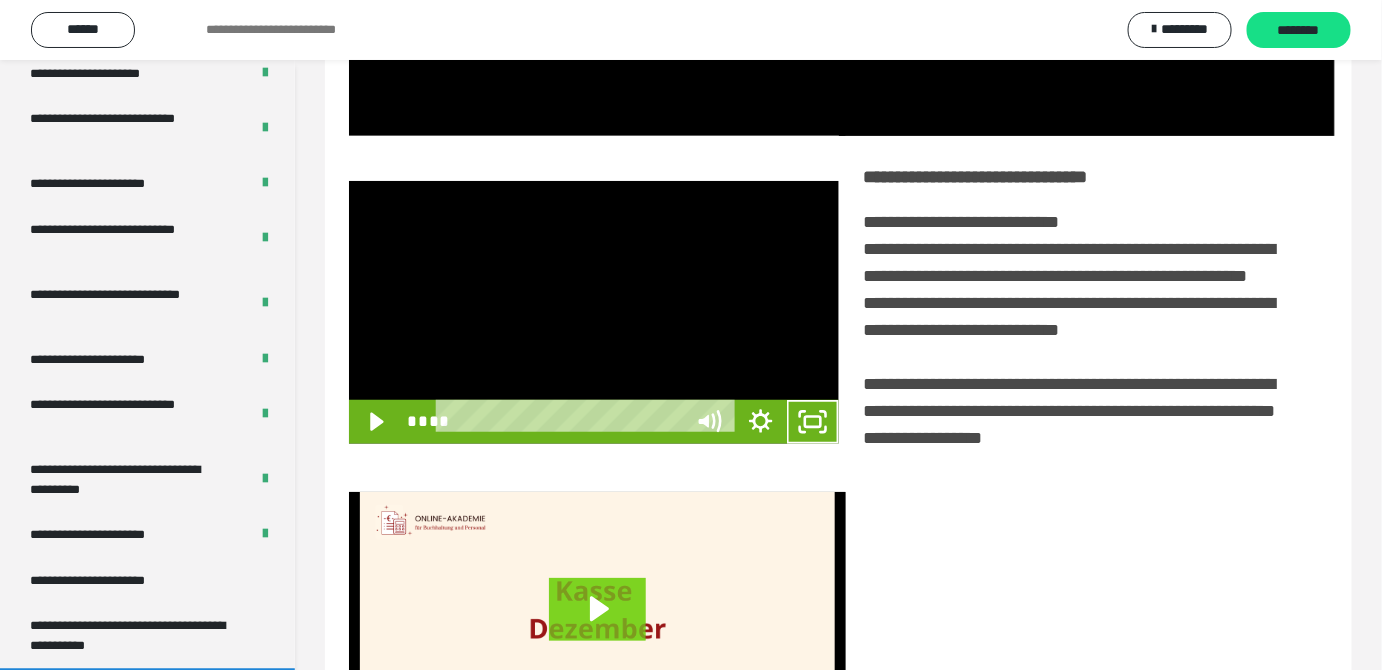 scroll, scrollTop: 3771, scrollLeft: 0, axis: vertical 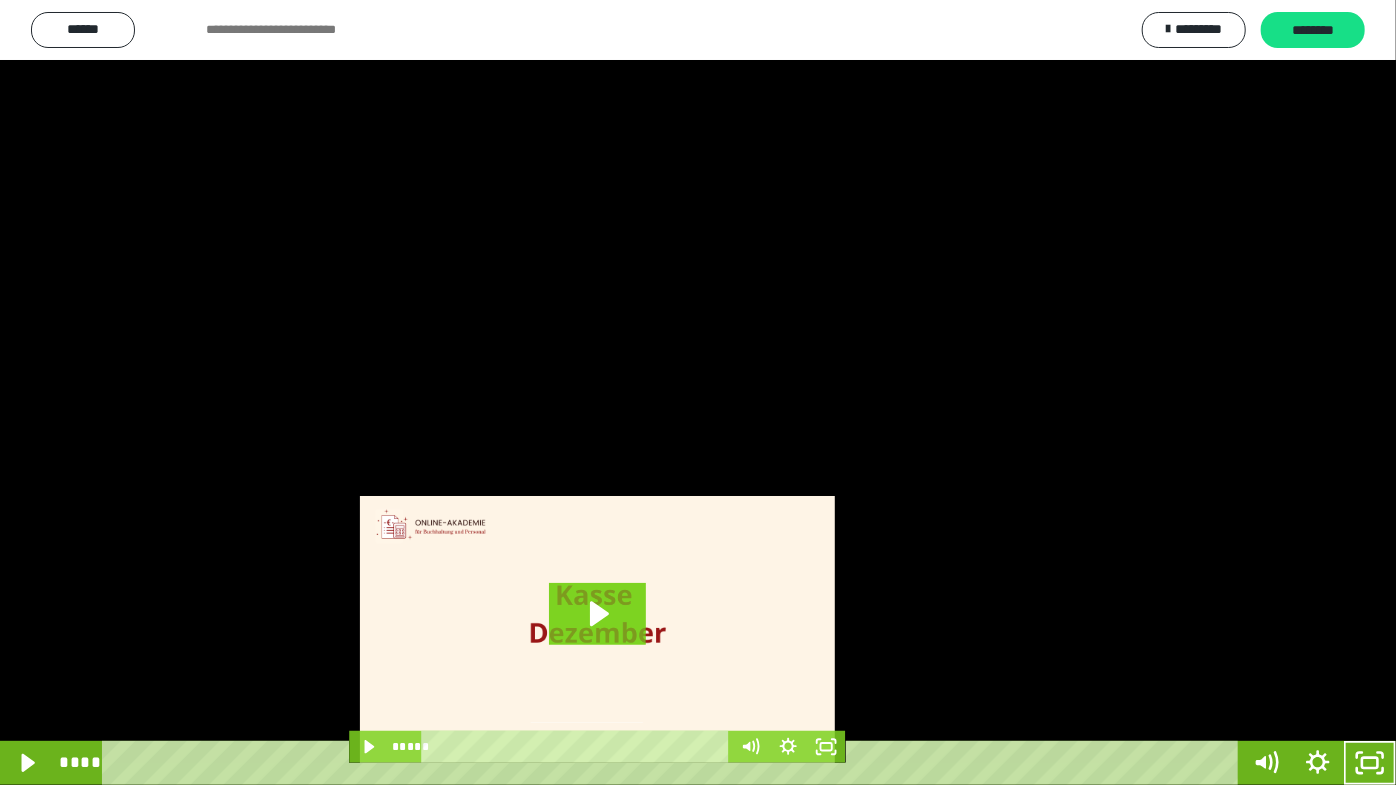 click at bounding box center [698, 392] 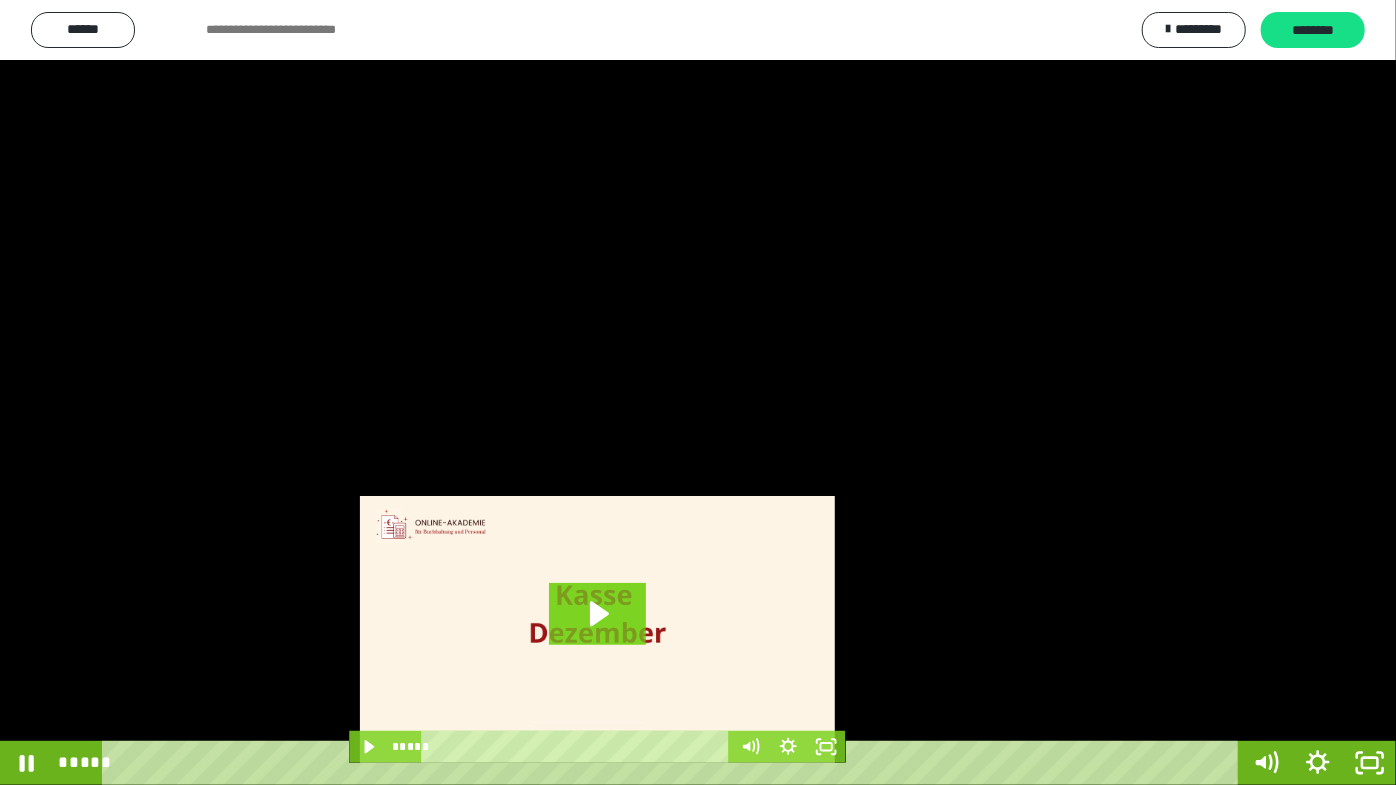 drag, startPoint x: 790, startPoint y: 340, endPoint x: 807, endPoint y: 345, distance: 17.720045 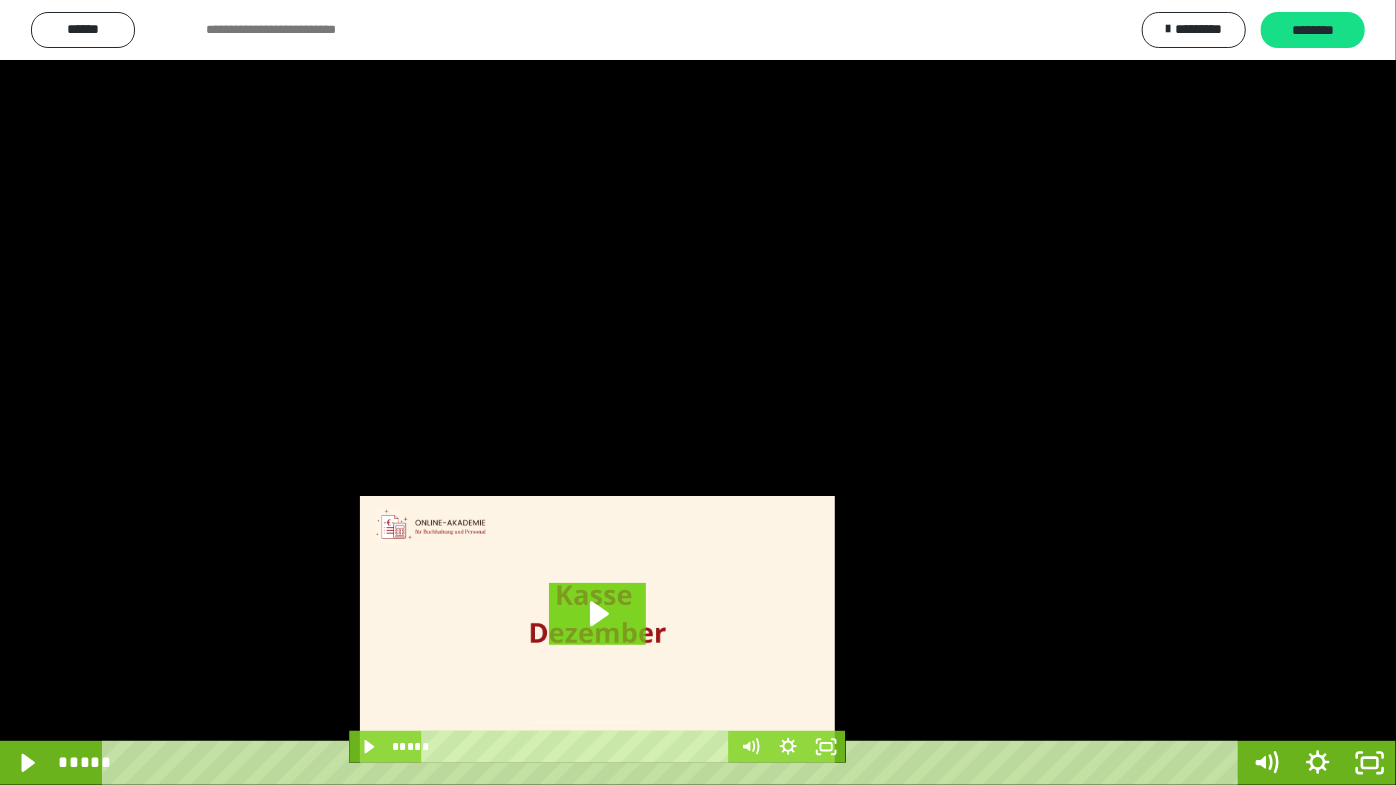 click at bounding box center [698, 392] 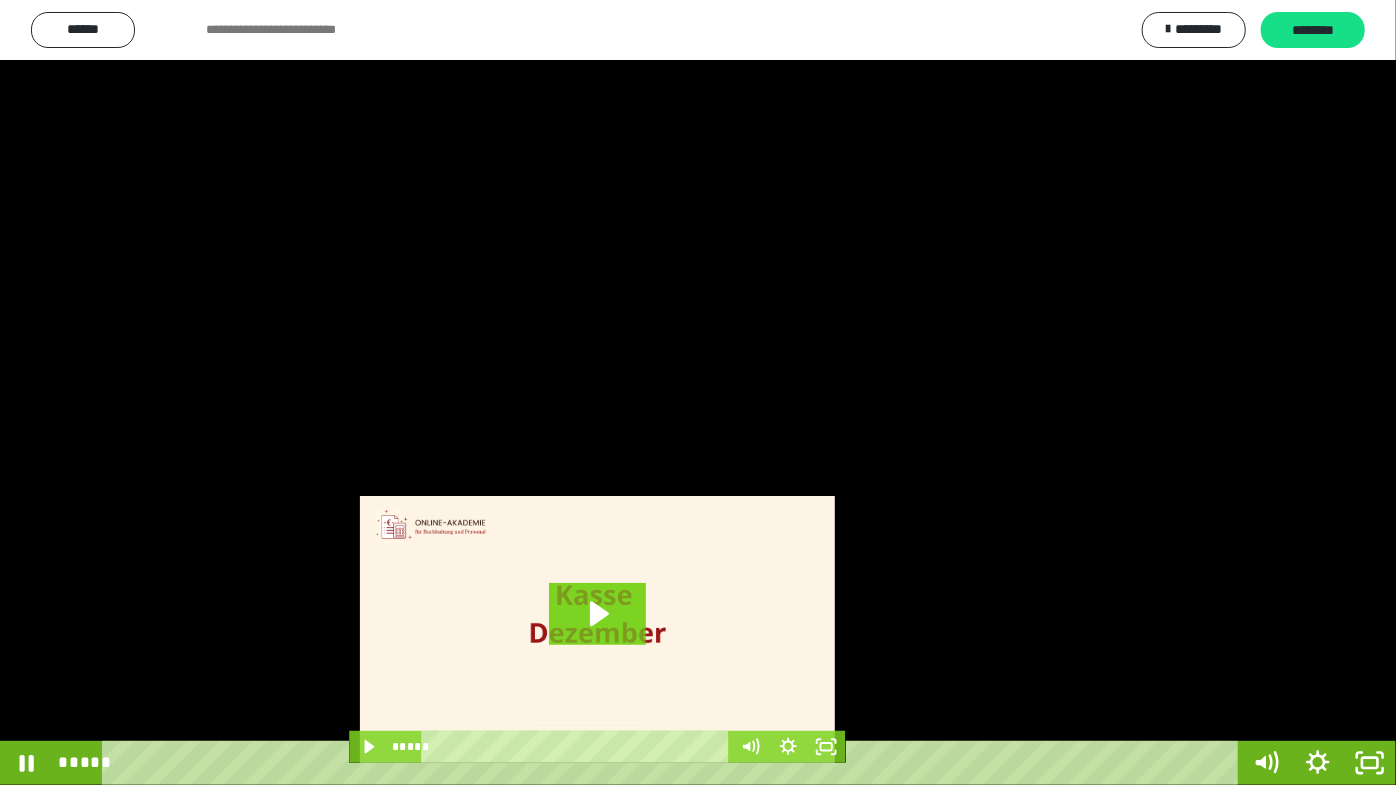 click at bounding box center [698, 392] 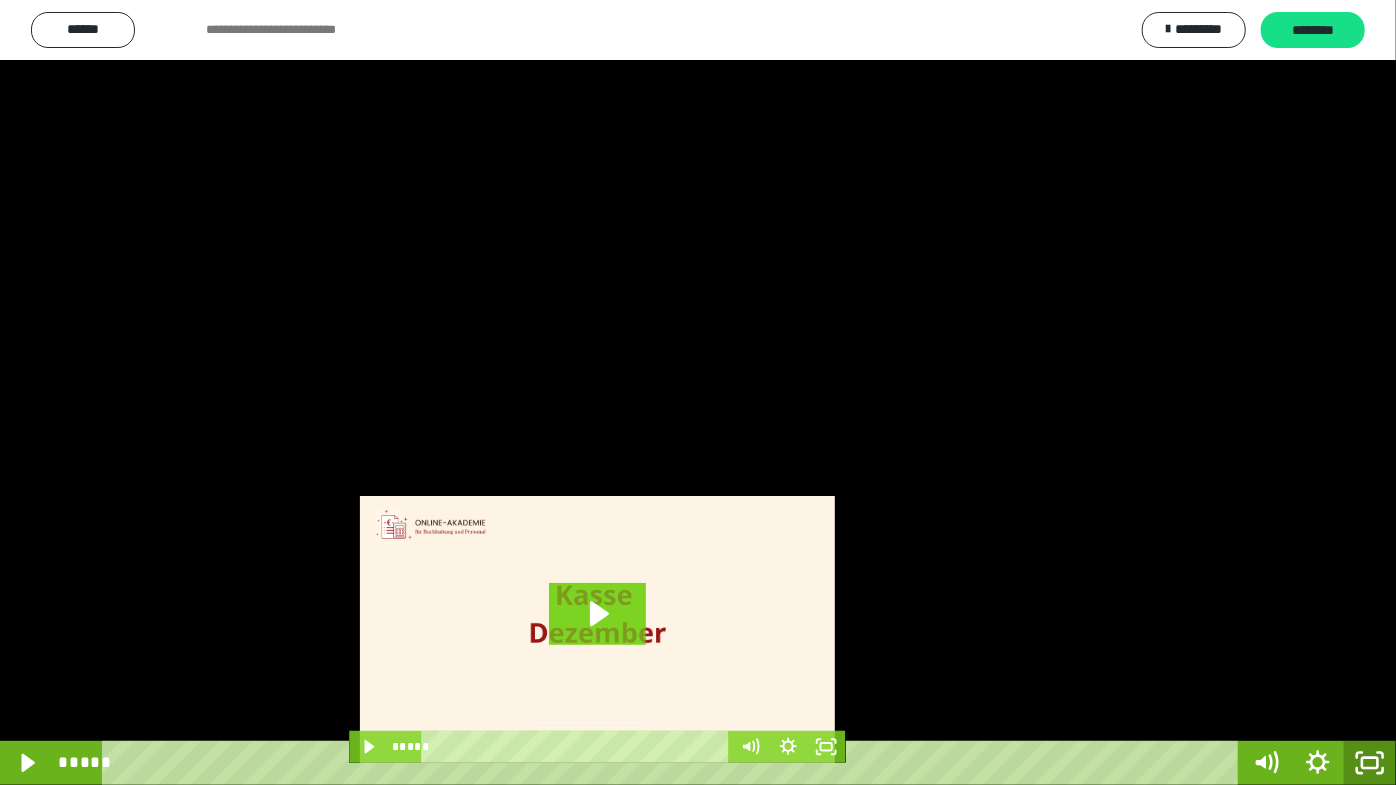 click 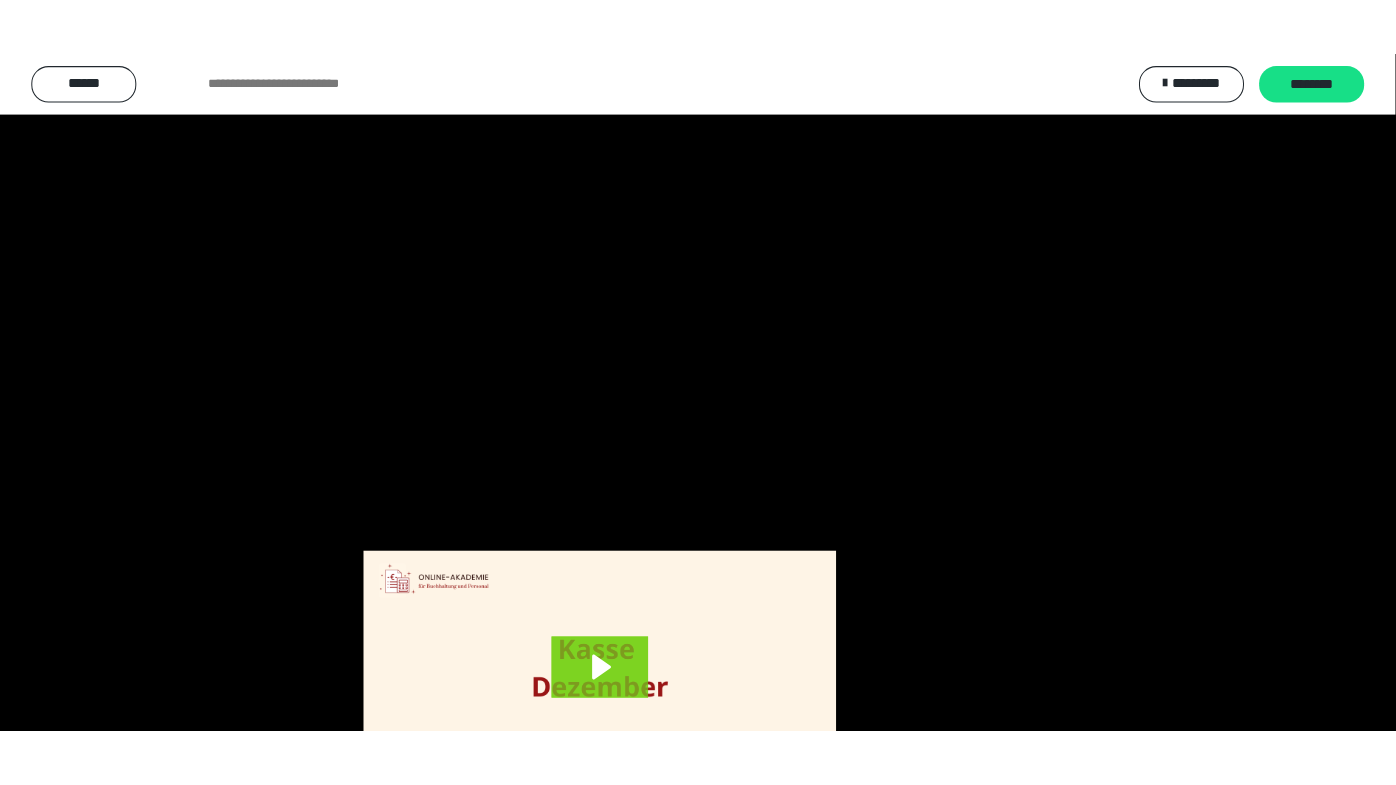 scroll, scrollTop: 3820, scrollLeft: 0, axis: vertical 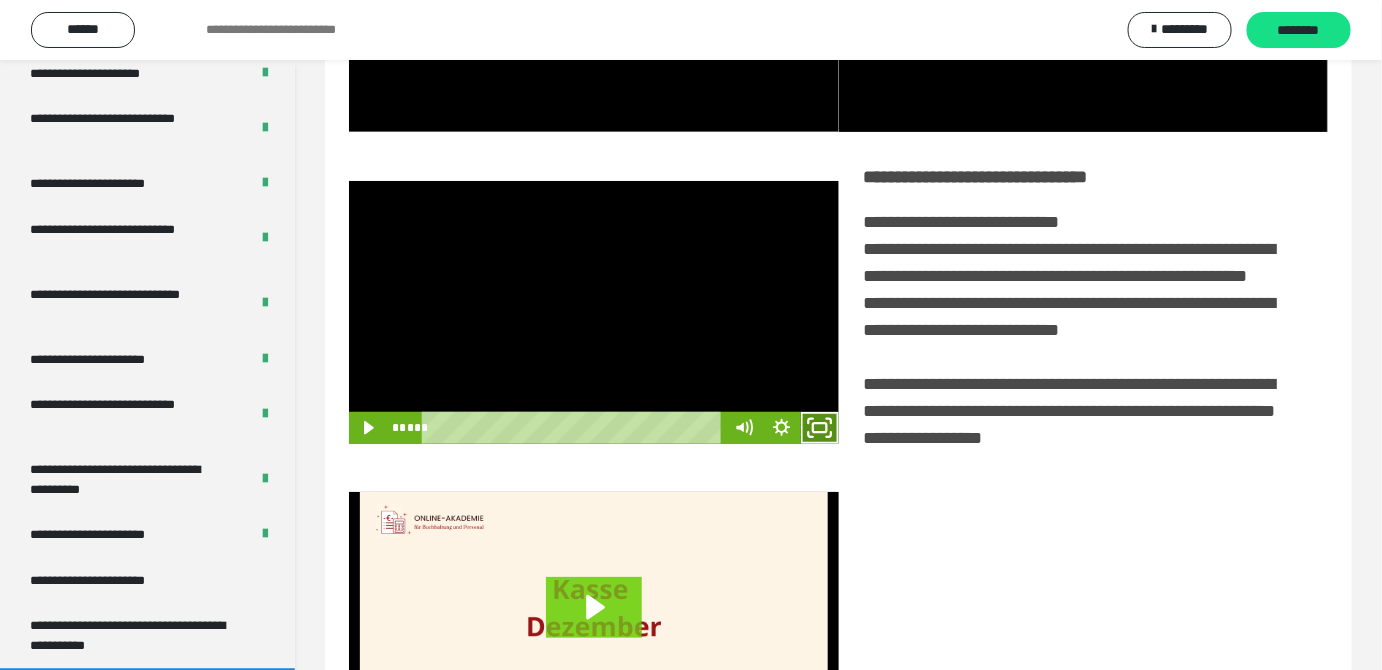 click 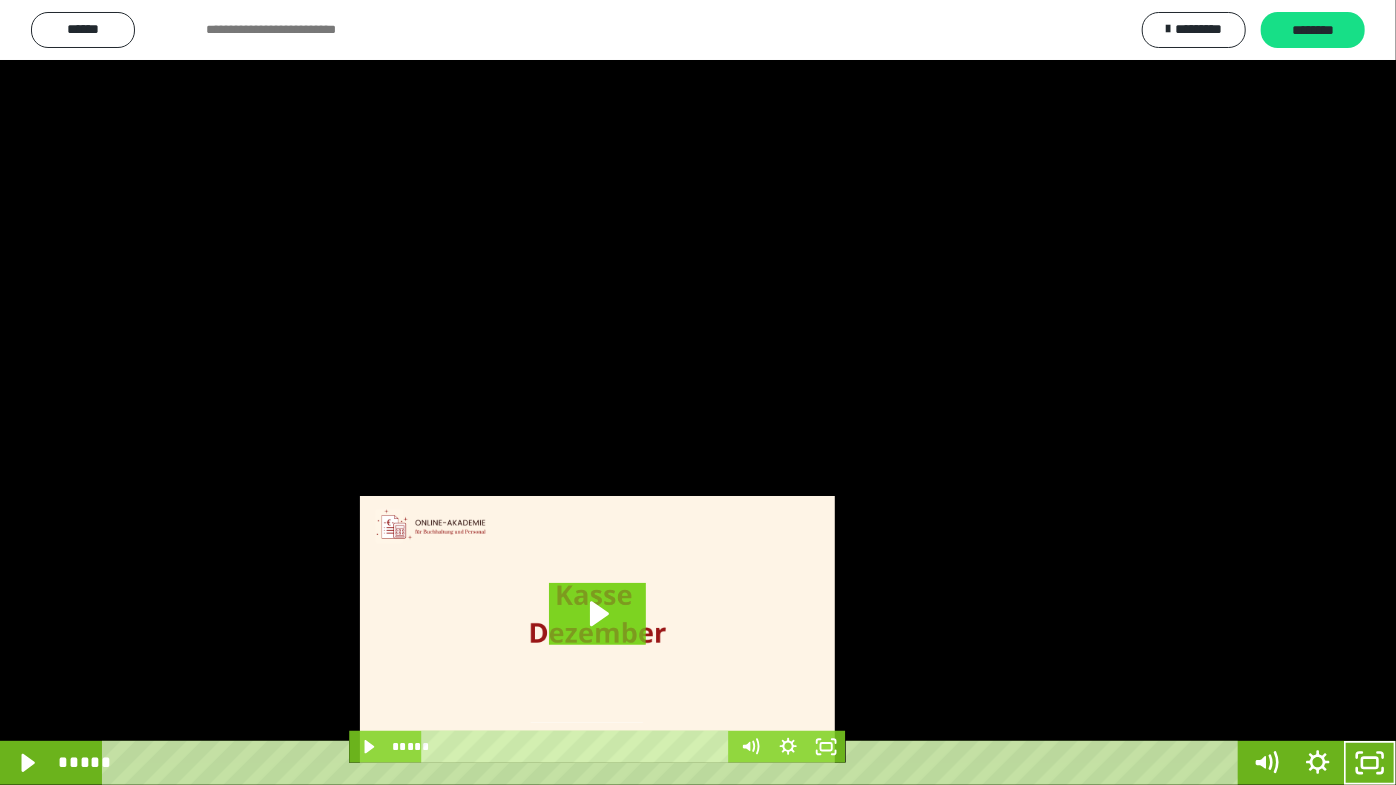 click at bounding box center [698, 392] 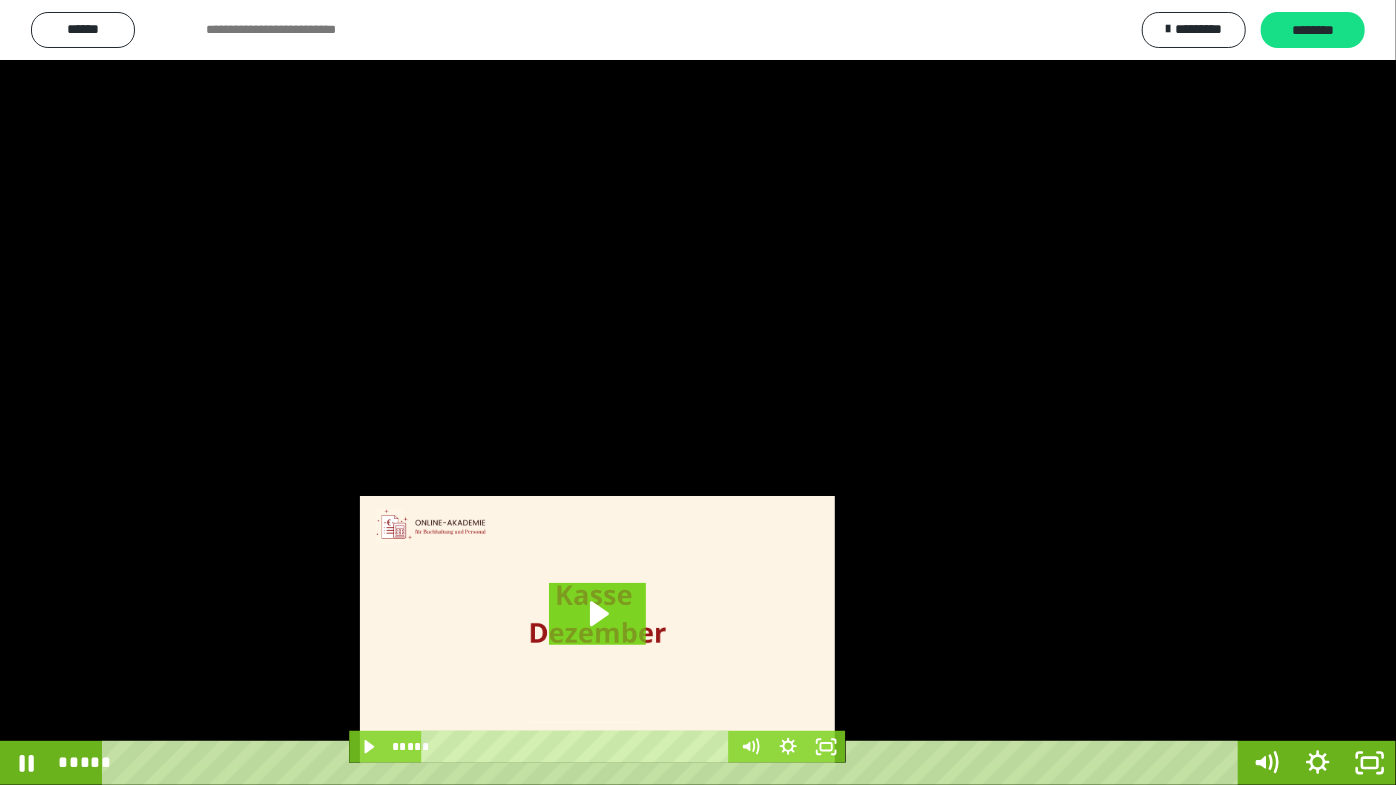 click at bounding box center [698, 392] 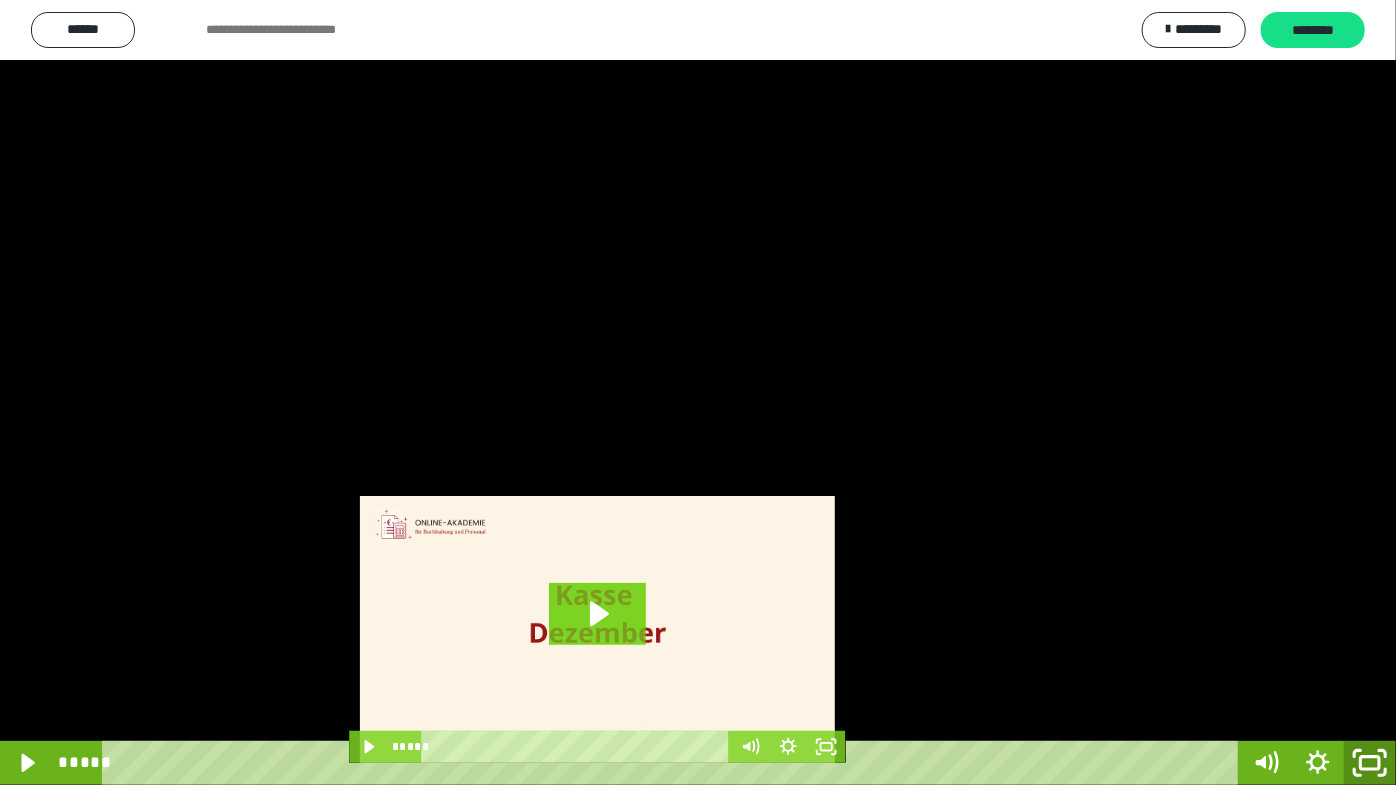 drag, startPoint x: 1373, startPoint y: 767, endPoint x: 572, endPoint y: 8, distance: 1103.4863 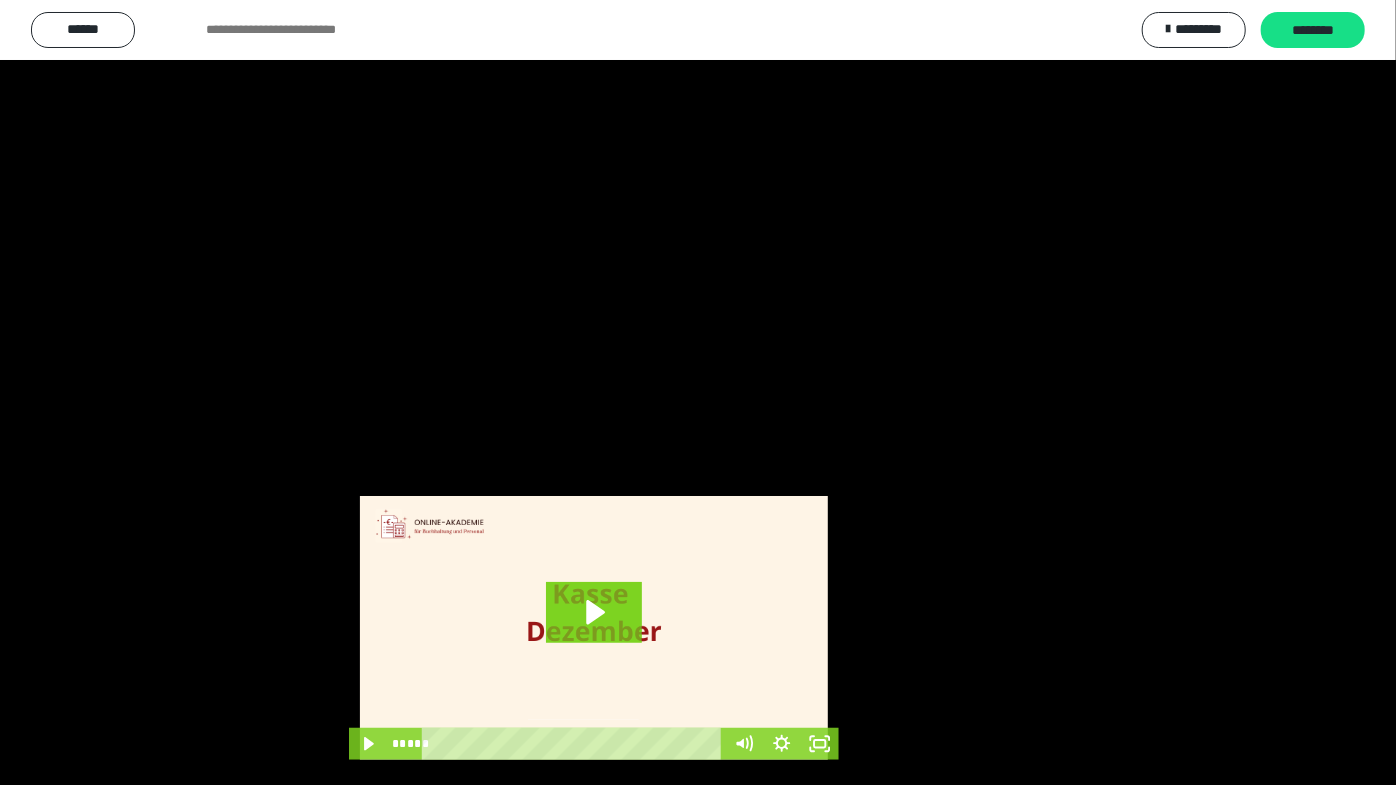 scroll, scrollTop: 3820, scrollLeft: 0, axis: vertical 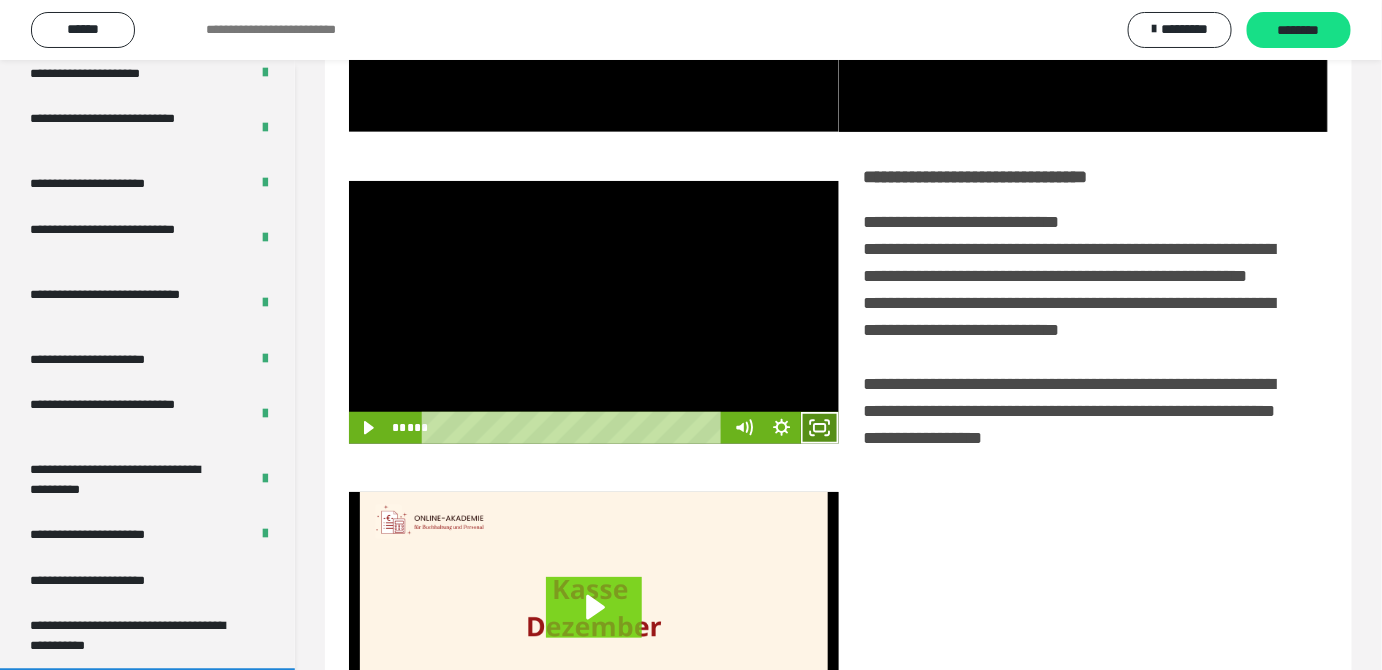 click 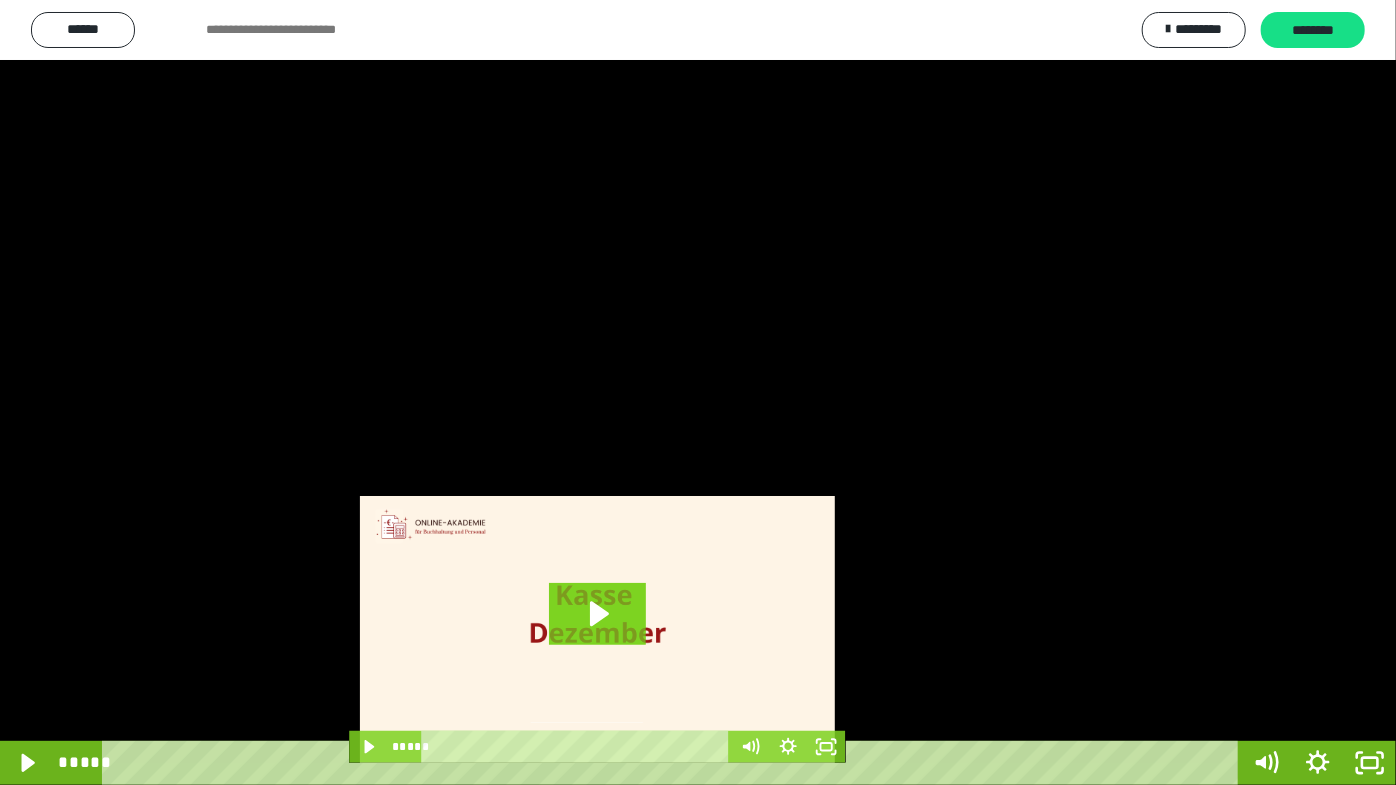 drag, startPoint x: 783, startPoint y: 468, endPoint x: 805, endPoint y: 474, distance: 22.803509 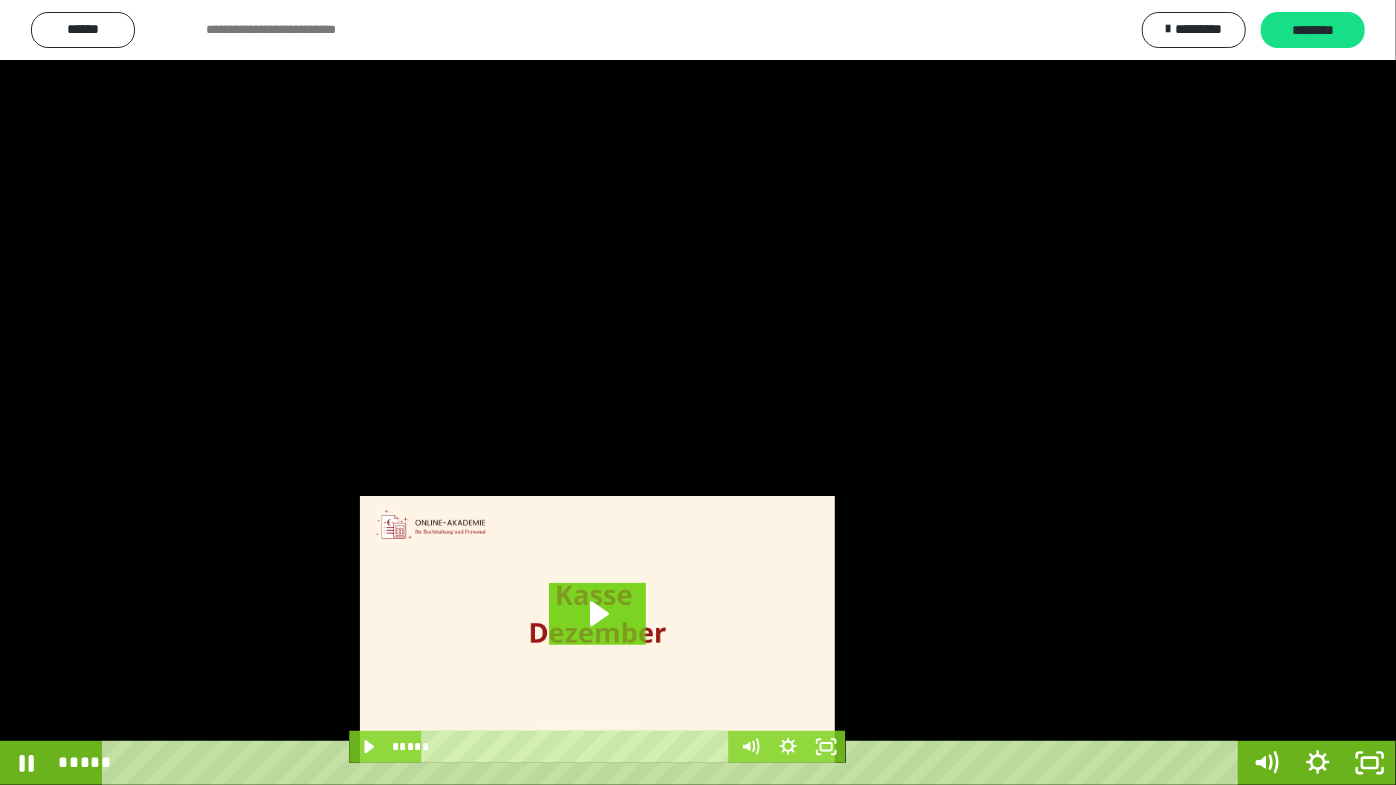 click at bounding box center (698, 392) 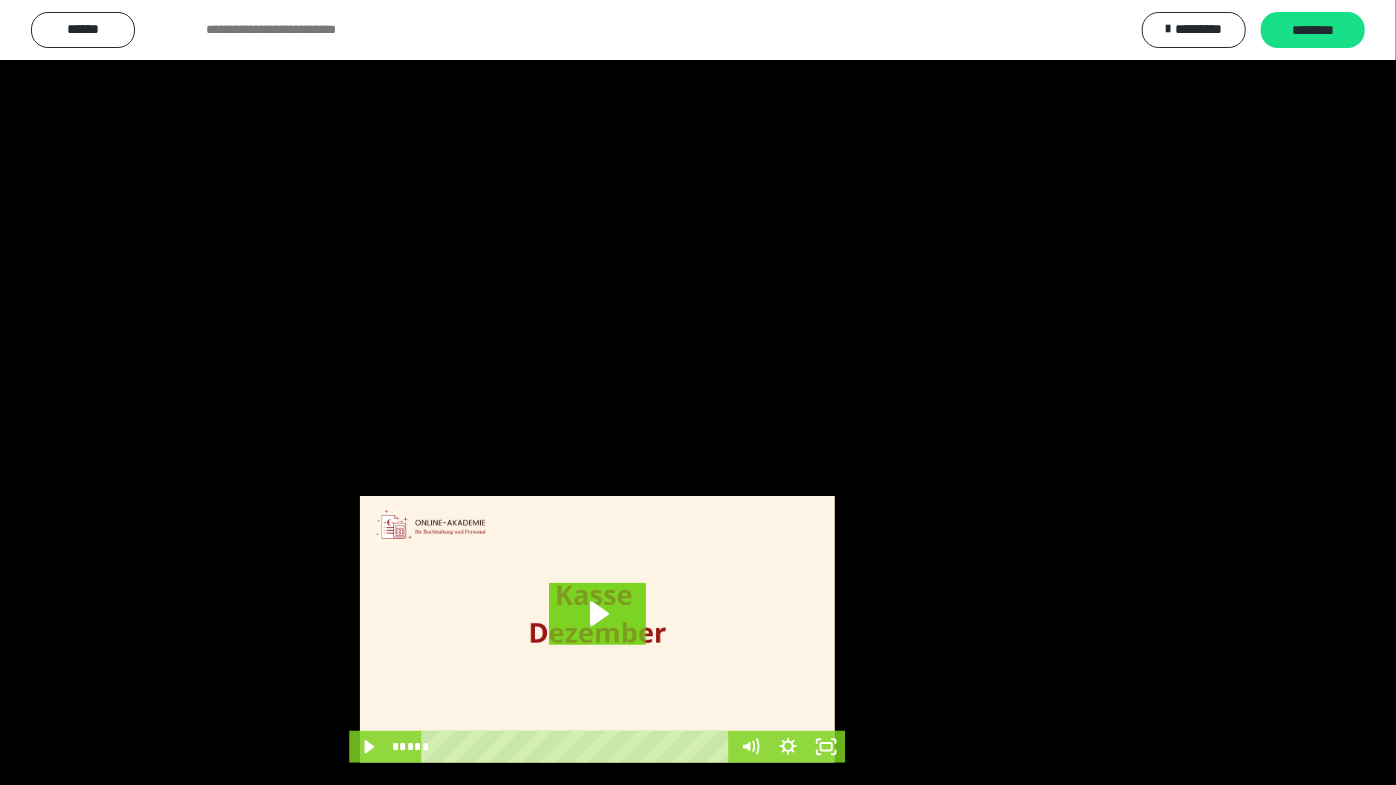 drag, startPoint x: 818, startPoint y: 468, endPoint x: 816, endPoint y: 485, distance: 17.117243 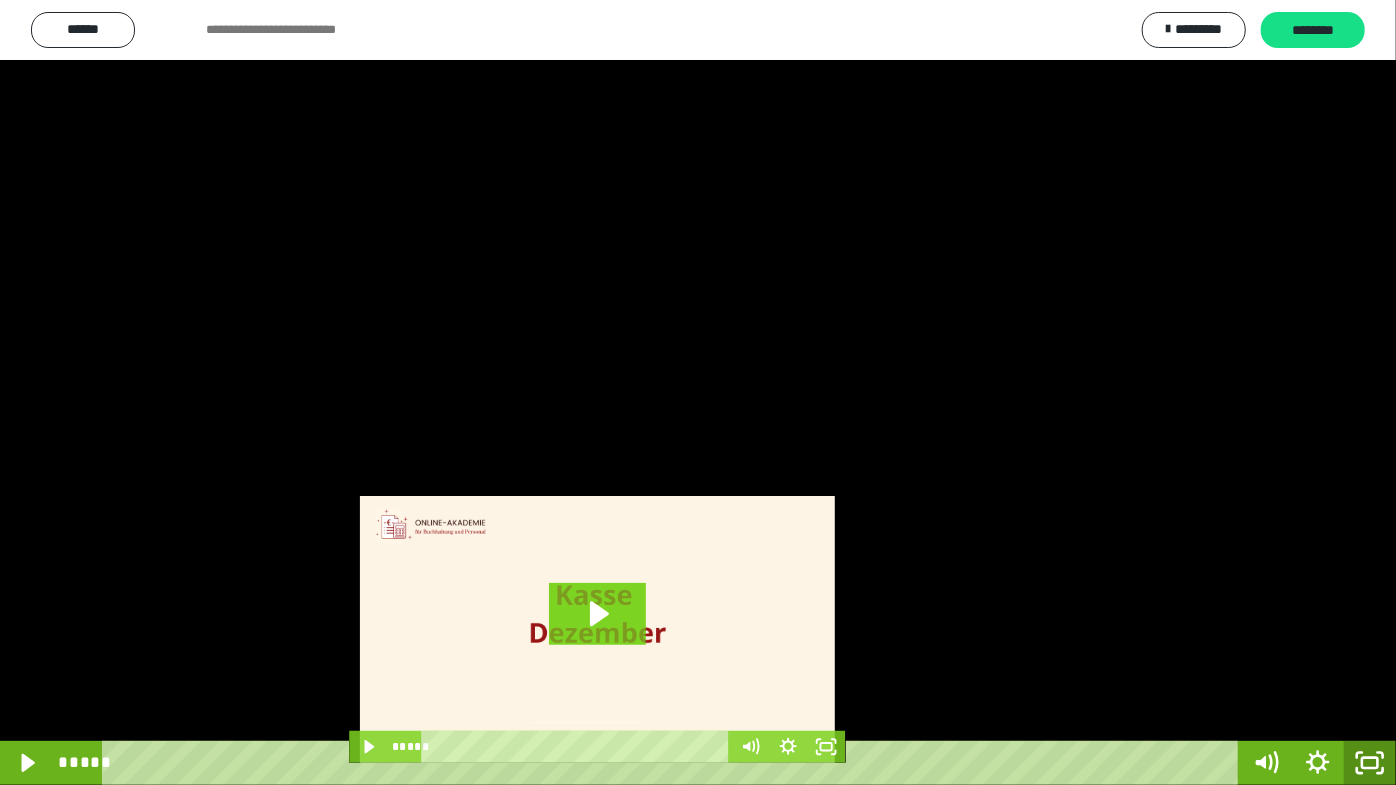 click 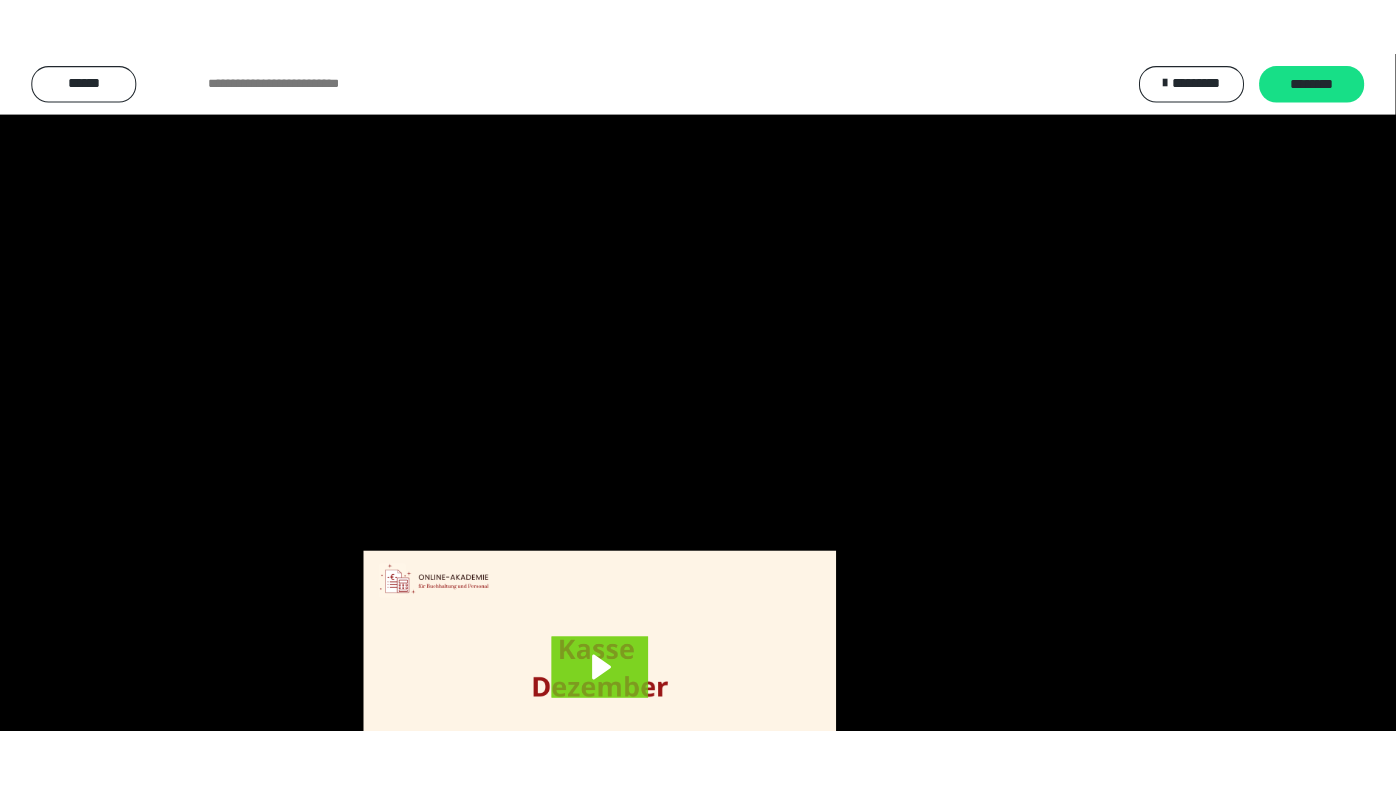 scroll, scrollTop: 3820, scrollLeft: 0, axis: vertical 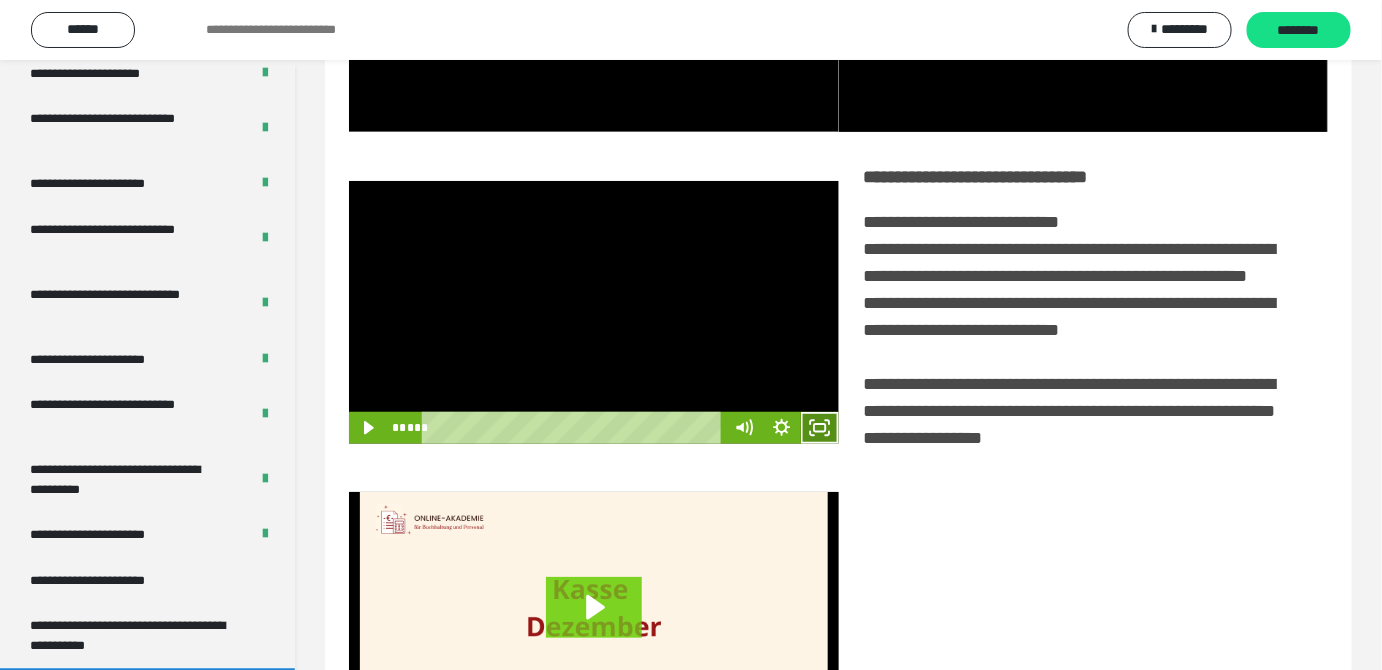 click 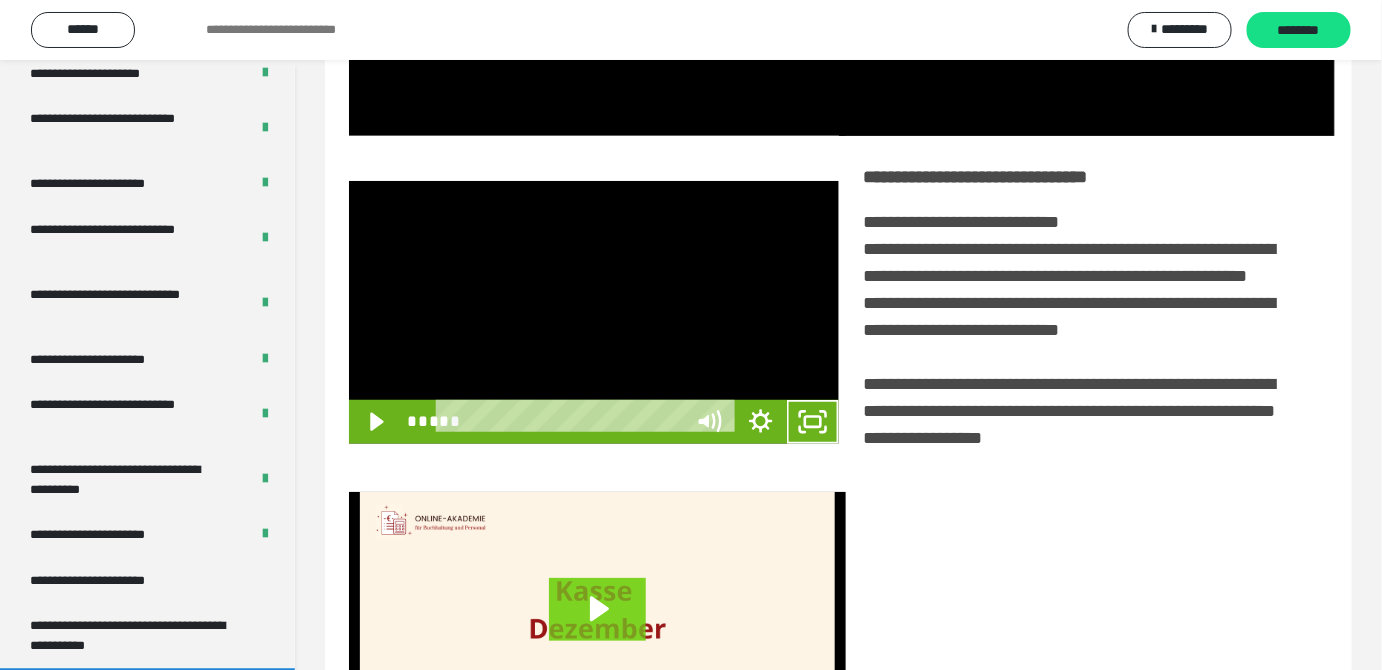 scroll, scrollTop: 3771, scrollLeft: 0, axis: vertical 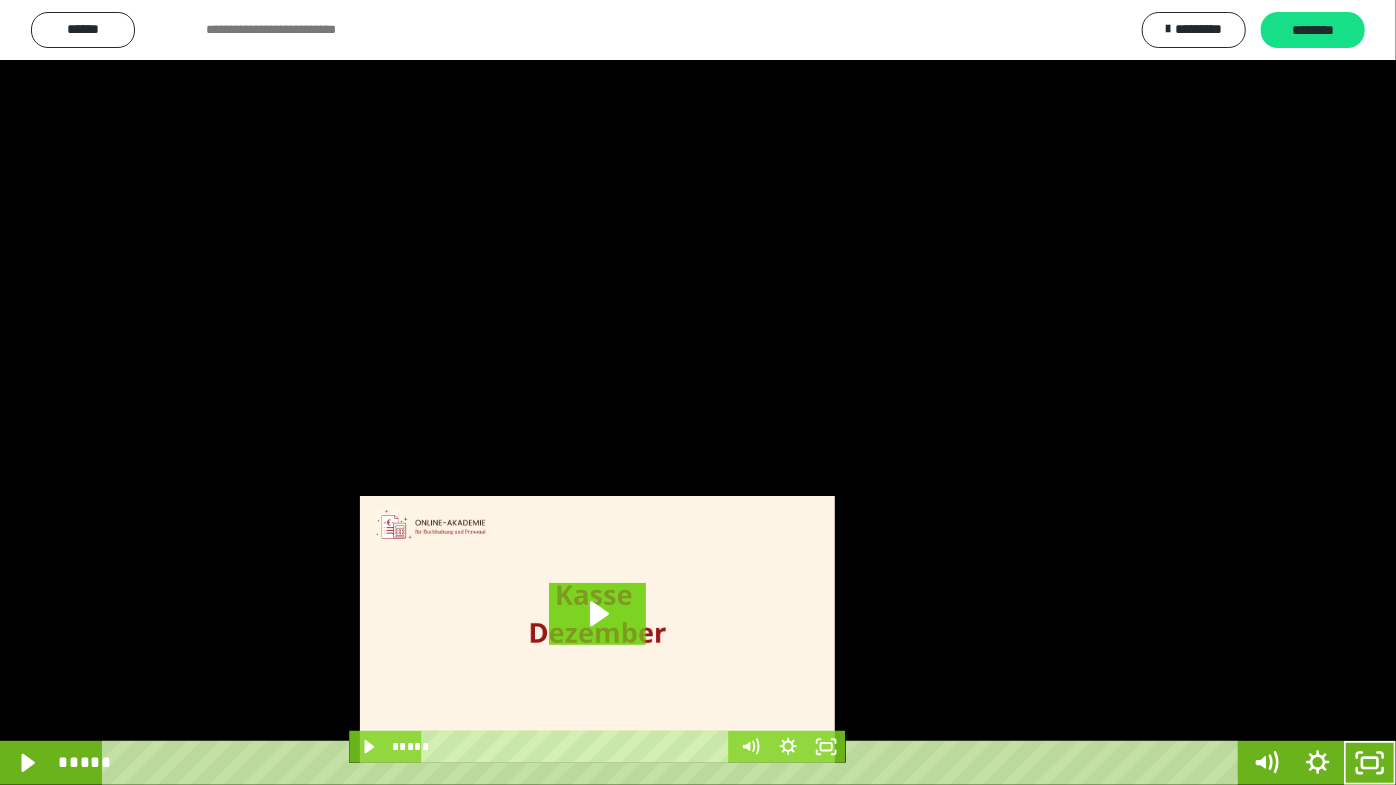 click at bounding box center [698, 392] 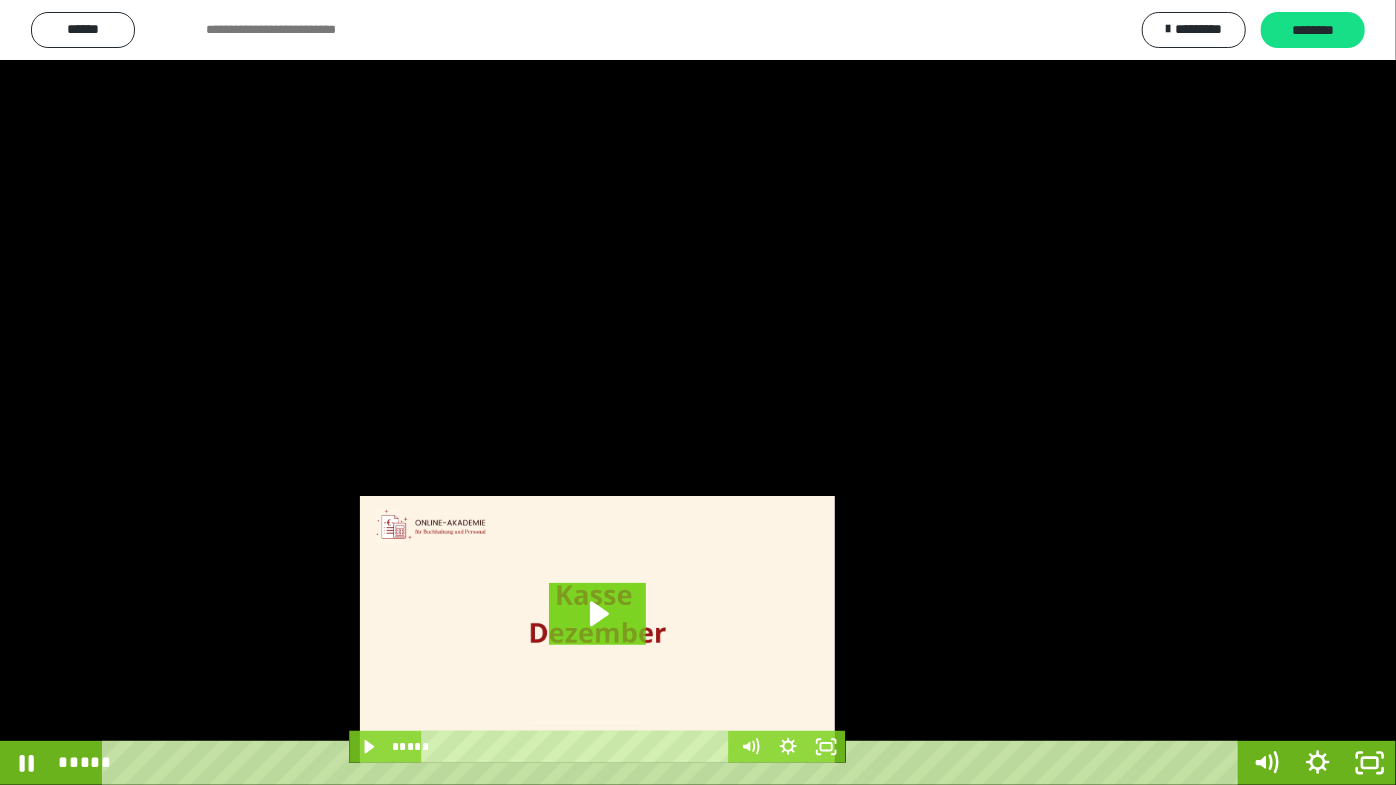 drag, startPoint x: 772, startPoint y: 382, endPoint x: 960, endPoint y: 607, distance: 293.2047 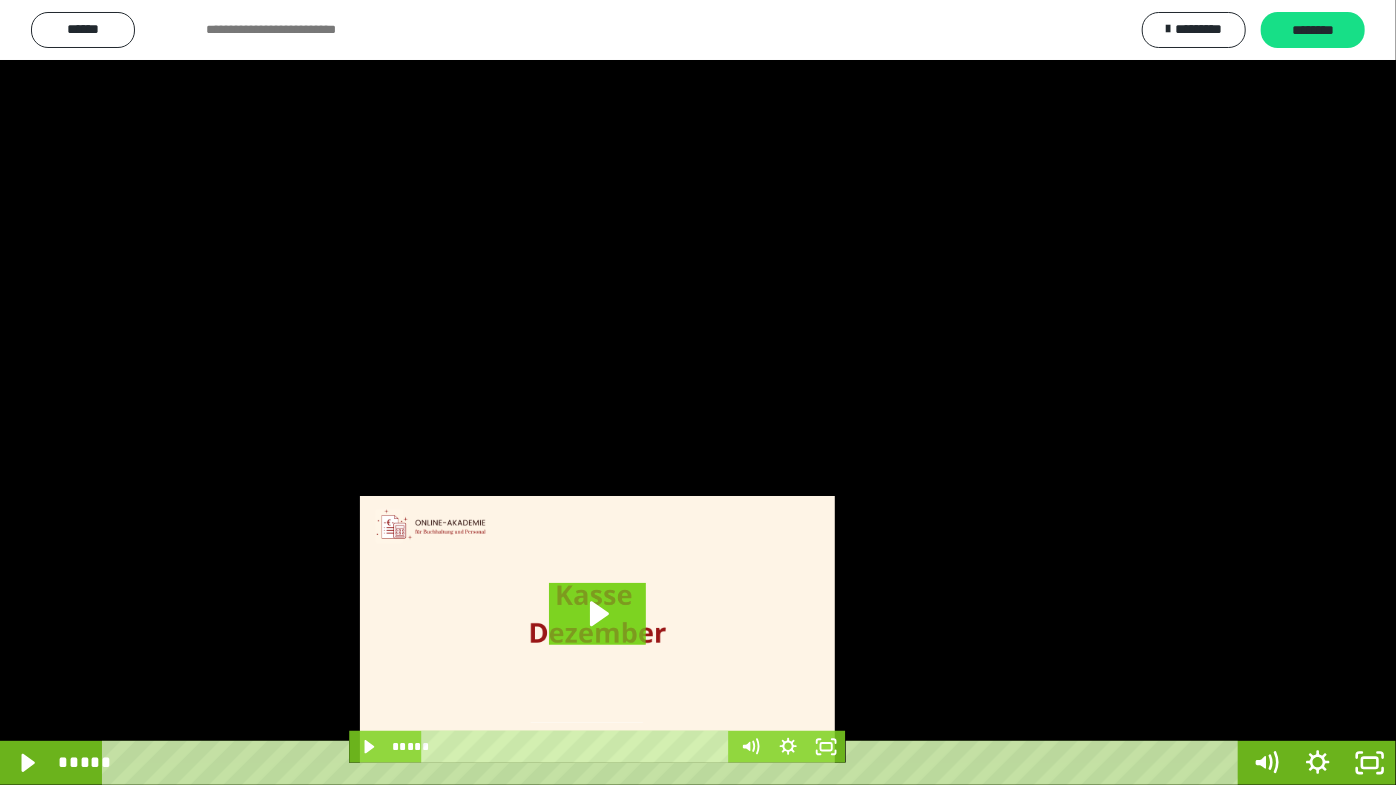 click at bounding box center (698, 392) 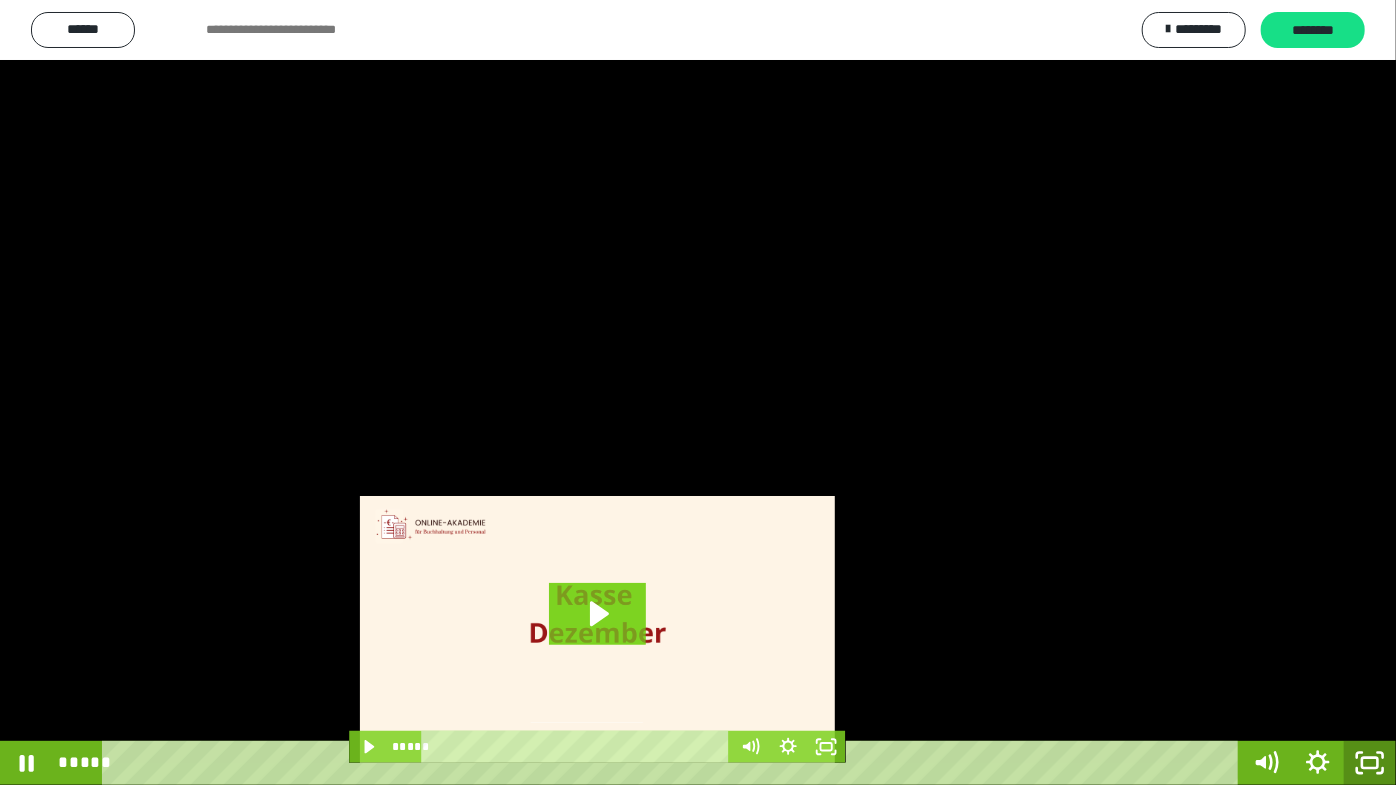 click 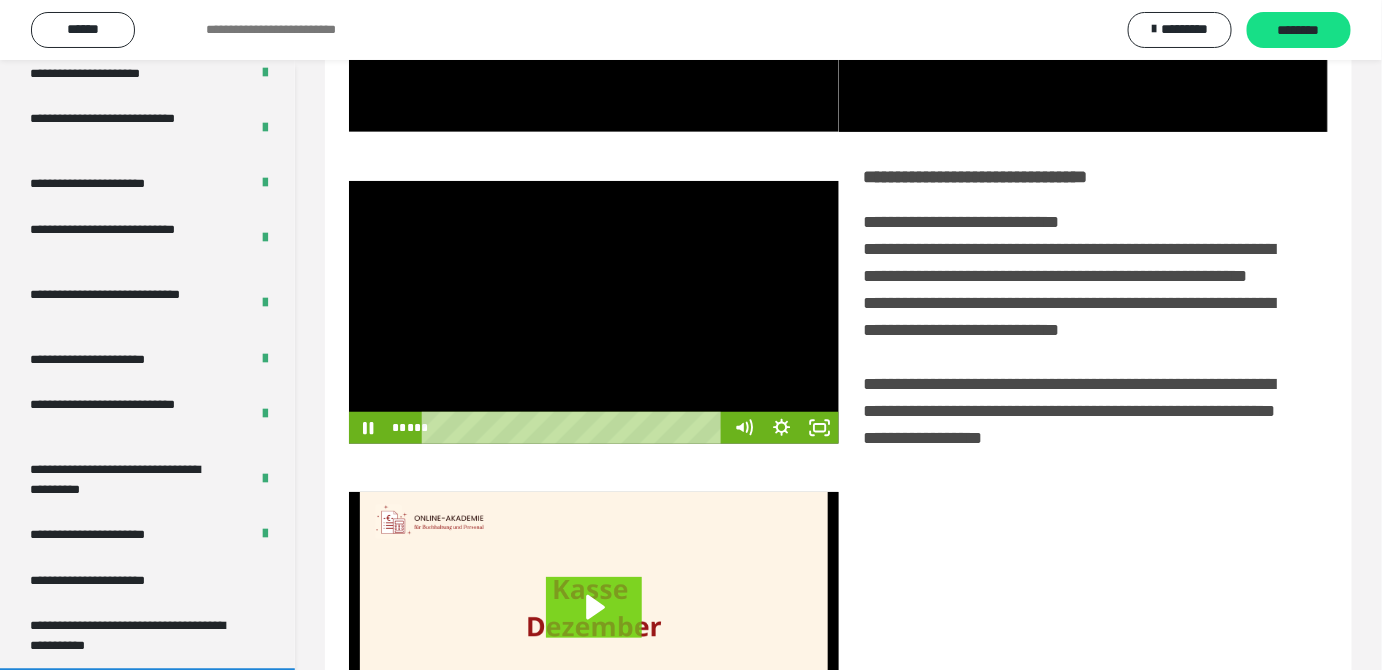 click at bounding box center [594, 312] 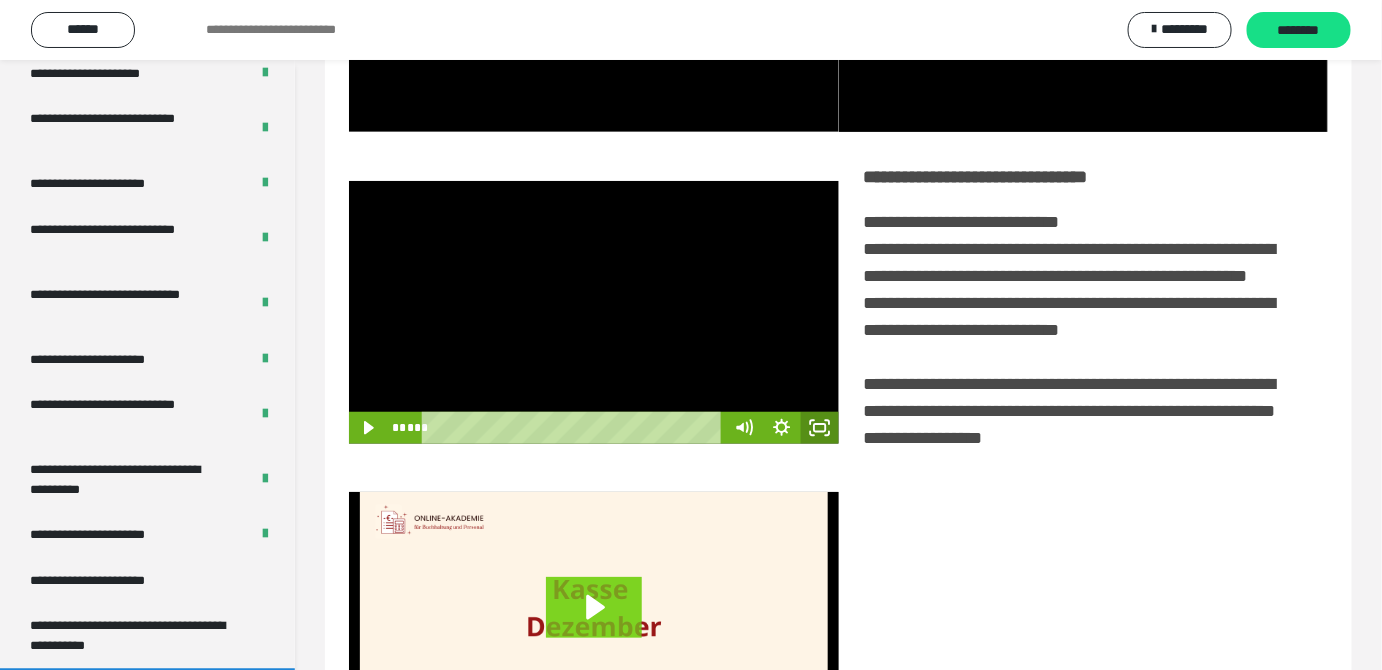 click 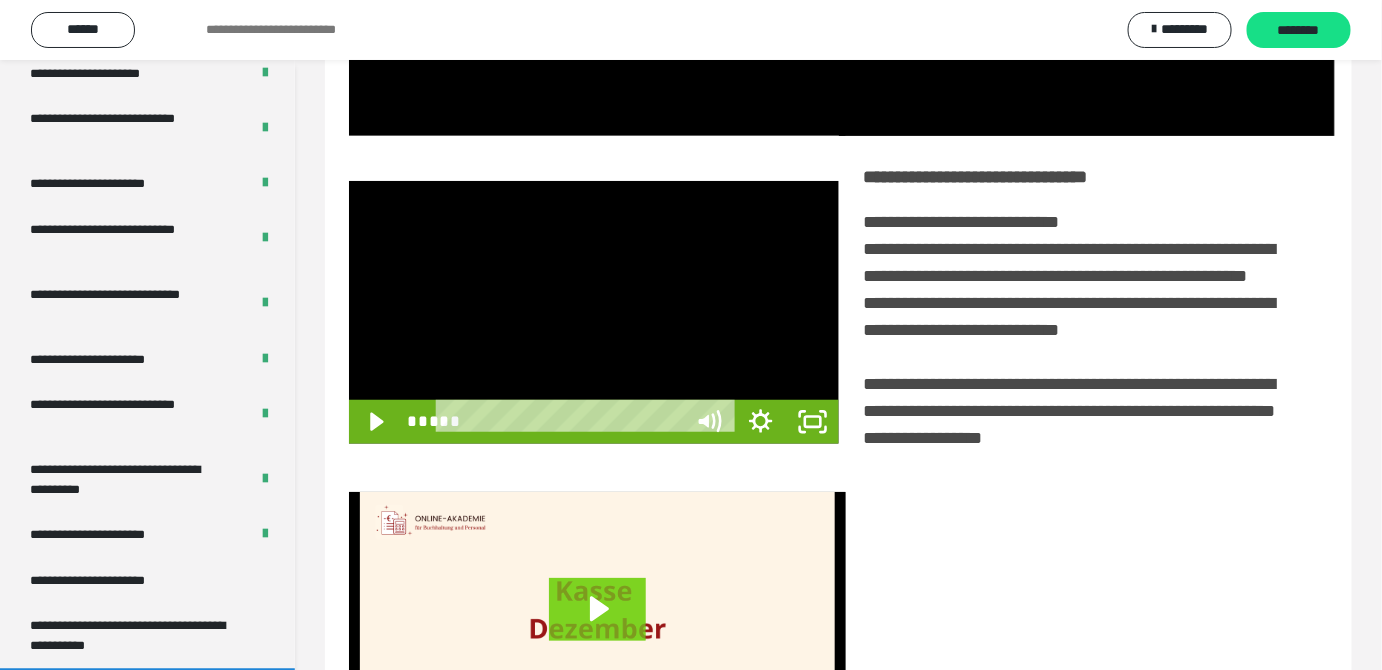 scroll, scrollTop: 3771, scrollLeft: 0, axis: vertical 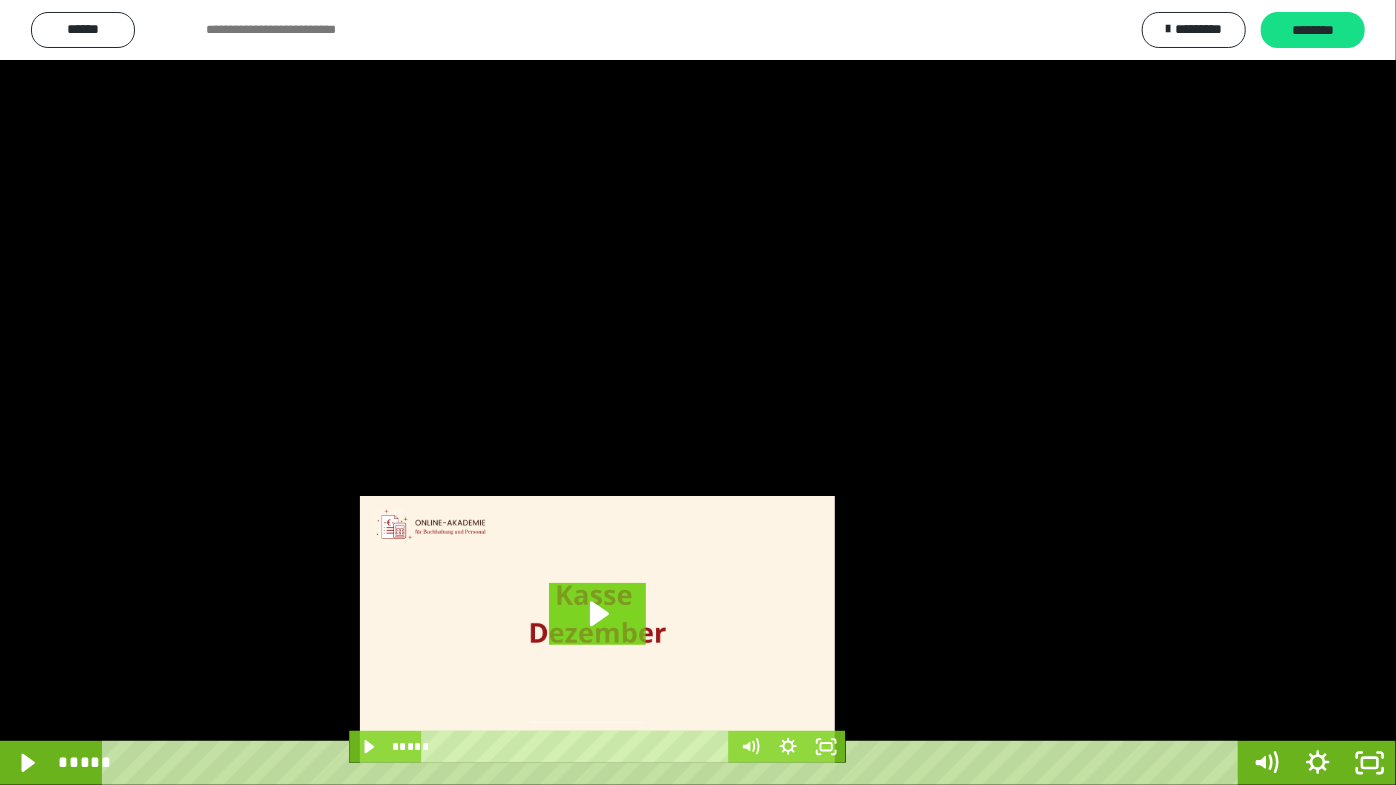 drag, startPoint x: 754, startPoint y: 424, endPoint x: 779, endPoint y: 426, distance: 25.079872 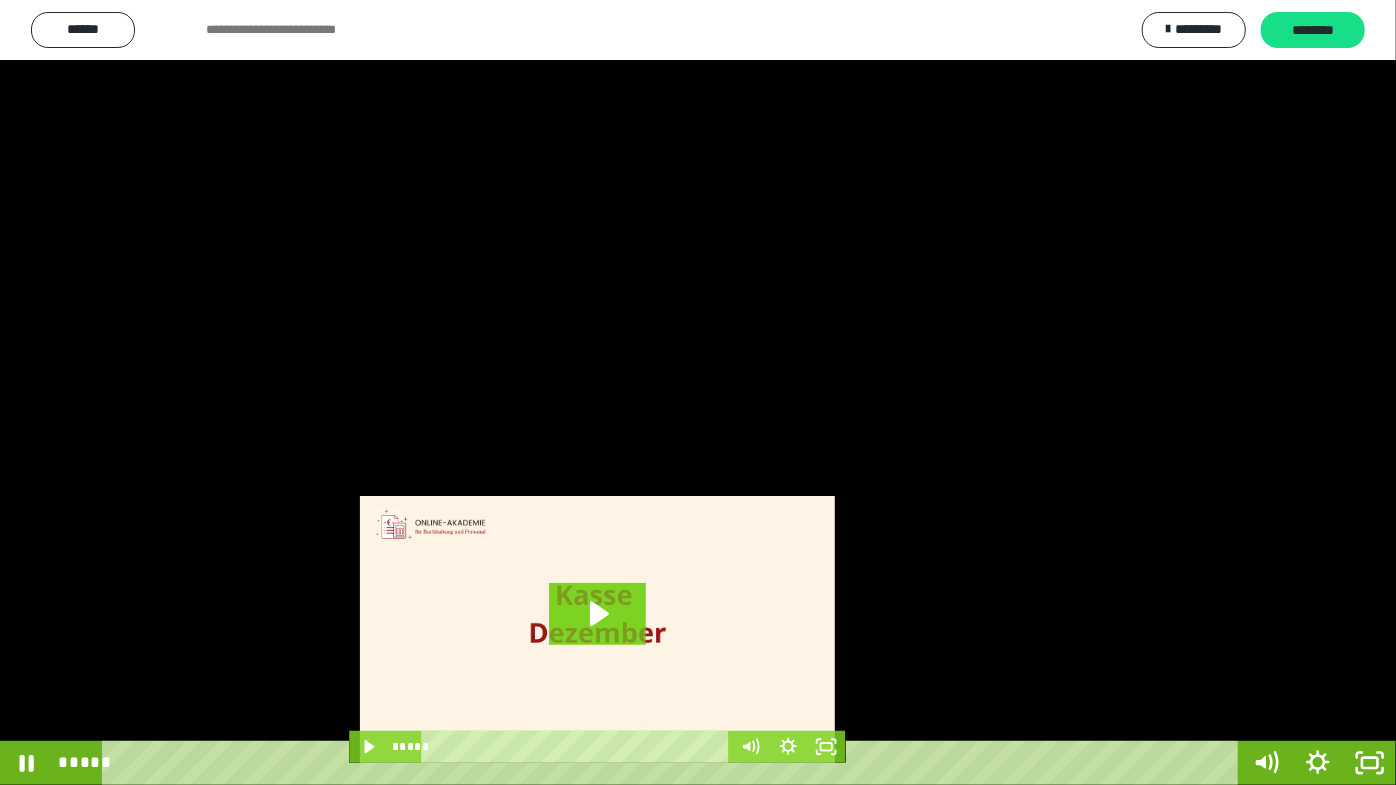 click at bounding box center (698, 392) 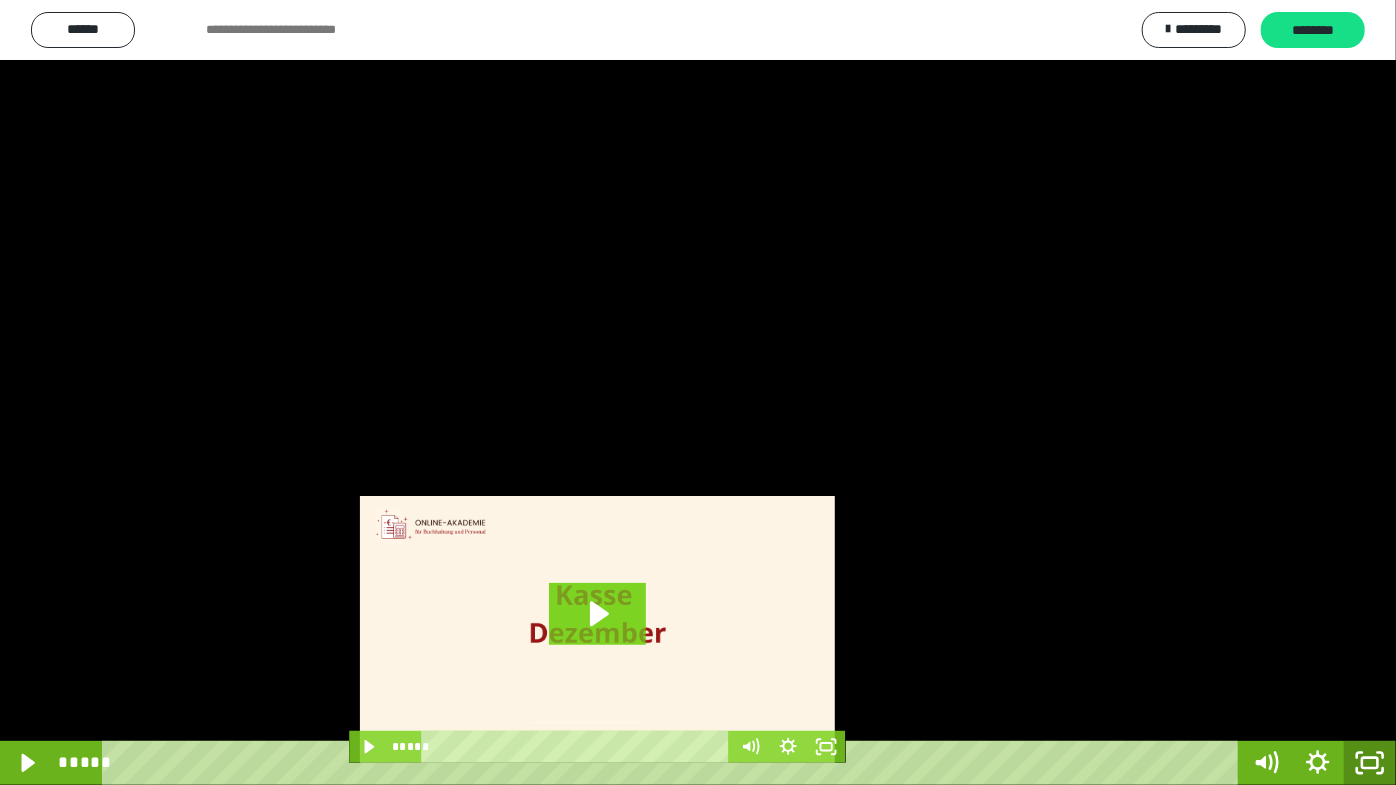 click 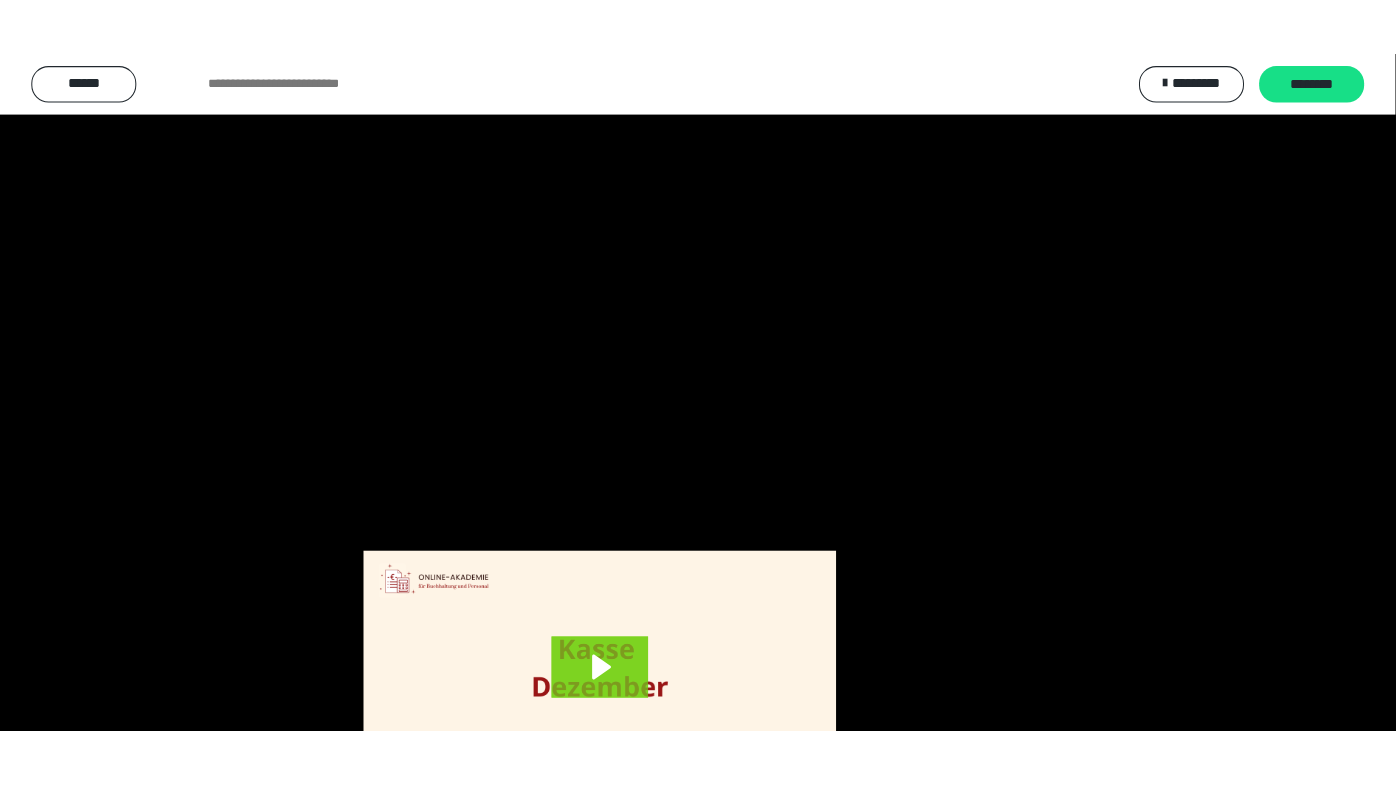 scroll, scrollTop: 3820, scrollLeft: 0, axis: vertical 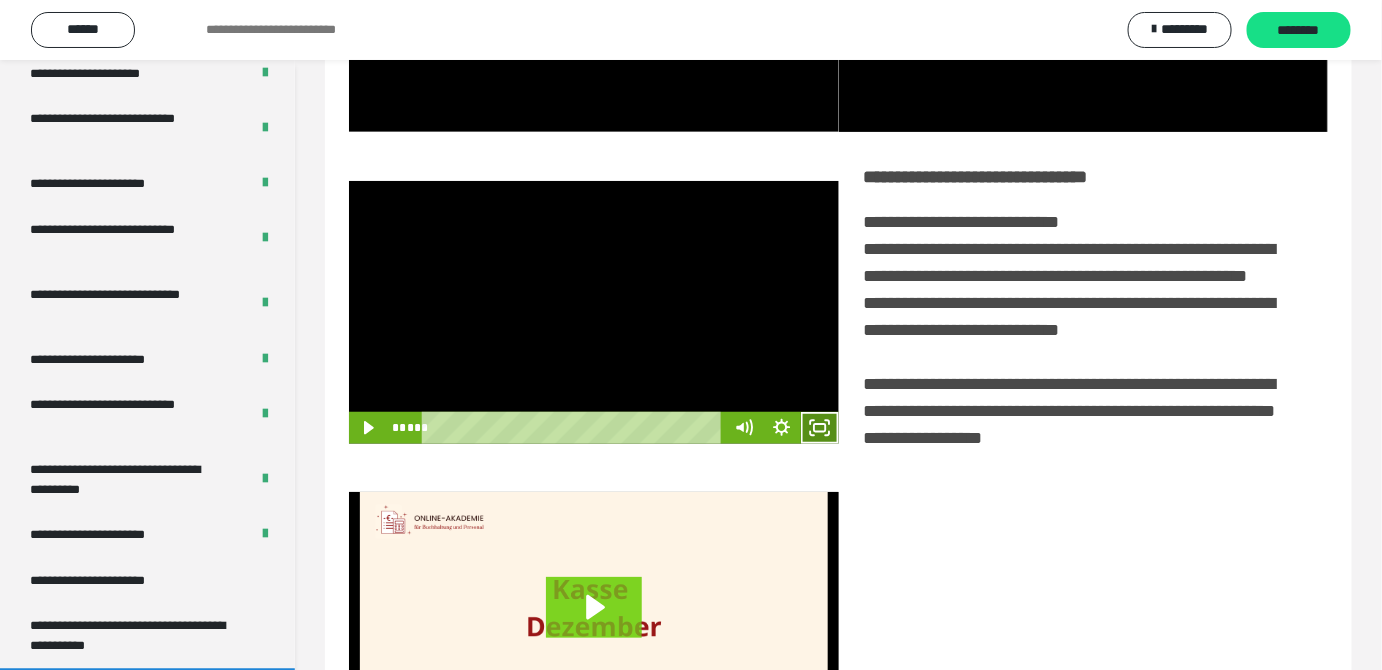 drag, startPoint x: 821, startPoint y: 455, endPoint x: 821, endPoint y: 534, distance: 79 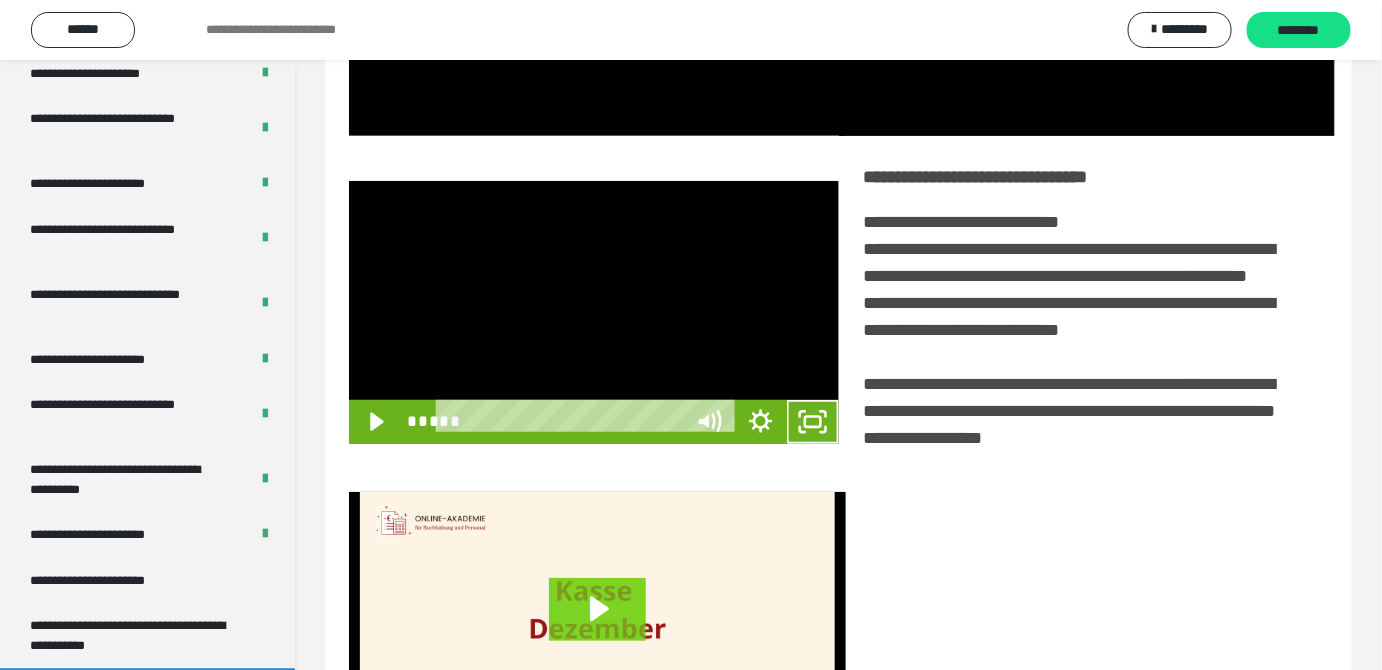 scroll, scrollTop: 3771, scrollLeft: 0, axis: vertical 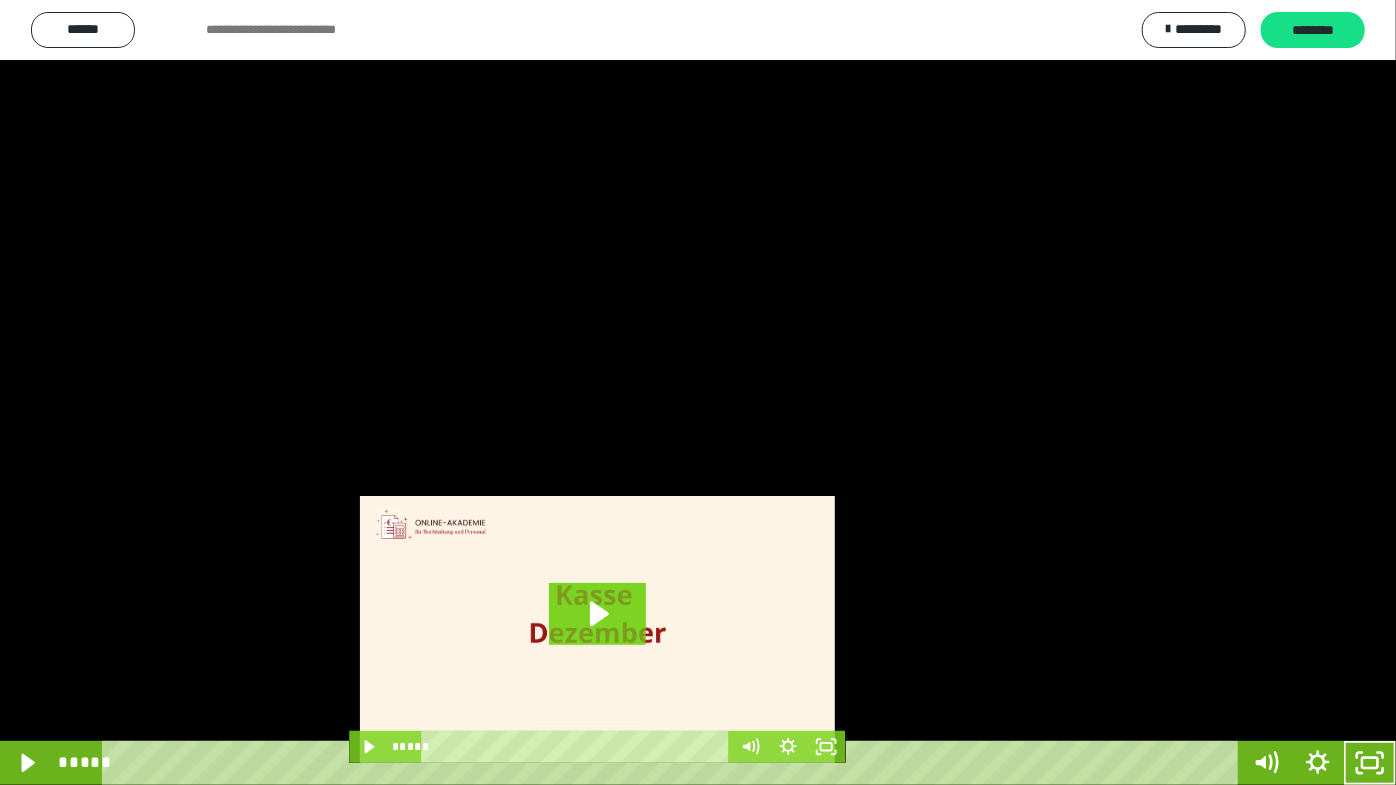 click at bounding box center [698, 392] 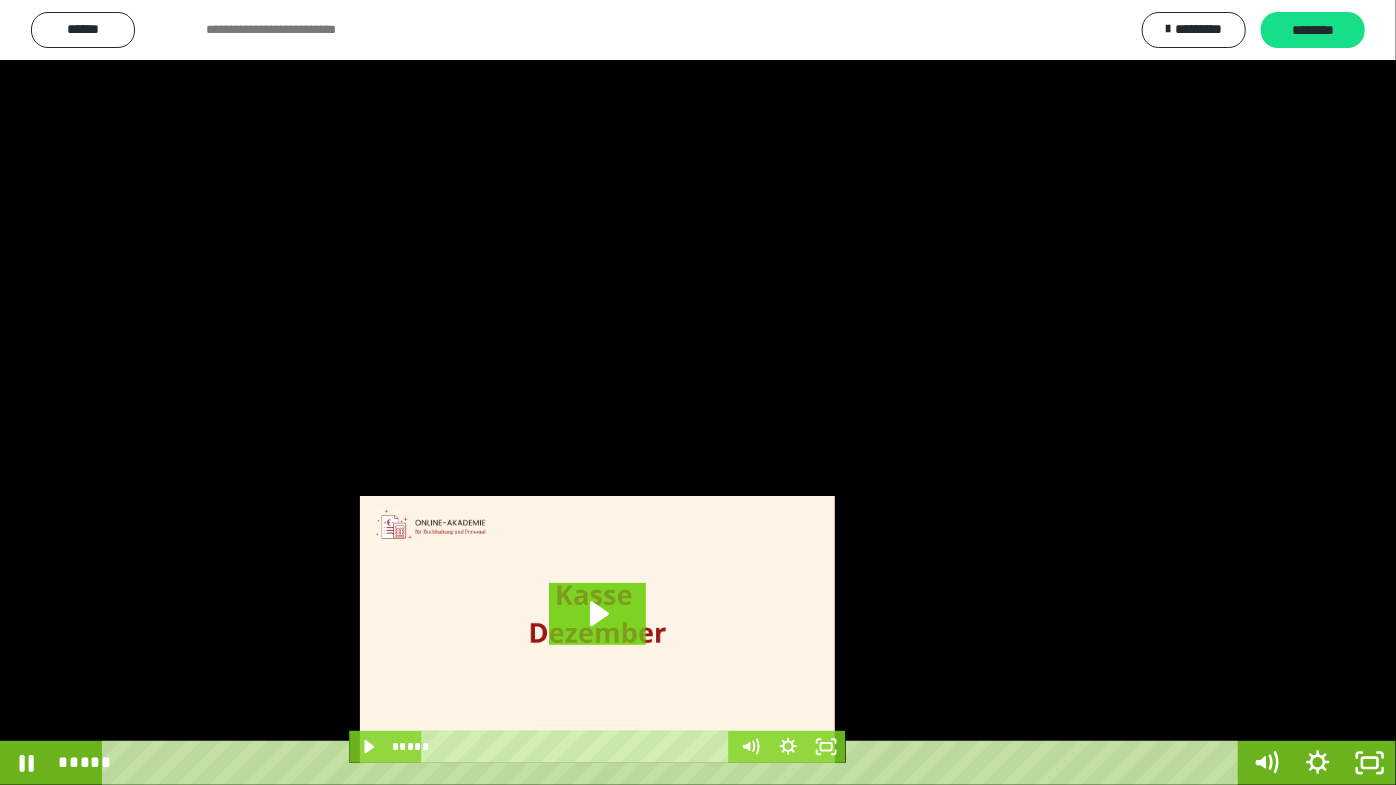 click at bounding box center [698, 392] 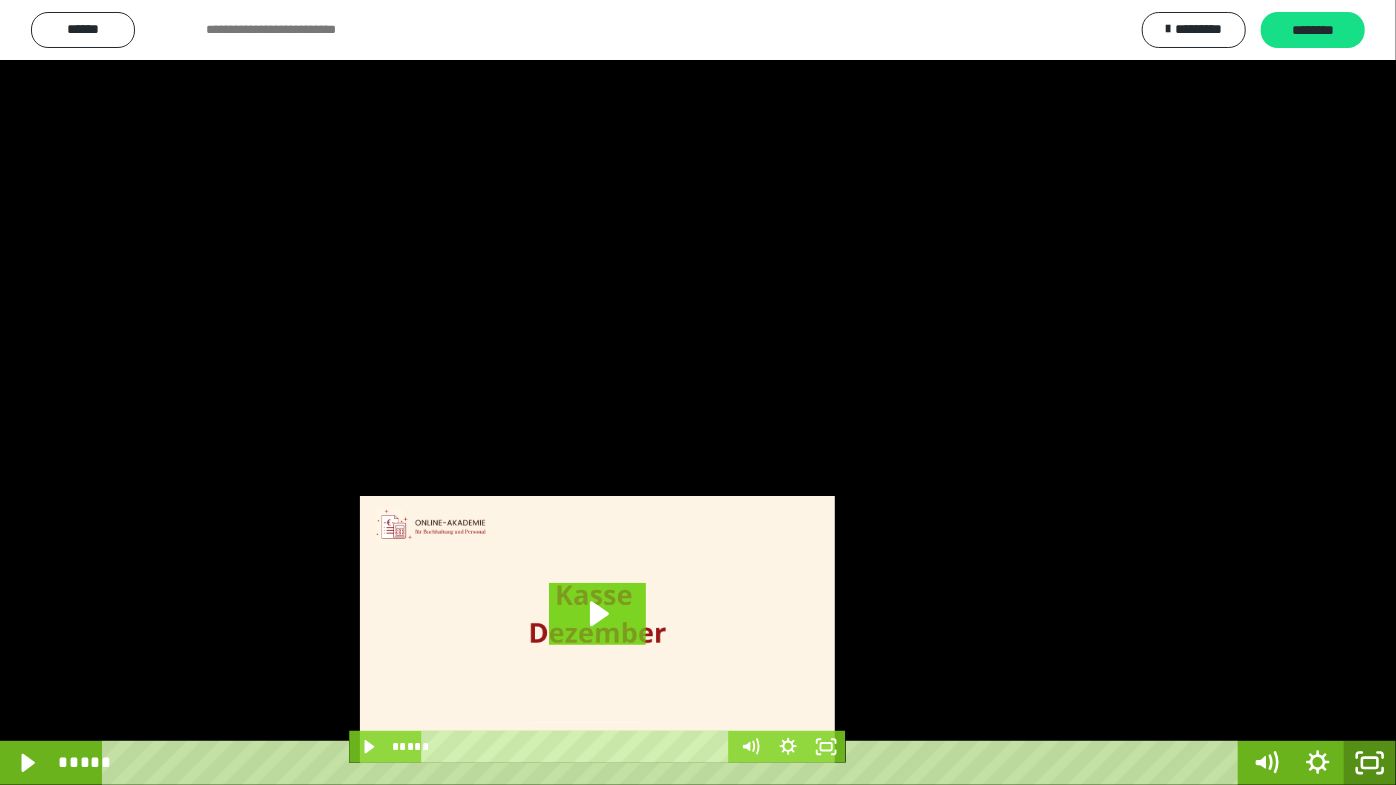 drag, startPoint x: 1379, startPoint y: 762, endPoint x: 997, endPoint y: 323, distance: 581.9321 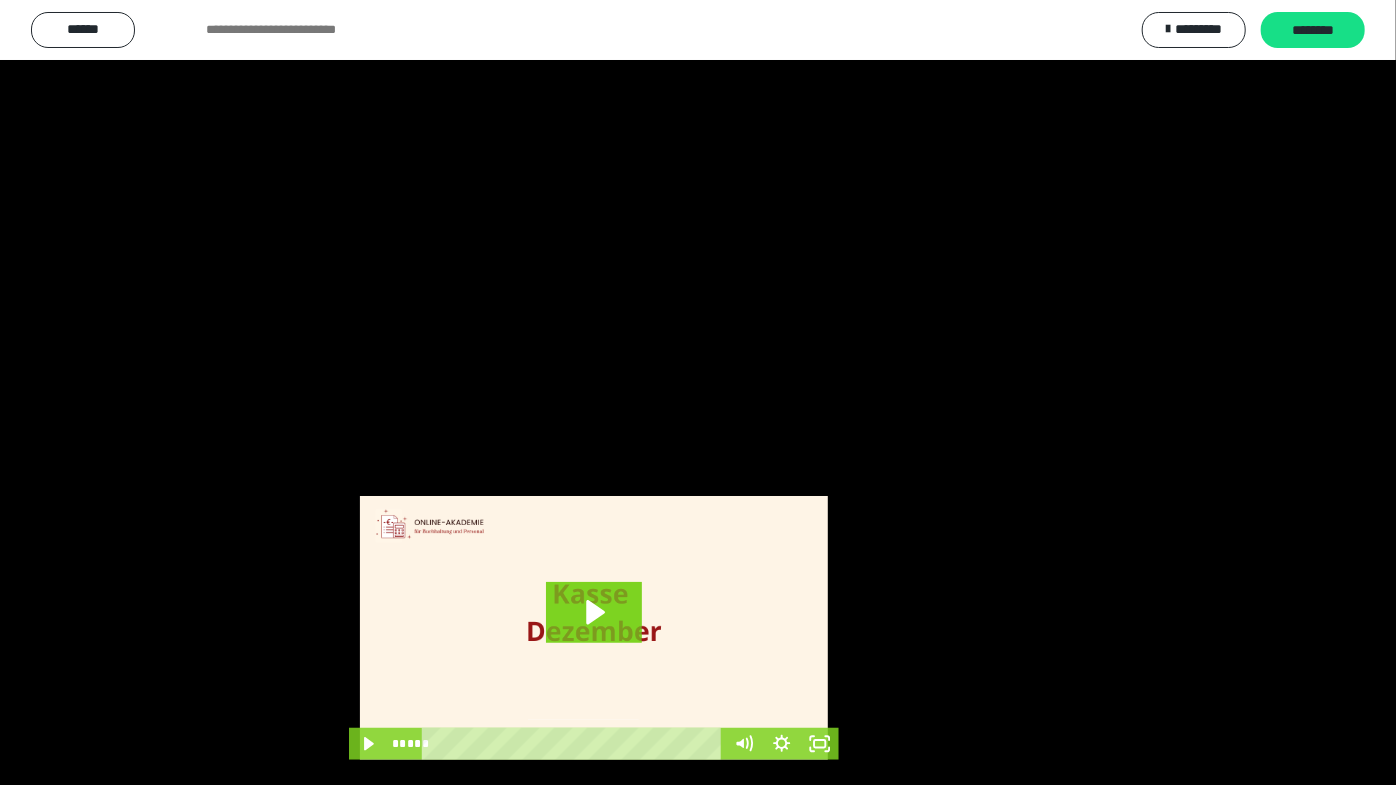 scroll, scrollTop: 3820, scrollLeft: 0, axis: vertical 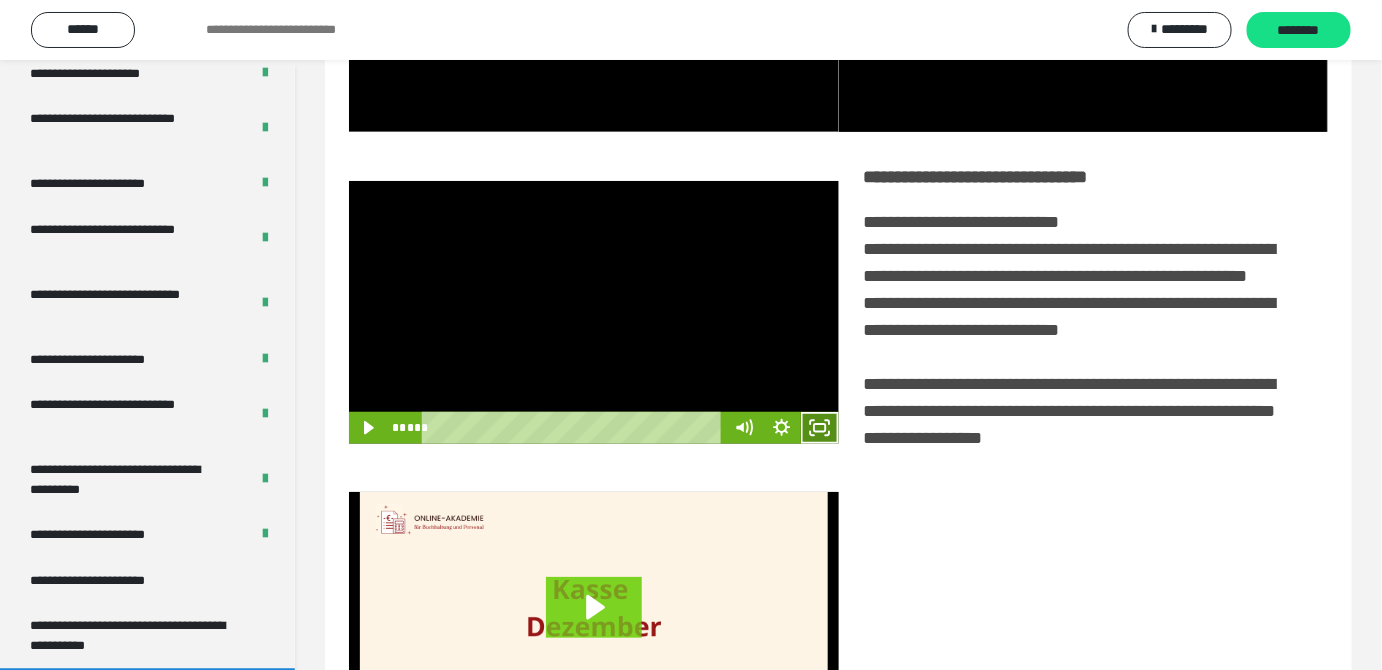 click 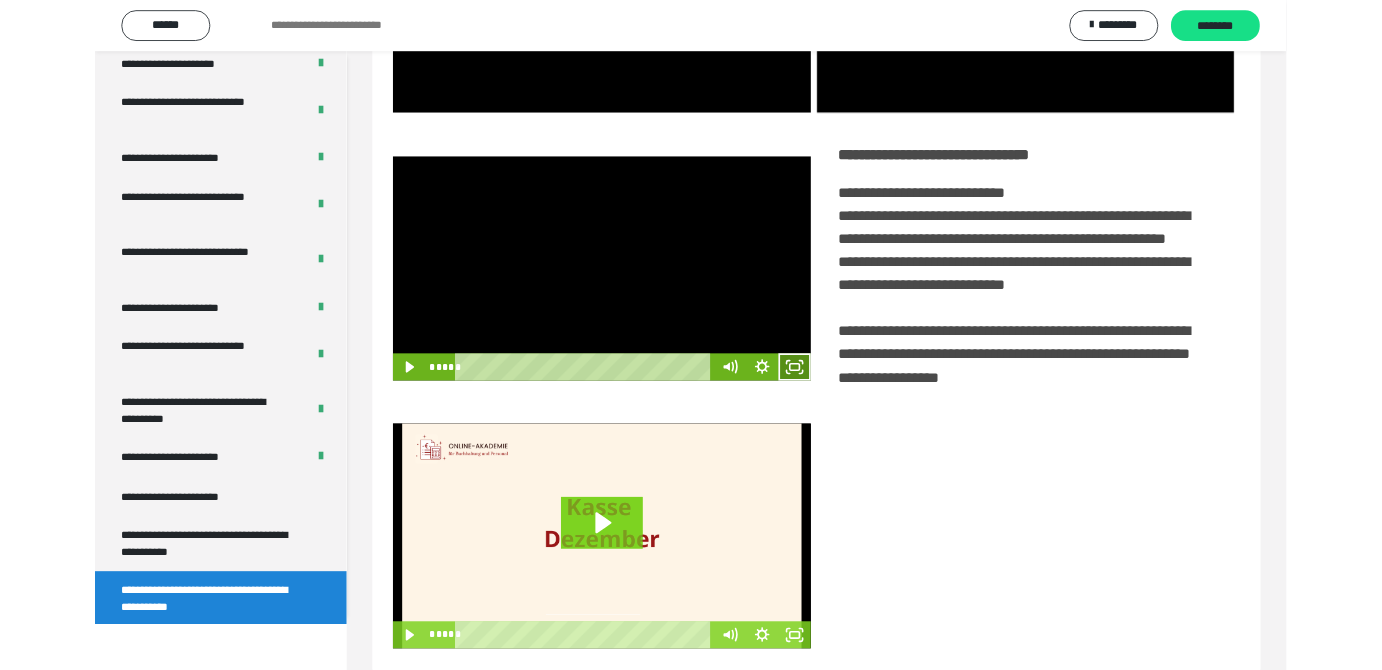 scroll, scrollTop: 3771, scrollLeft: 0, axis: vertical 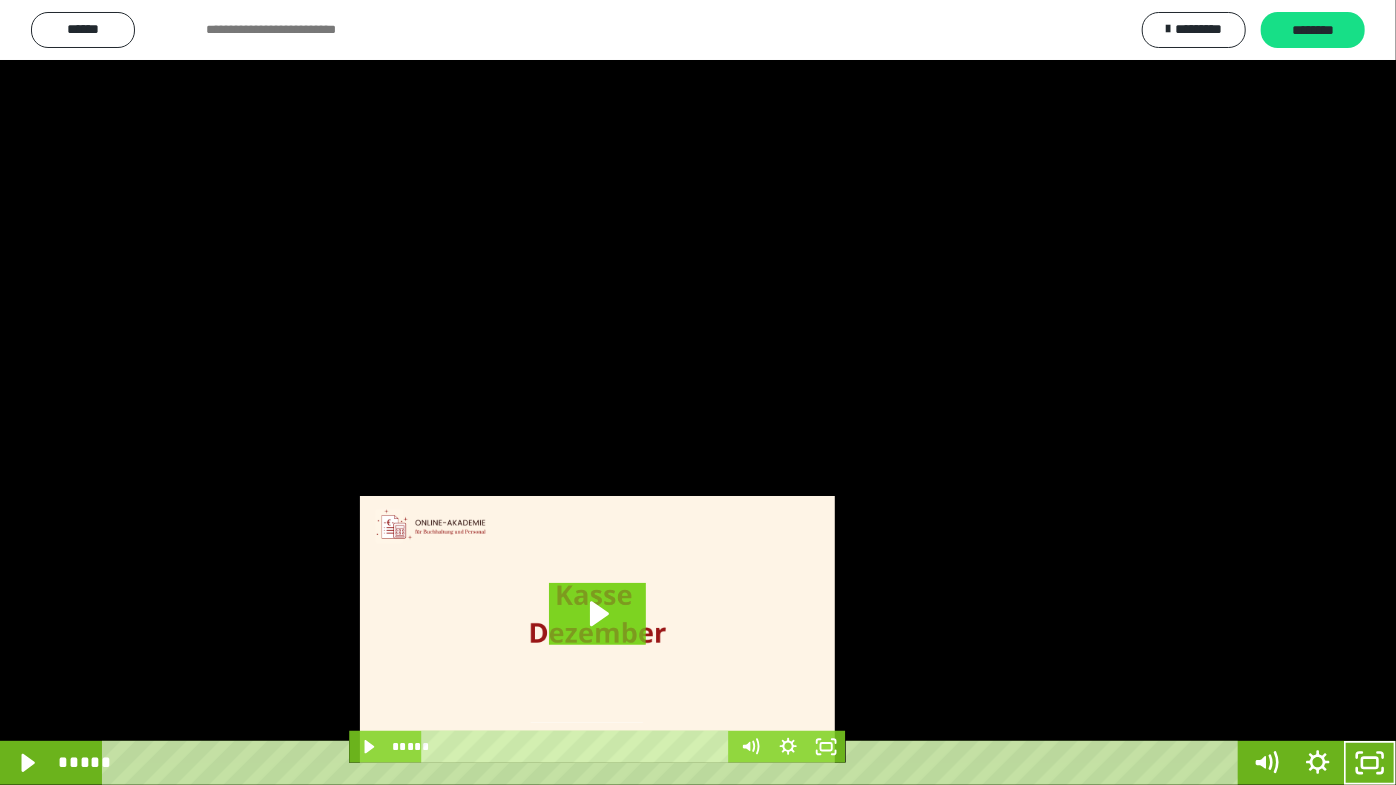 click at bounding box center [698, 392] 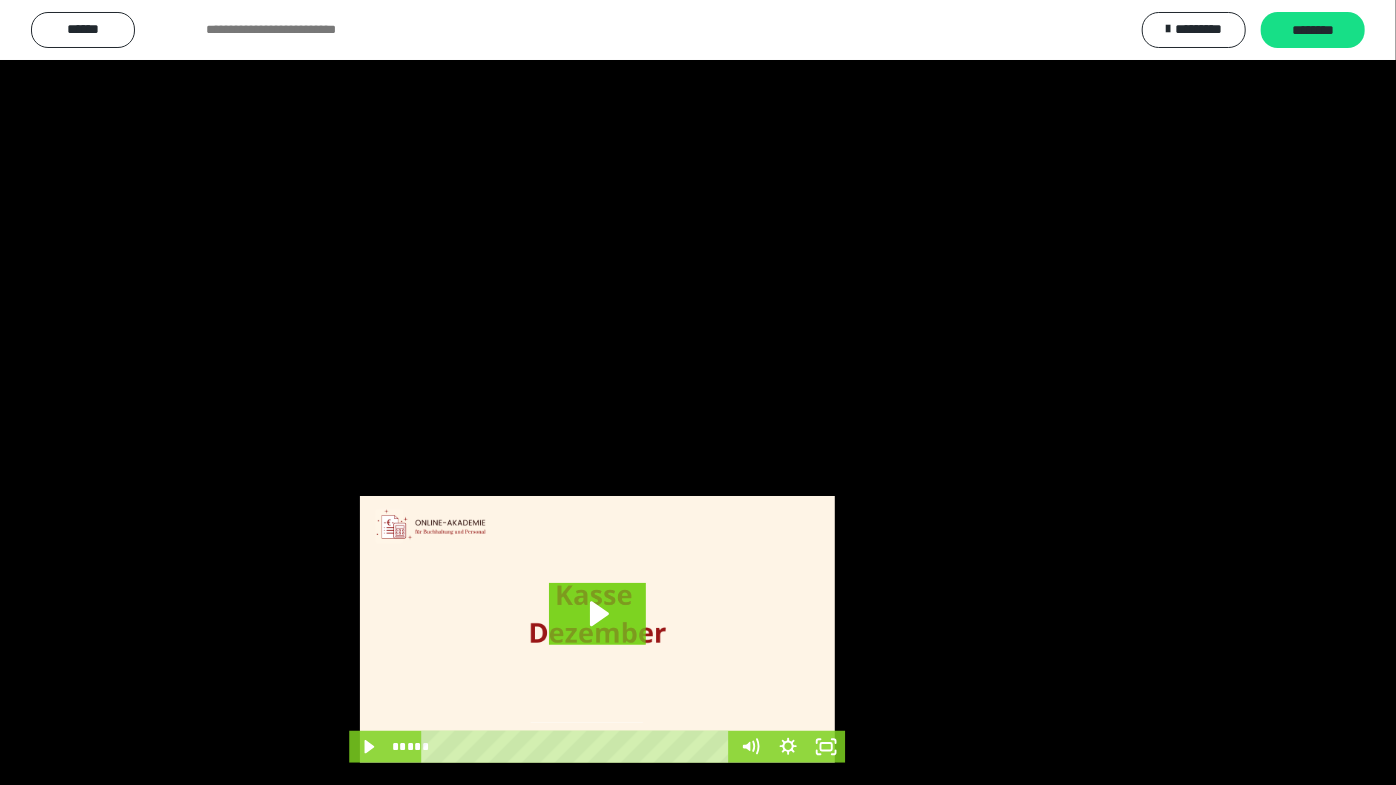 click at bounding box center [698, 392] 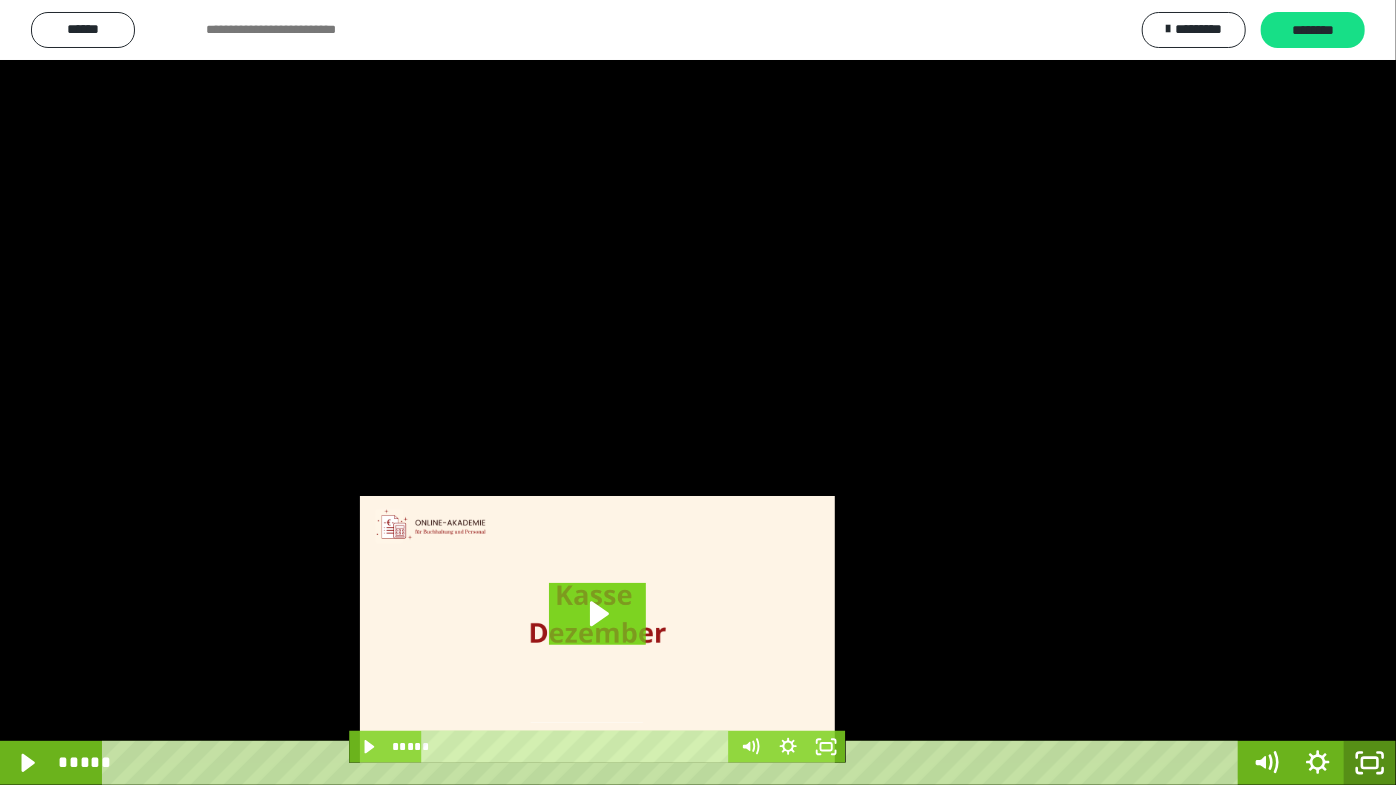 click 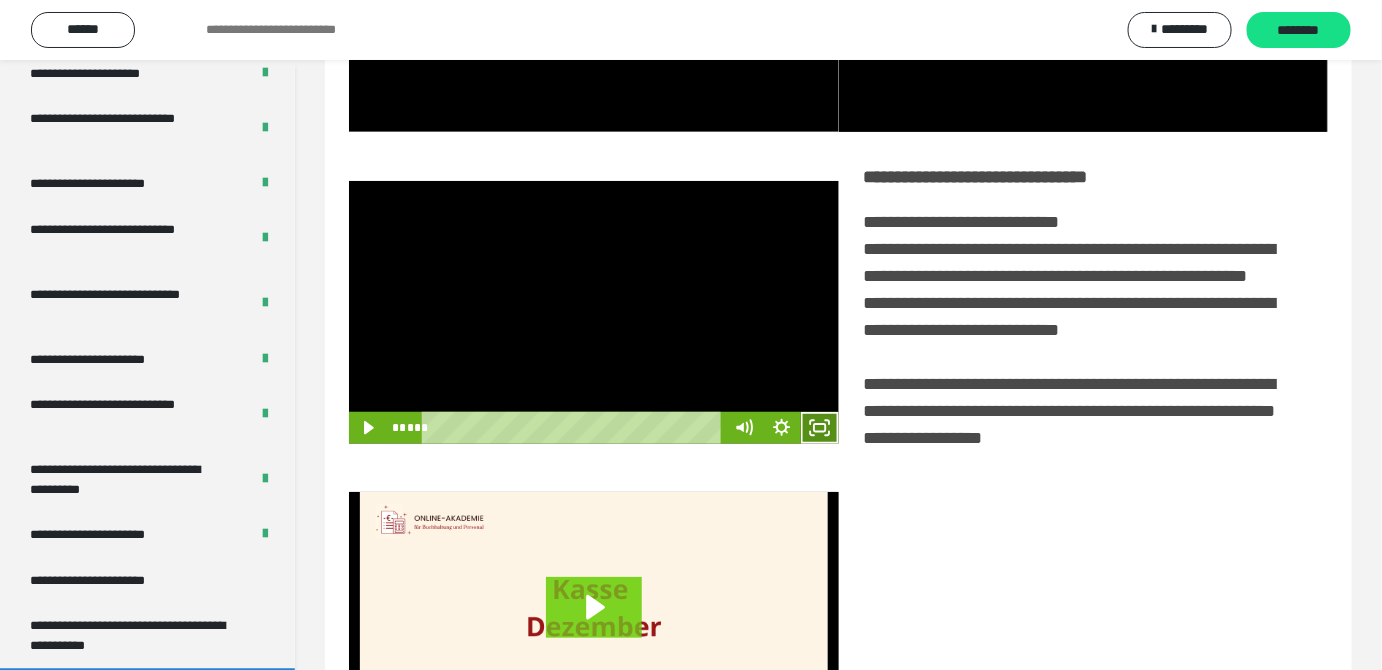 drag, startPoint x: 818, startPoint y: 456, endPoint x: 820, endPoint y: 533, distance: 77.02597 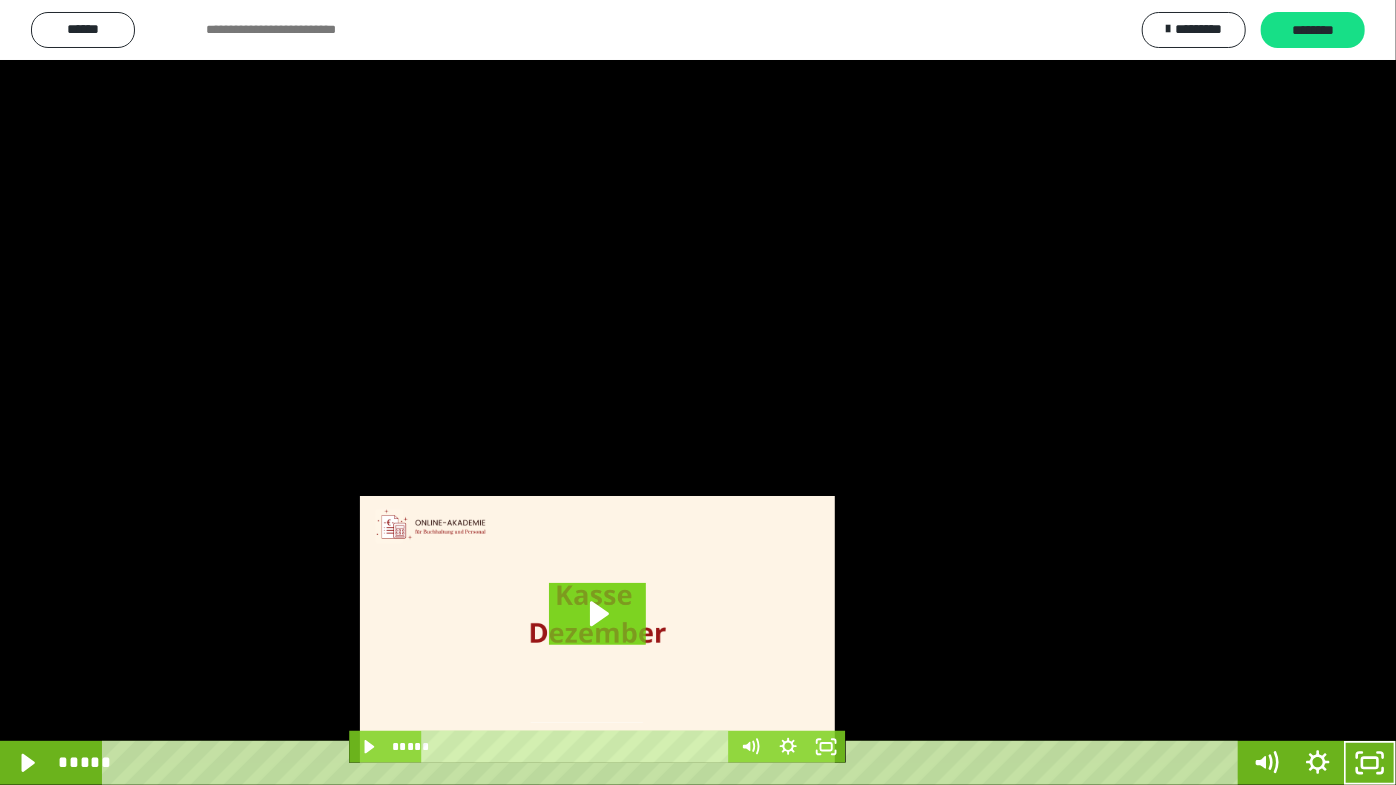 click at bounding box center (698, 392) 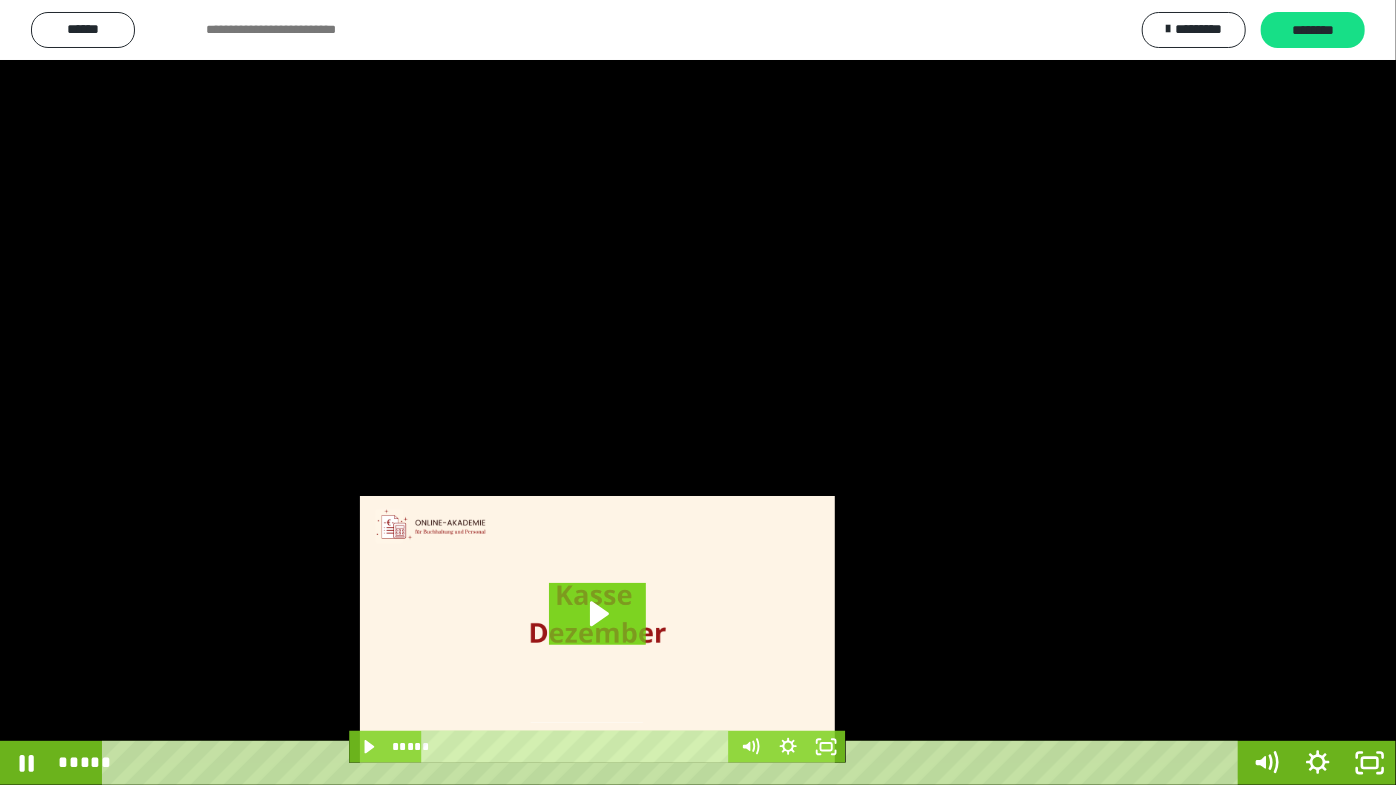 click at bounding box center [698, 392] 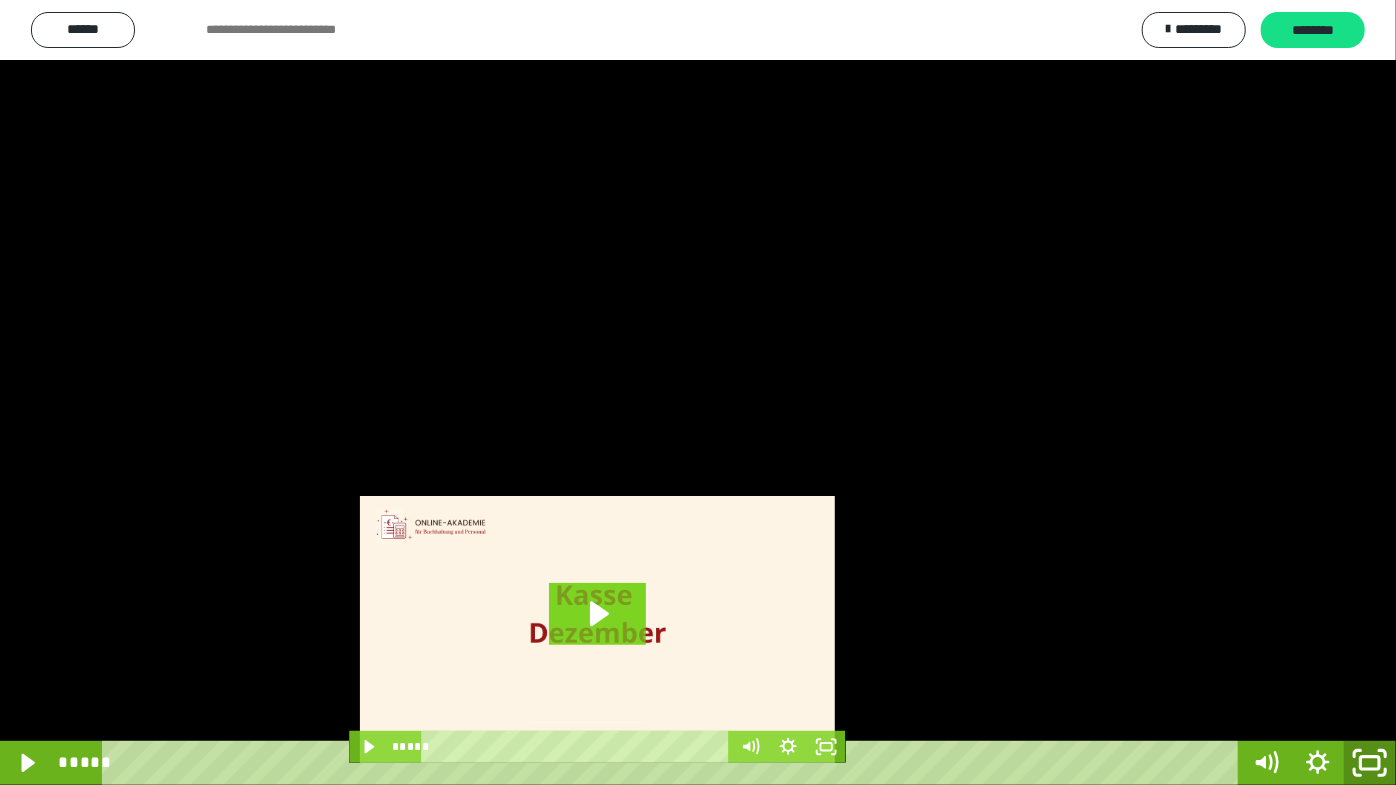 drag, startPoint x: 1378, startPoint y: 765, endPoint x: 1250, endPoint y: 581, distance: 224.1428 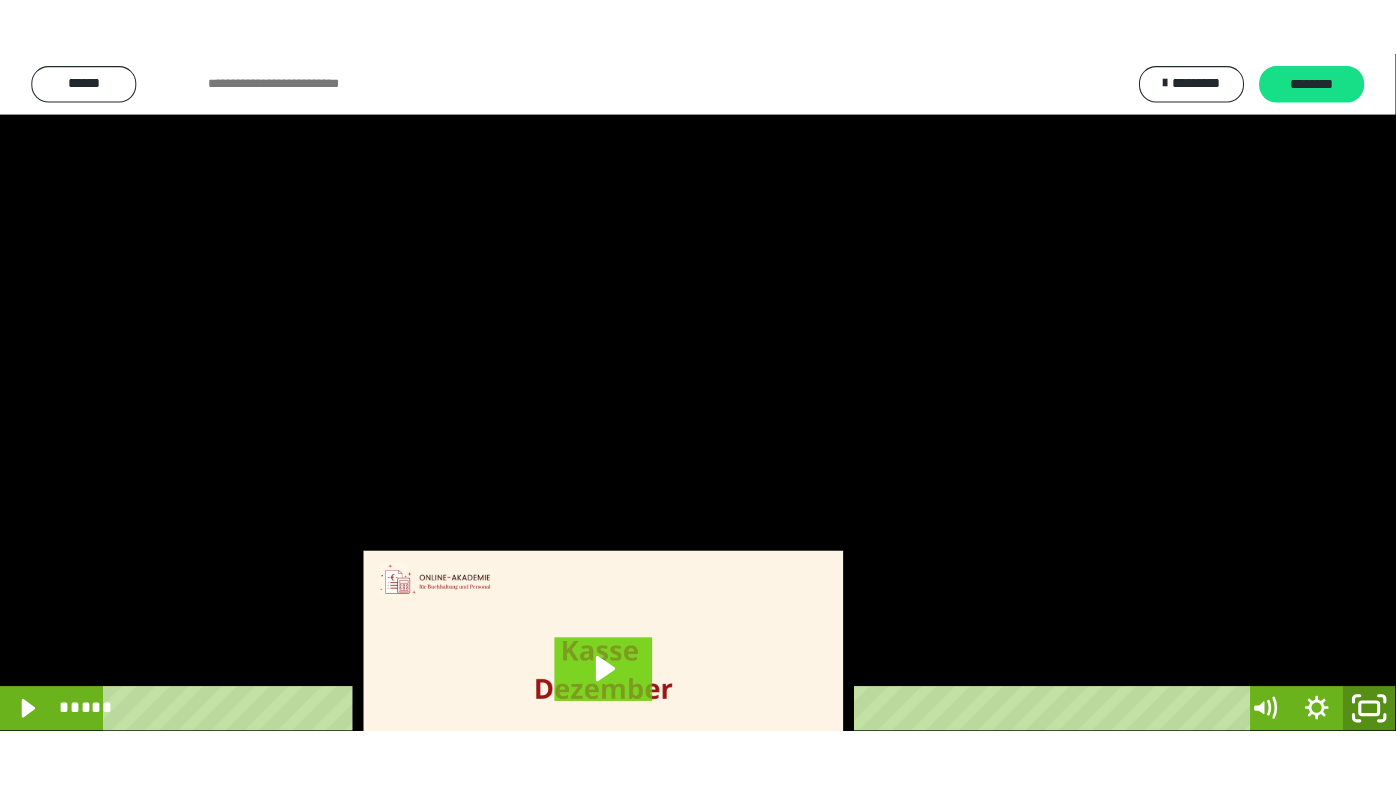 scroll, scrollTop: 3820, scrollLeft: 0, axis: vertical 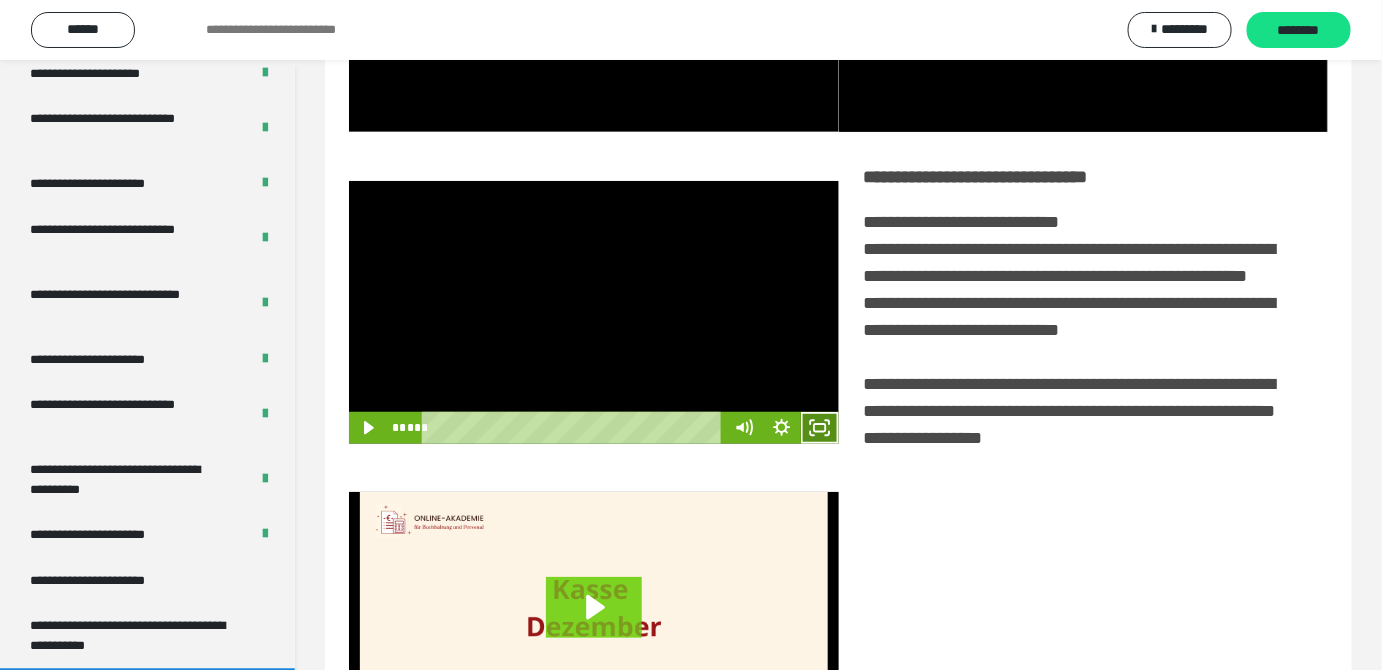 click 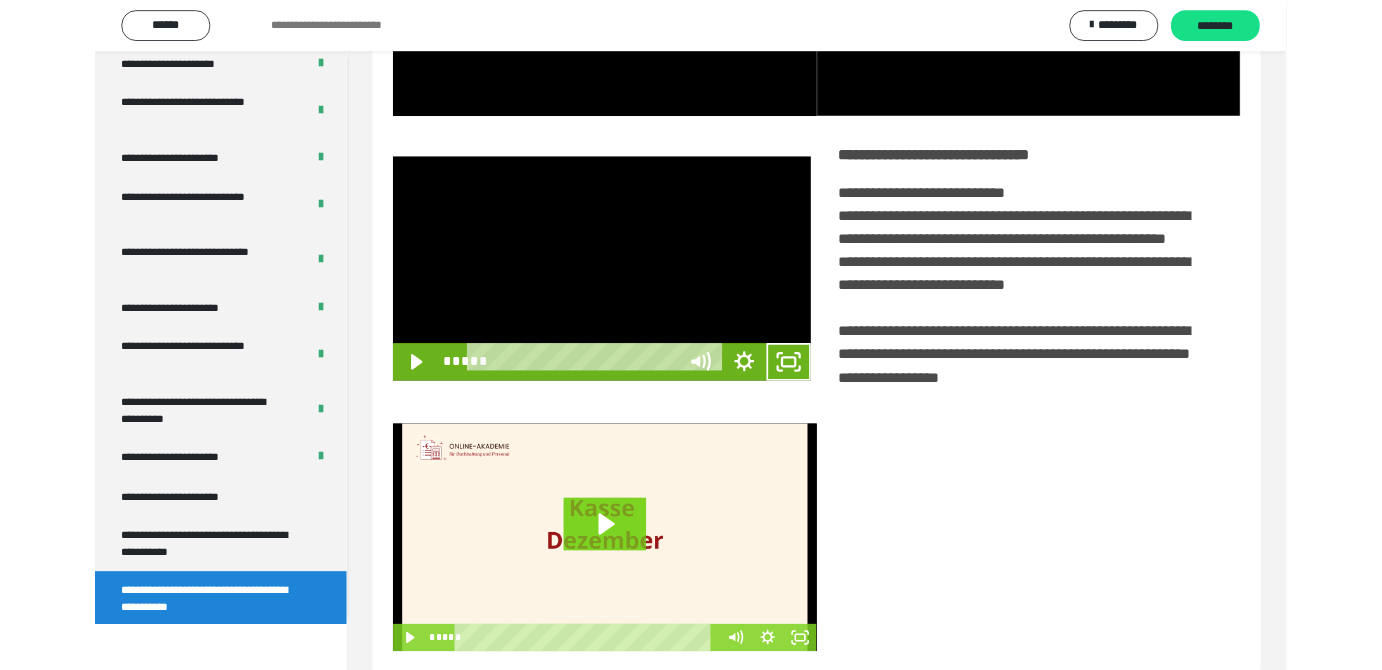 scroll, scrollTop: 3771, scrollLeft: 0, axis: vertical 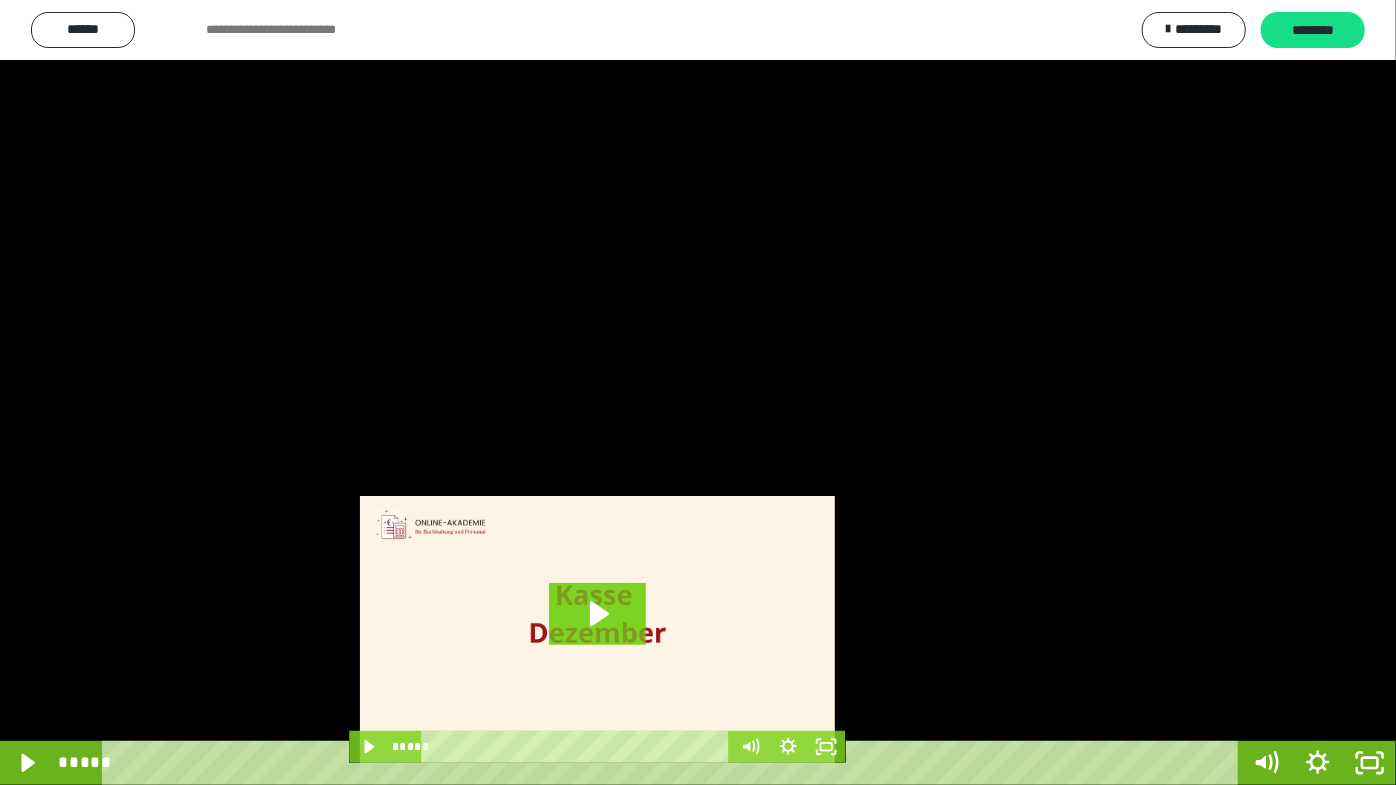 drag, startPoint x: 719, startPoint y: 477, endPoint x: 803, endPoint y: 511, distance: 90.62009 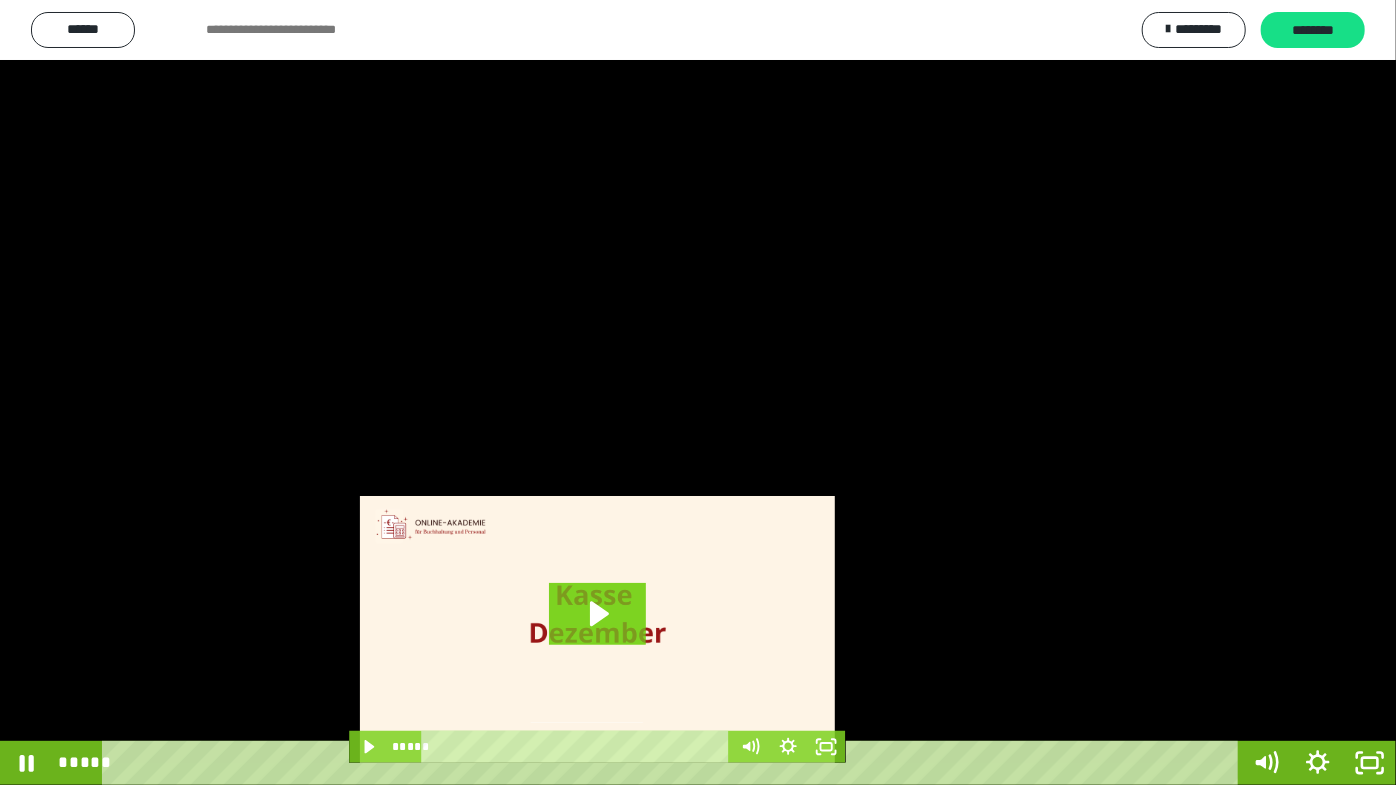 drag, startPoint x: 808, startPoint y: 436, endPoint x: 818, endPoint y: 442, distance: 11.661903 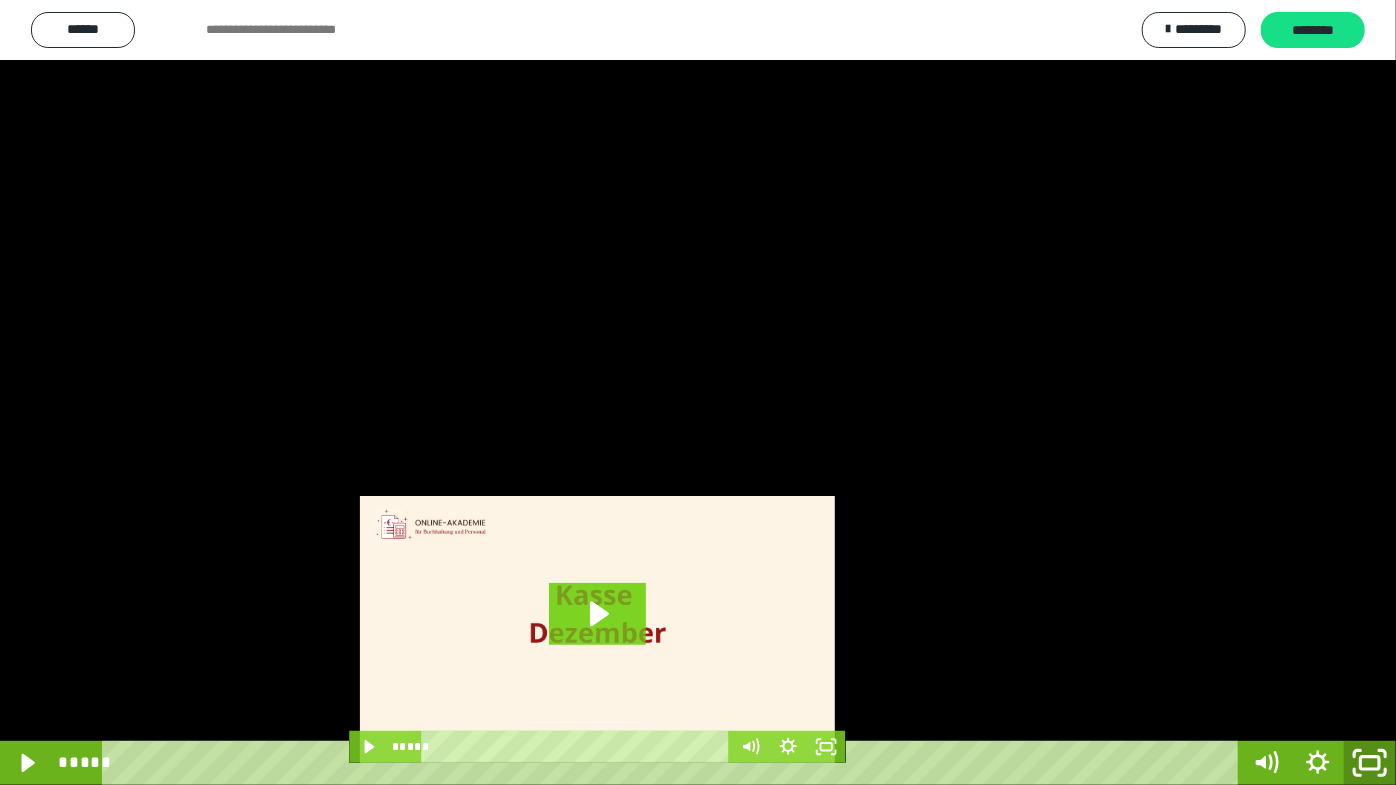 click 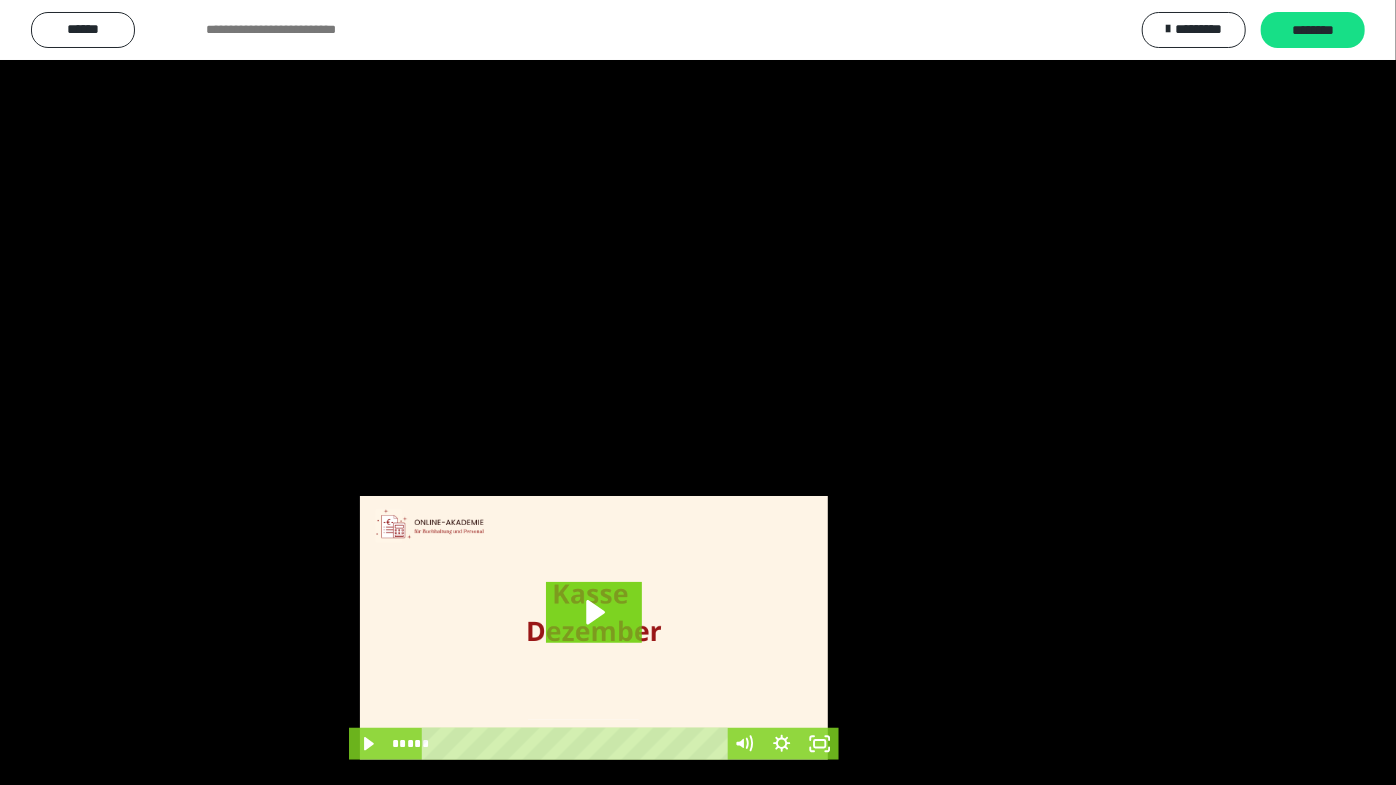 scroll, scrollTop: 3820, scrollLeft: 0, axis: vertical 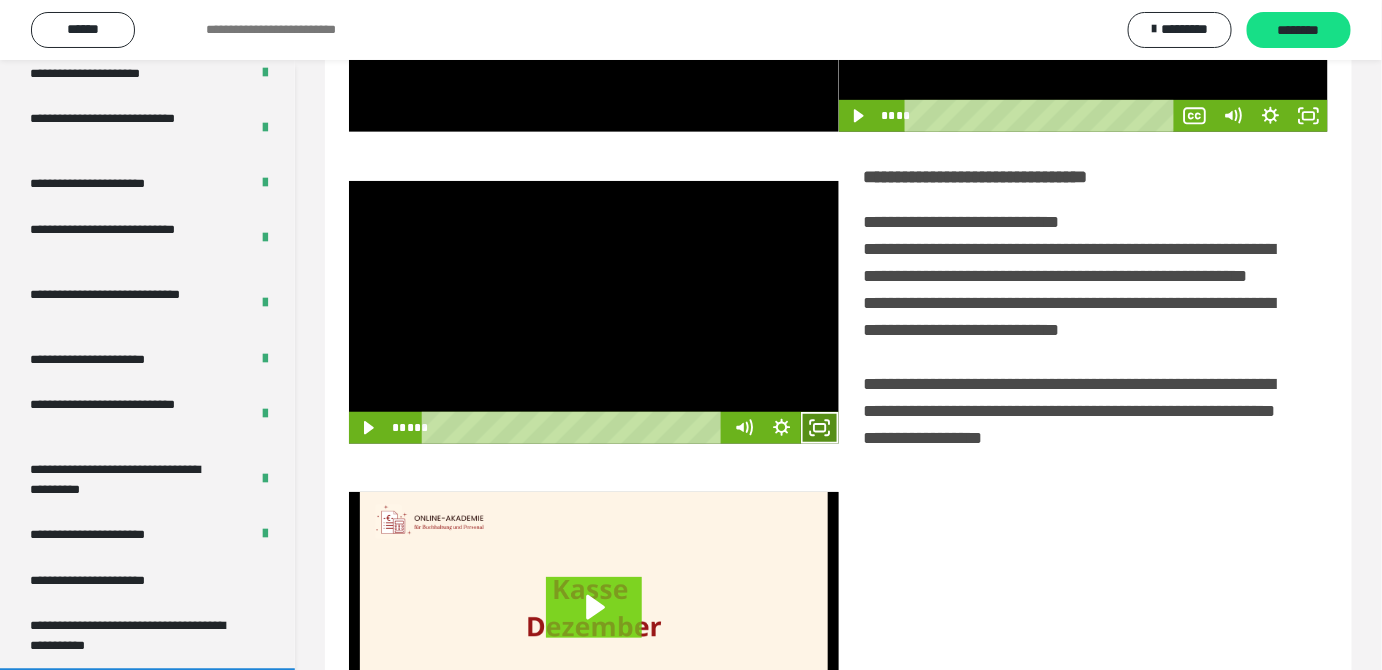 click 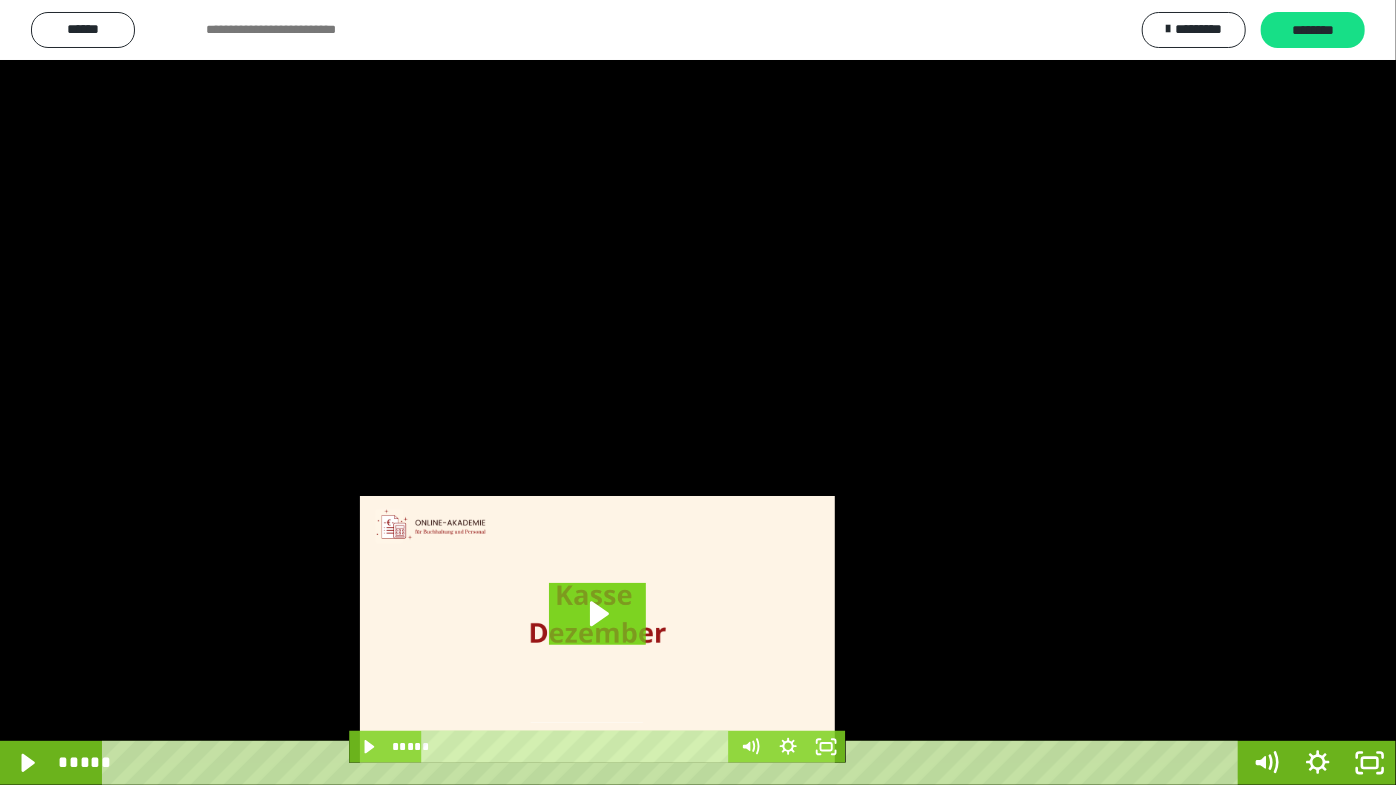 click at bounding box center (698, 392) 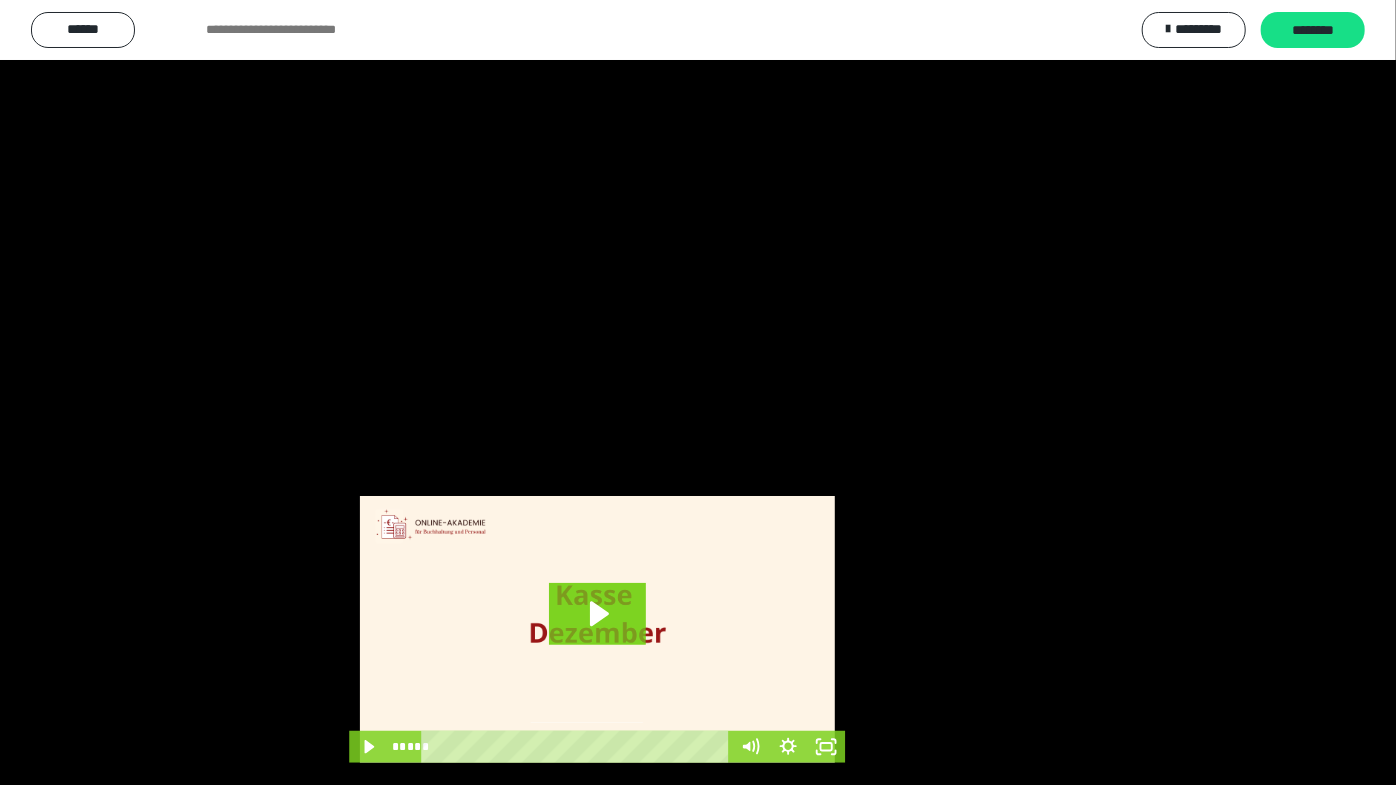 click at bounding box center (698, 392) 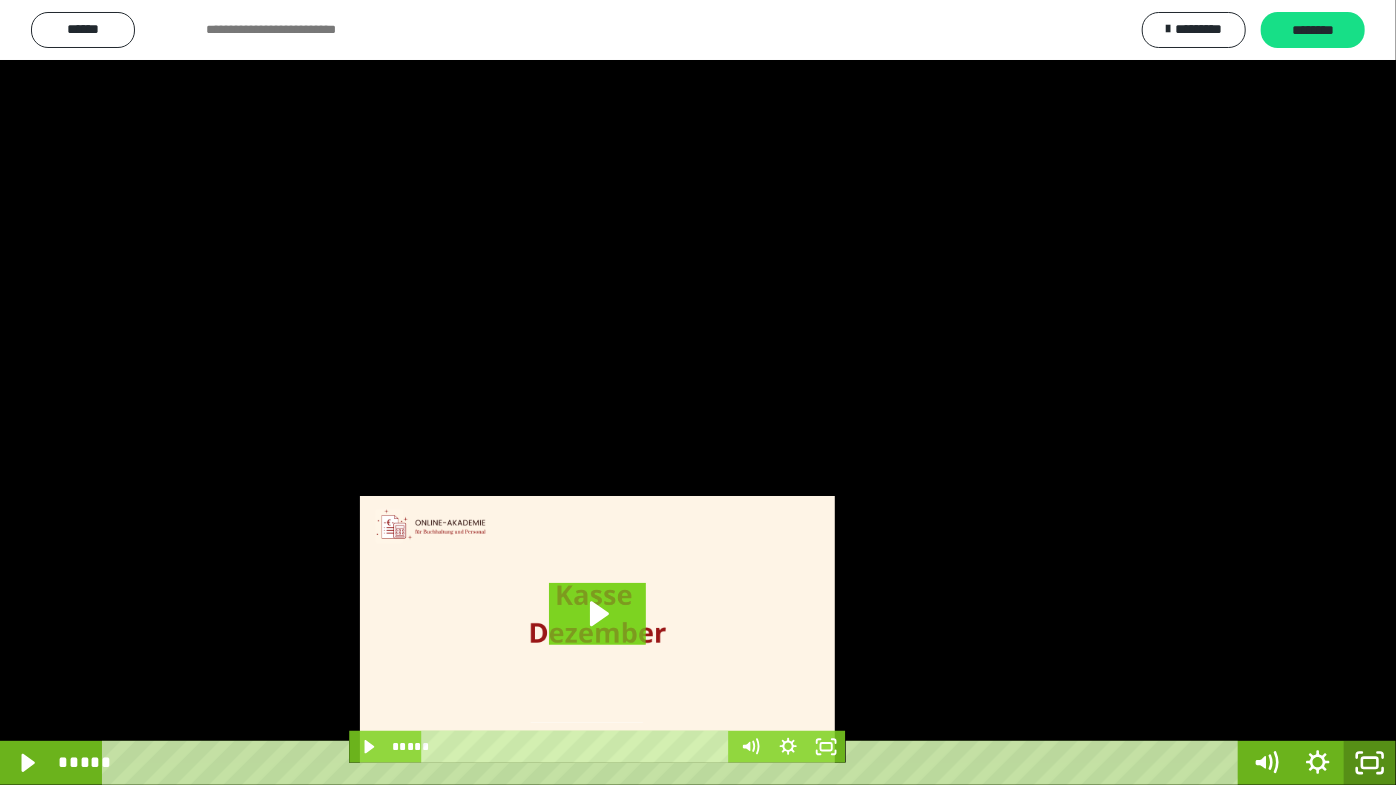 click 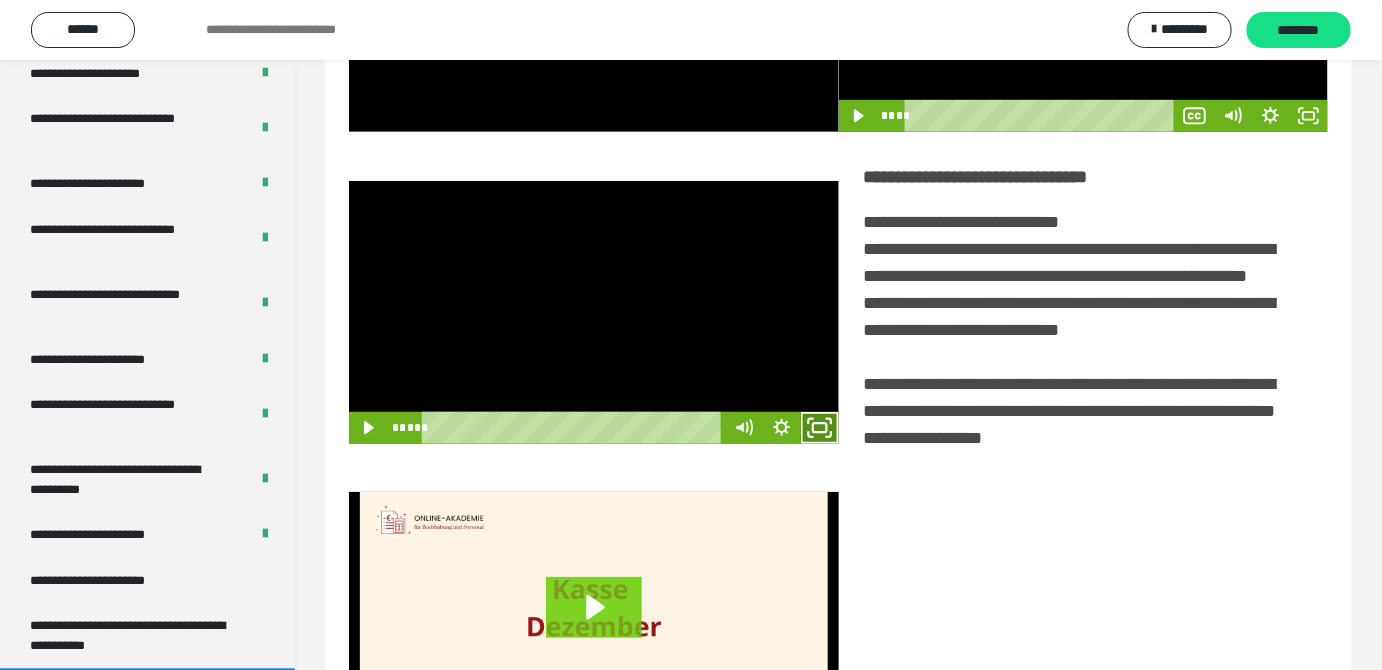 drag, startPoint x: 820, startPoint y: 463, endPoint x: 774, endPoint y: 490, distance: 53.338543 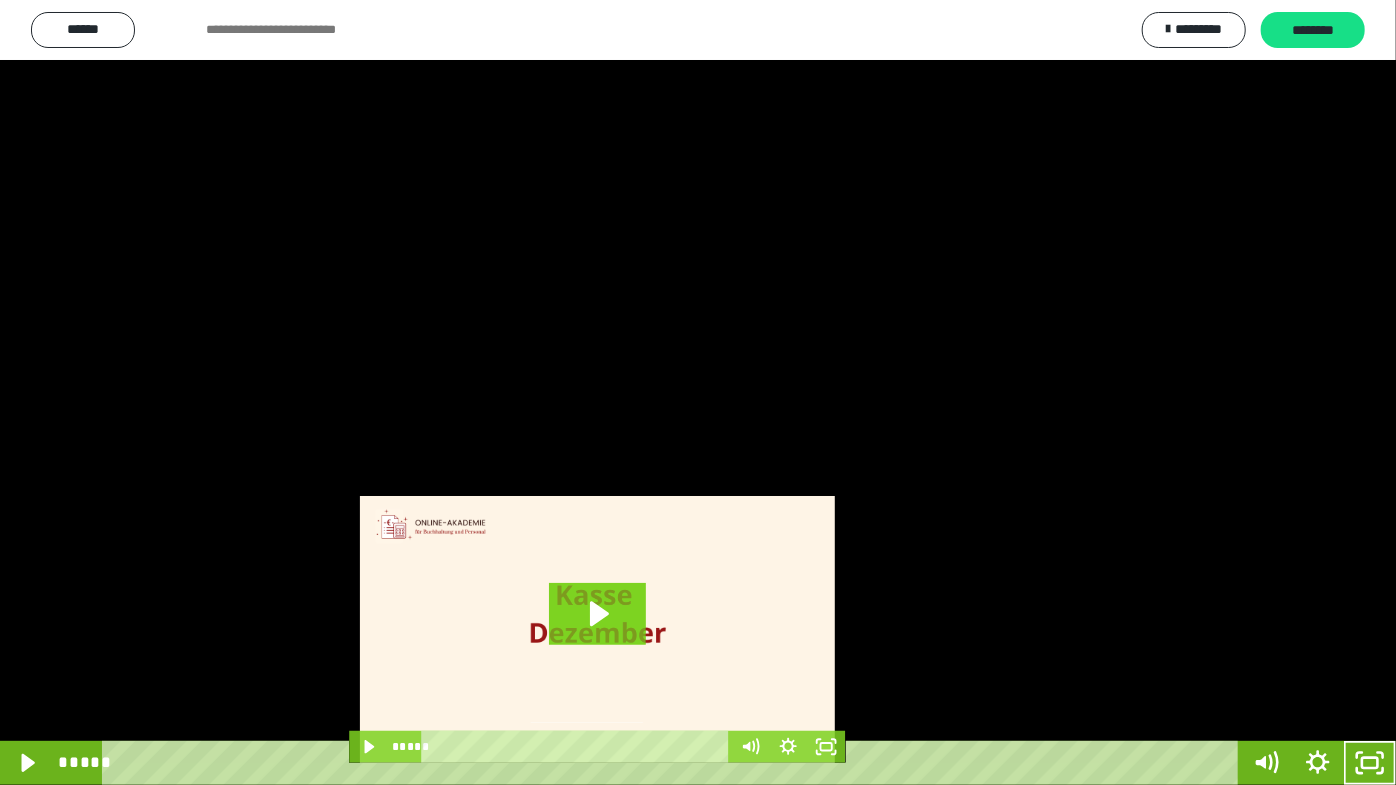 click at bounding box center [698, 392] 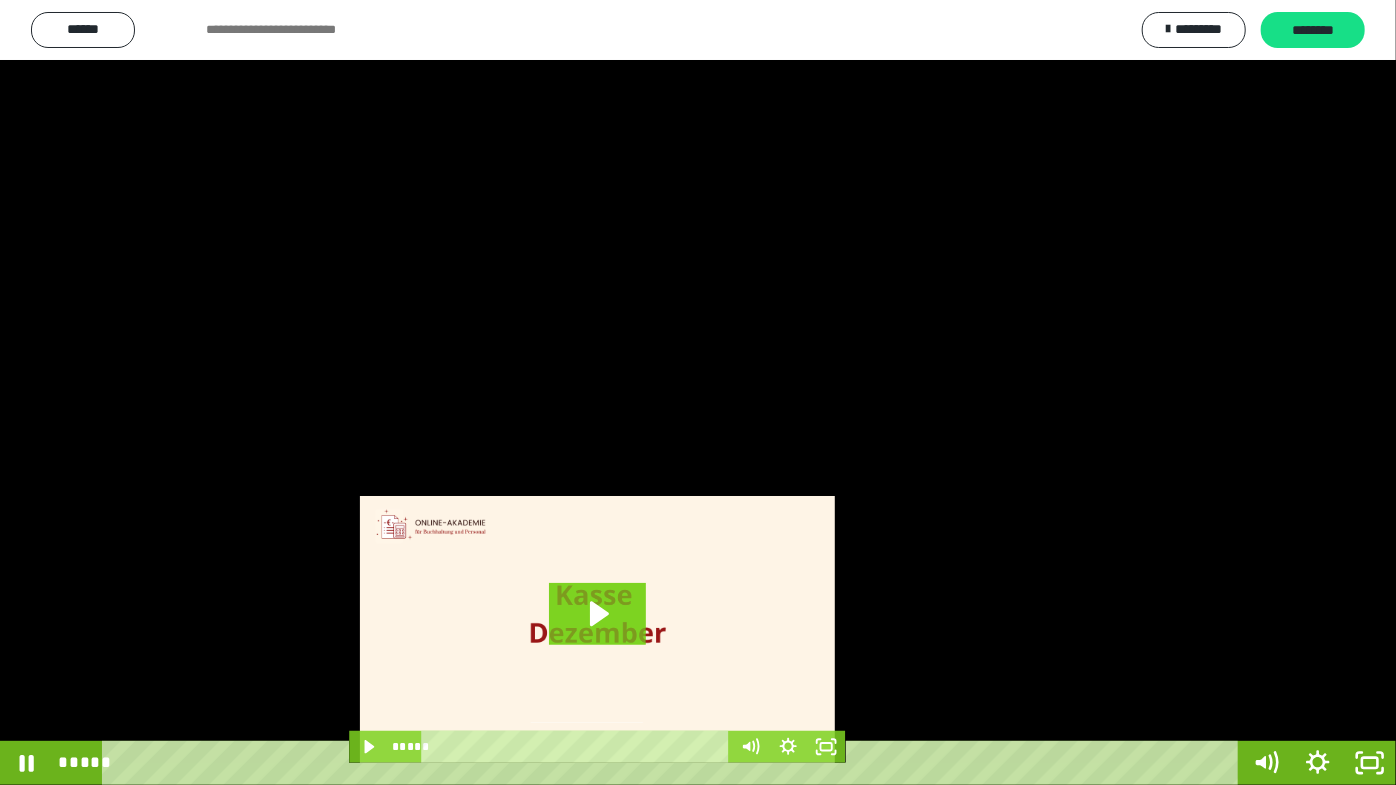 click at bounding box center (698, 392) 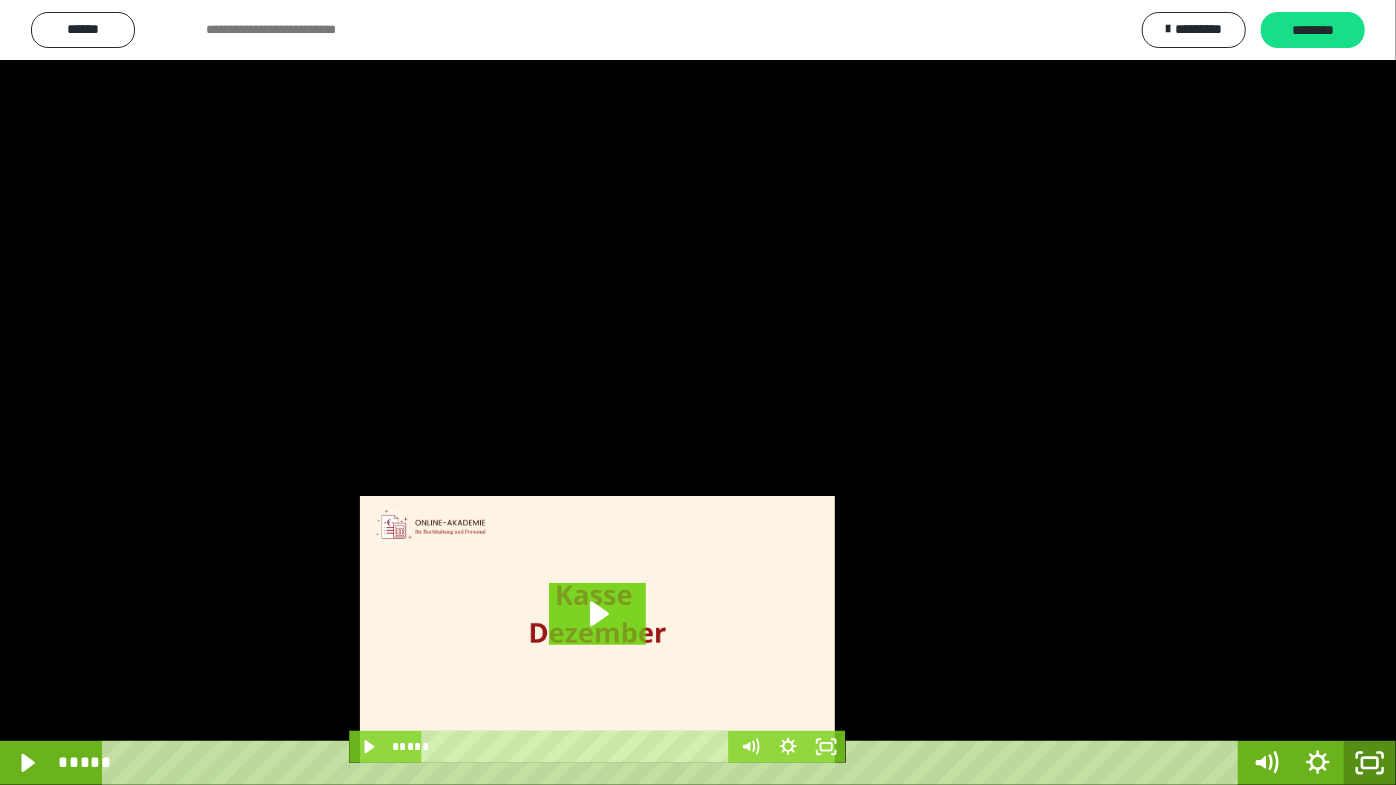 click 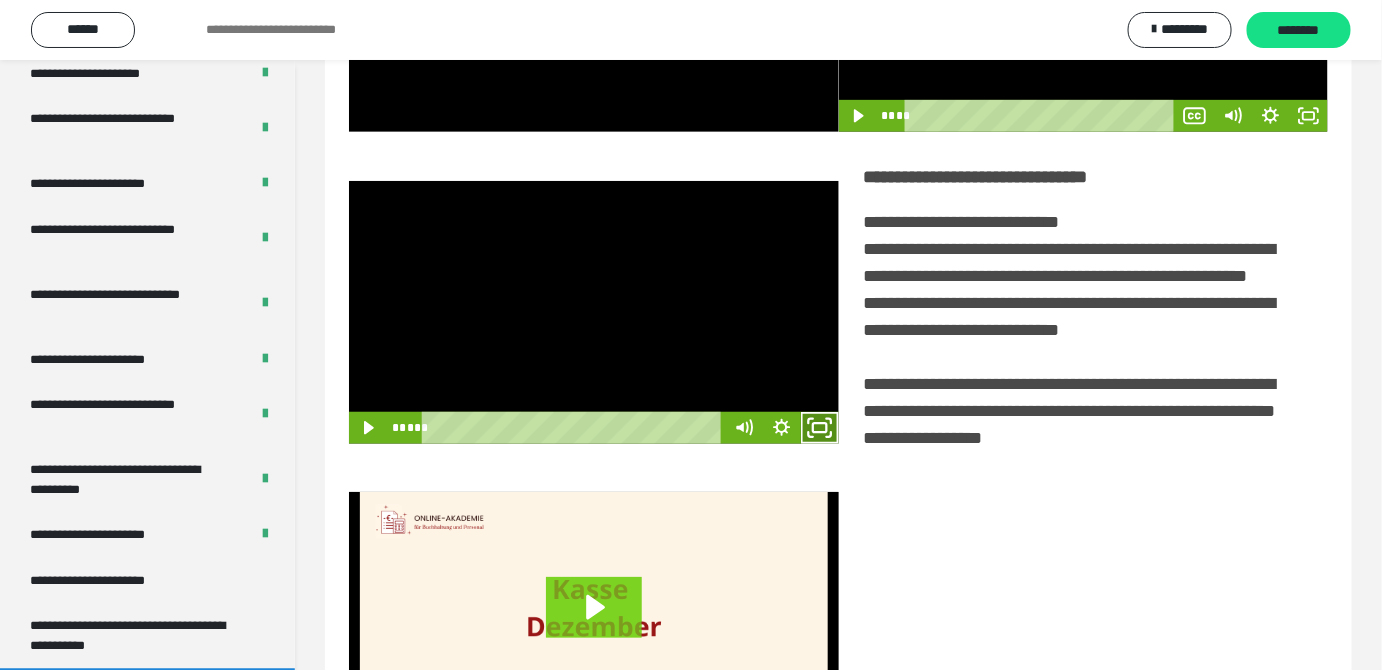 click 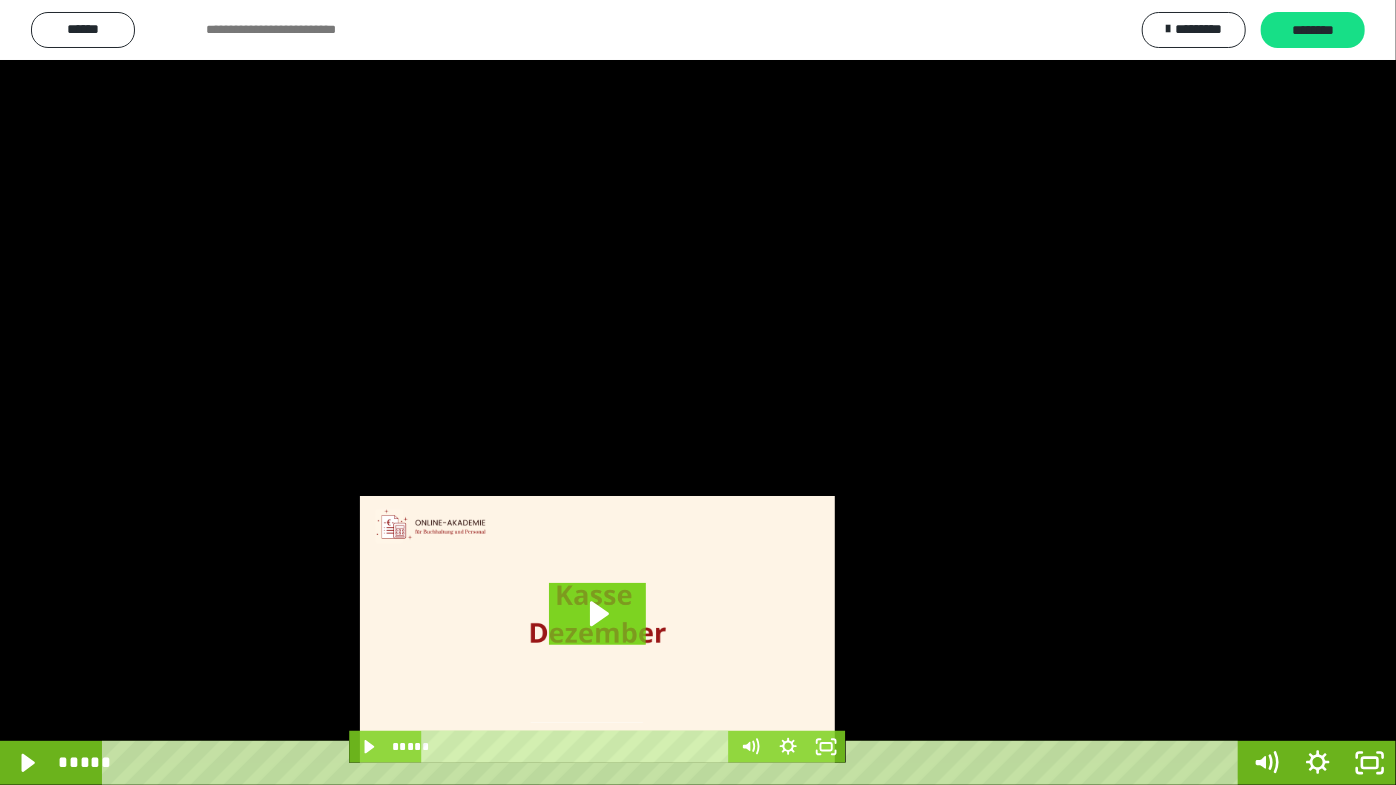 click at bounding box center [698, 392] 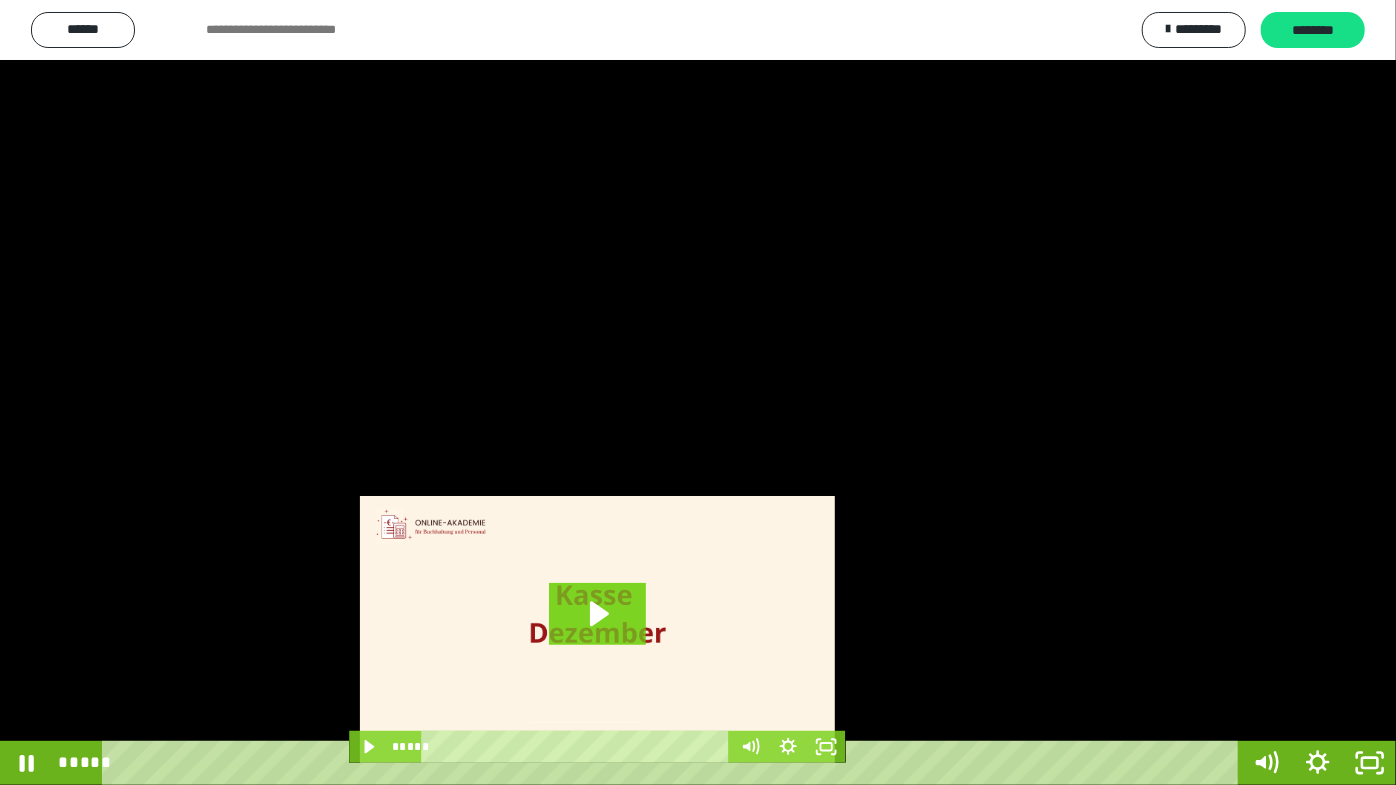 click at bounding box center [698, 392] 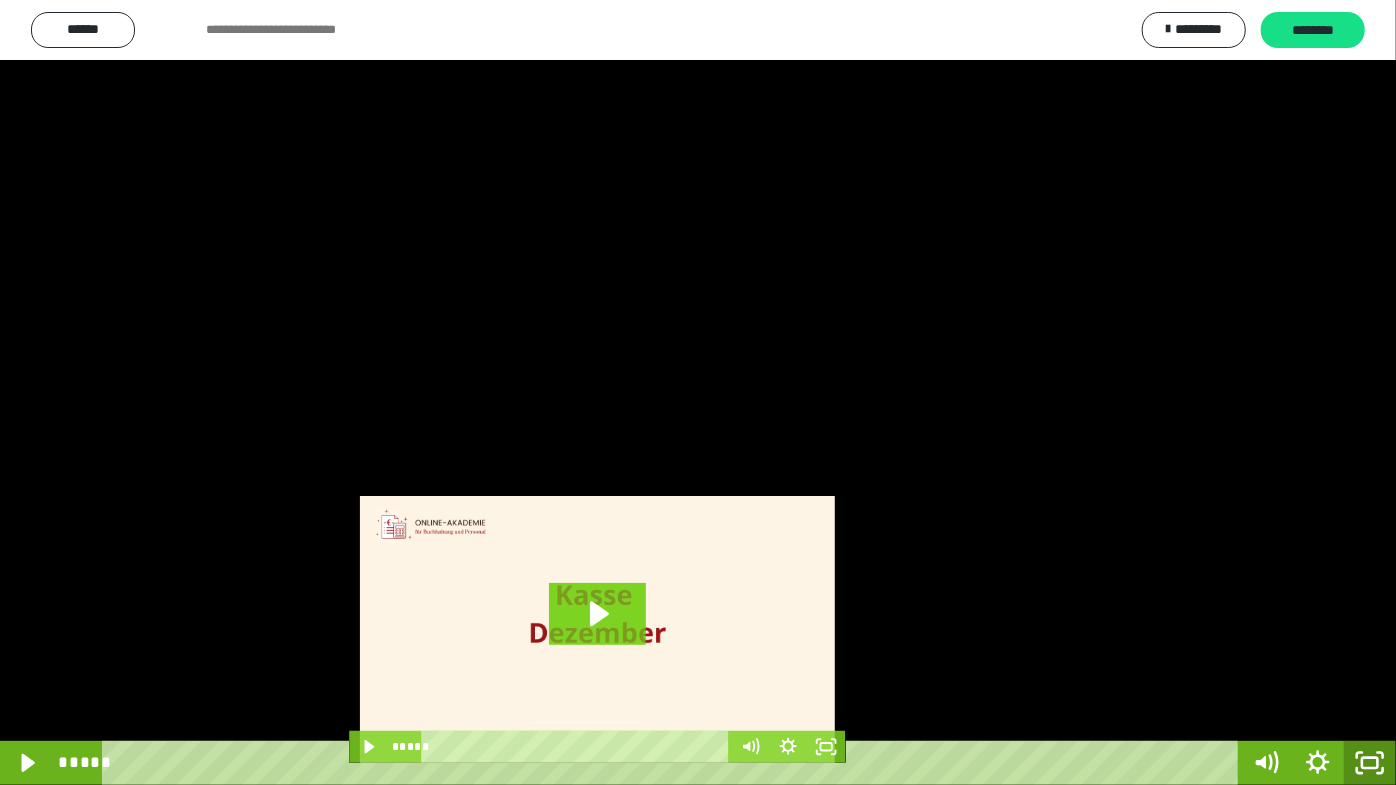 drag, startPoint x: 1370, startPoint y: 763, endPoint x: 879, endPoint y: 309, distance: 668.7279 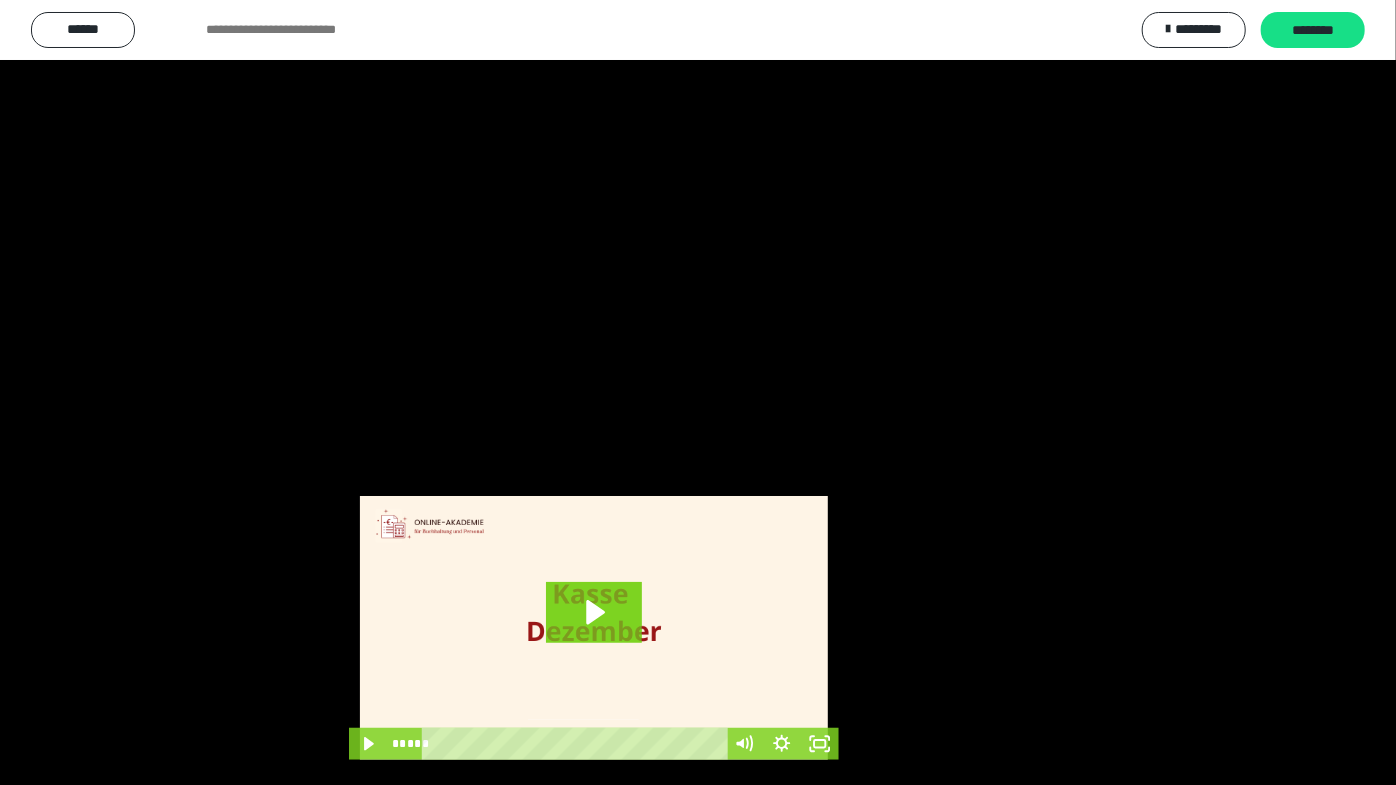 scroll, scrollTop: 3820, scrollLeft: 0, axis: vertical 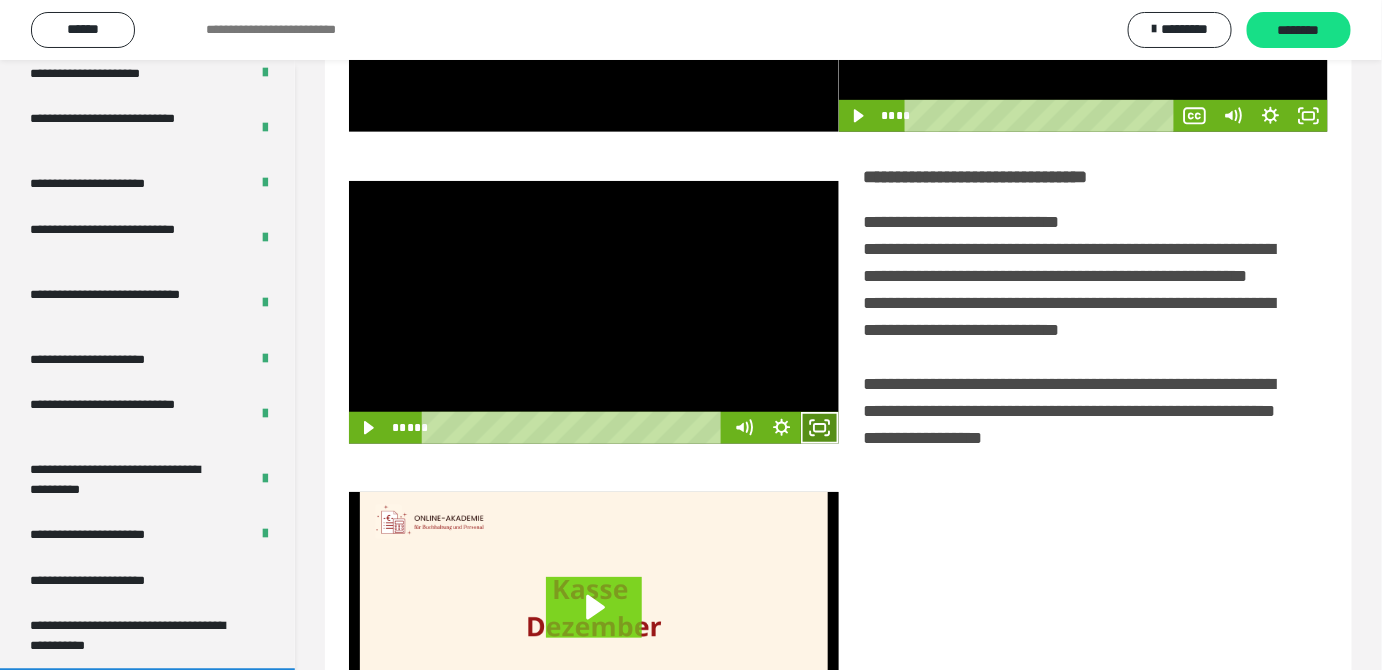 drag, startPoint x: 822, startPoint y: 455, endPoint x: 765, endPoint y: 507, distance: 77.155685 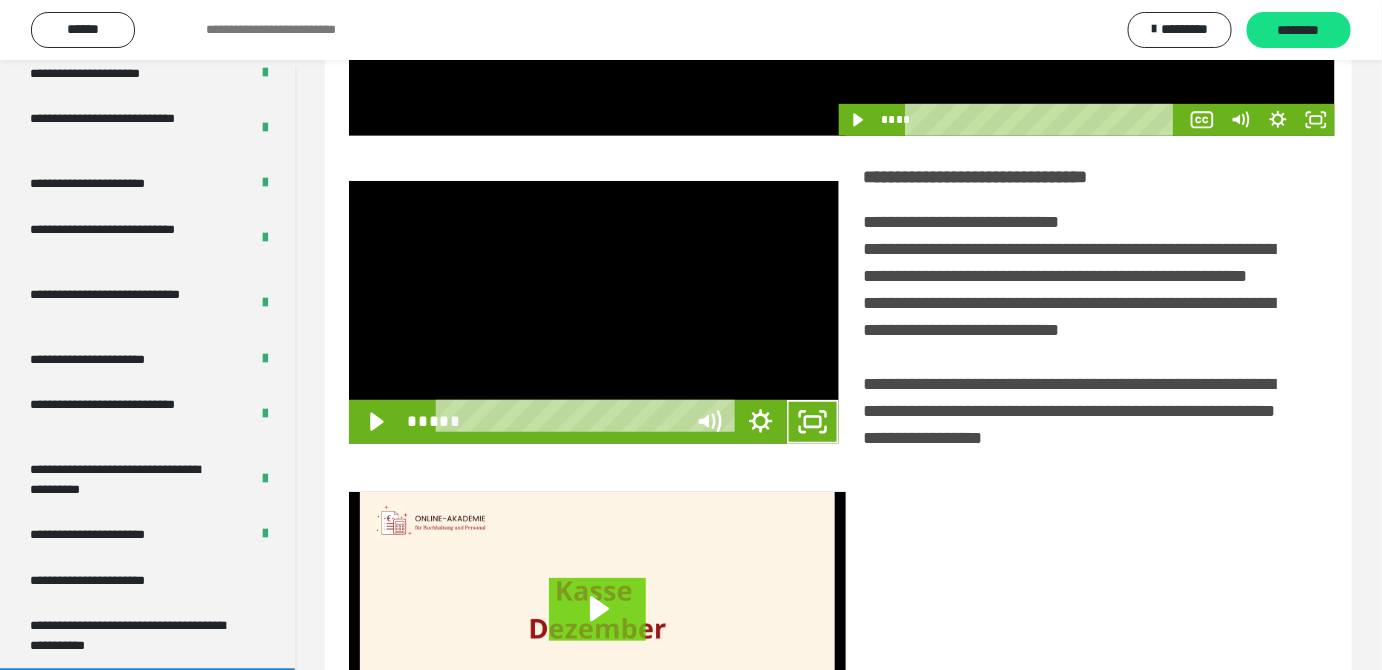 scroll, scrollTop: 3771, scrollLeft: 0, axis: vertical 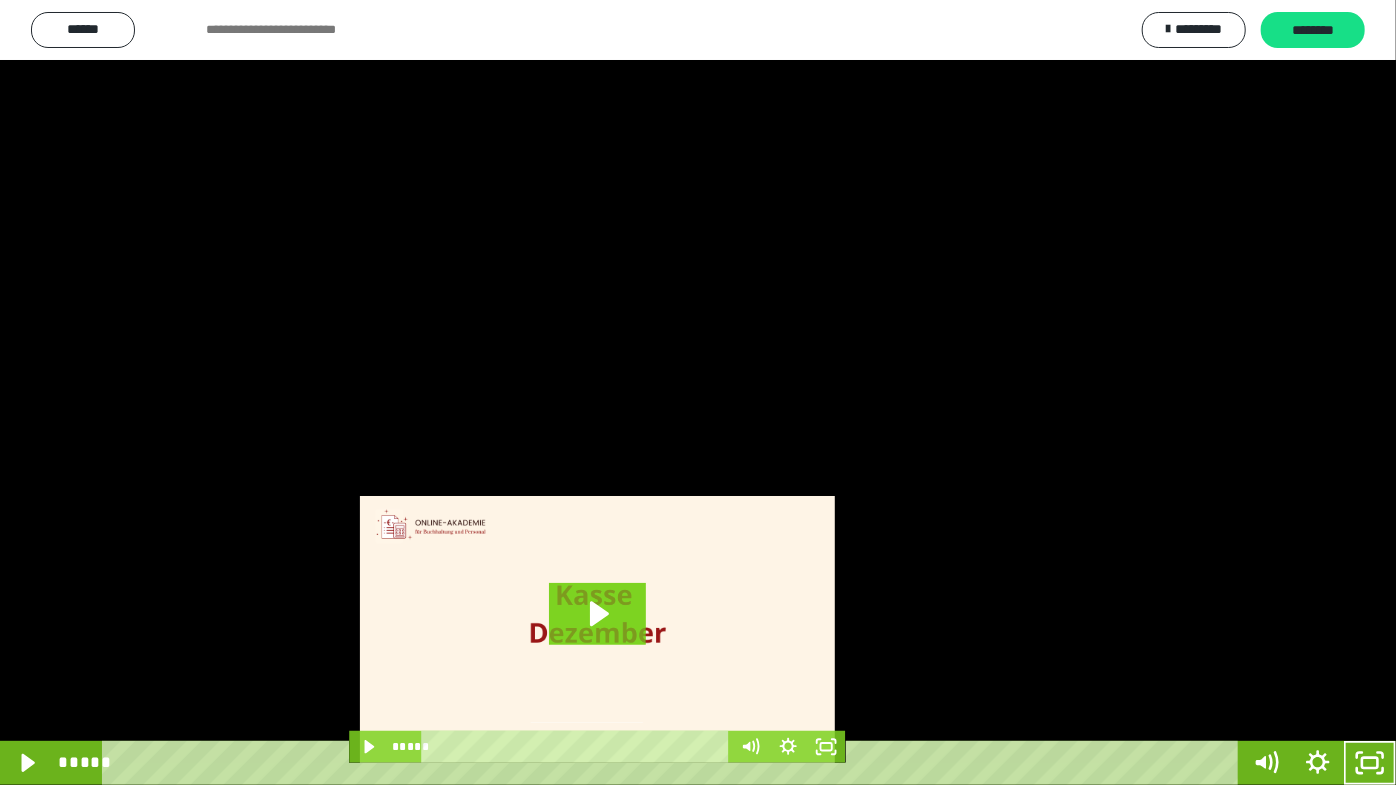 click at bounding box center [698, 392] 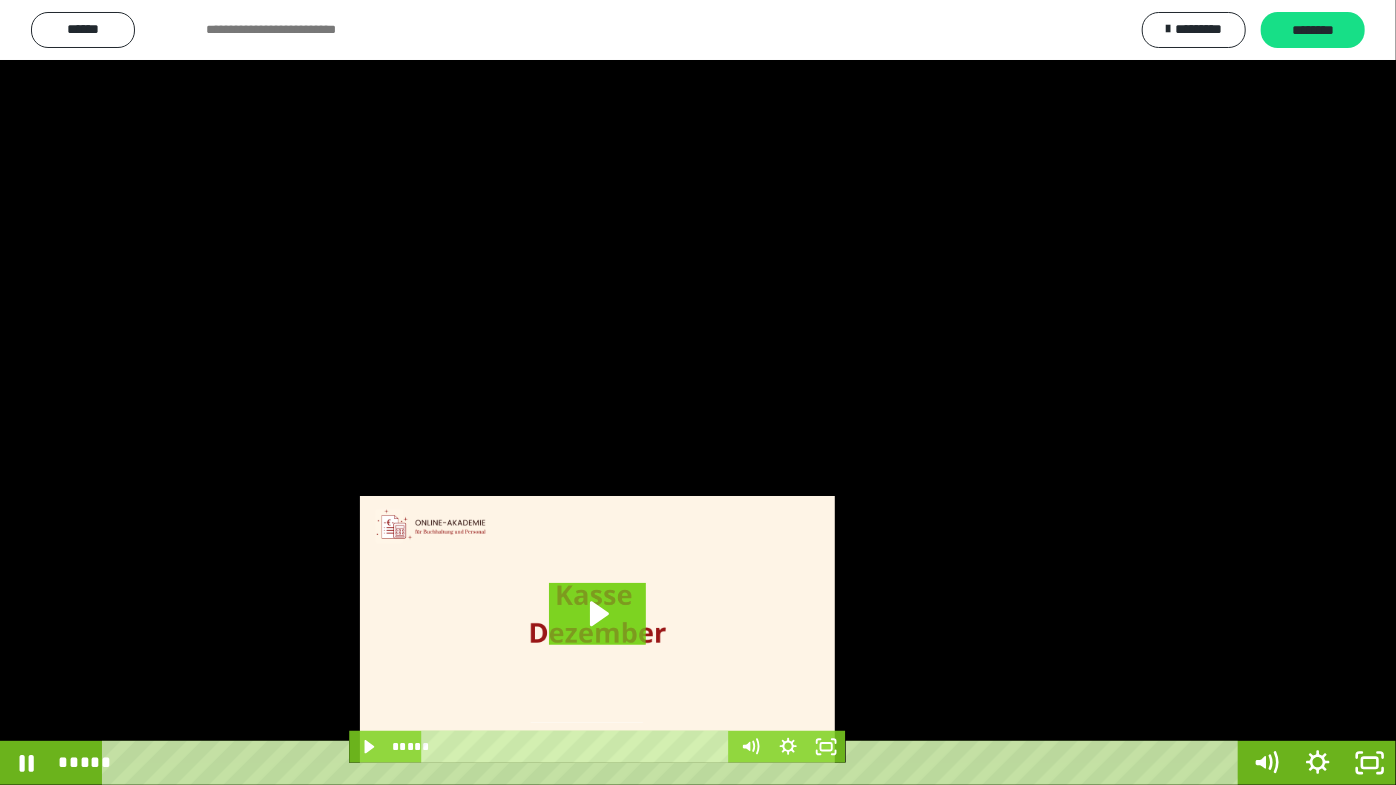 click at bounding box center [698, 392] 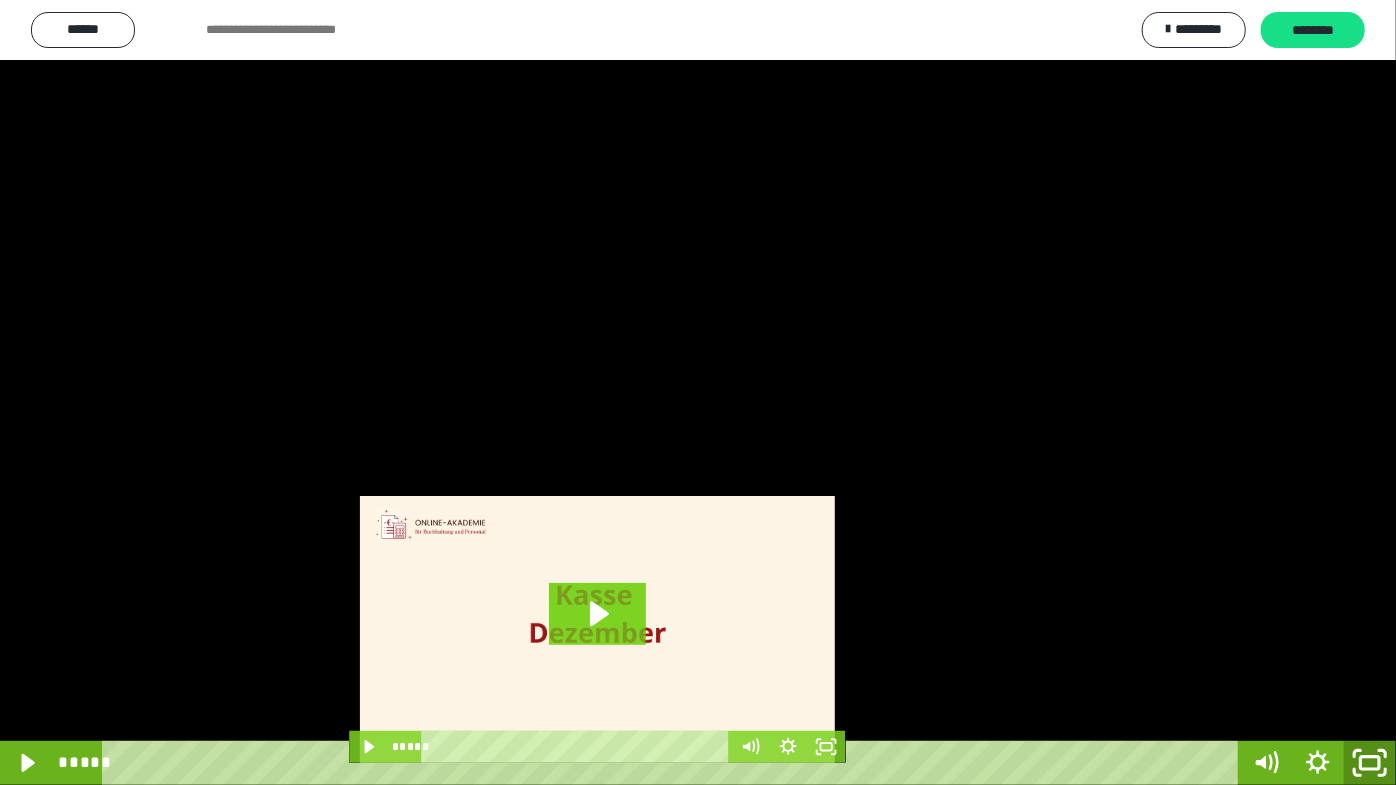 click 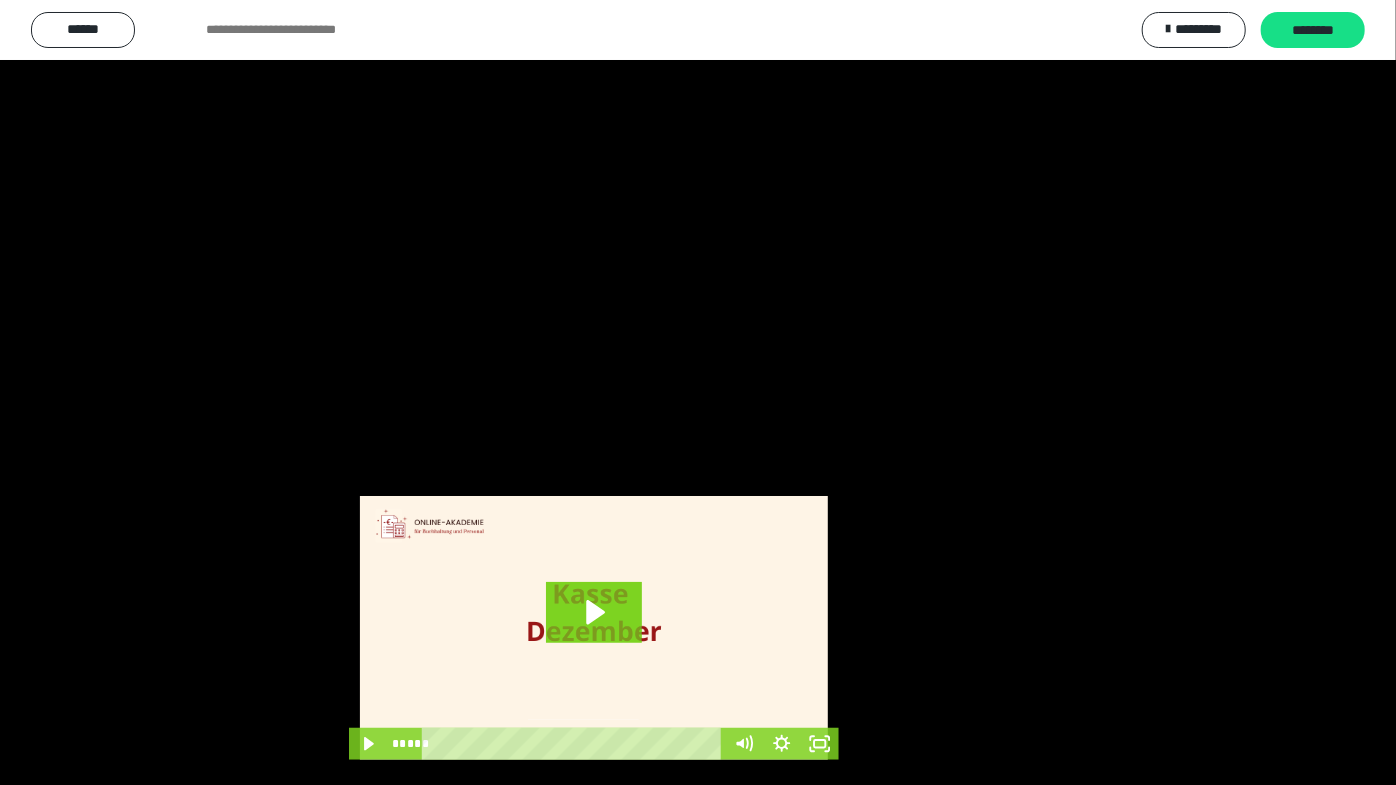 scroll, scrollTop: 3820, scrollLeft: 0, axis: vertical 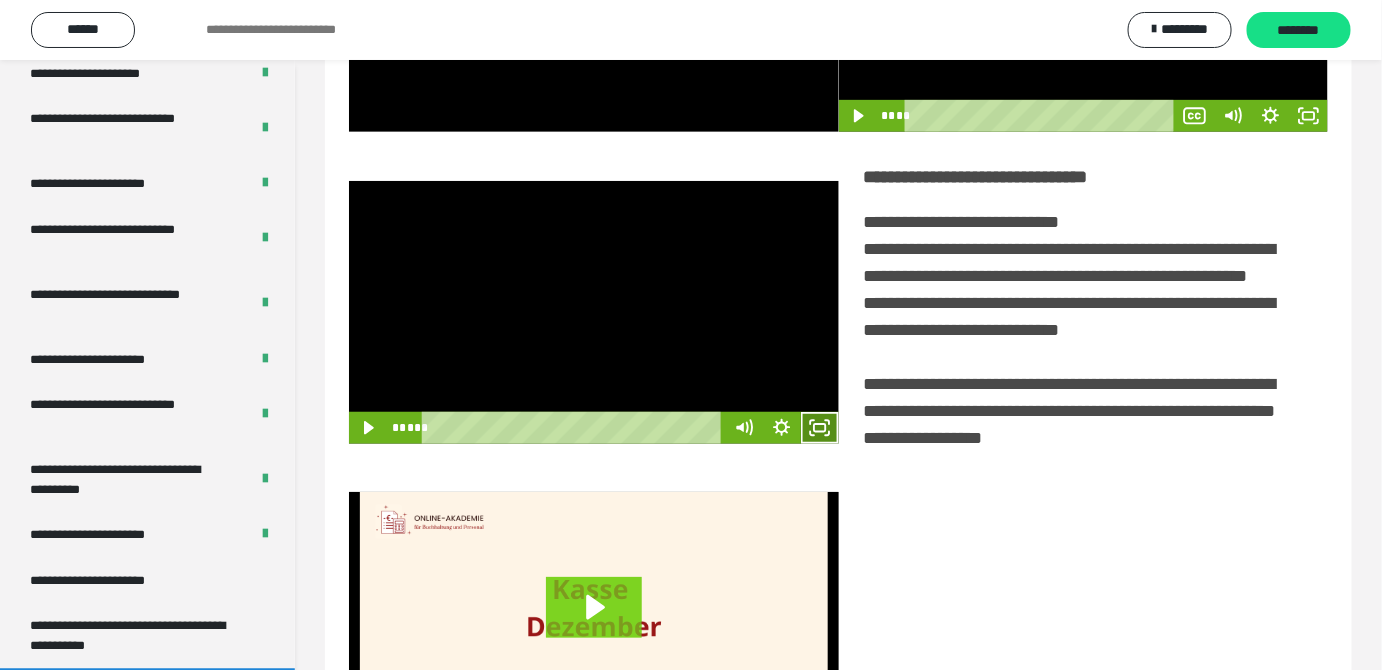drag, startPoint x: 824, startPoint y: 460, endPoint x: 680, endPoint y: 468, distance: 144.22205 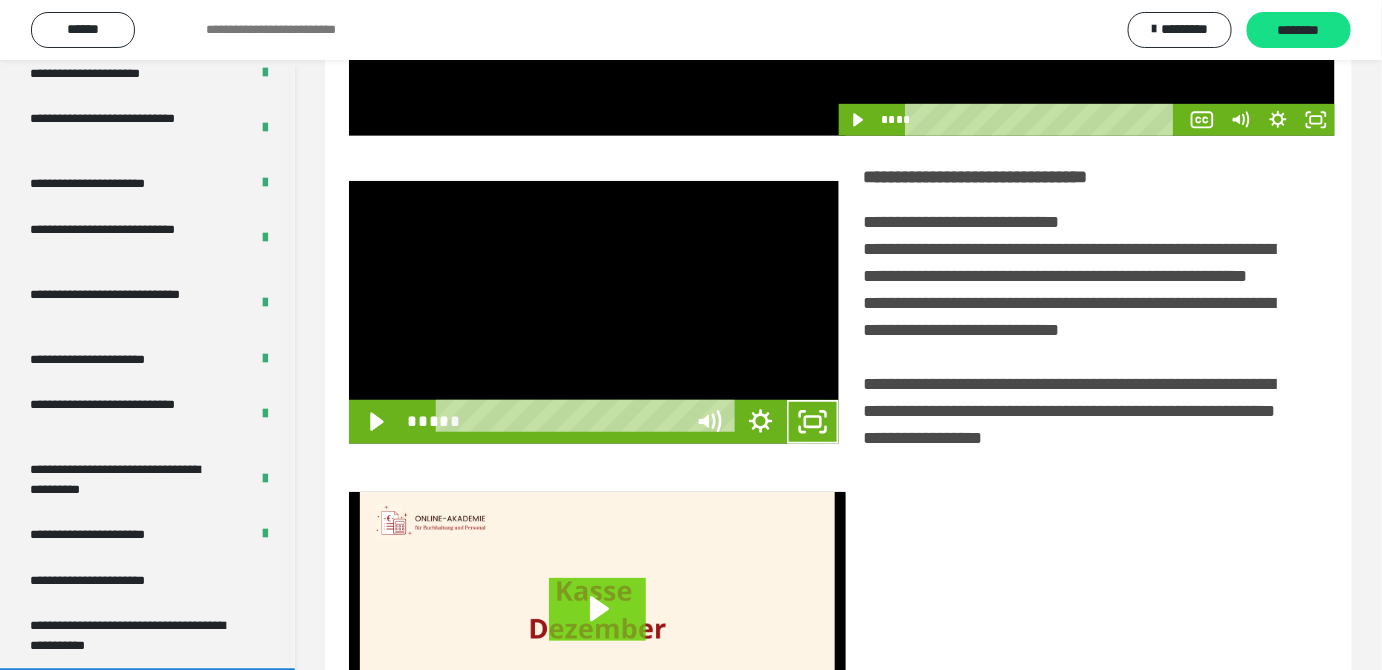 scroll, scrollTop: 3771, scrollLeft: 0, axis: vertical 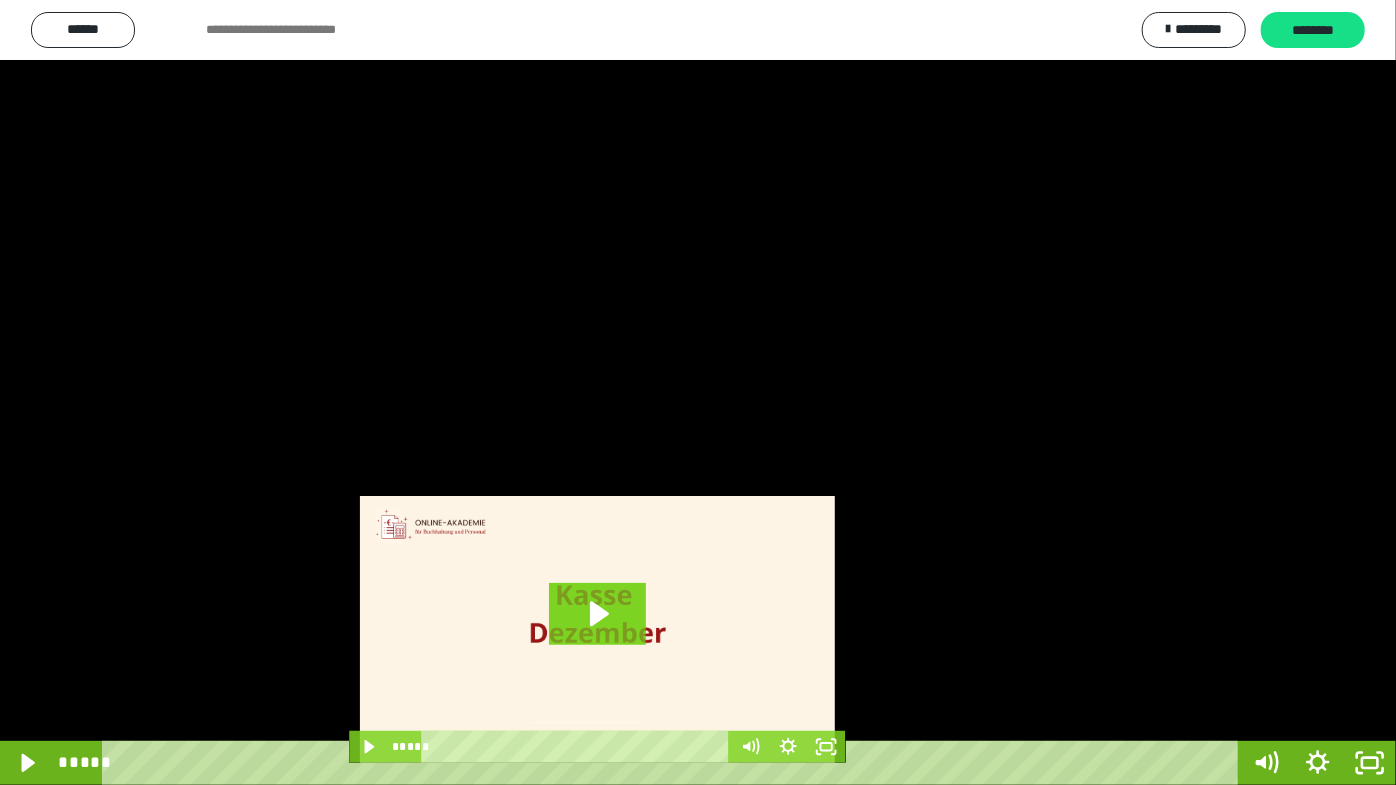 click at bounding box center (698, 392) 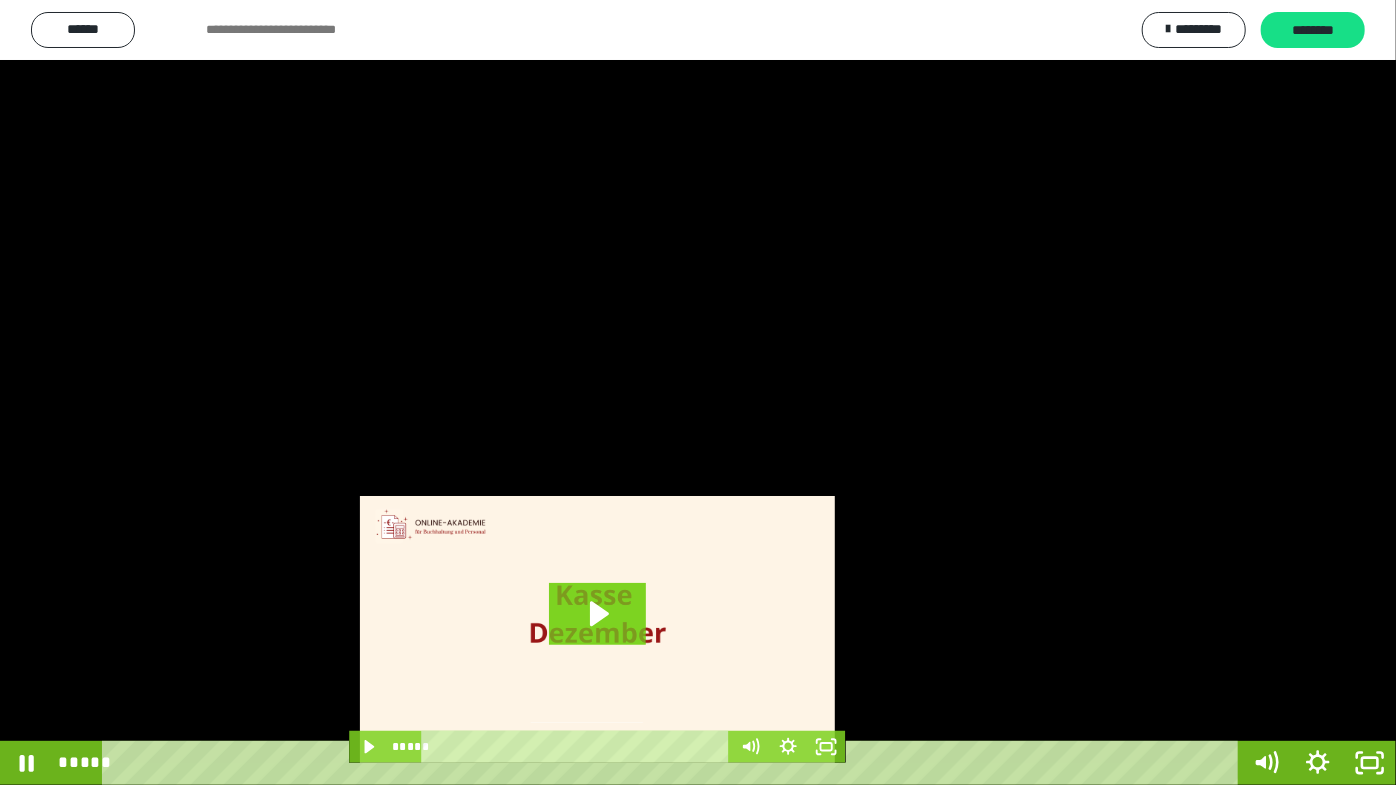 click at bounding box center (698, 392) 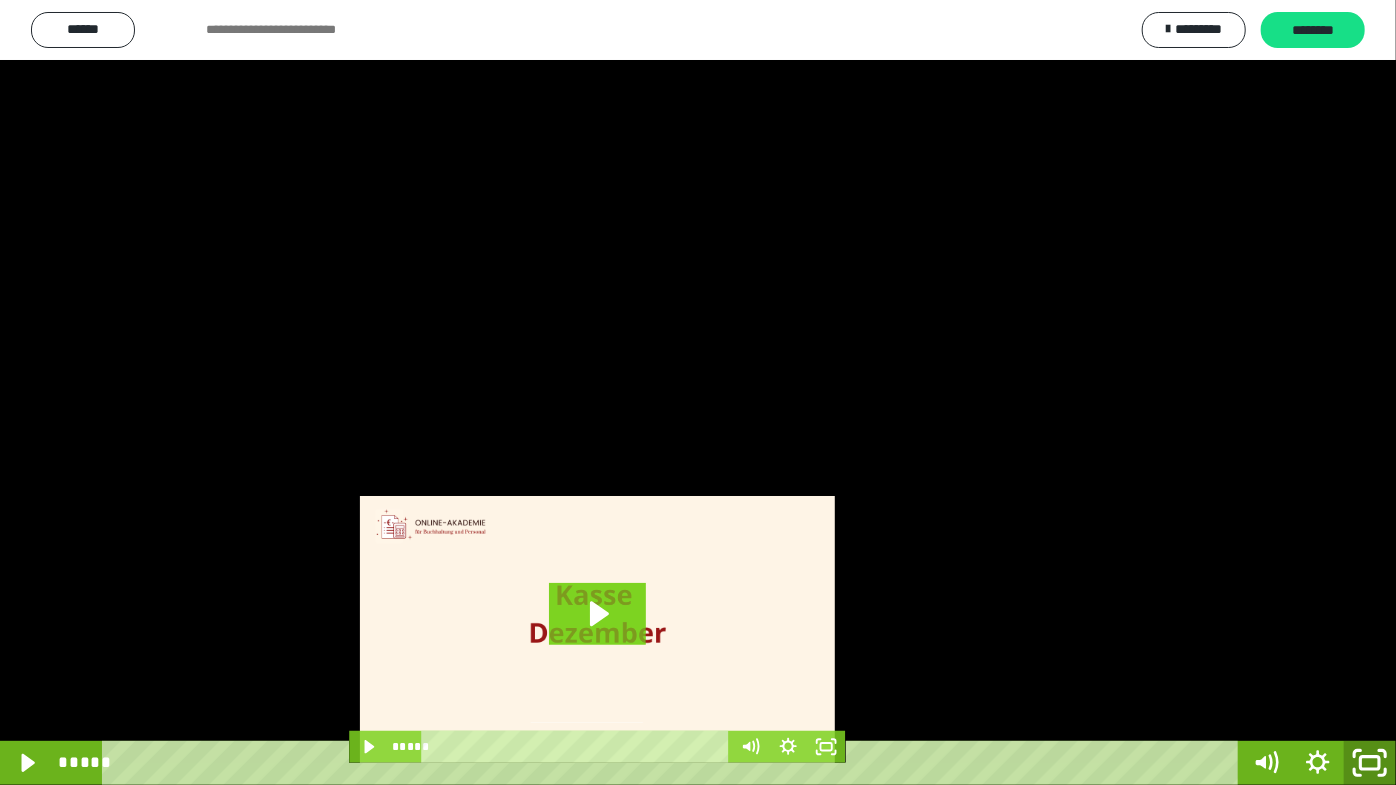 click 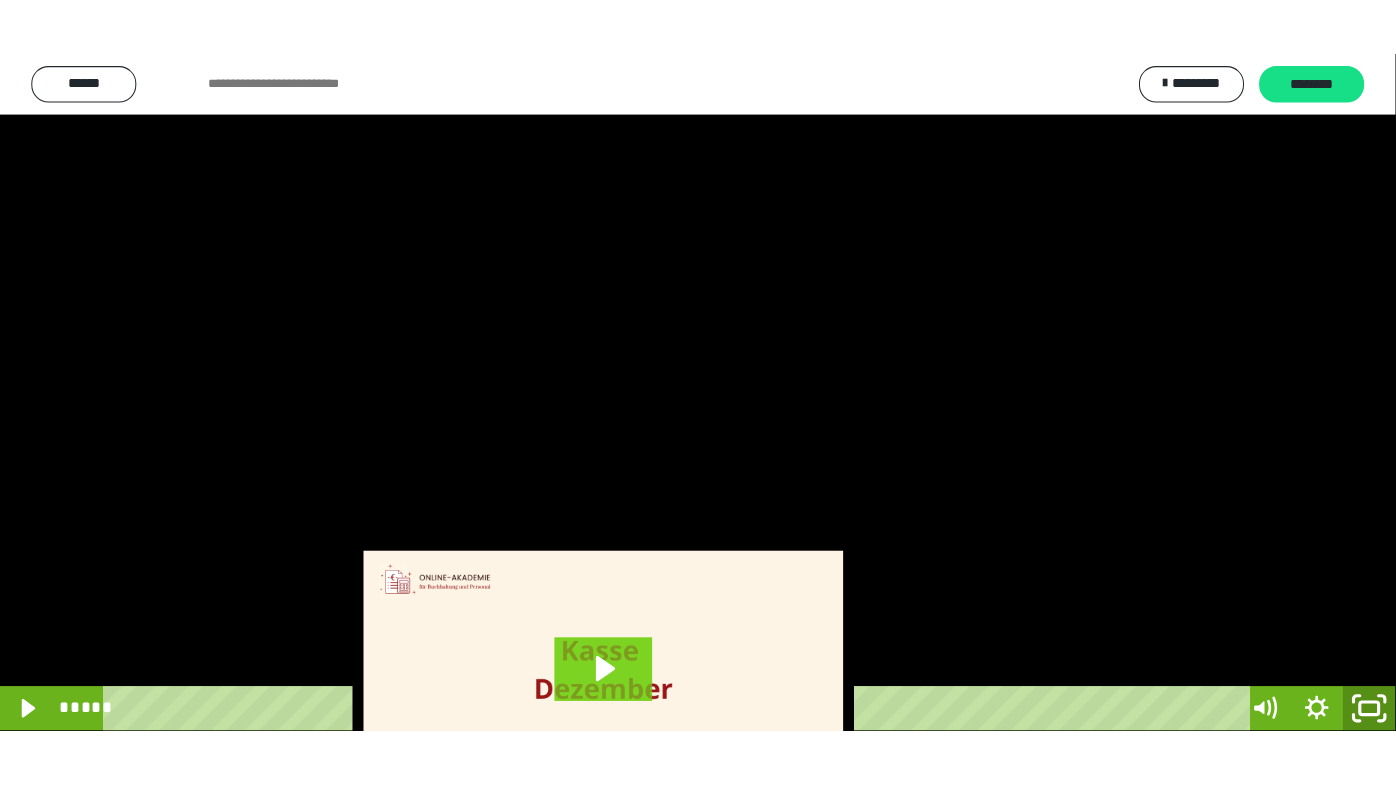 scroll, scrollTop: 3820, scrollLeft: 0, axis: vertical 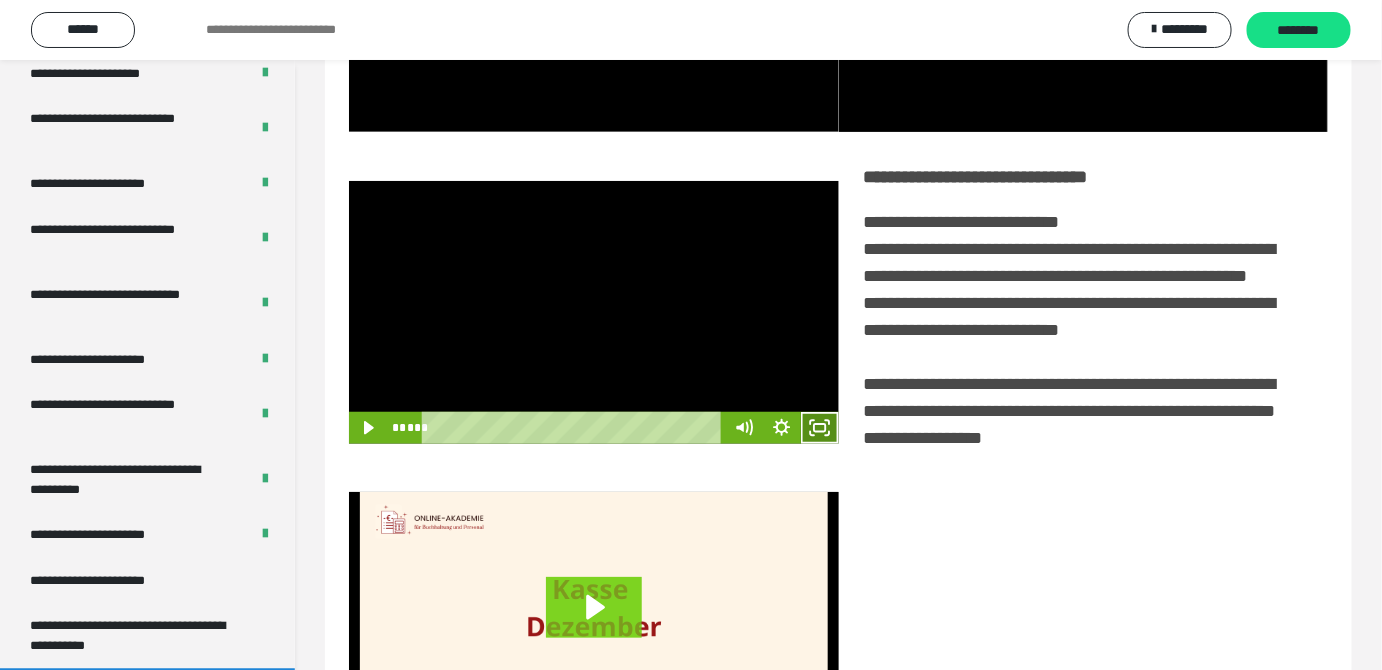 click 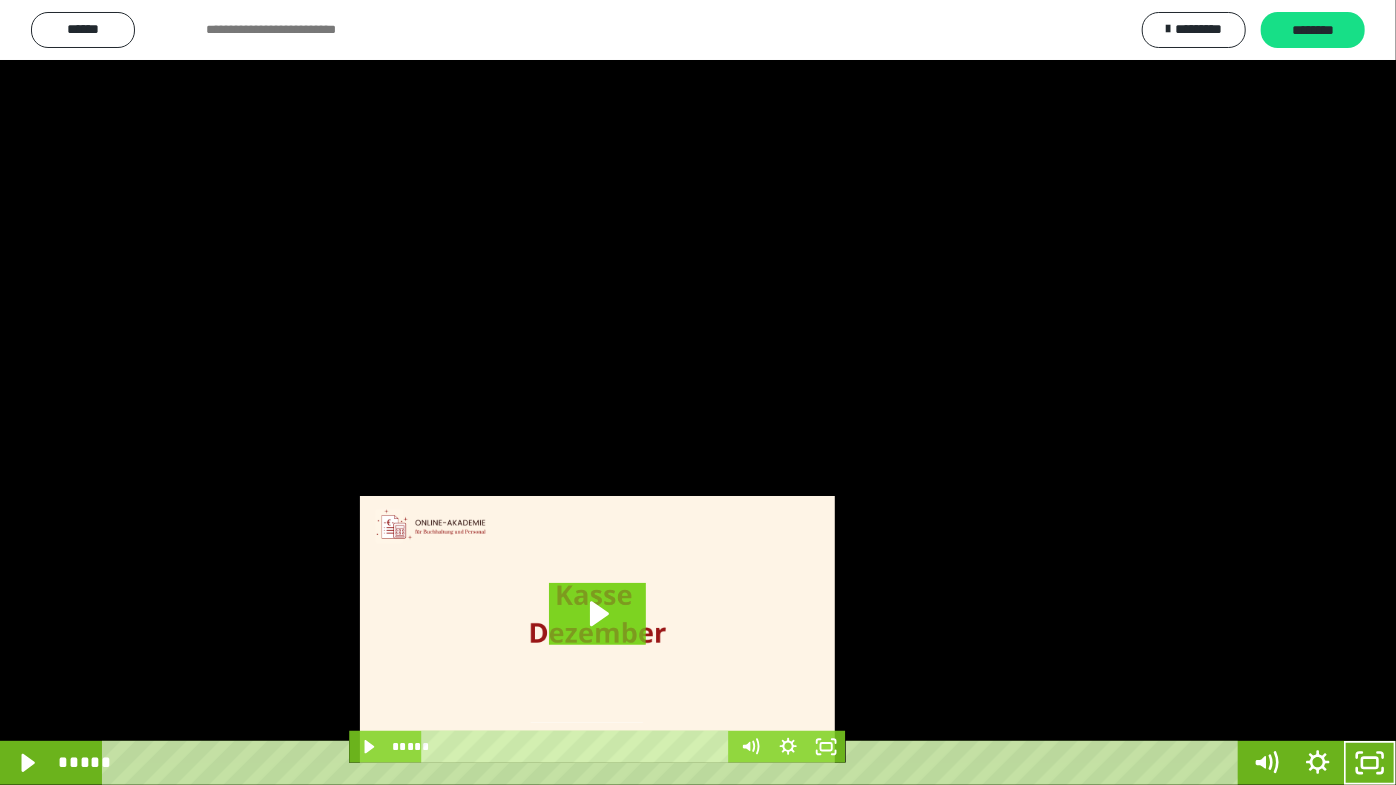 click at bounding box center [698, 392] 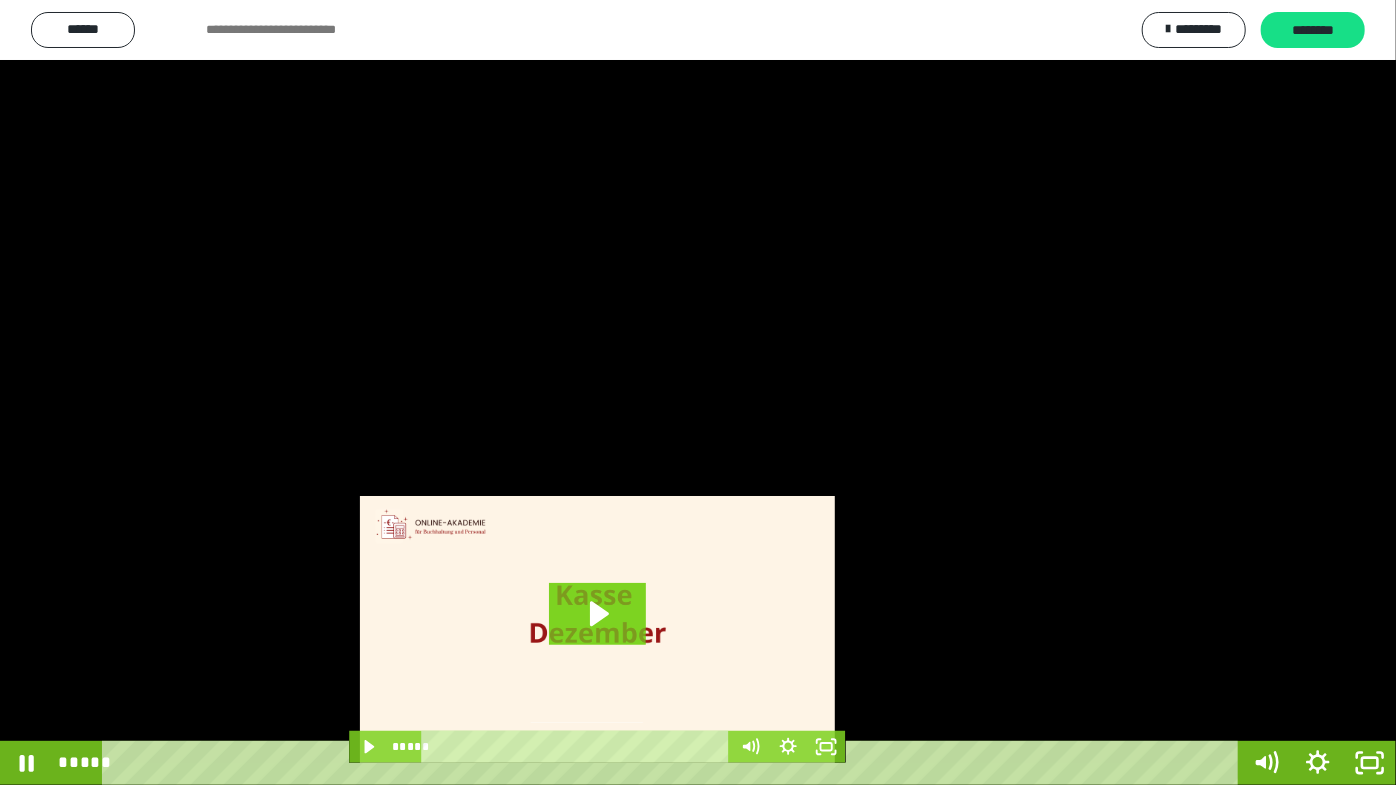 drag, startPoint x: 713, startPoint y: 378, endPoint x: 791, endPoint y: 454, distance: 108.903625 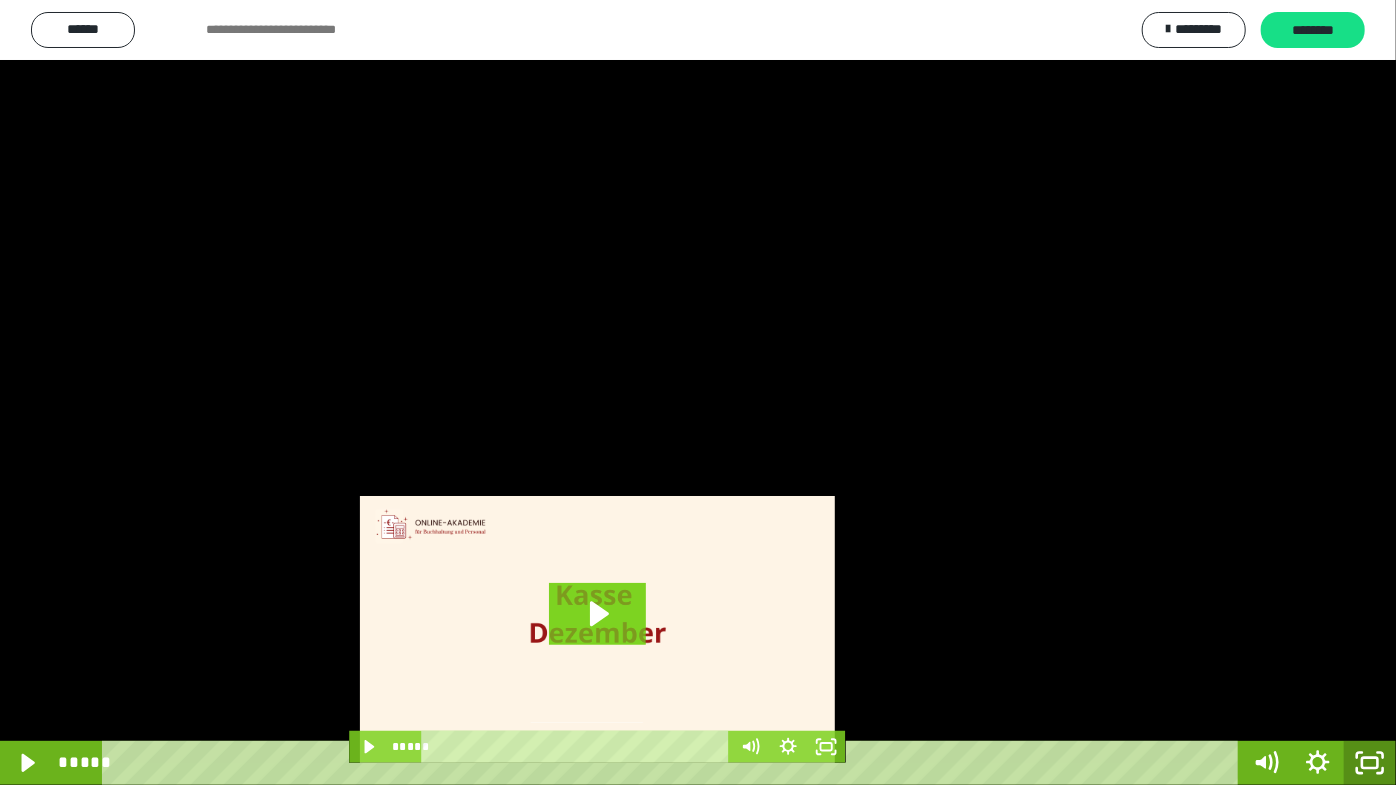 drag, startPoint x: 1368, startPoint y: 770, endPoint x: 1033, endPoint y: 435, distance: 473.76154 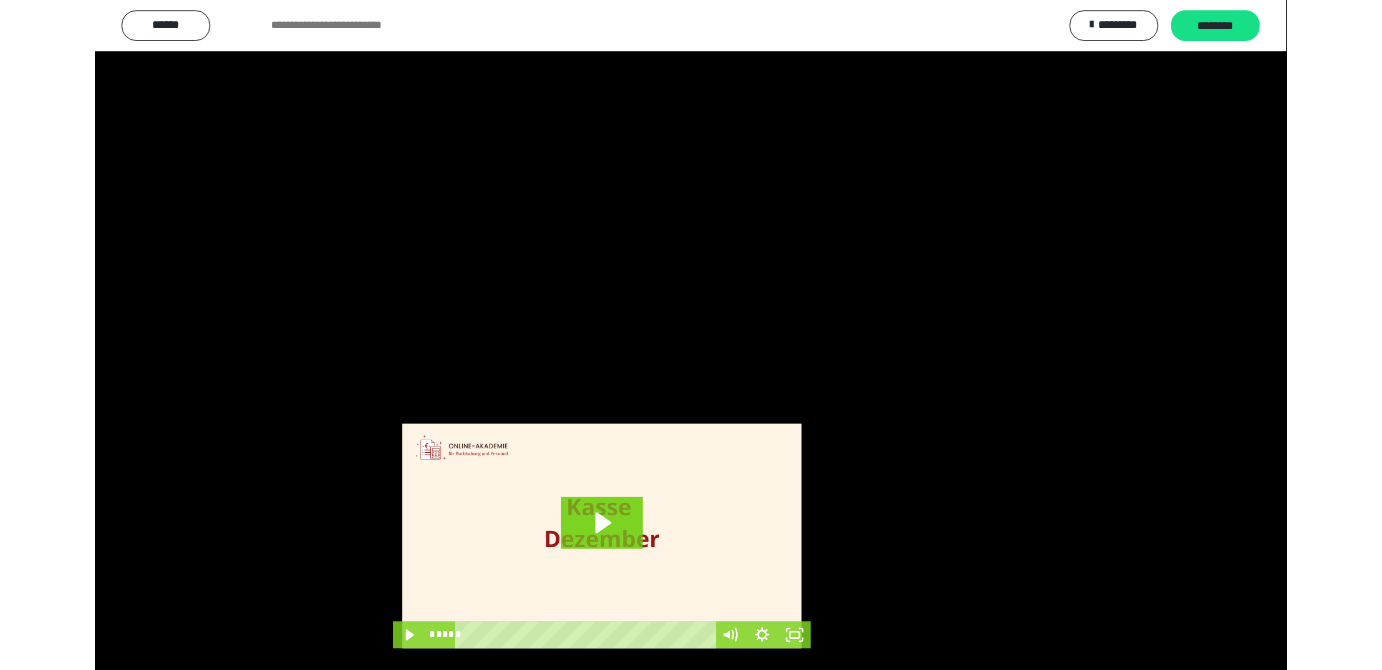 scroll, scrollTop: 3820, scrollLeft: 0, axis: vertical 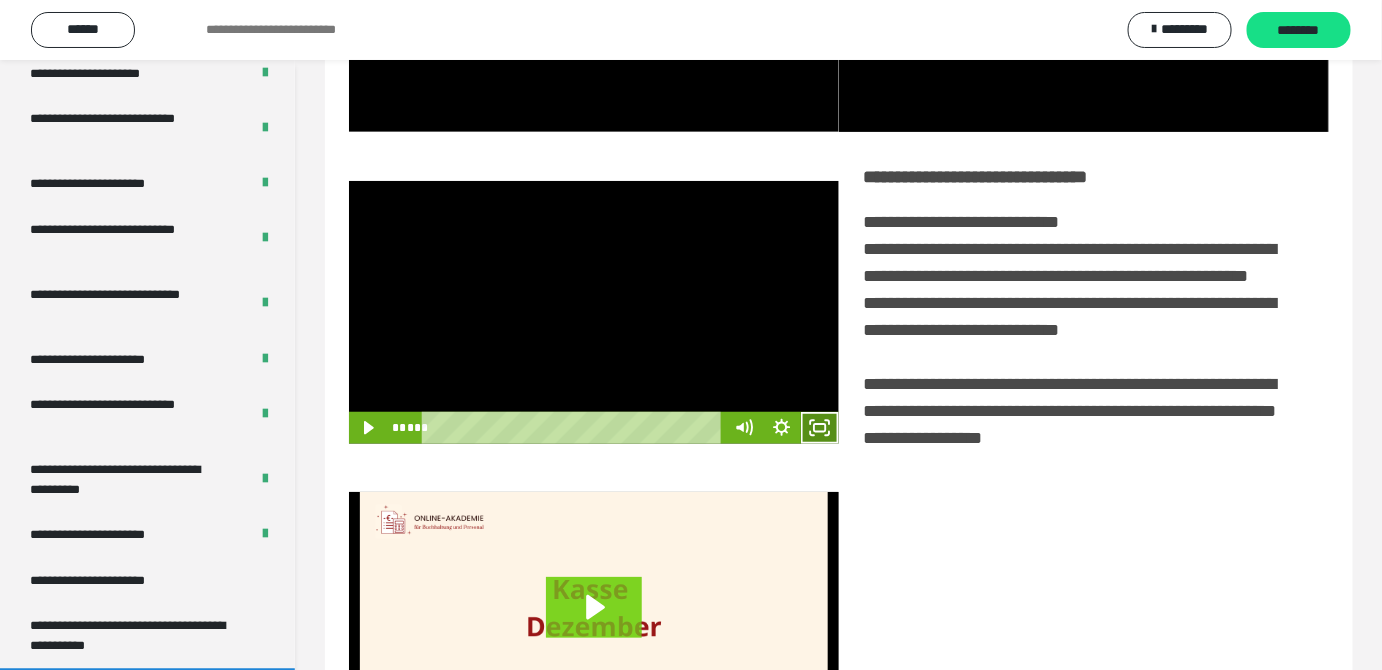 click 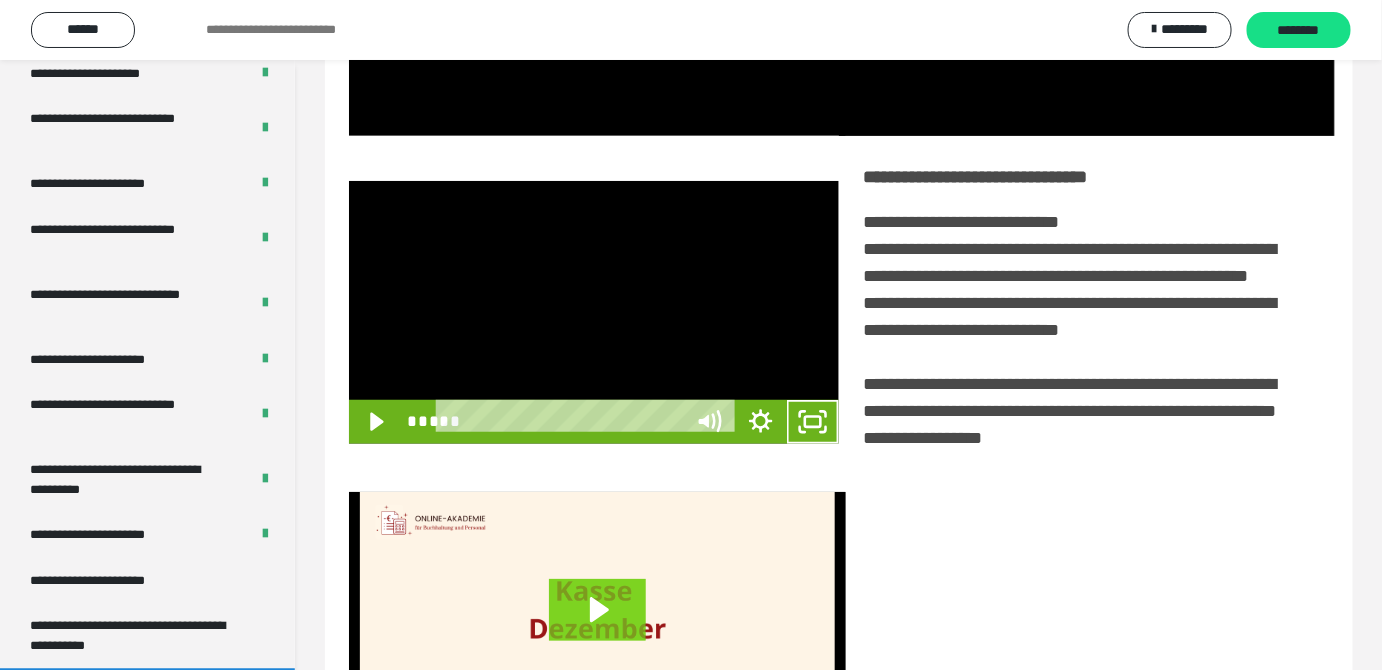 scroll, scrollTop: 3771, scrollLeft: 0, axis: vertical 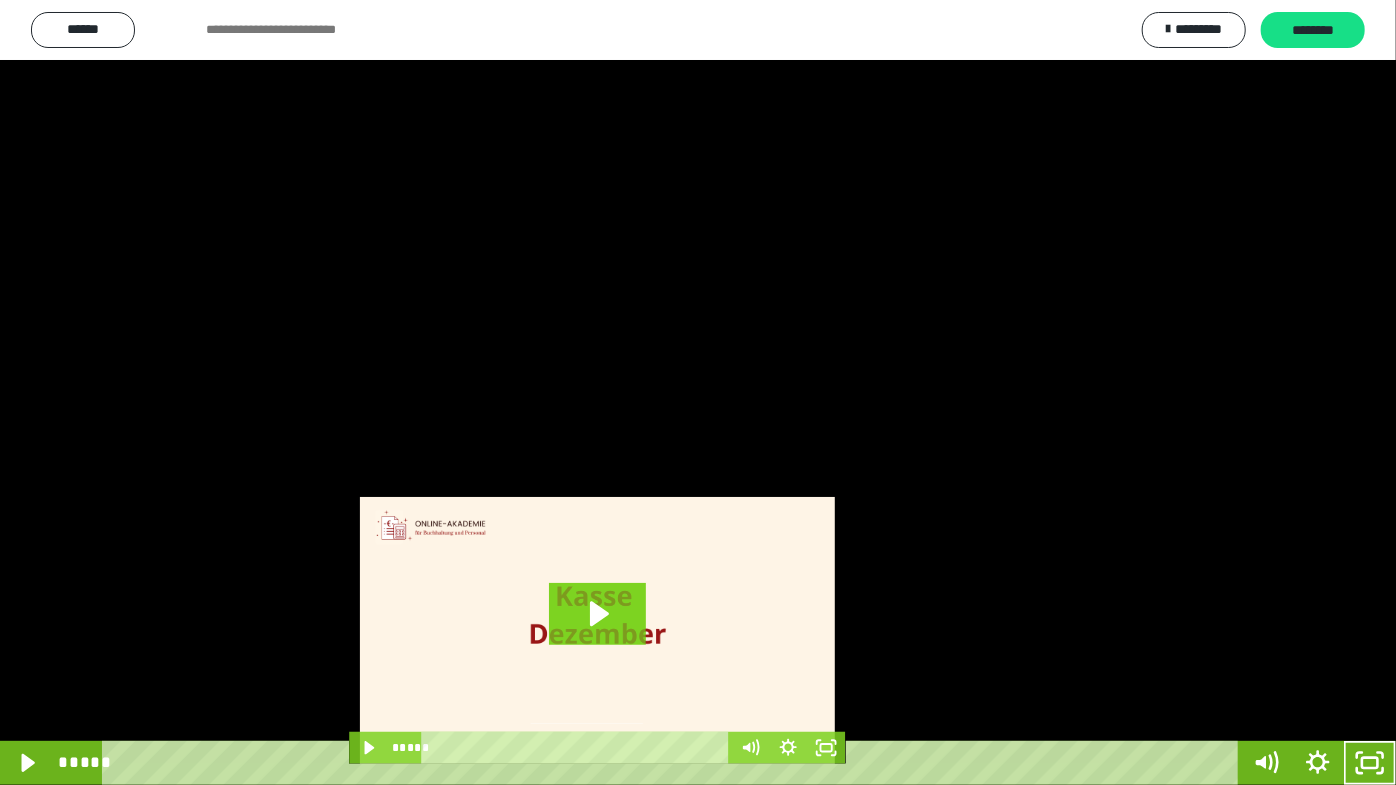 click at bounding box center [698, 392] 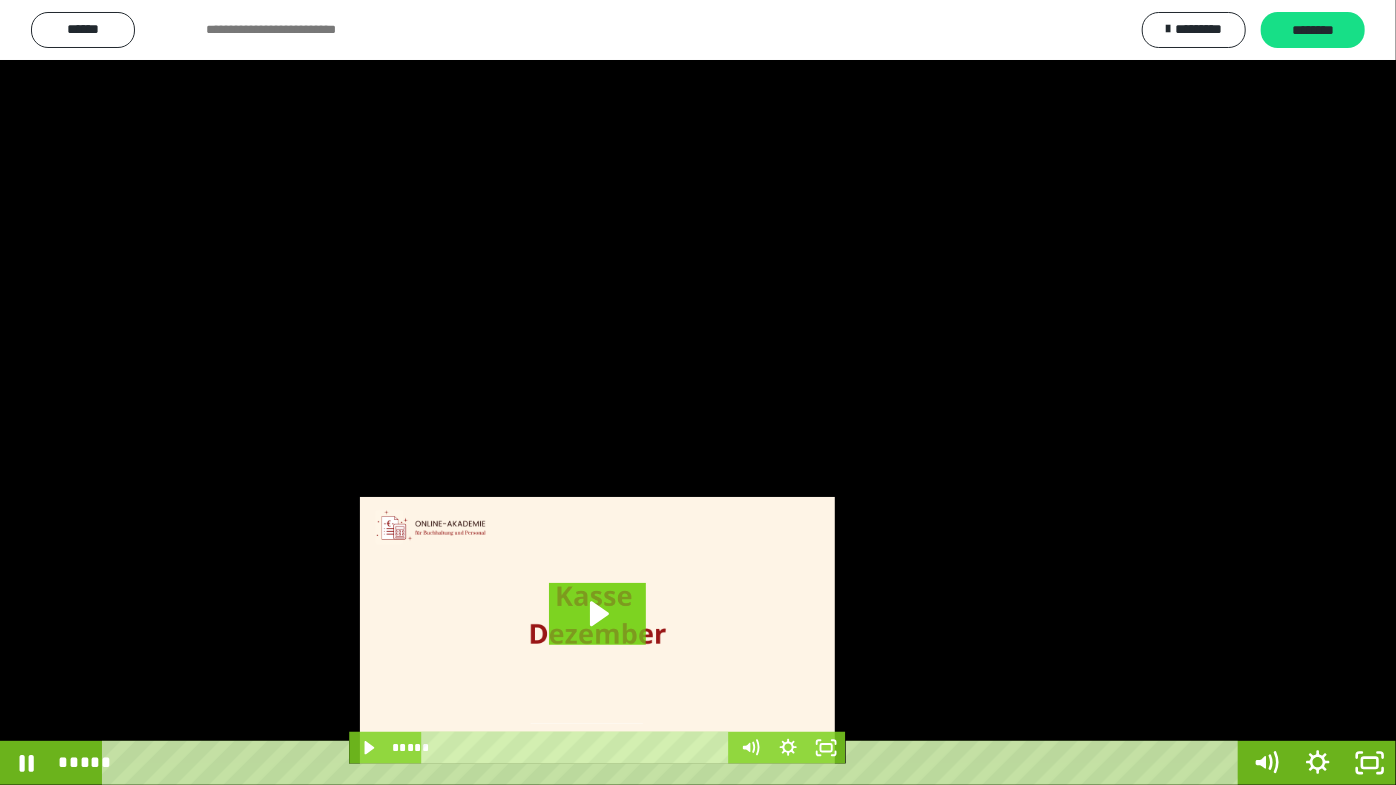 click at bounding box center (698, 392) 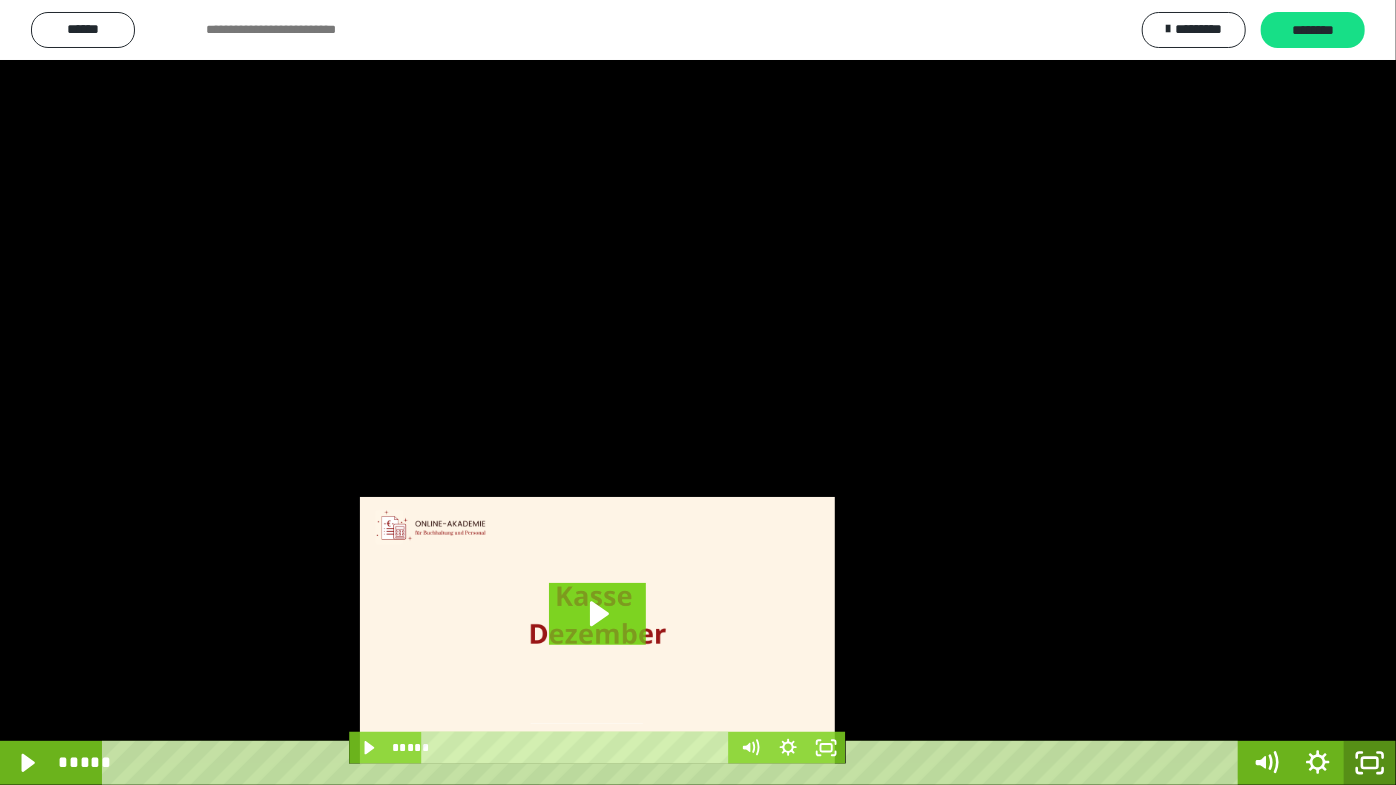 click 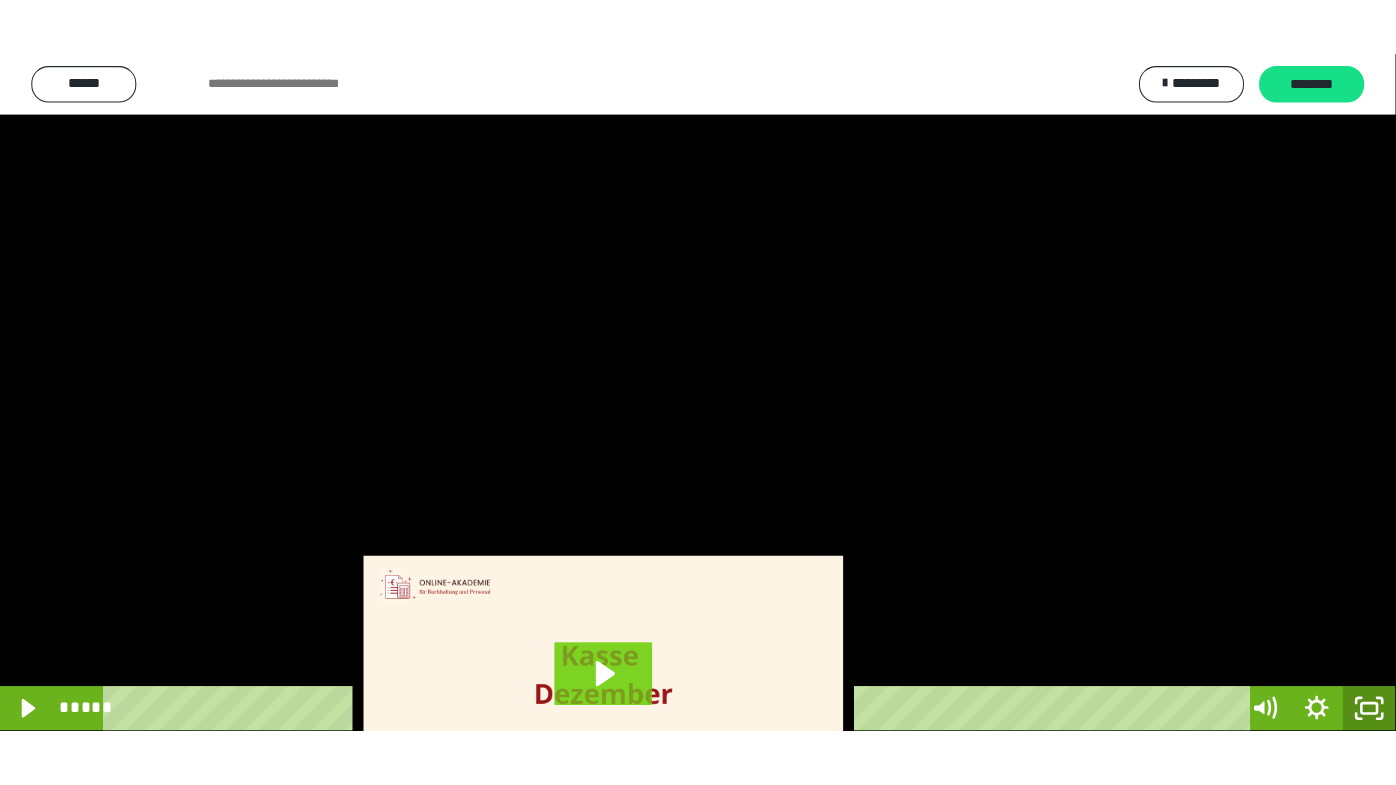 scroll, scrollTop: 3820, scrollLeft: 0, axis: vertical 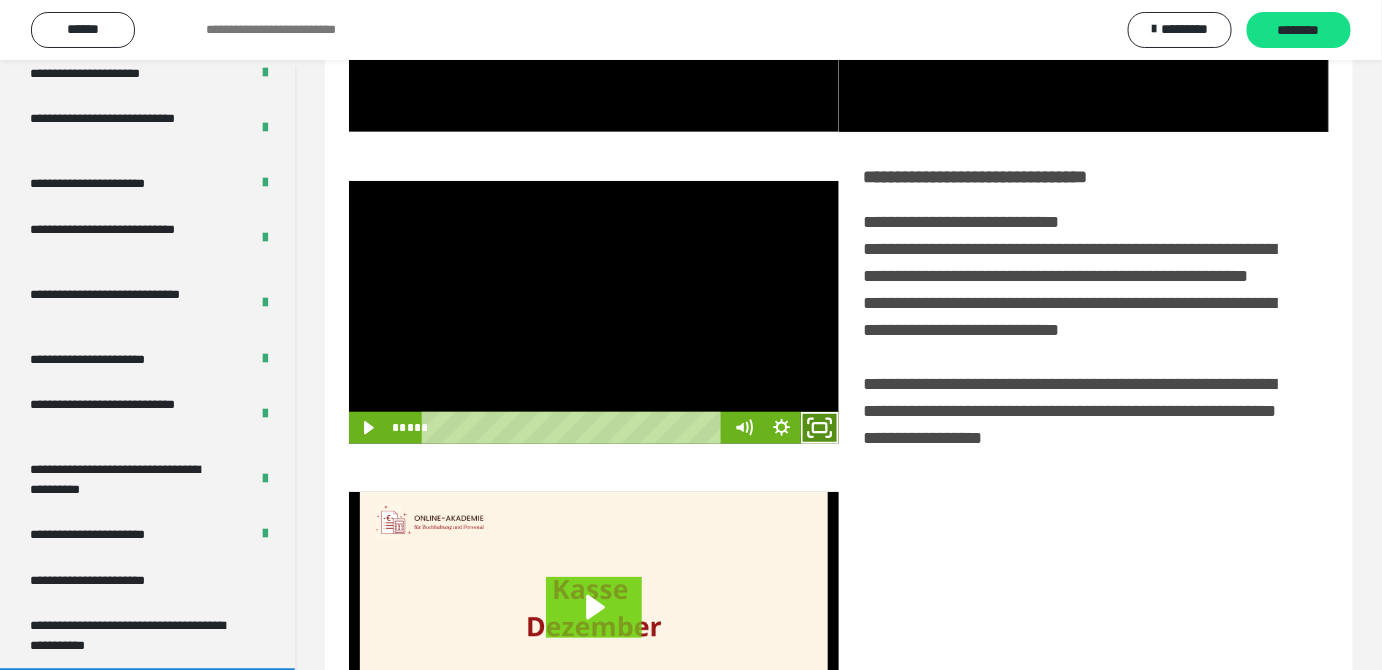 click 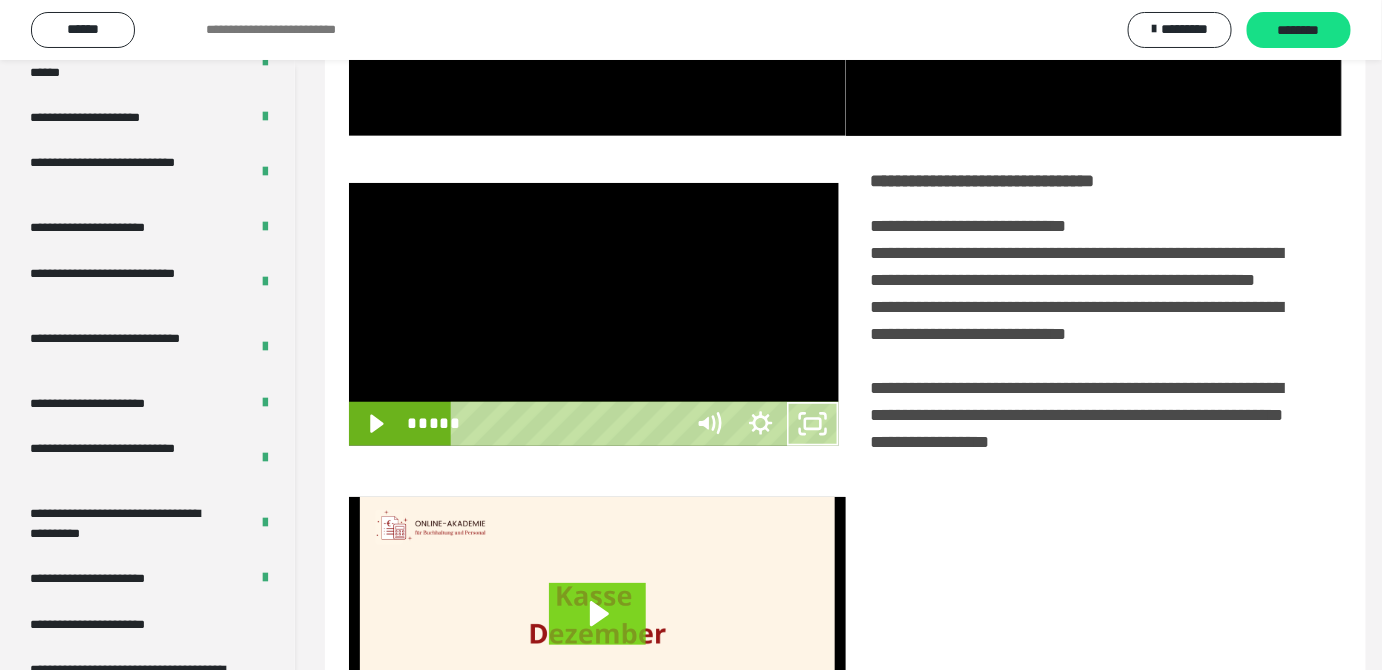 scroll, scrollTop: 3771, scrollLeft: 0, axis: vertical 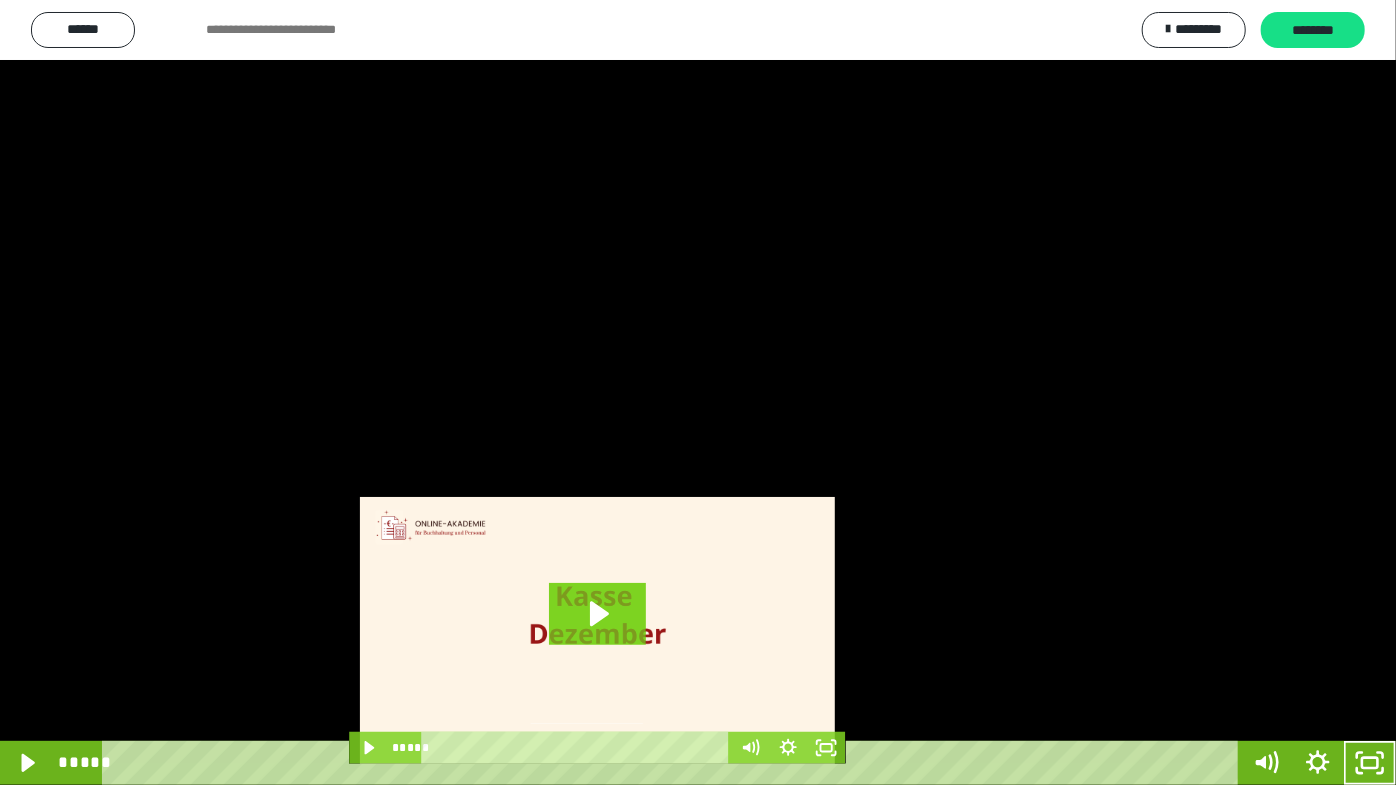 click at bounding box center [698, 392] 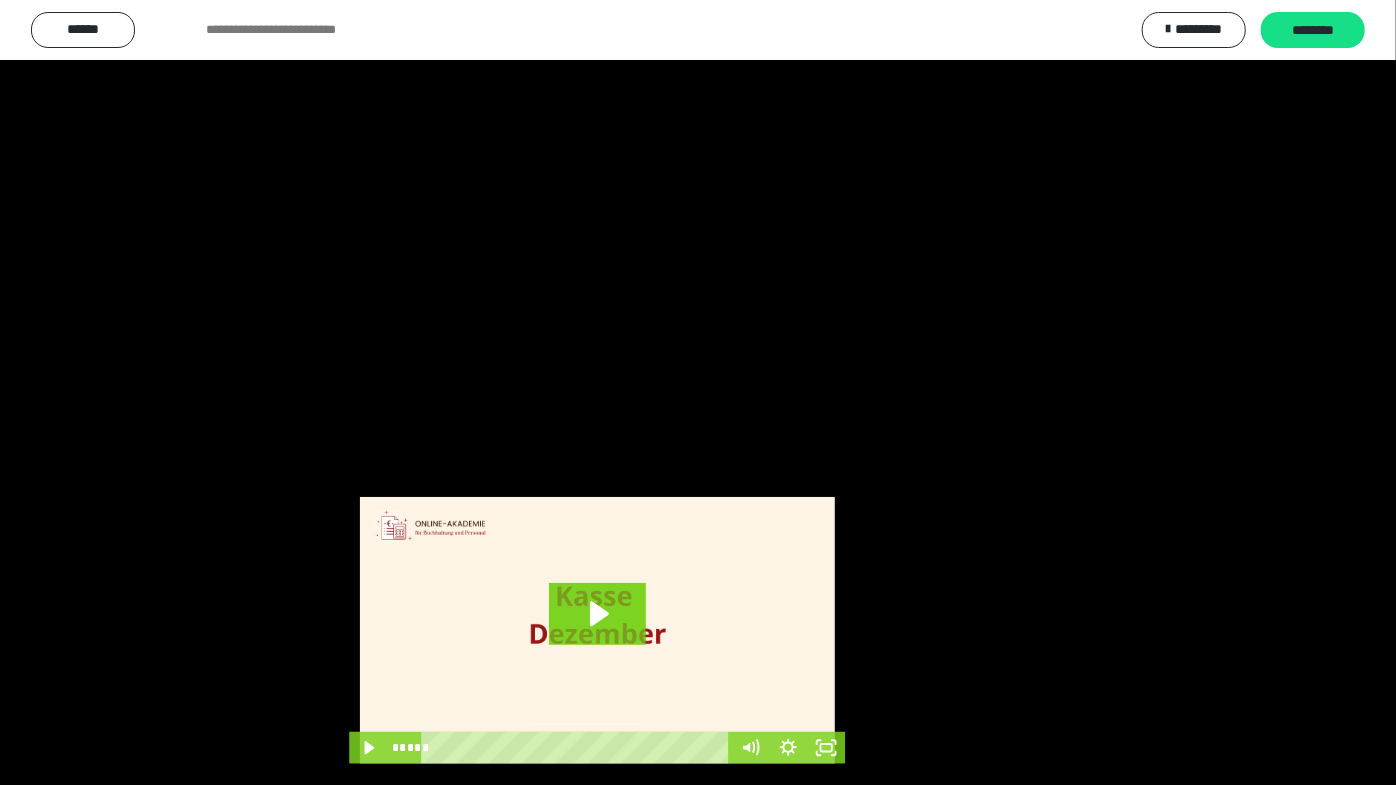 click at bounding box center [698, 392] 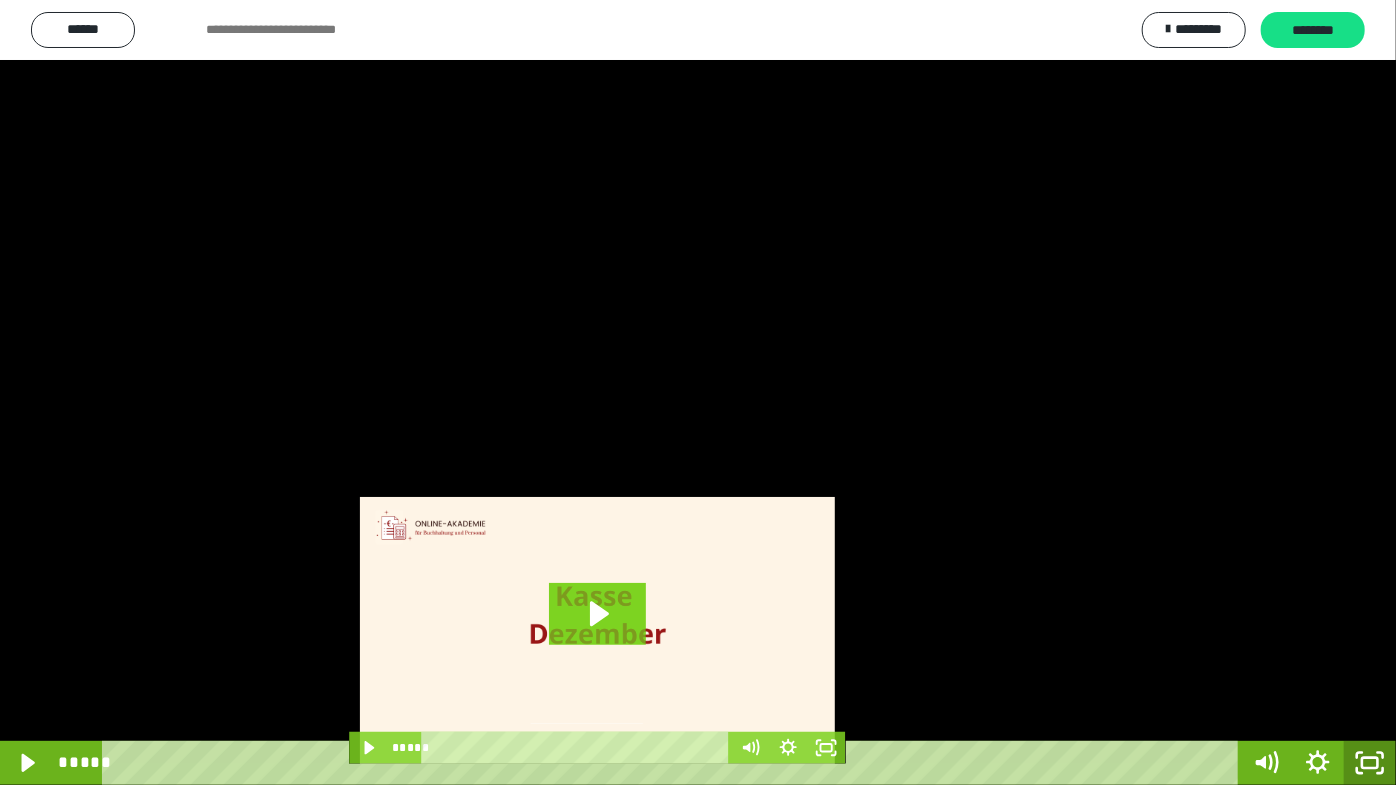 click 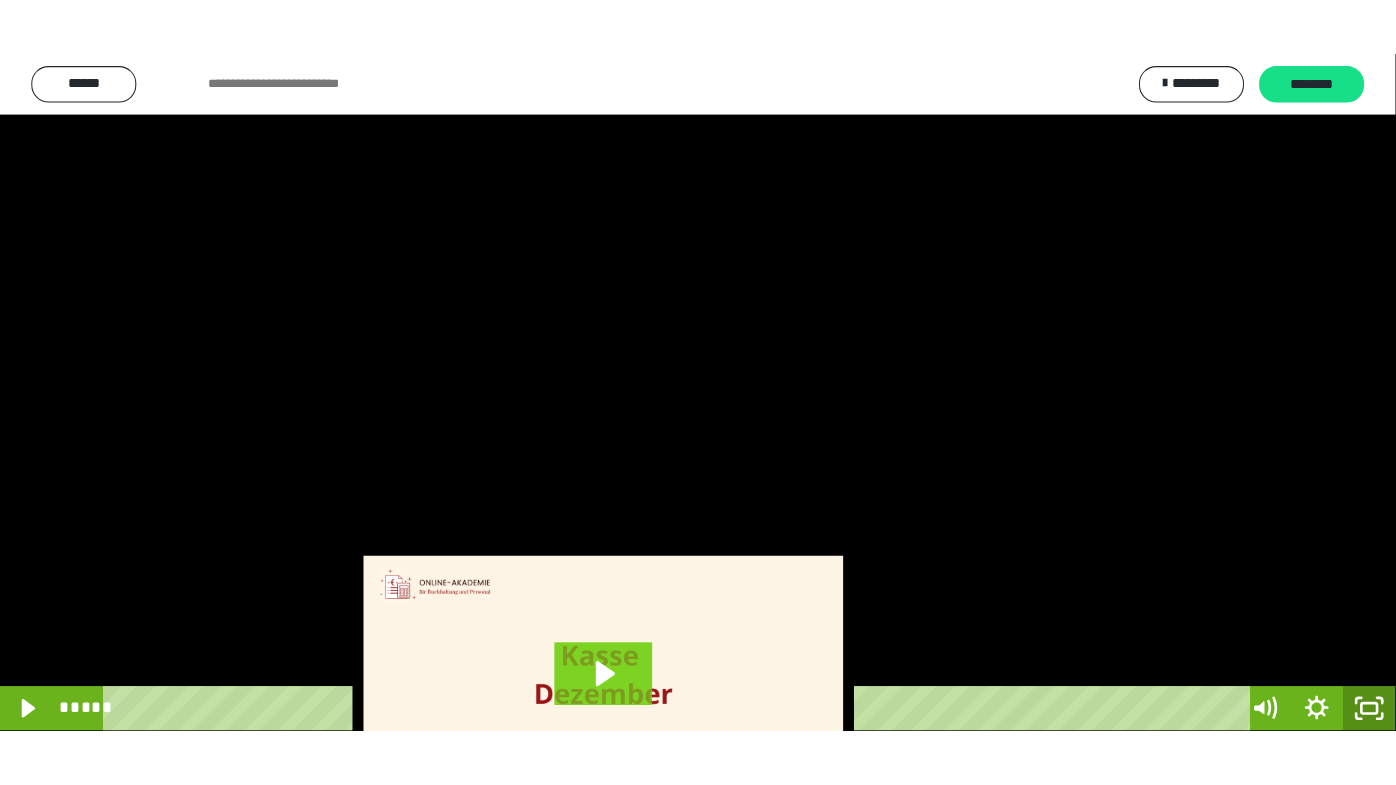 scroll, scrollTop: 3820, scrollLeft: 0, axis: vertical 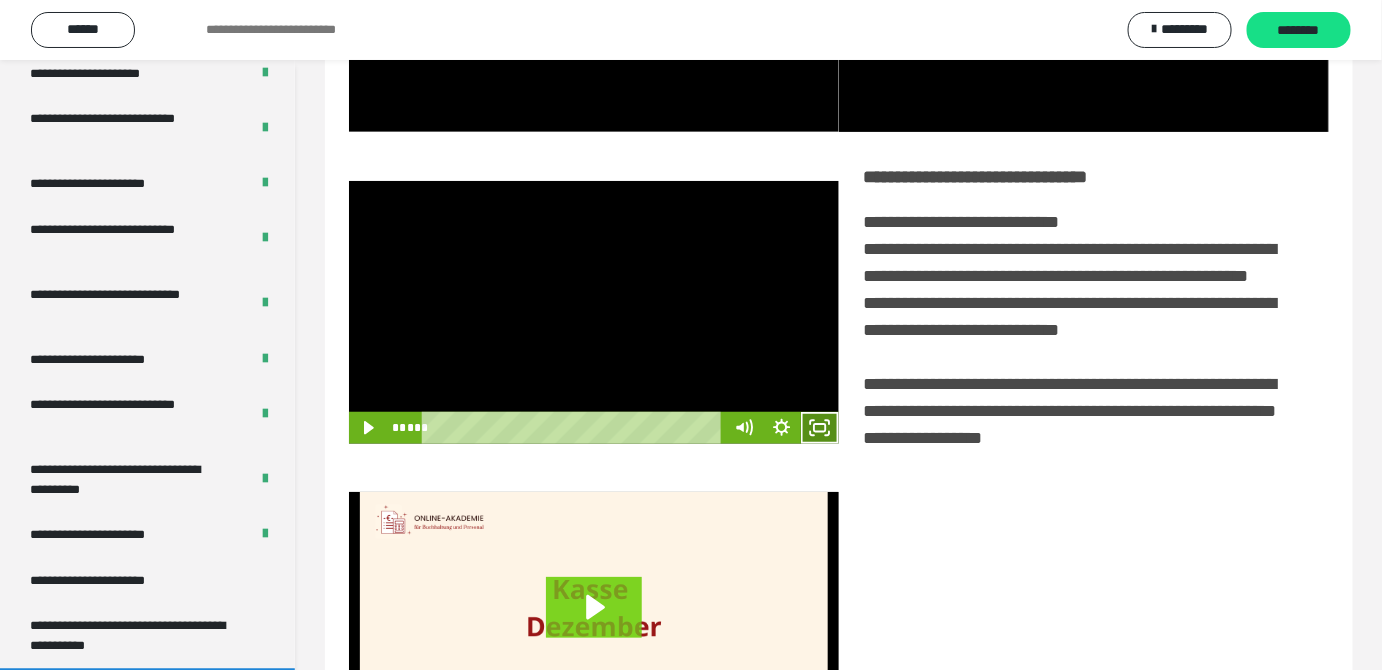 click 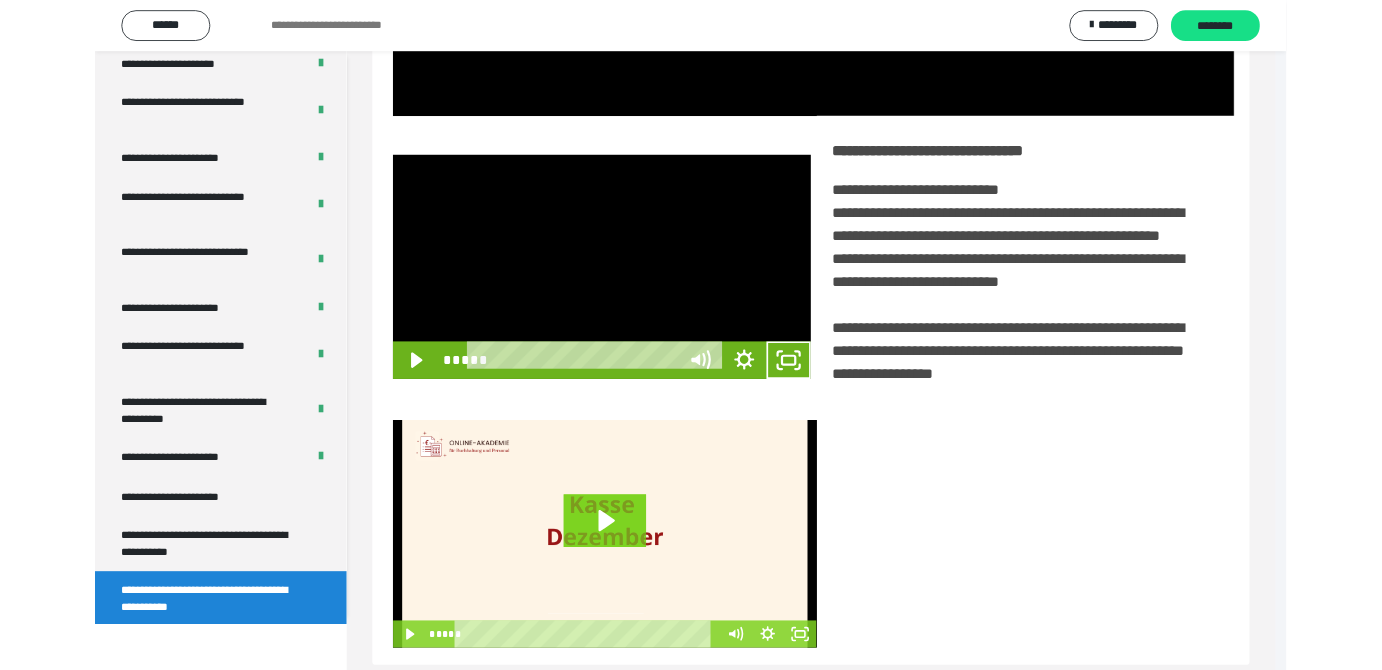 scroll, scrollTop: 3771, scrollLeft: 0, axis: vertical 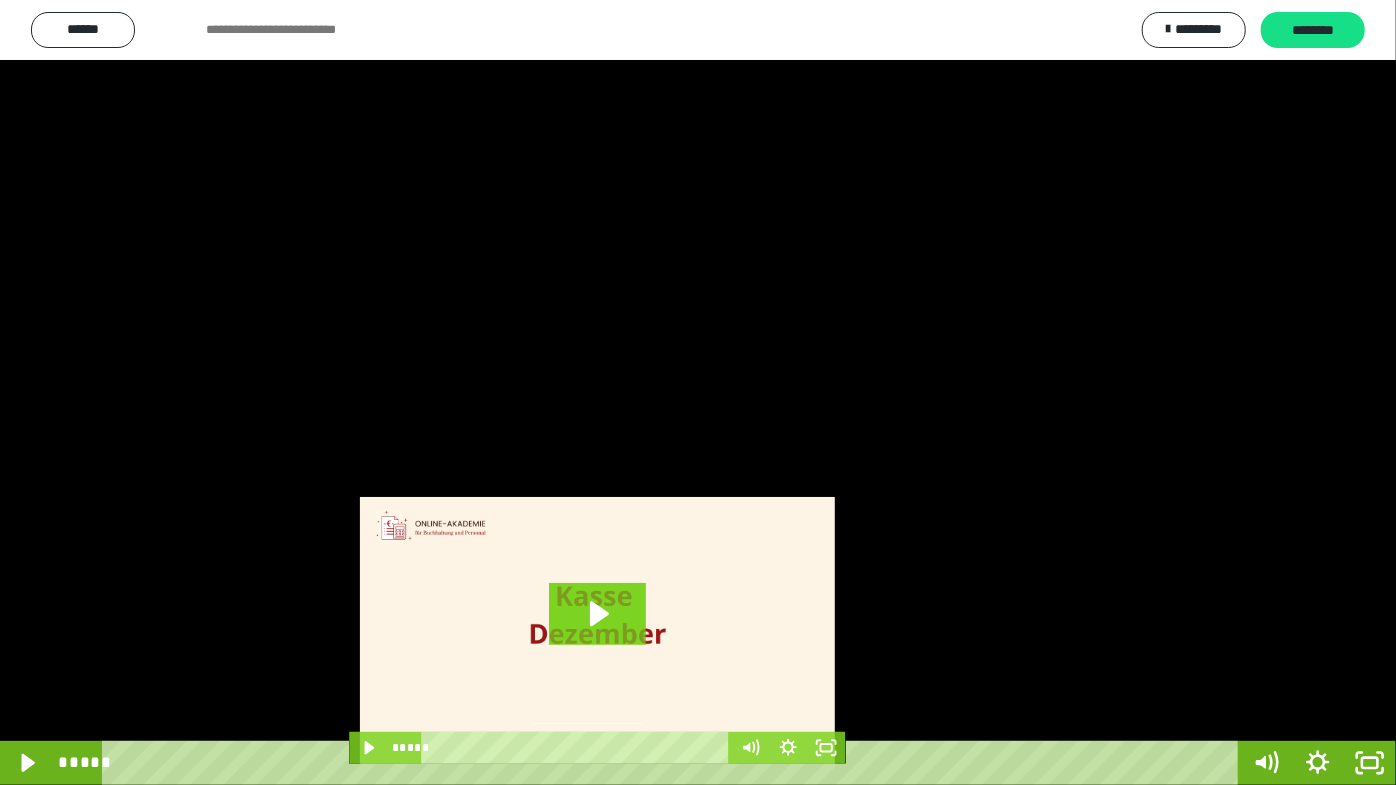 click at bounding box center [698, 392] 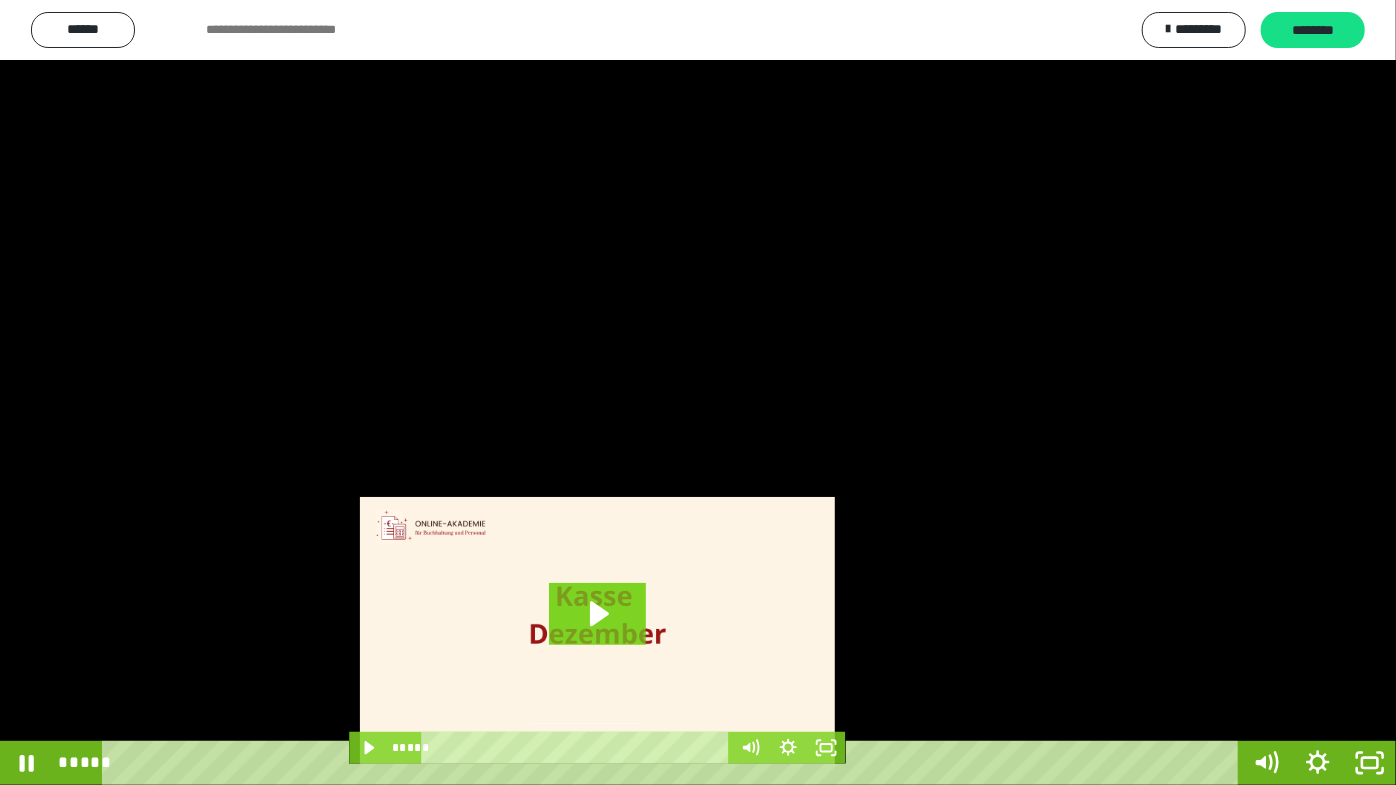 click at bounding box center [698, 392] 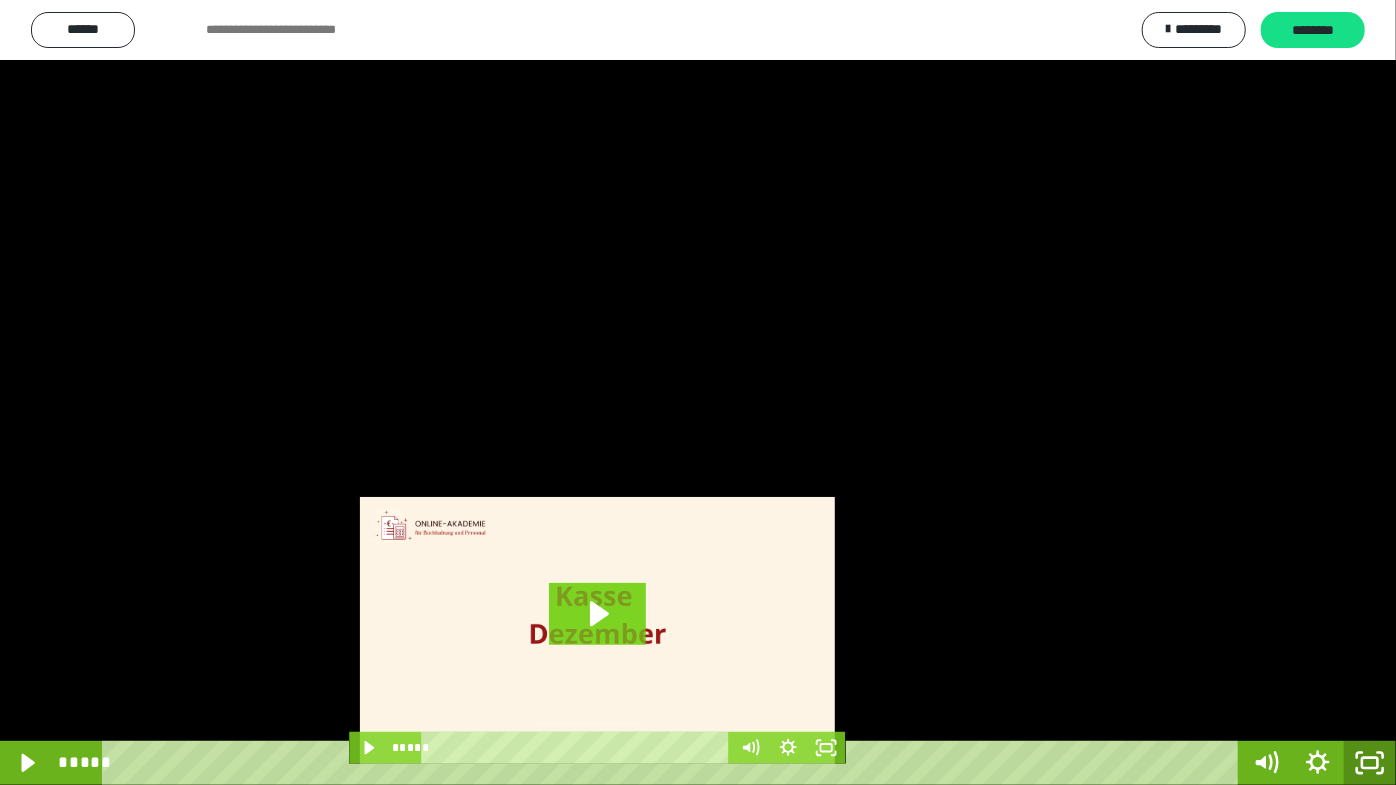 click 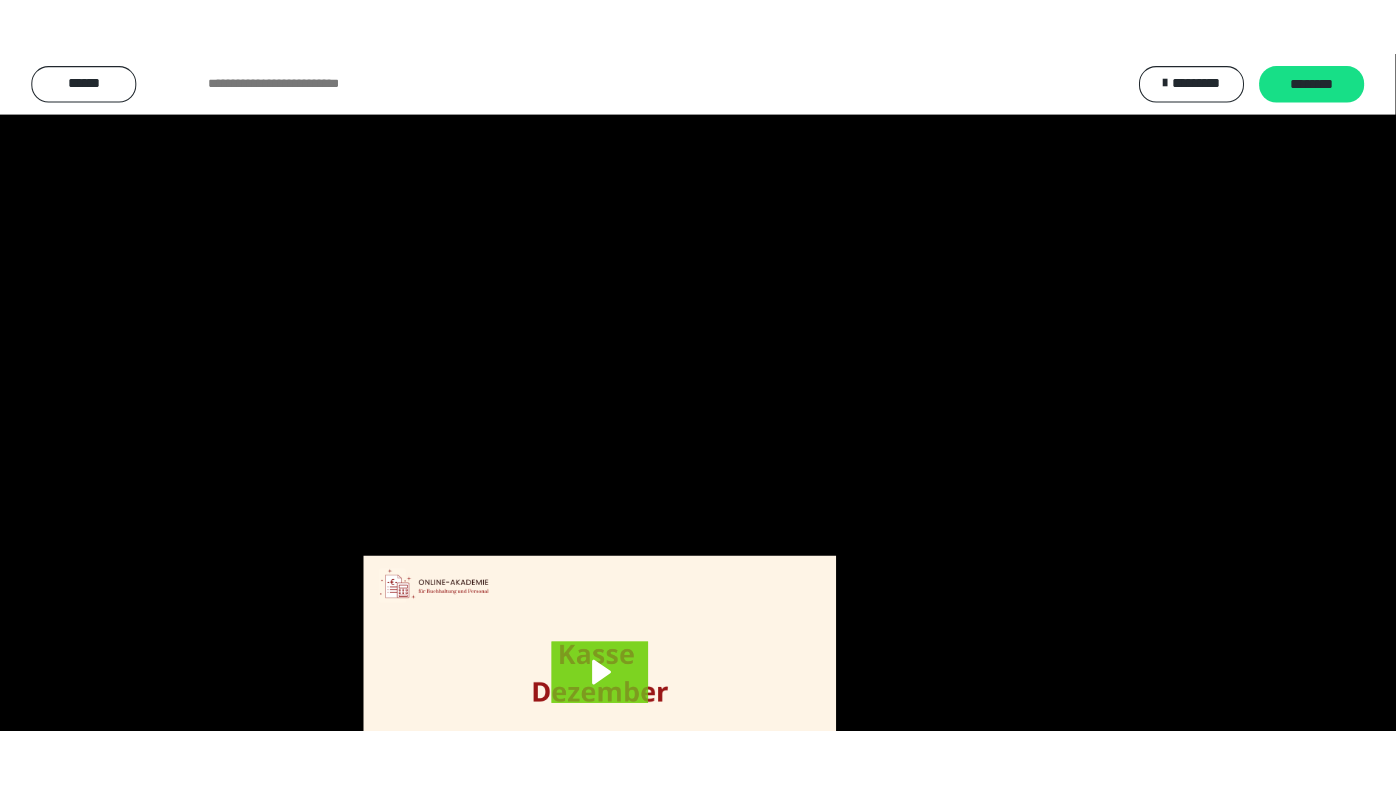 scroll, scrollTop: 3820, scrollLeft: 0, axis: vertical 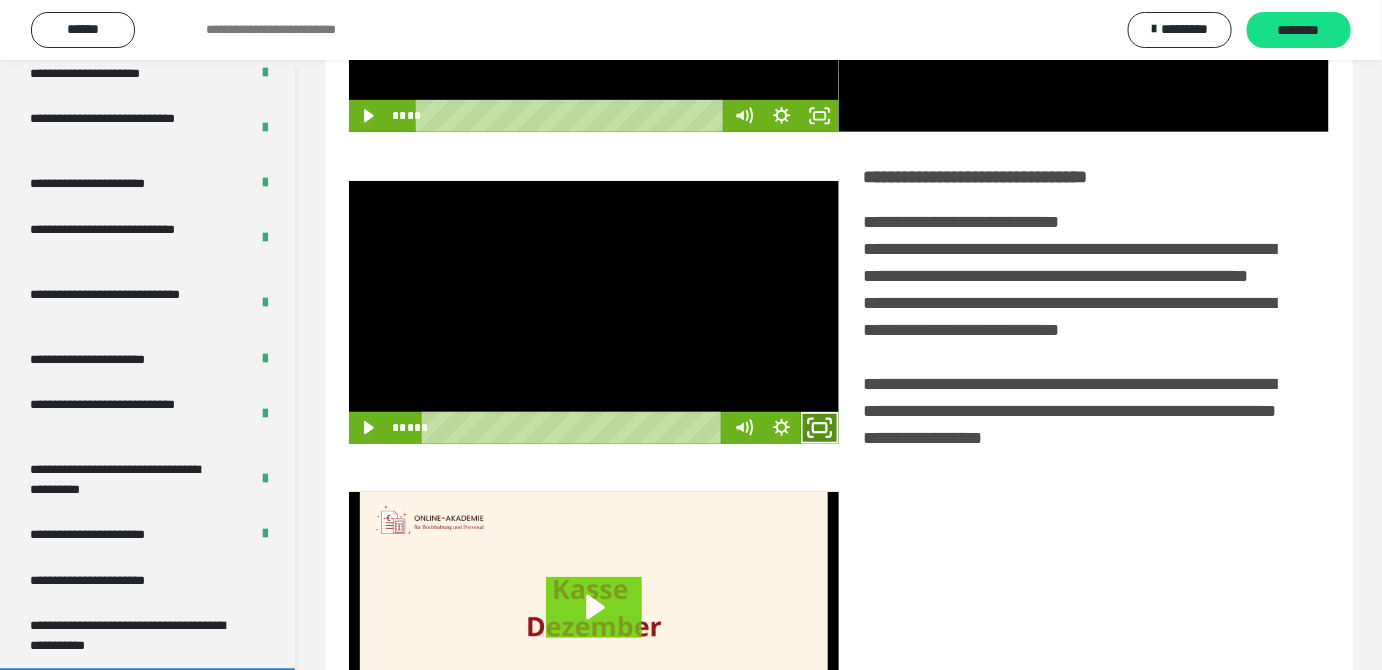 click 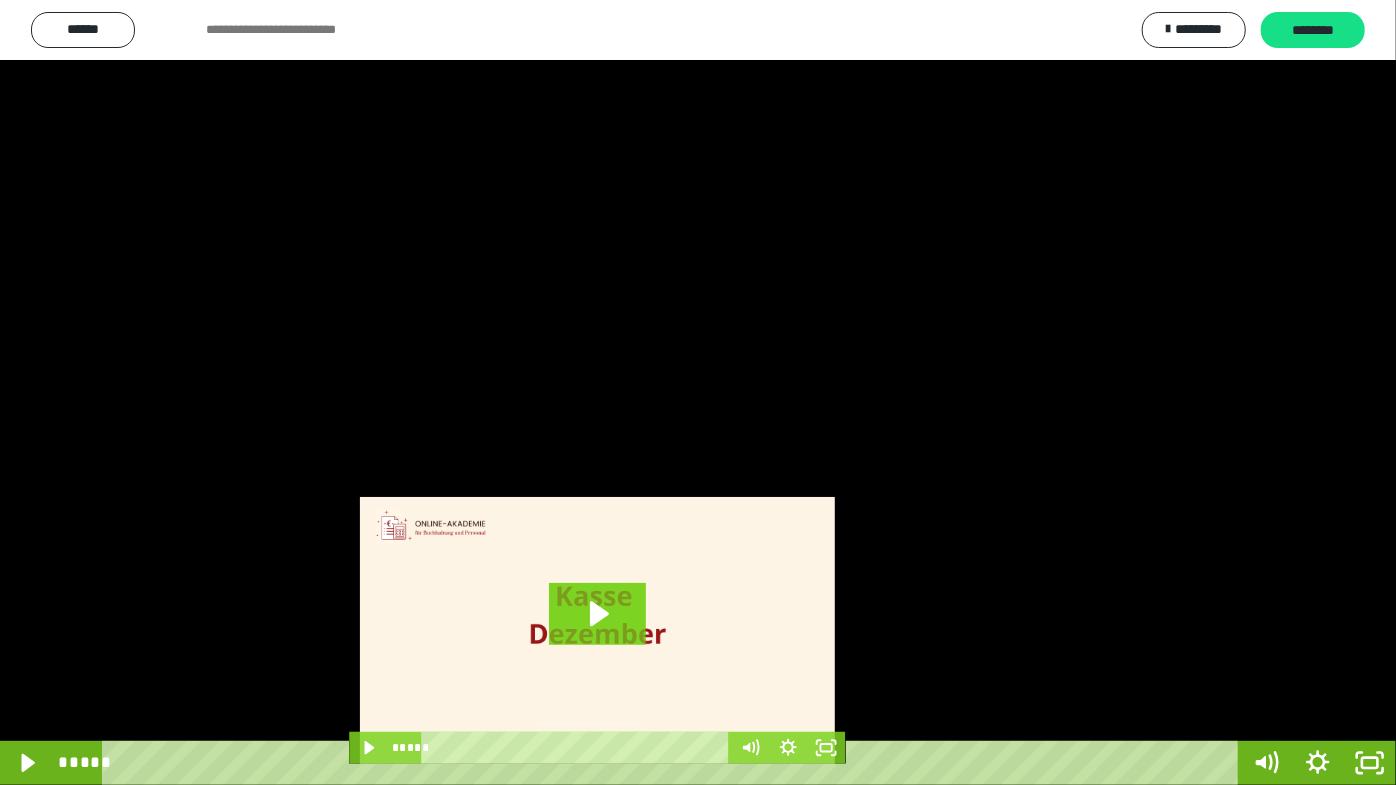 click at bounding box center [698, 392] 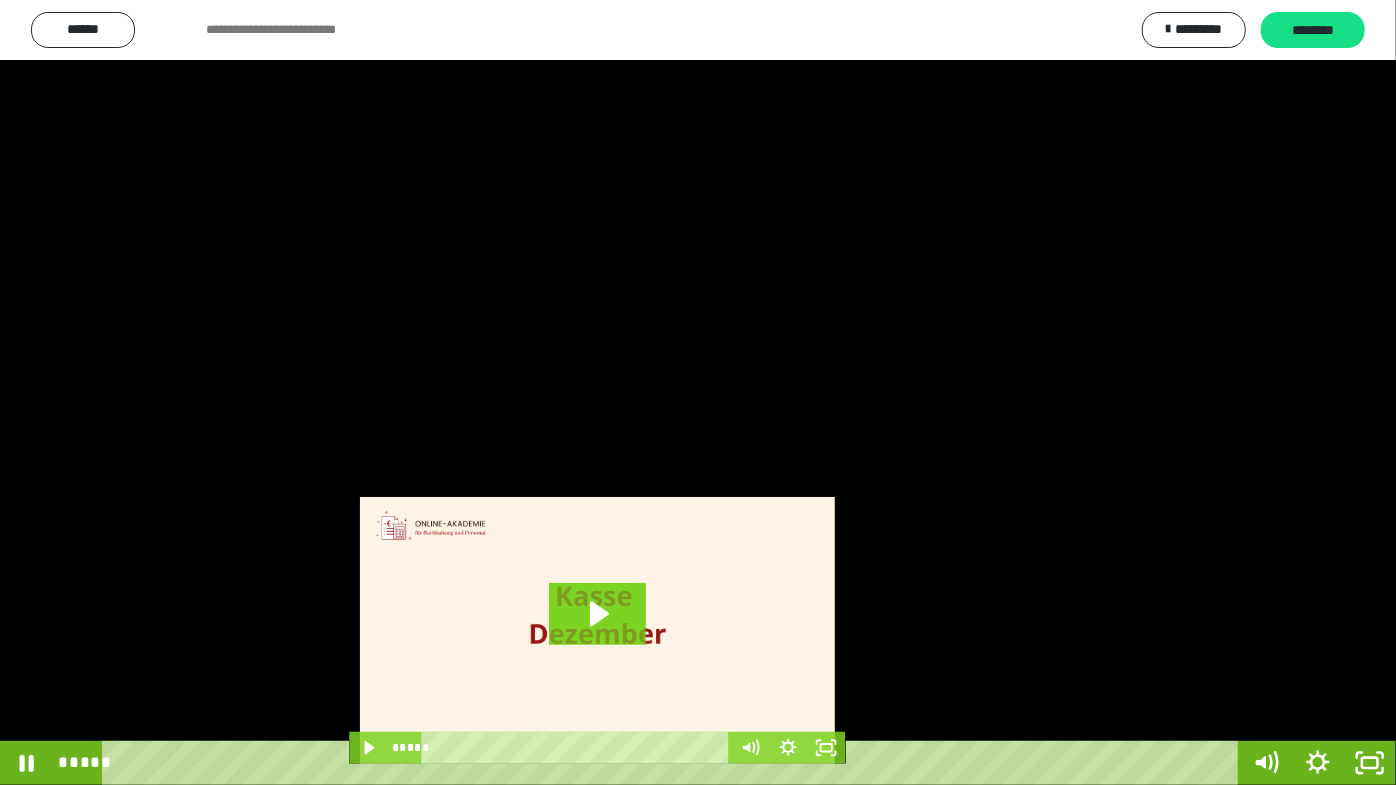 drag, startPoint x: 717, startPoint y: 426, endPoint x: 880, endPoint y: 504, distance: 180.70142 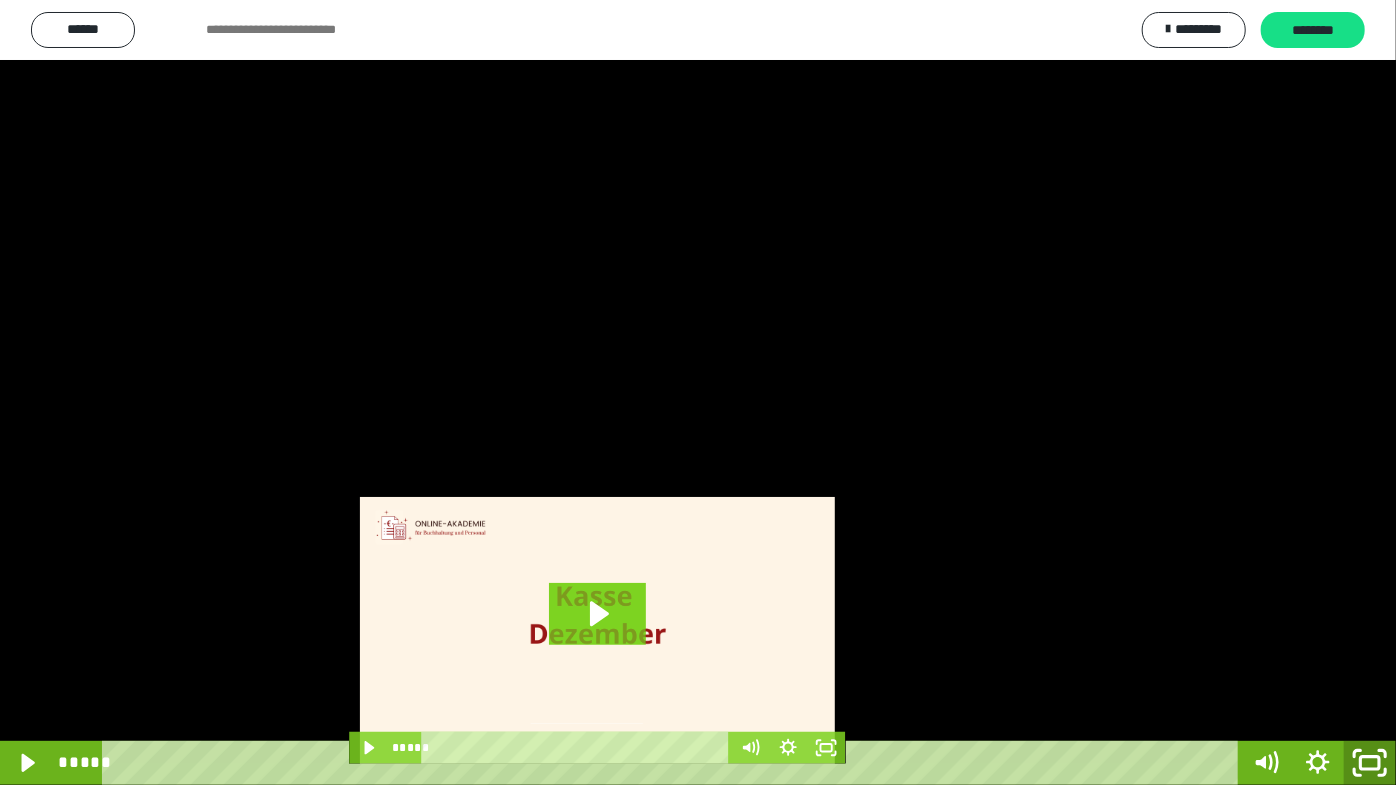 drag, startPoint x: 1370, startPoint y: 762, endPoint x: 1017, endPoint y: 427, distance: 486.65594 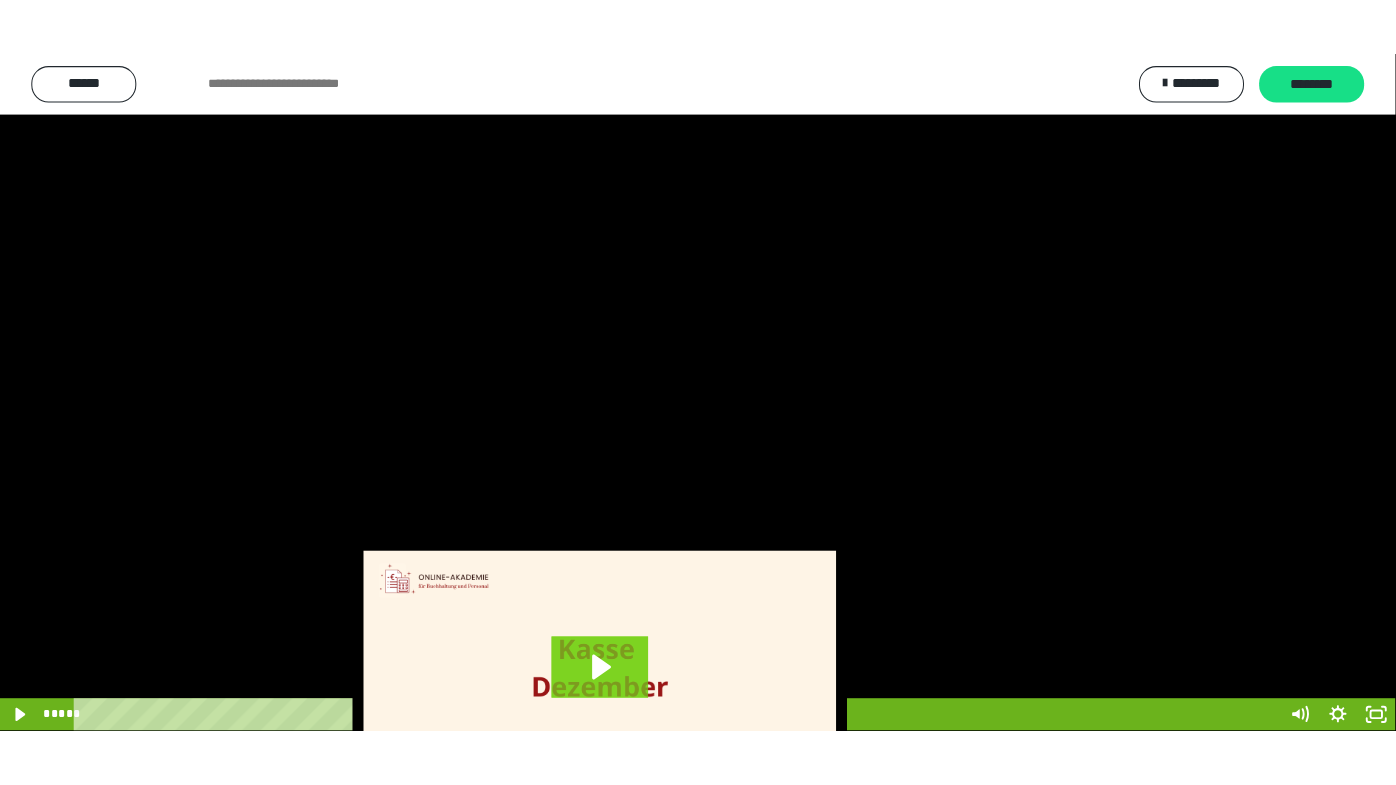 scroll, scrollTop: 3820, scrollLeft: 0, axis: vertical 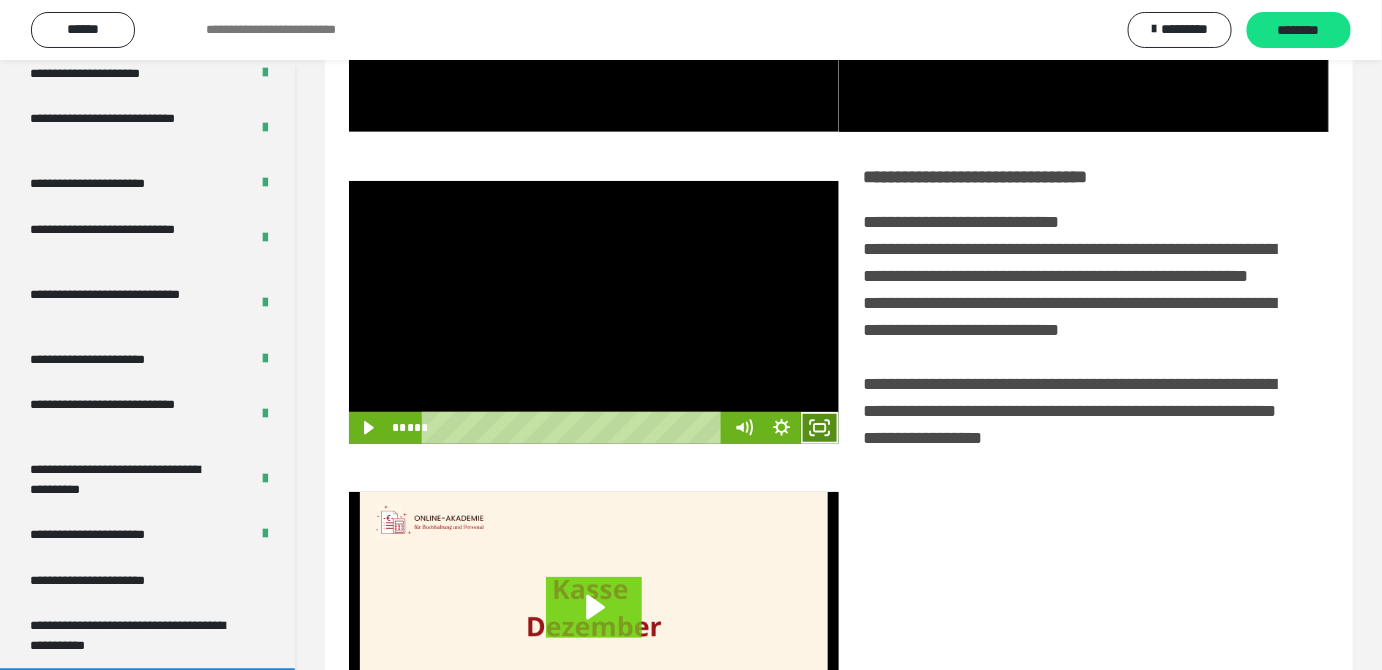 drag, startPoint x: 820, startPoint y: 452, endPoint x: 821, endPoint y: 530, distance: 78.00641 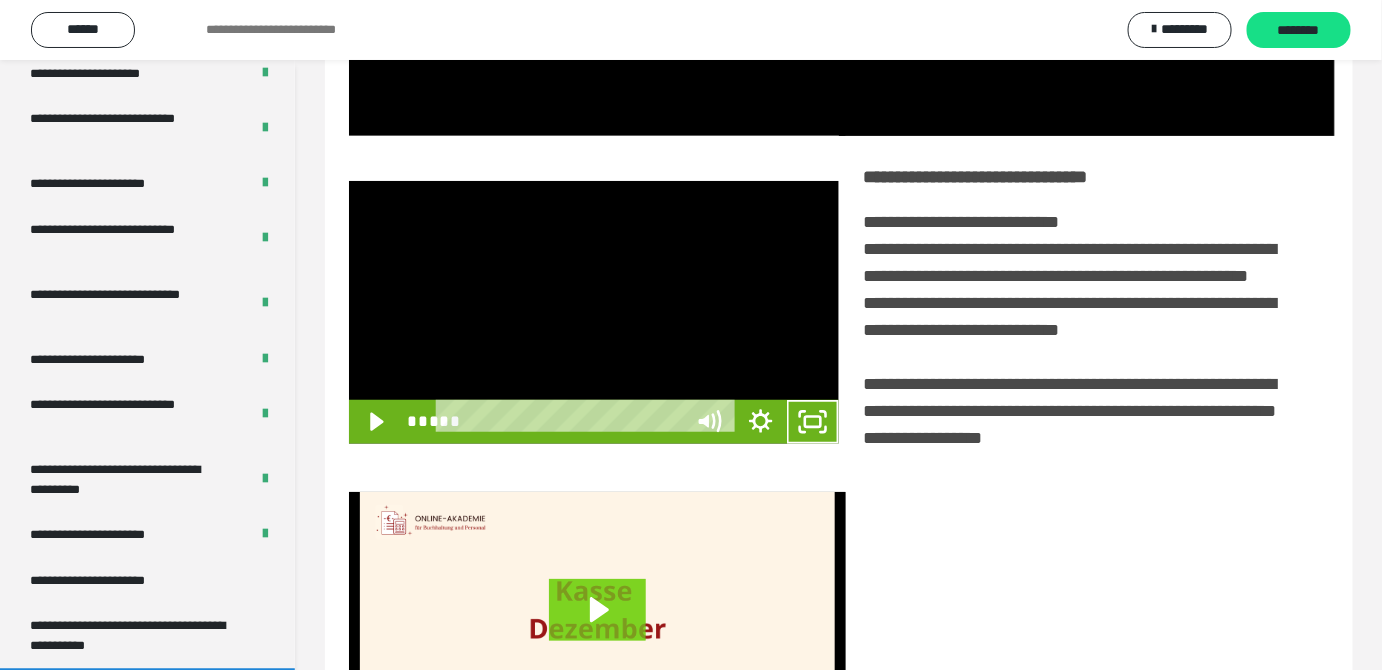 scroll, scrollTop: 3771, scrollLeft: 0, axis: vertical 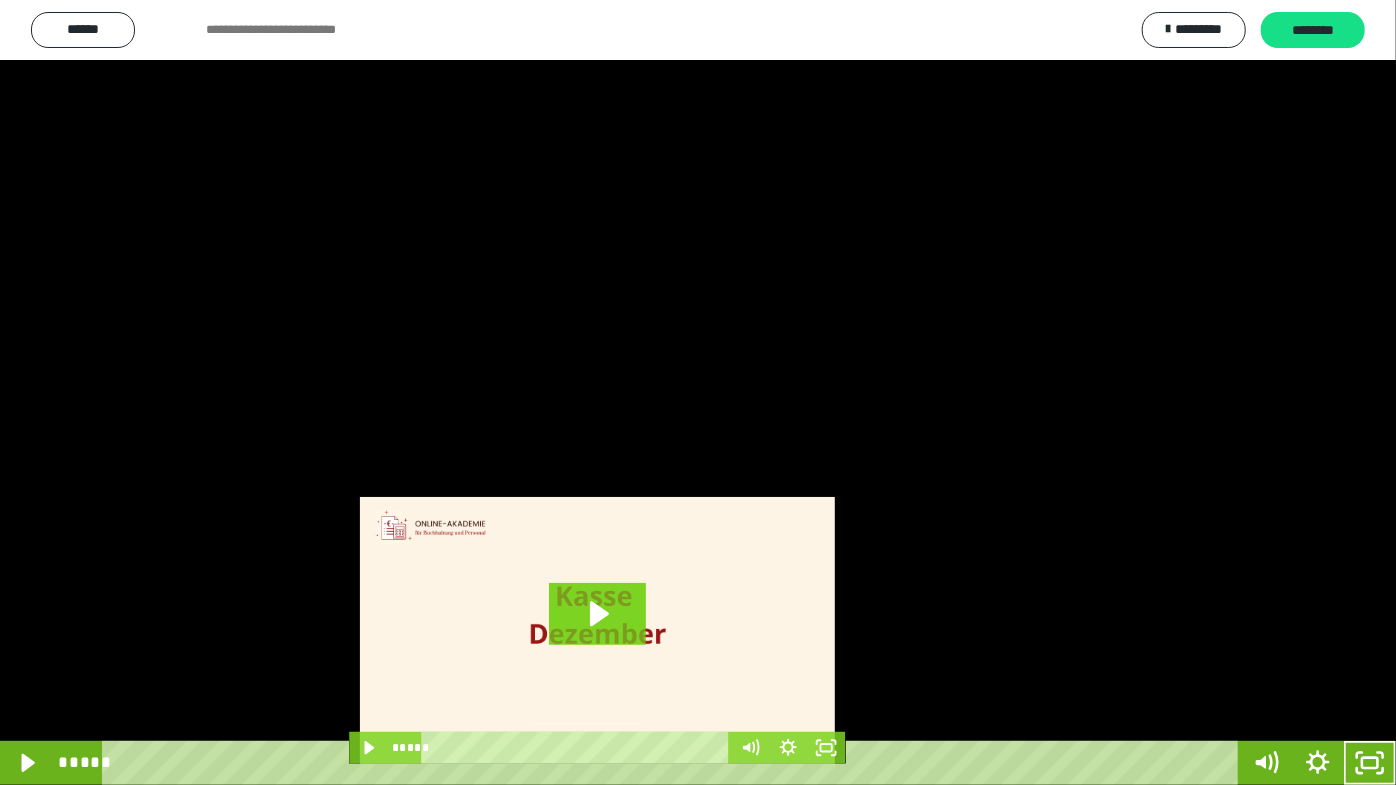 click at bounding box center [698, 392] 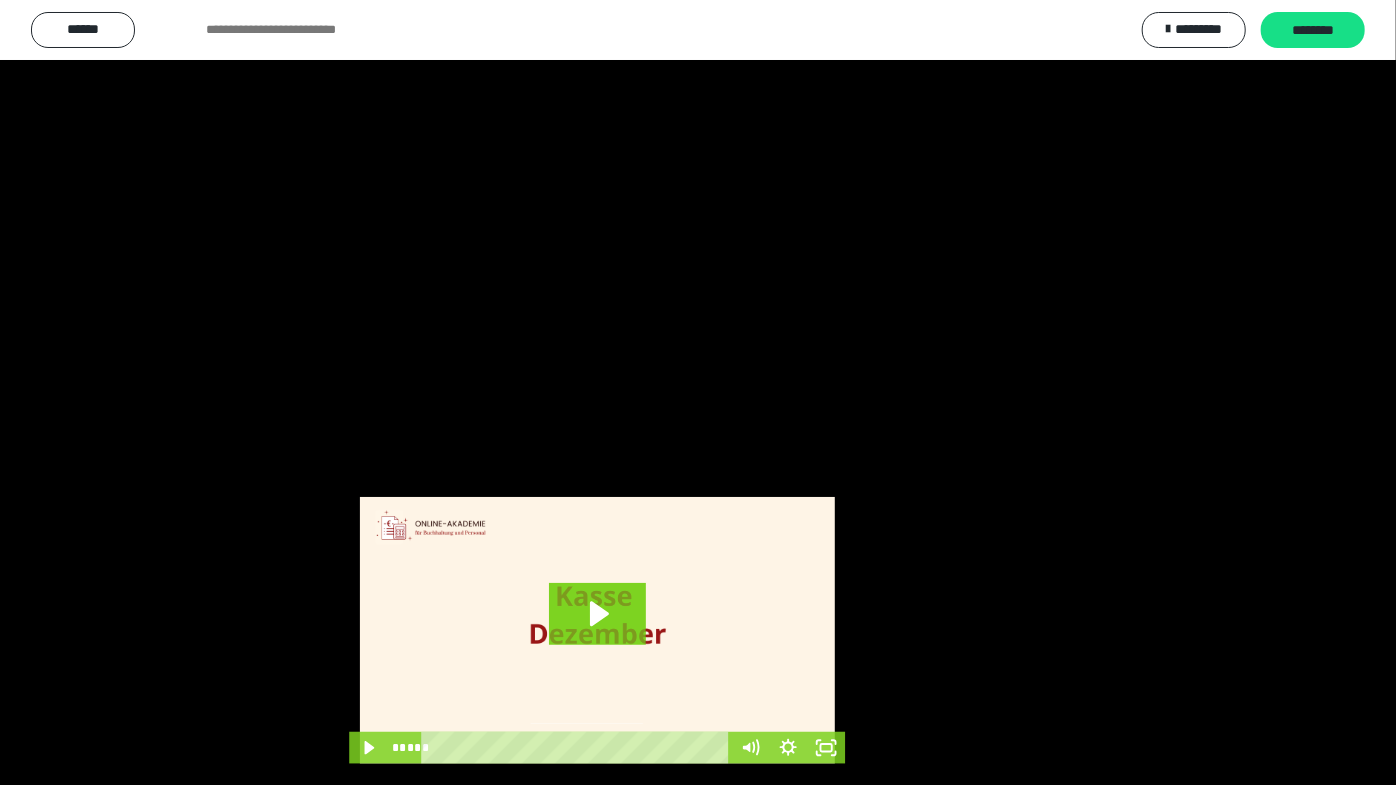 click at bounding box center [698, 392] 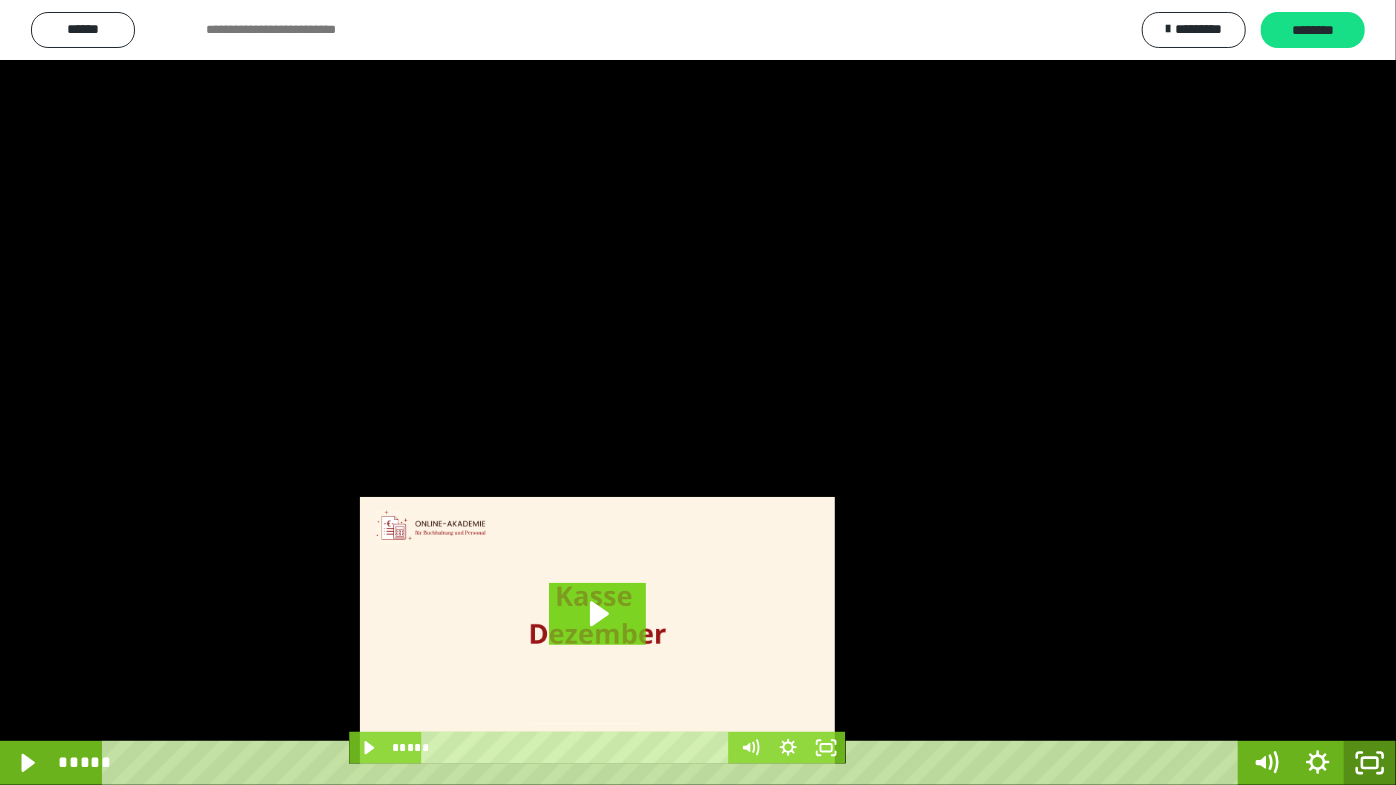 drag, startPoint x: 1370, startPoint y: 774, endPoint x: 1227, endPoint y: 503, distance: 306.41476 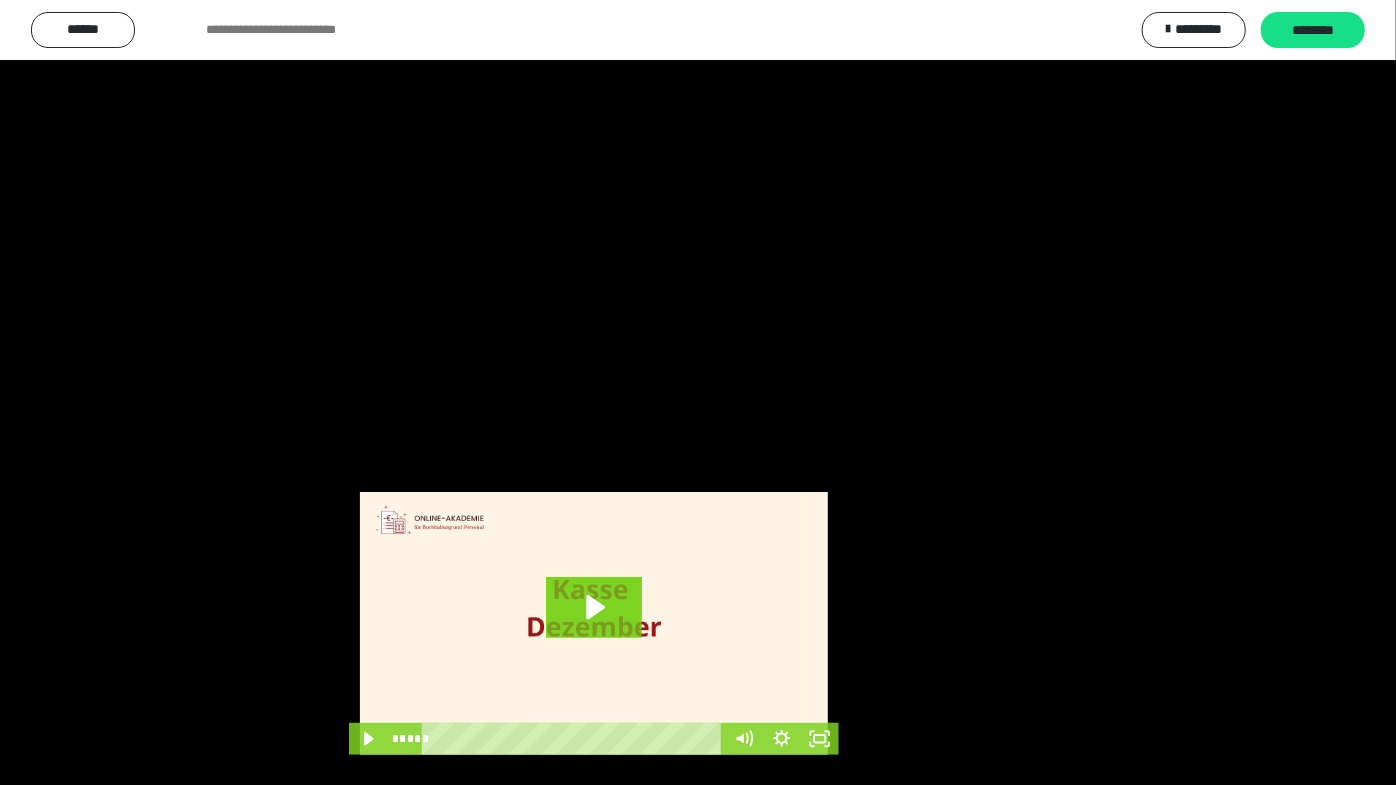 scroll, scrollTop: 3820, scrollLeft: 0, axis: vertical 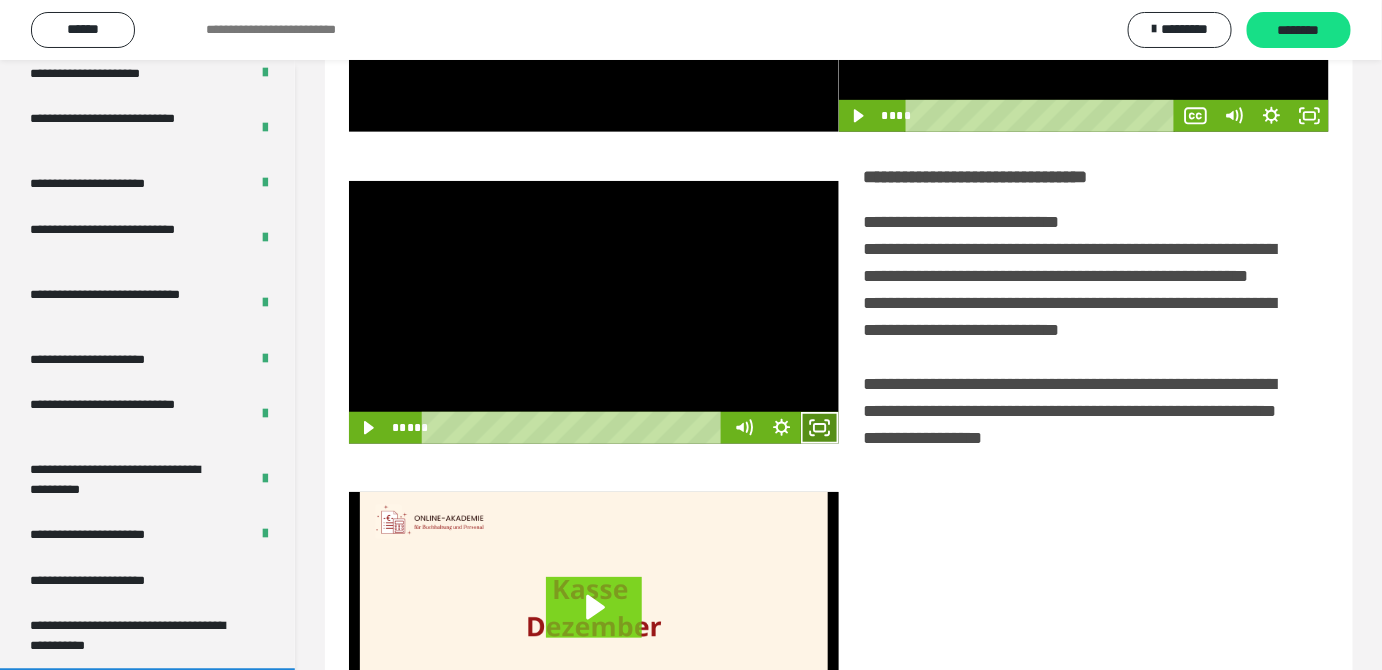 click 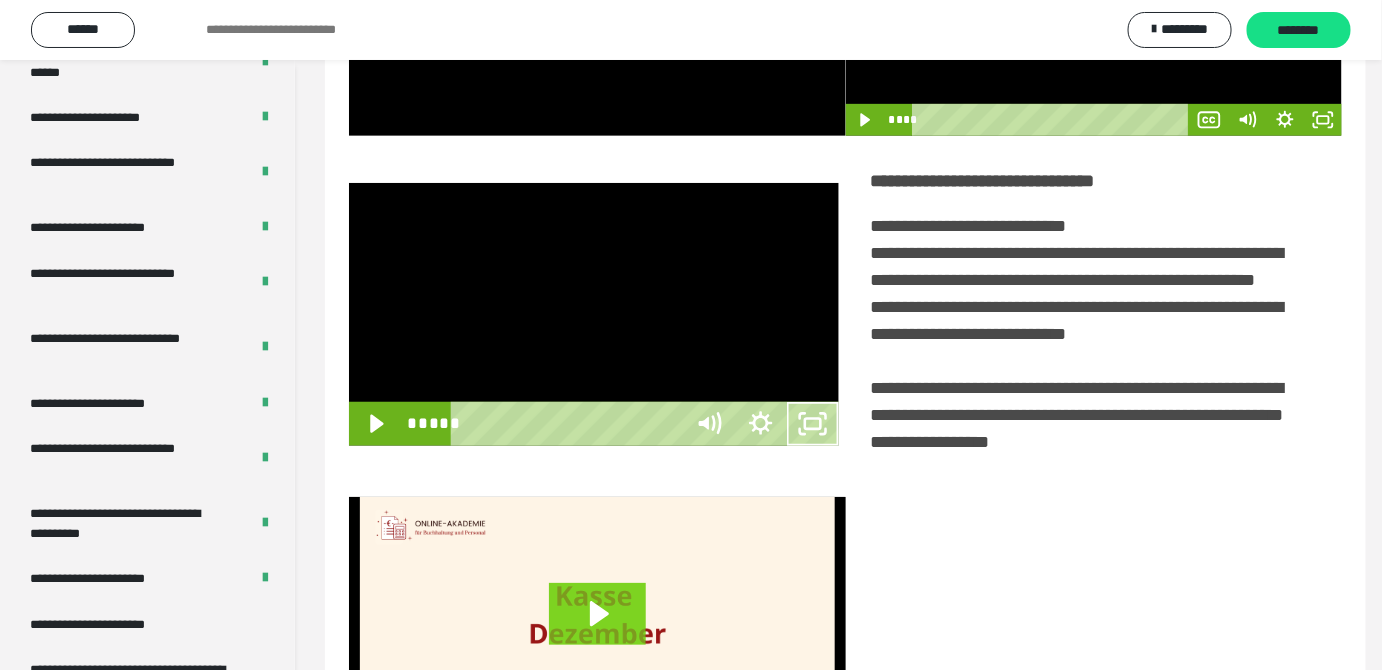 scroll, scrollTop: 3771, scrollLeft: 0, axis: vertical 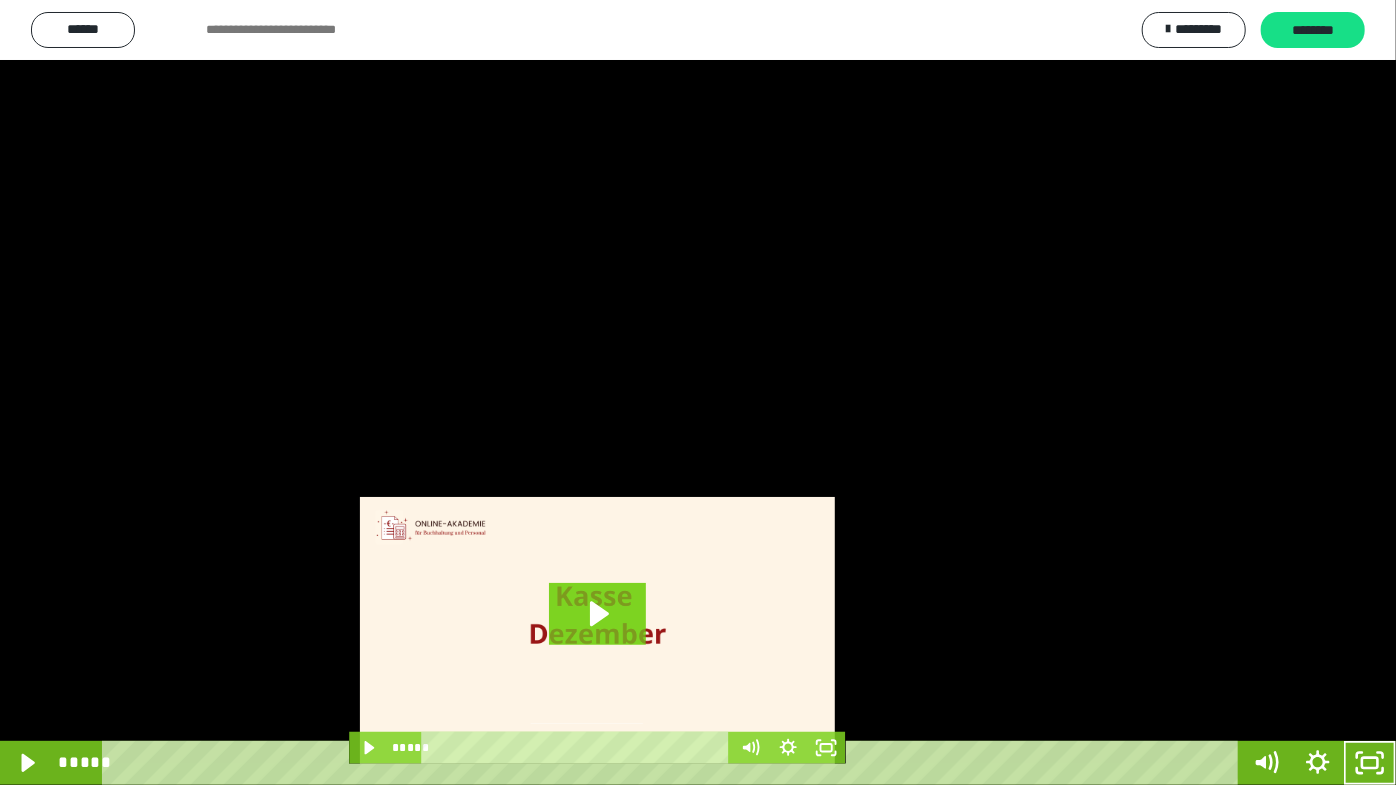 drag, startPoint x: 768, startPoint y: 473, endPoint x: 780, endPoint y: 489, distance: 20 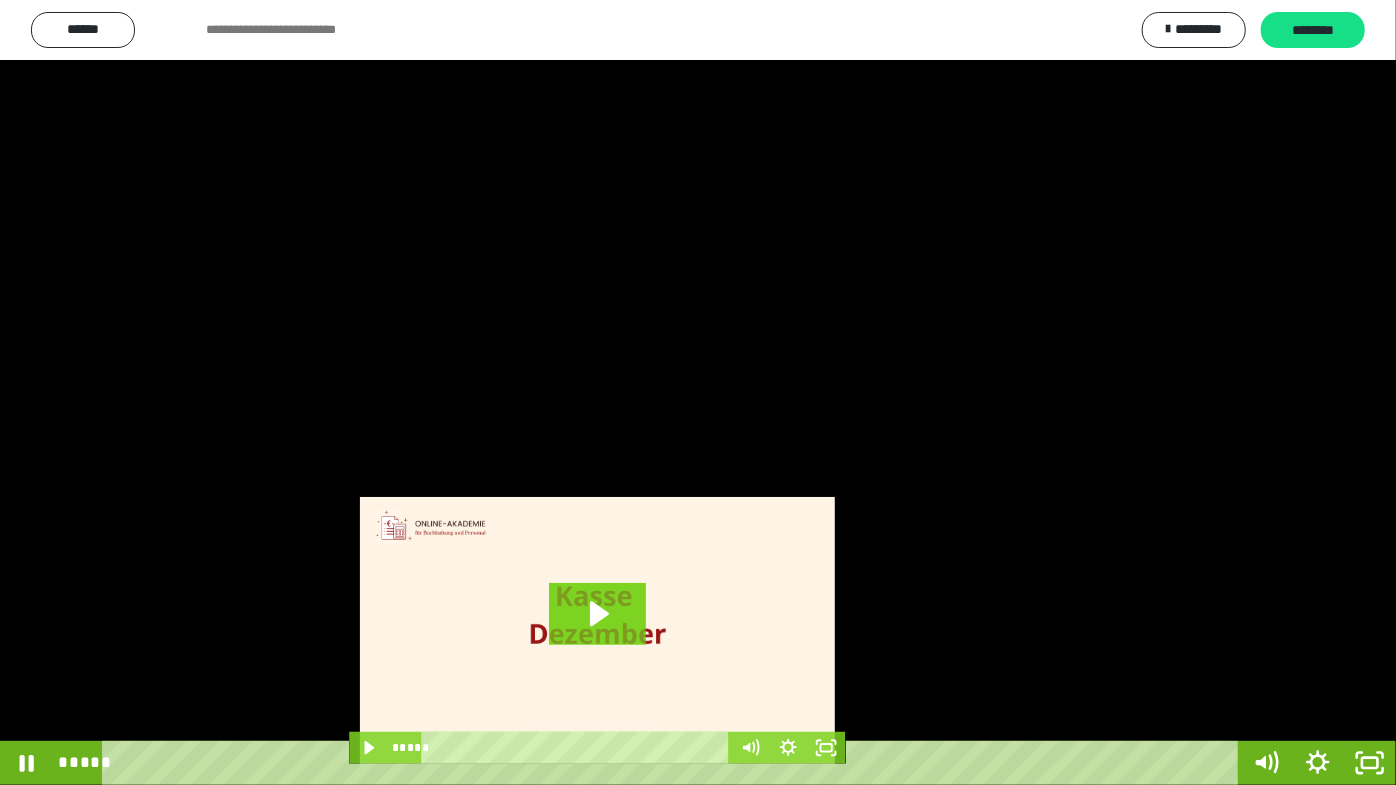 click at bounding box center (698, 392) 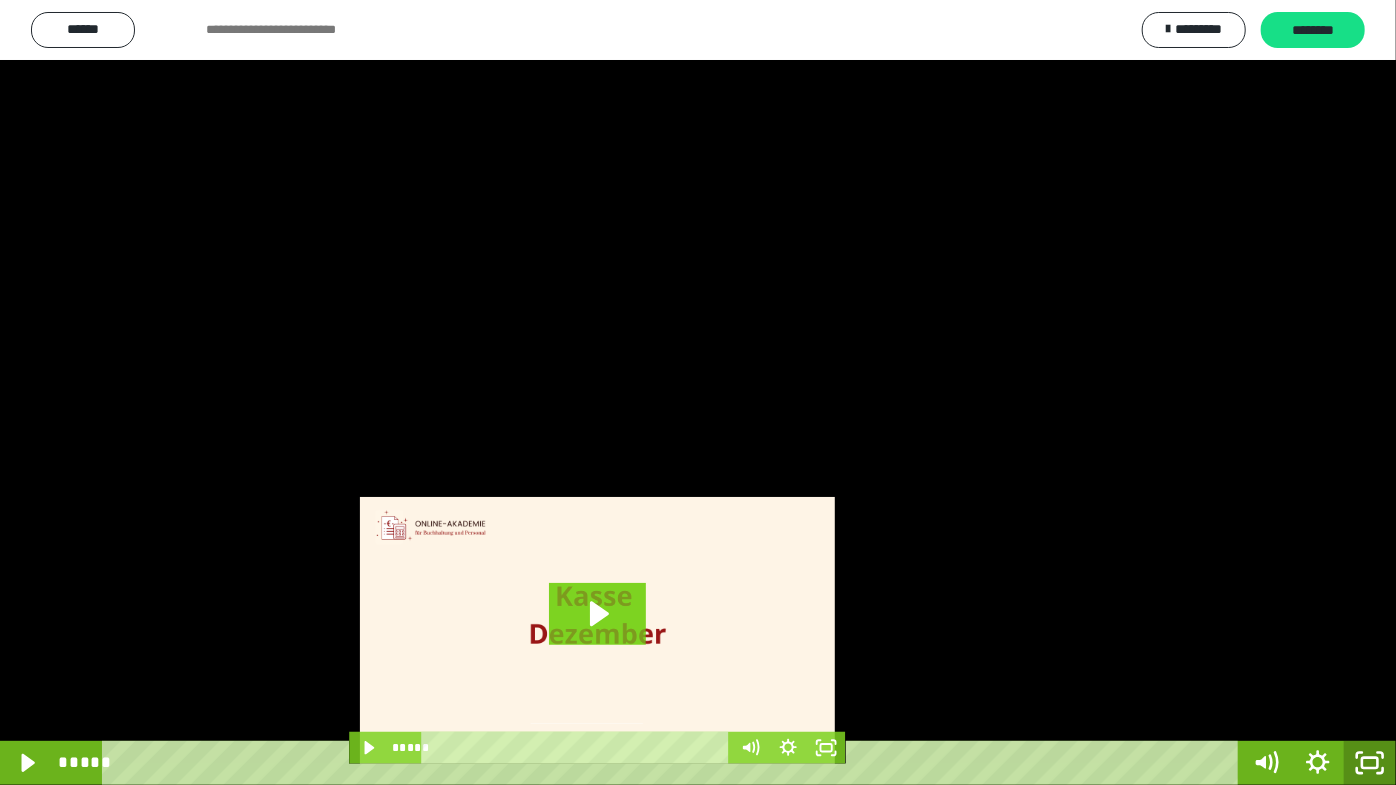 click 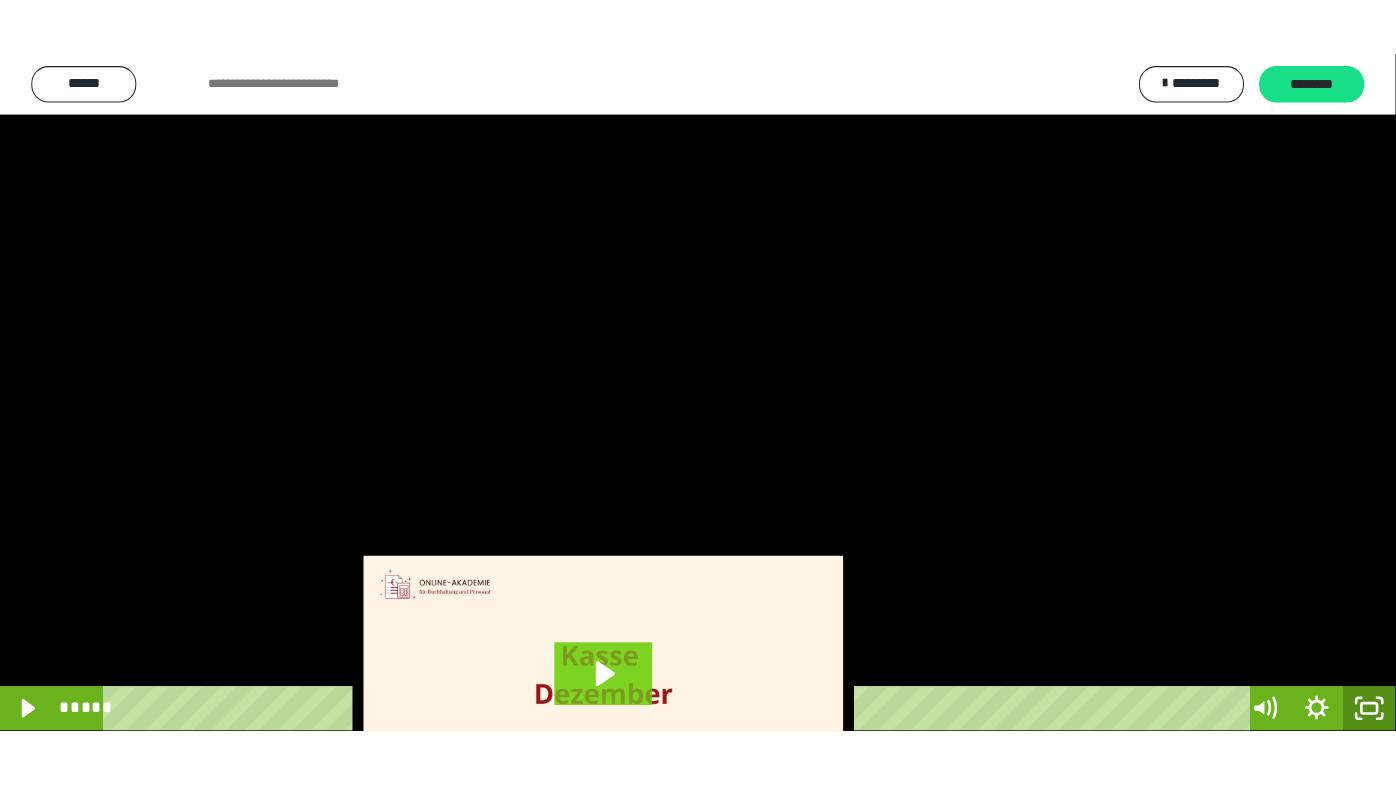 scroll, scrollTop: 3820, scrollLeft: 0, axis: vertical 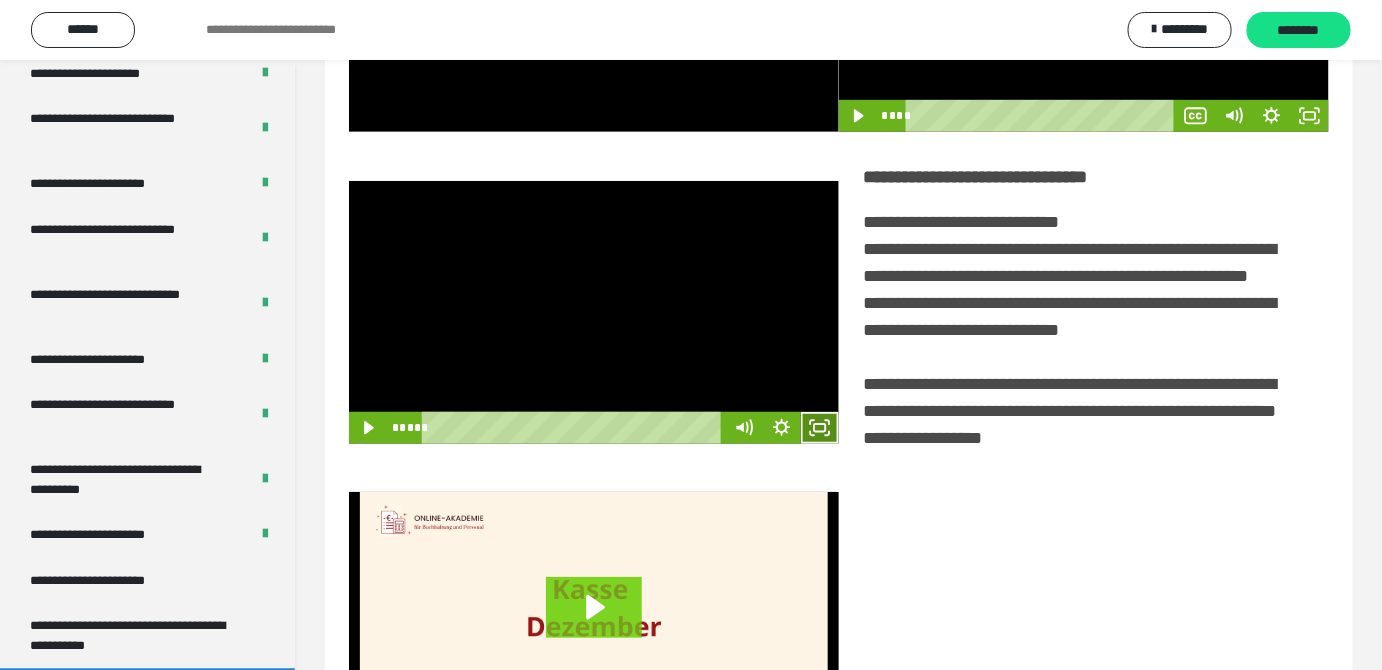click 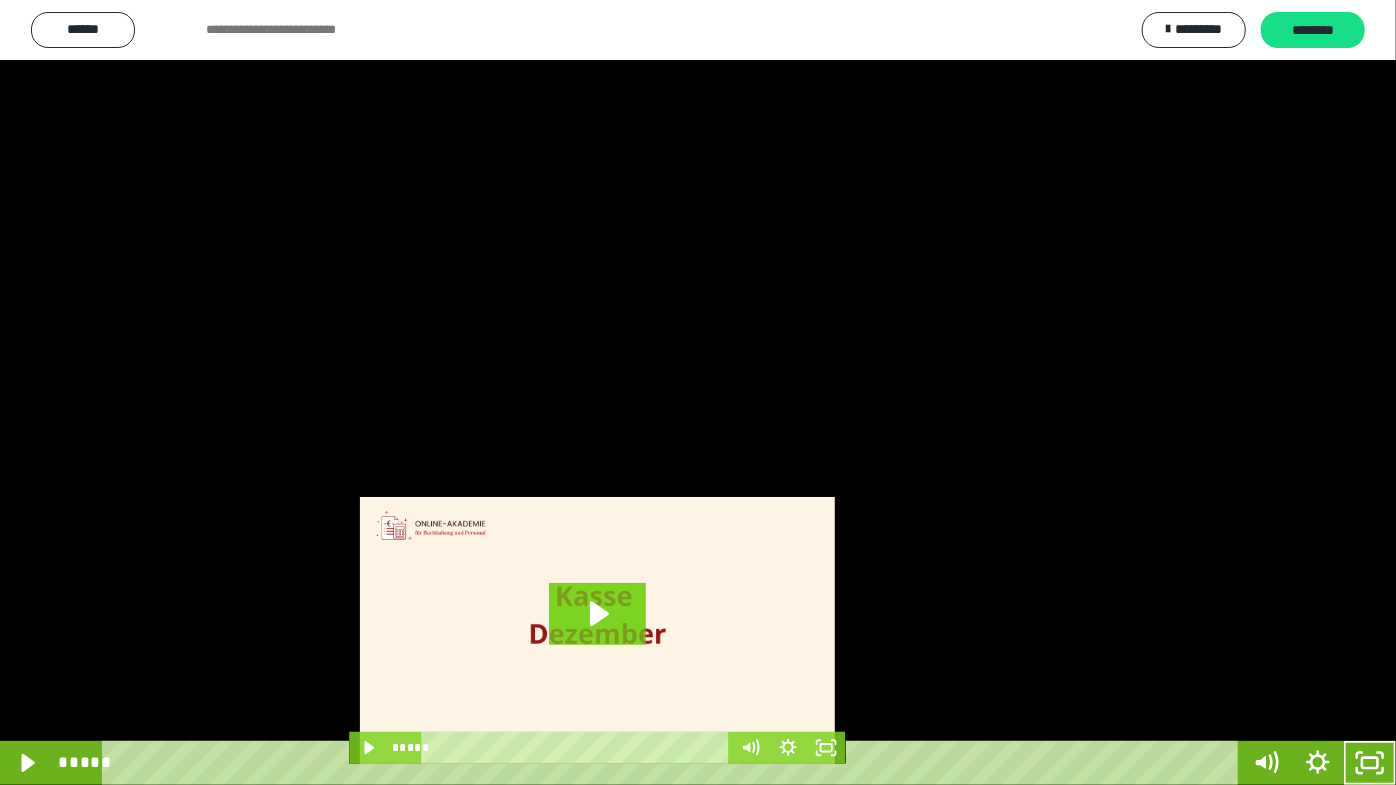 drag, startPoint x: 673, startPoint y: 442, endPoint x: 704, endPoint y: 456, distance: 34.0147 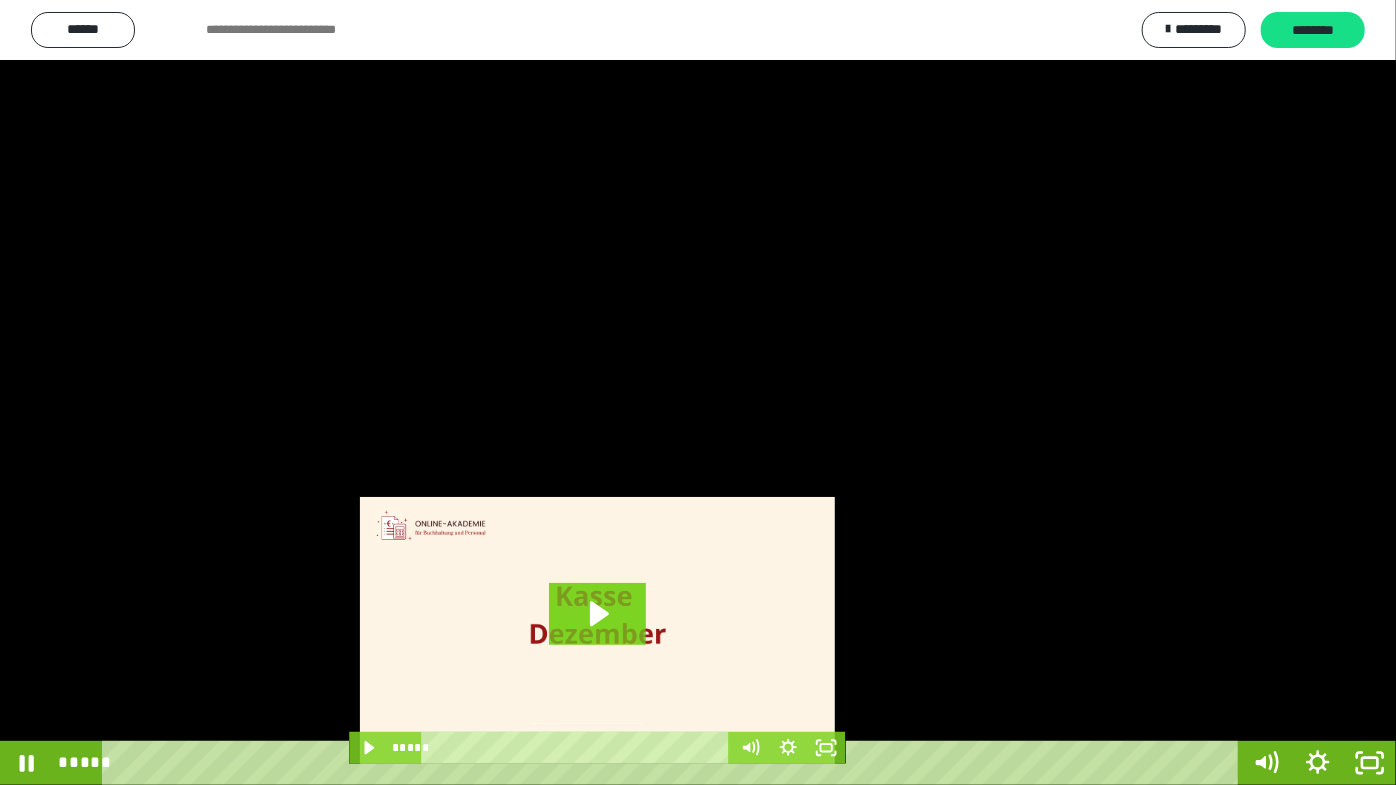 drag, startPoint x: 788, startPoint y: 470, endPoint x: 812, endPoint y: 509, distance: 45.79301 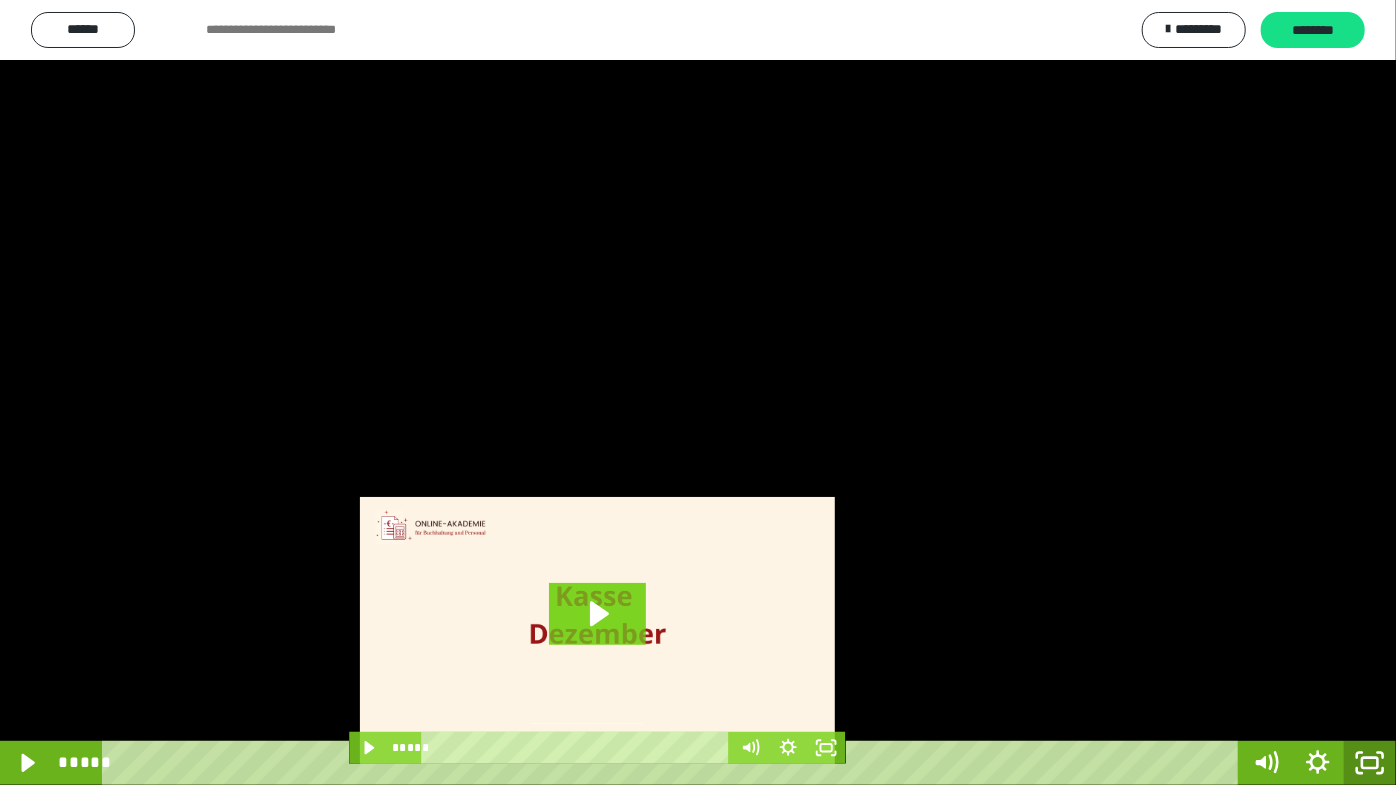 click 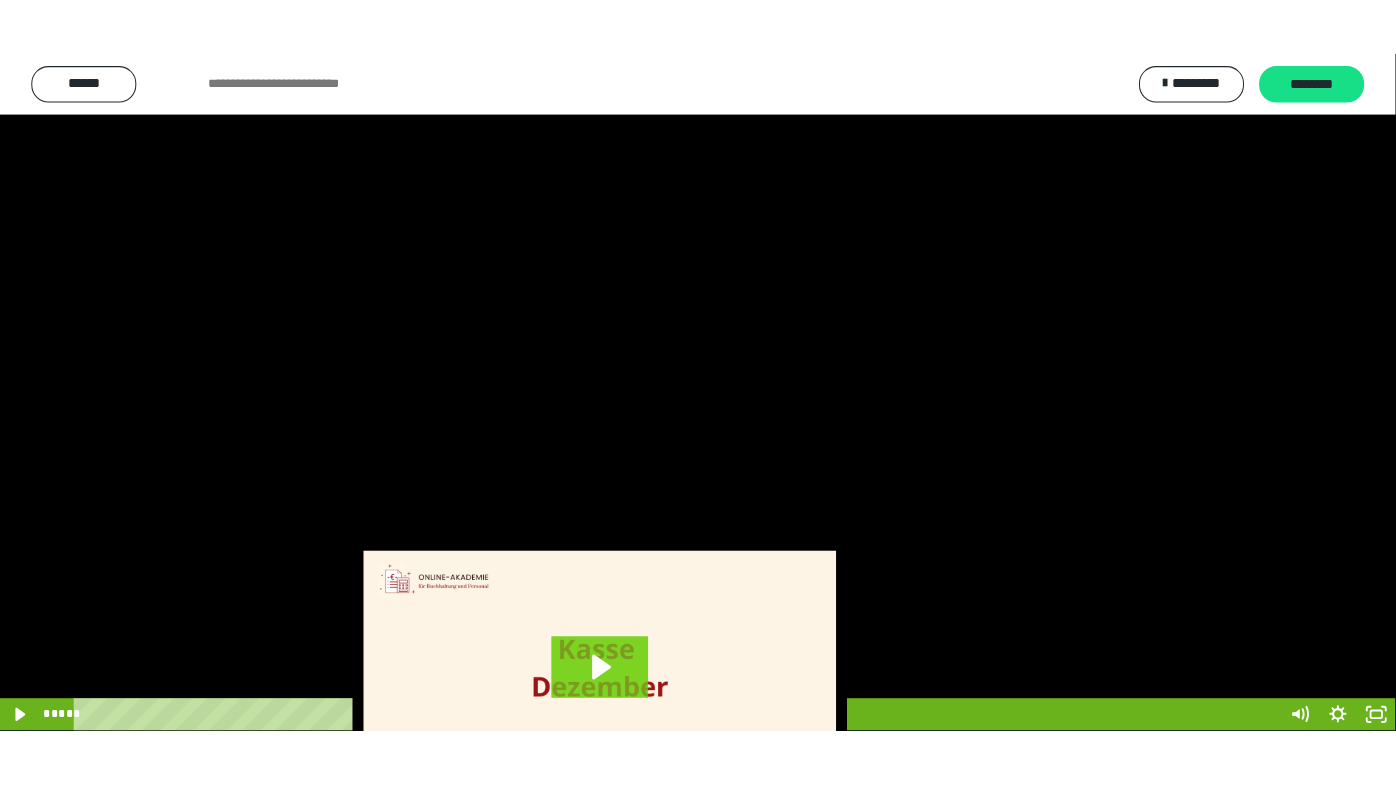 scroll, scrollTop: 3820, scrollLeft: 0, axis: vertical 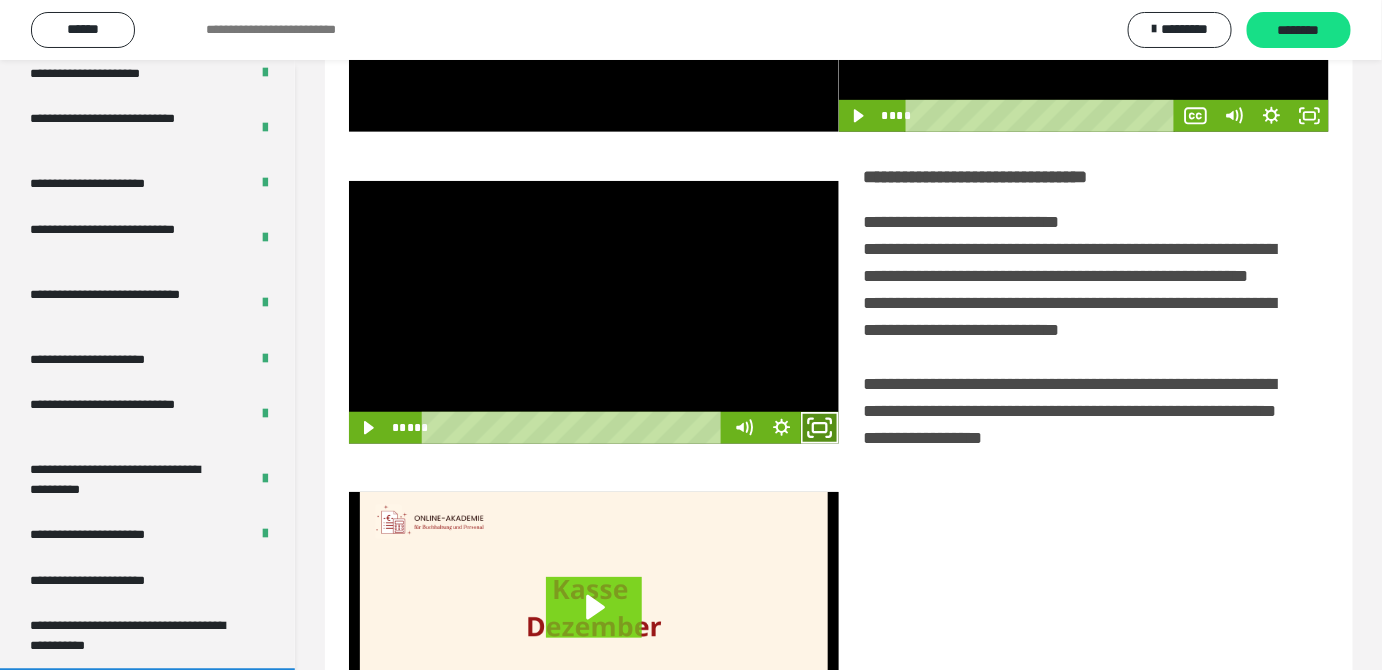 click 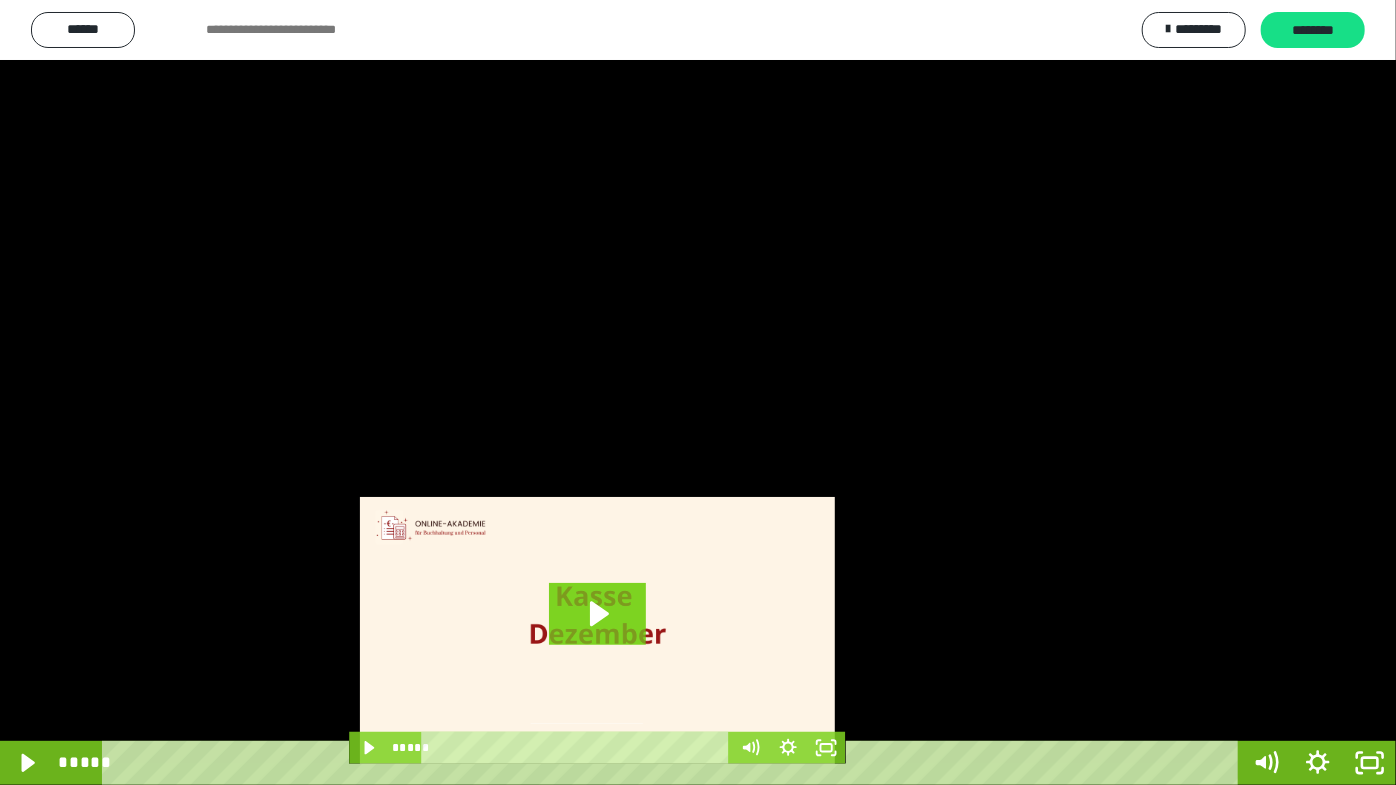 click at bounding box center [698, 392] 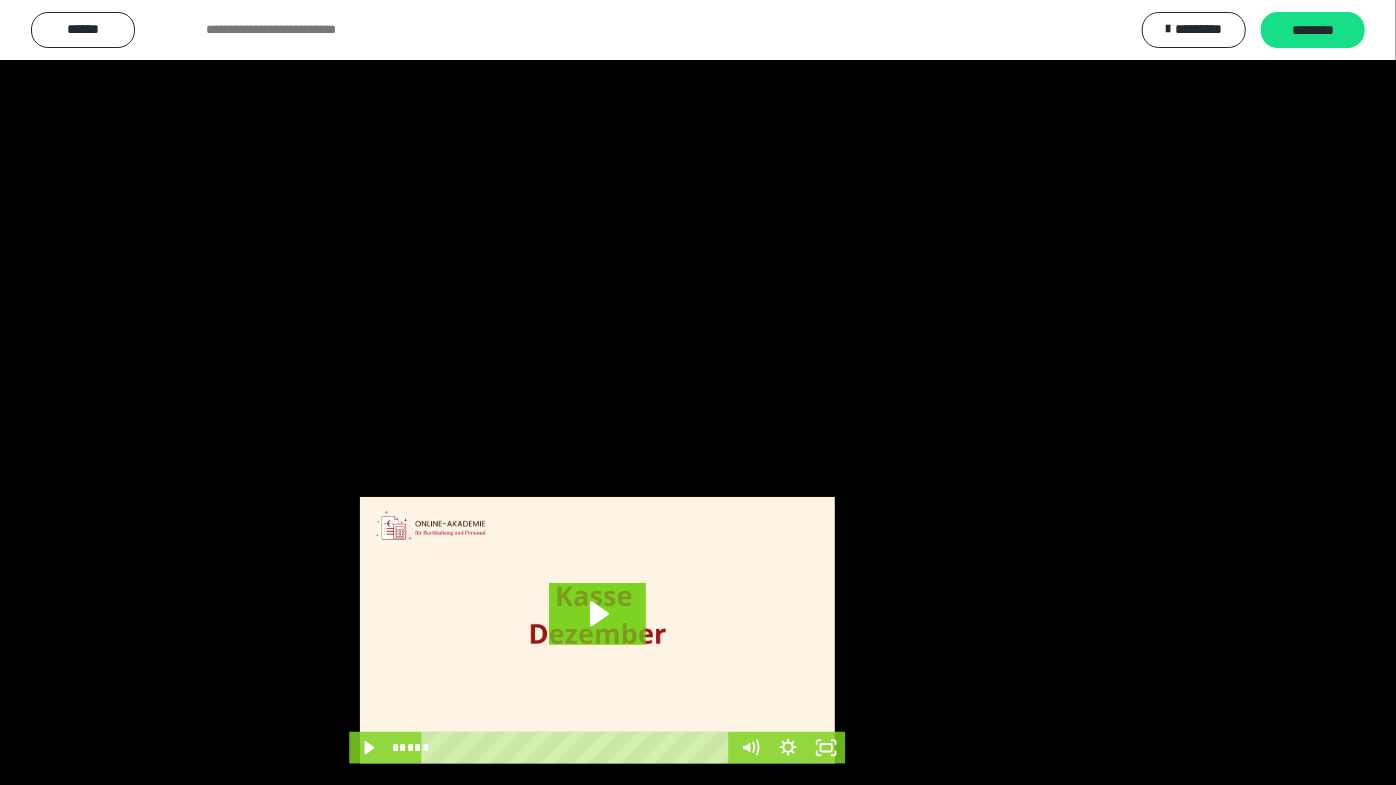 click at bounding box center (698, 392) 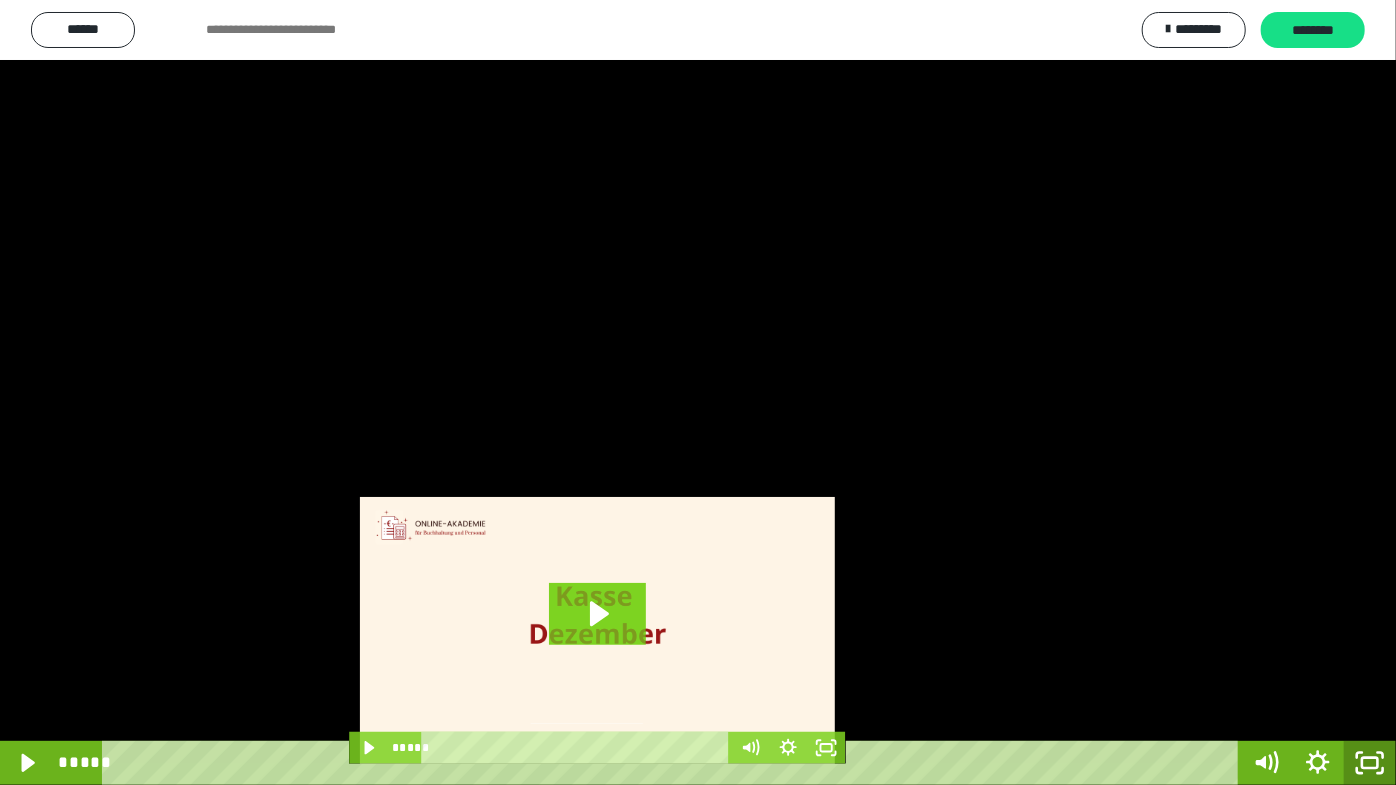 click 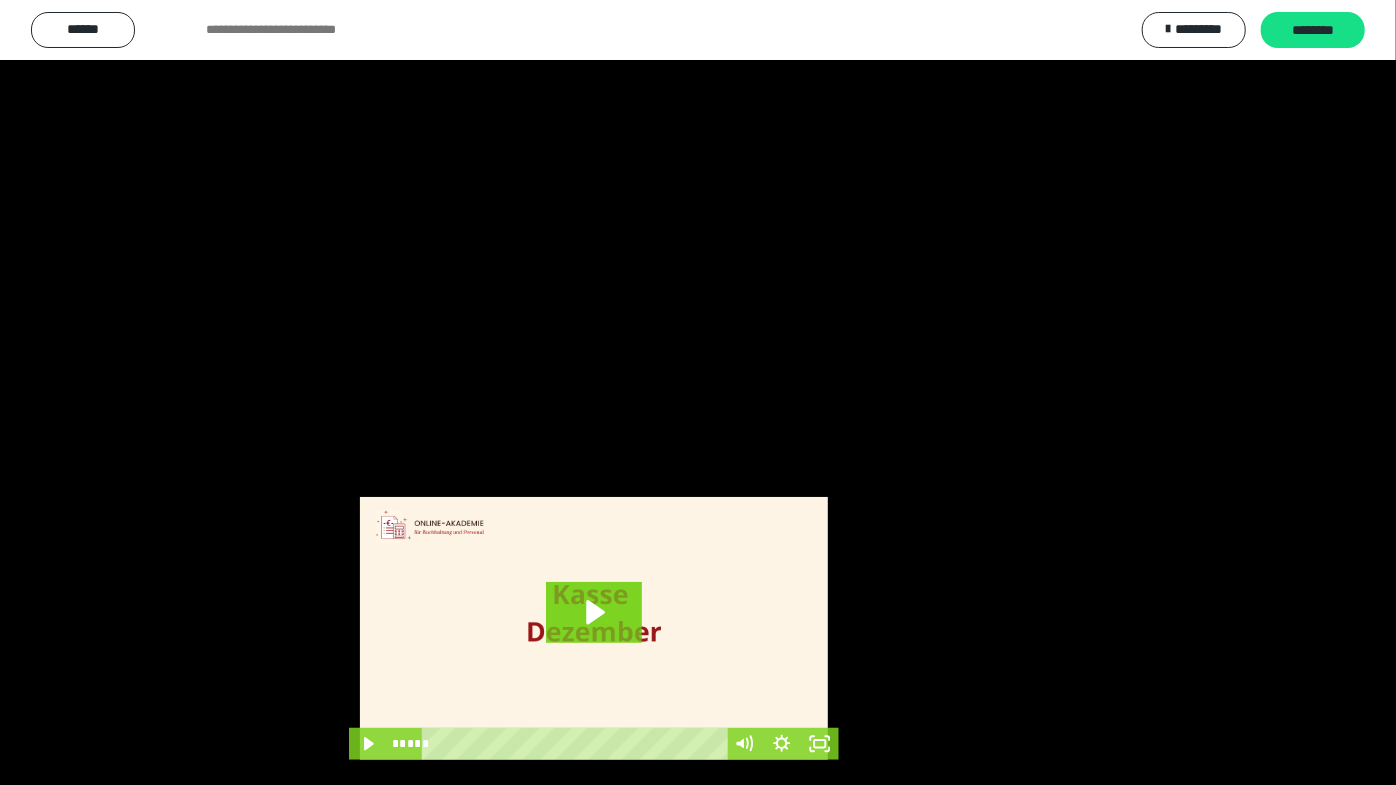 scroll, scrollTop: 3820, scrollLeft: 0, axis: vertical 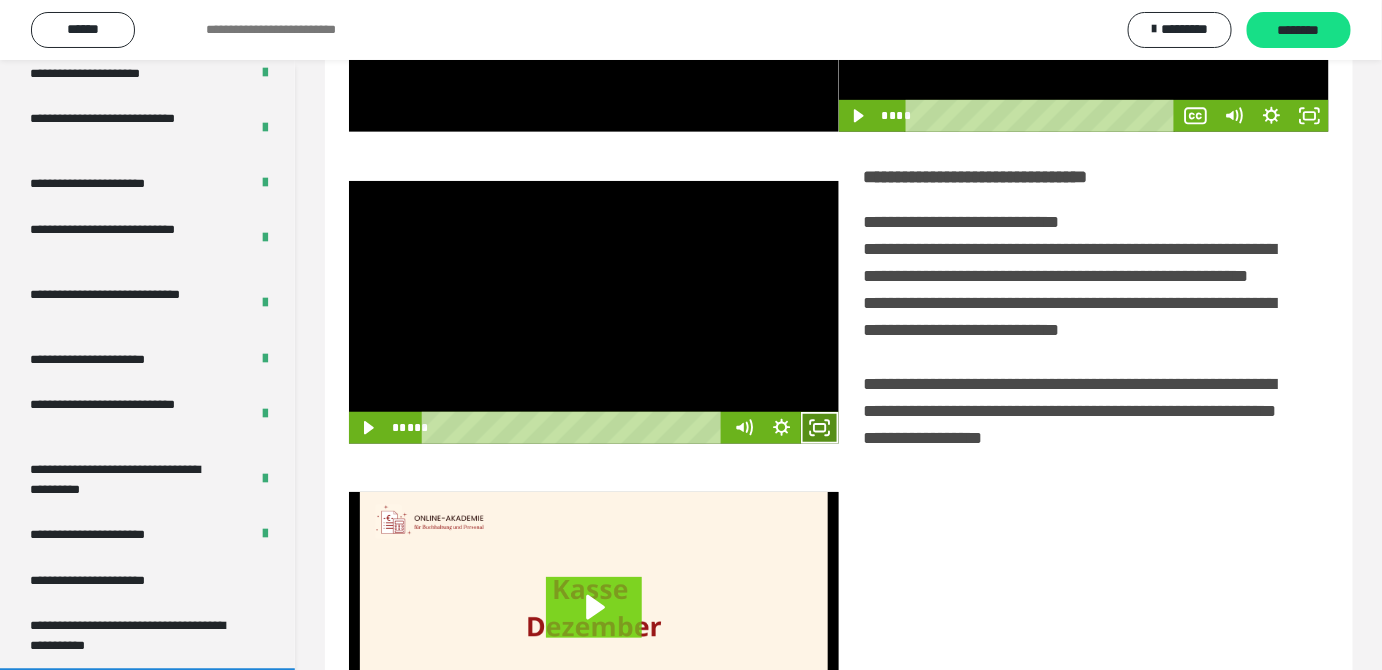 drag, startPoint x: 822, startPoint y: 455, endPoint x: 822, endPoint y: 534, distance: 79 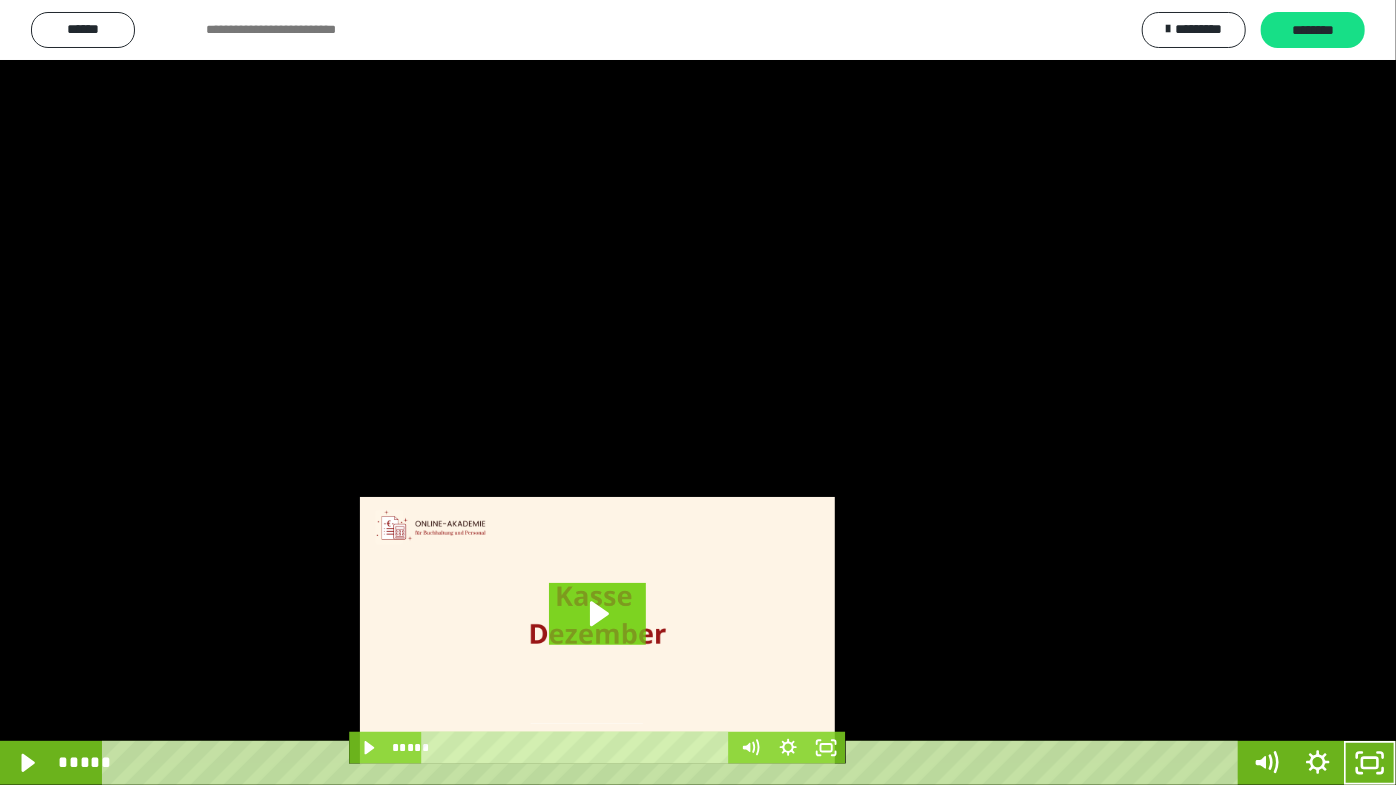 click at bounding box center [698, 392] 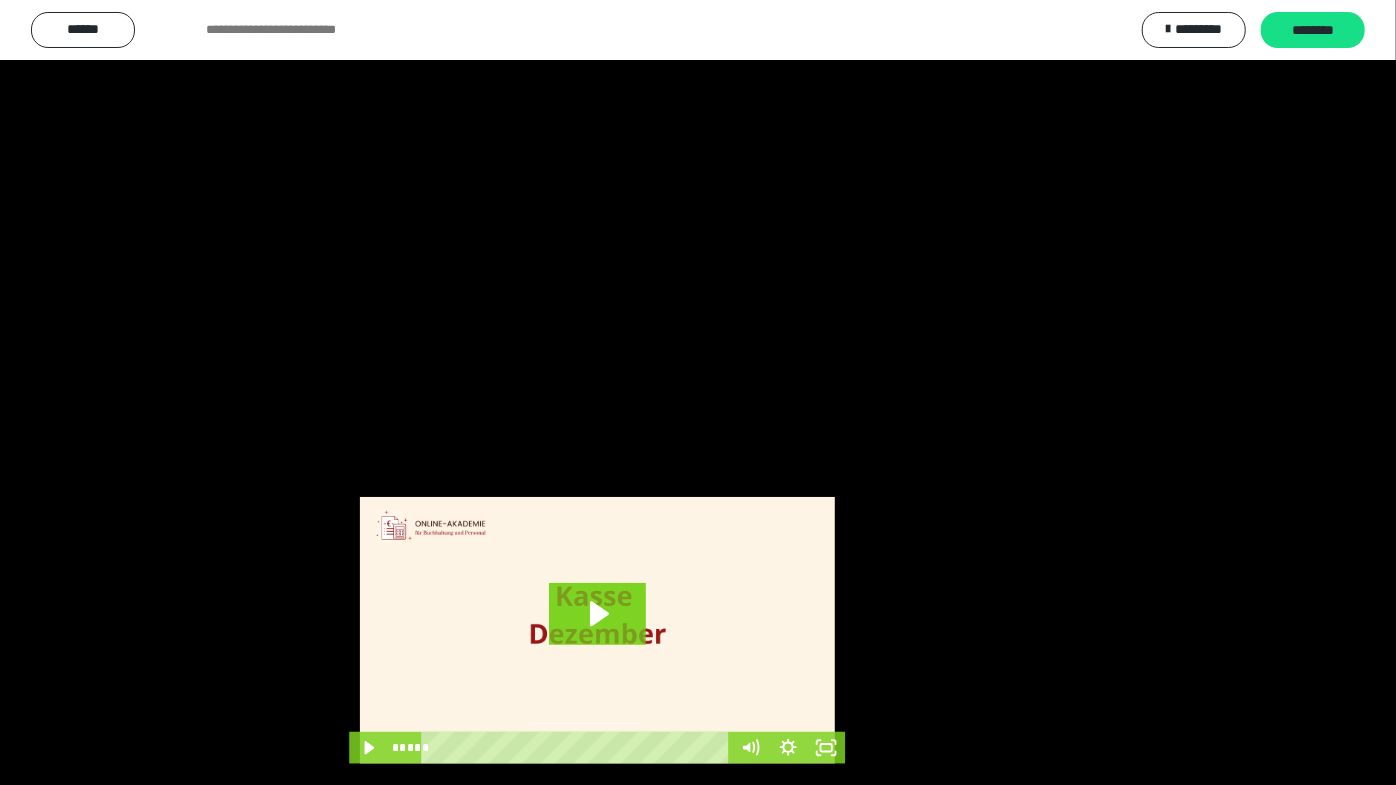 click at bounding box center (698, 392) 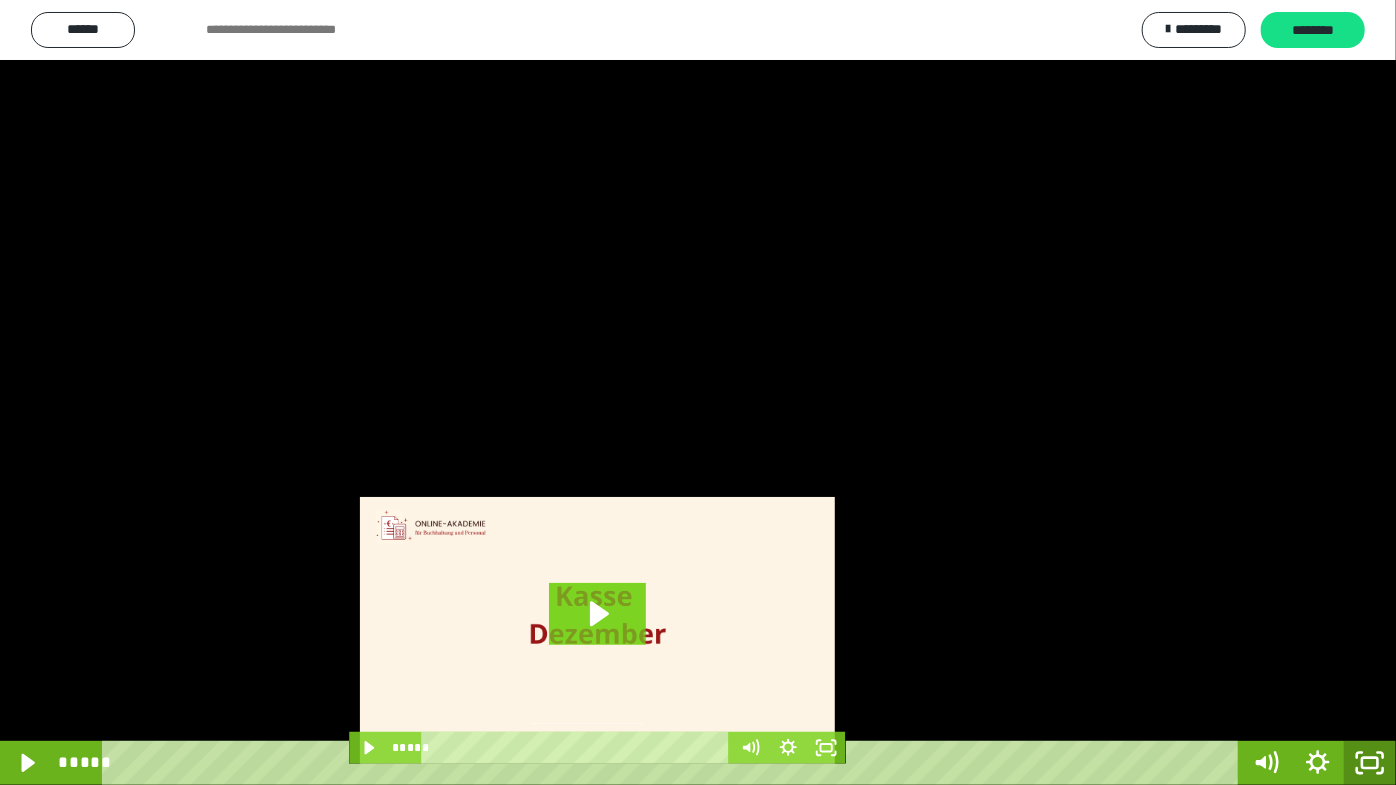 click 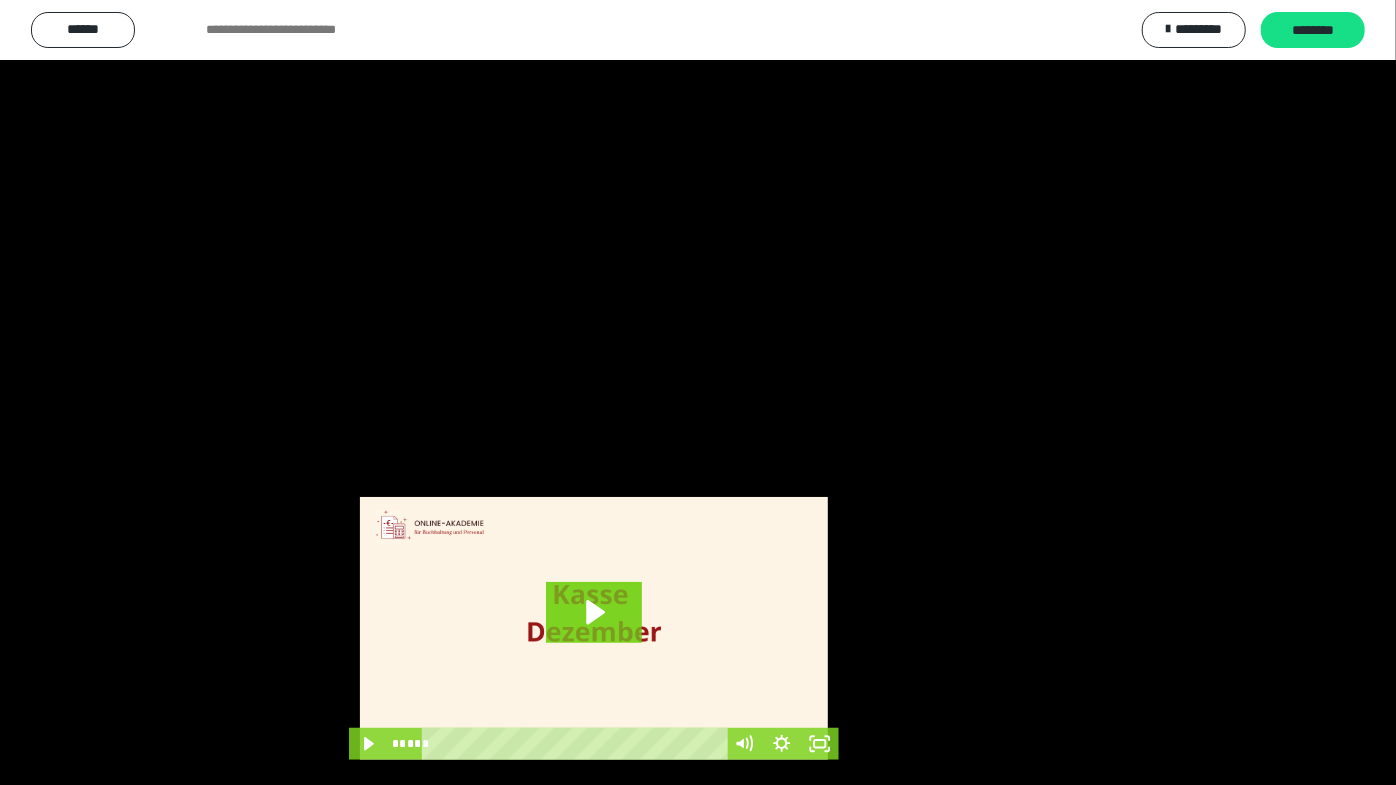 scroll, scrollTop: 3820, scrollLeft: 0, axis: vertical 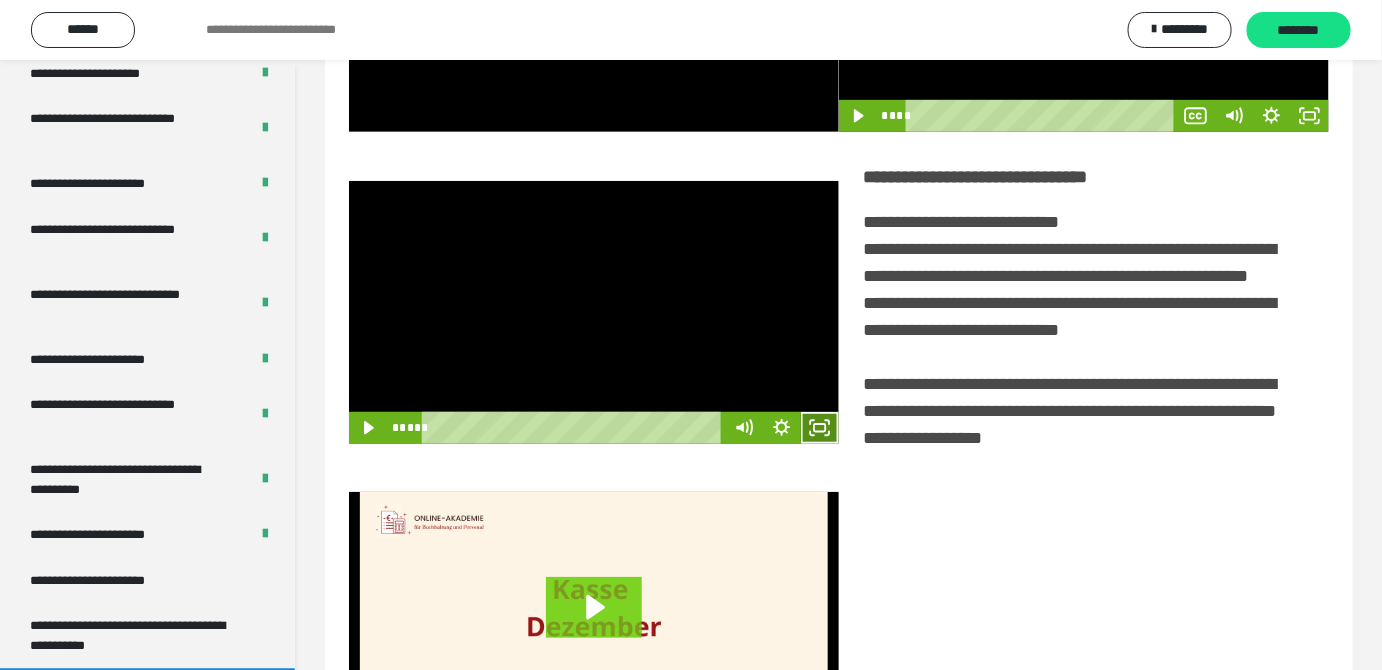 click 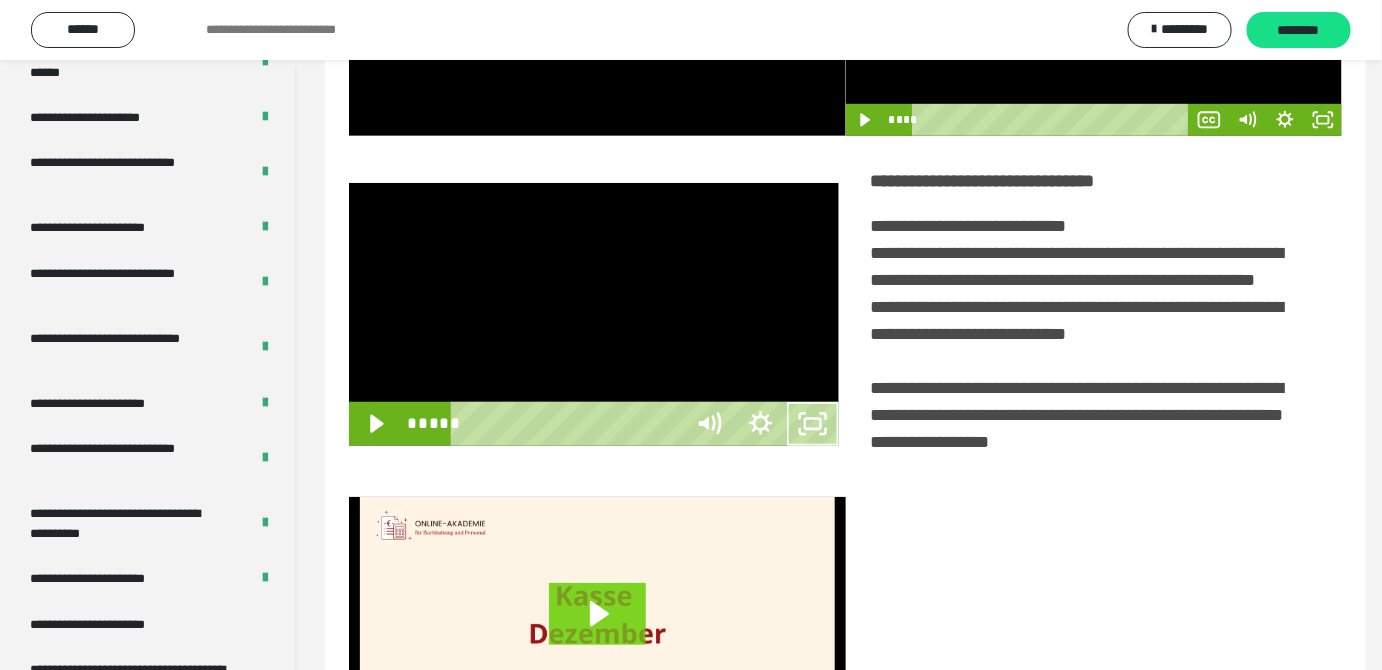 scroll, scrollTop: 3771, scrollLeft: 0, axis: vertical 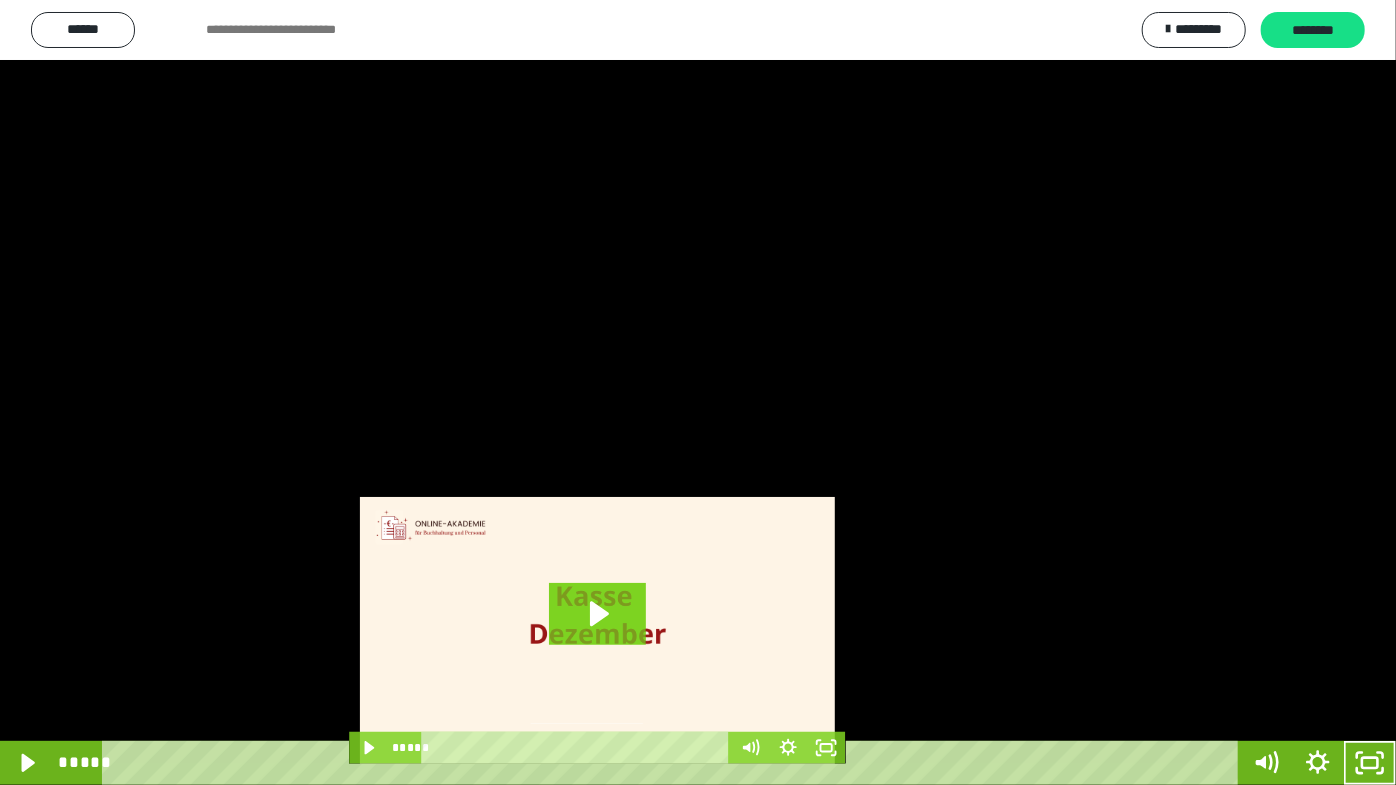 click at bounding box center (698, 392) 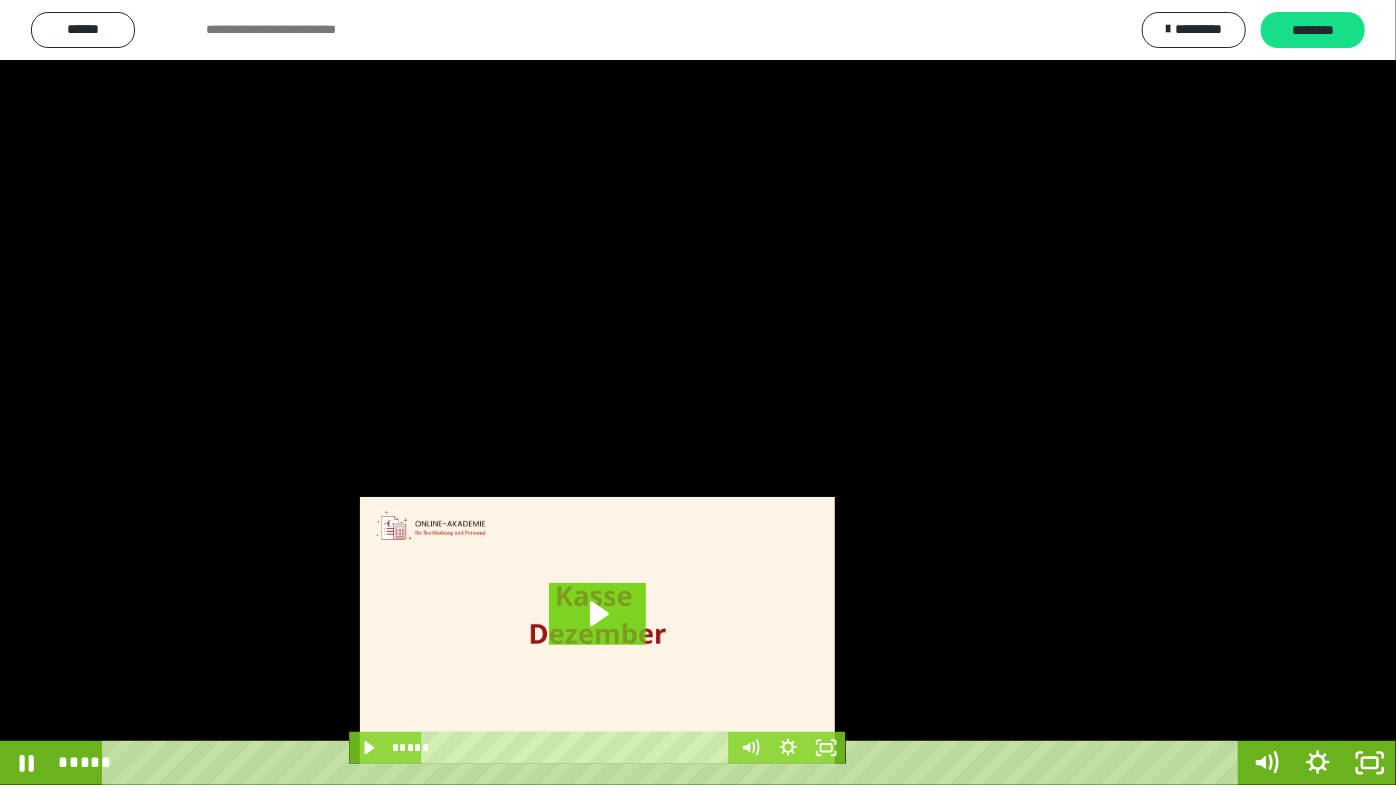 click at bounding box center (698, 392) 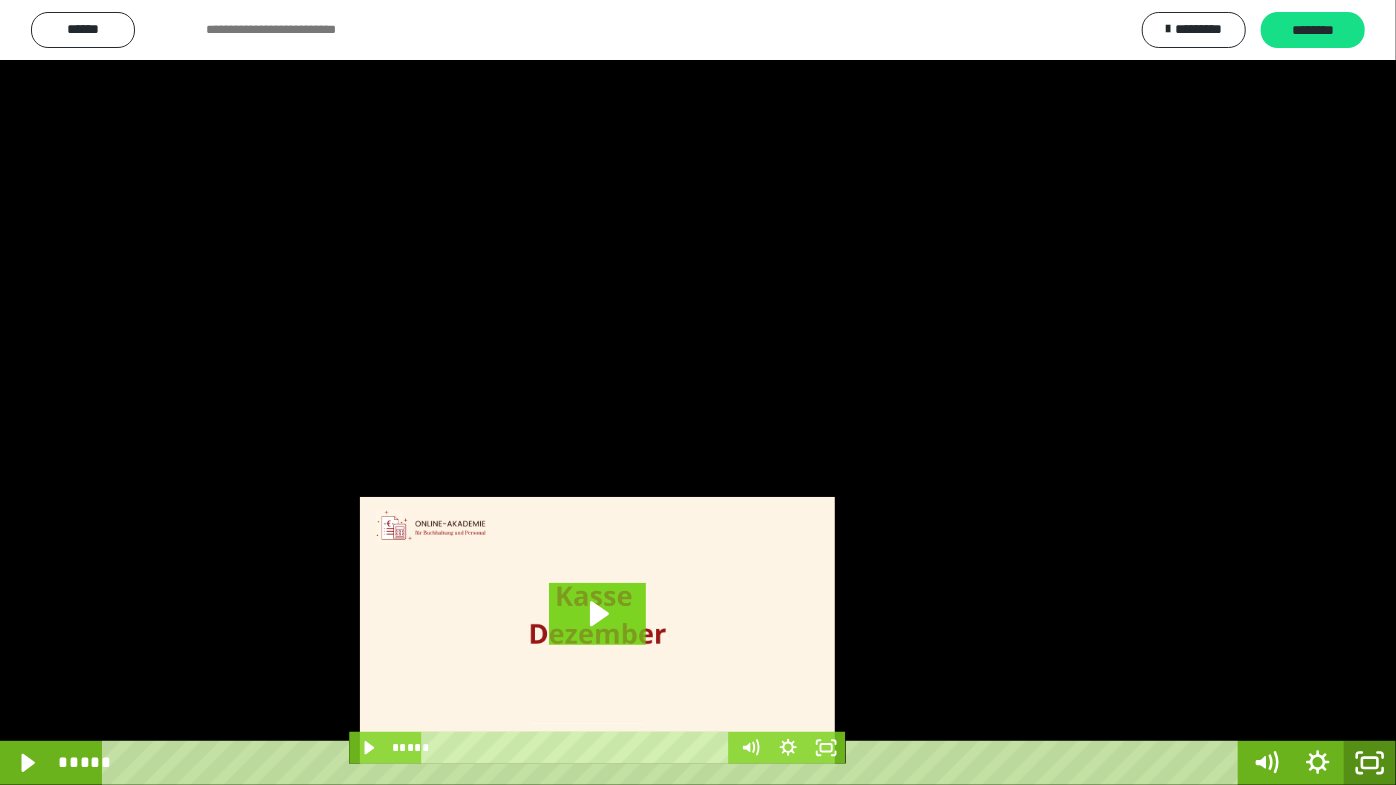 click 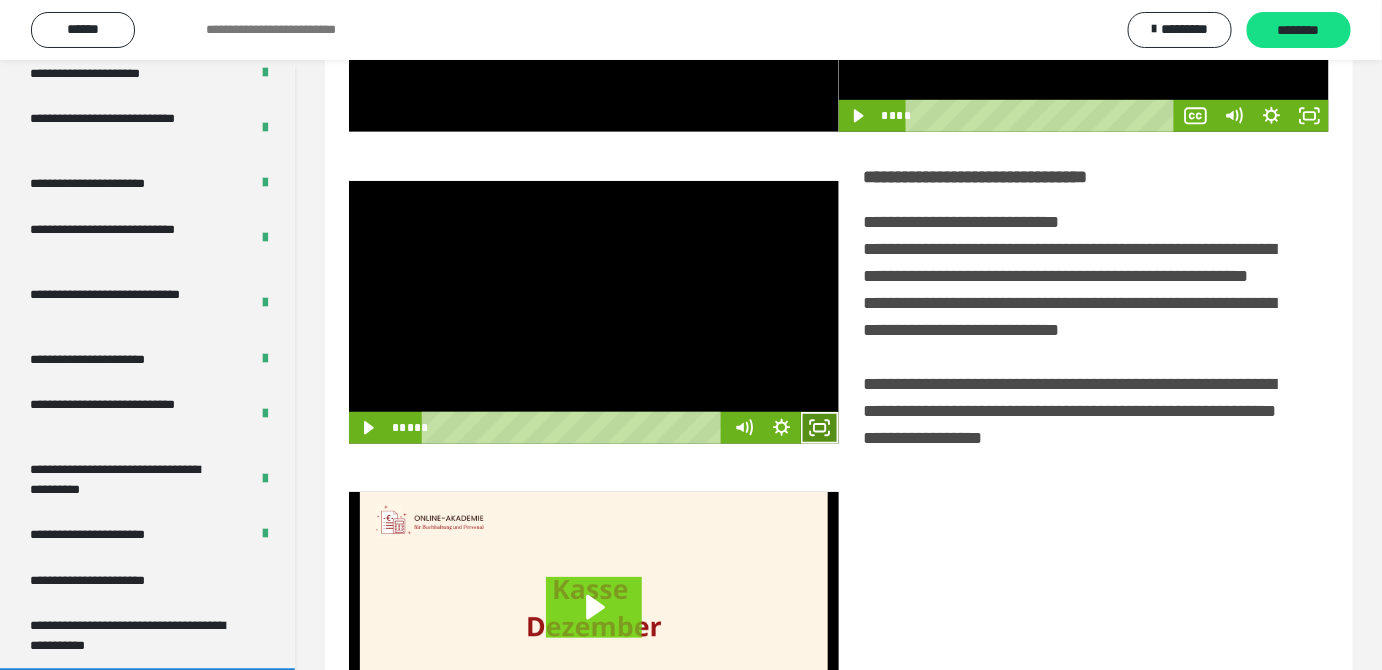 drag, startPoint x: 824, startPoint y: 463, endPoint x: 818, endPoint y: 523, distance: 60.299255 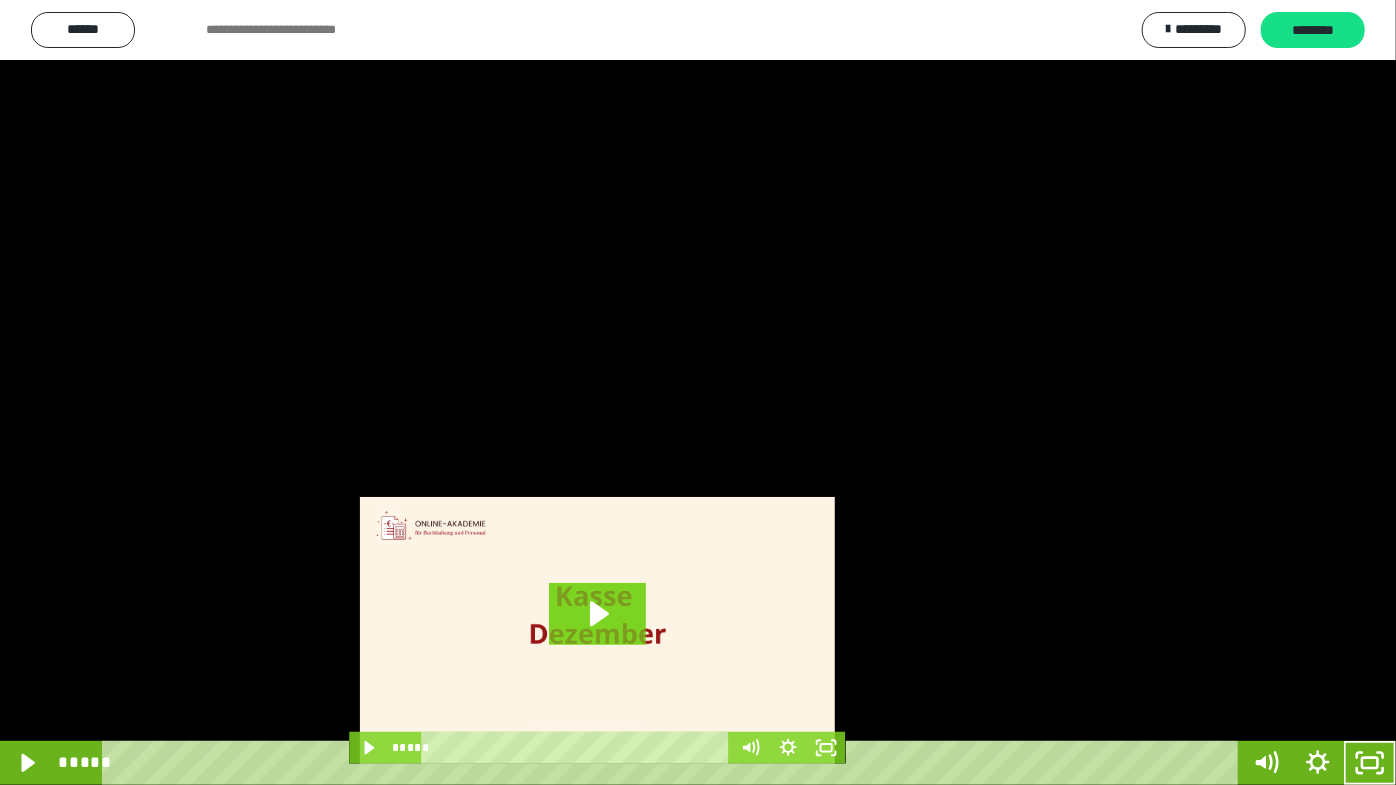 click at bounding box center [698, 392] 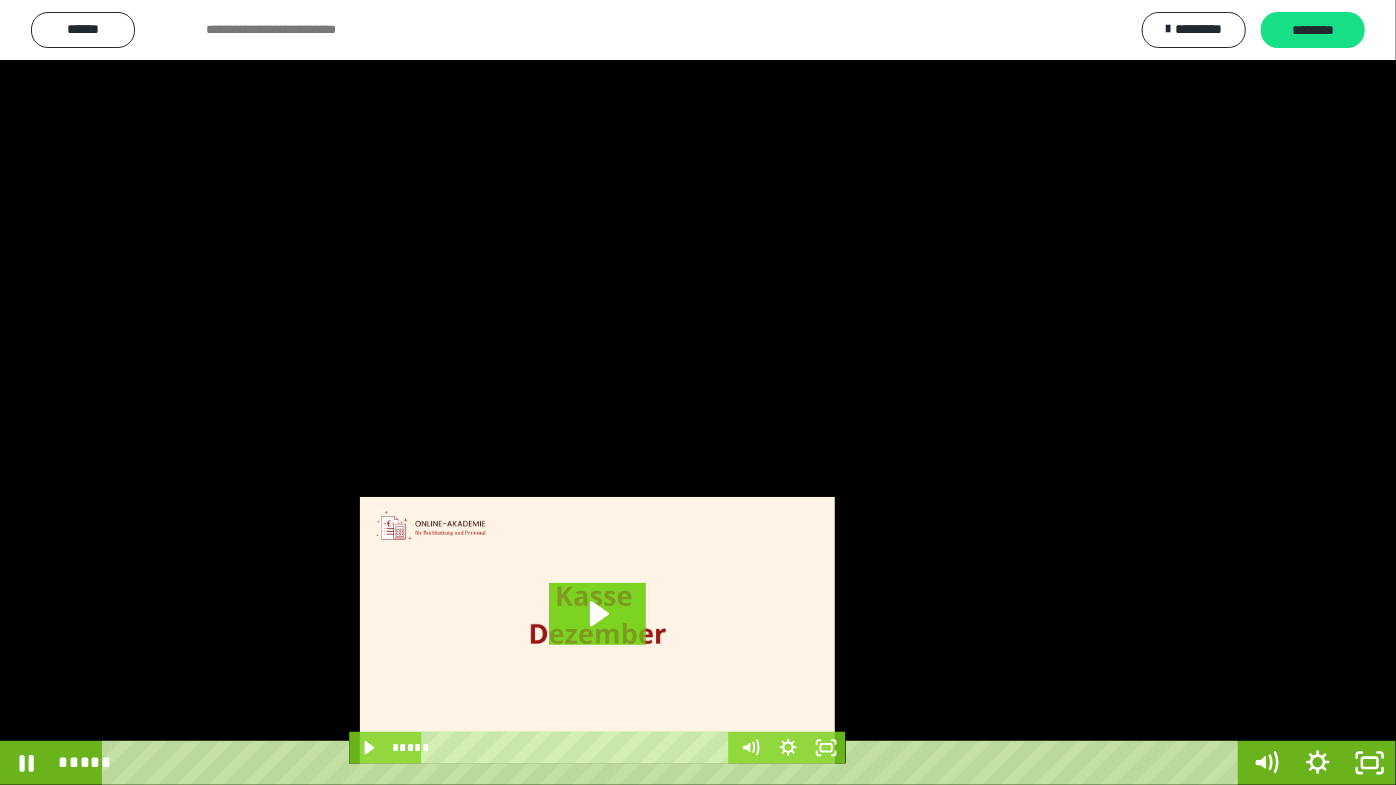 click at bounding box center (698, 392) 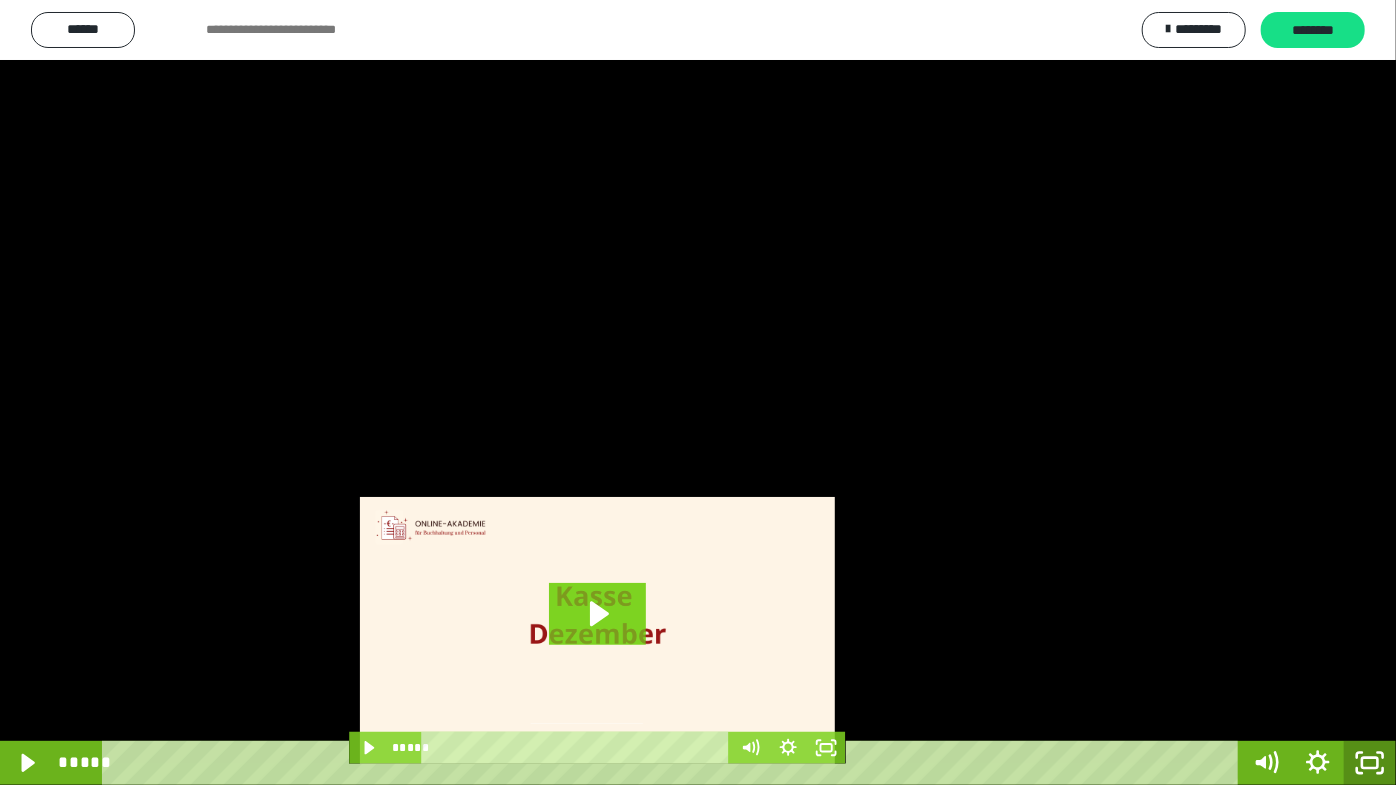 click 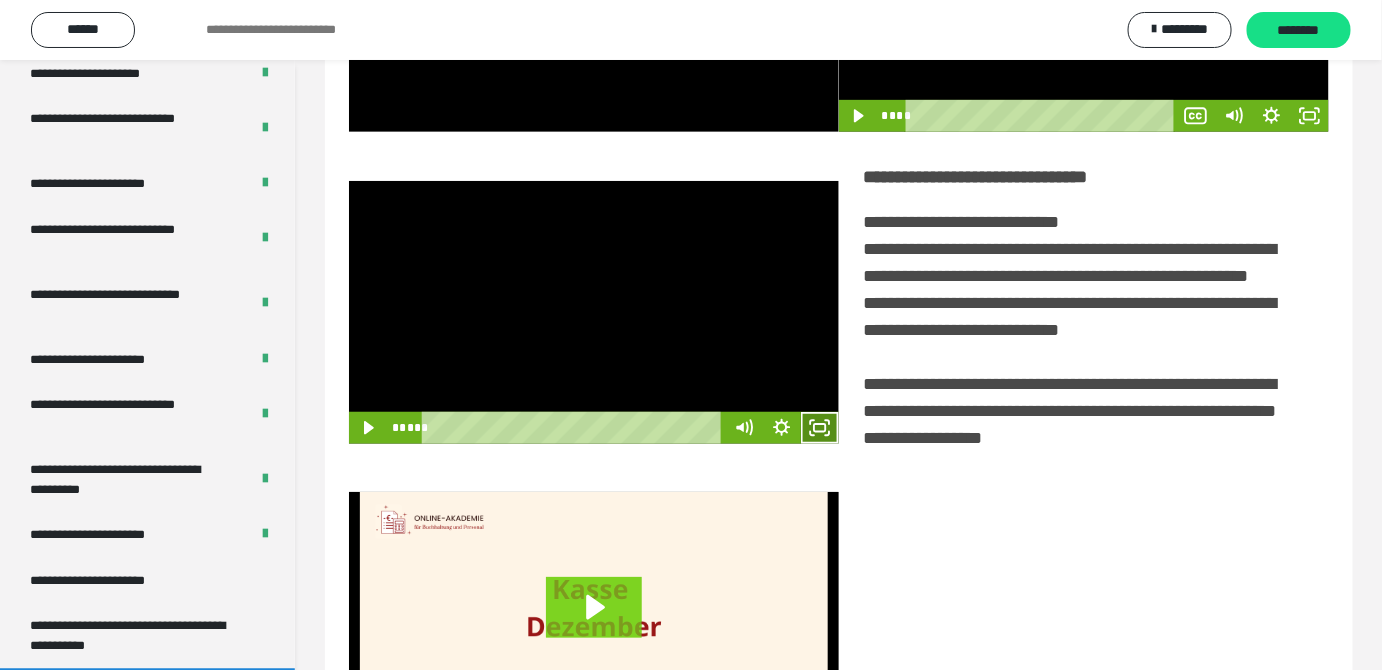 click 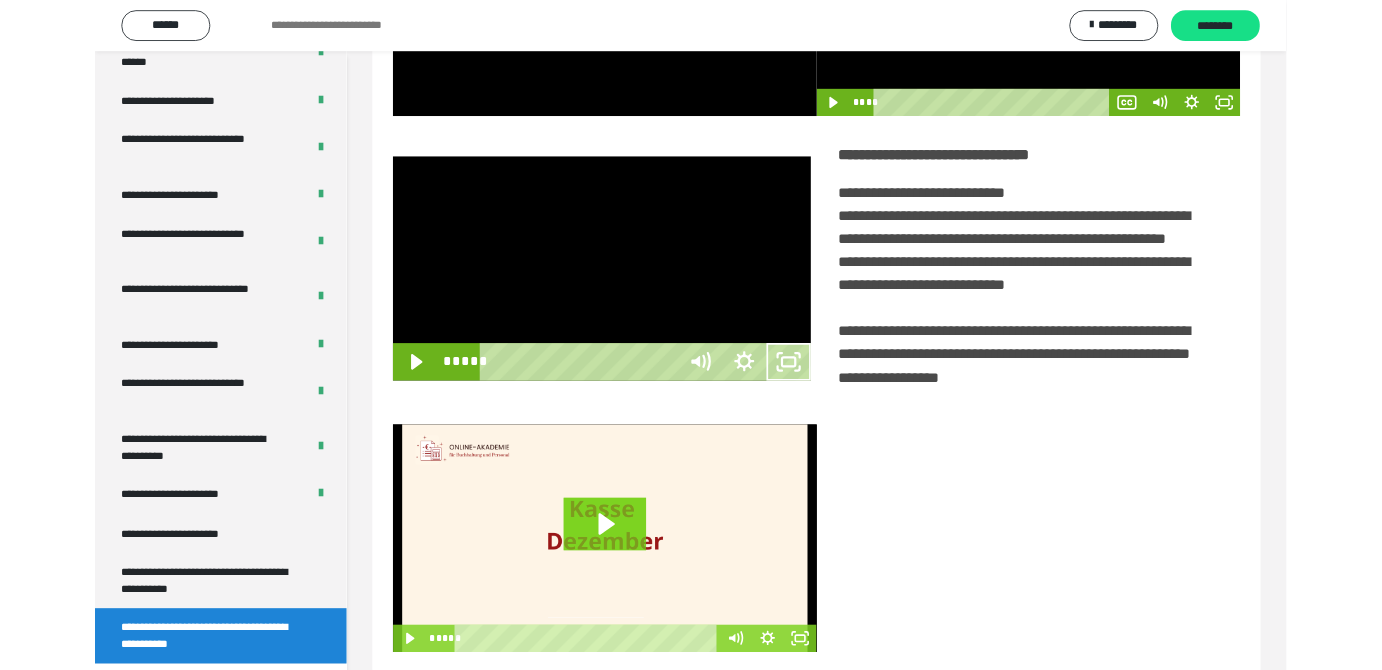 scroll, scrollTop: 3771, scrollLeft: 0, axis: vertical 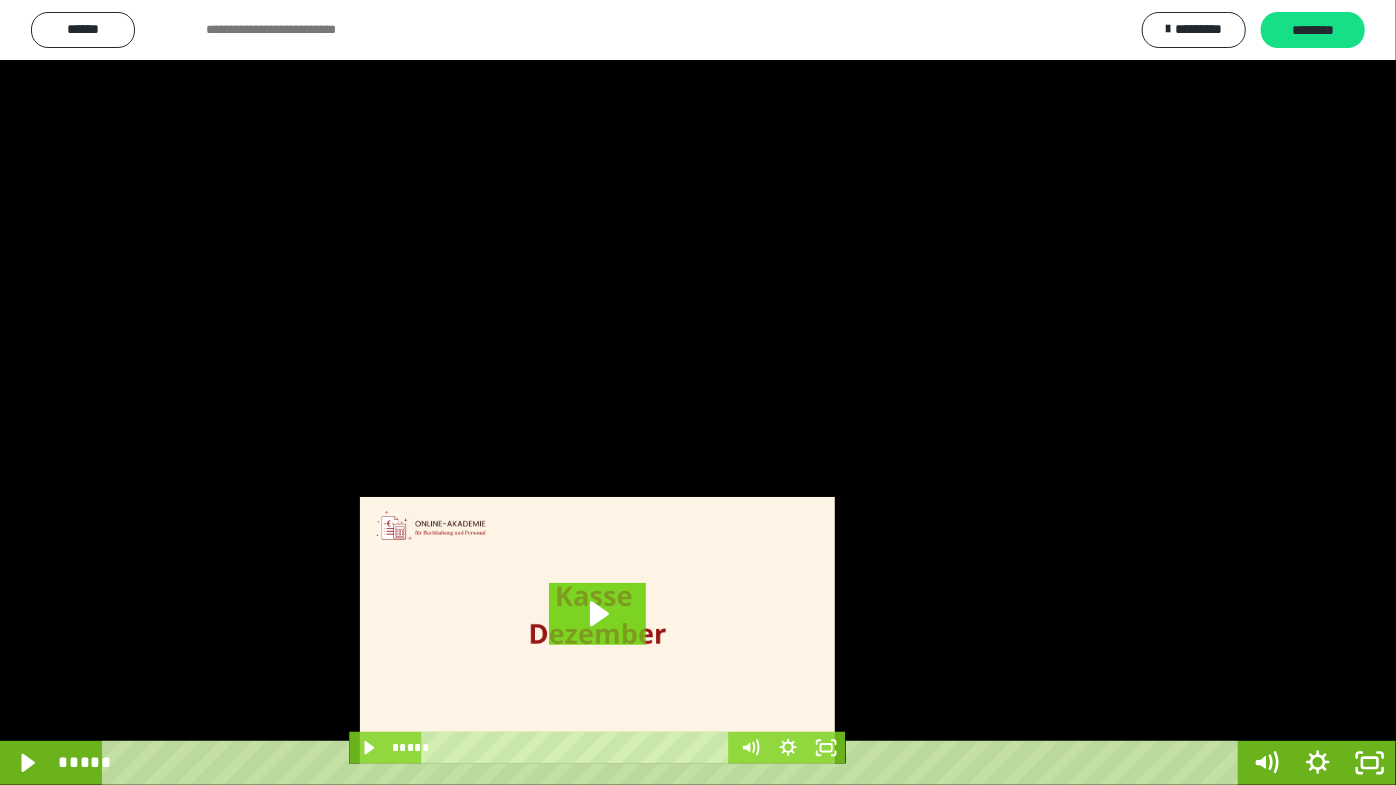 click at bounding box center [698, 392] 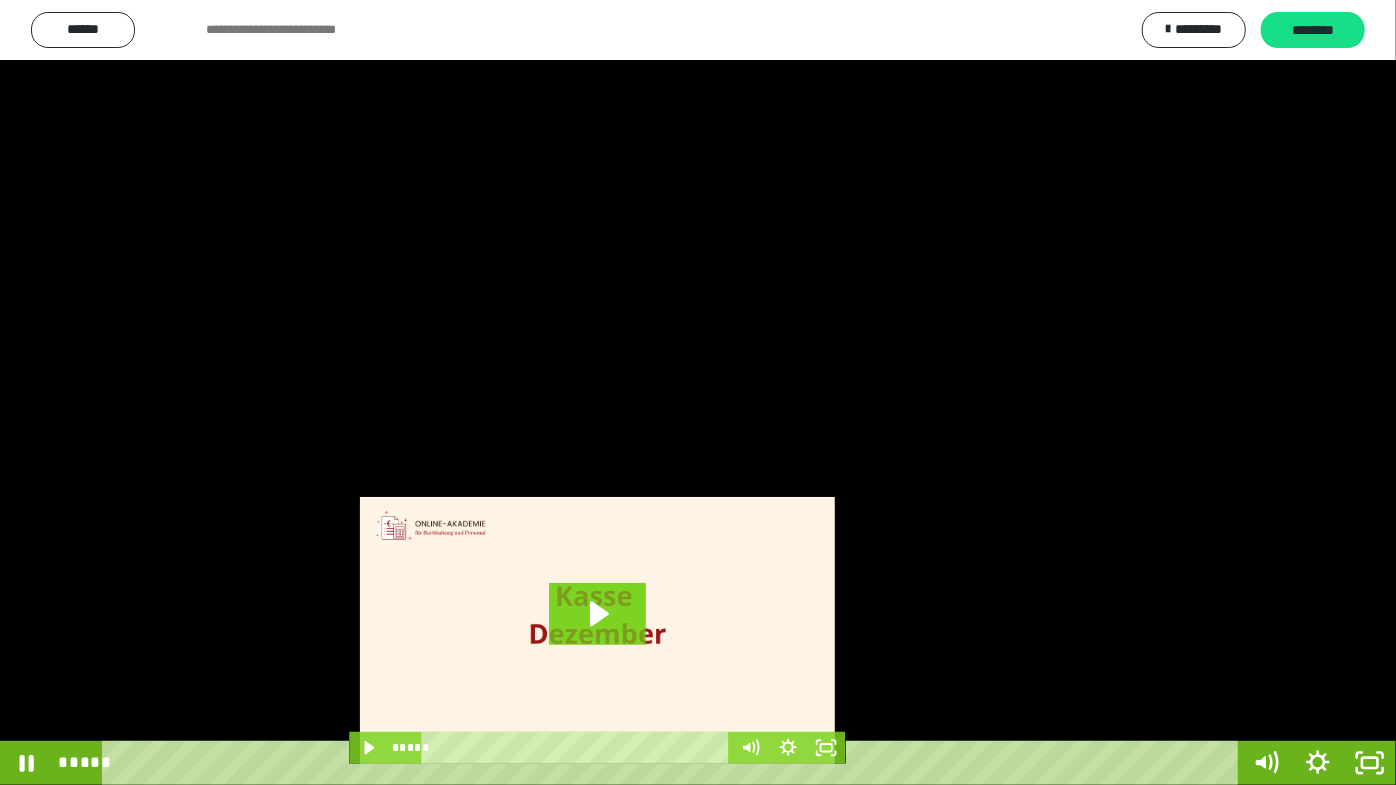 click at bounding box center [698, 392] 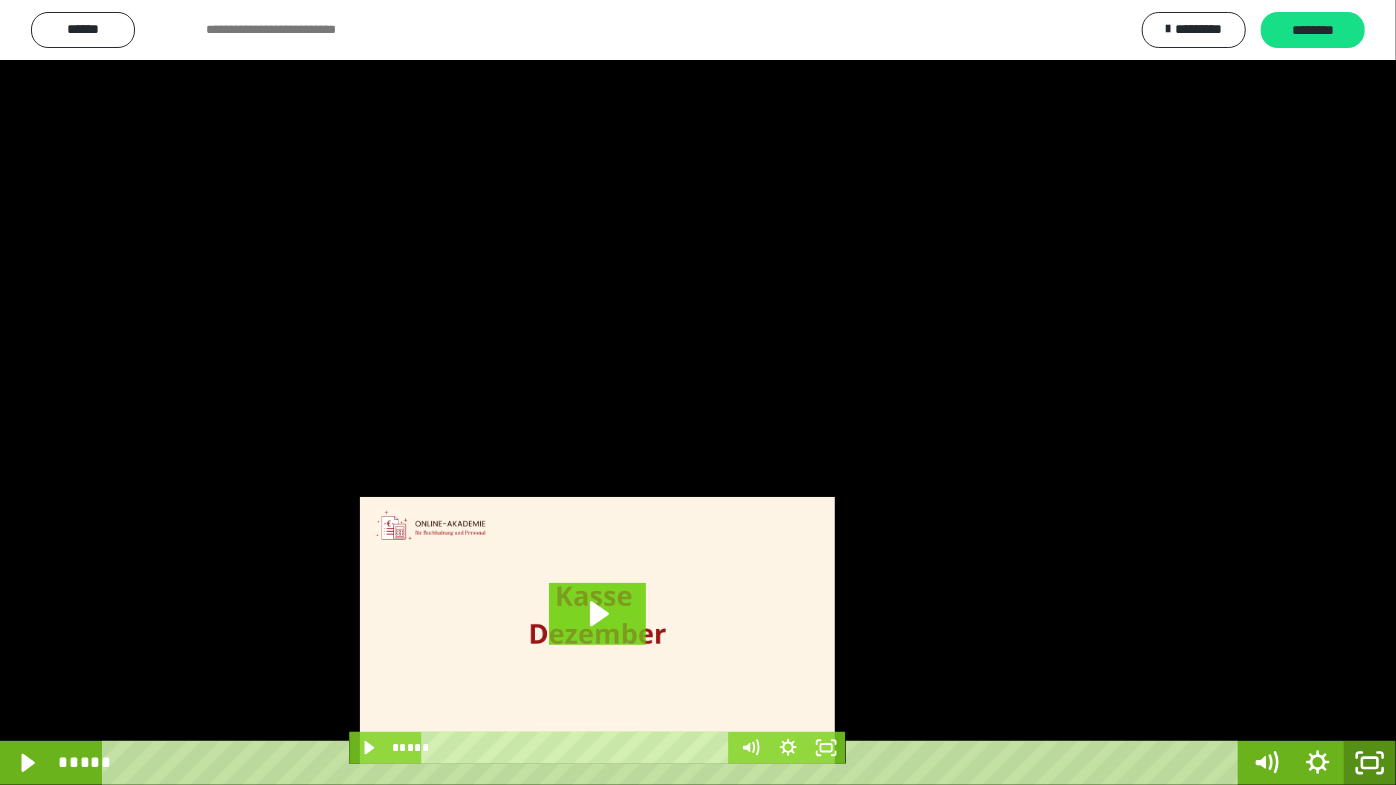 click 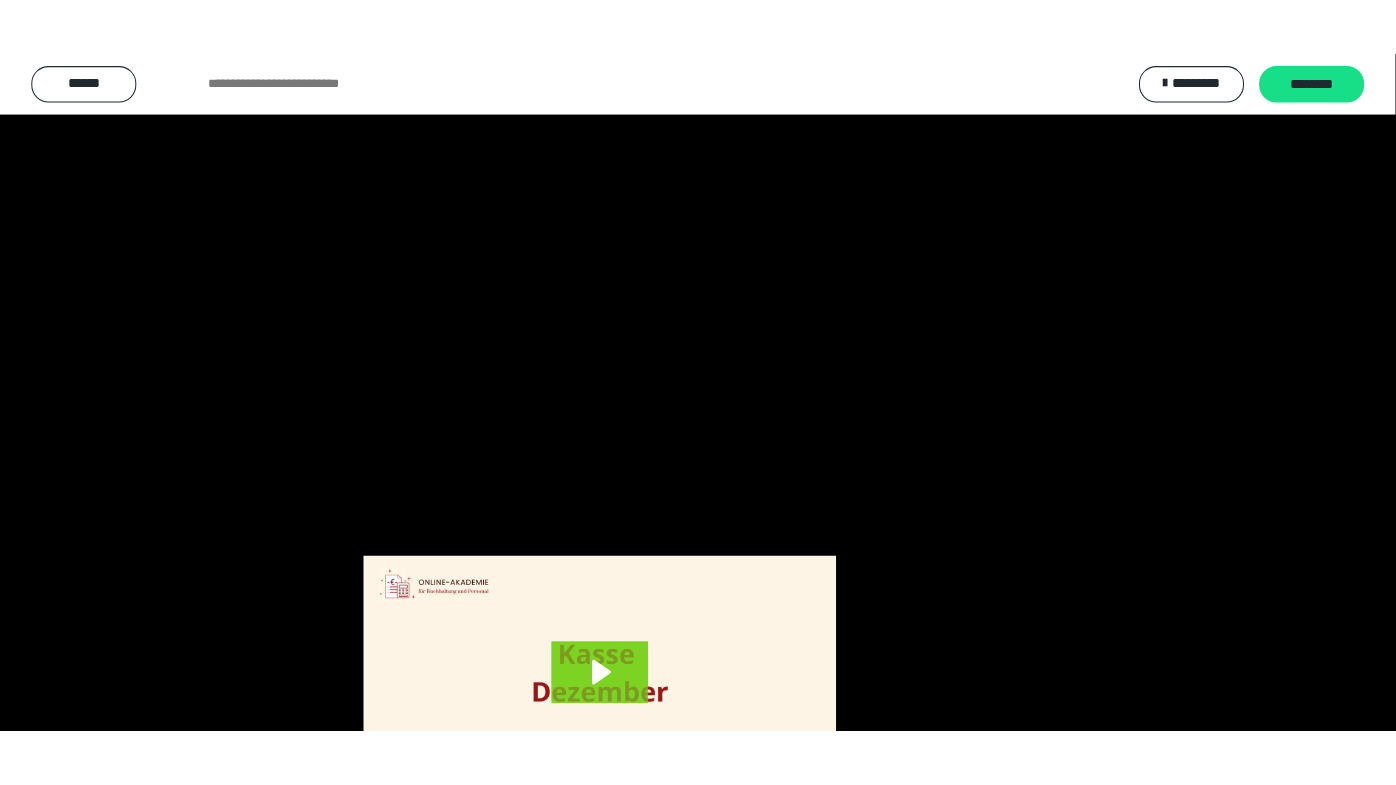 scroll, scrollTop: 3820, scrollLeft: 0, axis: vertical 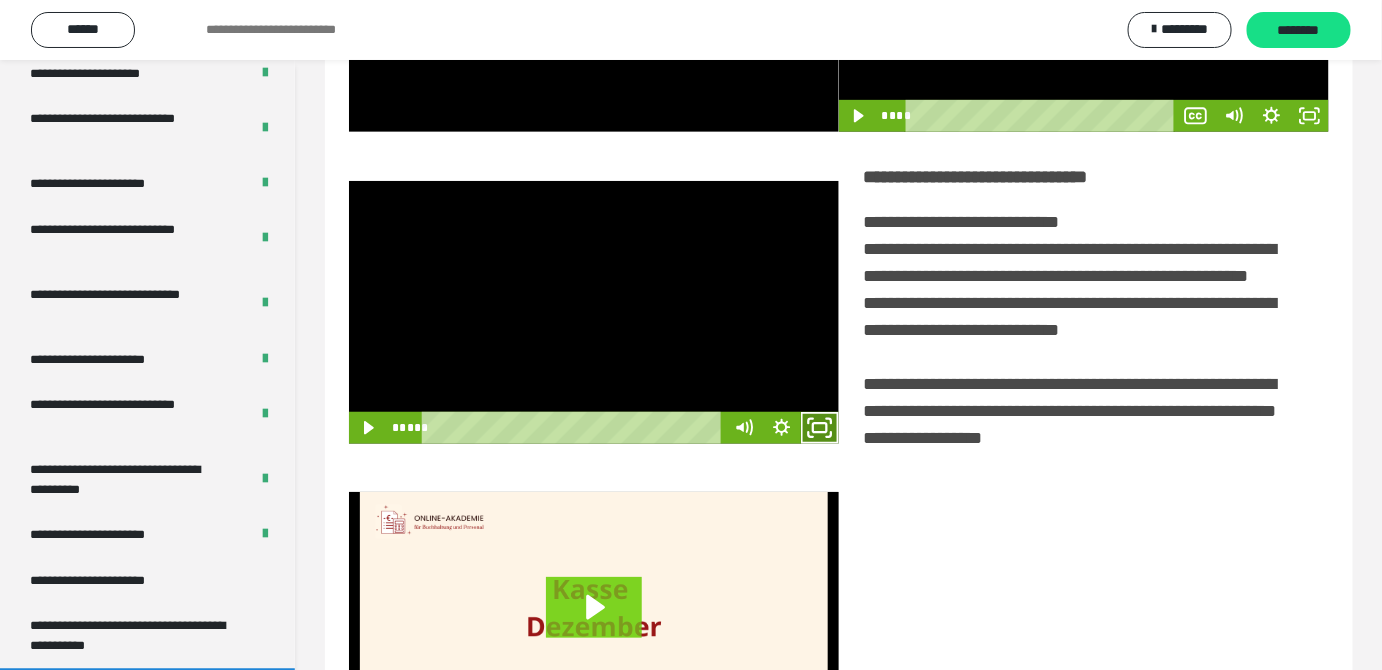 drag, startPoint x: 818, startPoint y: 456, endPoint x: 738, endPoint y: 477, distance: 82.710335 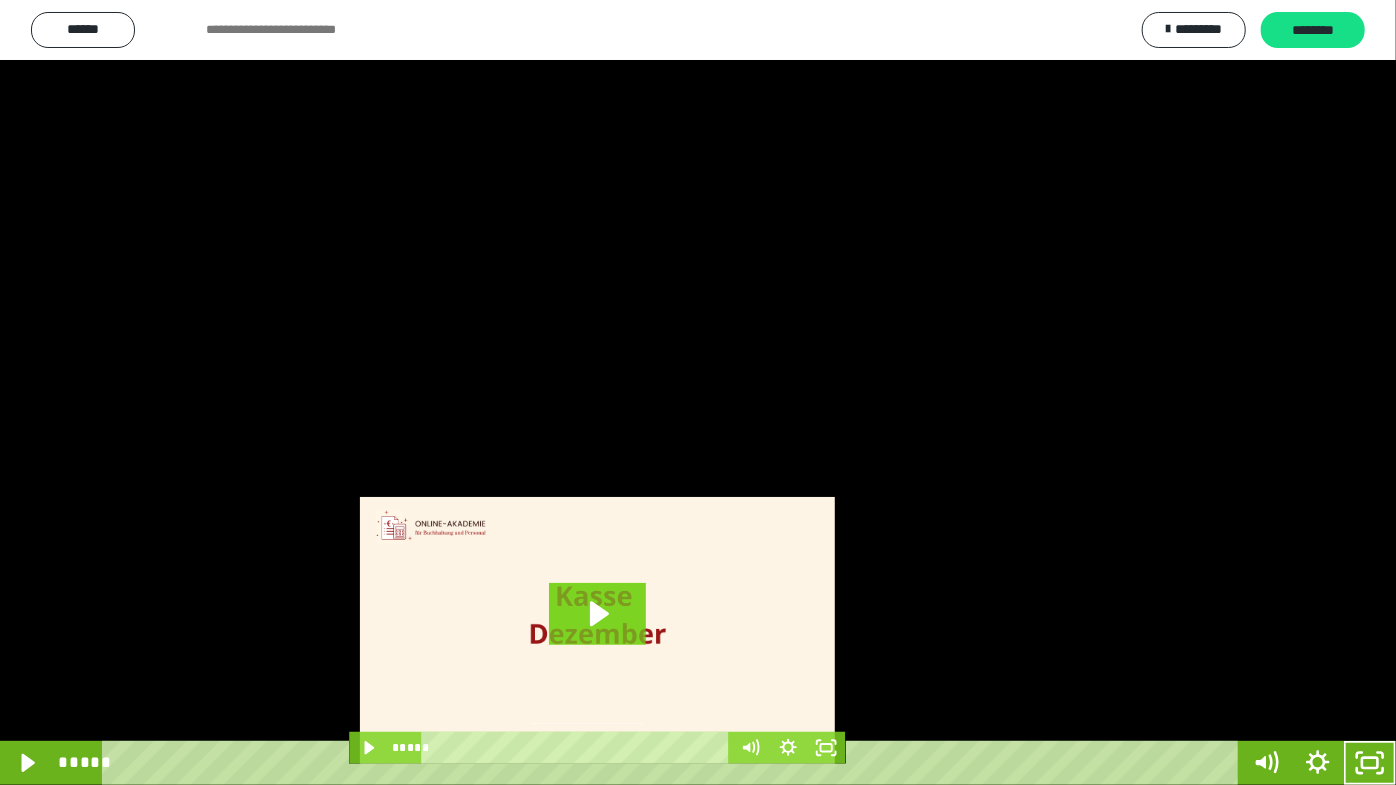 click at bounding box center [698, 392] 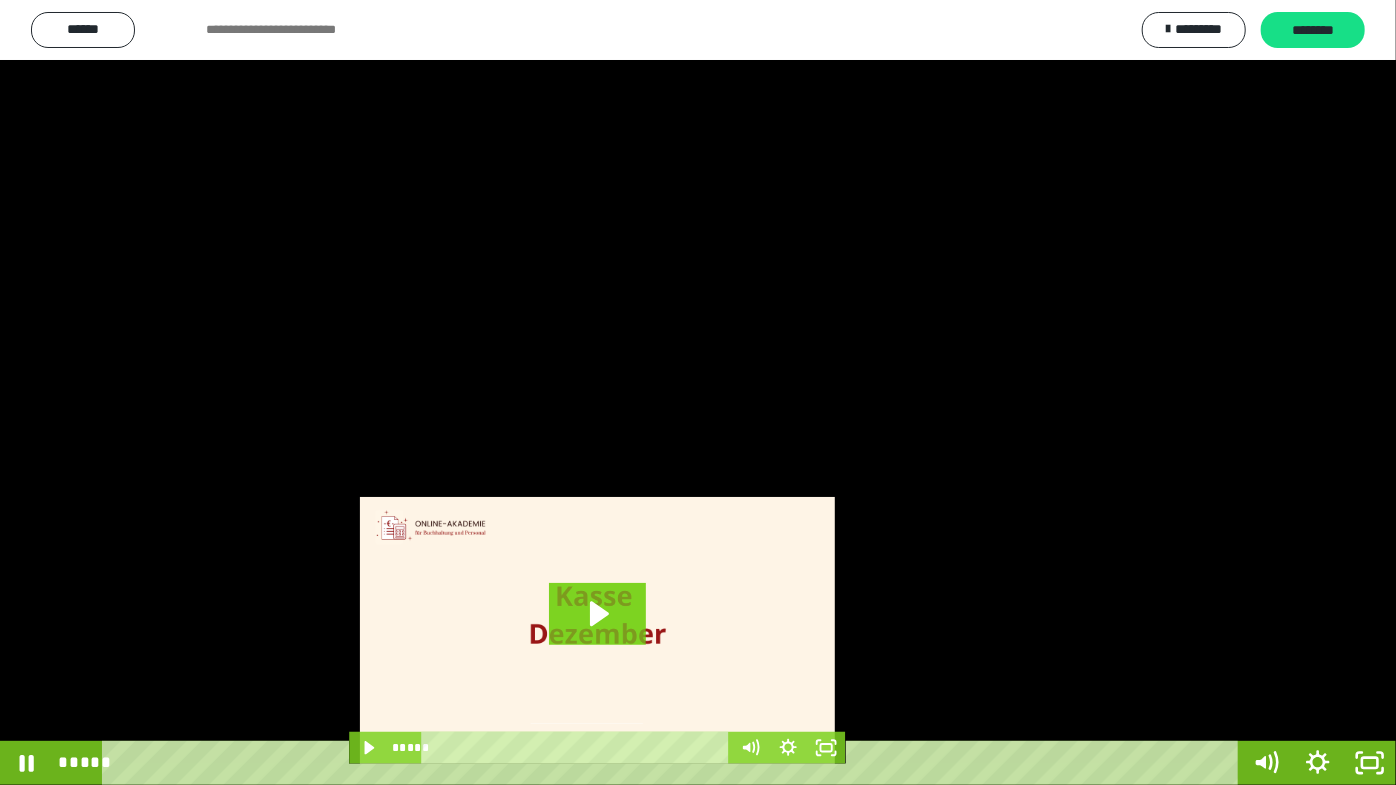 drag, startPoint x: 652, startPoint y: 461, endPoint x: 776, endPoint y: 569, distance: 164.43843 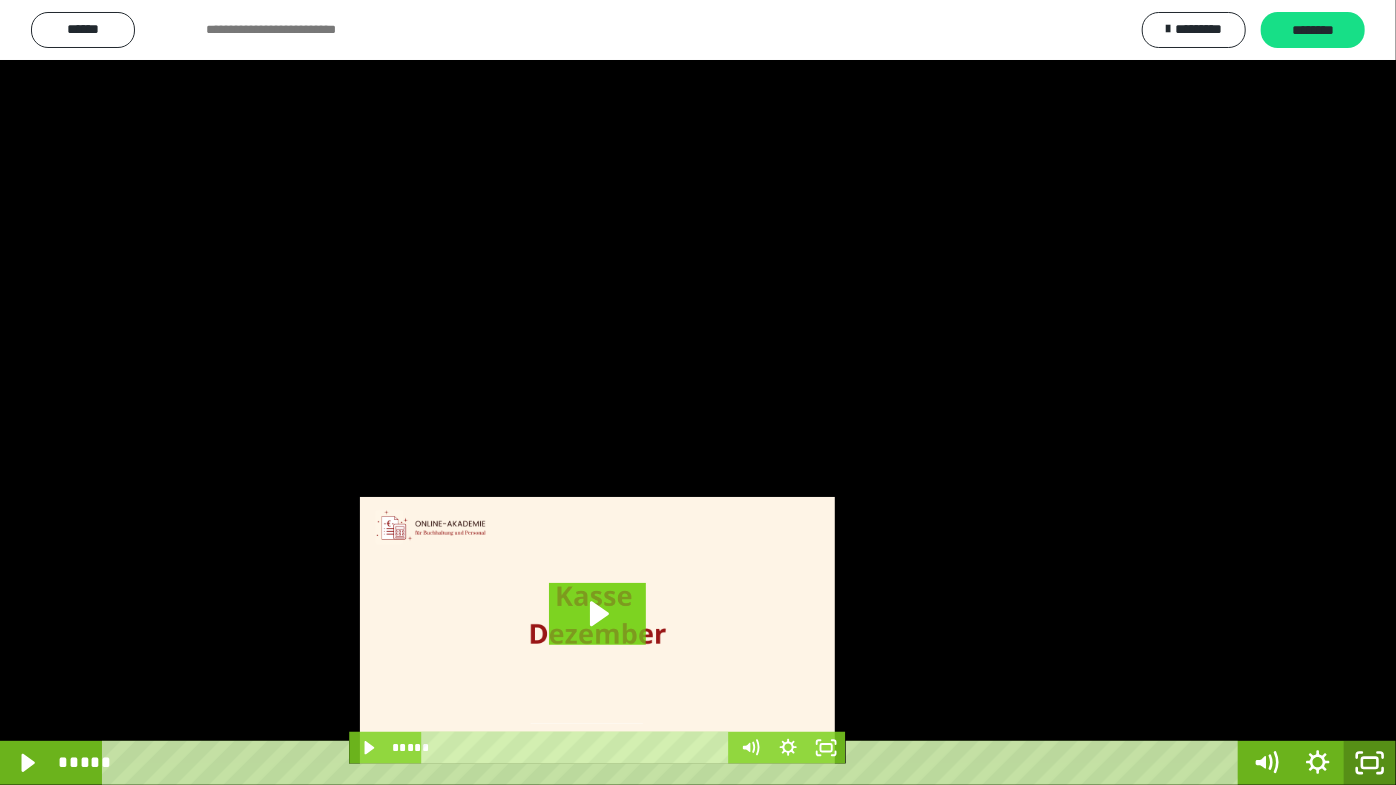 click 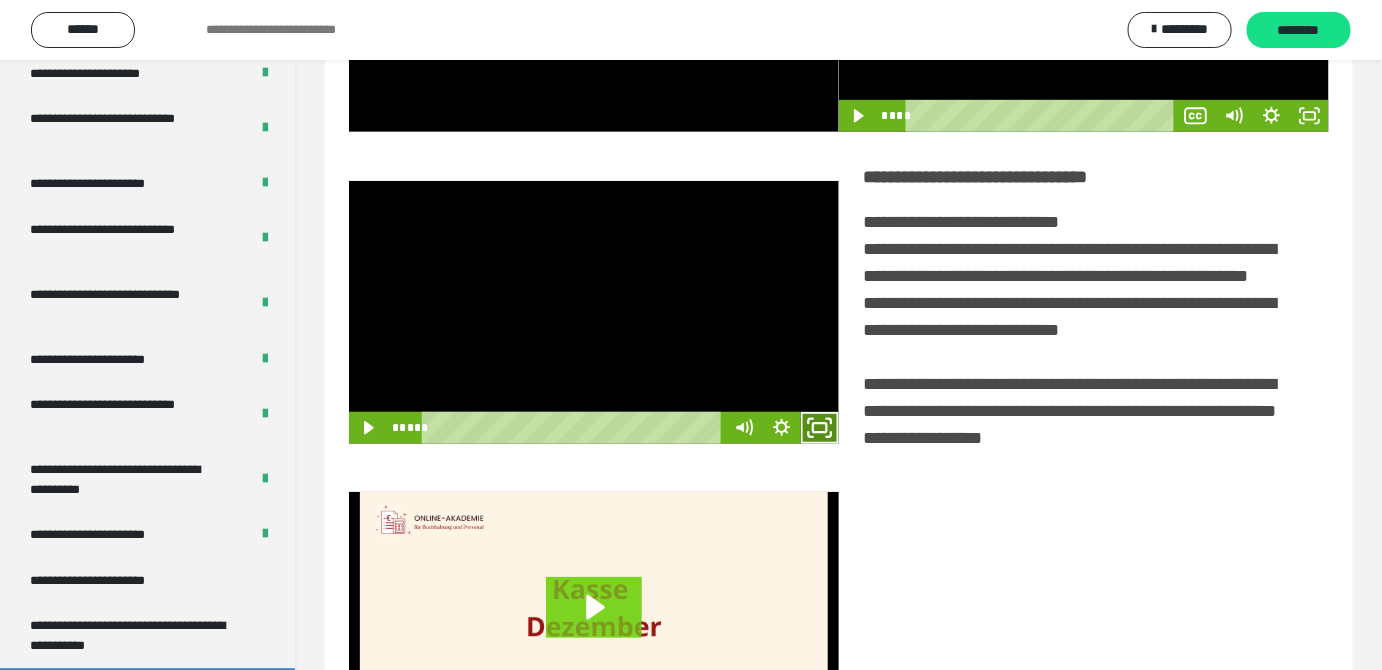 click 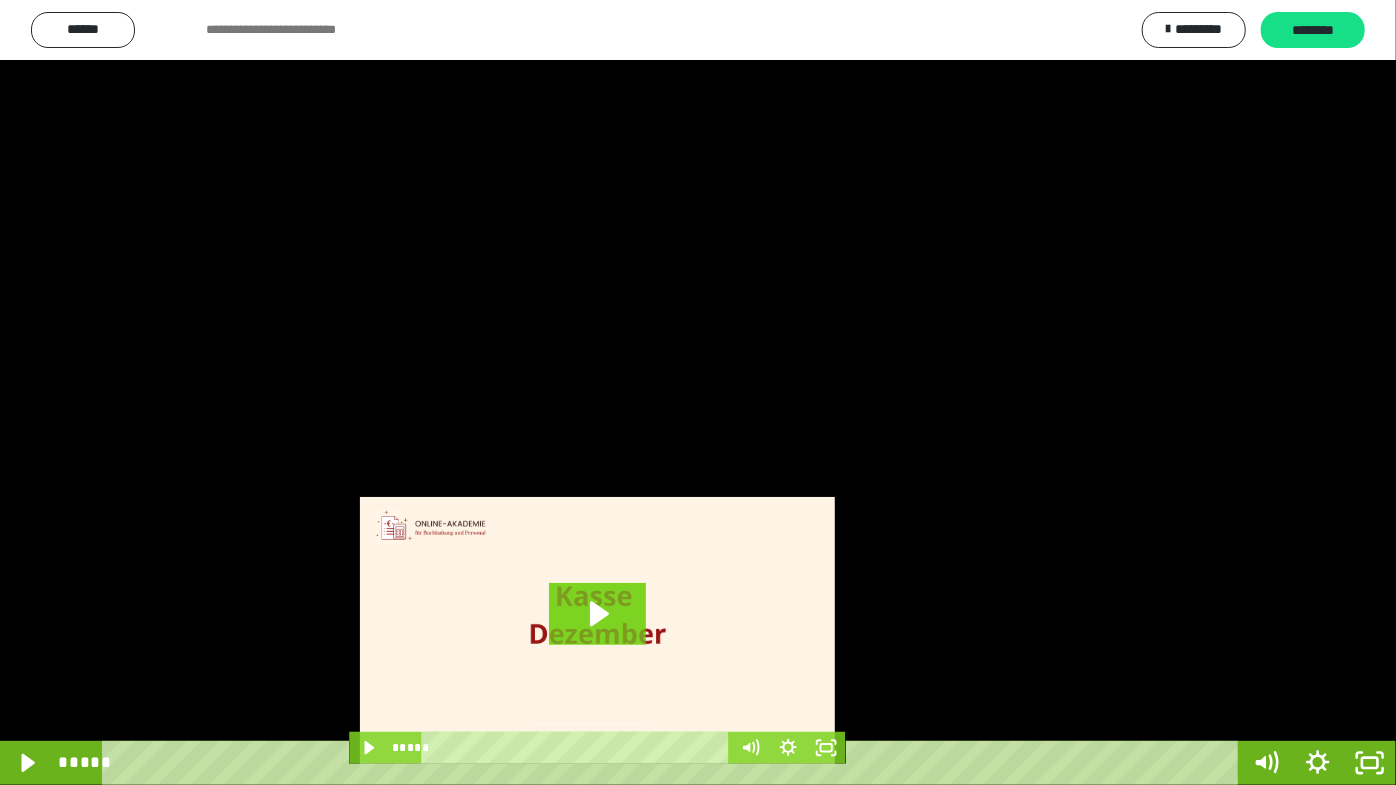 click at bounding box center [698, 392] 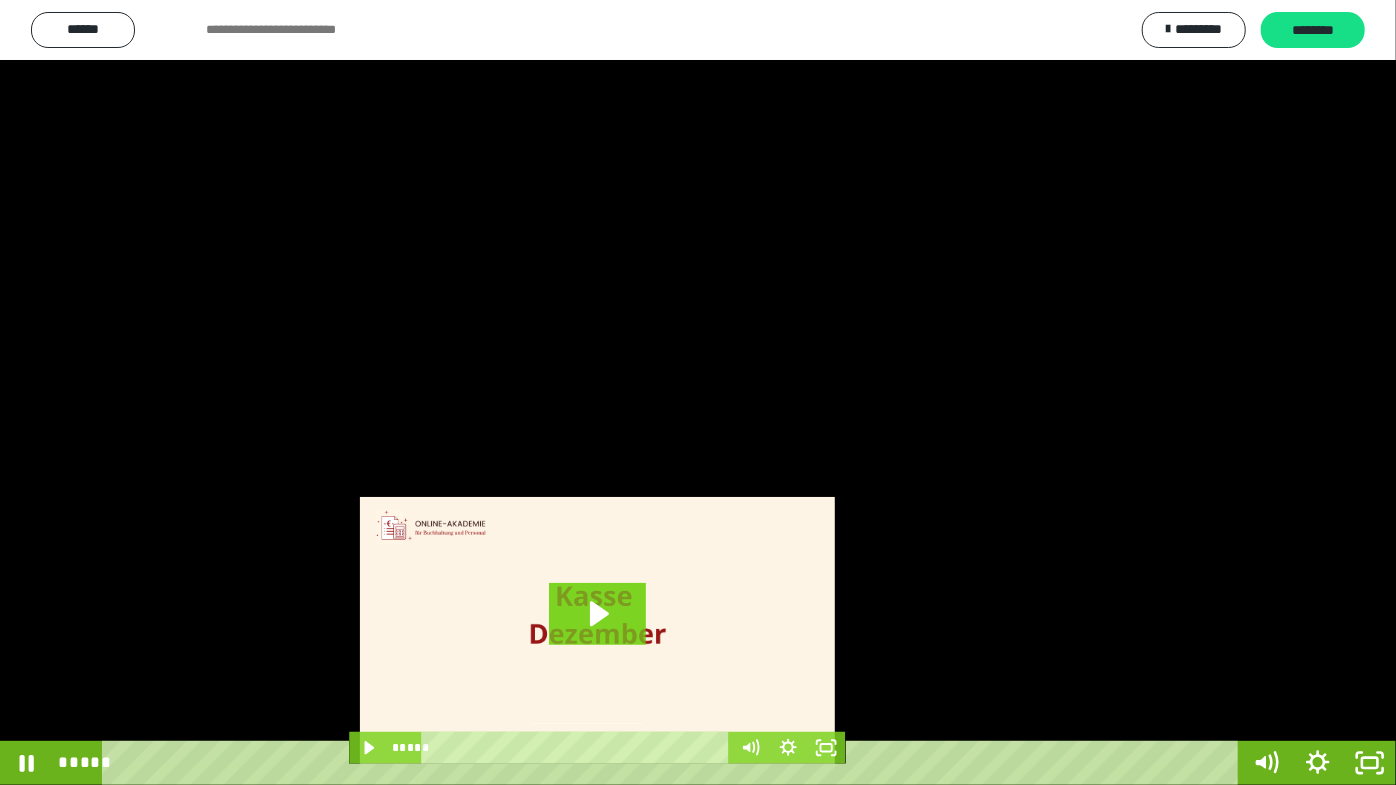 drag, startPoint x: 875, startPoint y: 528, endPoint x: 1127, endPoint y: 640, distance: 275.768 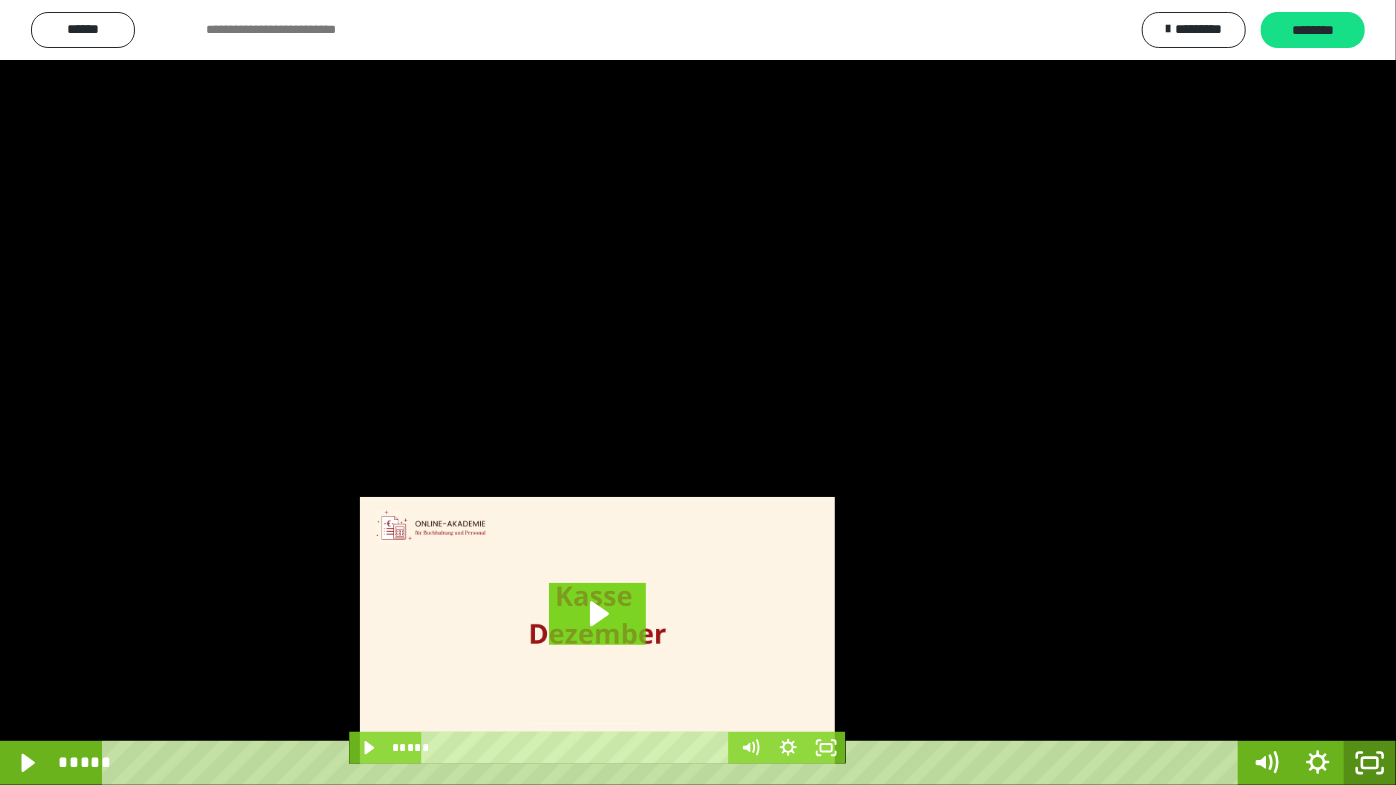 click 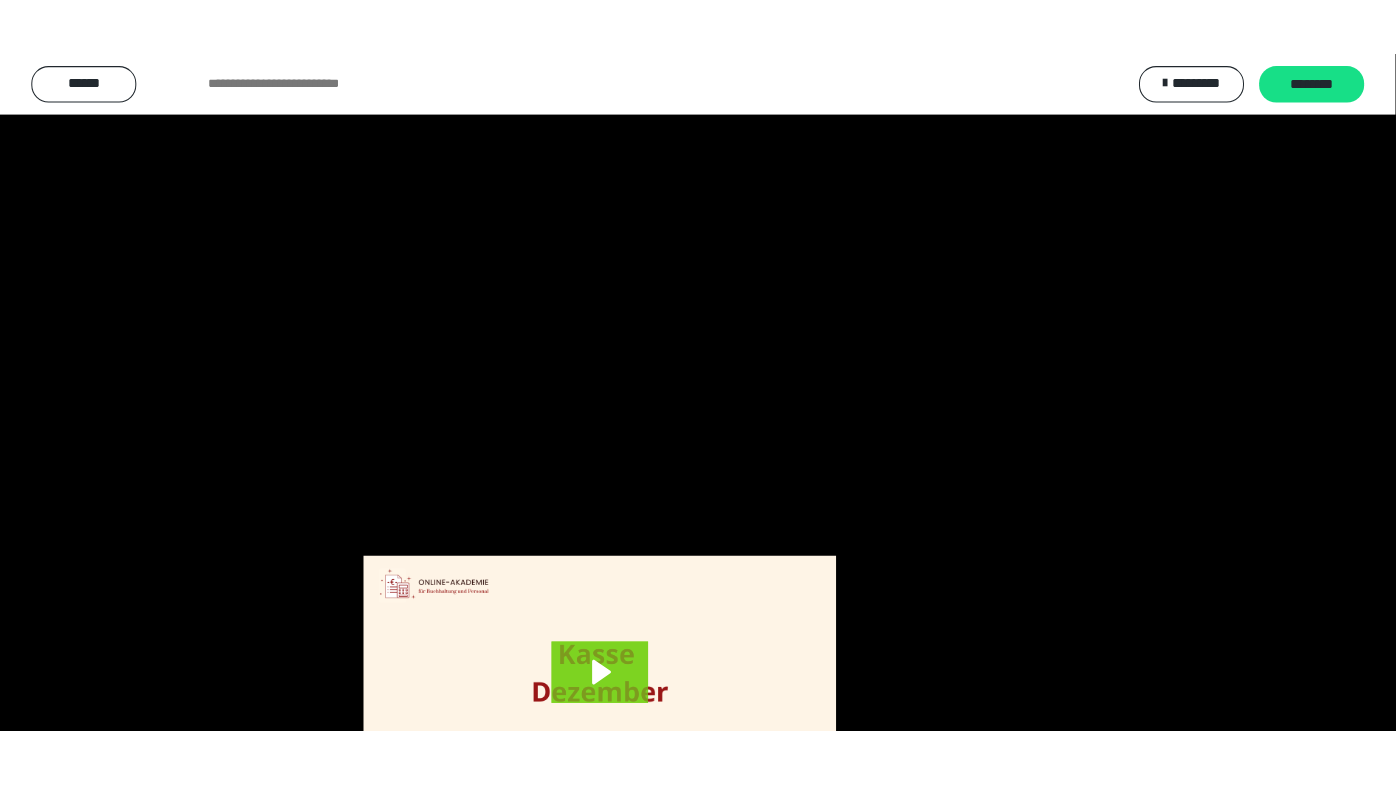 scroll, scrollTop: 3820, scrollLeft: 0, axis: vertical 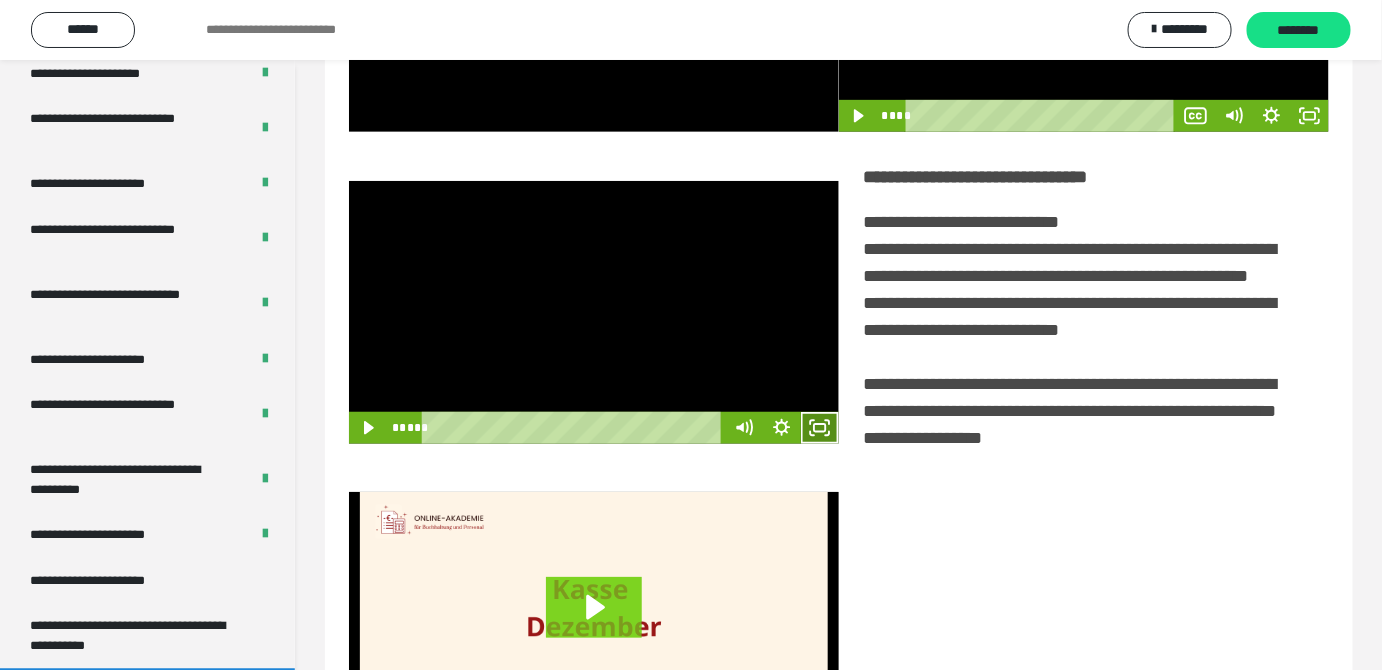 drag, startPoint x: 819, startPoint y: 457, endPoint x: 815, endPoint y: 534, distance: 77.10383 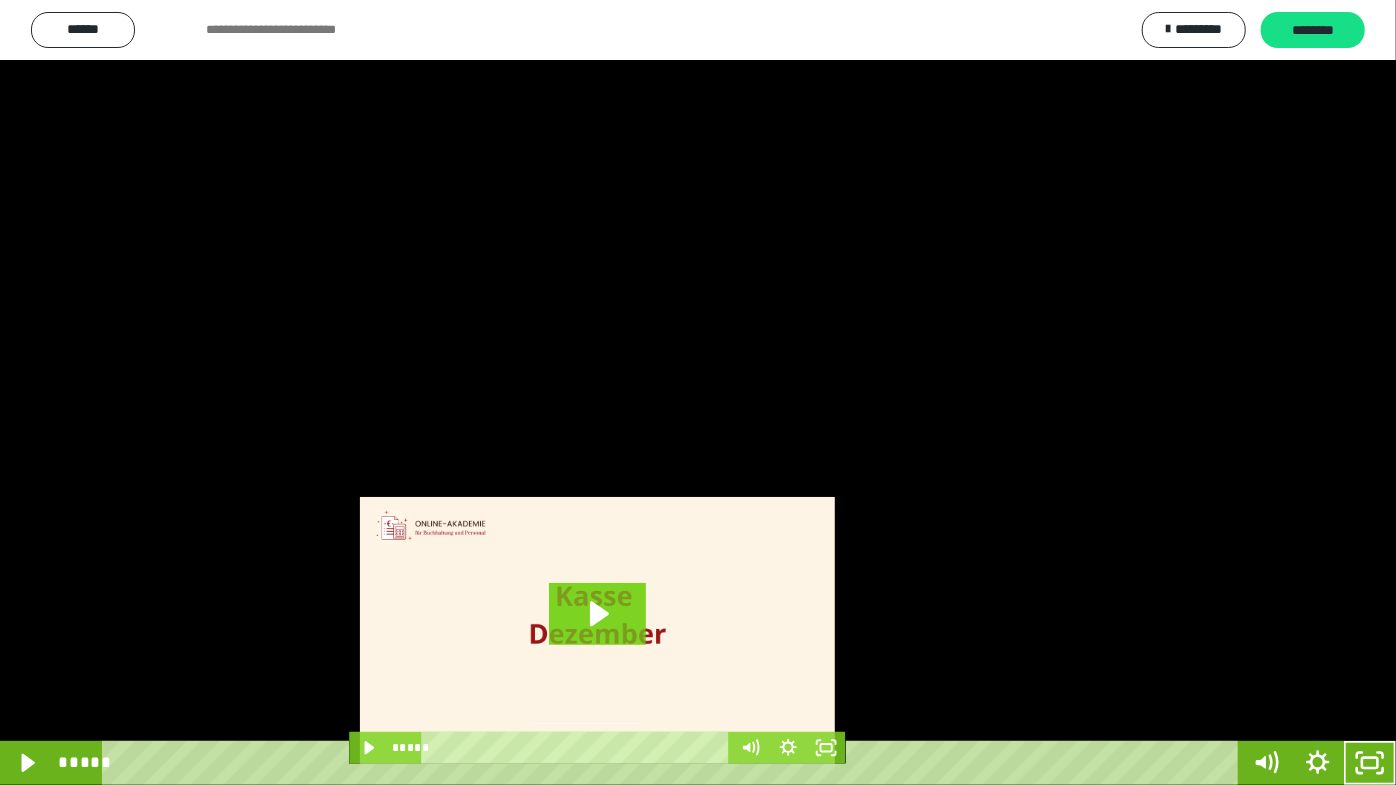 click at bounding box center (698, 392) 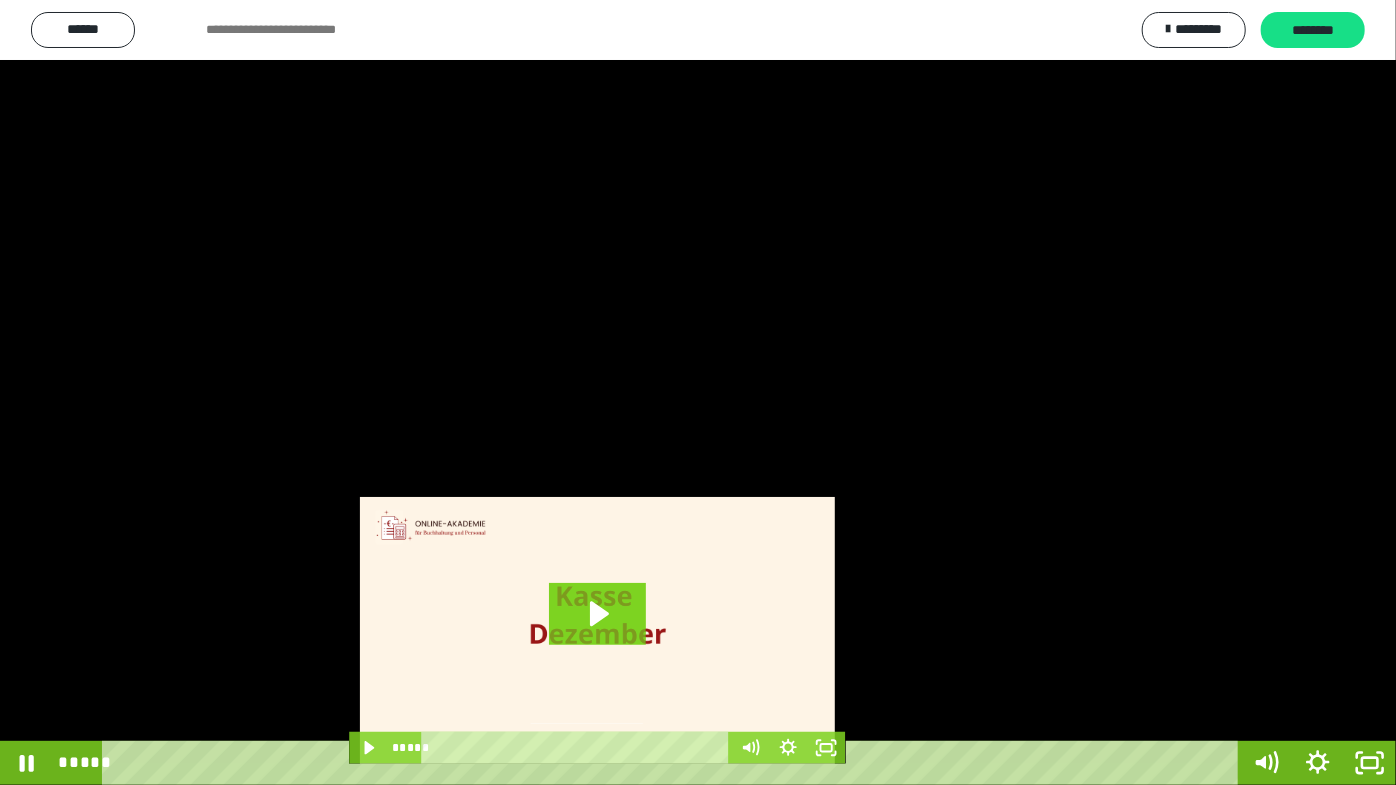 drag, startPoint x: 873, startPoint y: 525, endPoint x: 1192, endPoint y: 725, distance: 376.51163 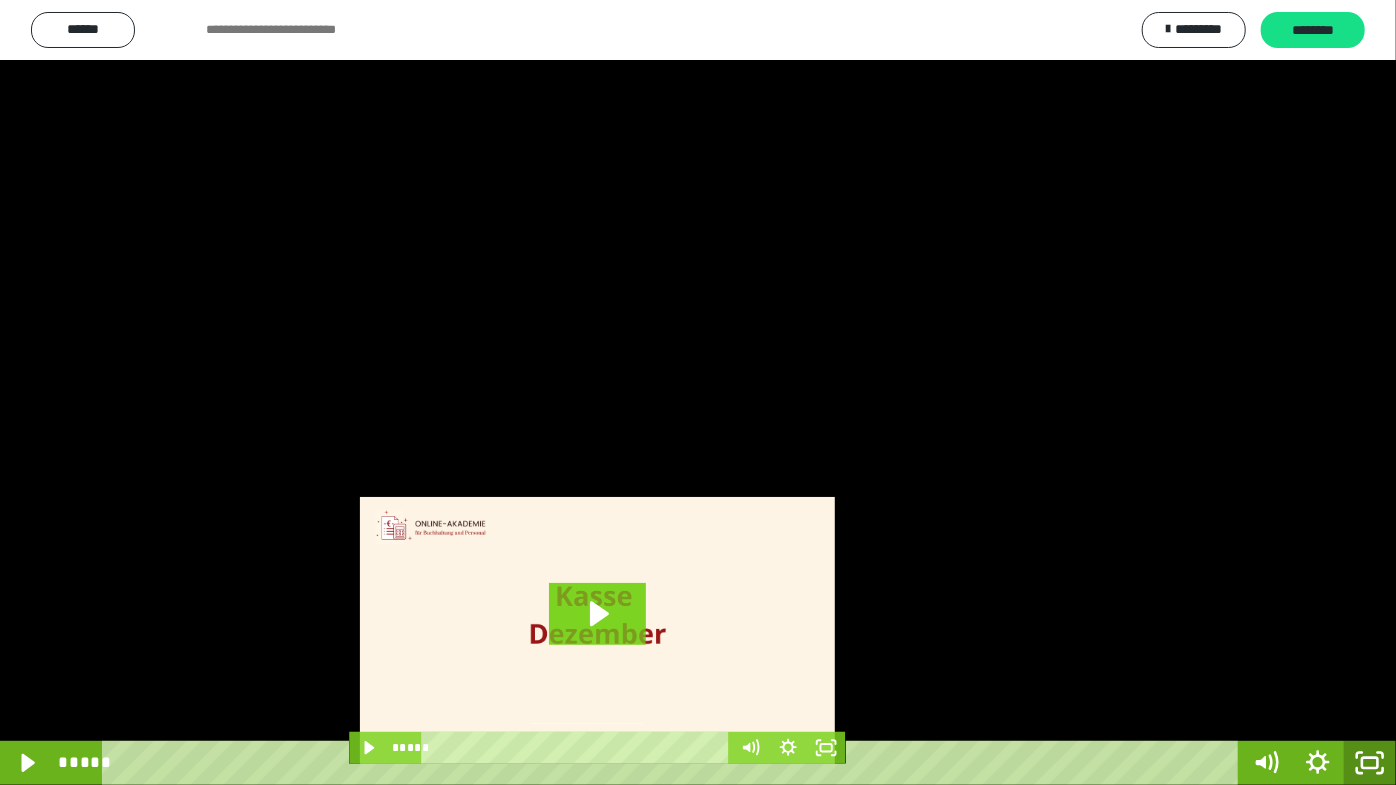 drag, startPoint x: 1376, startPoint y: 766, endPoint x: 1292, endPoint y: 491, distance: 287.54303 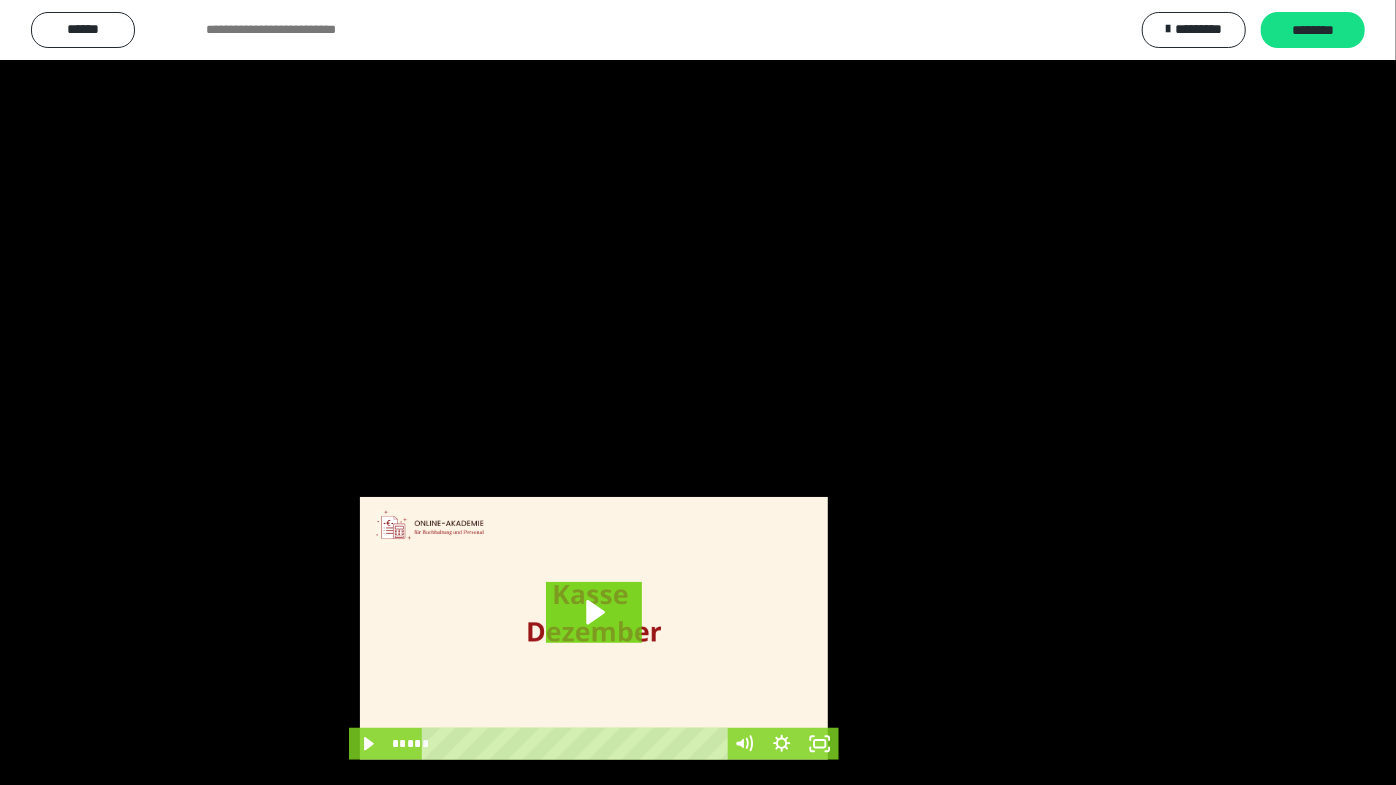 scroll, scrollTop: 3820, scrollLeft: 0, axis: vertical 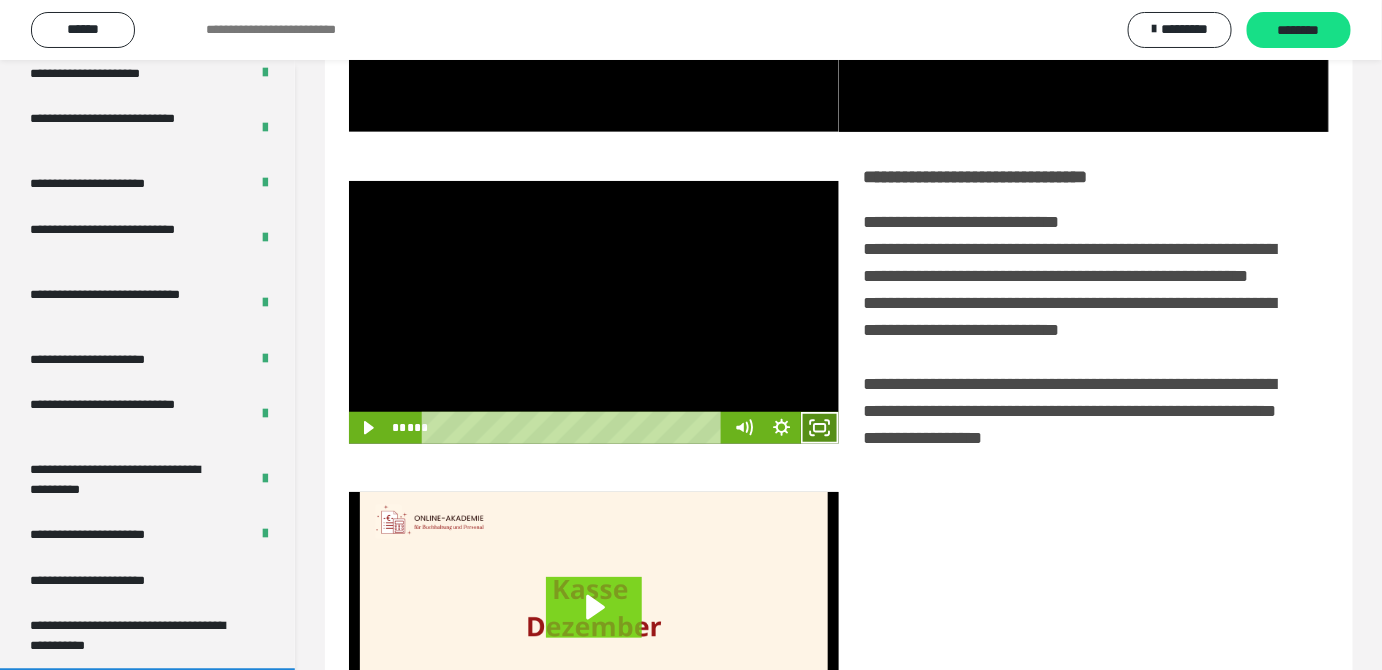 click 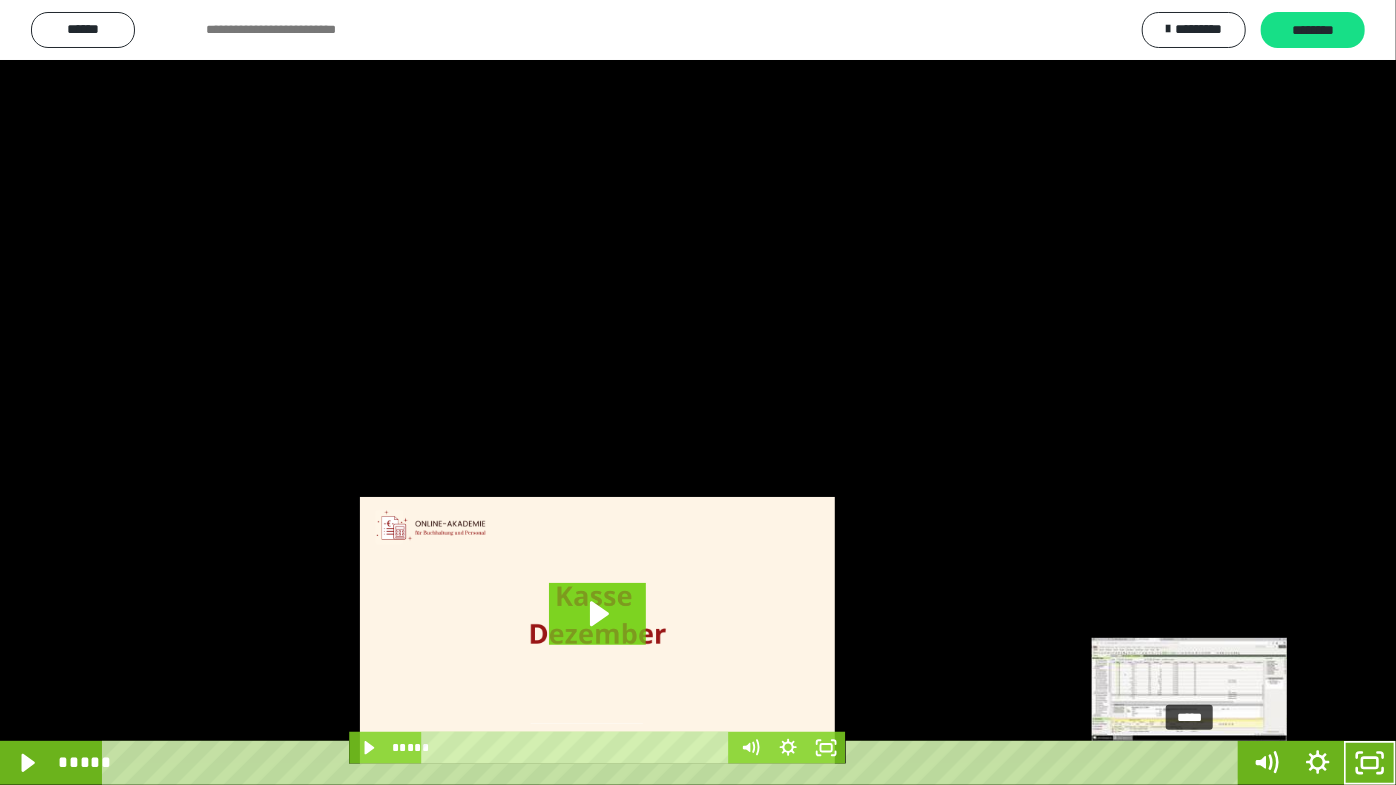 click on "*****" at bounding box center [674, 763] 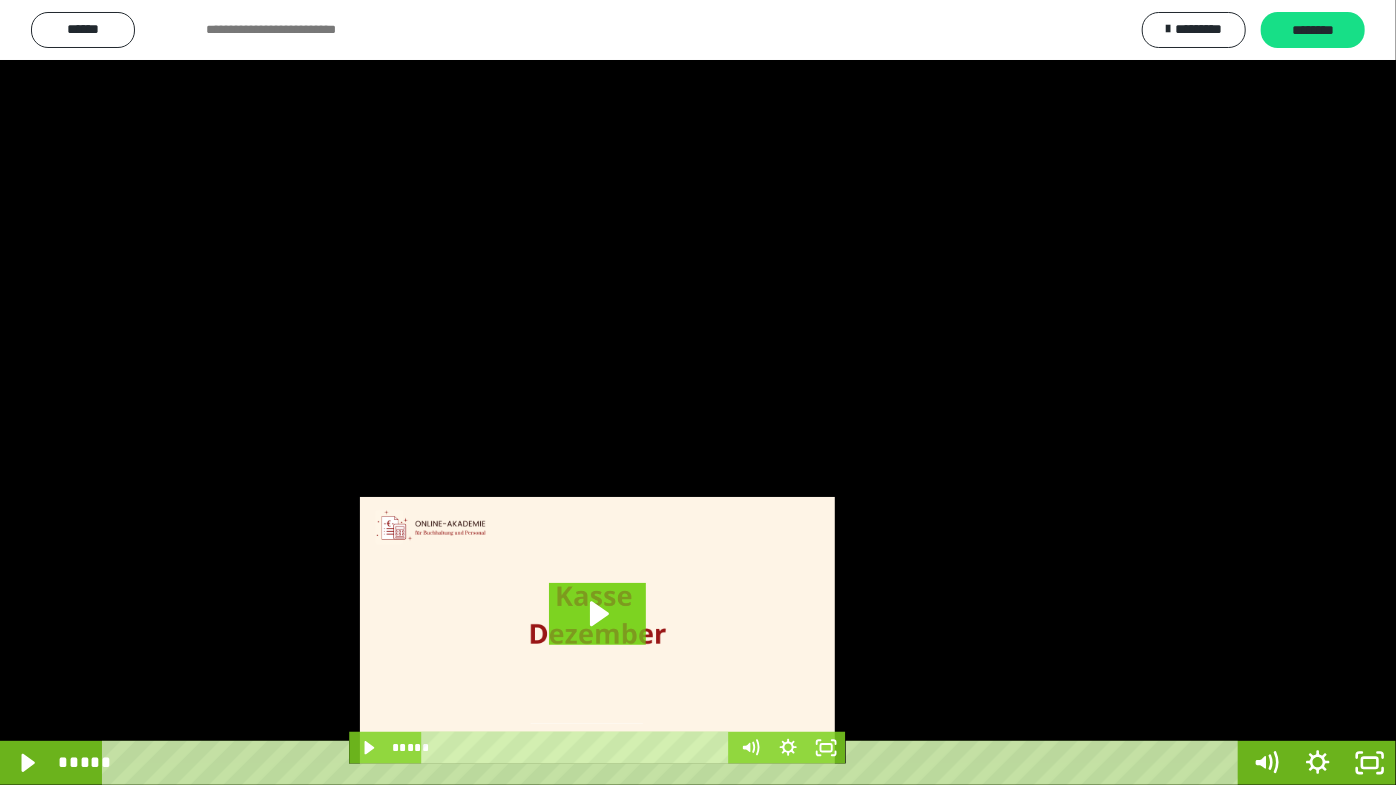 click at bounding box center [698, 392] 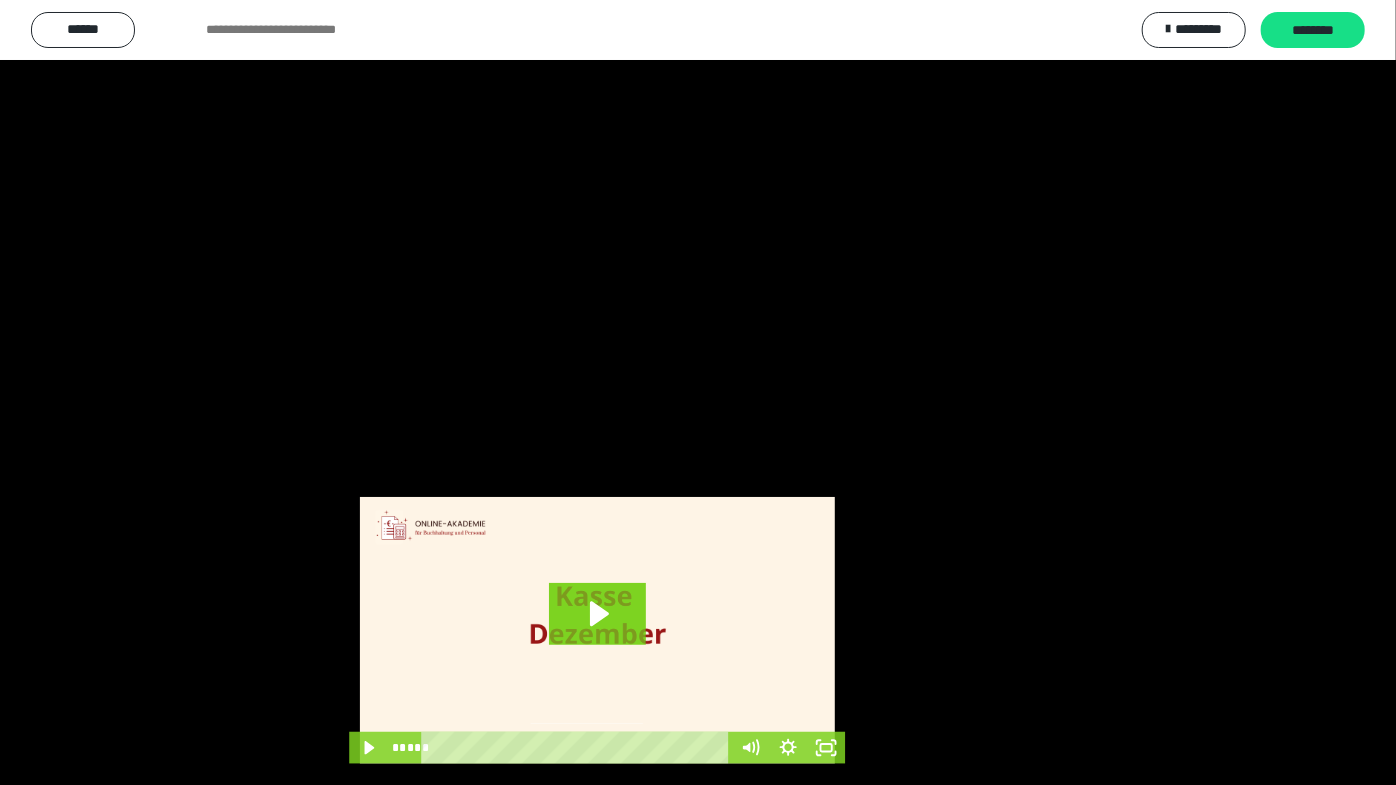 click at bounding box center (698, 392) 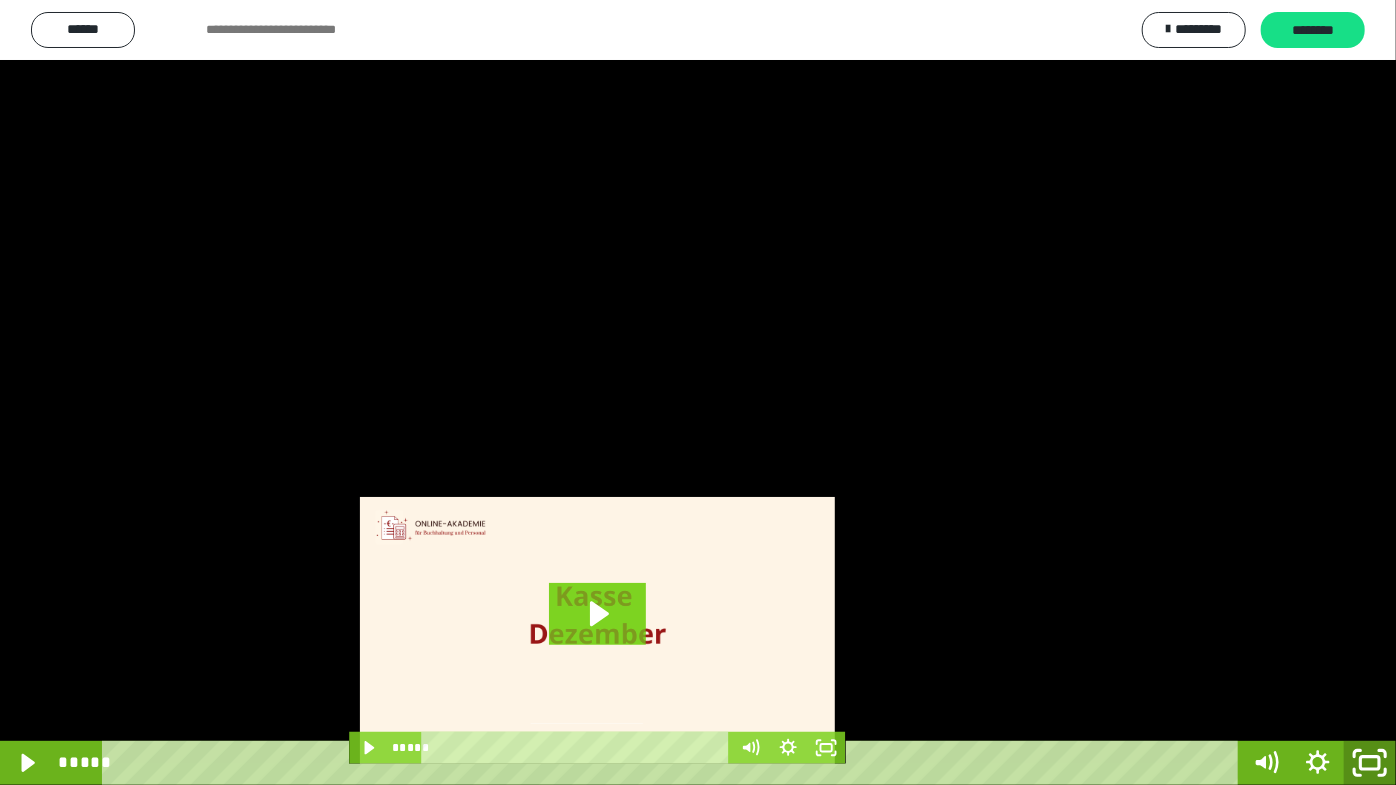 drag, startPoint x: 1376, startPoint y: 770, endPoint x: 1249, endPoint y: 590, distance: 220.29298 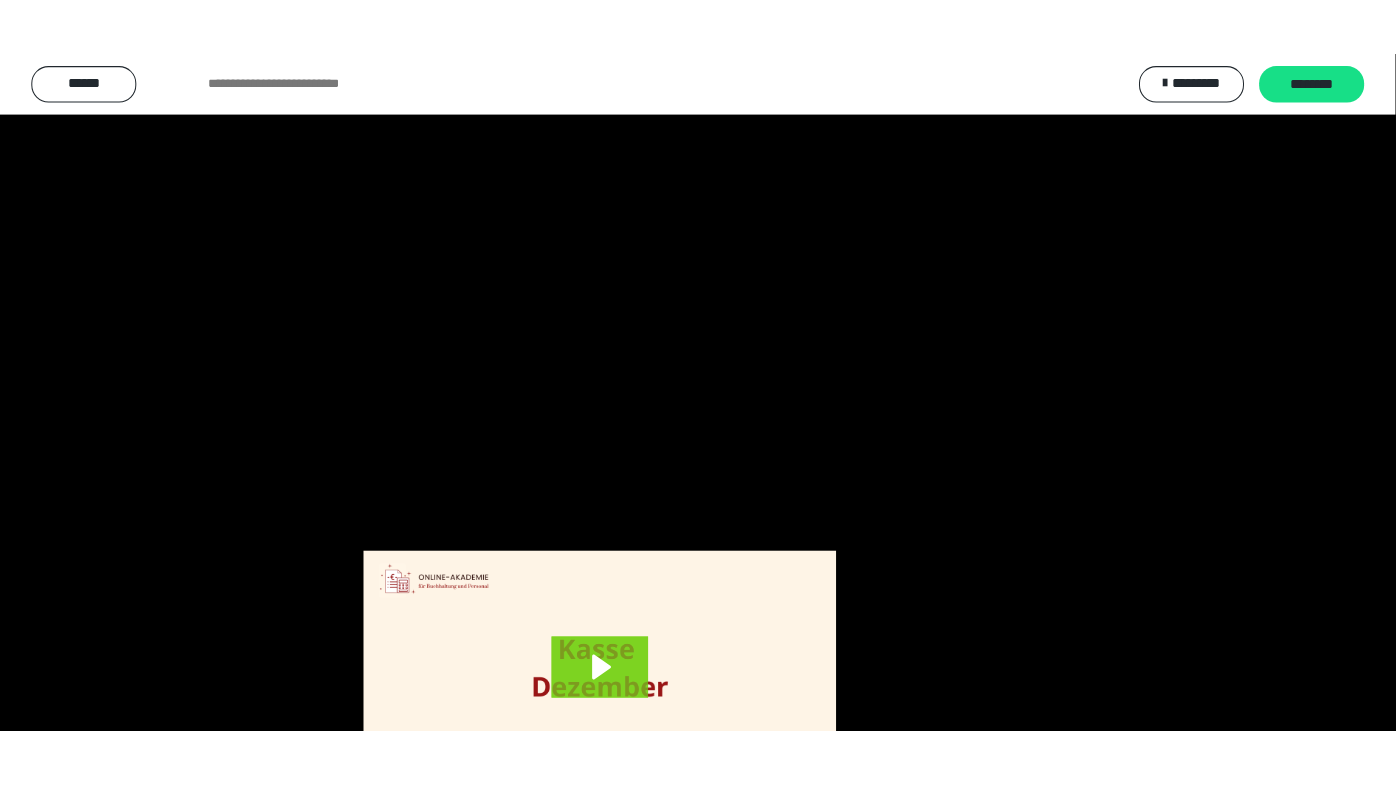 scroll, scrollTop: 3820, scrollLeft: 0, axis: vertical 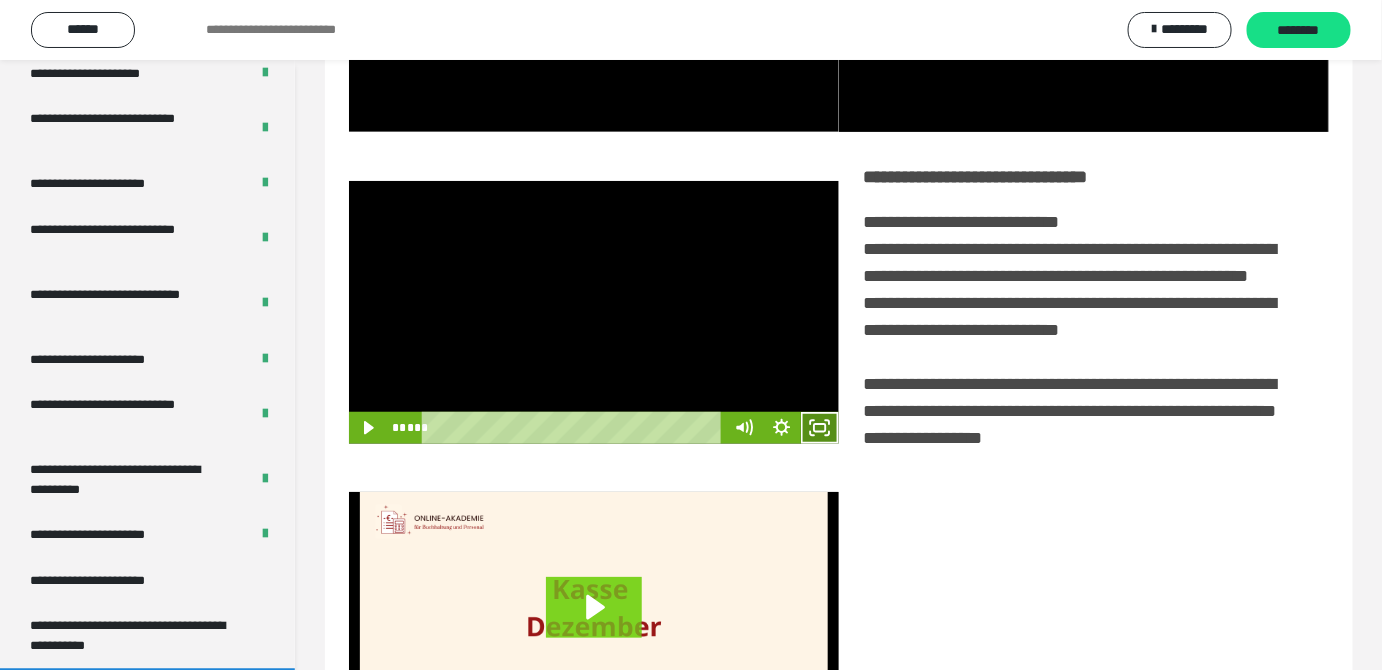 drag, startPoint x: 823, startPoint y: 462, endPoint x: 813, endPoint y: 544, distance: 82.607506 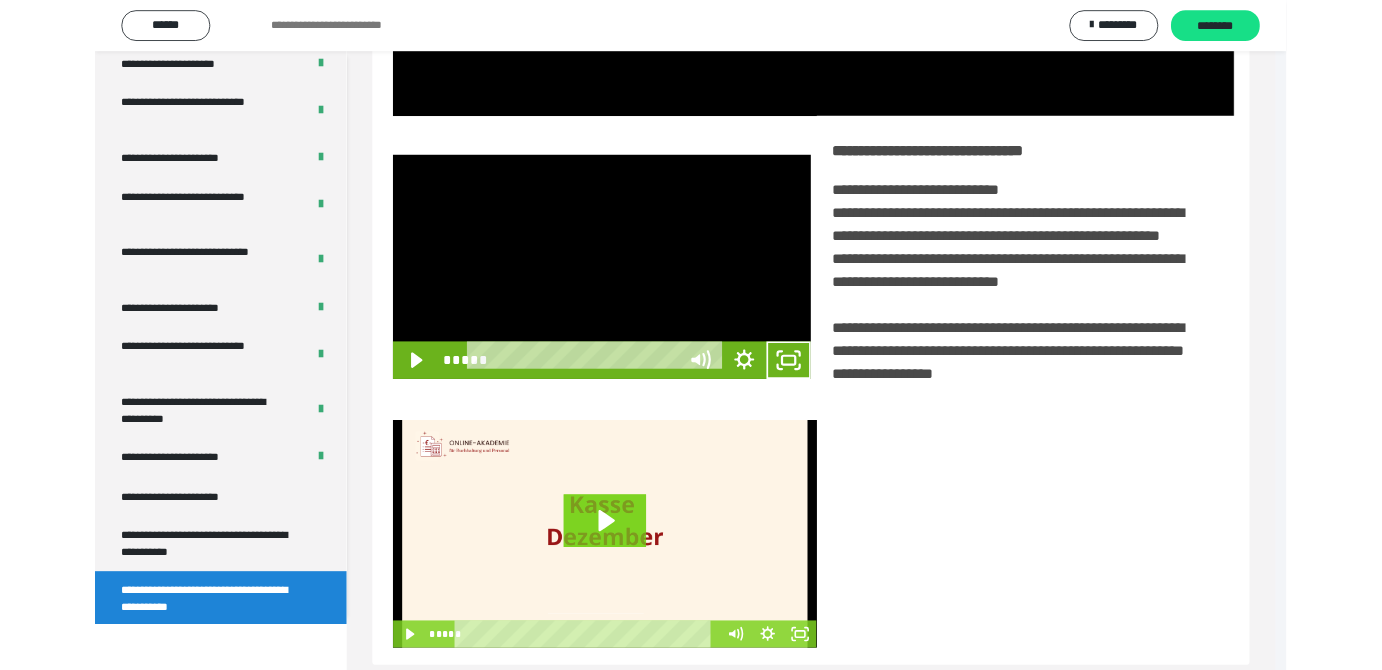 scroll, scrollTop: 3771, scrollLeft: 0, axis: vertical 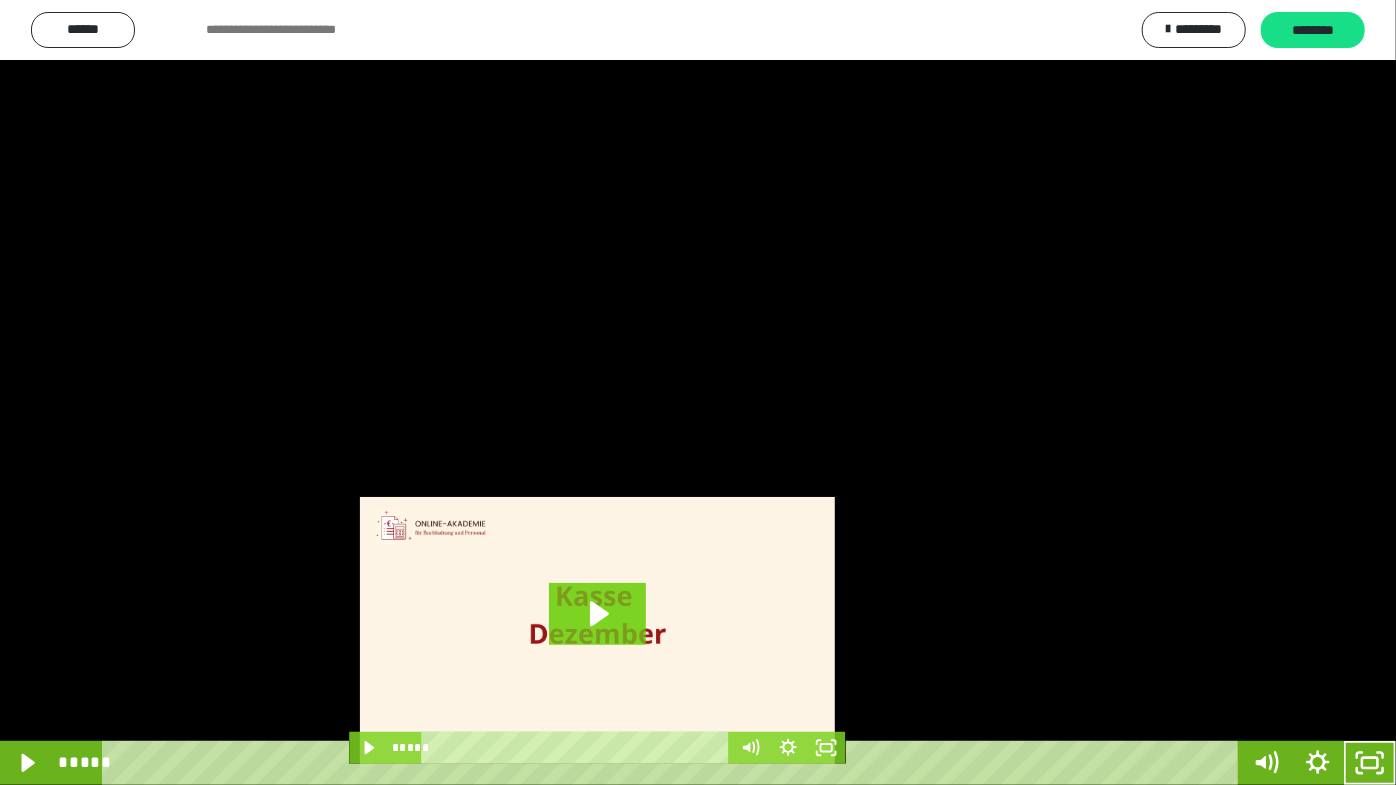drag, startPoint x: 773, startPoint y: 473, endPoint x: 784, endPoint y: 489, distance: 19.416489 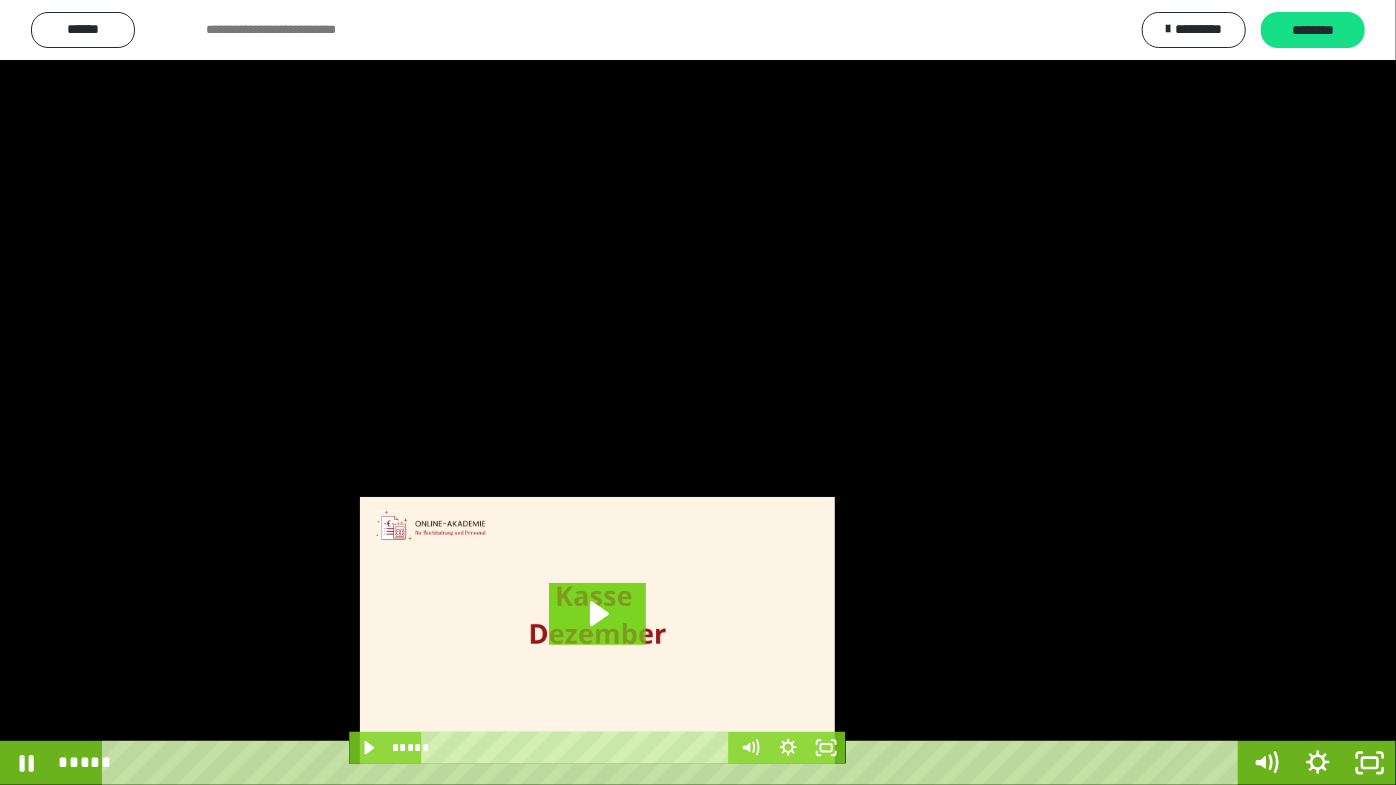 click at bounding box center (698, 392) 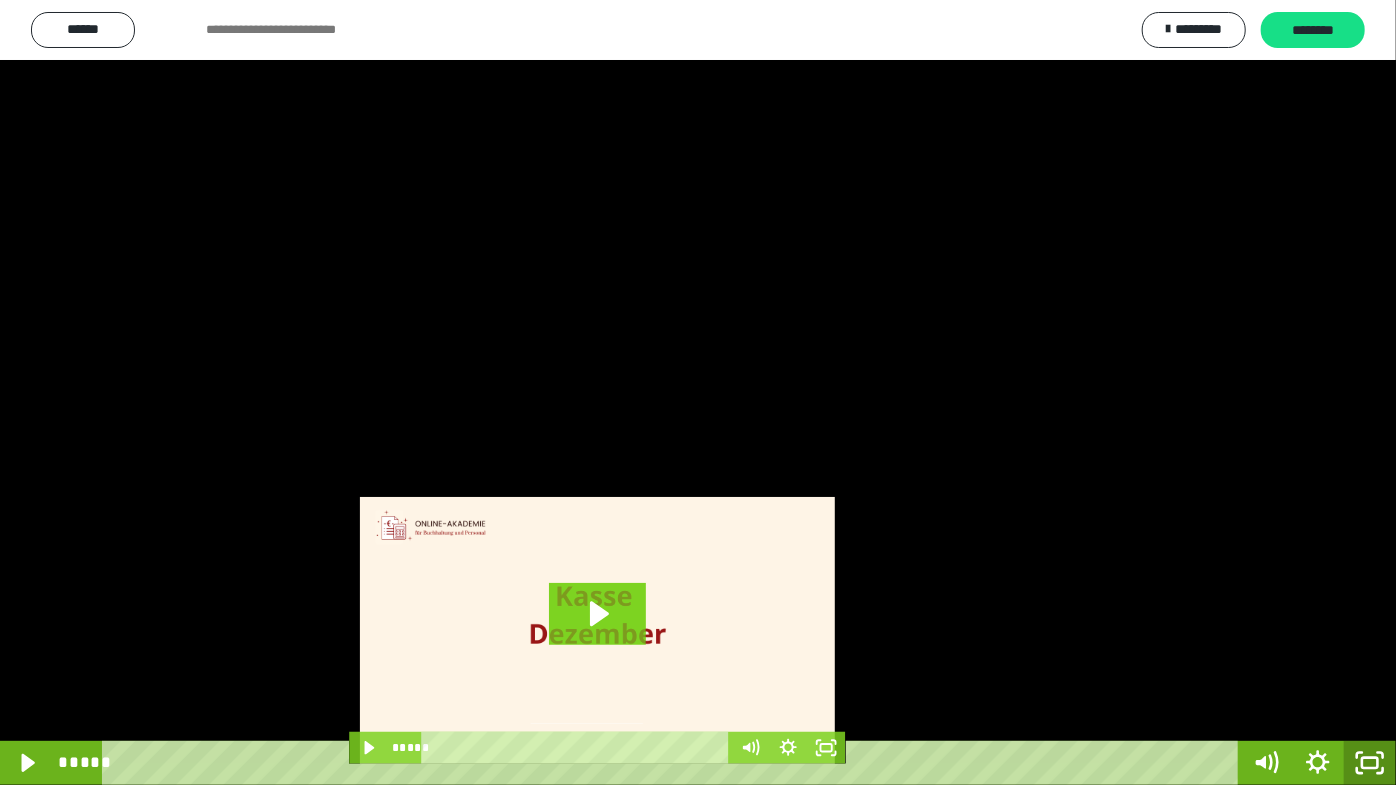click 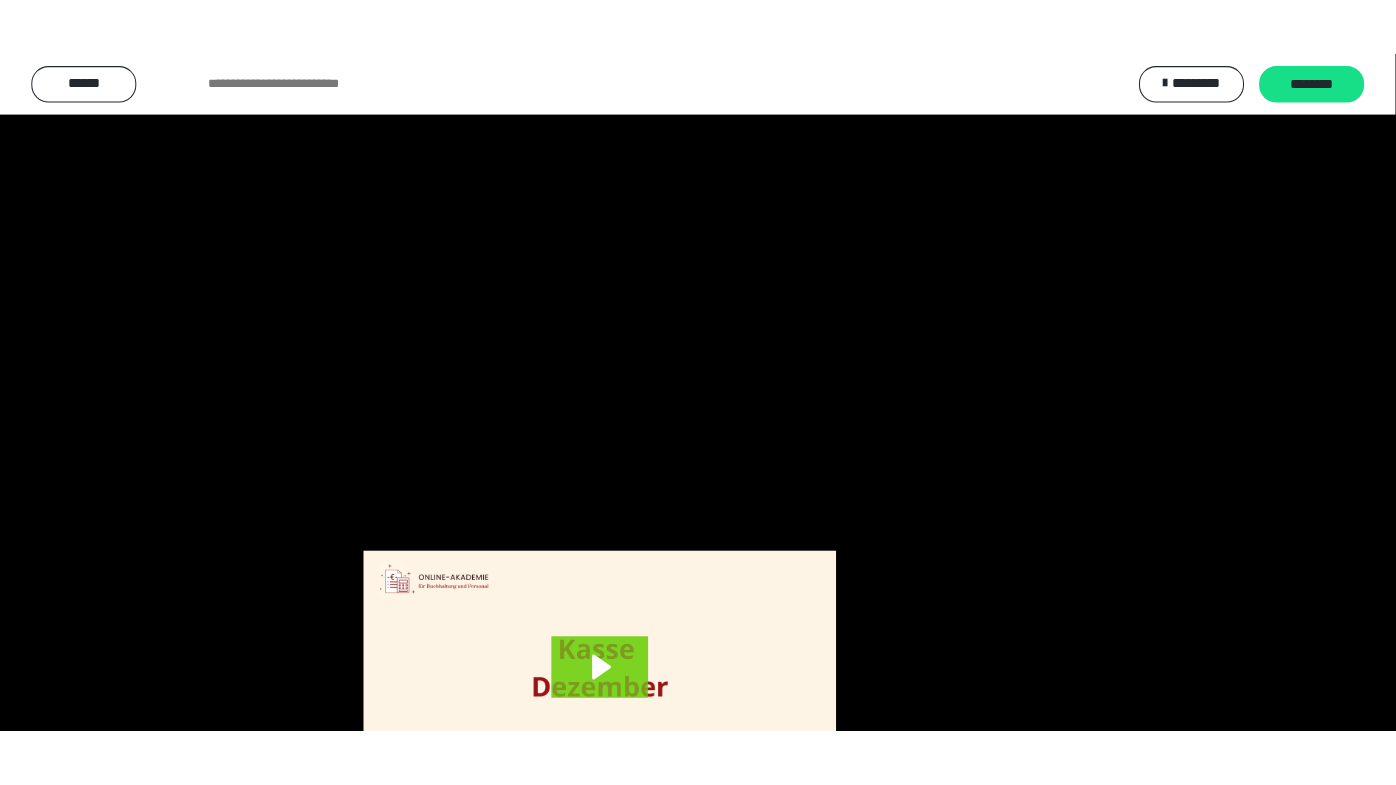 scroll, scrollTop: 3820, scrollLeft: 0, axis: vertical 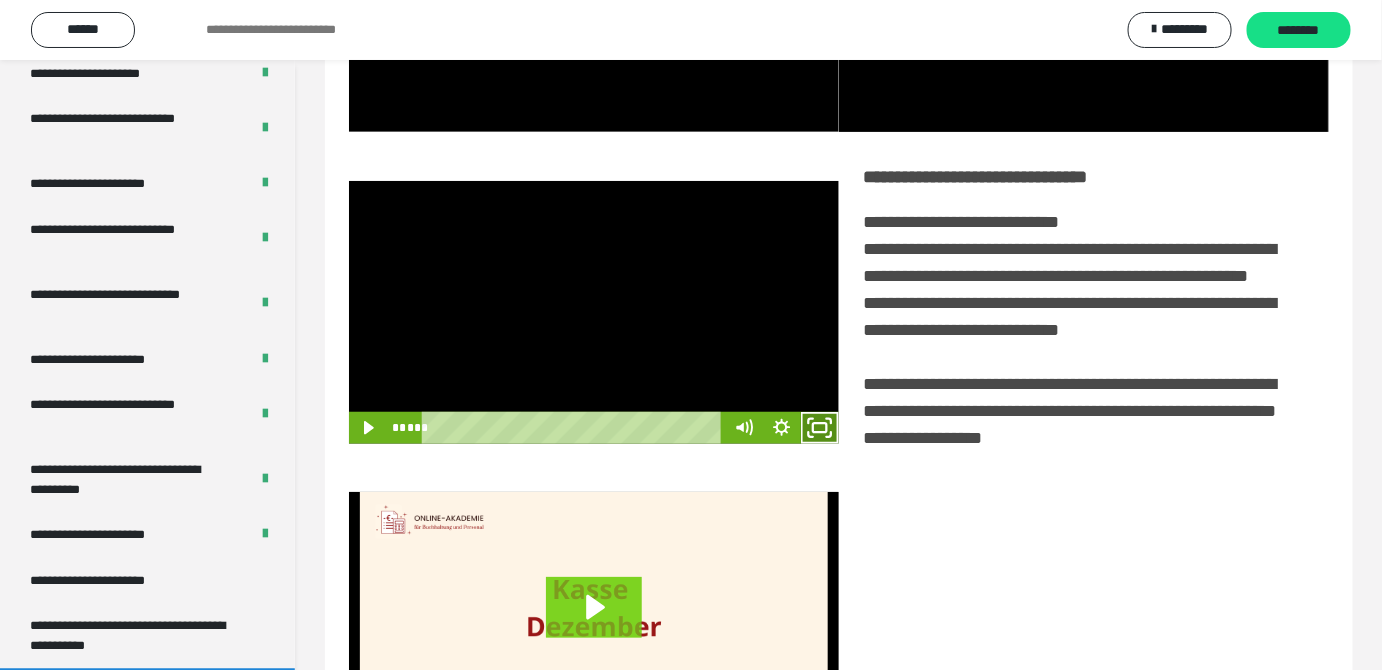 drag, startPoint x: 821, startPoint y: 455, endPoint x: 780, endPoint y: 511, distance: 69.40461 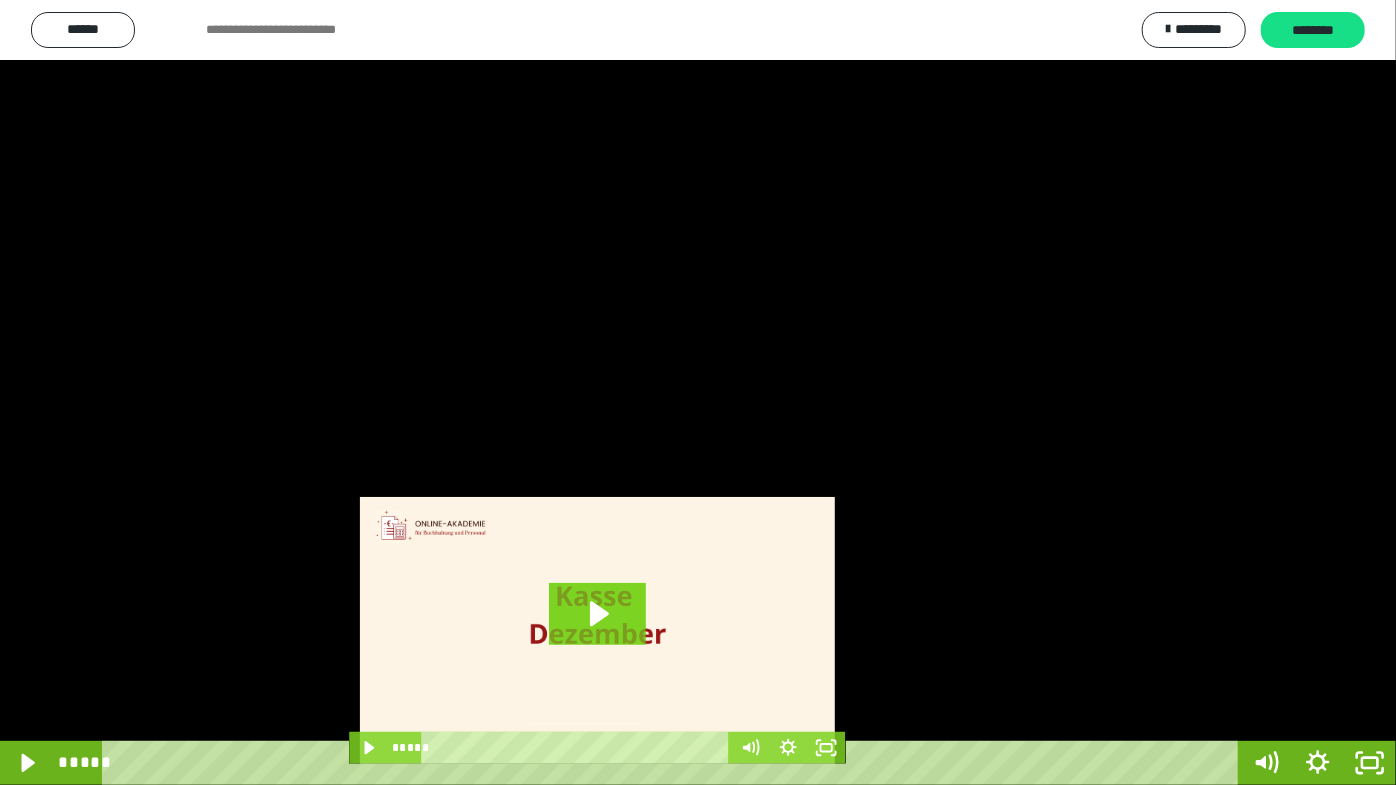 click at bounding box center [698, 392] 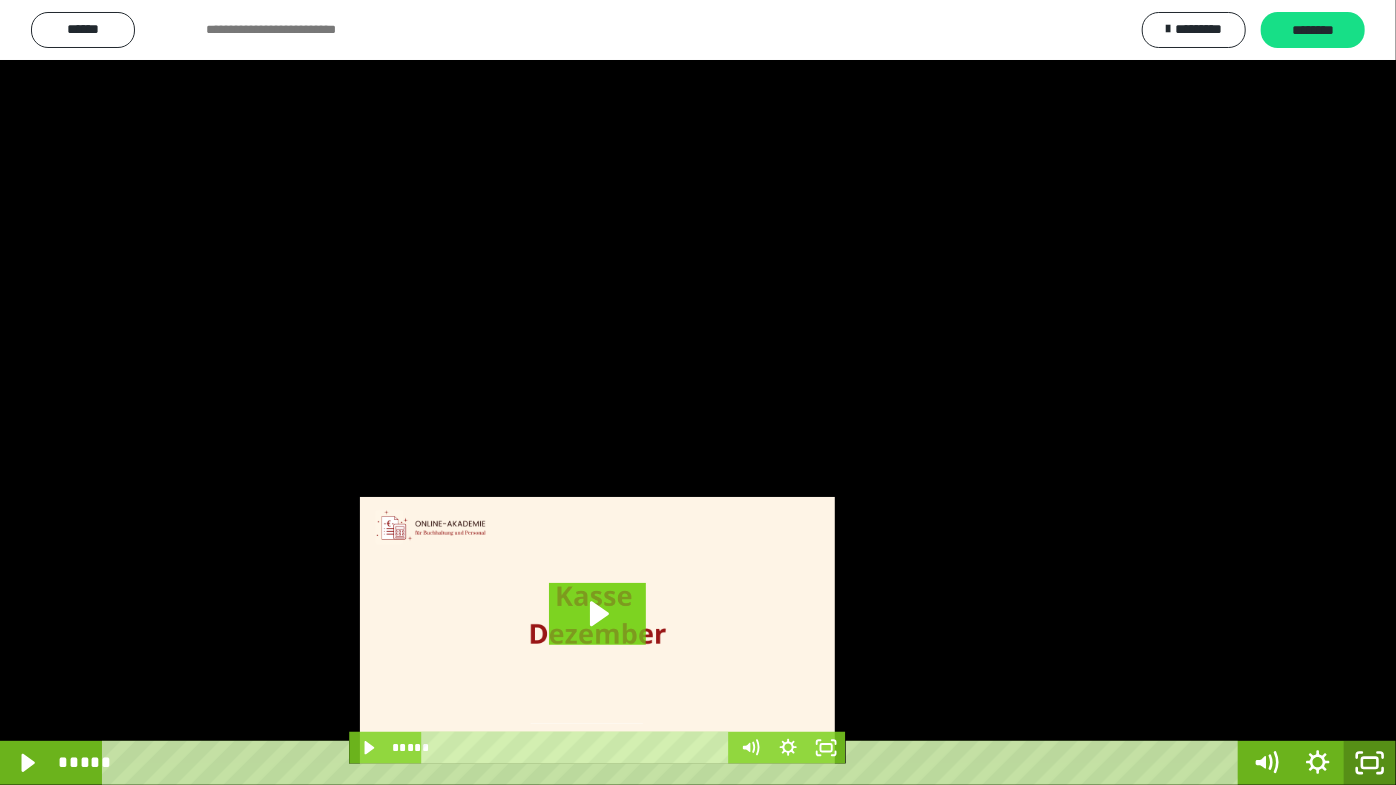 click 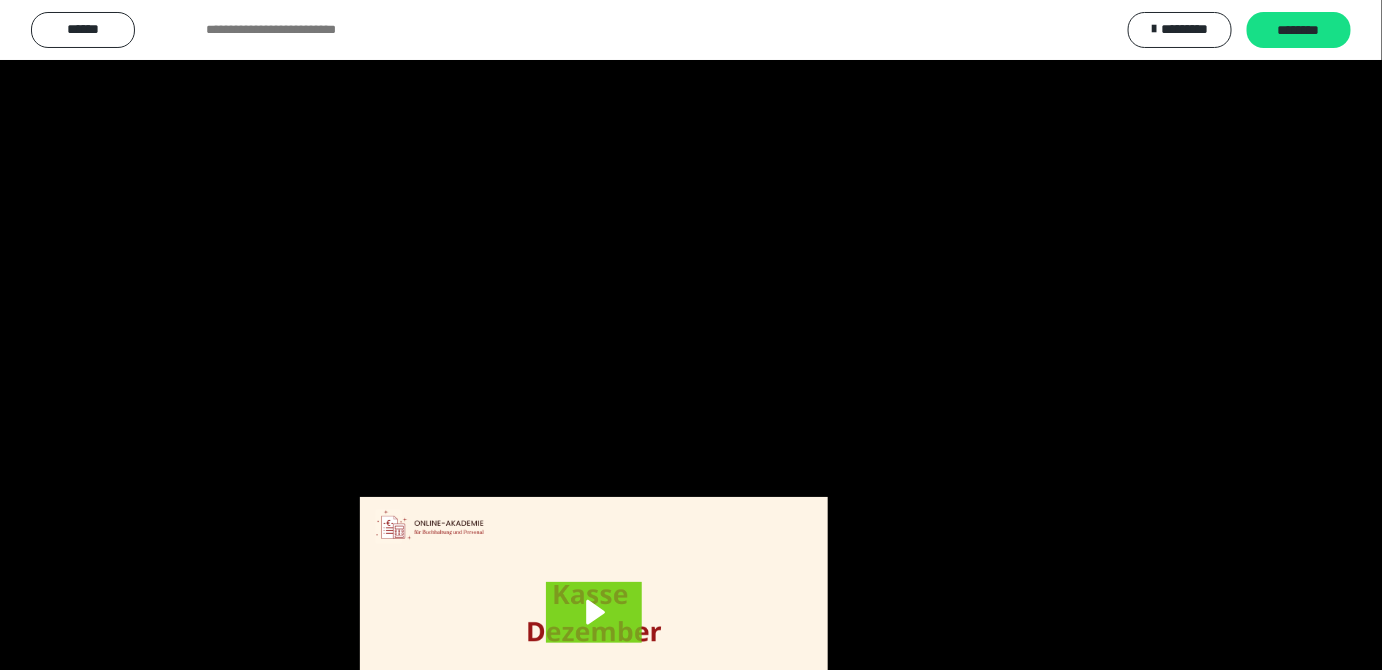 scroll, scrollTop: 3820, scrollLeft: 0, axis: vertical 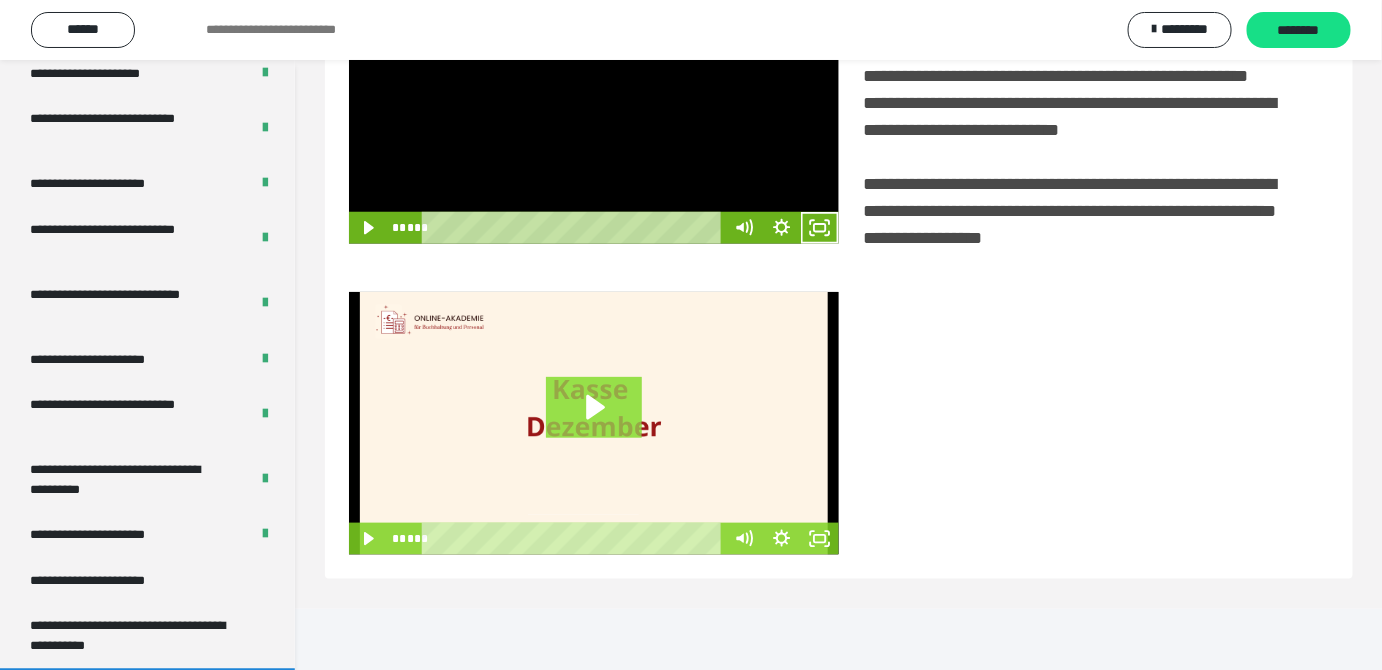 click 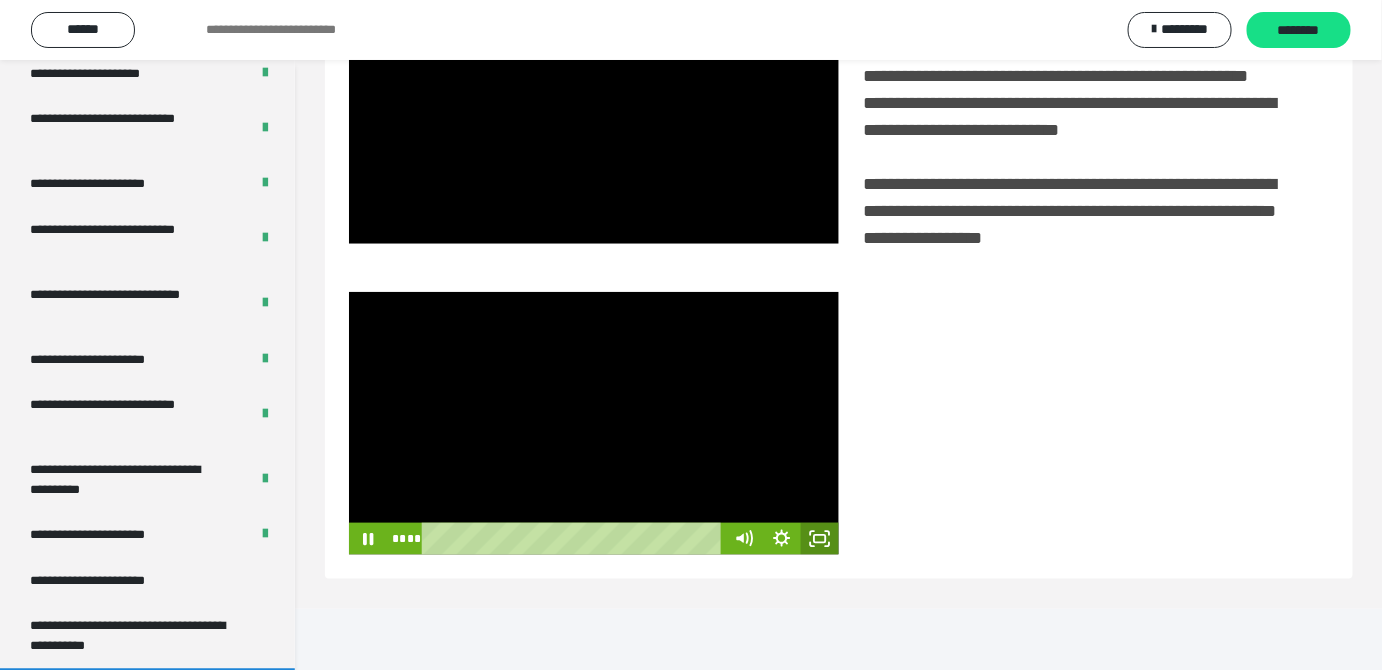 click 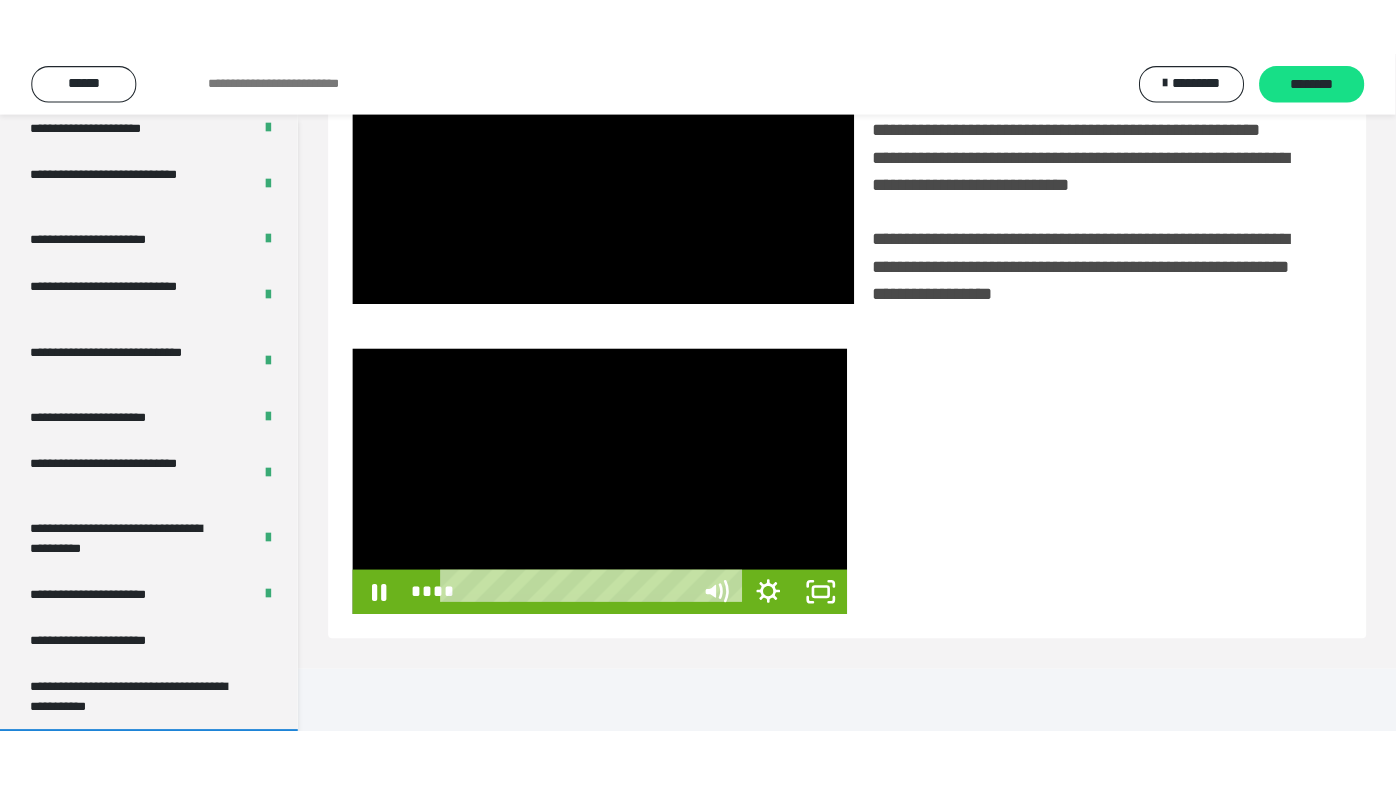 scroll, scrollTop: 338, scrollLeft: 0, axis: vertical 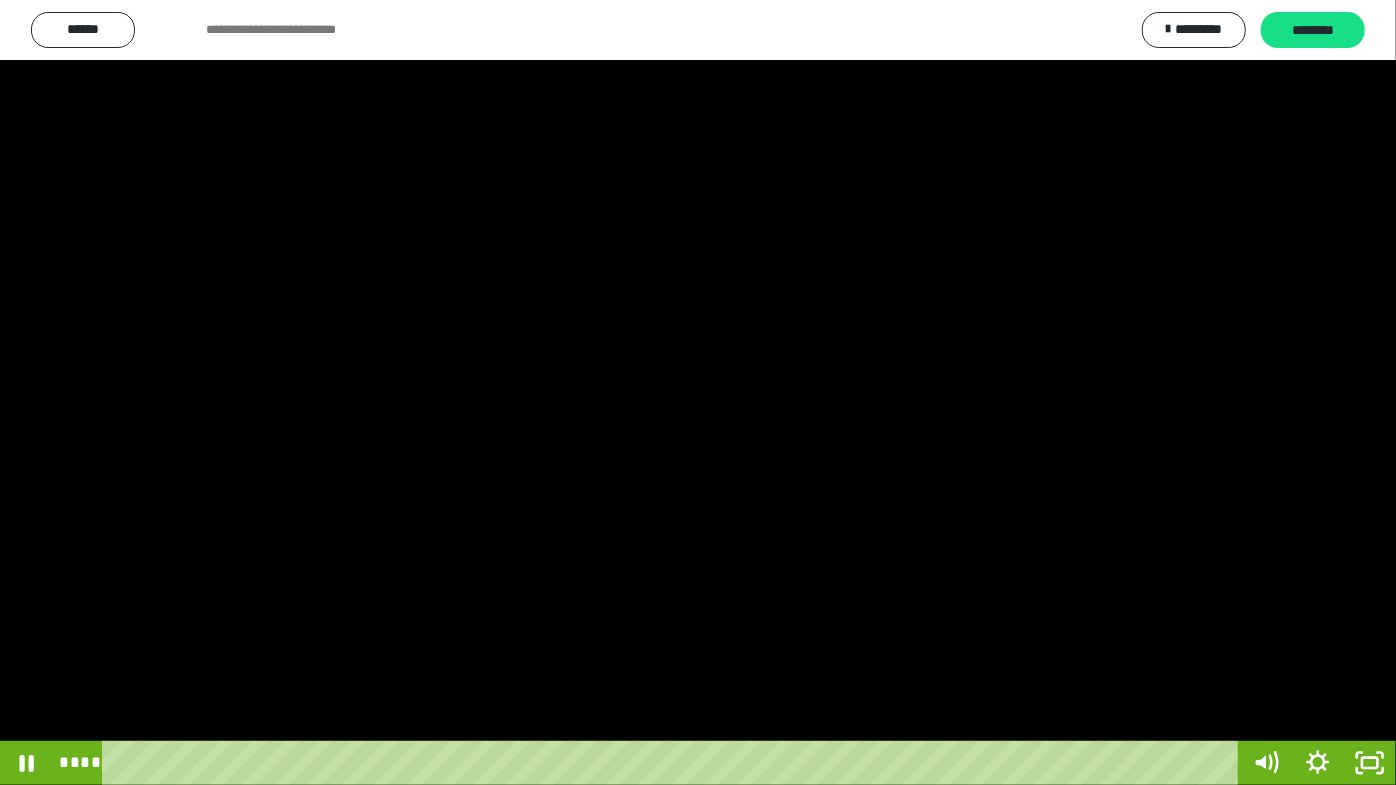 click at bounding box center [698, 392] 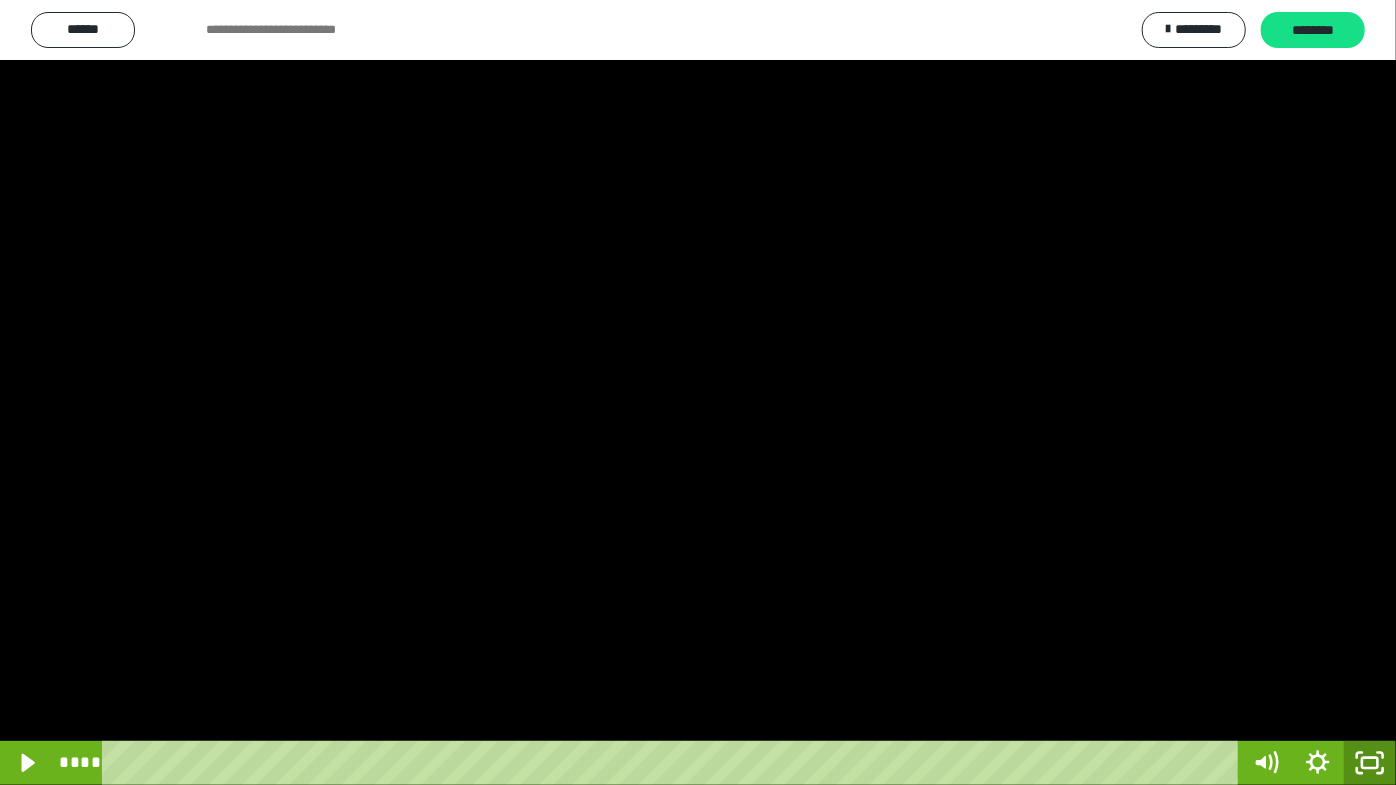 click 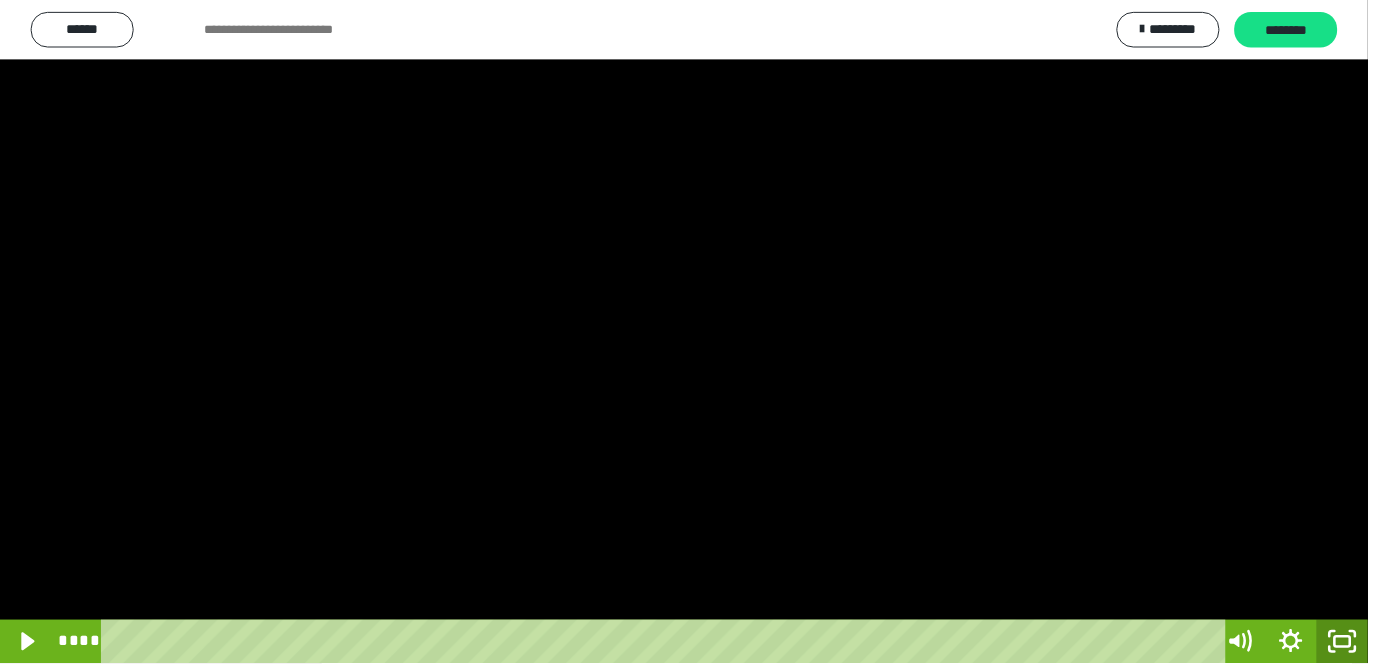 scroll, scrollTop: 3820, scrollLeft: 0, axis: vertical 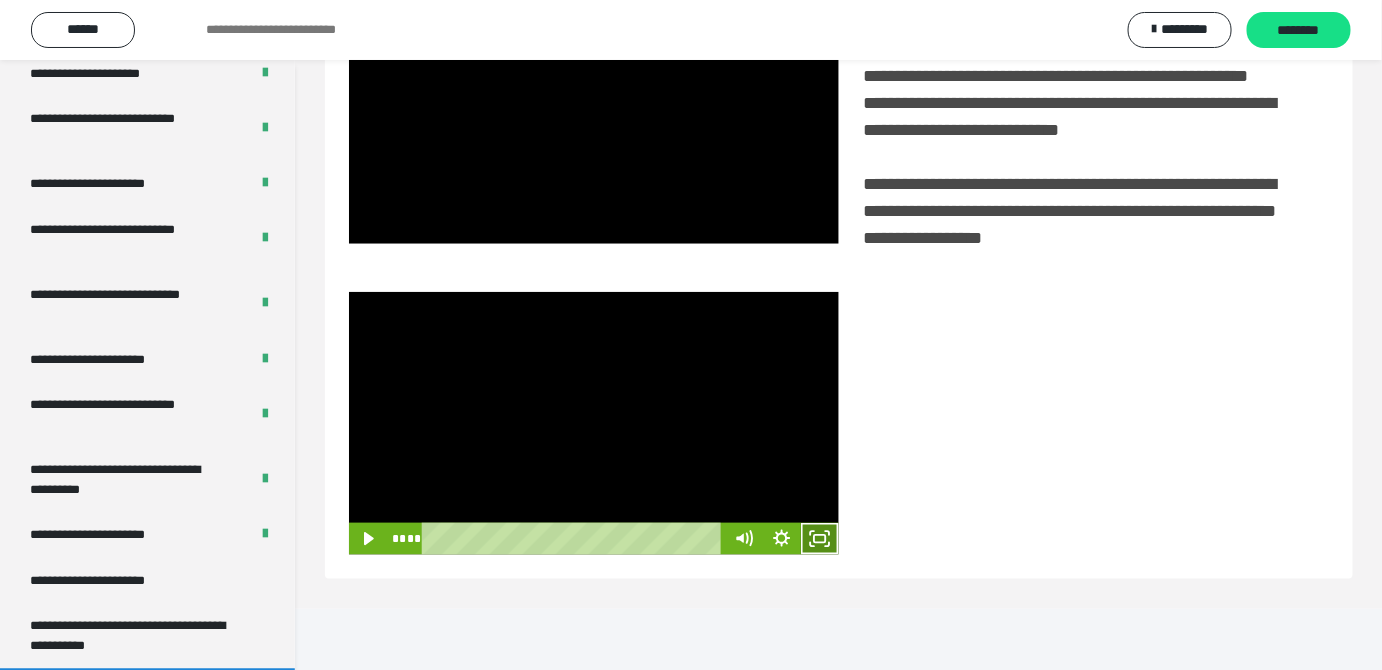 click 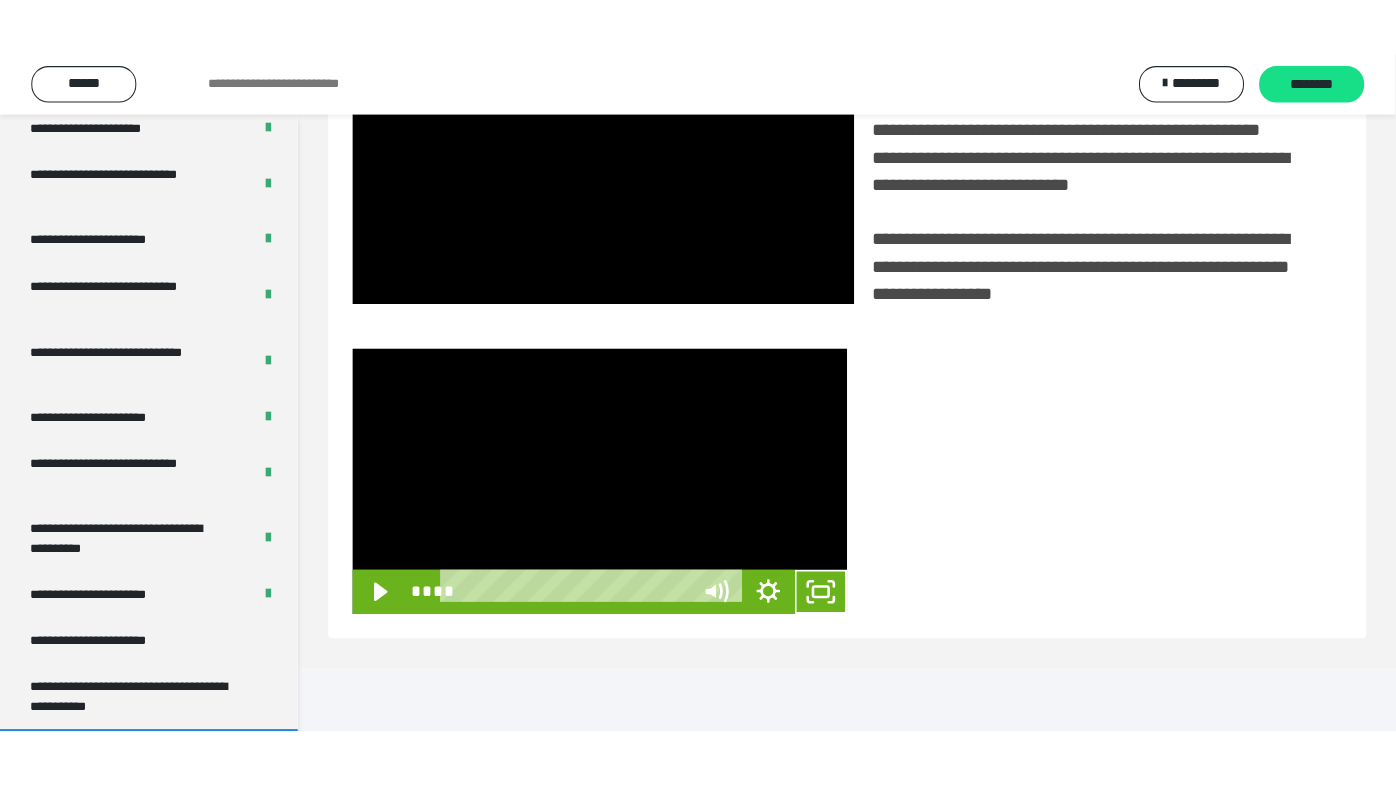 scroll, scrollTop: 338, scrollLeft: 0, axis: vertical 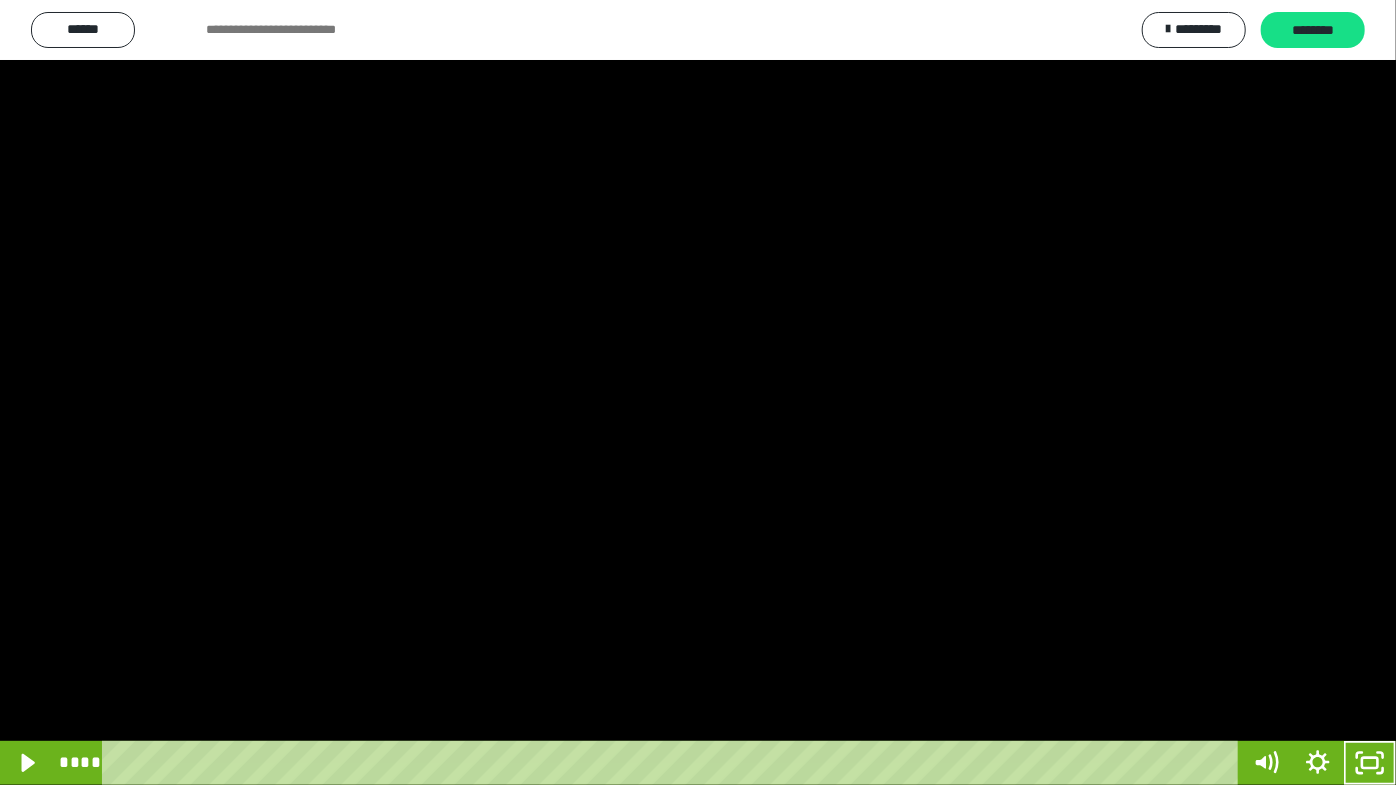 click at bounding box center [698, 392] 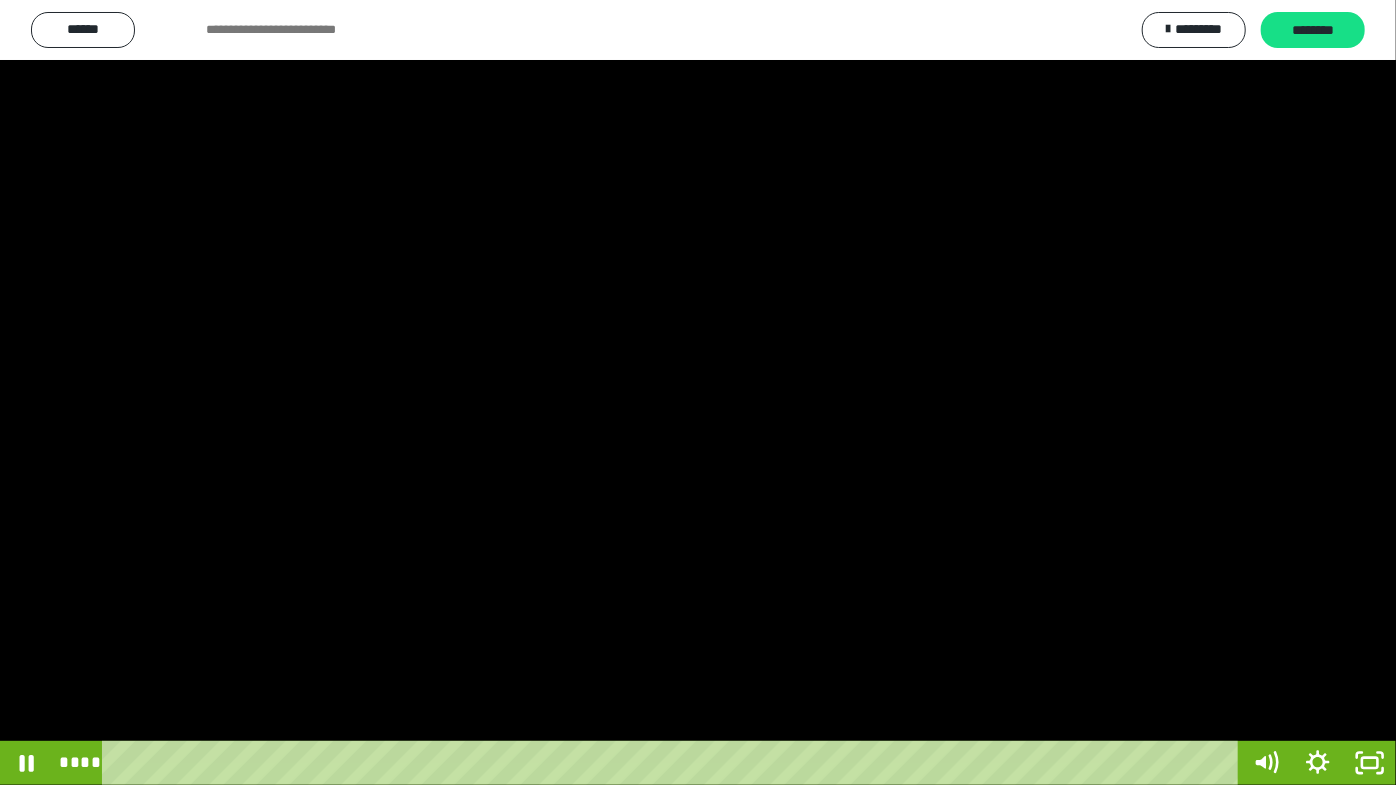 click at bounding box center (698, 392) 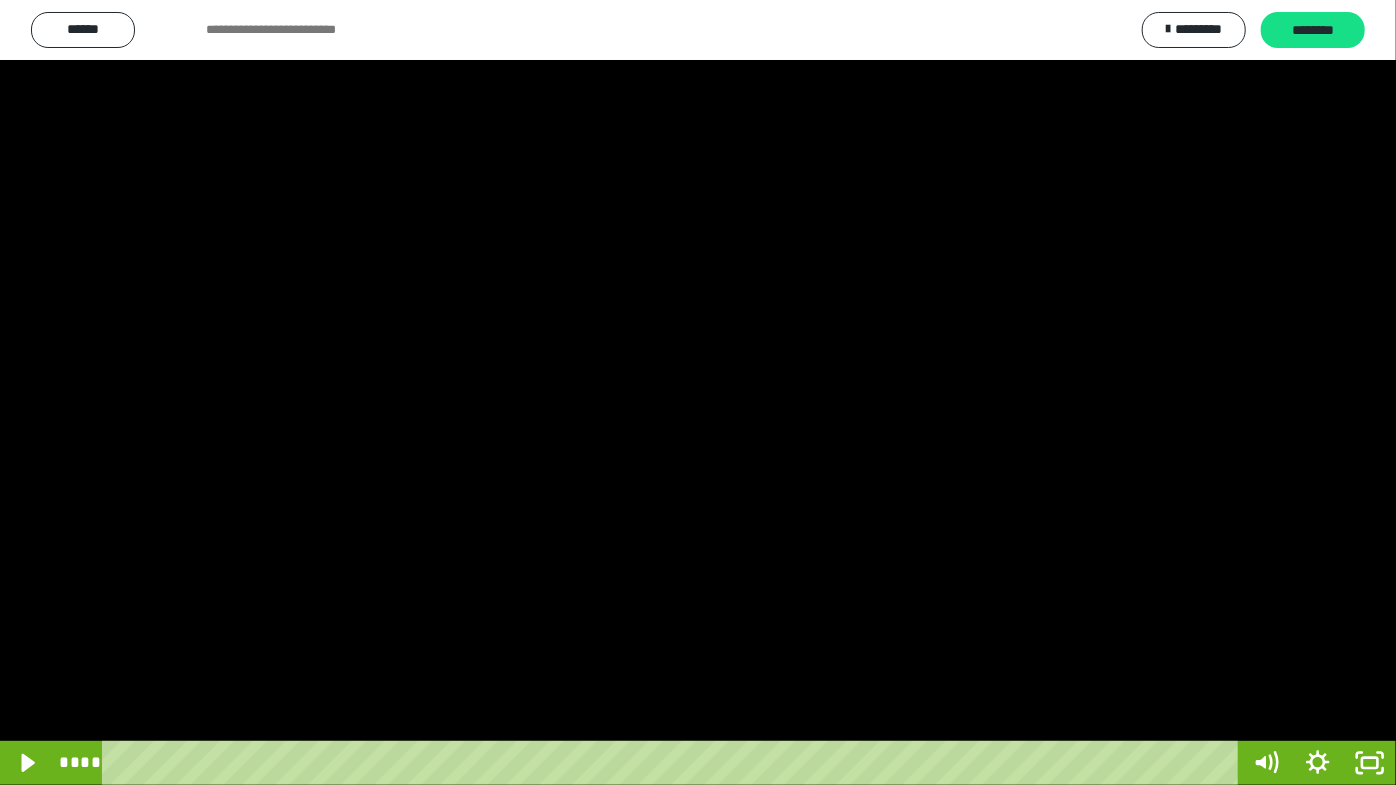 drag, startPoint x: 648, startPoint y: 362, endPoint x: 641, endPoint y: 370, distance: 10.630146 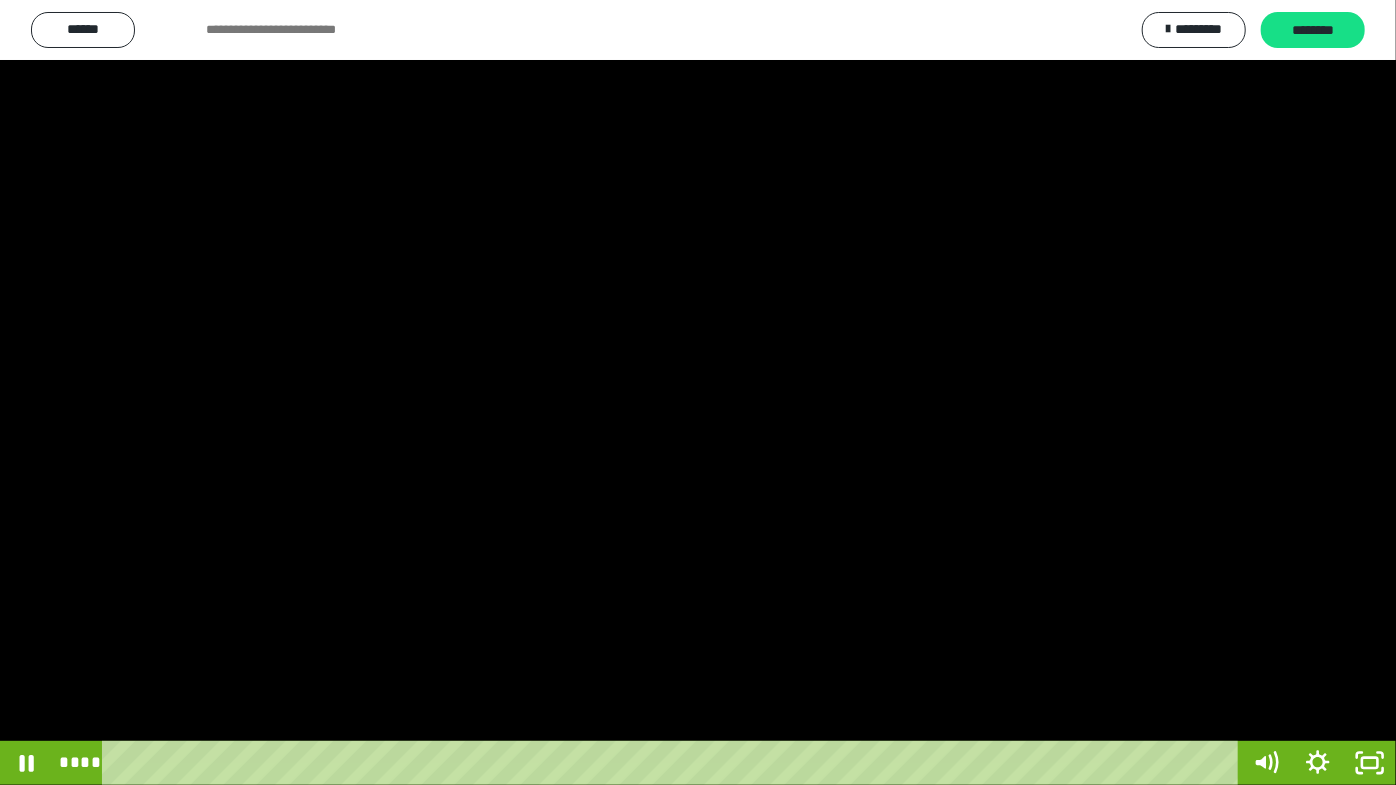 drag, startPoint x: 736, startPoint y: 400, endPoint x: 831, endPoint y: 424, distance: 97.984695 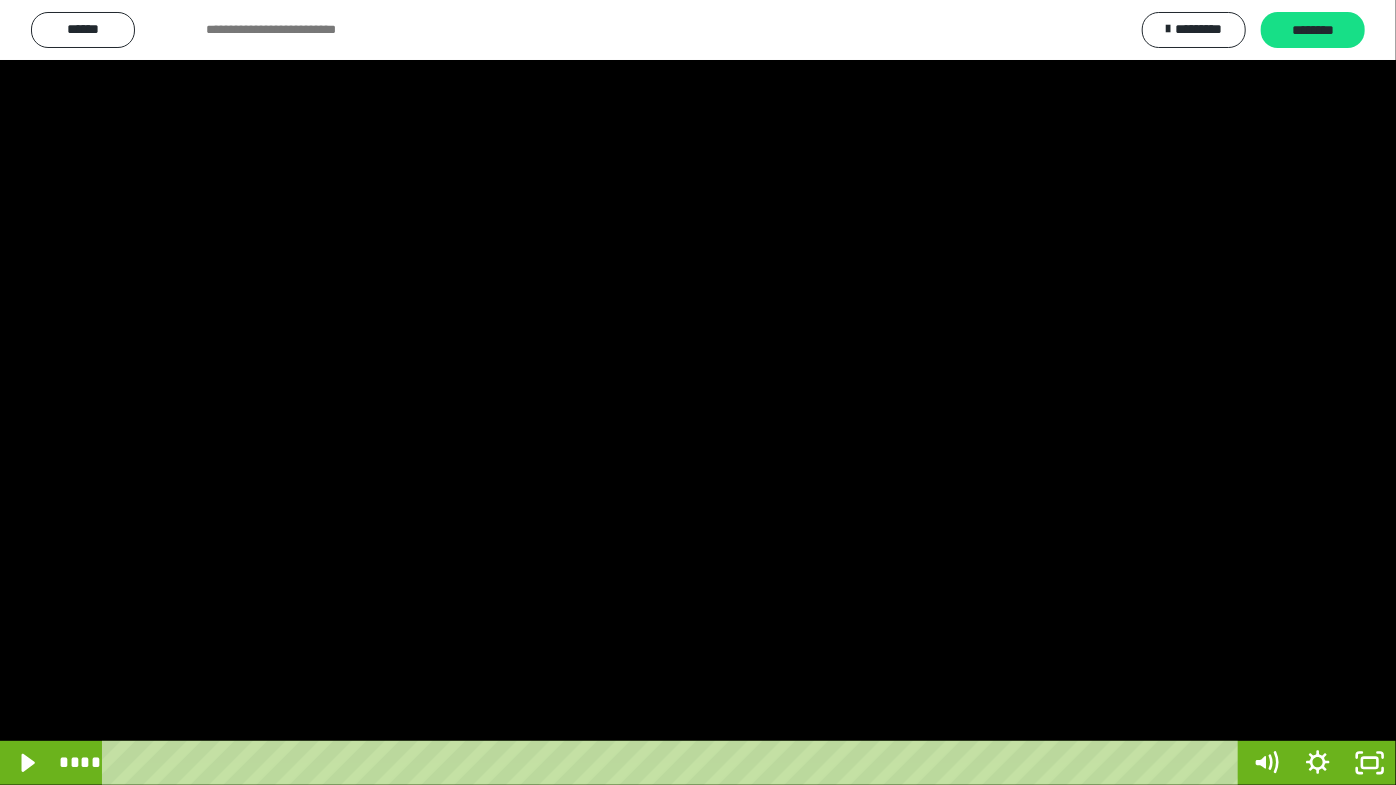 click at bounding box center [698, 392] 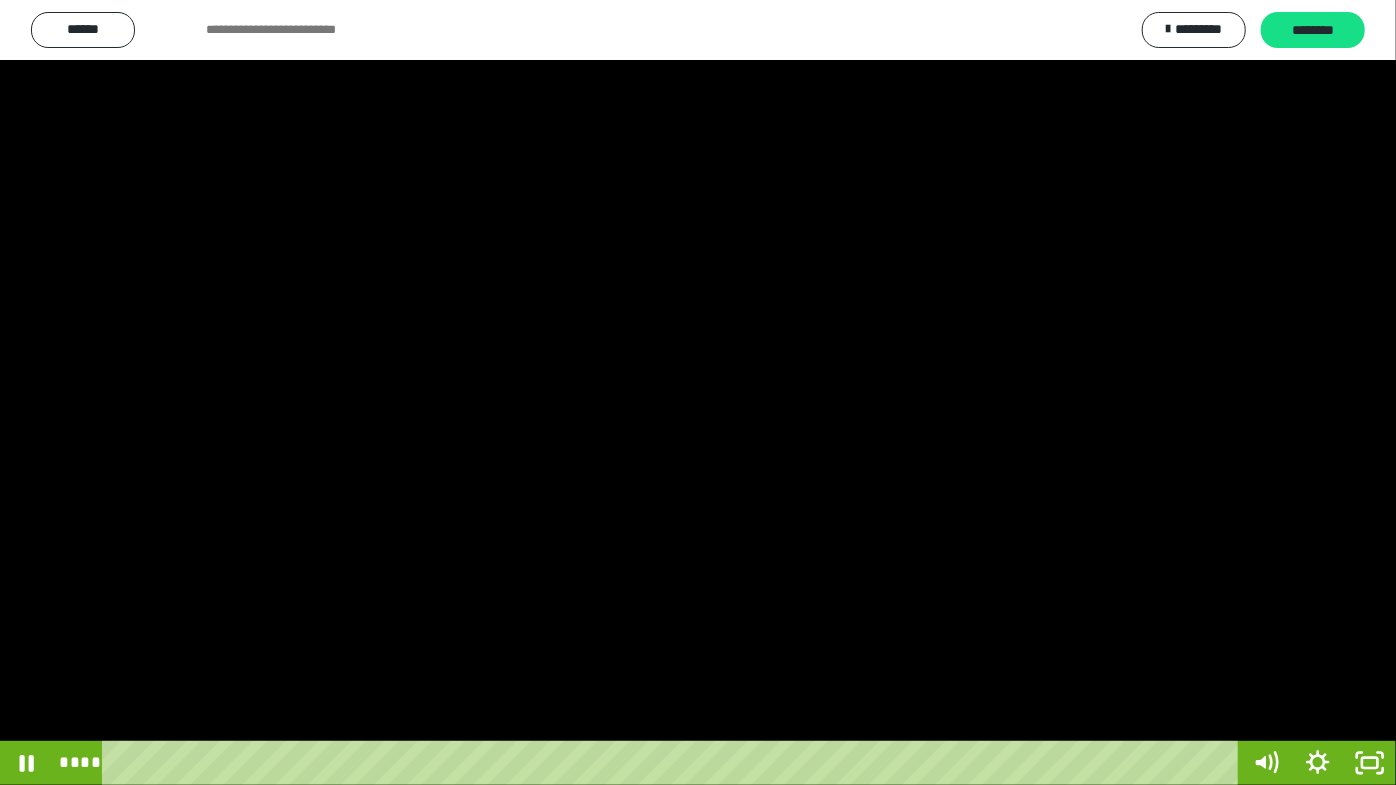 click at bounding box center (698, 392) 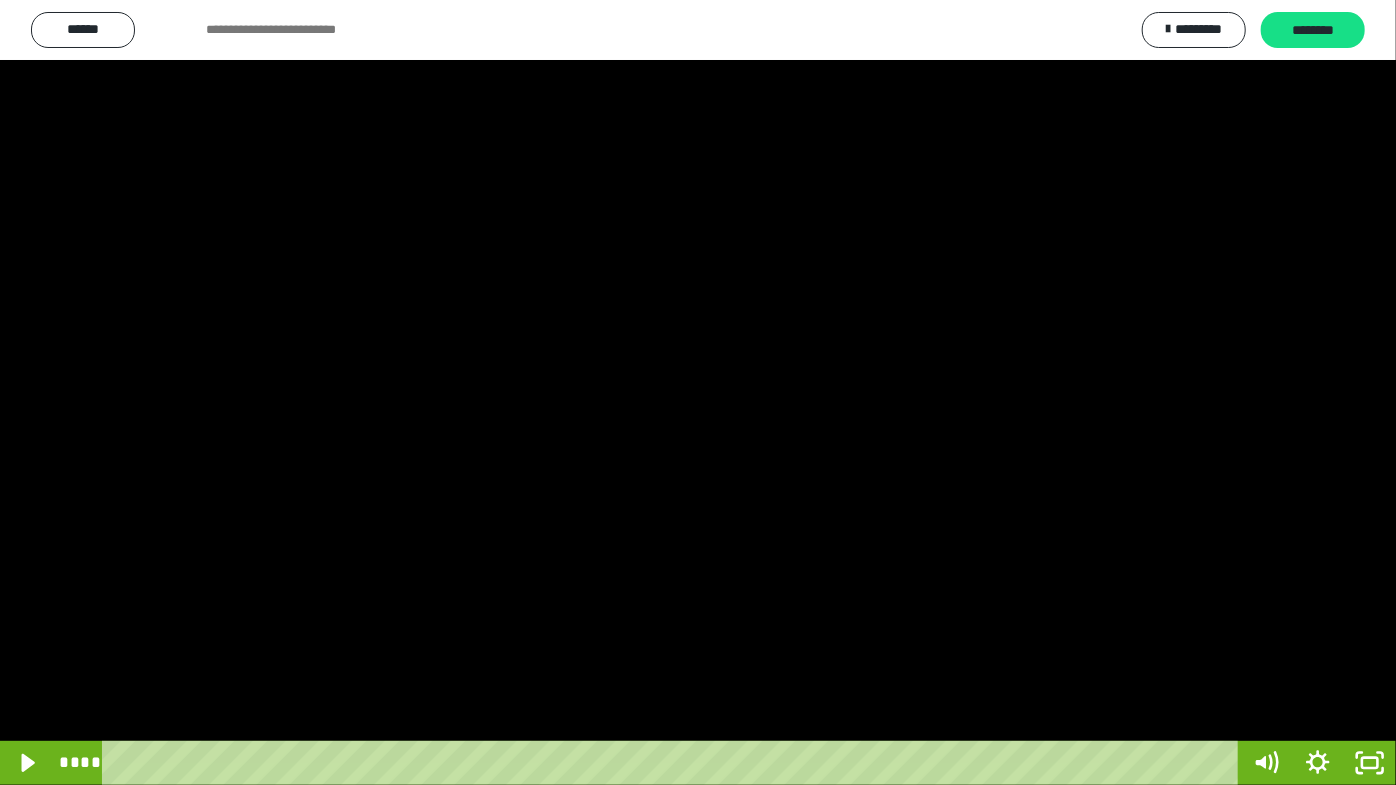 click at bounding box center [698, 392] 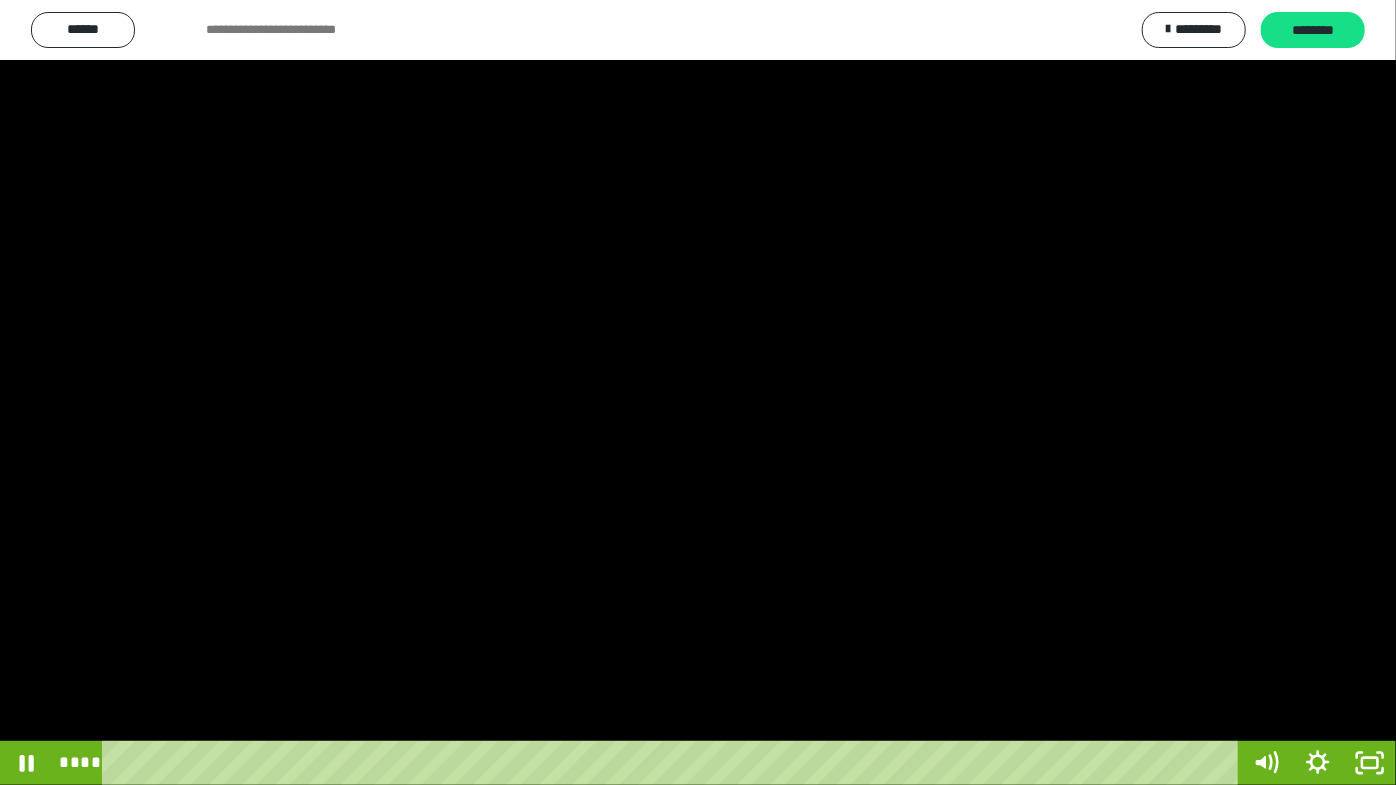 click at bounding box center (698, 392) 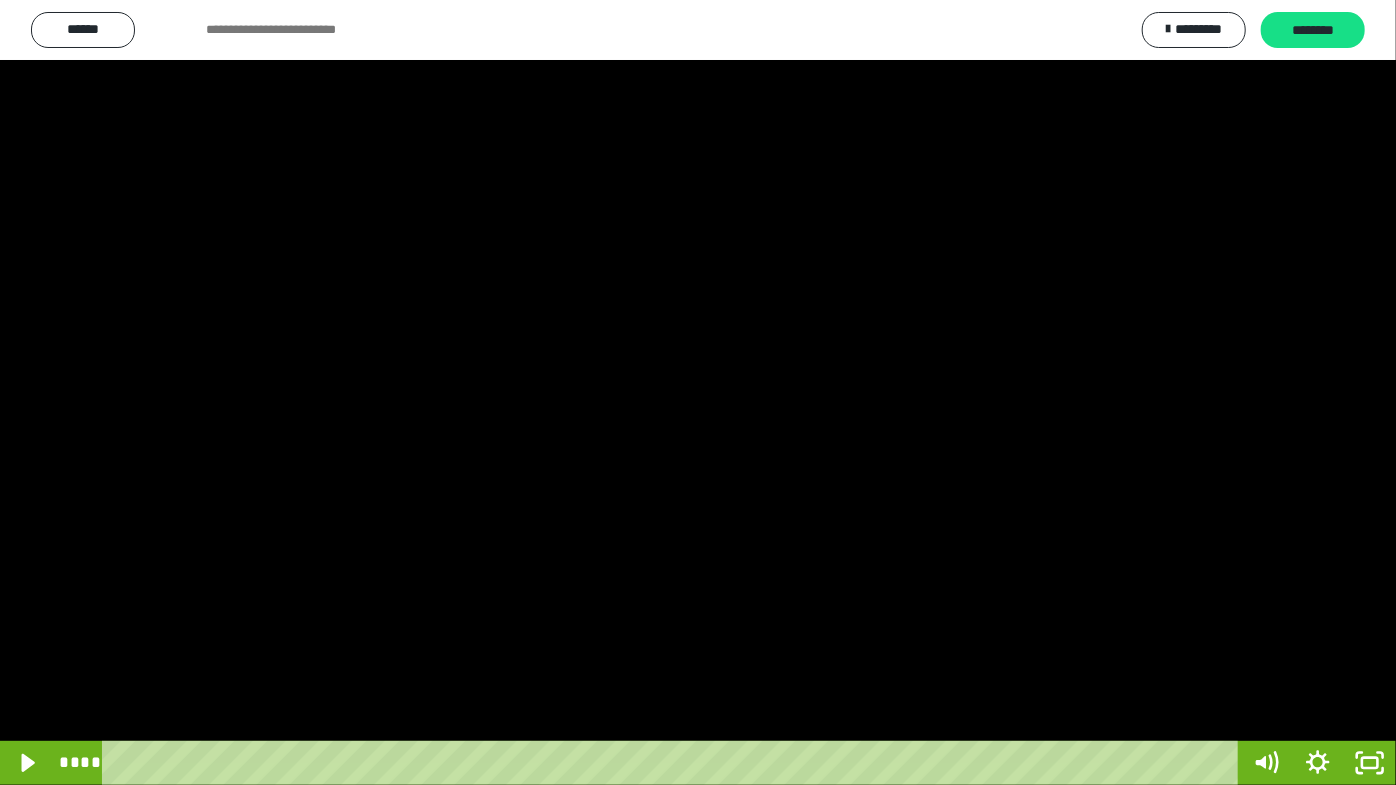 drag, startPoint x: 1395, startPoint y: 337, endPoint x: 1395, endPoint y: 357, distance: 20 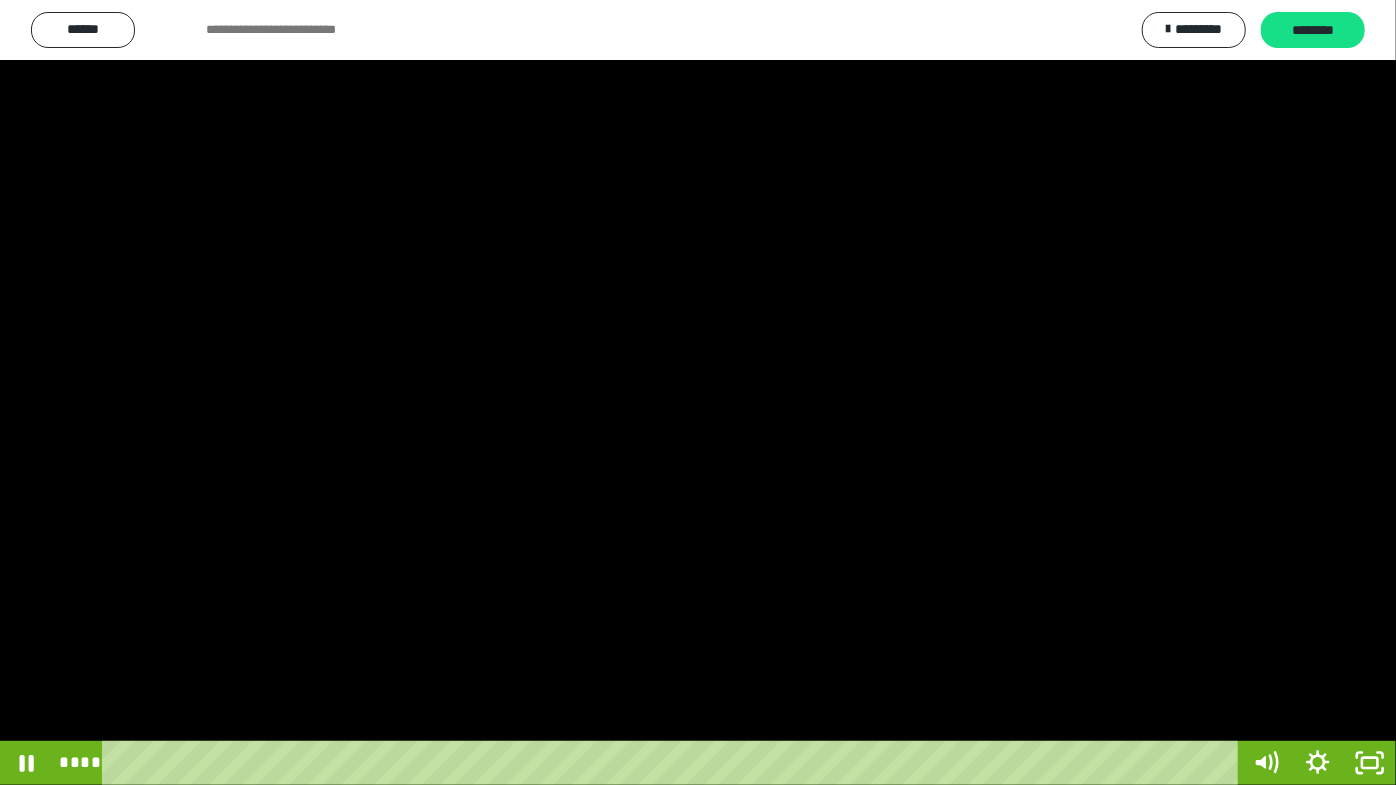 click at bounding box center [698, 392] 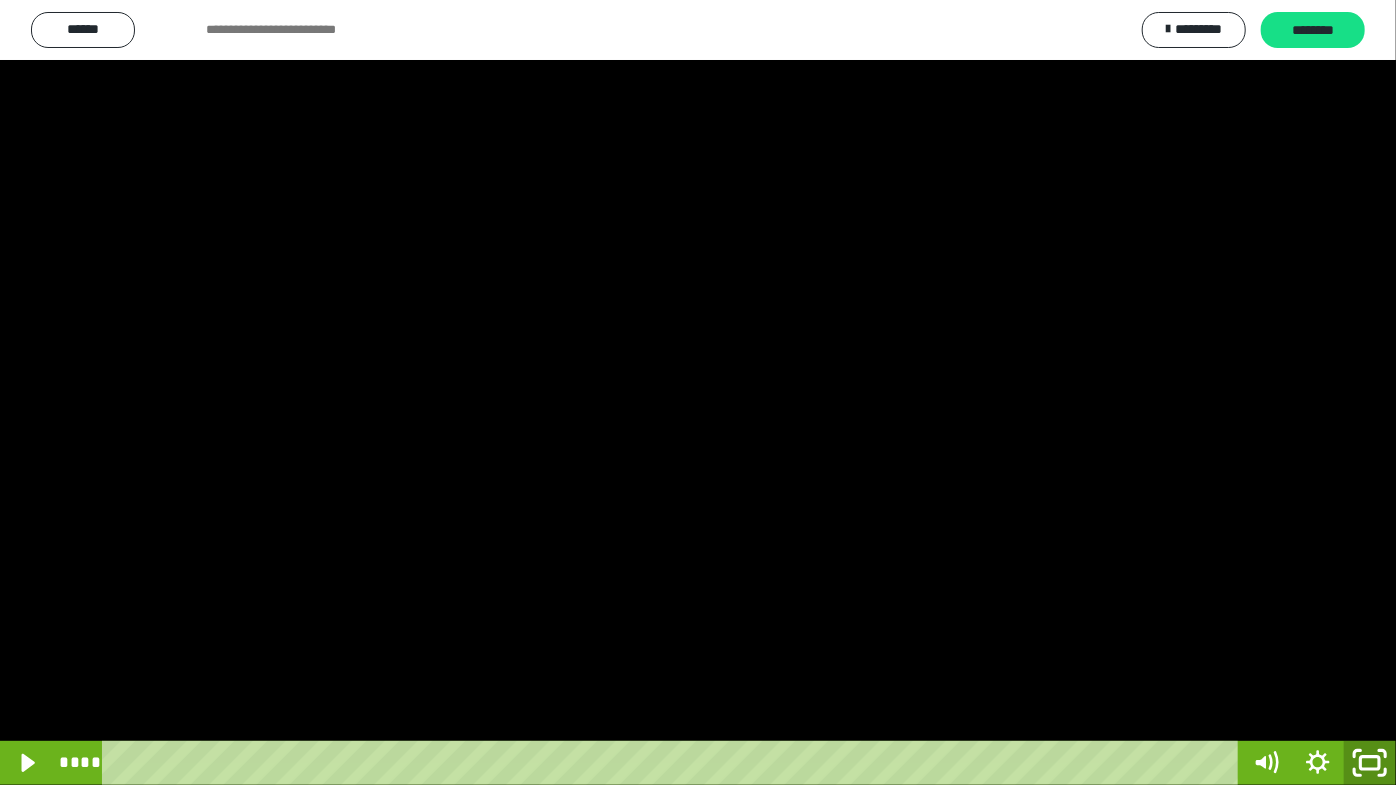 drag, startPoint x: 1362, startPoint y: 778, endPoint x: 1021, endPoint y: 422, distance: 492.96756 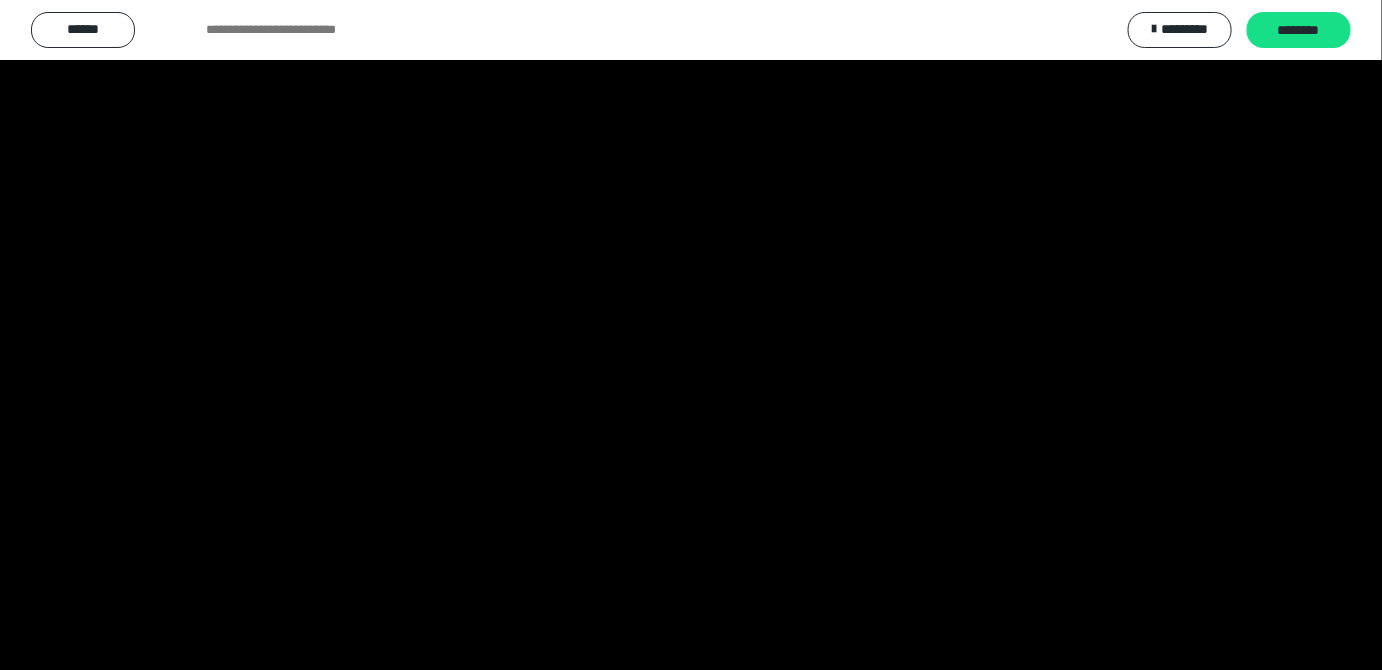 scroll, scrollTop: 3820, scrollLeft: 0, axis: vertical 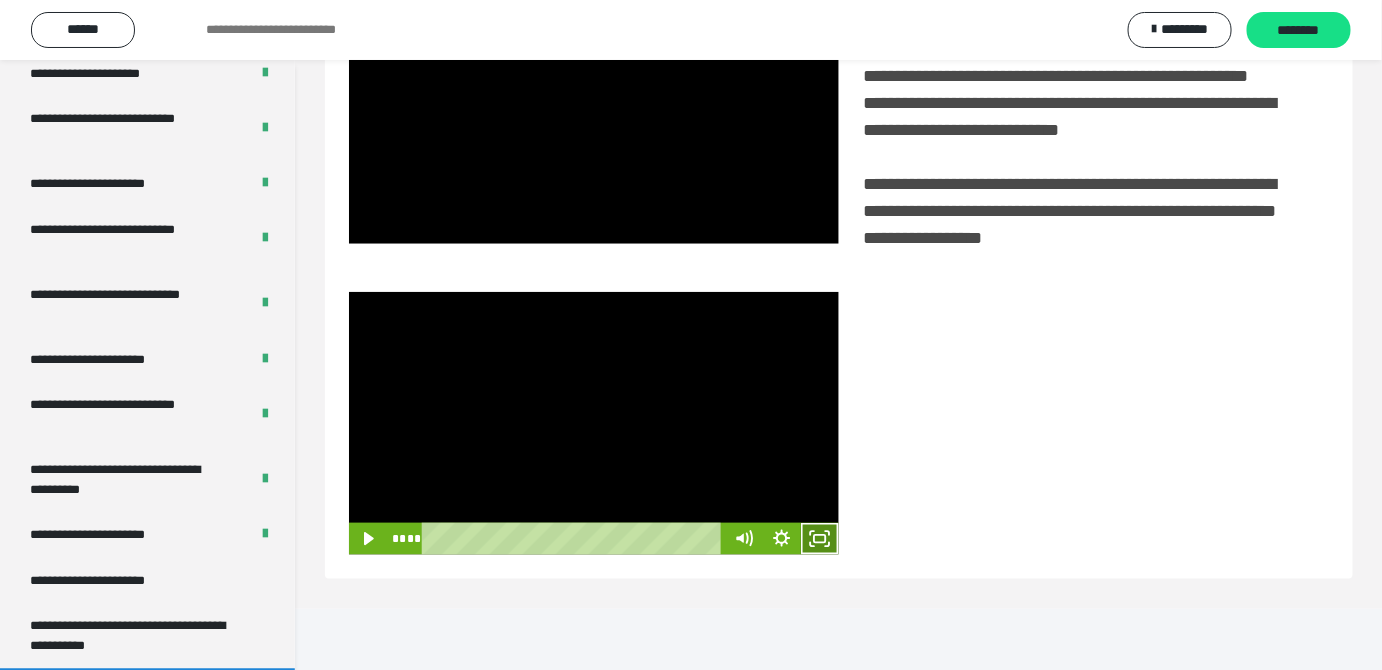 click 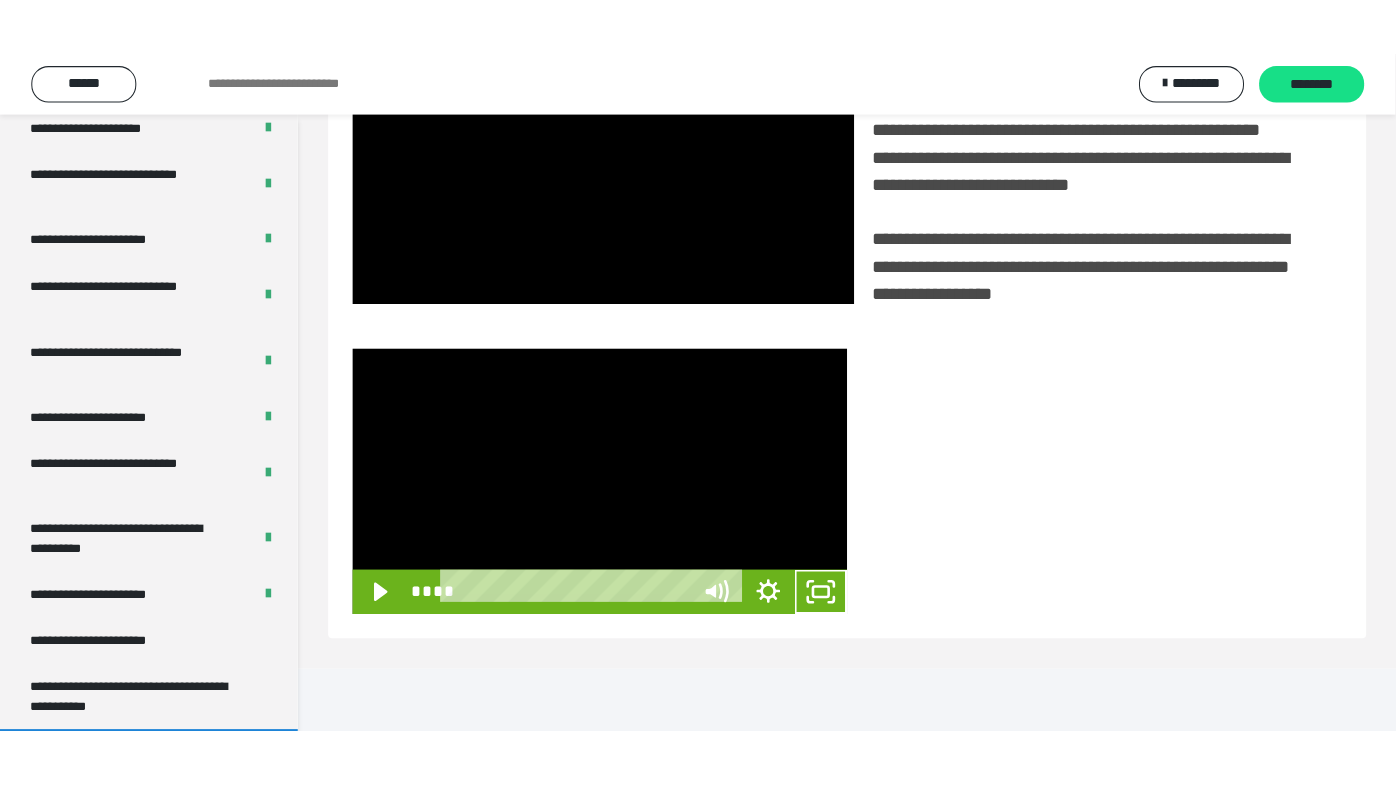 scroll, scrollTop: 338, scrollLeft: 0, axis: vertical 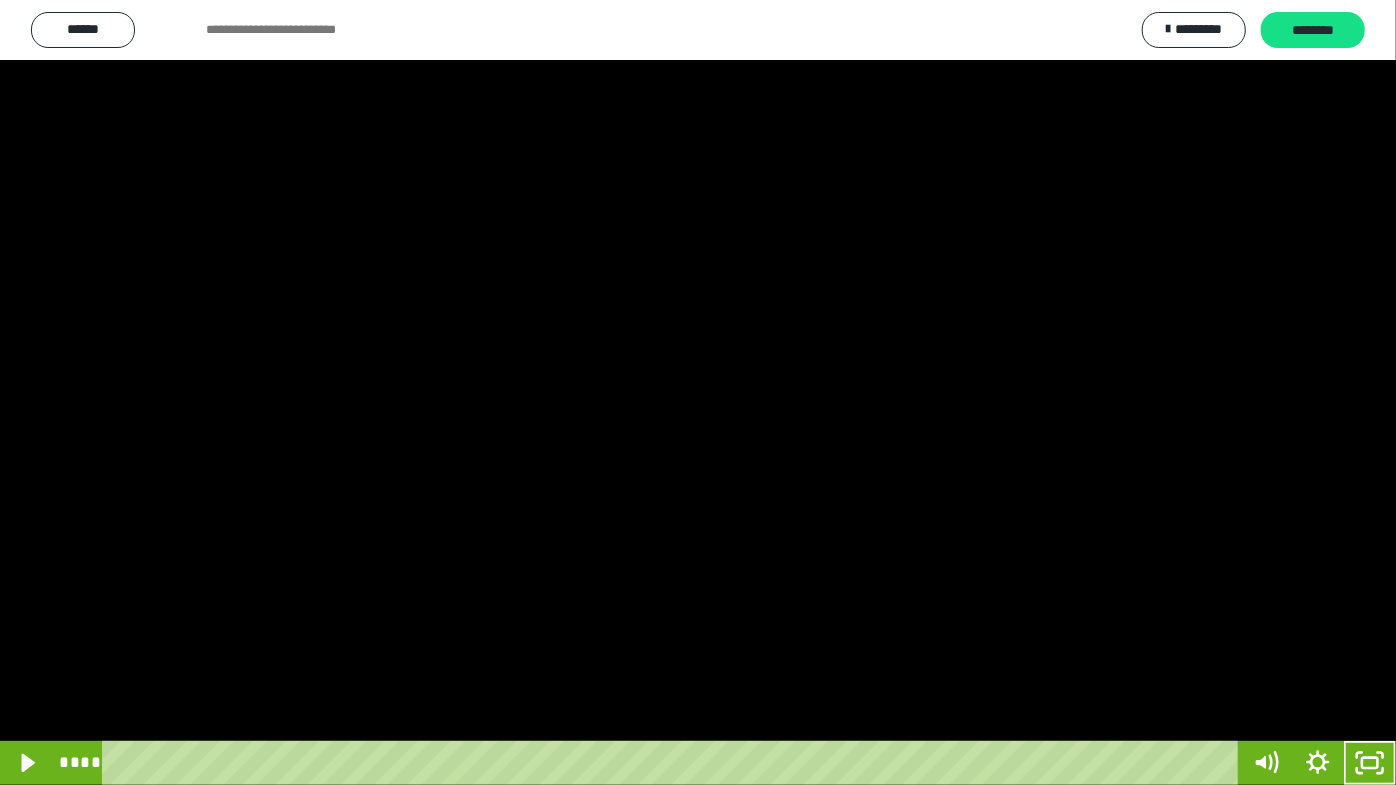click at bounding box center (698, 392) 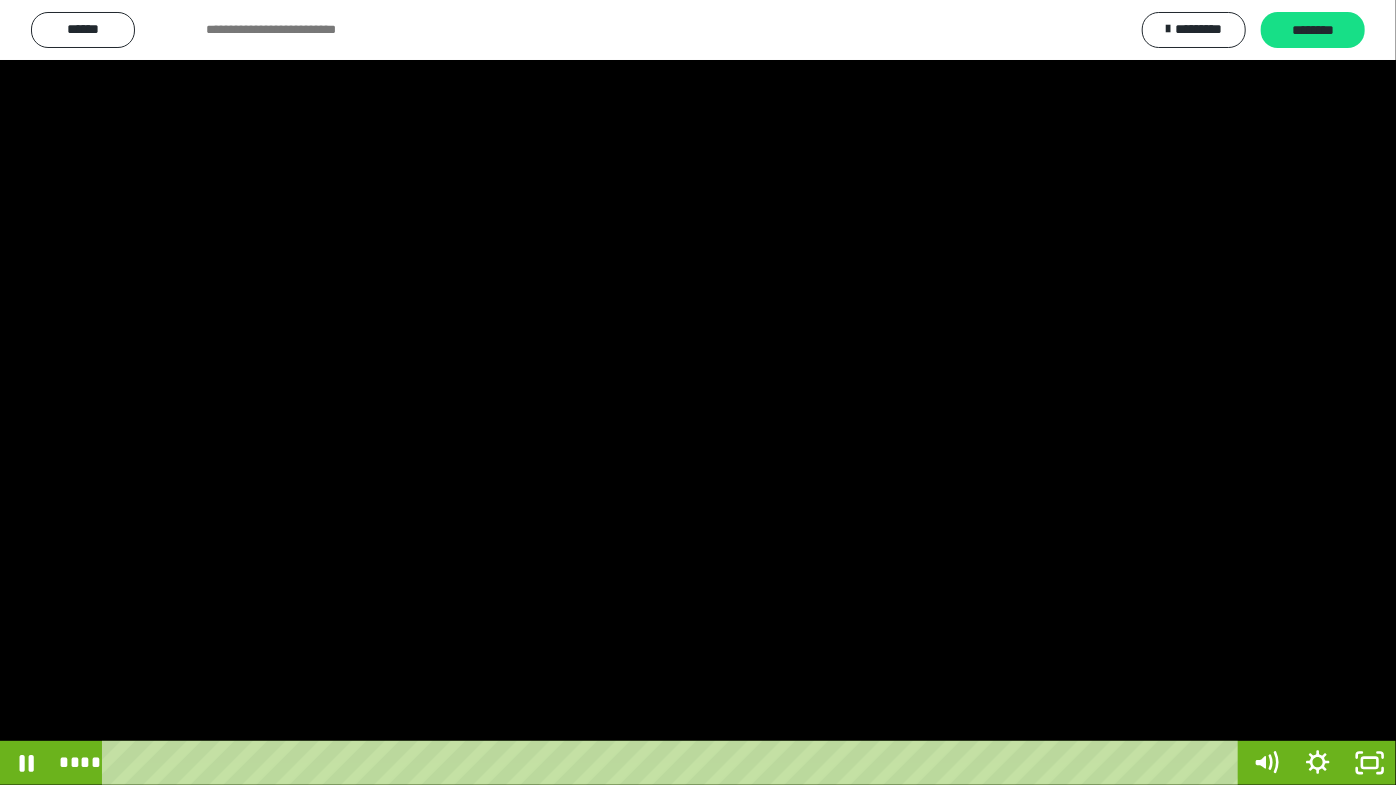 click at bounding box center [698, 392] 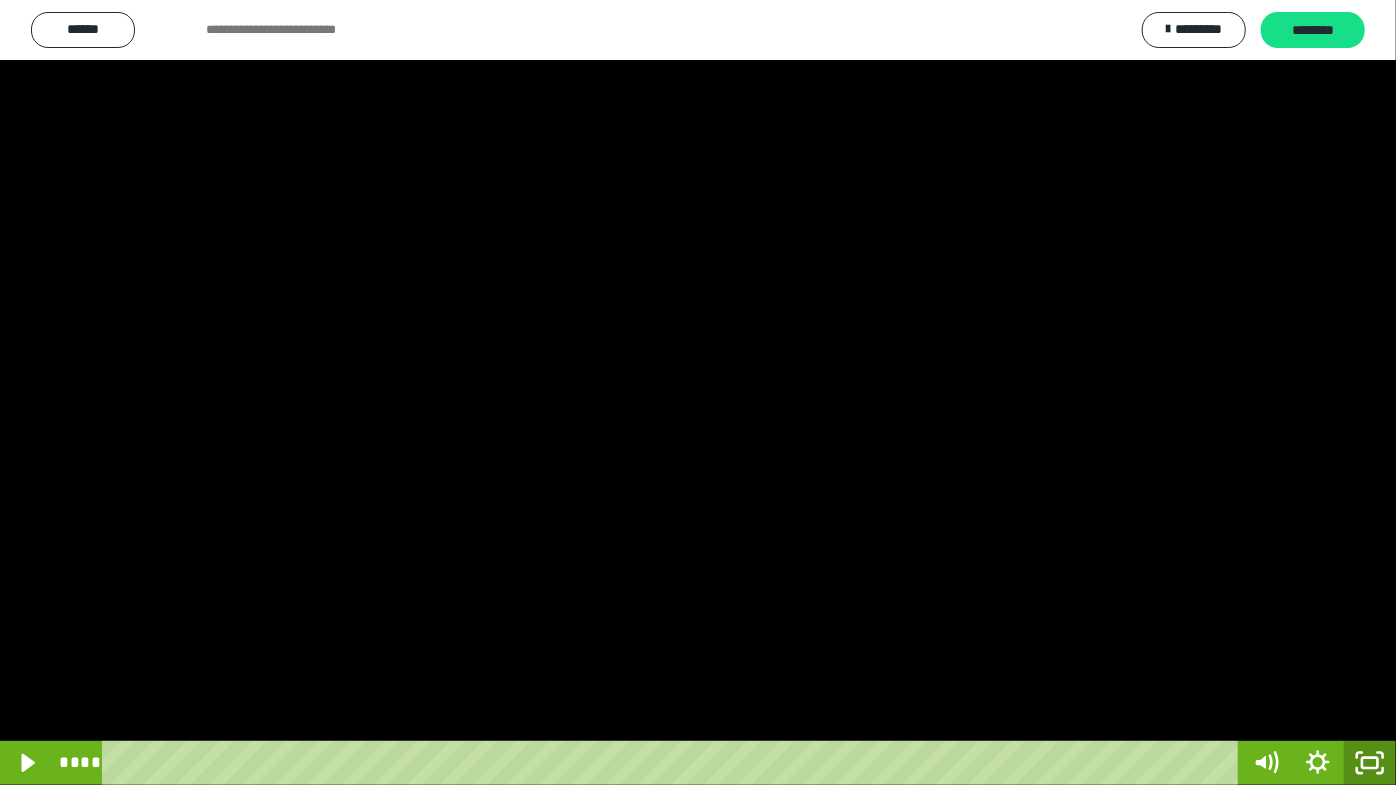 click 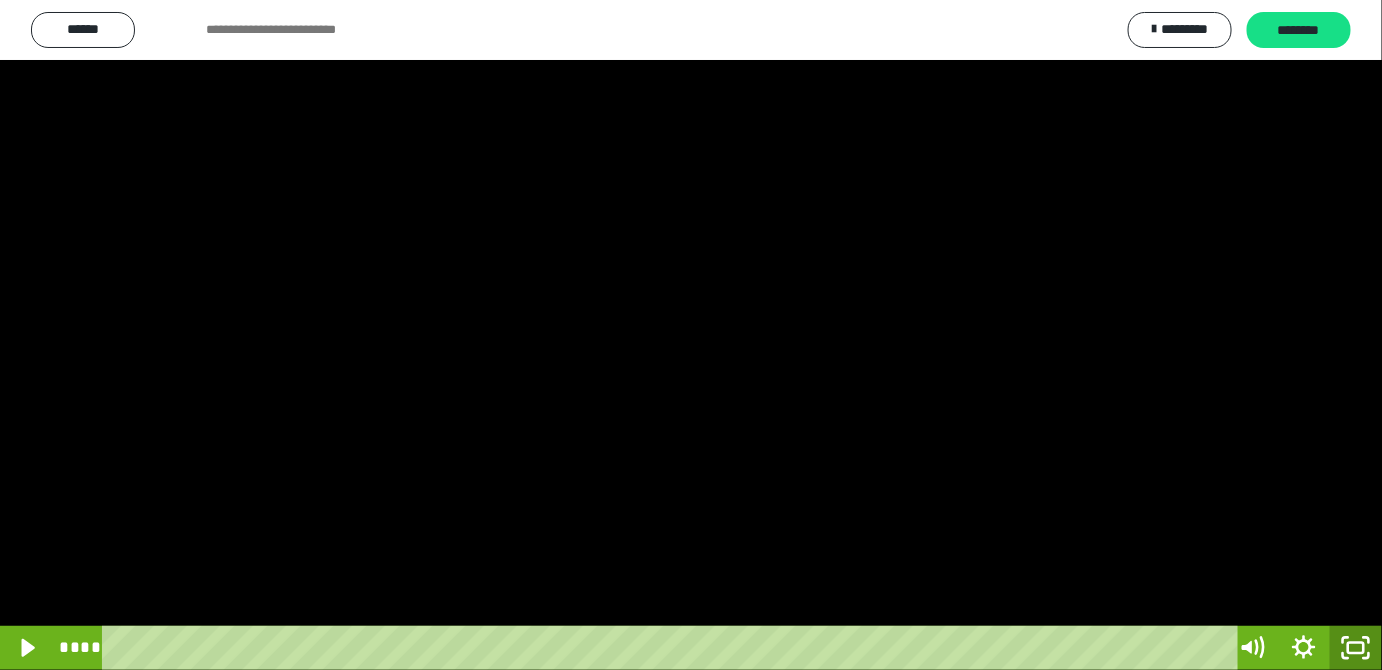 scroll, scrollTop: 3820, scrollLeft: 0, axis: vertical 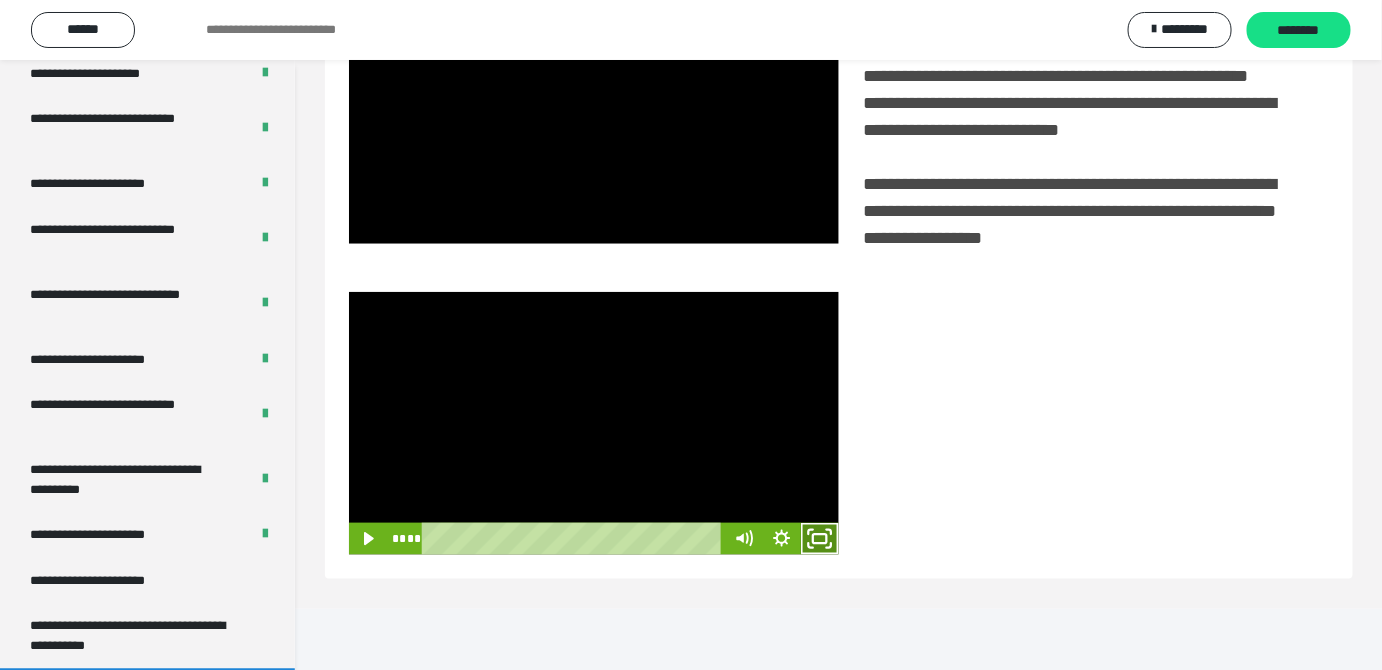 drag, startPoint x: 818, startPoint y: 607, endPoint x: 736, endPoint y: 654, distance: 94.51455 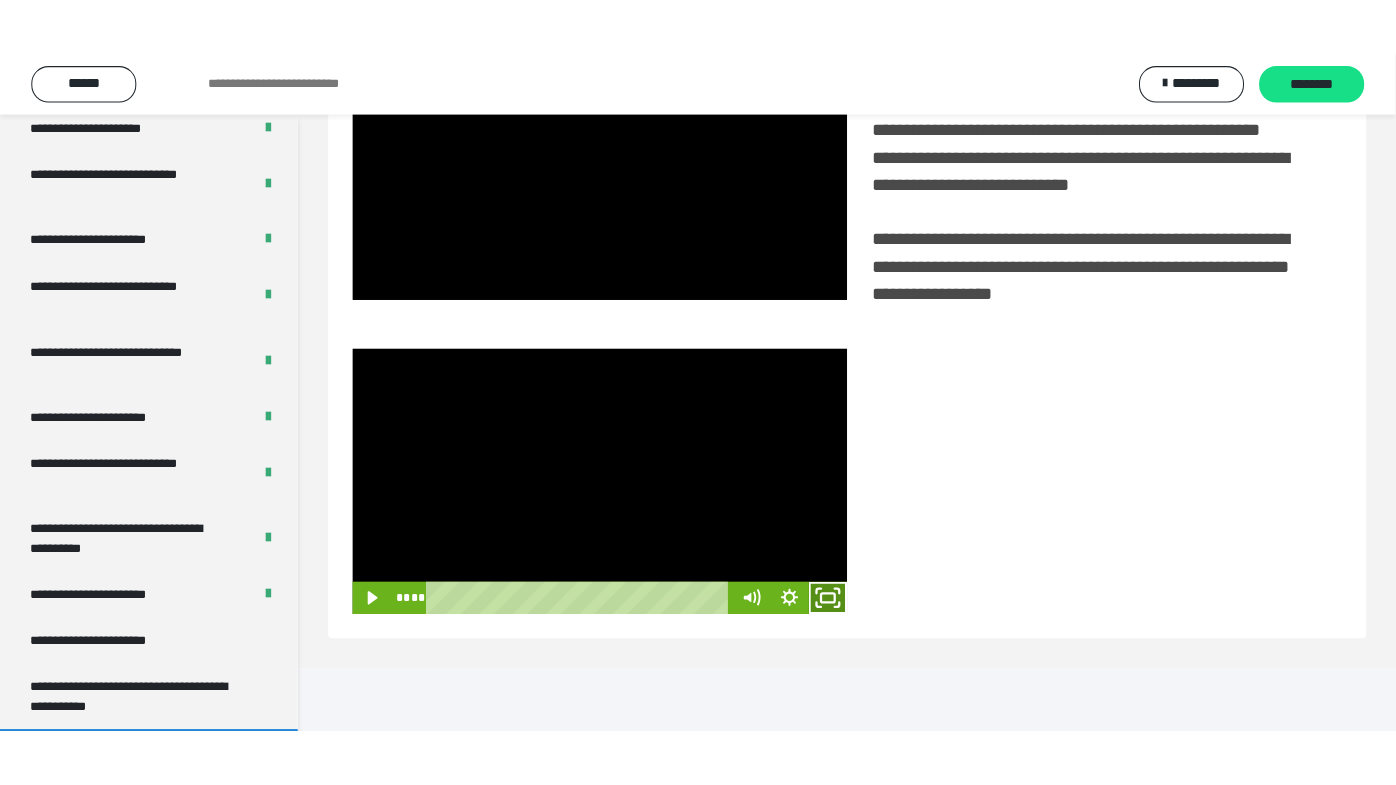scroll, scrollTop: 338, scrollLeft: 0, axis: vertical 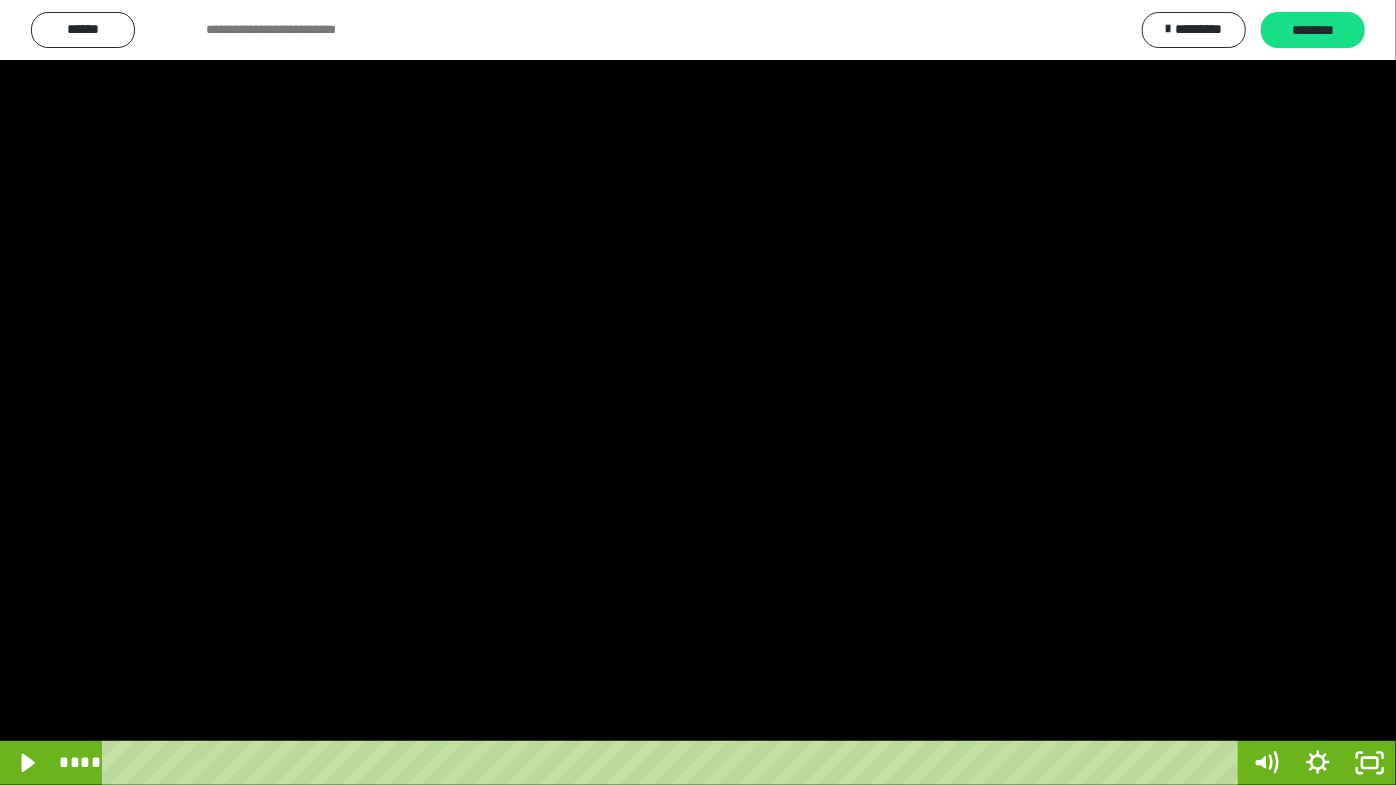 click at bounding box center [698, 392] 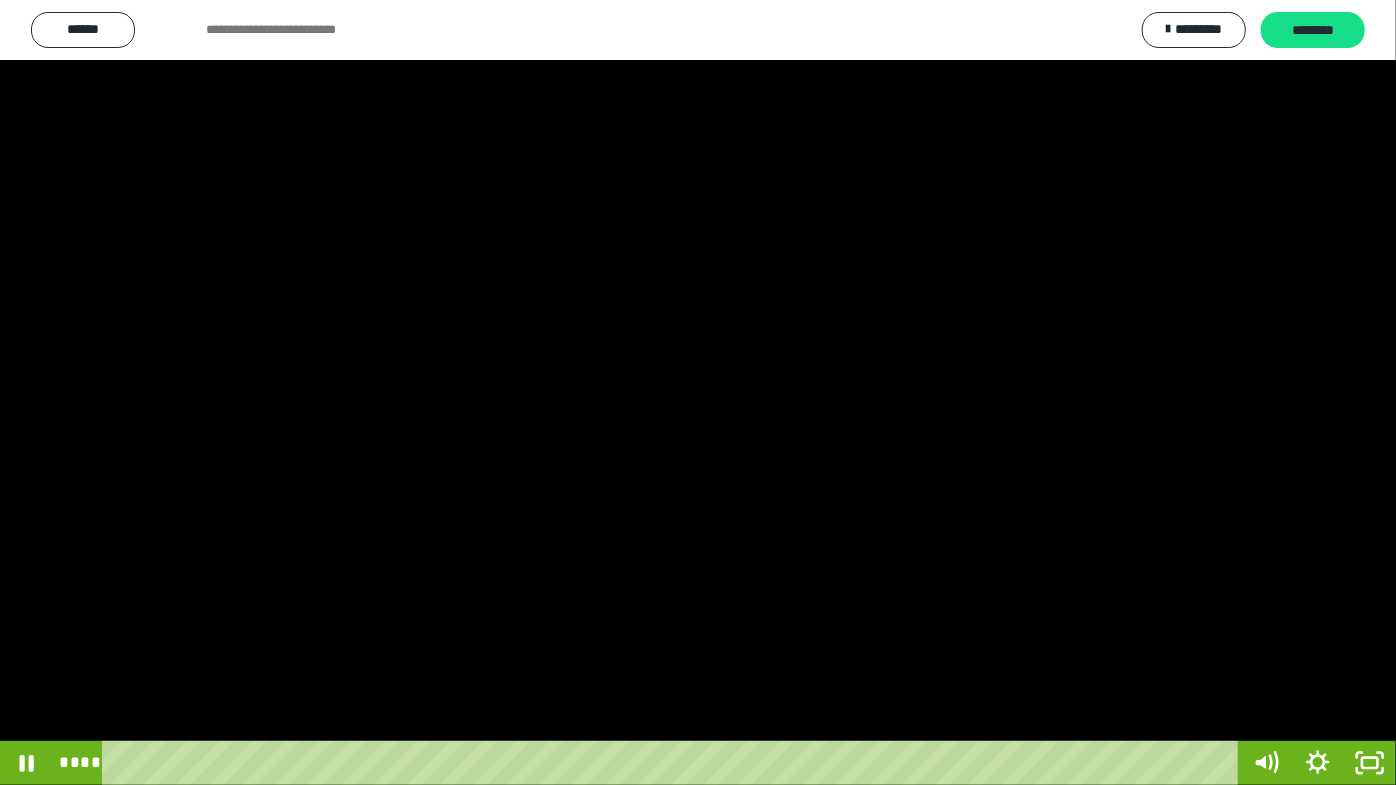 drag, startPoint x: 710, startPoint y: 513, endPoint x: 854, endPoint y: 524, distance: 144.41953 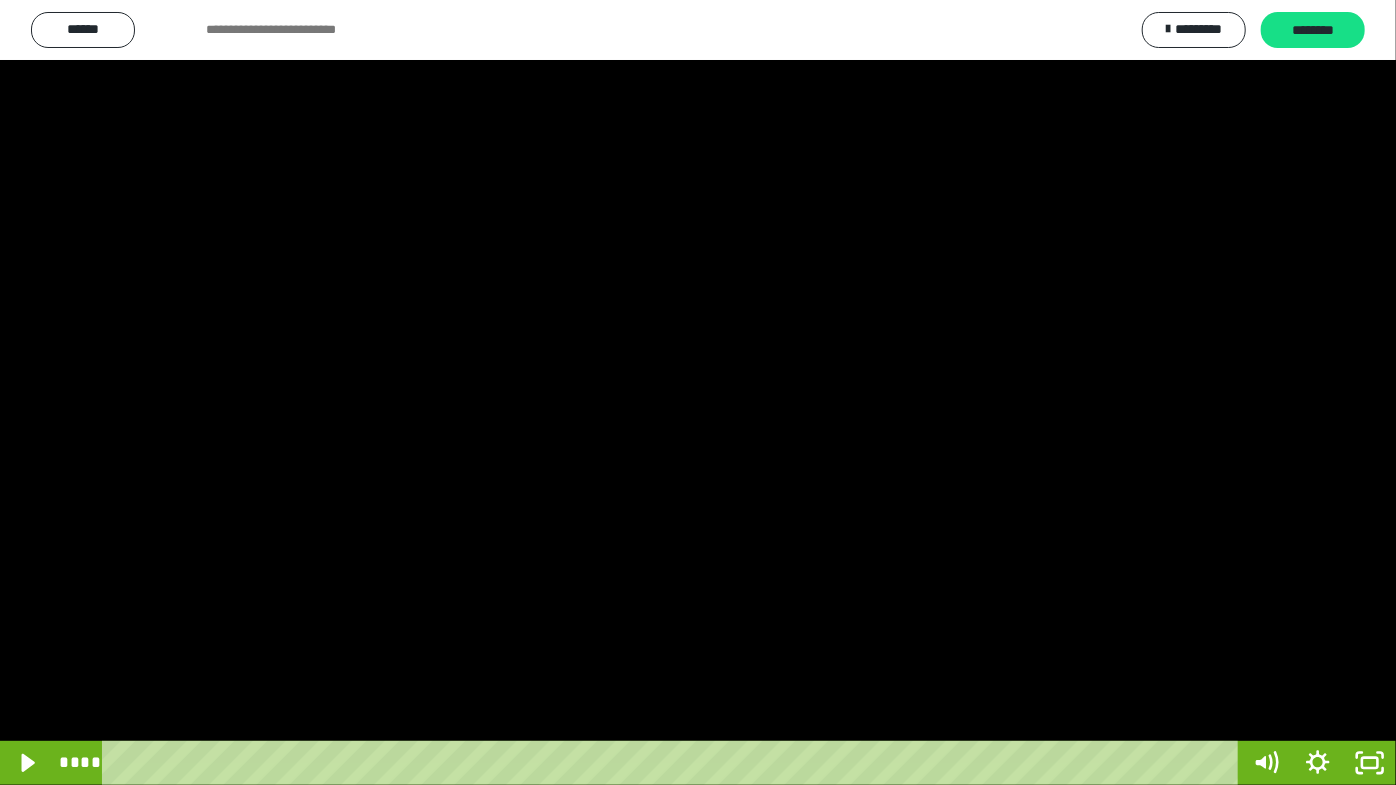 click at bounding box center (698, 392) 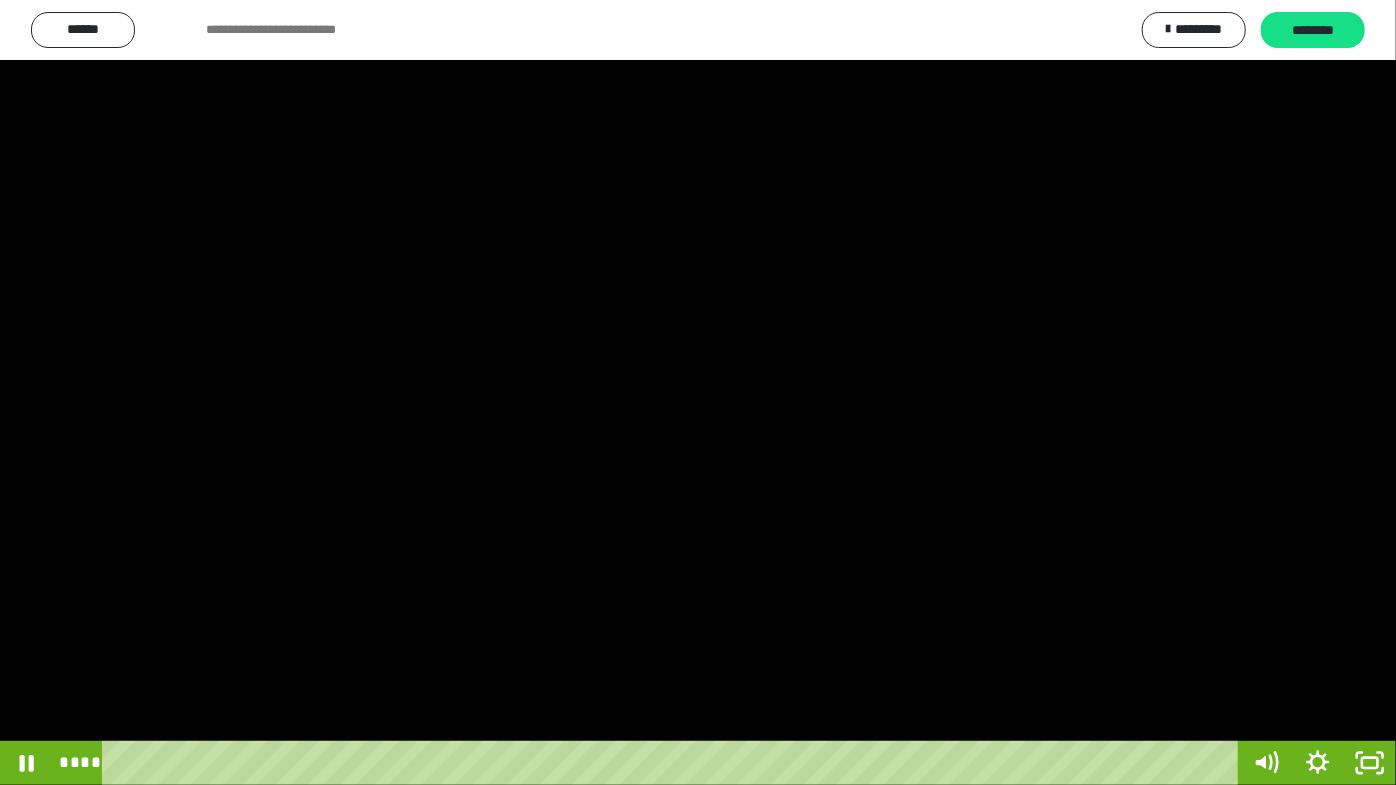 click at bounding box center [698, 392] 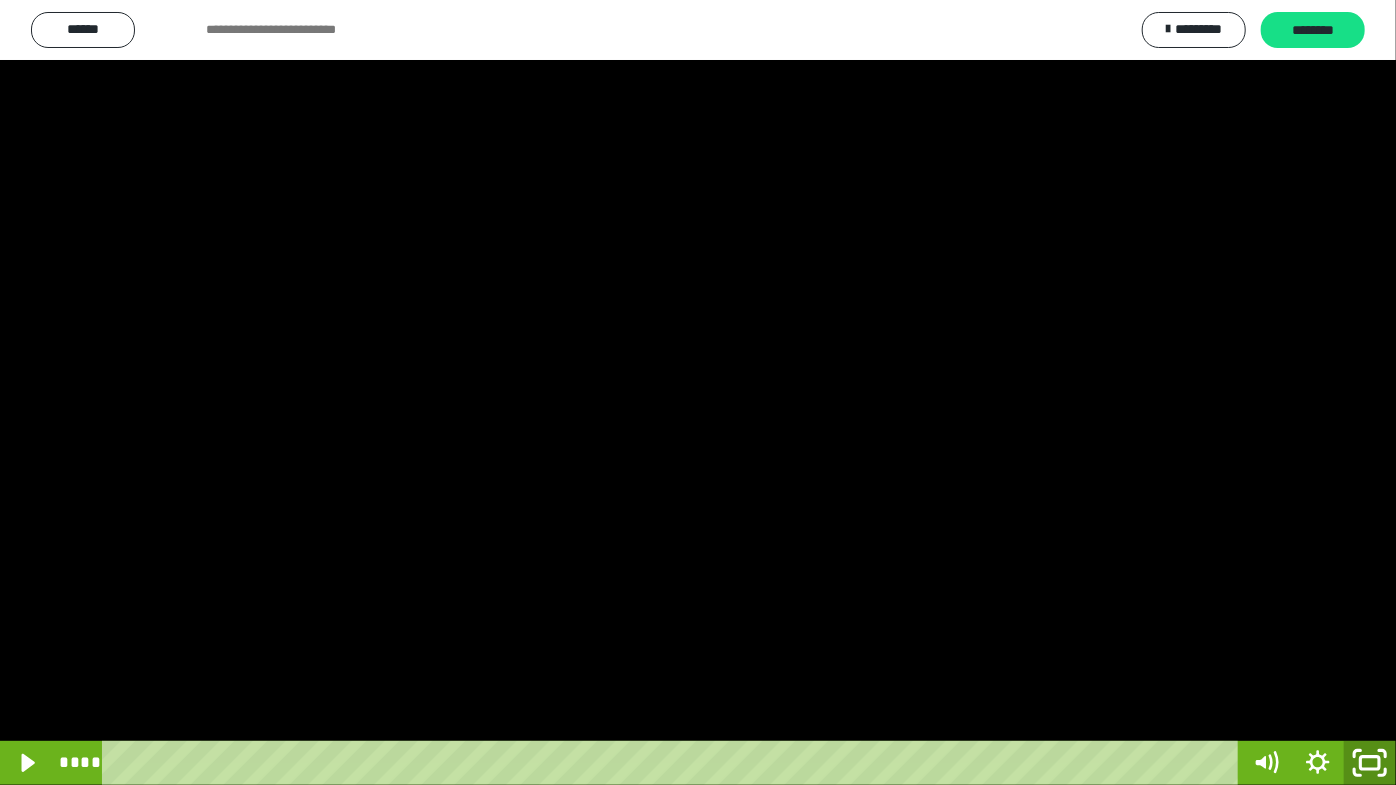 drag, startPoint x: 1363, startPoint y: 764, endPoint x: 520, endPoint y: 240, distance: 992.585 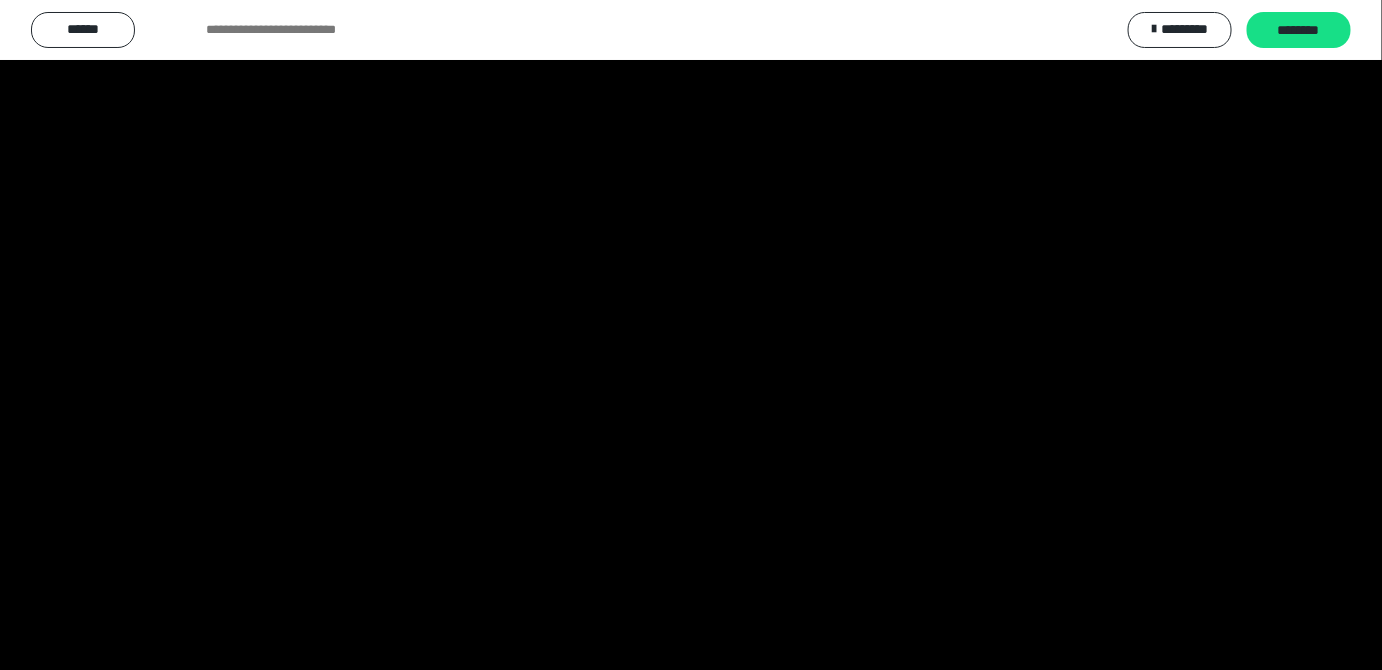 scroll, scrollTop: 3820, scrollLeft: 0, axis: vertical 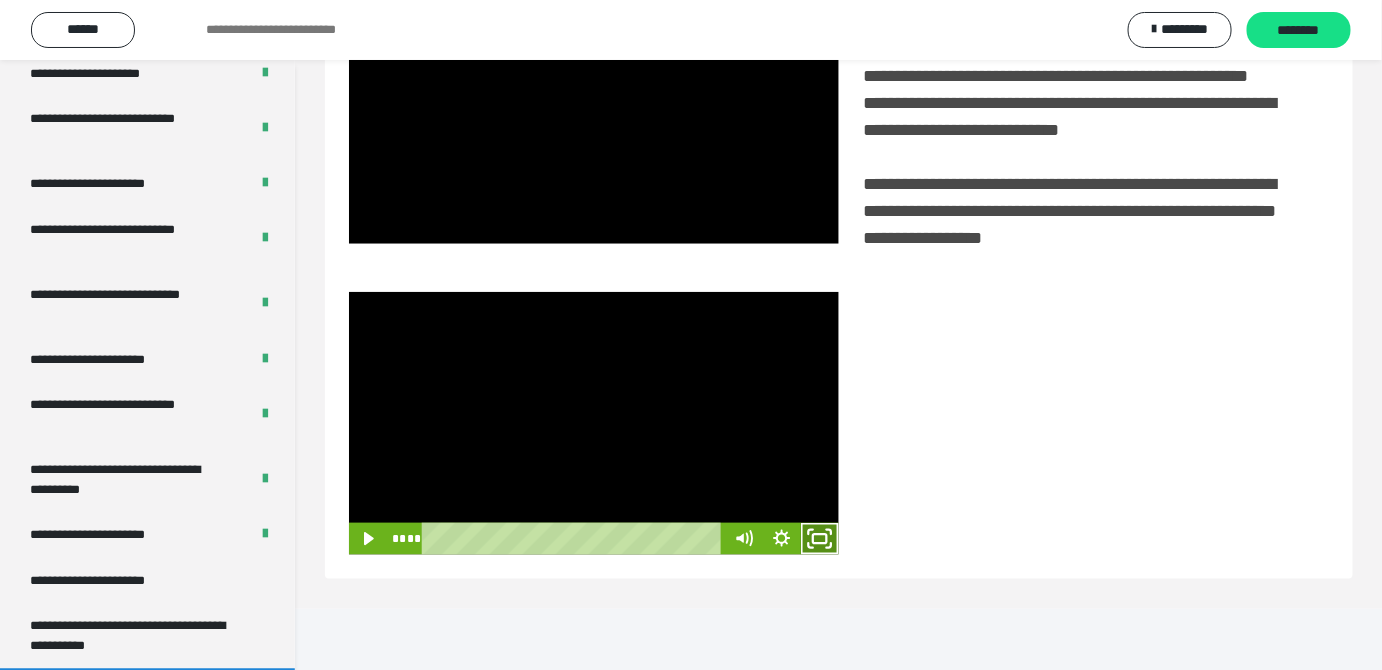 click 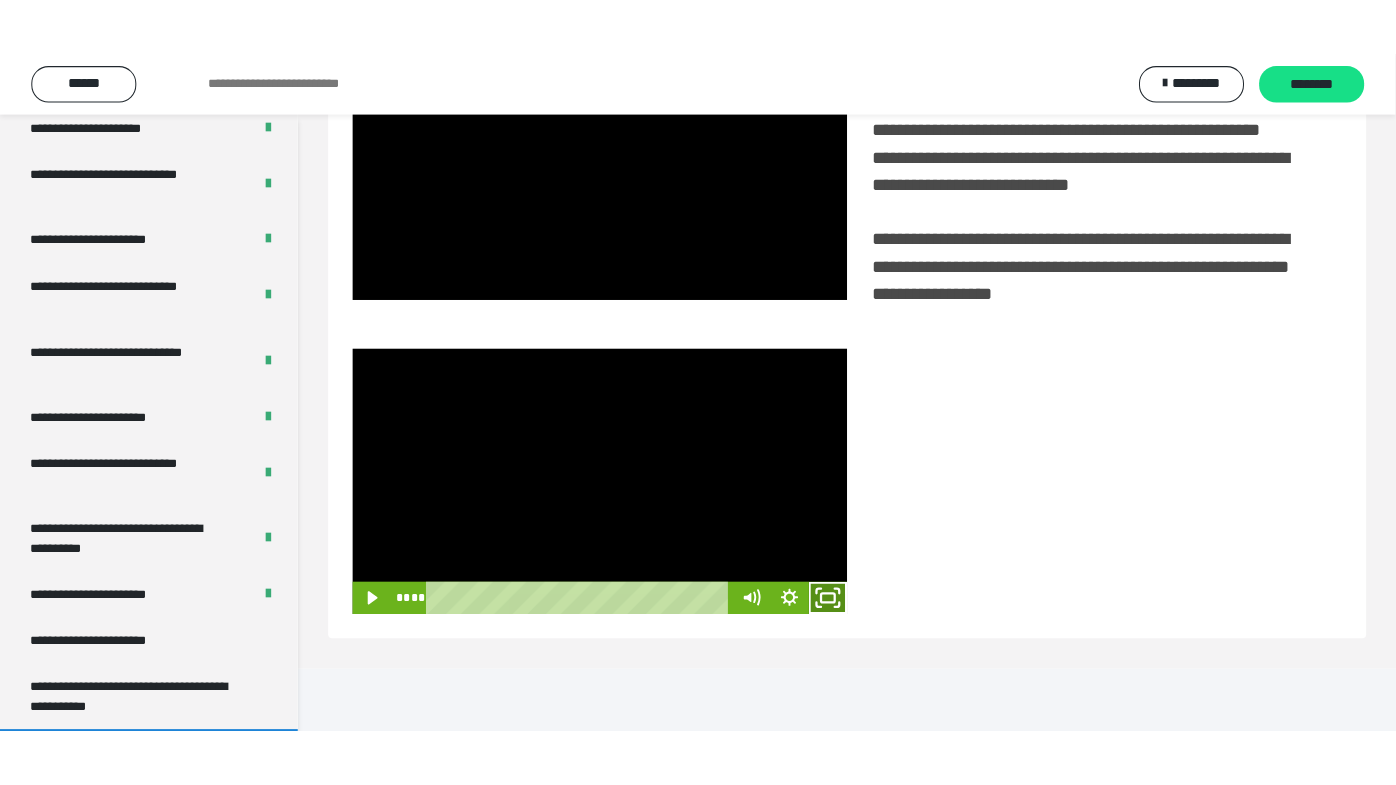 scroll, scrollTop: 338, scrollLeft: 0, axis: vertical 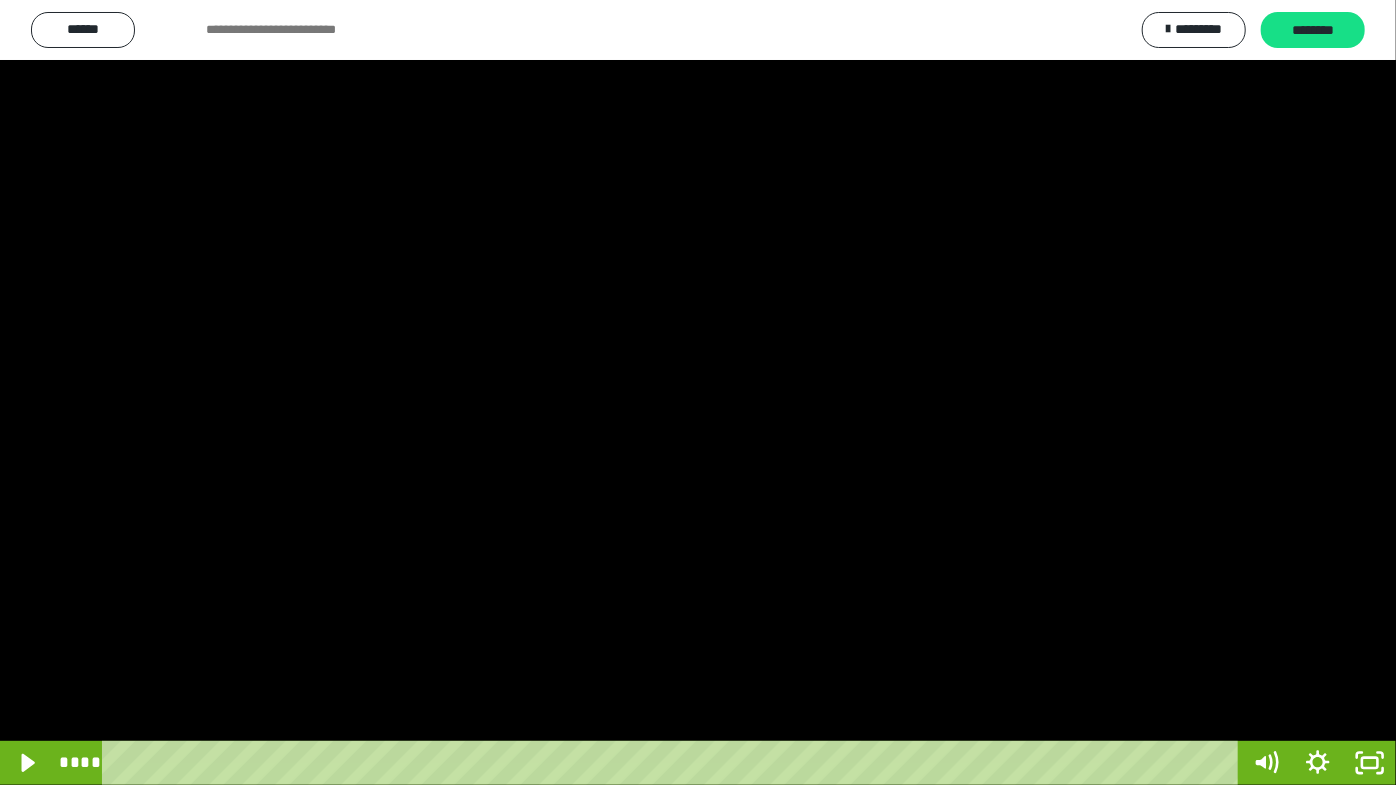 click at bounding box center [698, 392] 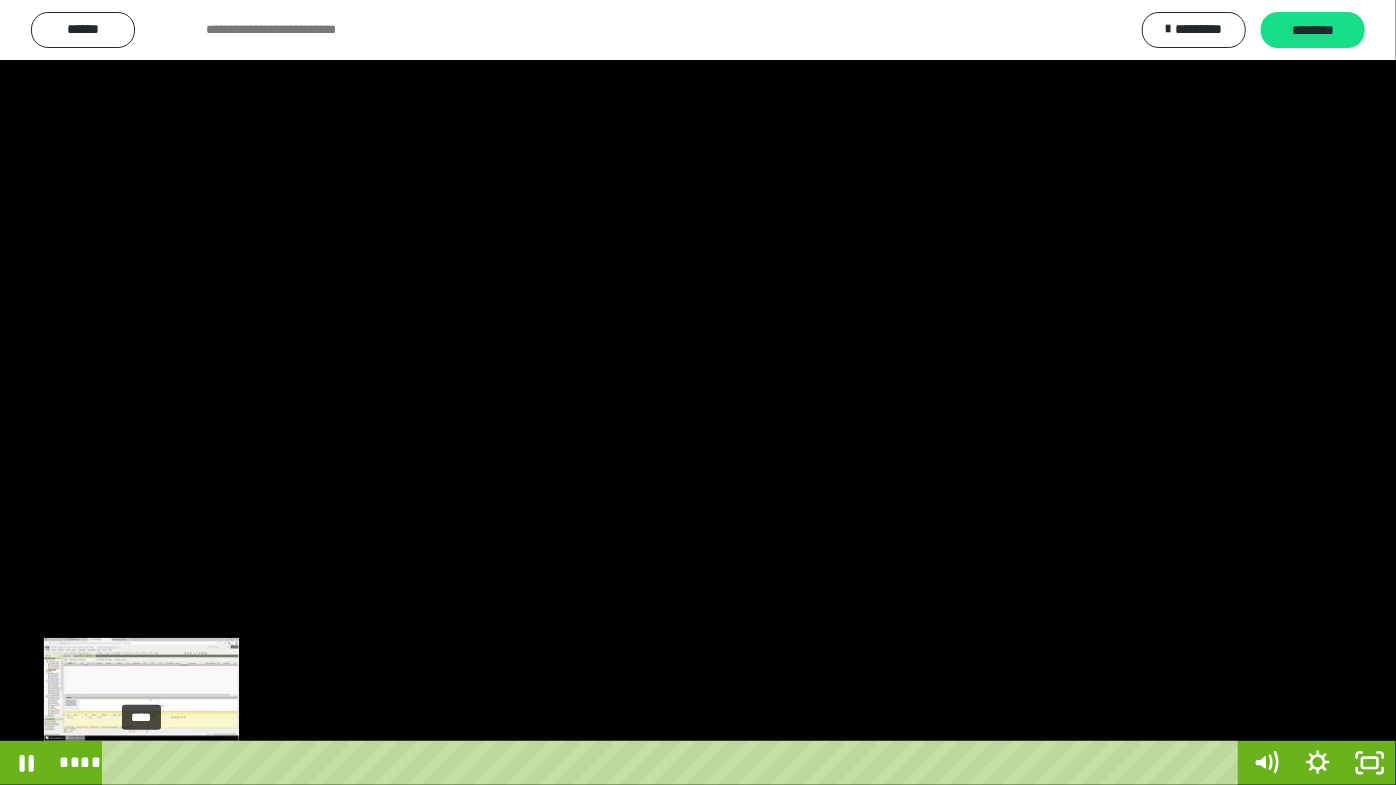 click at bounding box center [150, 763] 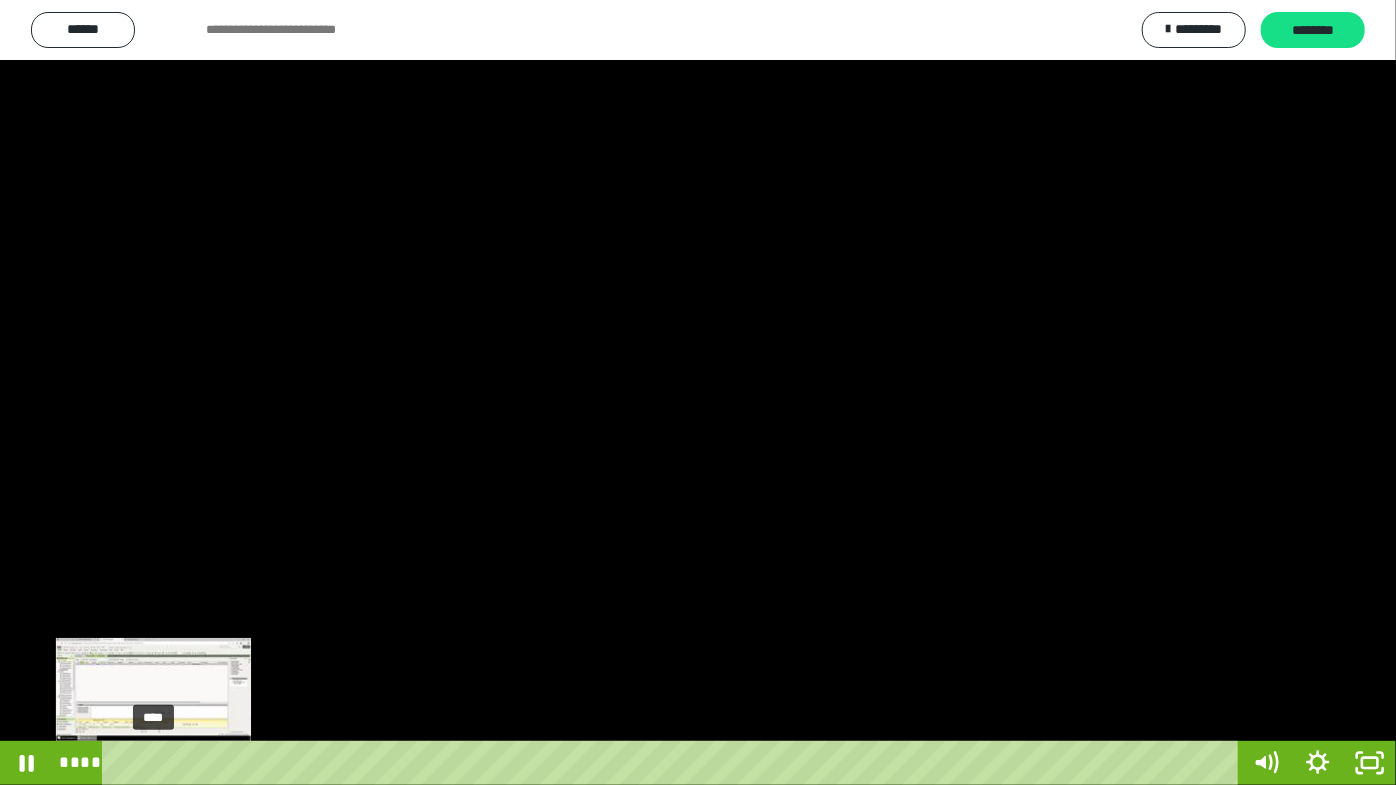 click on "****" at bounding box center (674, 763) 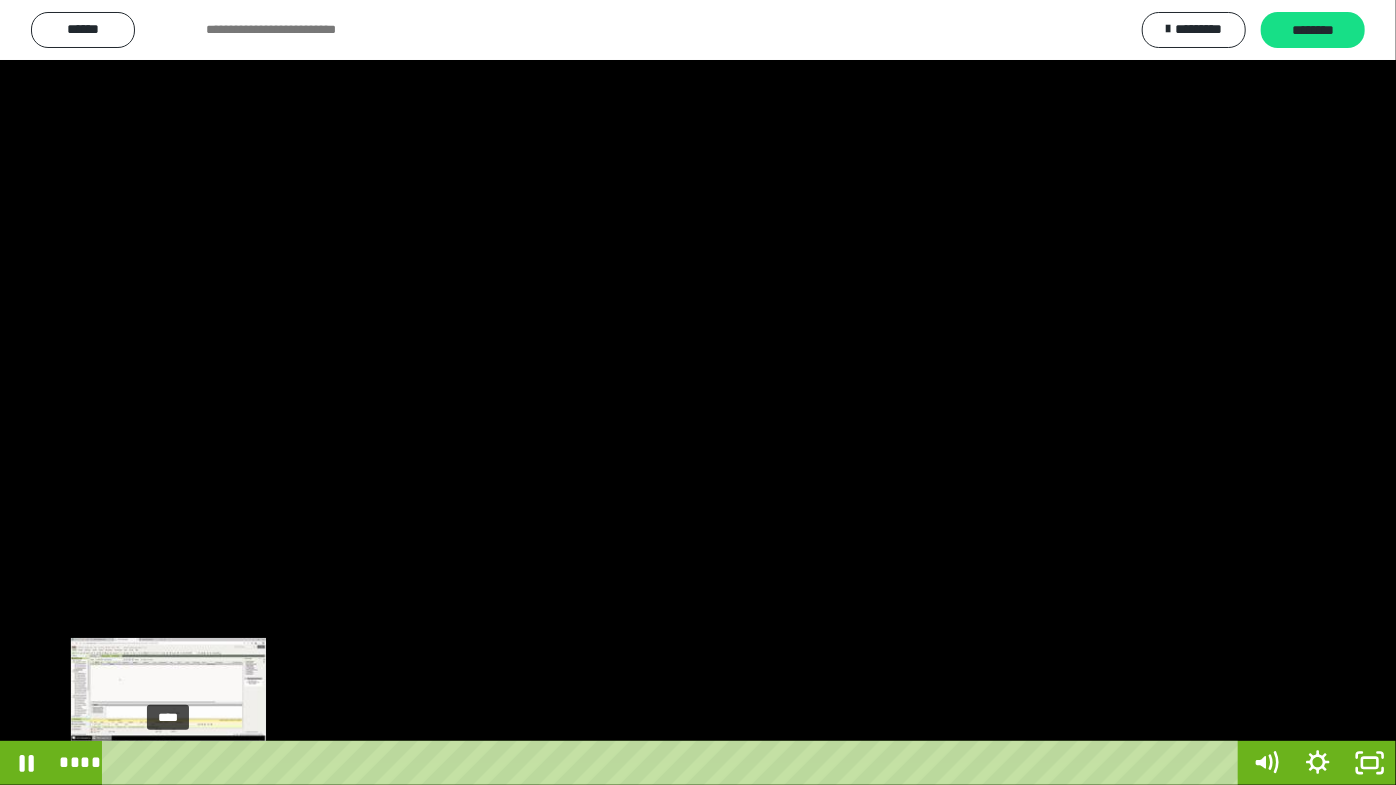 click on "****" at bounding box center [674, 763] 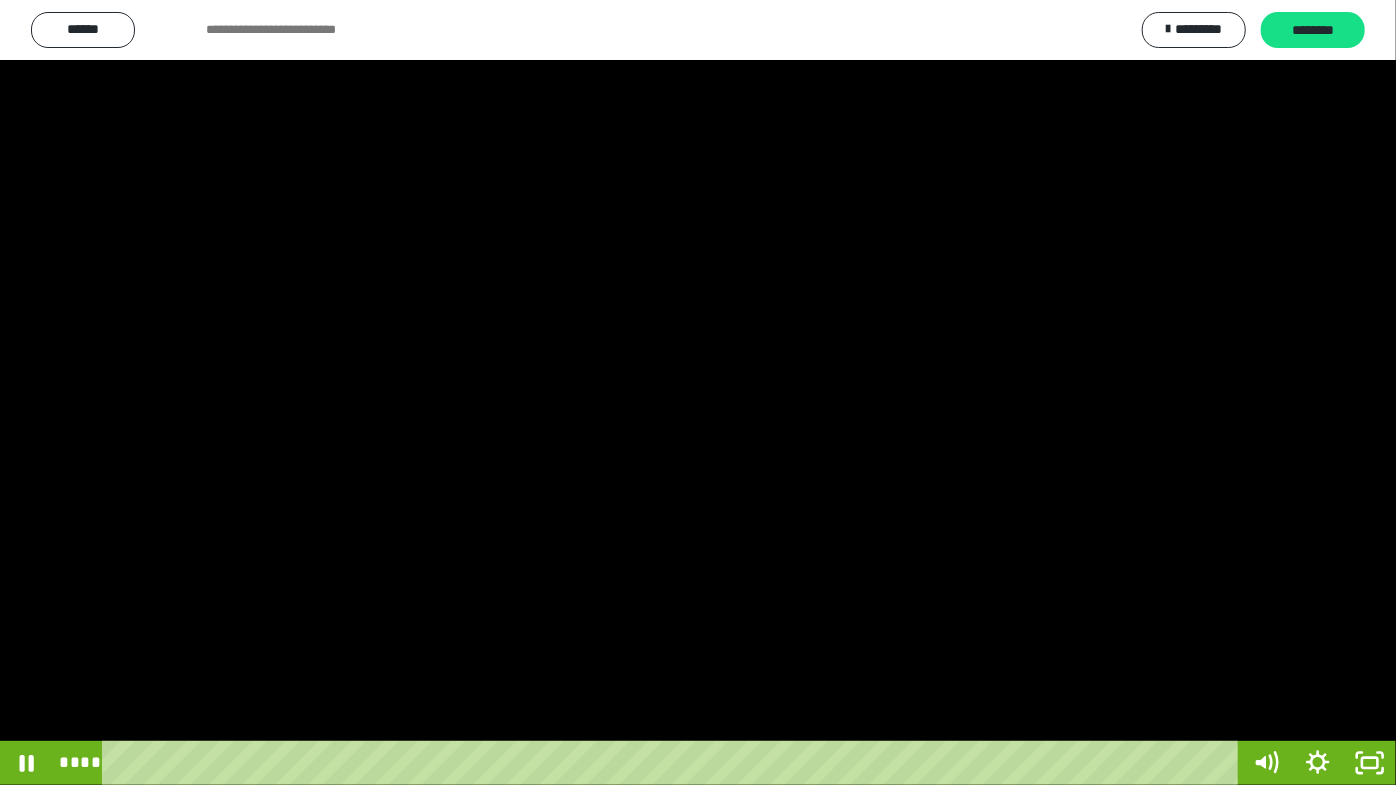 drag, startPoint x: 420, startPoint y: 538, endPoint x: 442, endPoint y: 542, distance: 22.36068 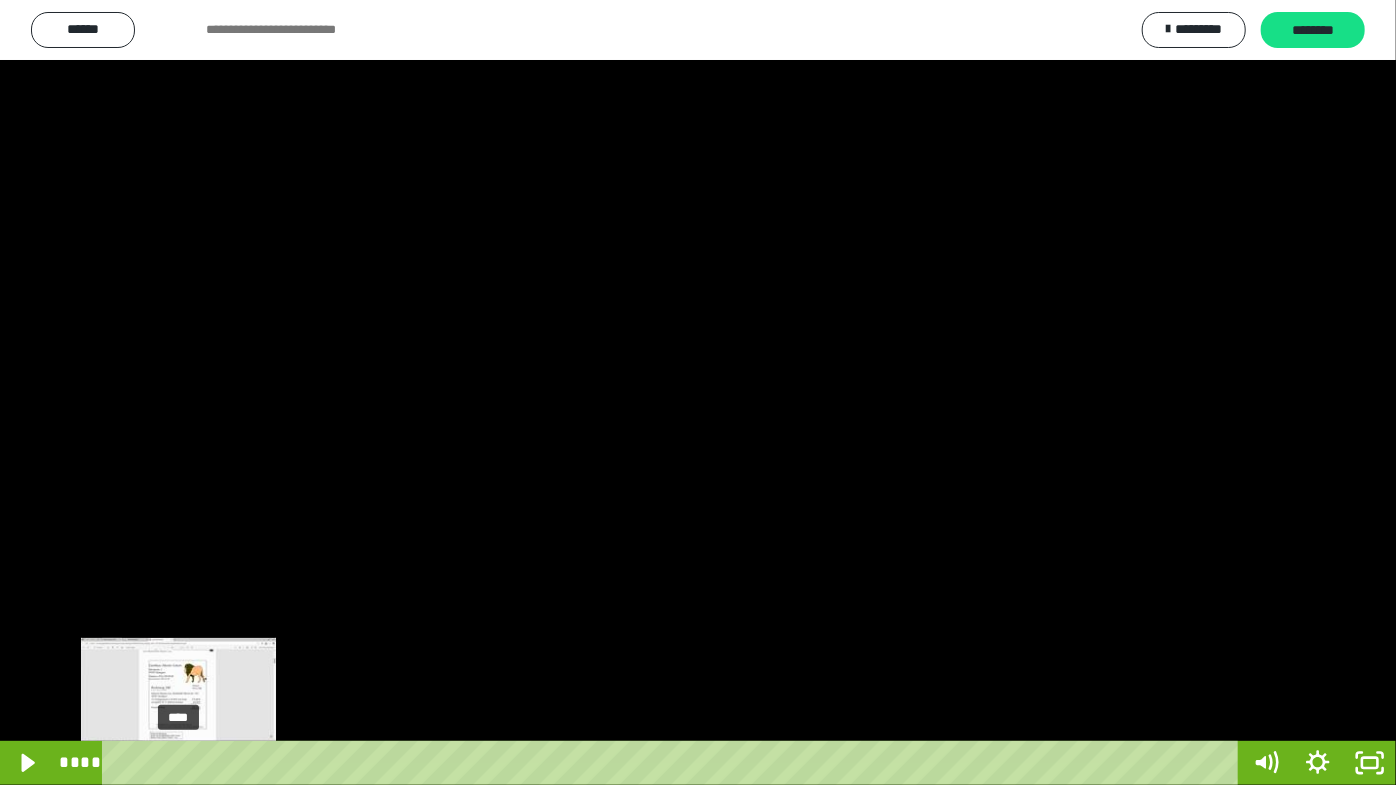 click on "****" at bounding box center [674, 763] 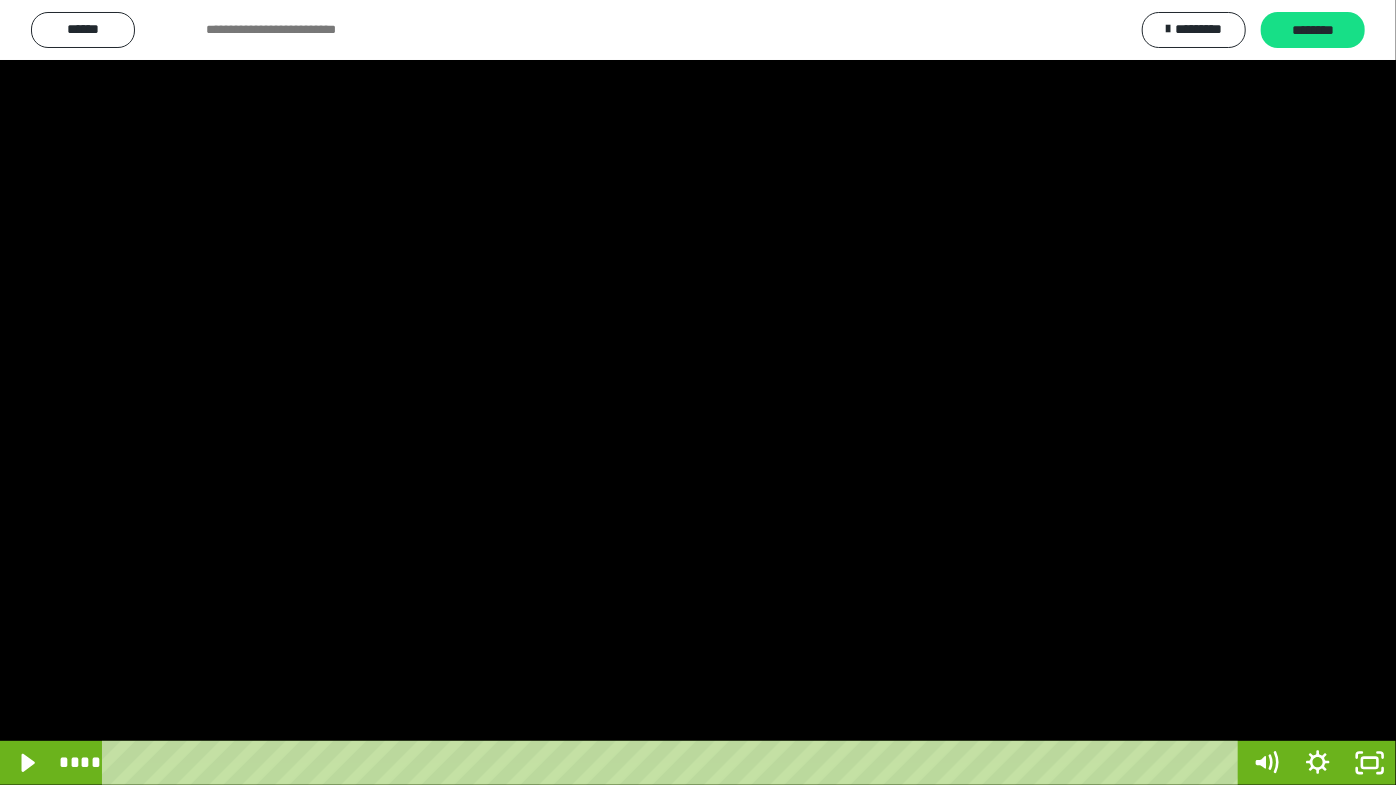 click at bounding box center [698, 392] 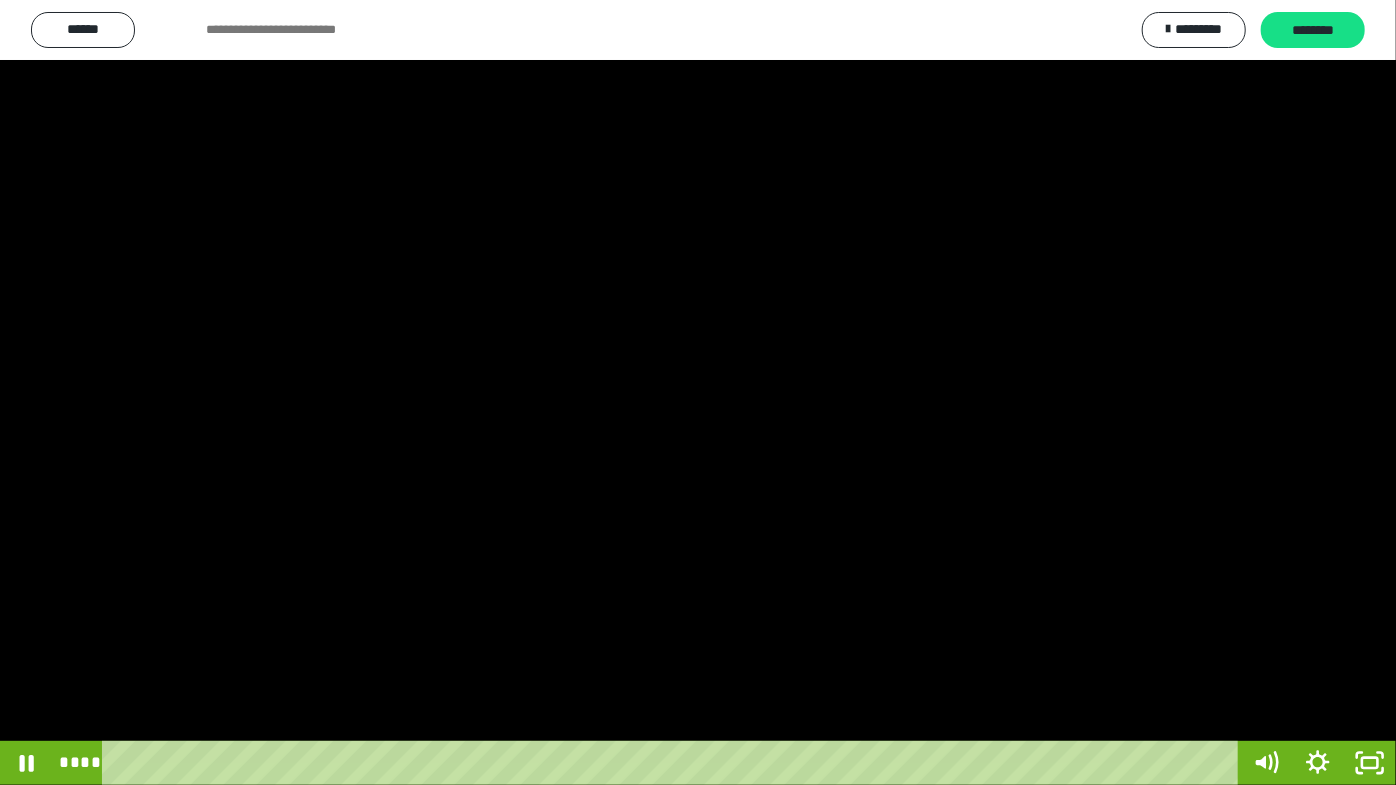 click at bounding box center [698, 392] 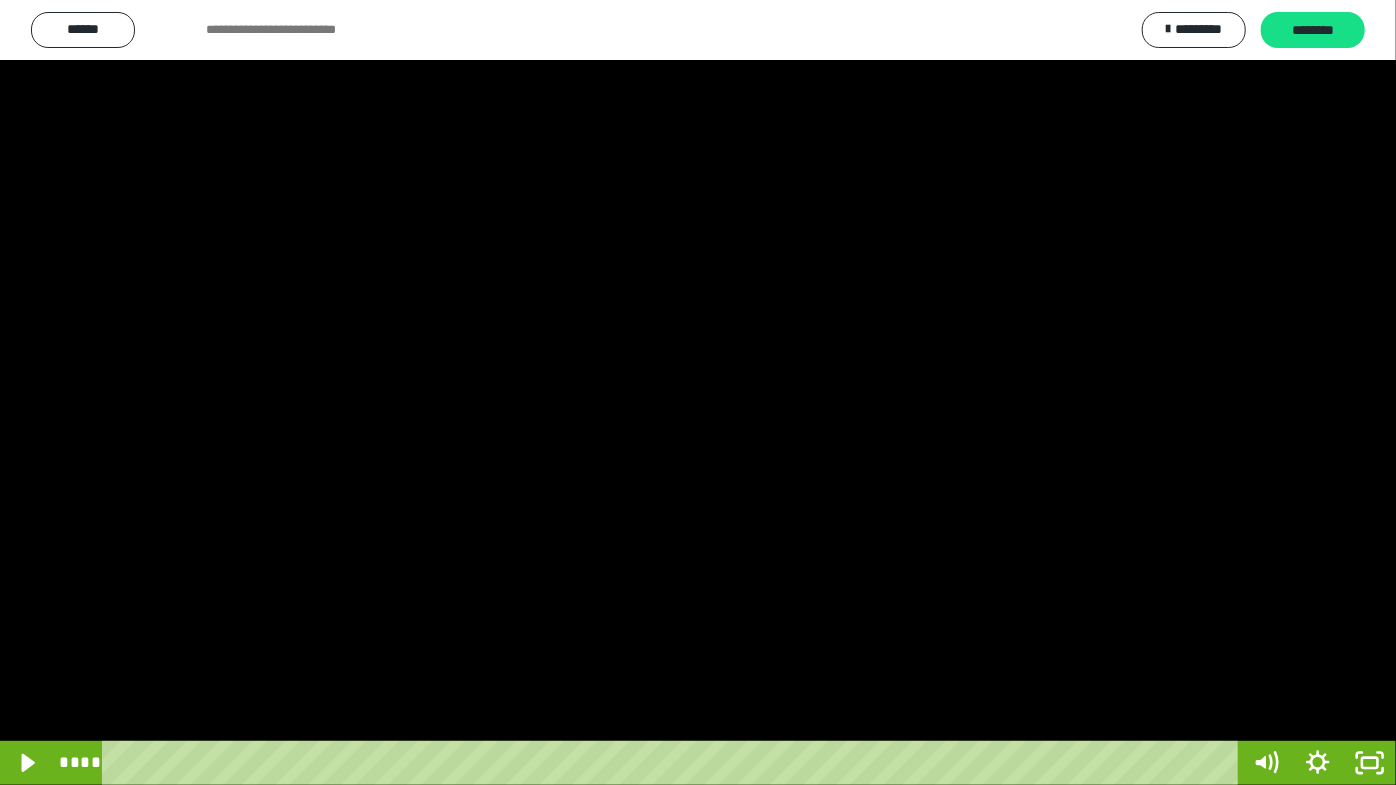 drag, startPoint x: 607, startPoint y: 455, endPoint x: 623, endPoint y: 450, distance: 16.763054 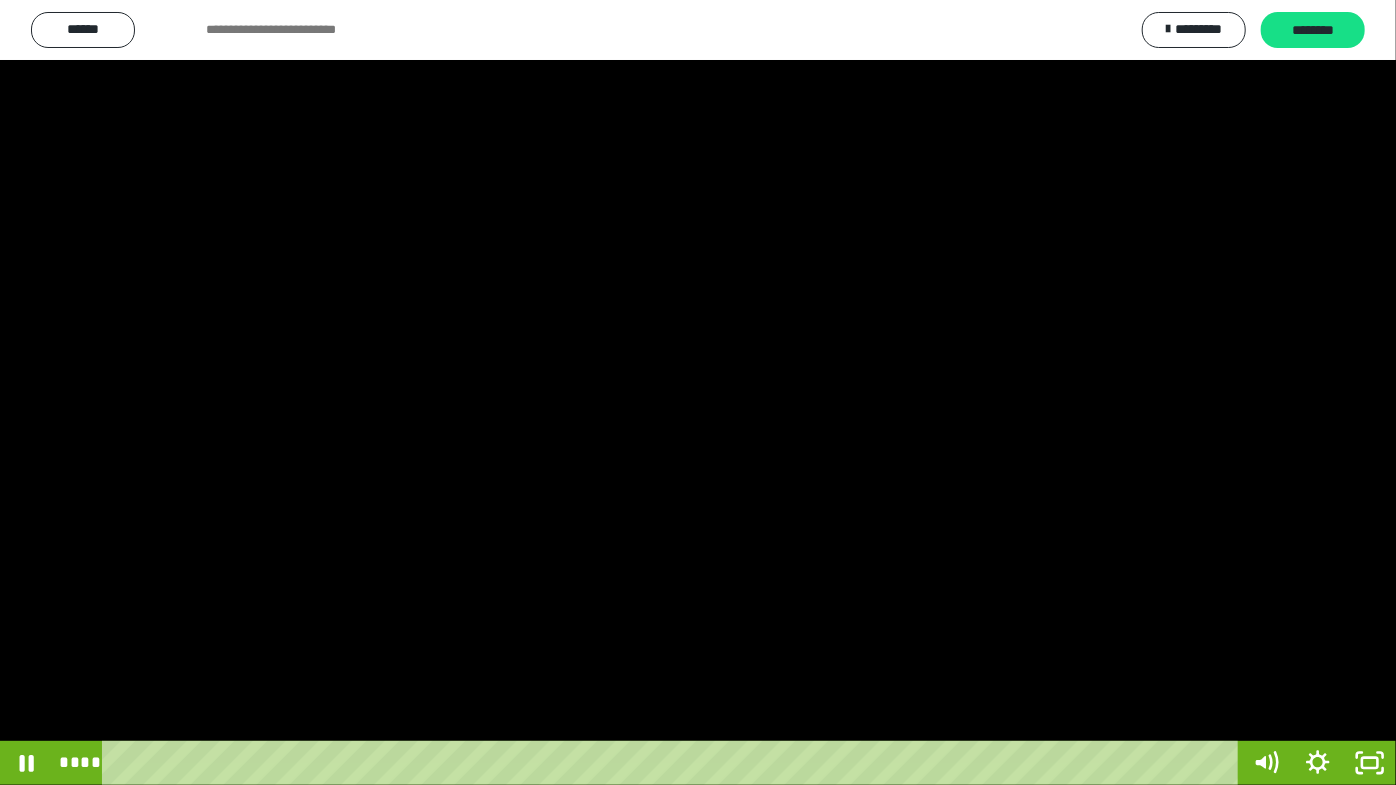 click at bounding box center [698, 392] 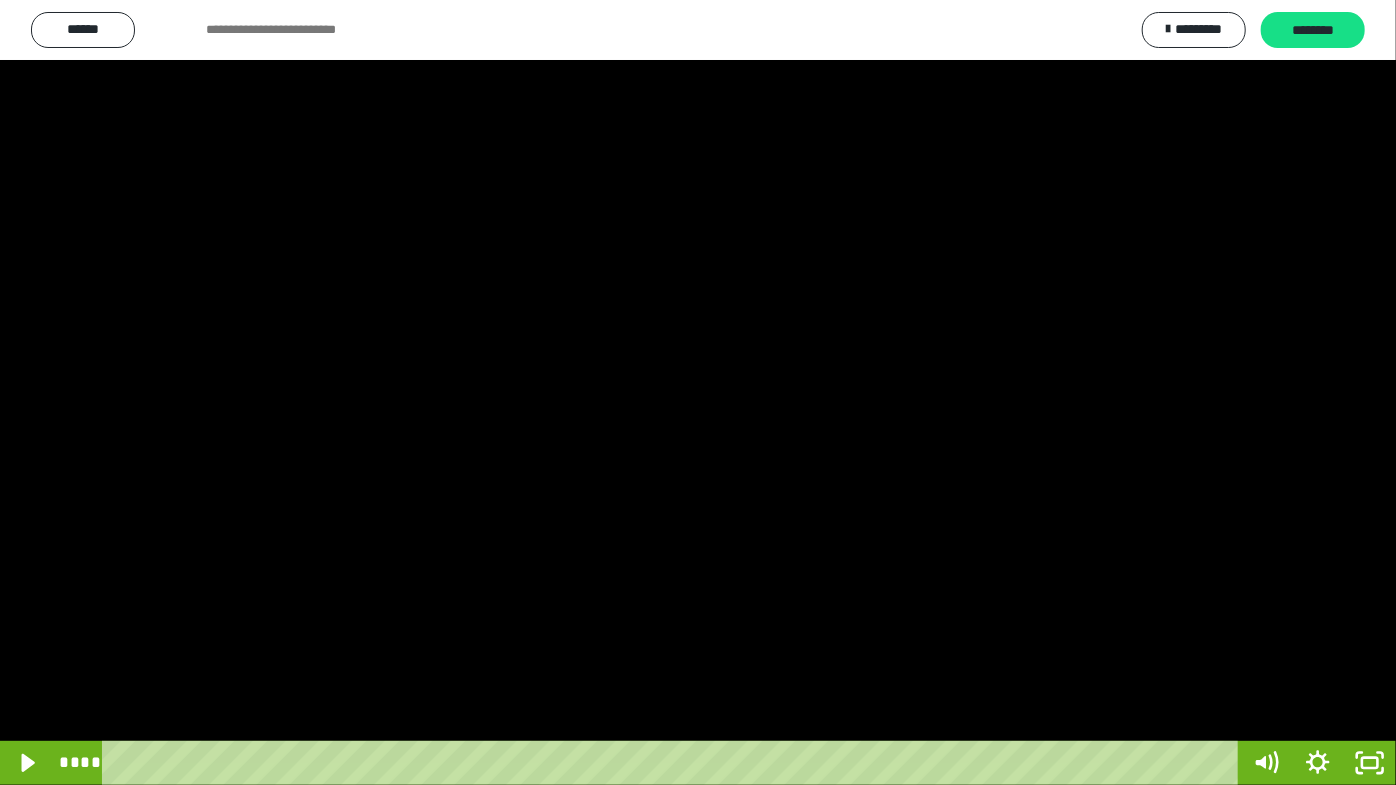 click at bounding box center (698, 392) 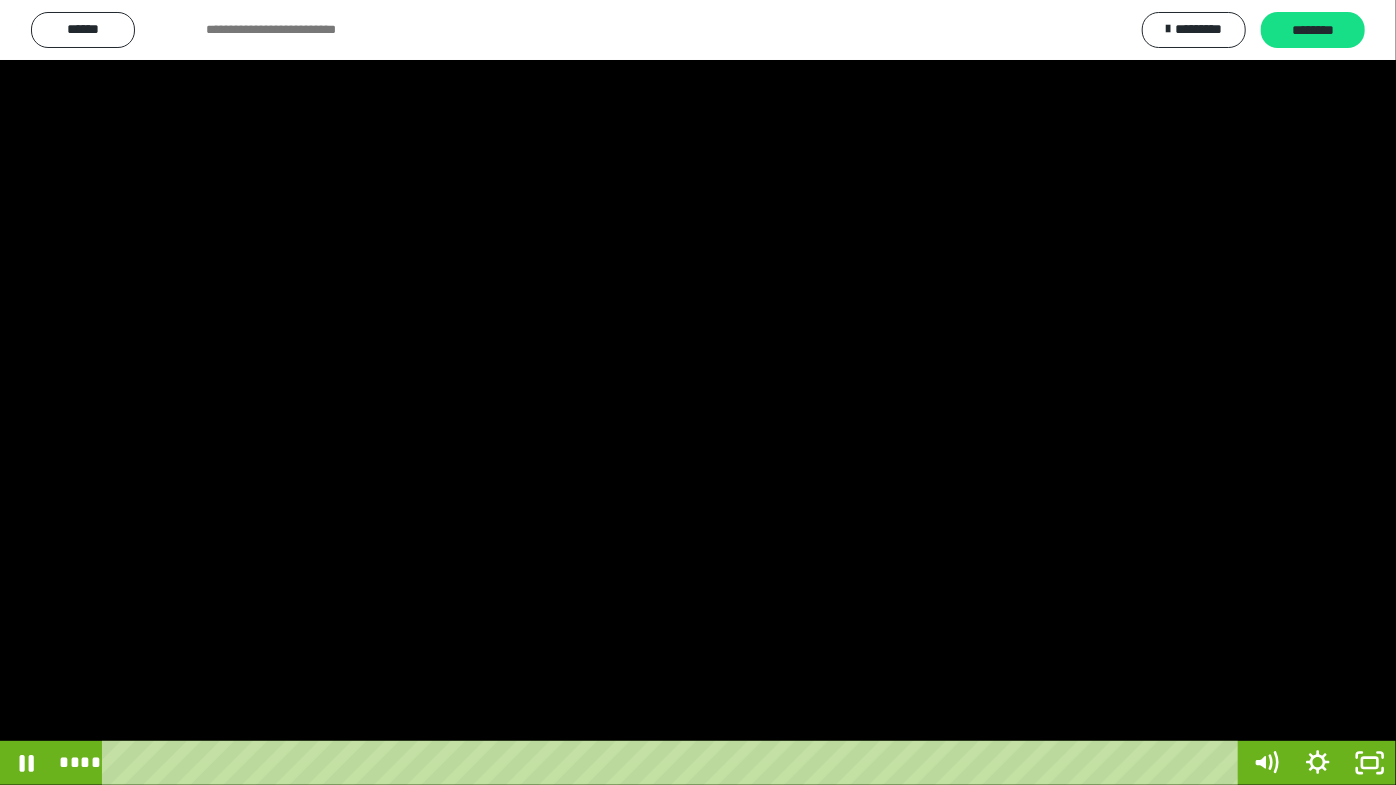 click at bounding box center (698, 392) 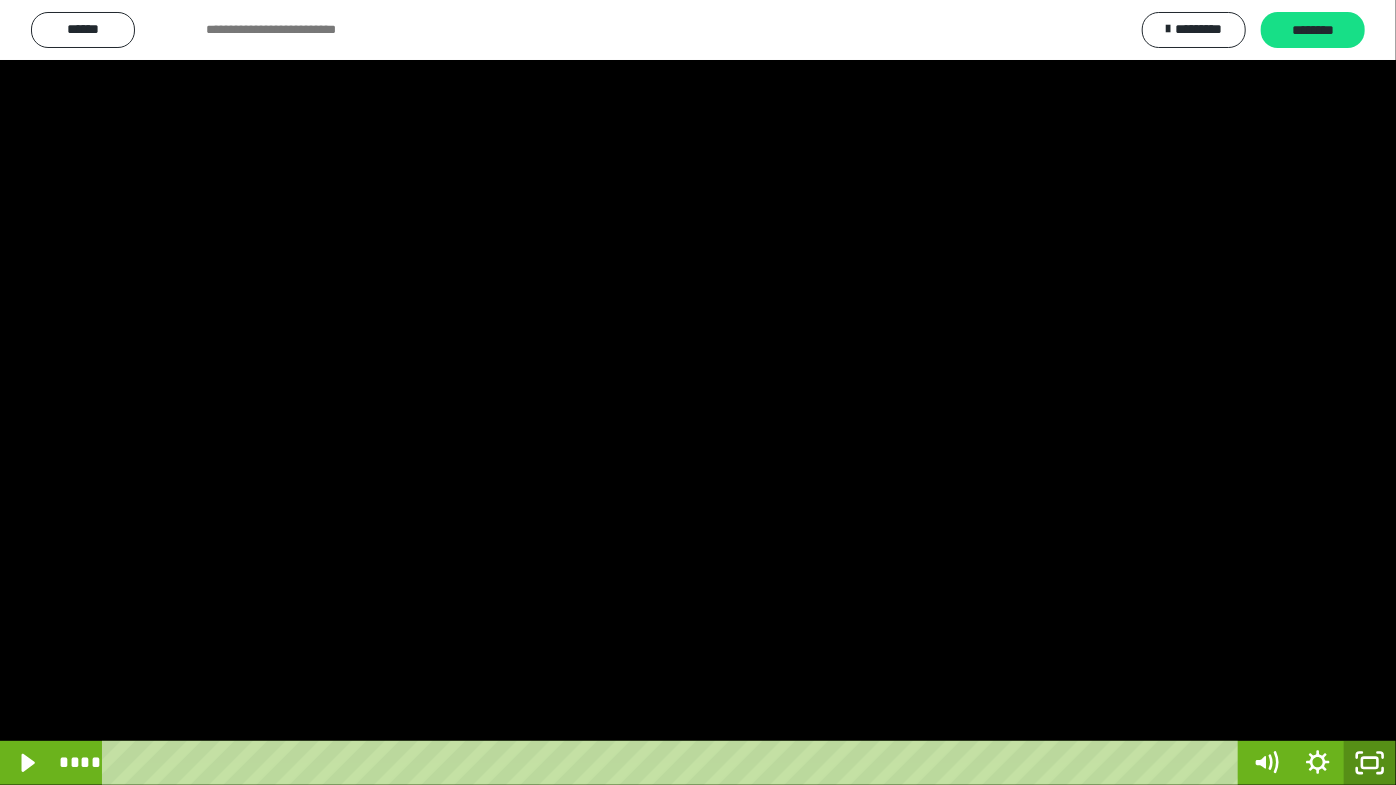 click 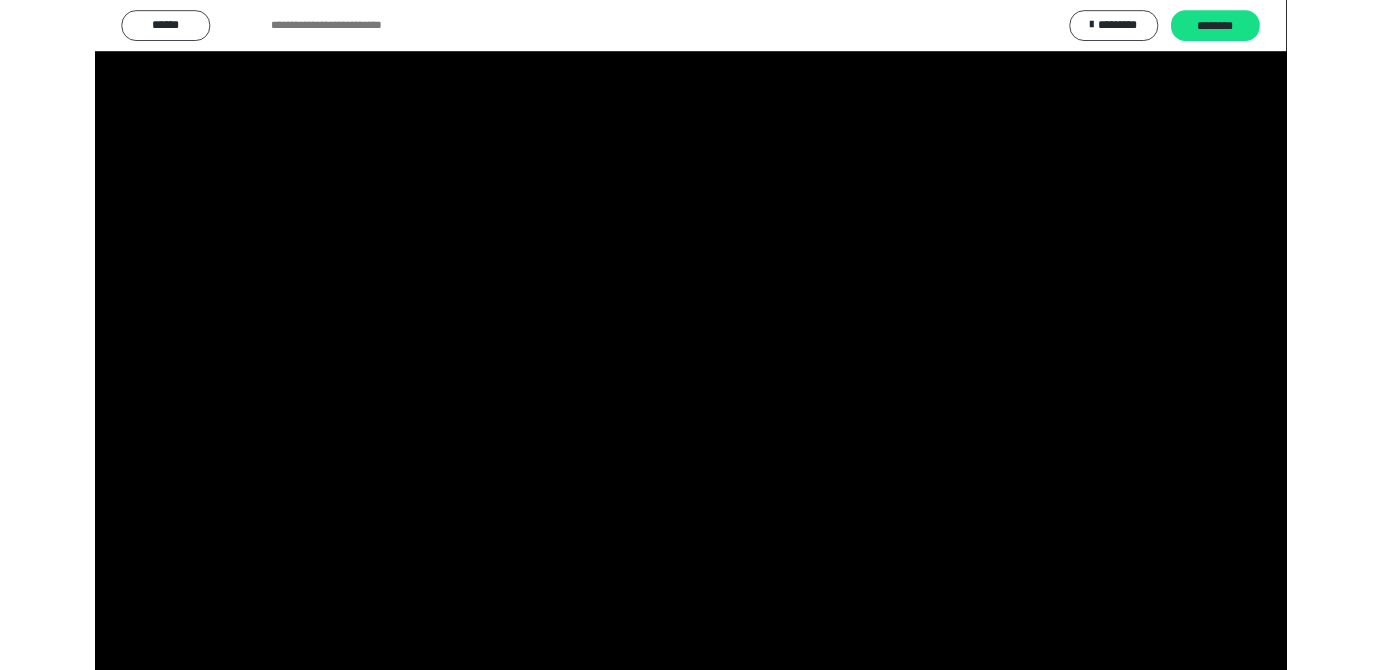 scroll, scrollTop: 3820, scrollLeft: 0, axis: vertical 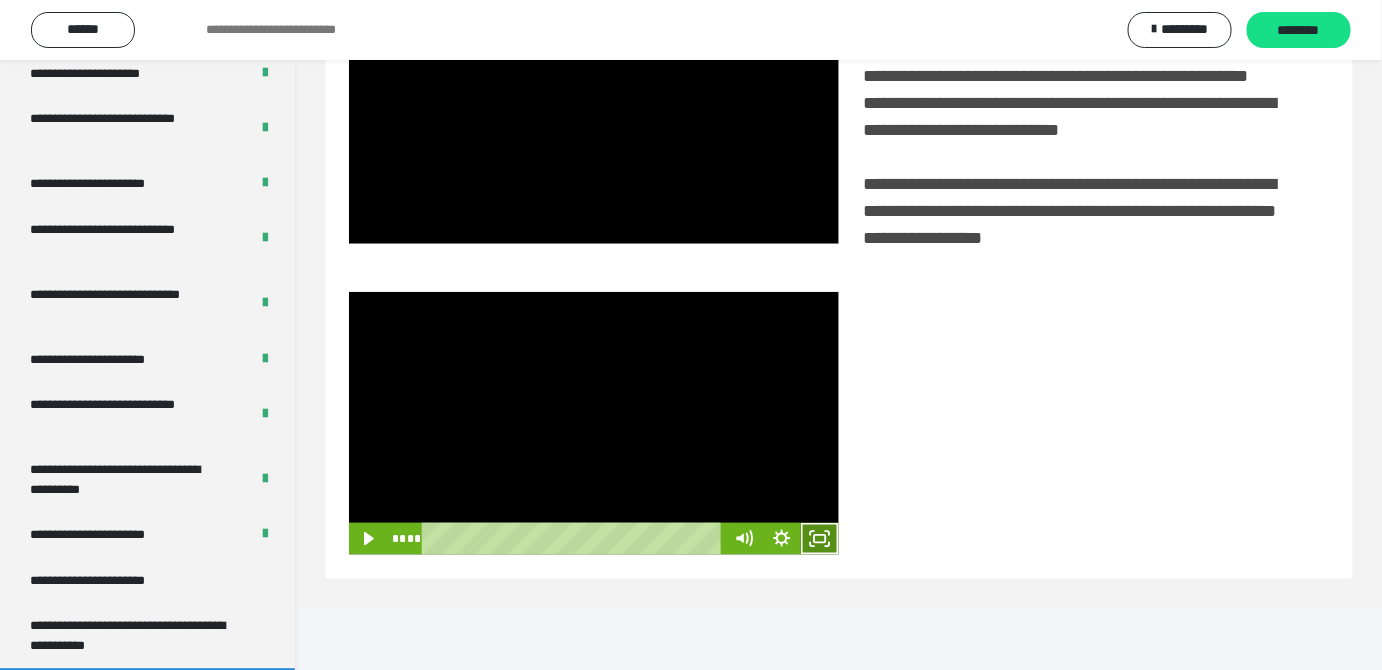 click 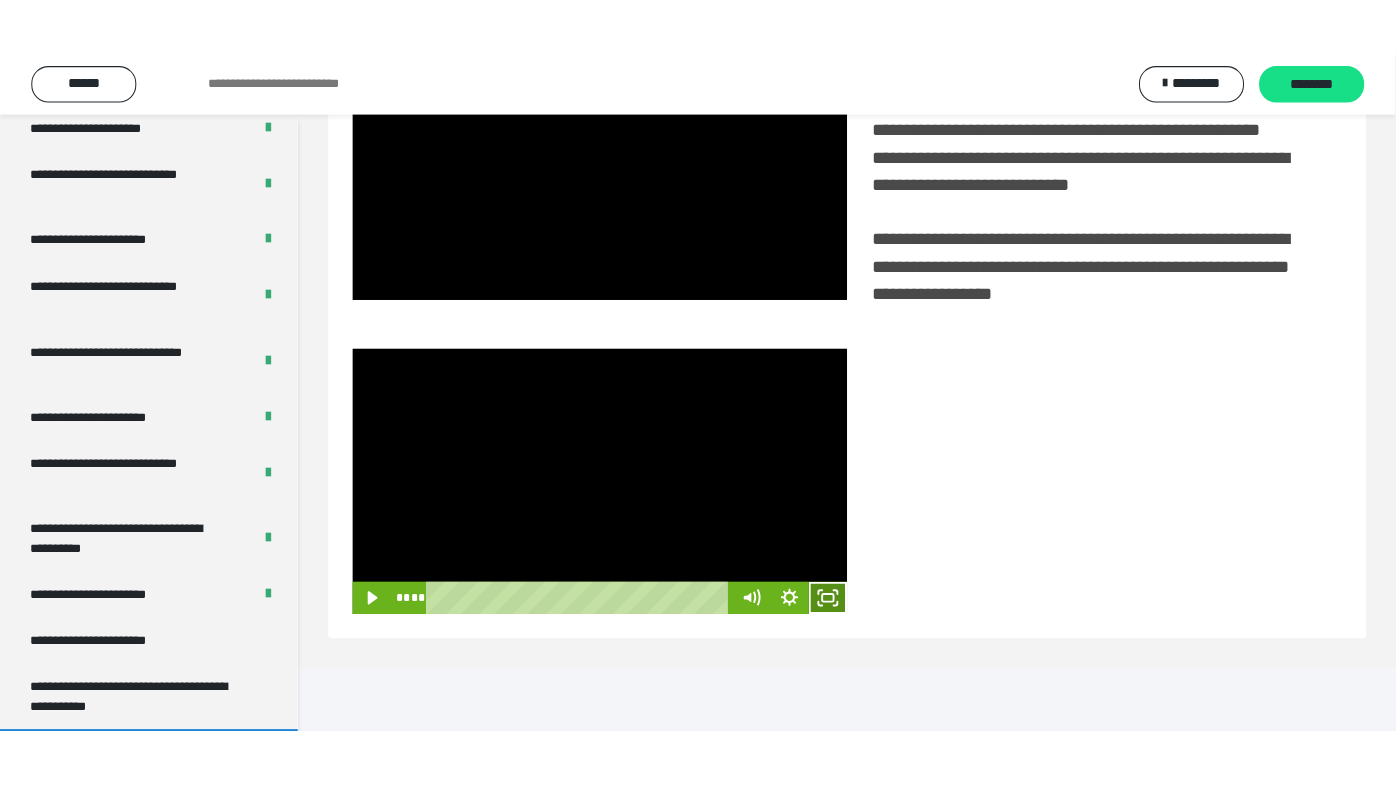 scroll, scrollTop: 338, scrollLeft: 0, axis: vertical 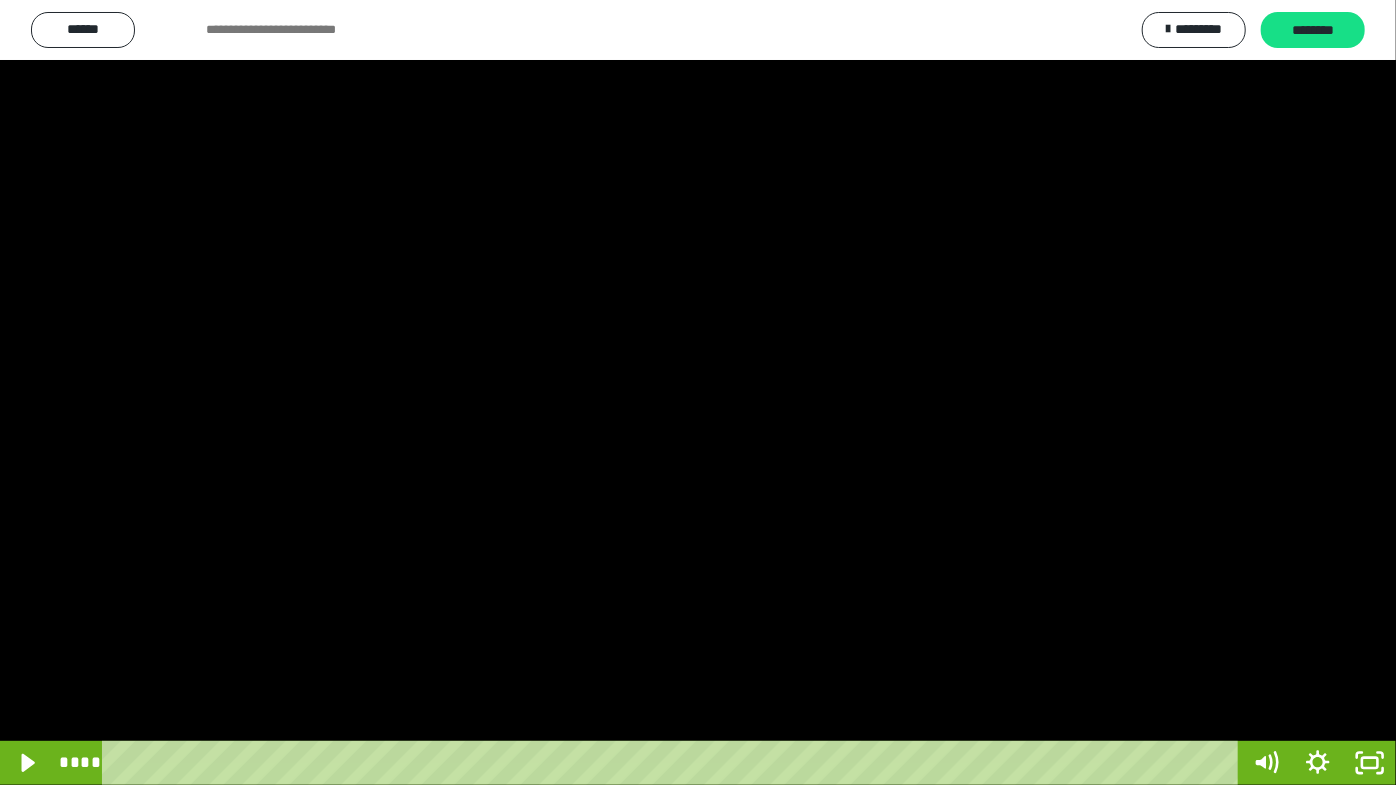 drag, startPoint x: 727, startPoint y: 600, endPoint x: 734, endPoint y: 618, distance: 19.313208 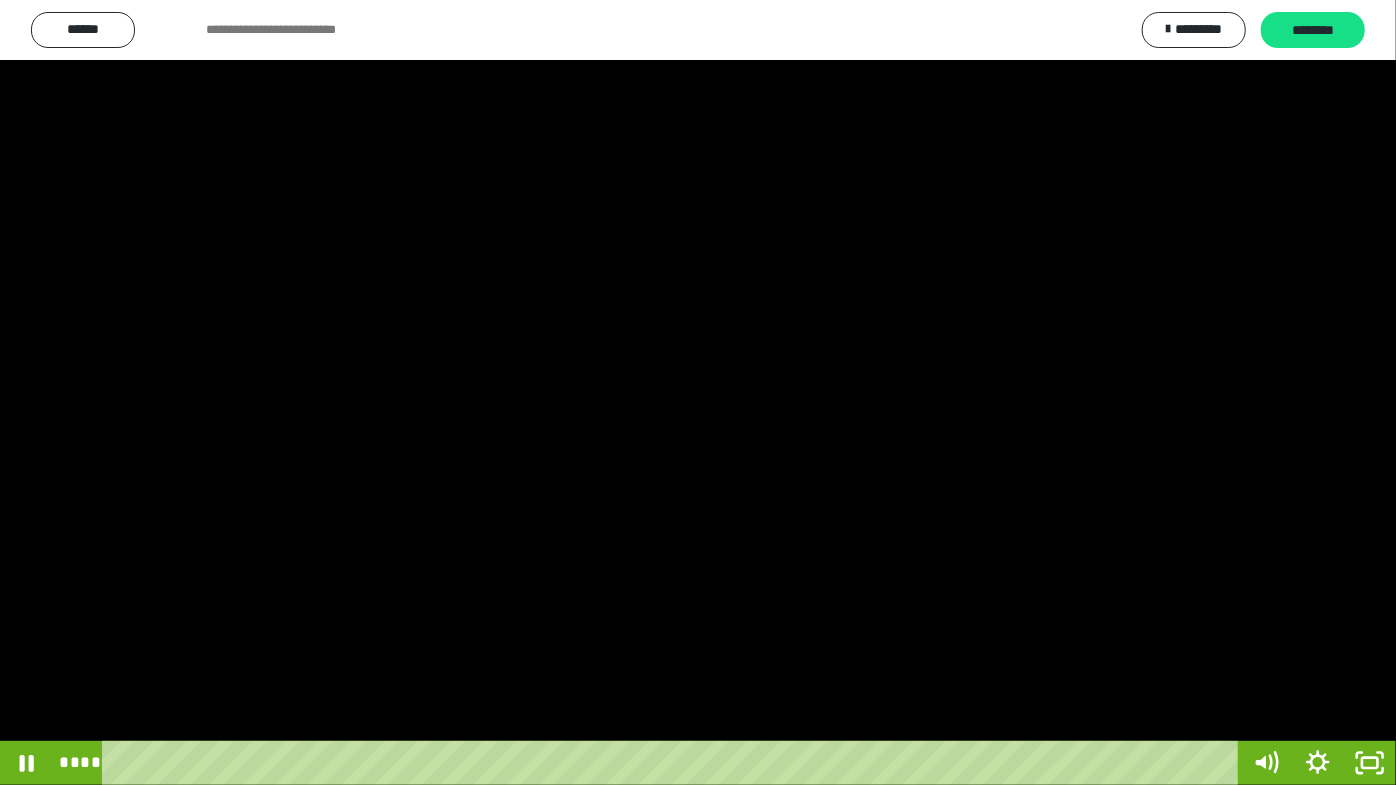 click at bounding box center (698, 392) 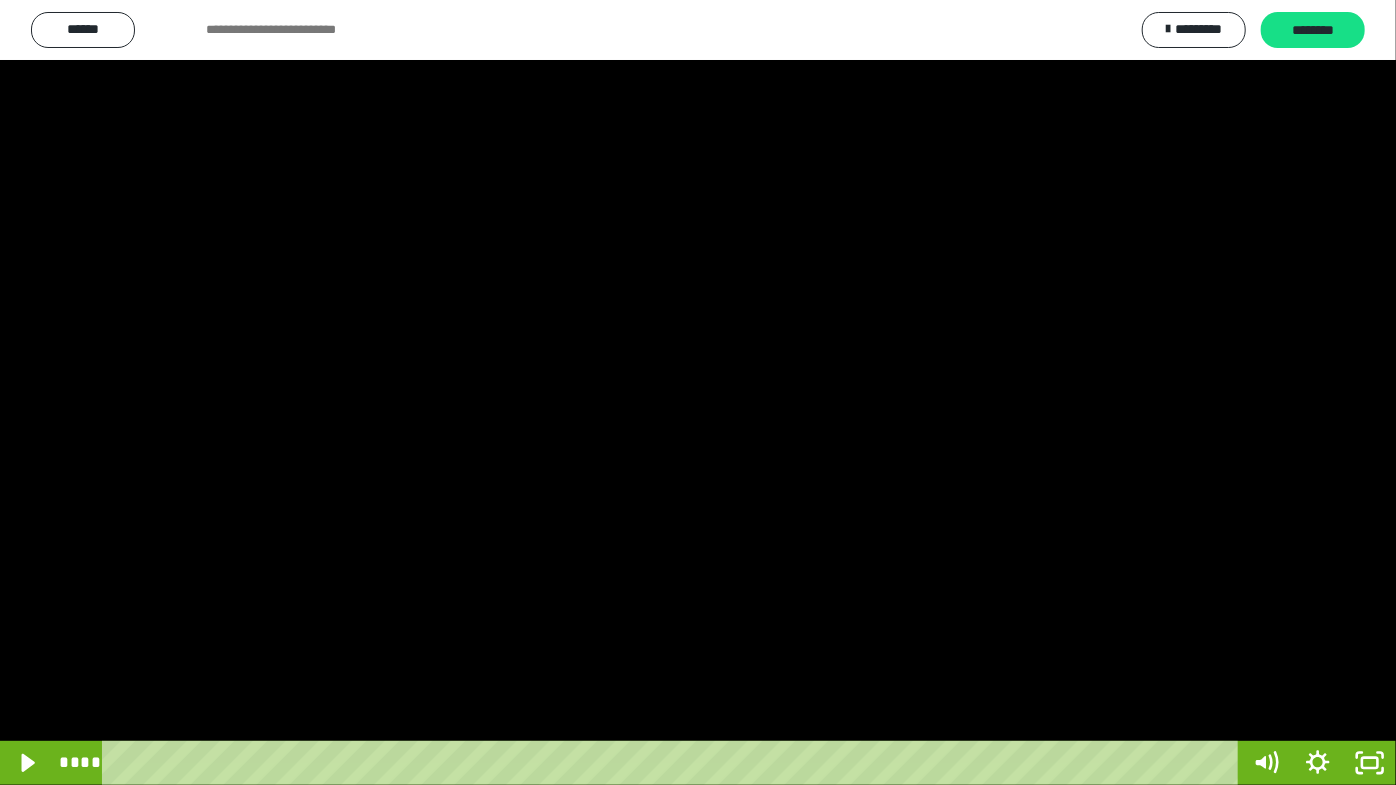 click at bounding box center (698, 392) 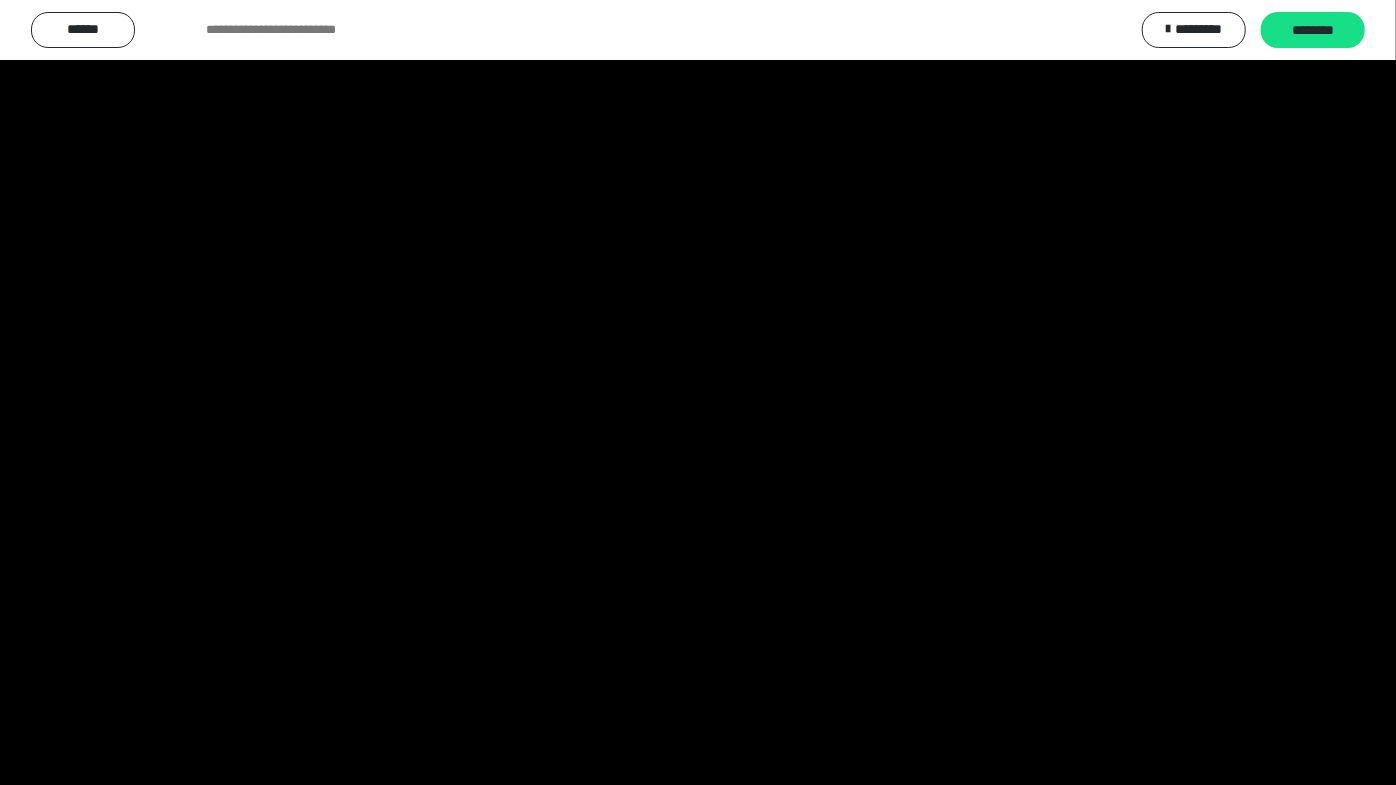 click at bounding box center [698, 392] 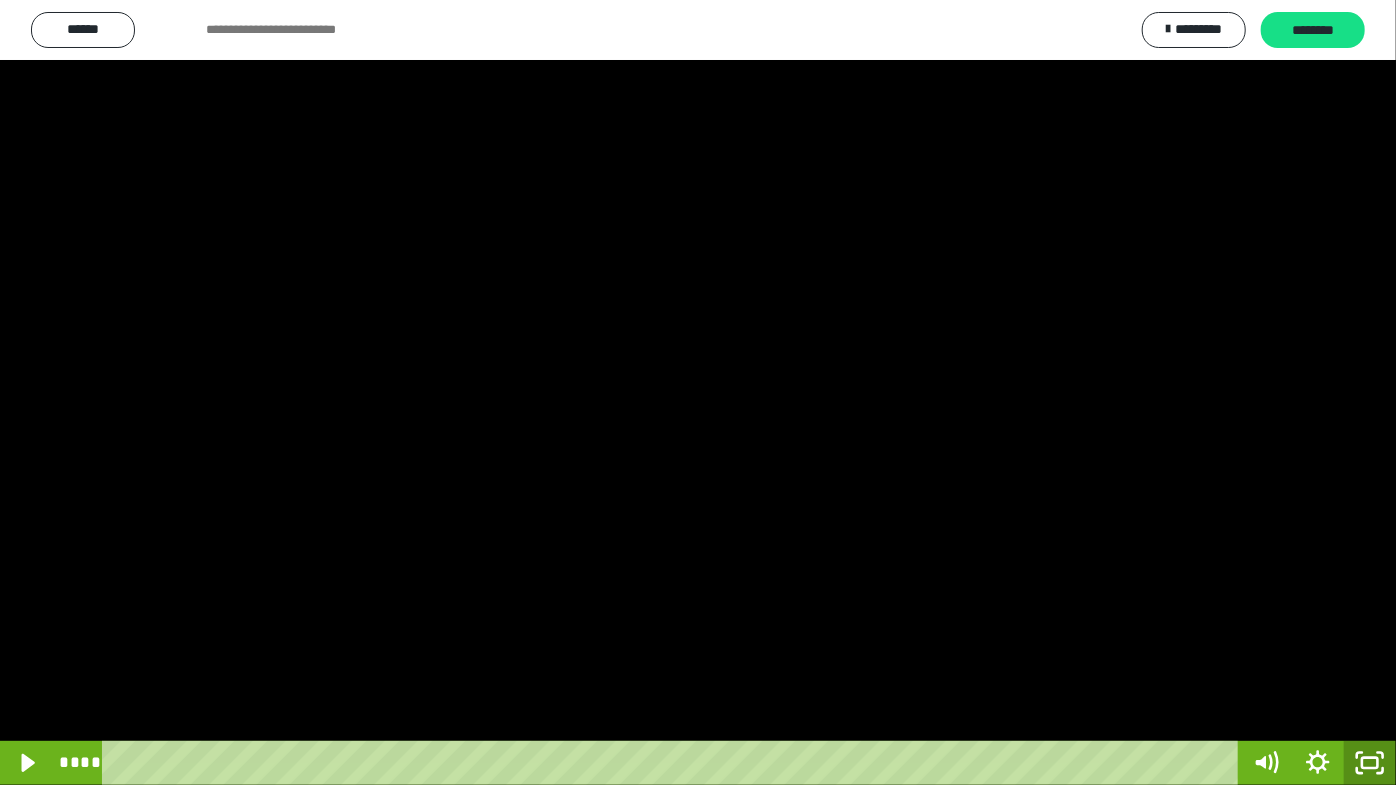 click 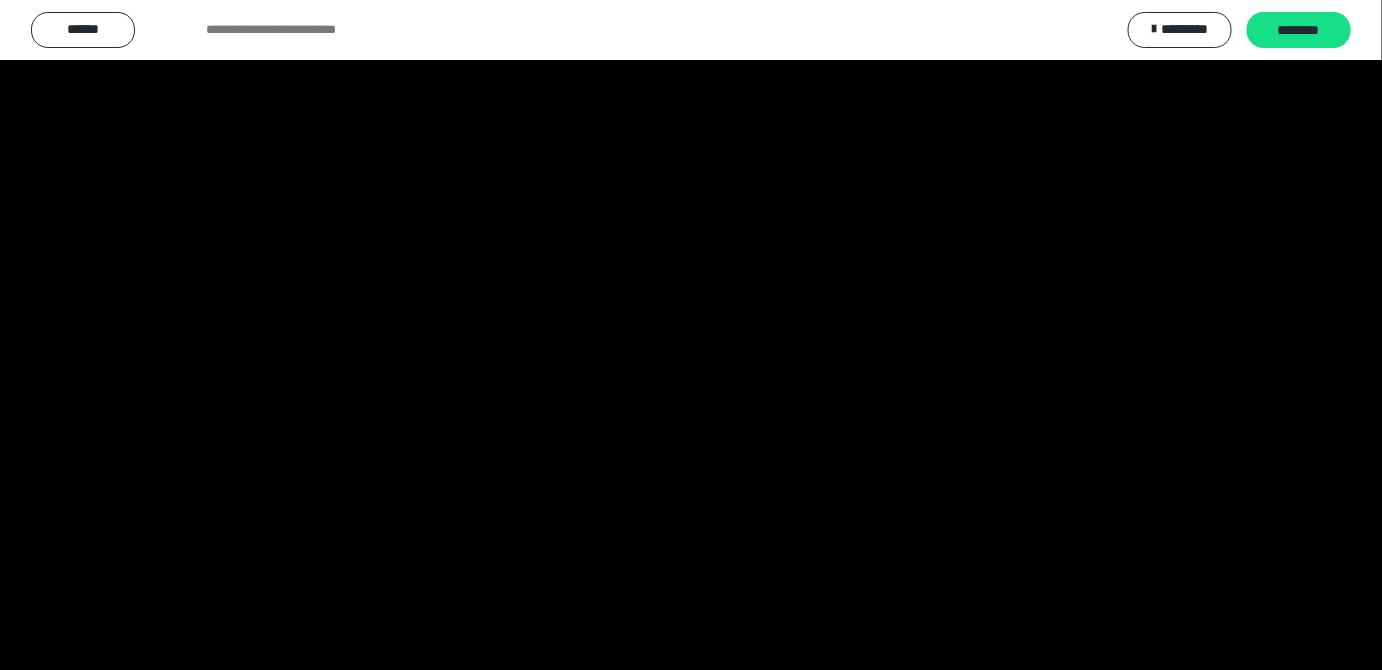 scroll, scrollTop: 3820, scrollLeft: 0, axis: vertical 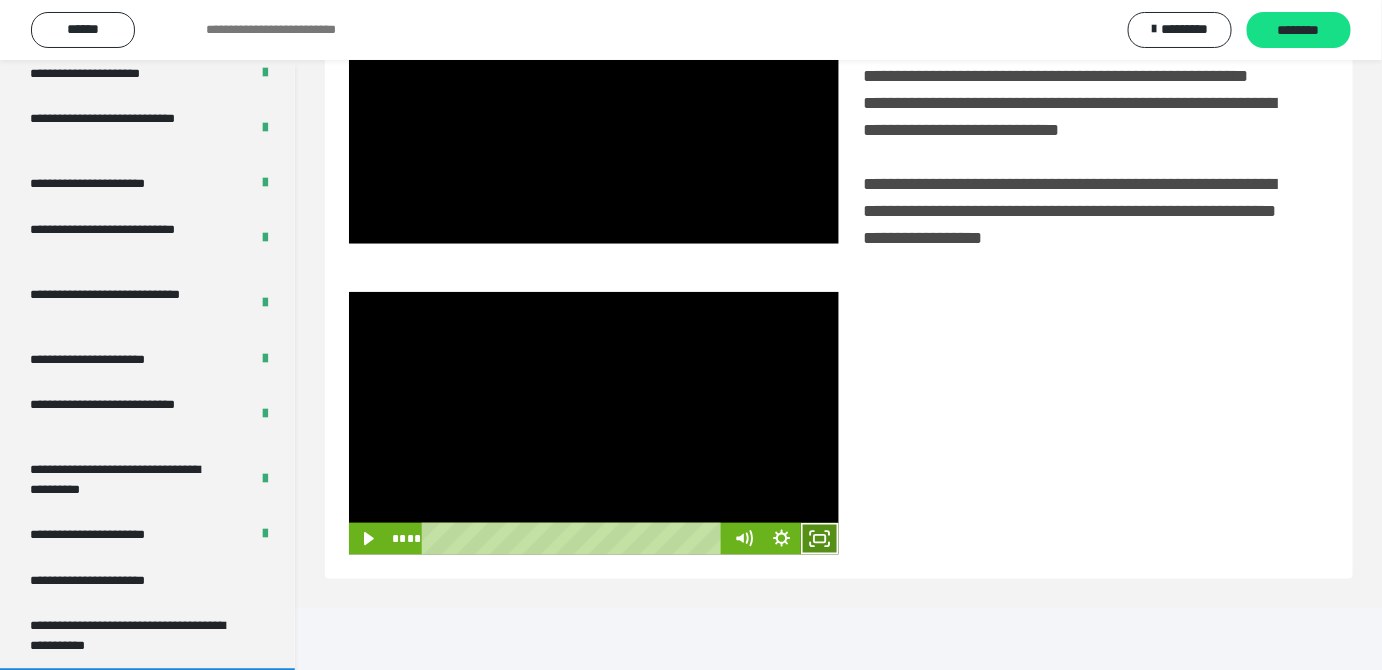 click 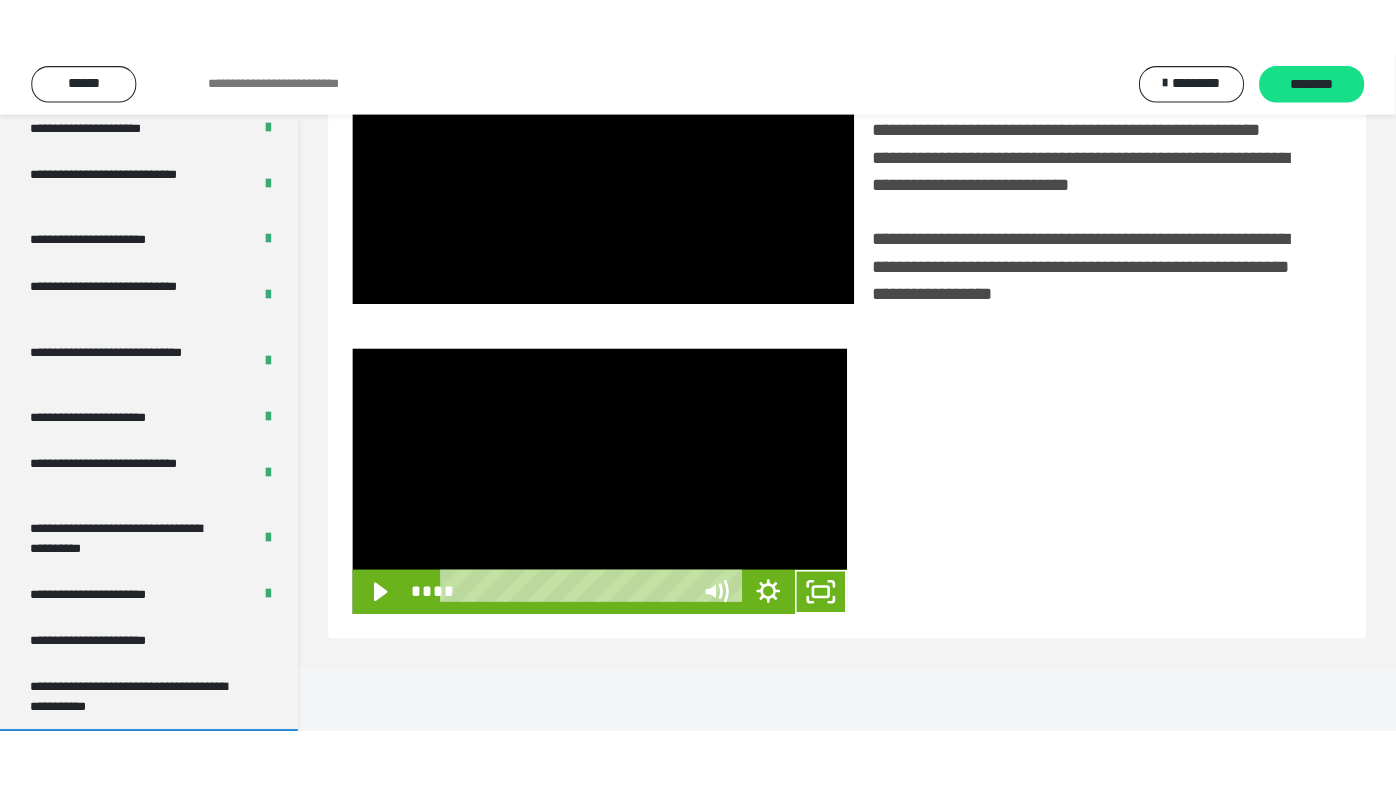 scroll, scrollTop: 338, scrollLeft: 0, axis: vertical 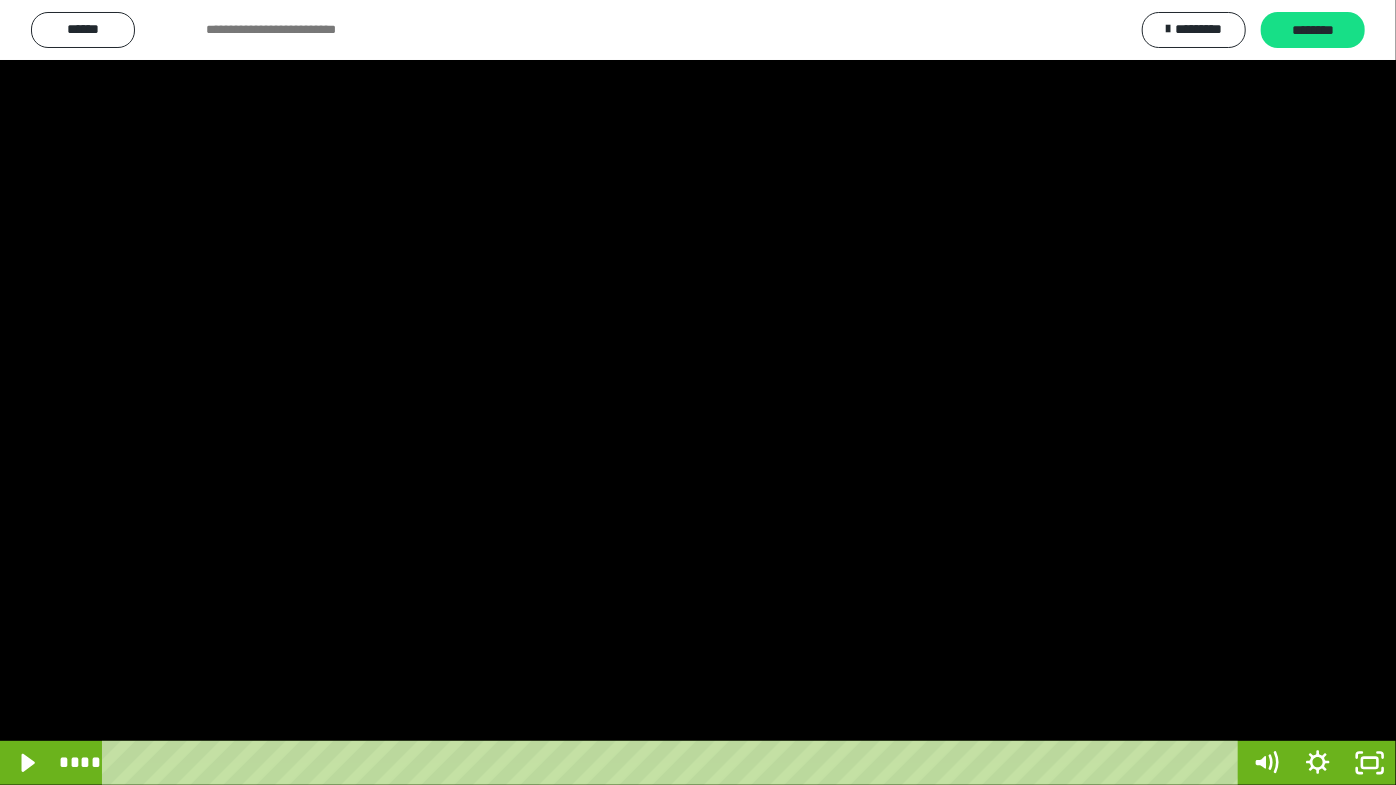 click at bounding box center (698, 392) 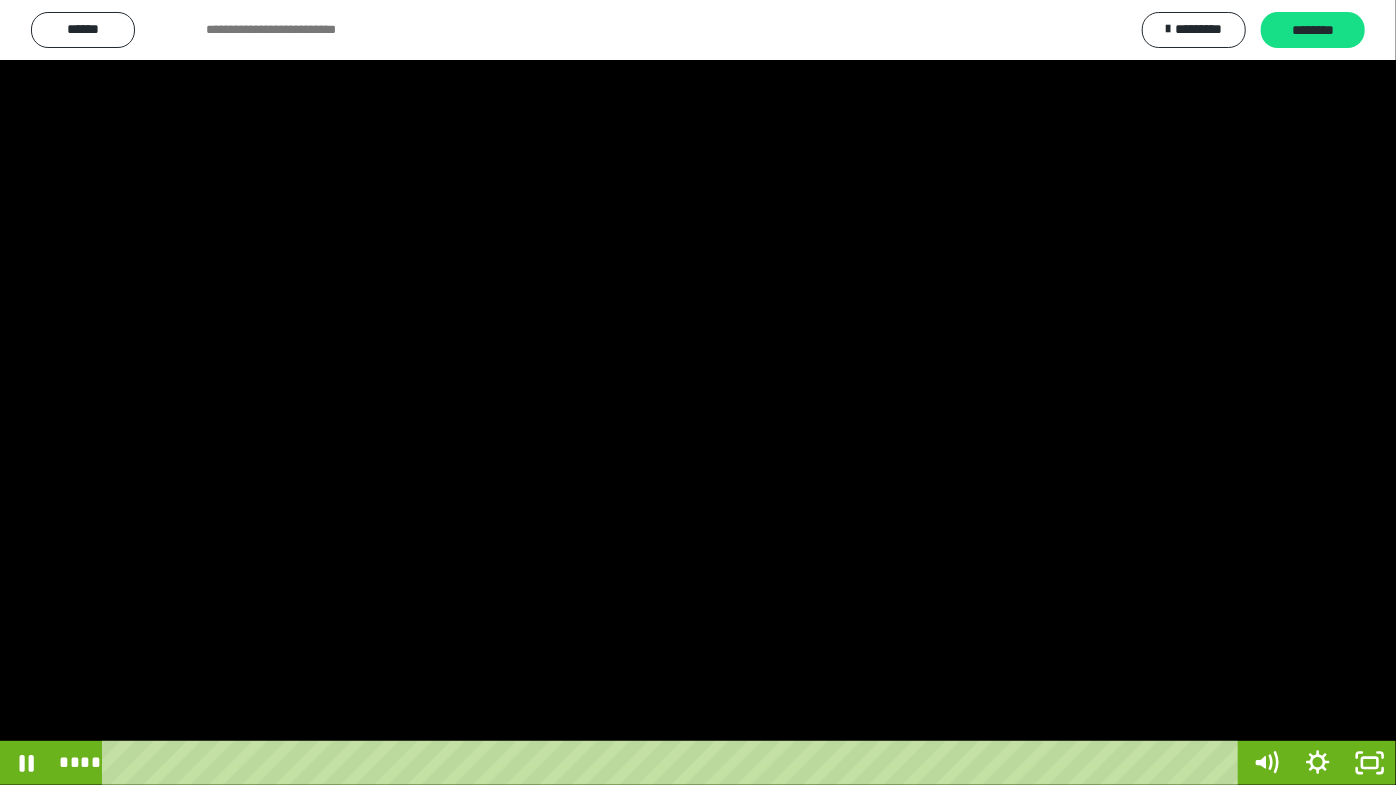 click at bounding box center (698, 392) 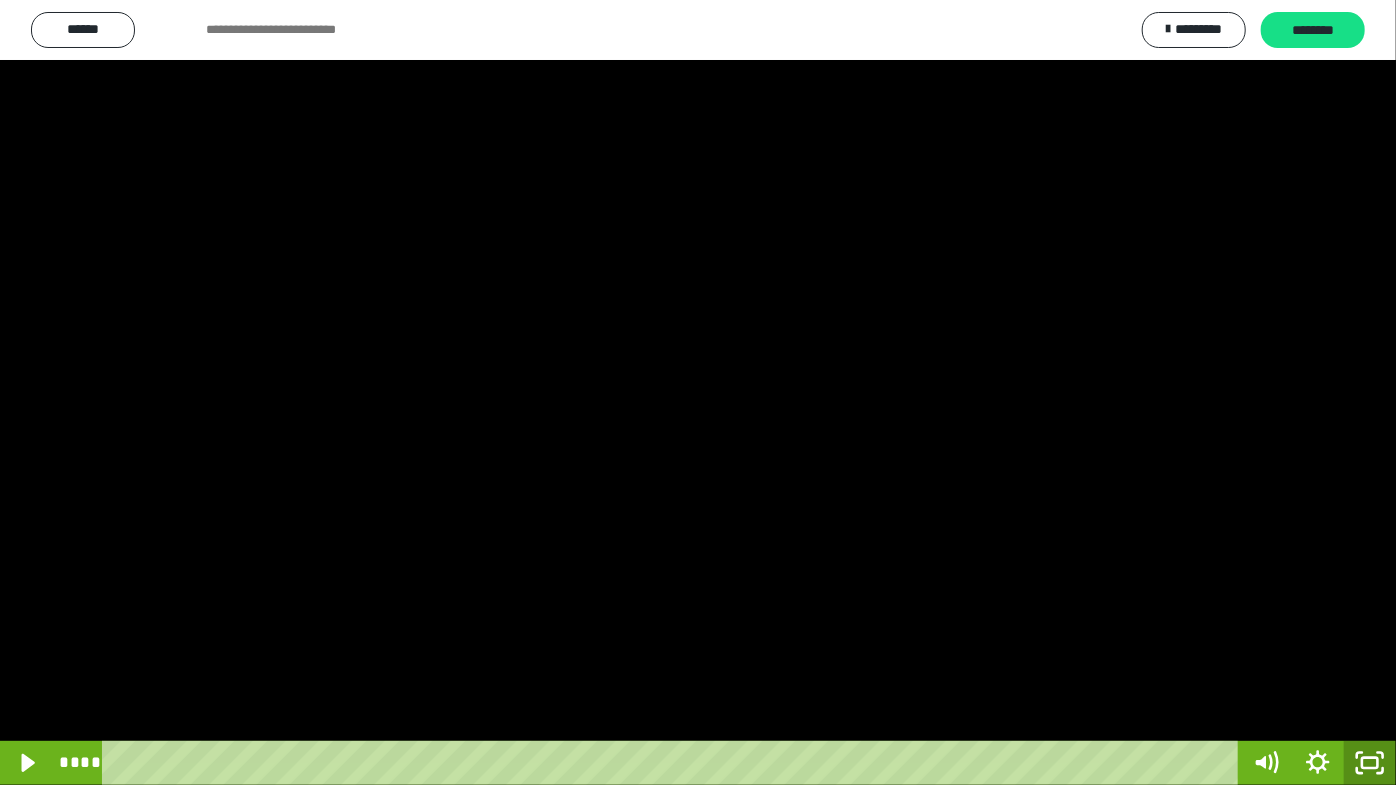 click 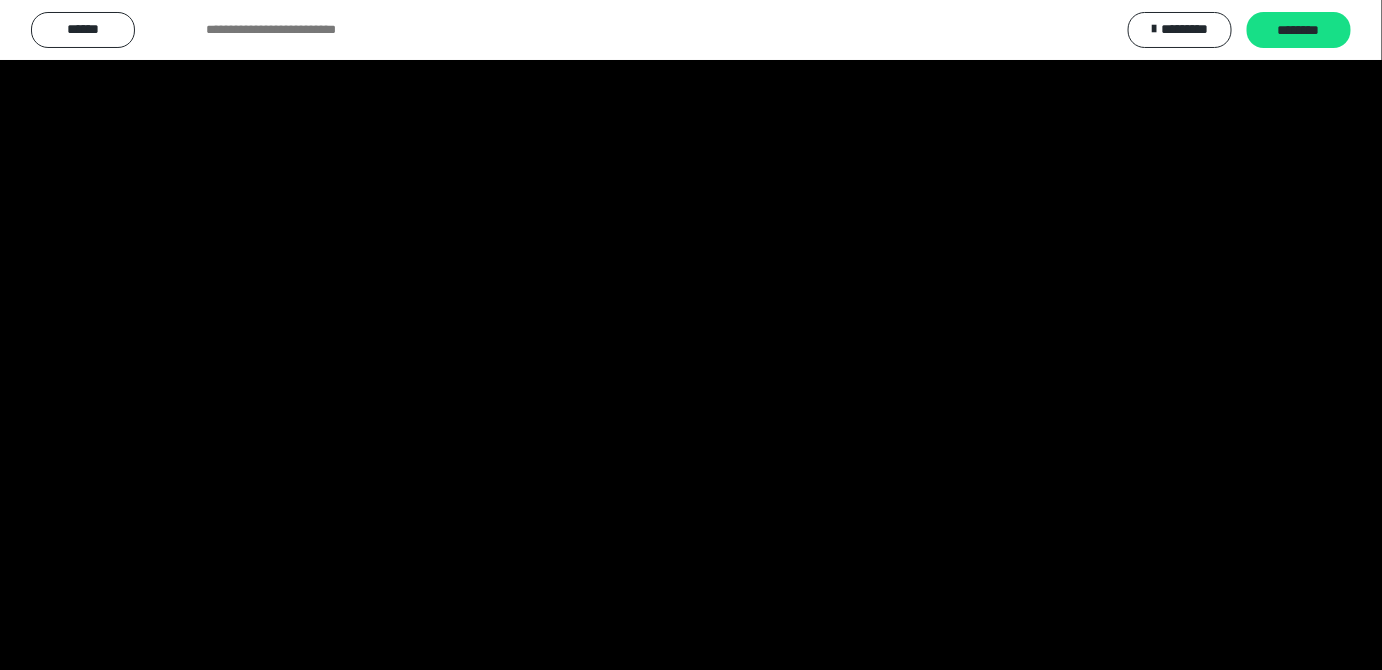 scroll, scrollTop: 3820, scrollLeft: 0, axis: vertical 